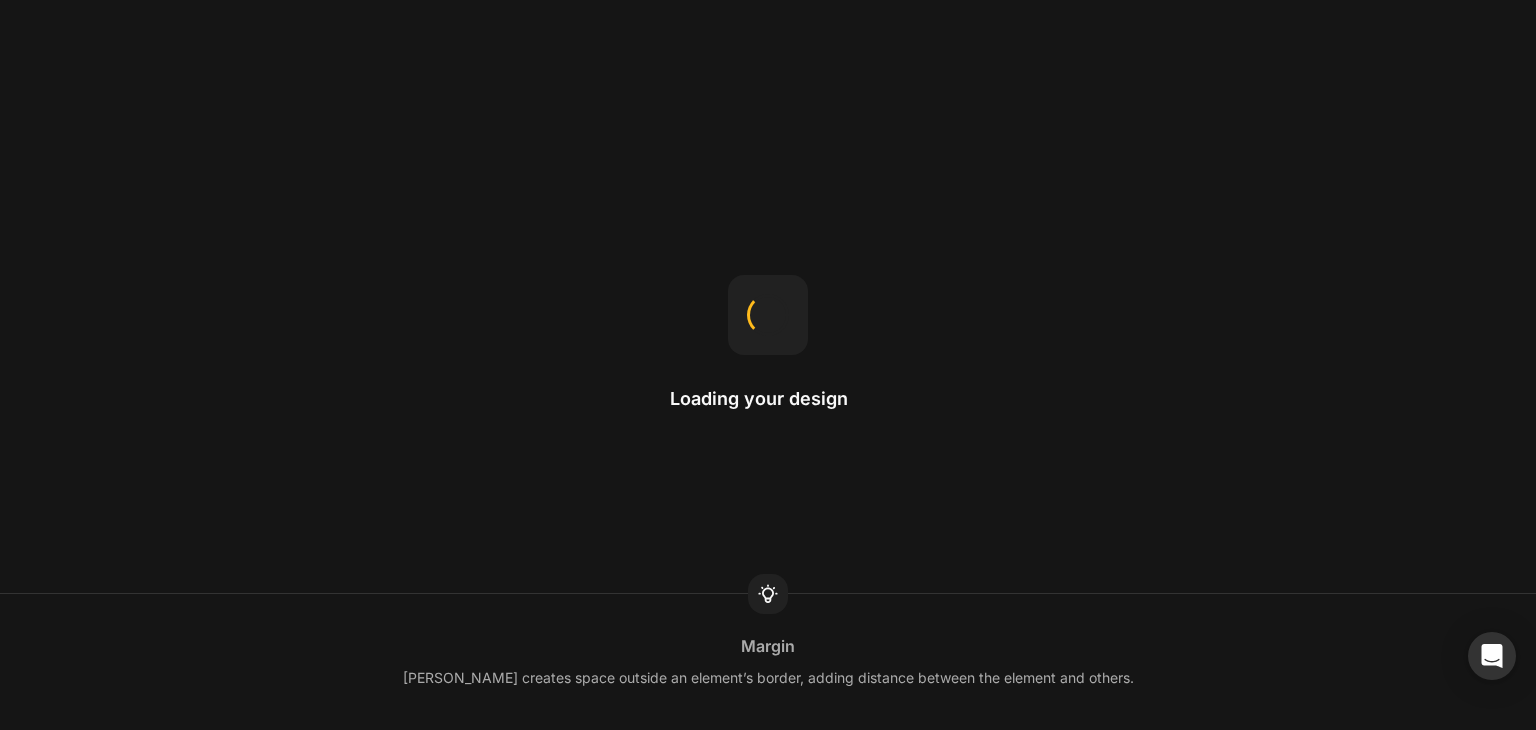 scroll, scrollTop: 0, scrollLeft: 0, axis: both 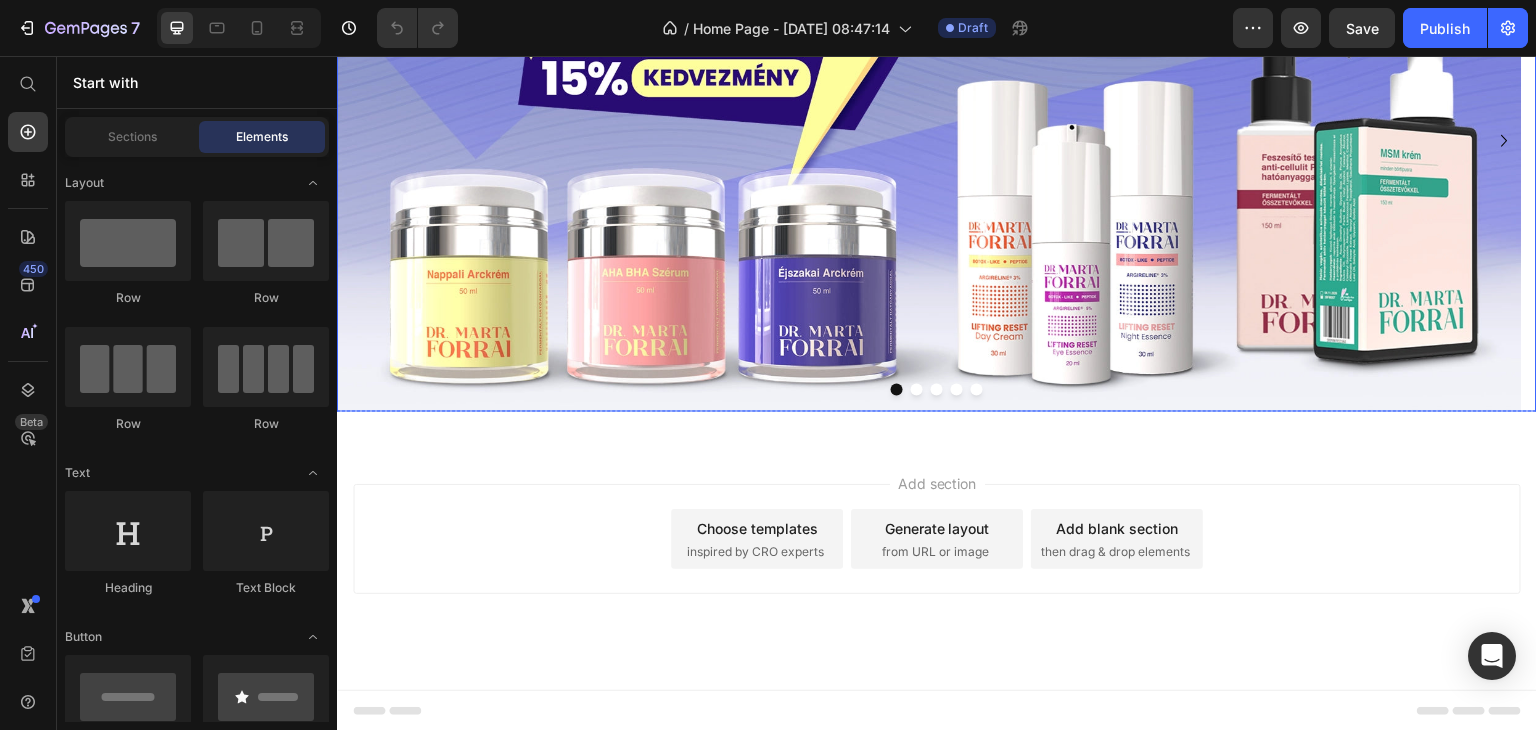 click at bounding box center (917, 390) 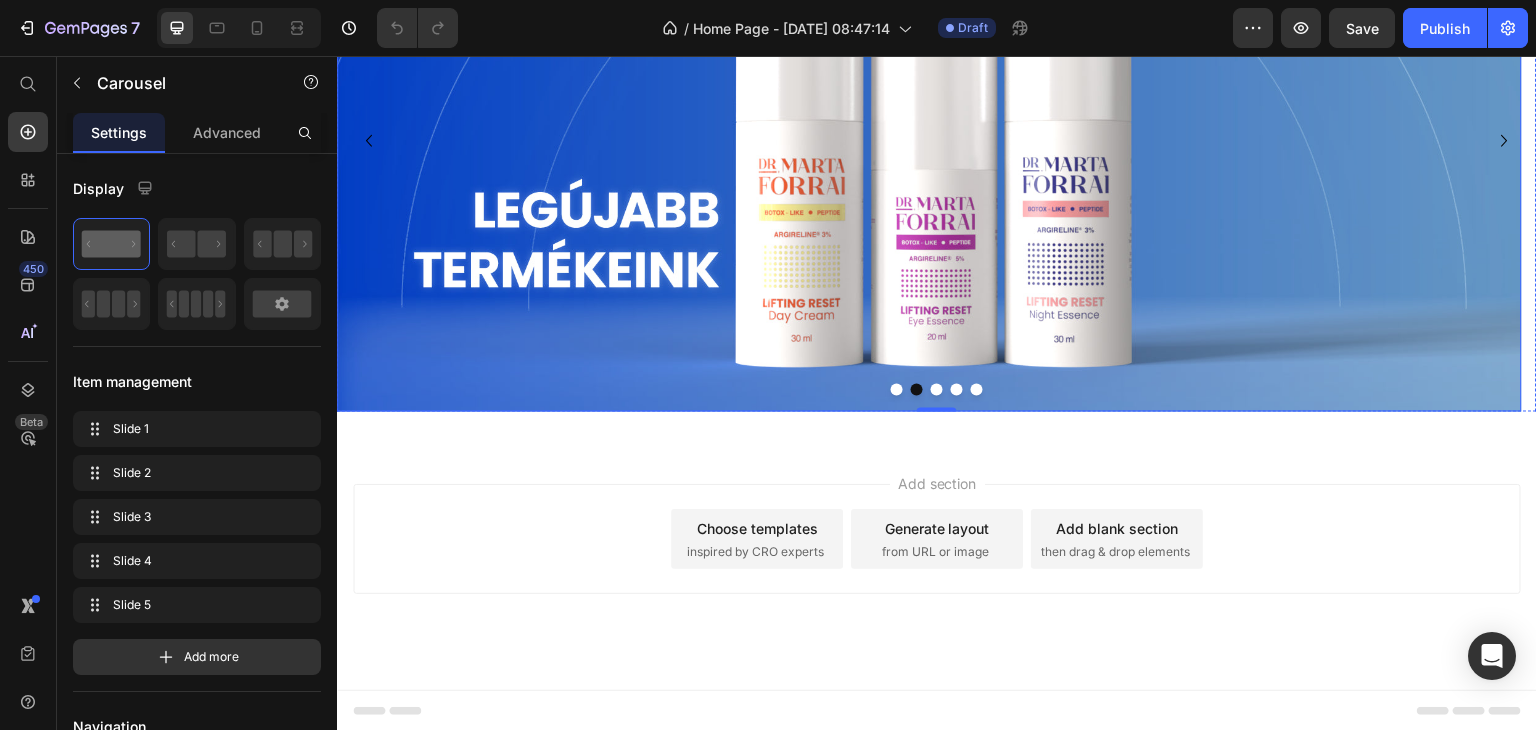 click at bounding box center (929, 140) 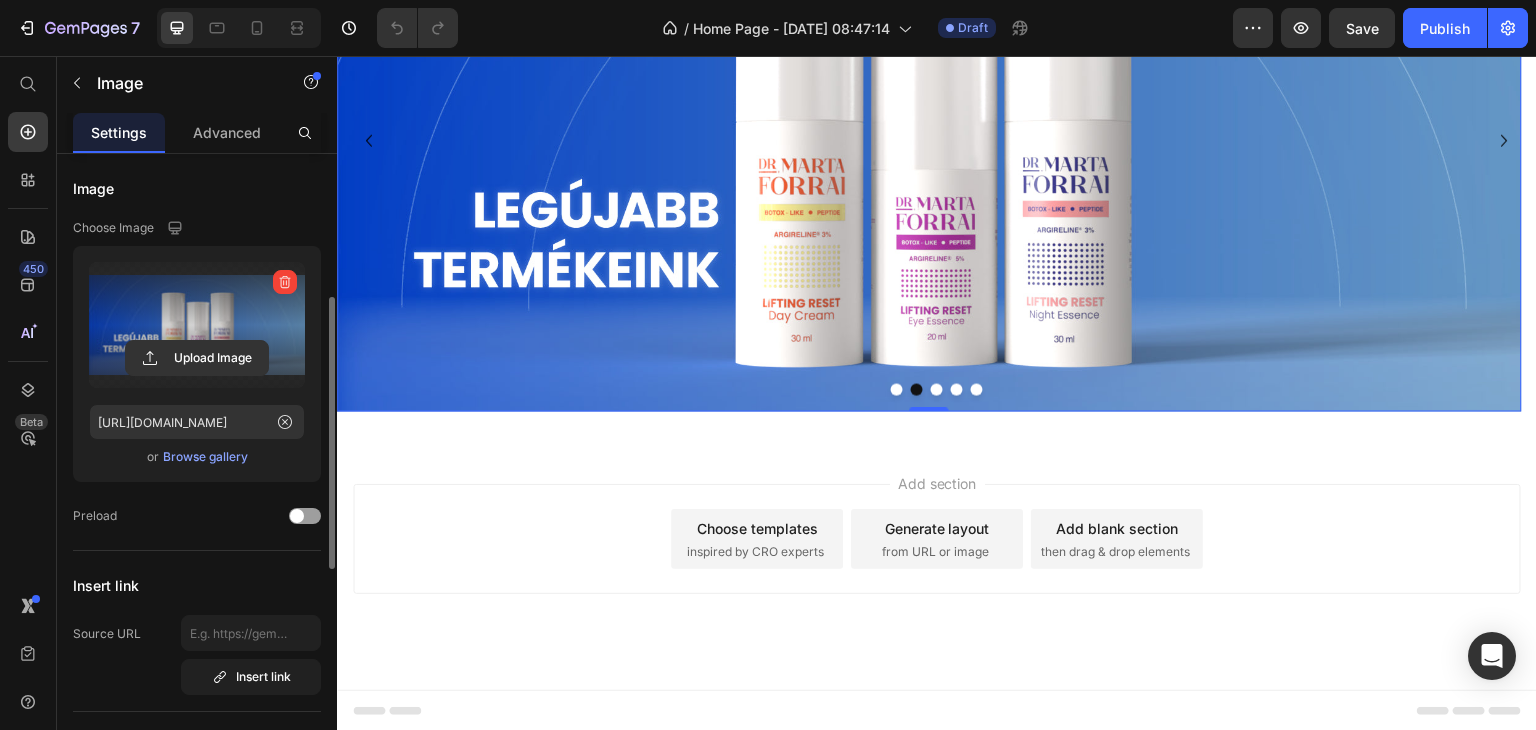 scroll, scrollTop: 400, scrollLeft: 0, axis: vertical 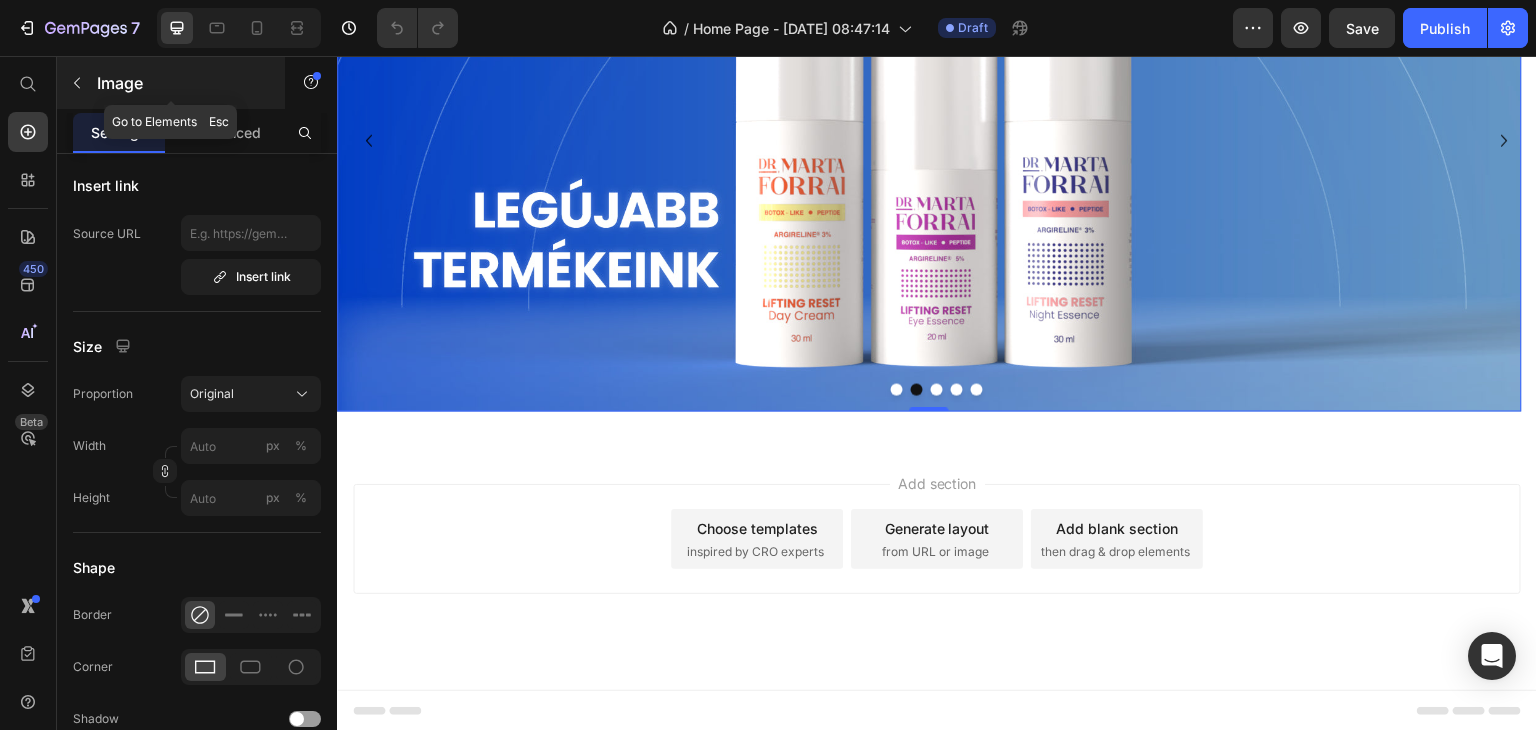 click 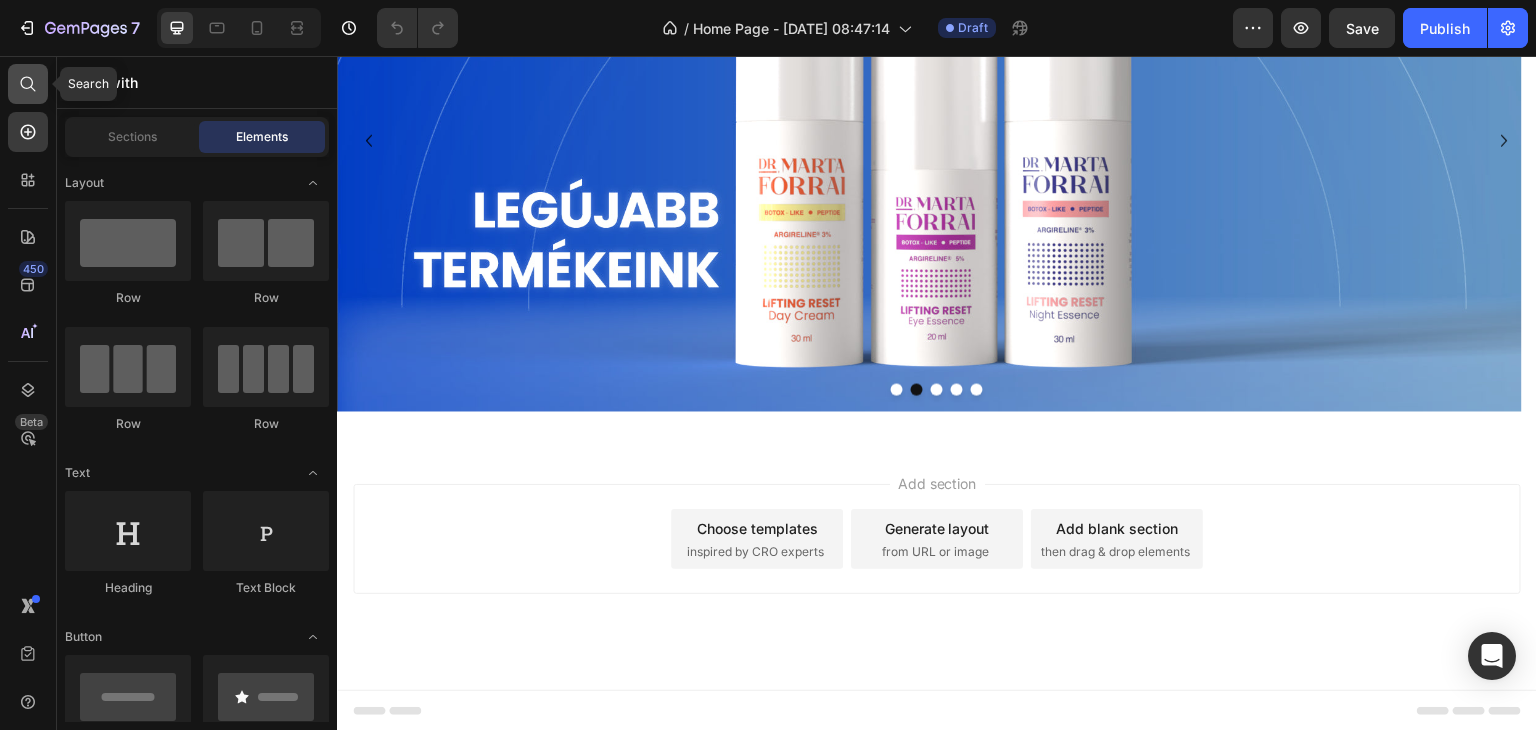 click 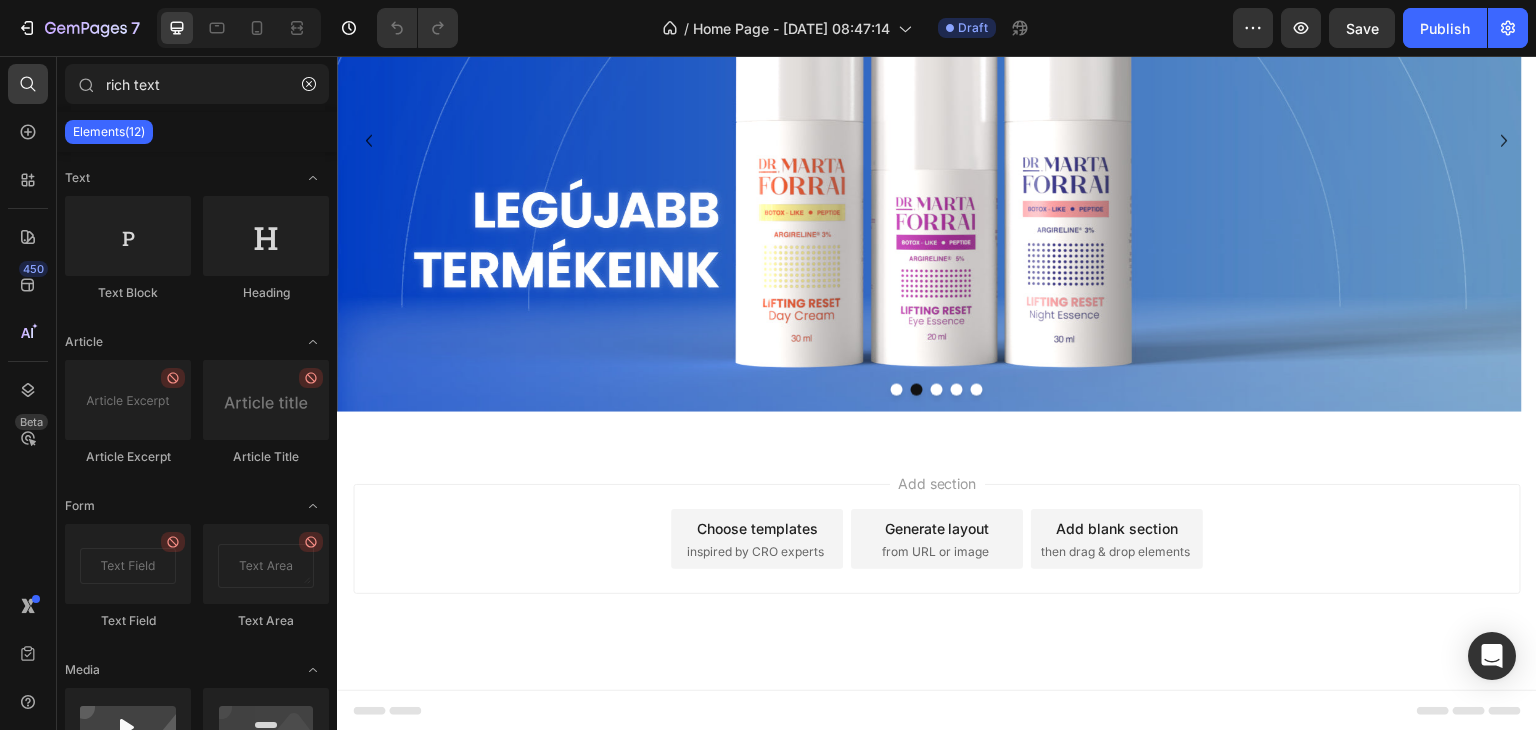 type on "rich text" 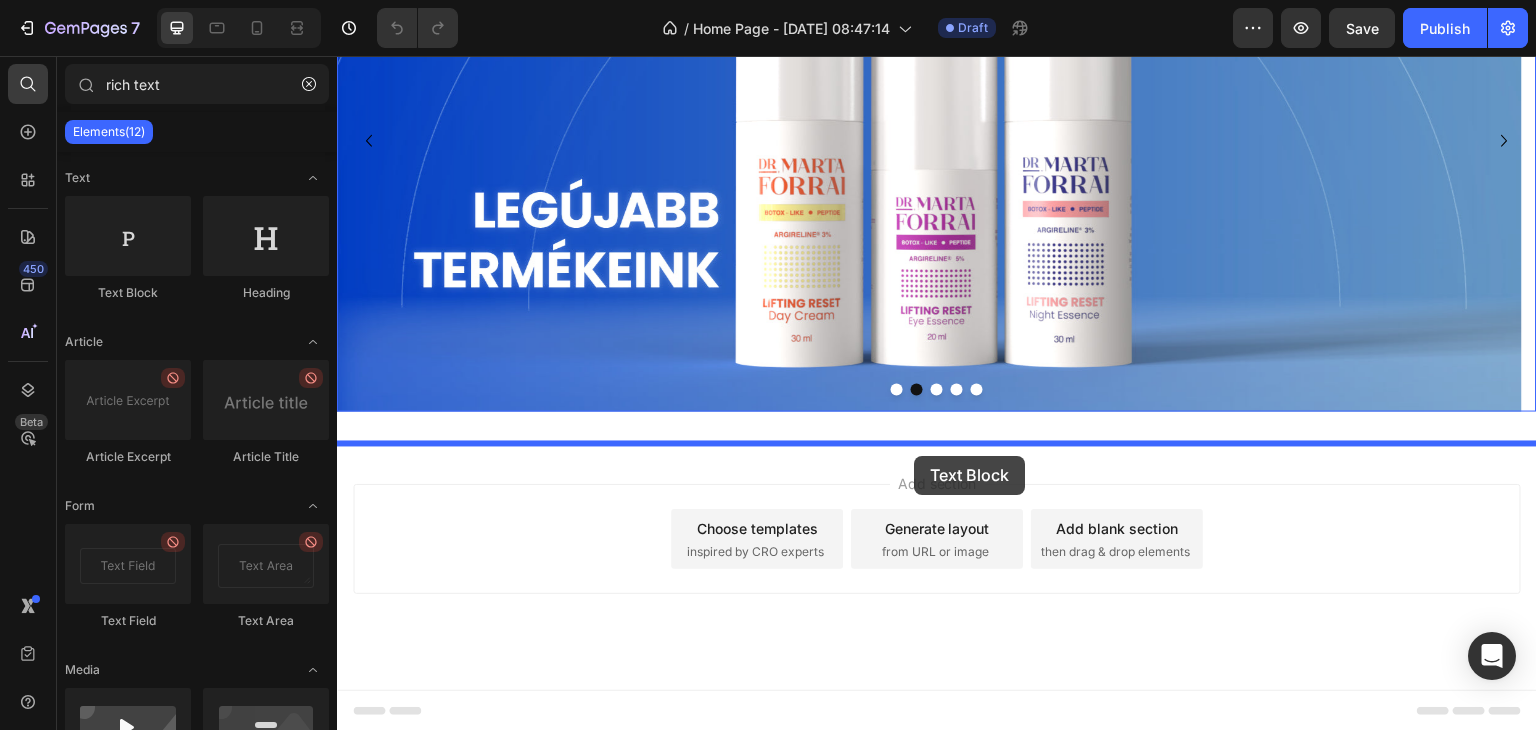 drag, startPoint x: 467, startPoint y: 279, endPoint x: 914, endPoint y: 456, distance: 480.76813 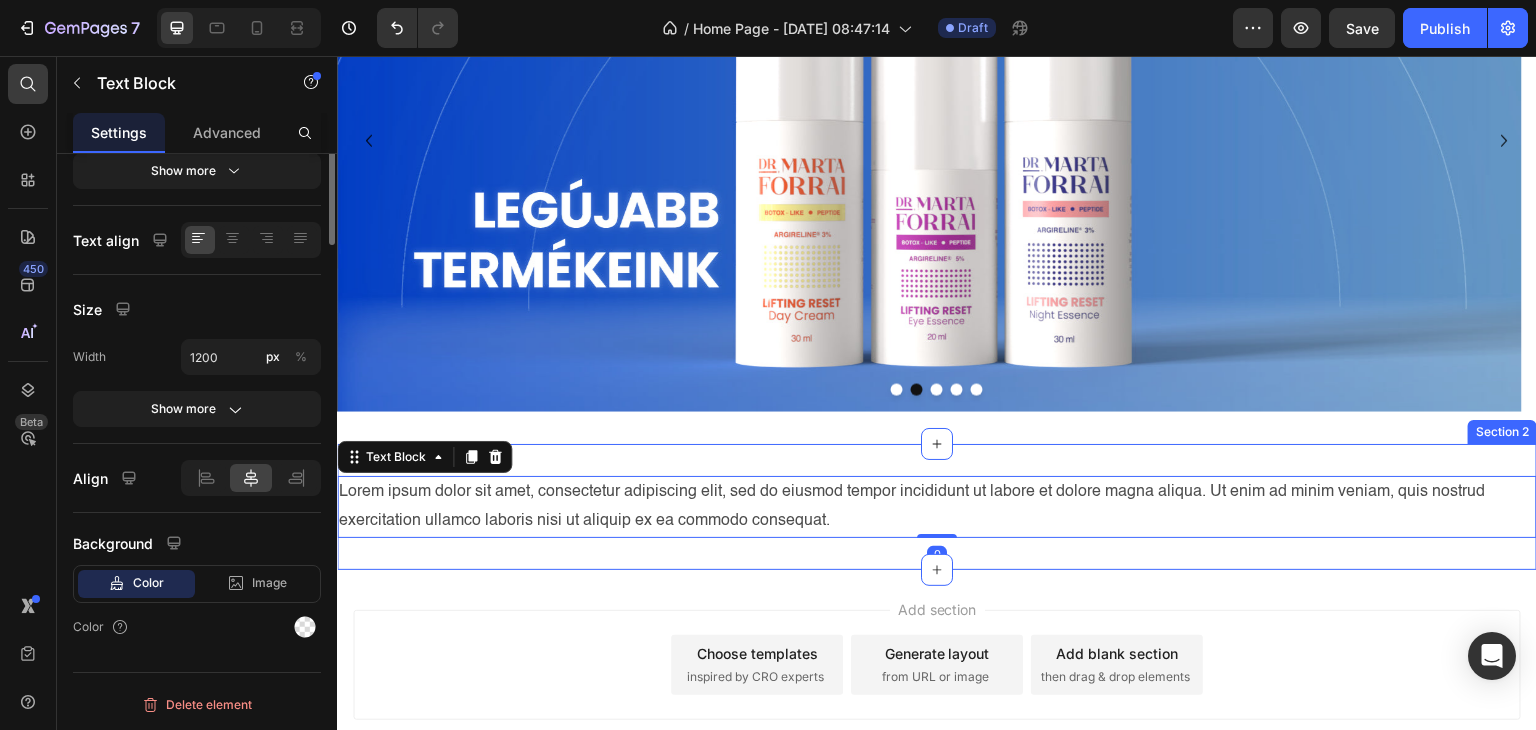 scroll, scrollTop: 0, scrollLeft: 0, axis: both 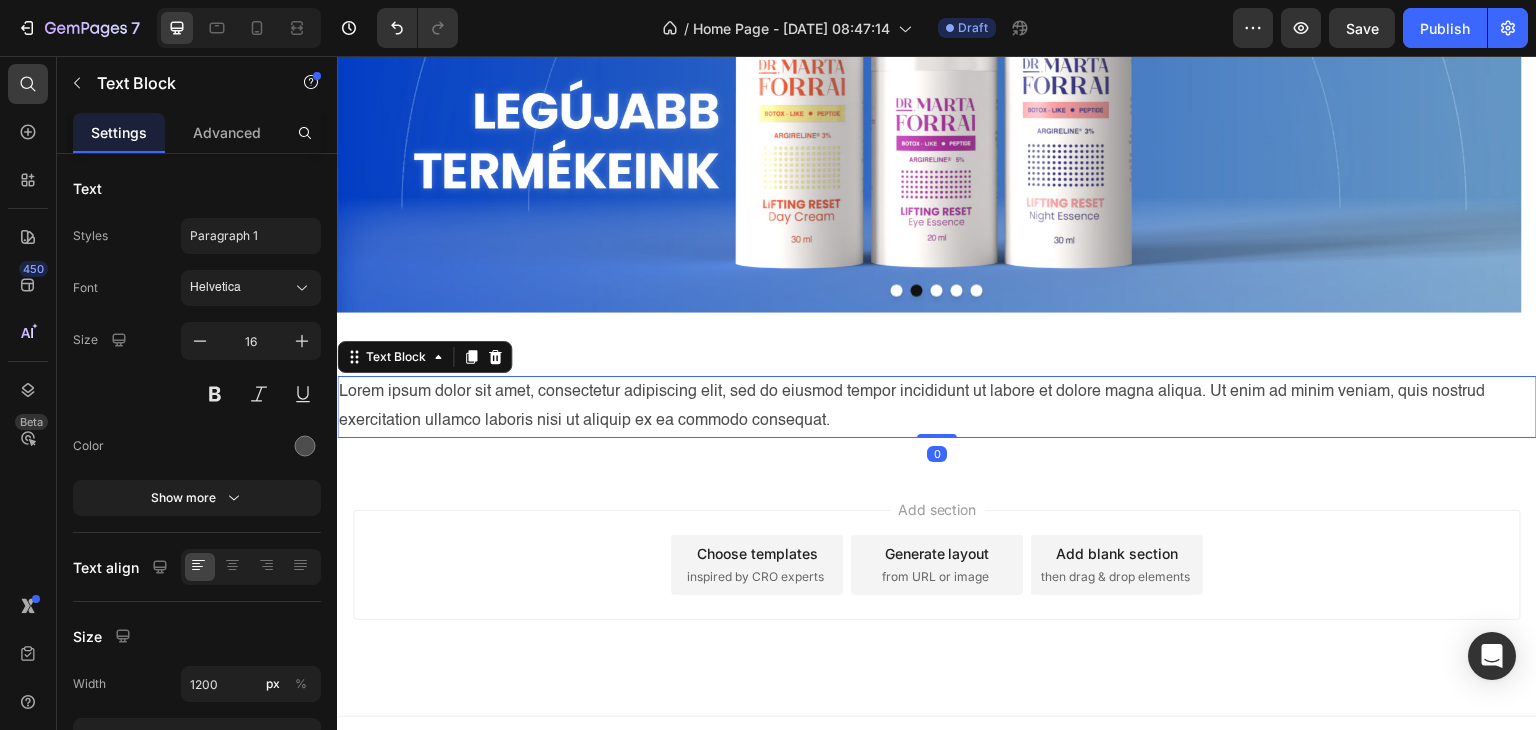 click on "Lorem ipsum dolor sit amet, consectetur adipiscing elit, sed do eiusmod tempor incididunt ut labore et dolore magna aliqua. Ut enim ad minim veniam, quis nostrud exercitation ullamco laboris nisi ut aliquip ex ea commodo consequat." at bounding box center [937, 407] 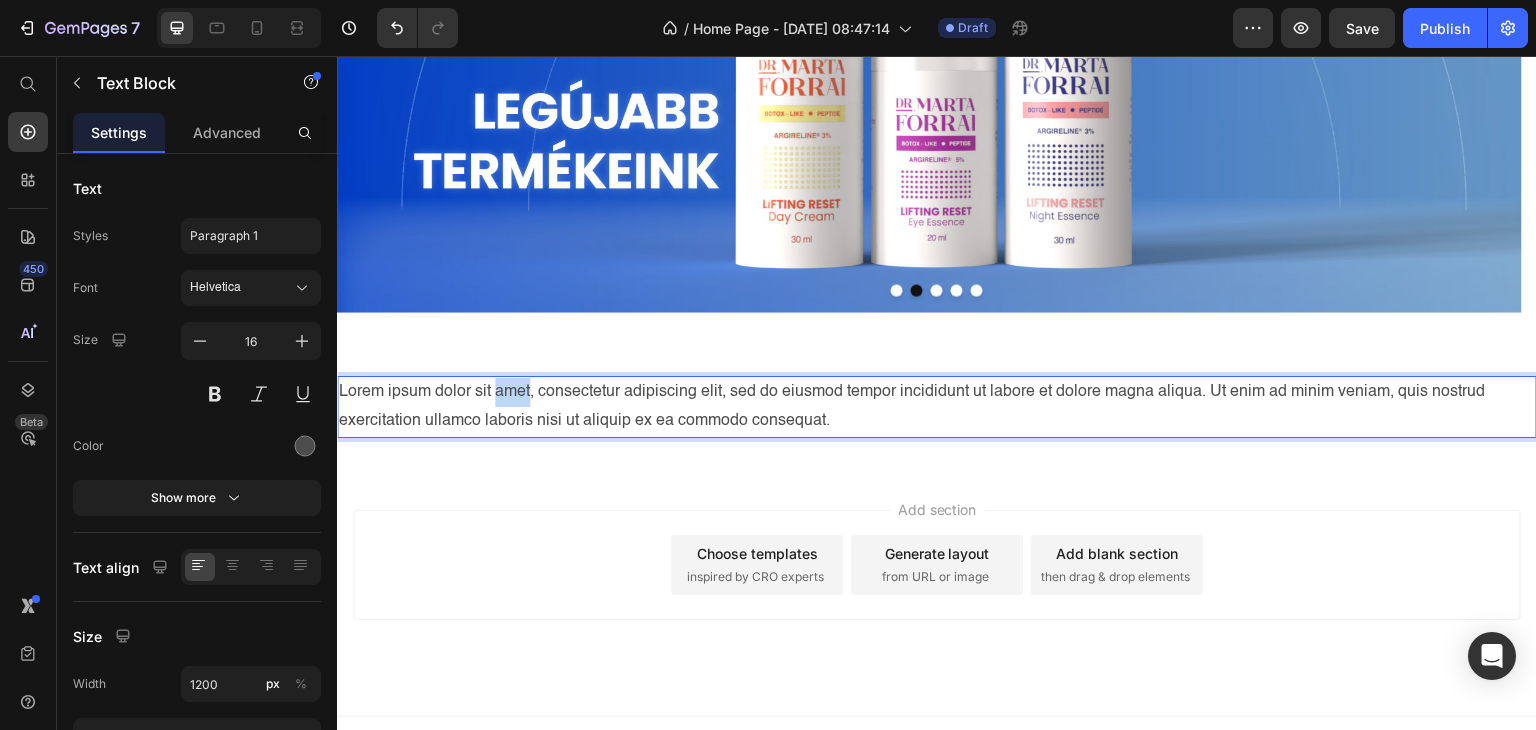 click on "Lorem ipsum dolor sit amet, consectetur adipiscing elit, sed do eiusmod tempor incididunt ut labore et dolore magna aliqua. Ut enim ad minim veniam, quis nostrud exercitation ullamco laboris nisi ut aliquip ex ea commodo consequat." at bounding box center [937, 407] 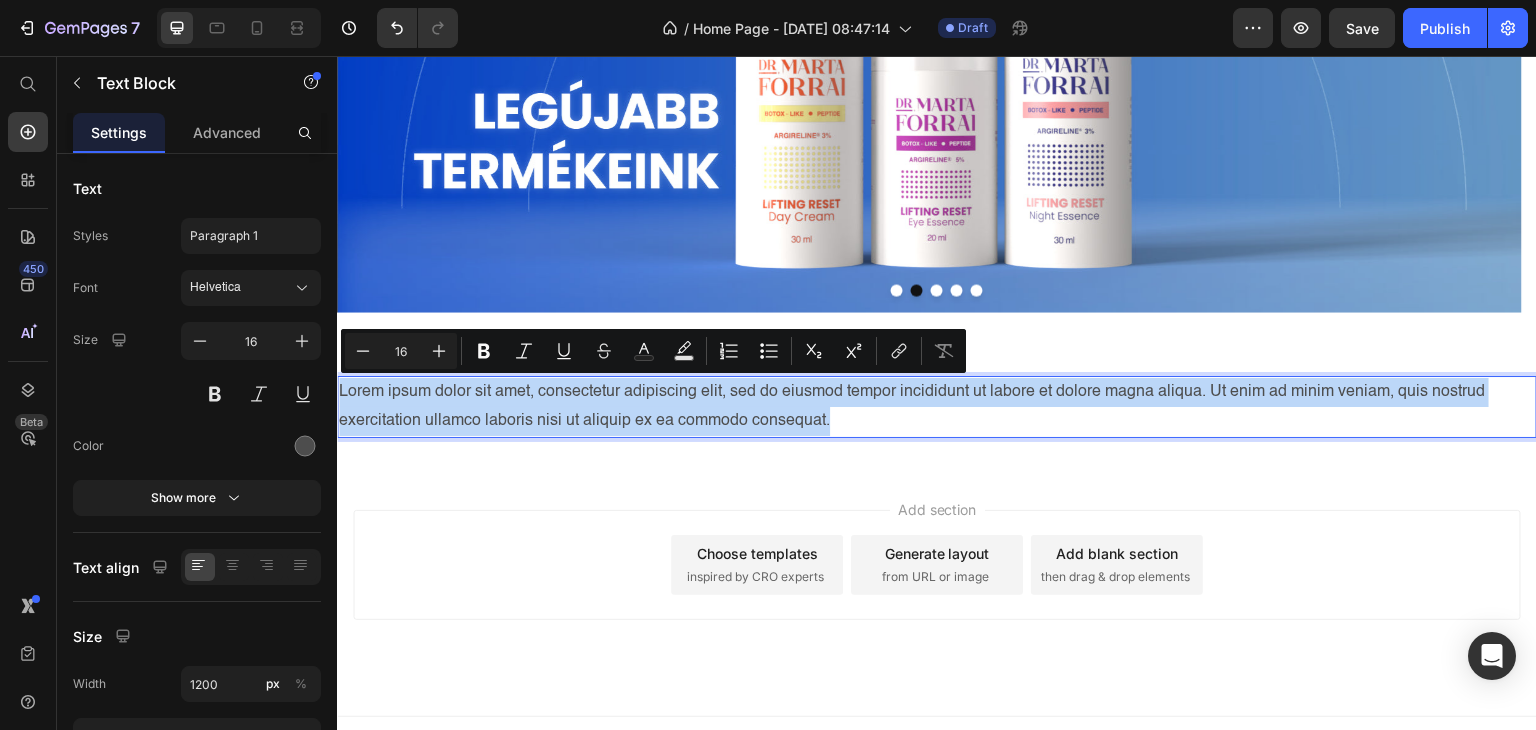 click on "Lorem ipsum dolor sit amet, consectetur adipiscing elit, sed do eiusmod tempor incididunt ut labore et dolore magna aliqua. Ut enim ad minim veniam, quis nostrud exercitation ullamco laboris nisi ut aliquip ex ea commodo consequat." at bounding box center (937, 407) 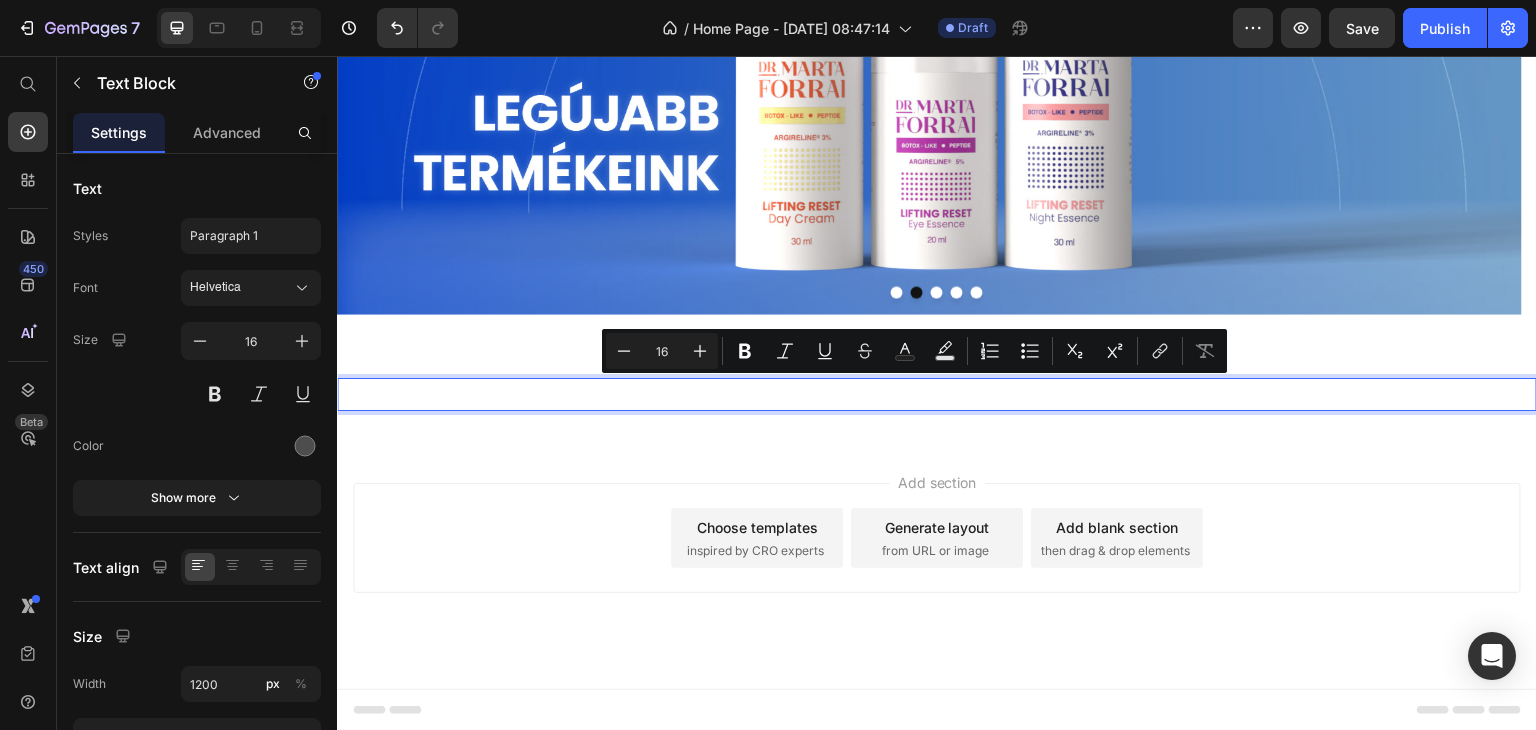 scroll, scrollTop: 328, scrollLeft: 0, axis: vertical 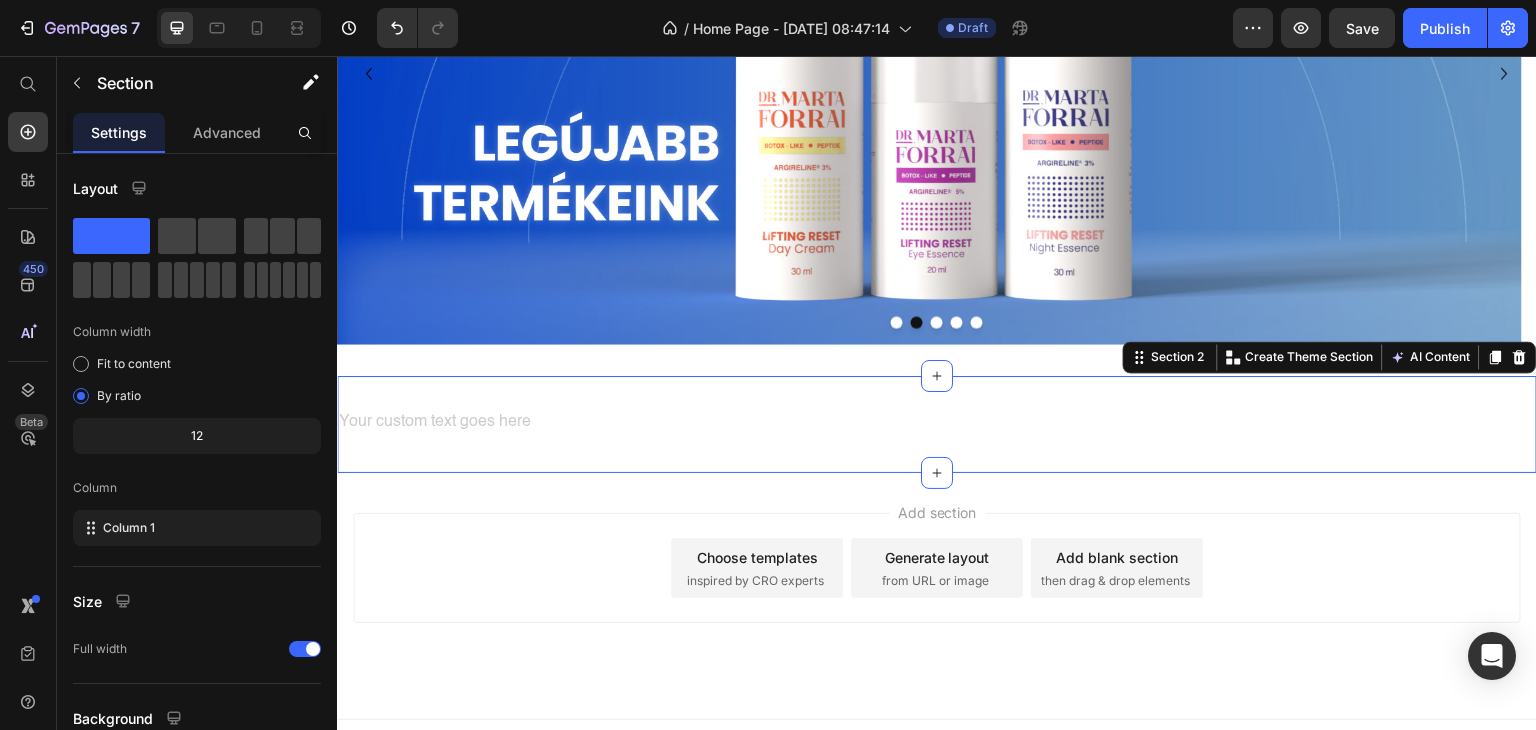 click on "Text Block Section 2   You can create reusable sections Create Theme Section AI Content Write with GemAI What would you like to describe here? Tone and Voice Persuasive Product Getting products... Show more Generate" at bounding box center (937, 424) 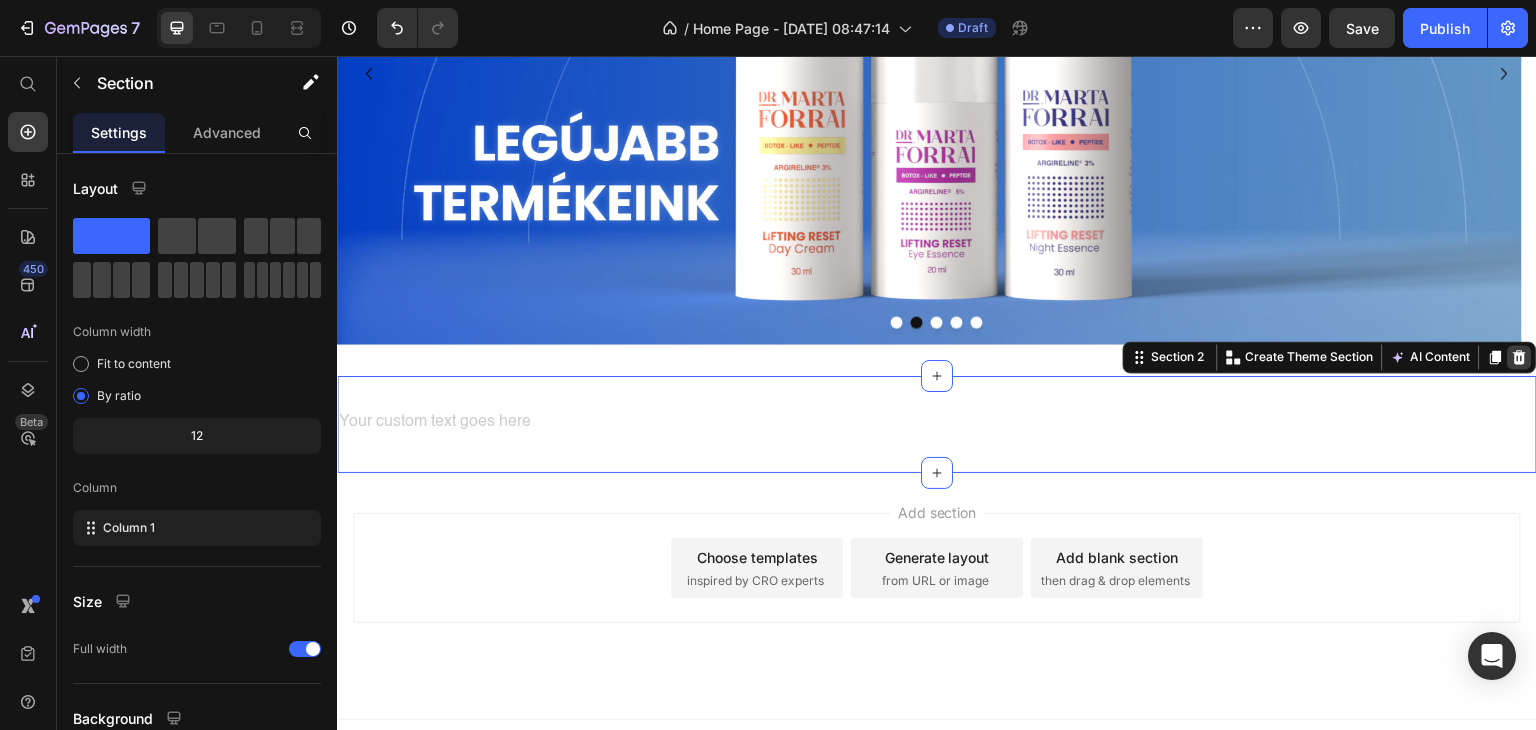 click 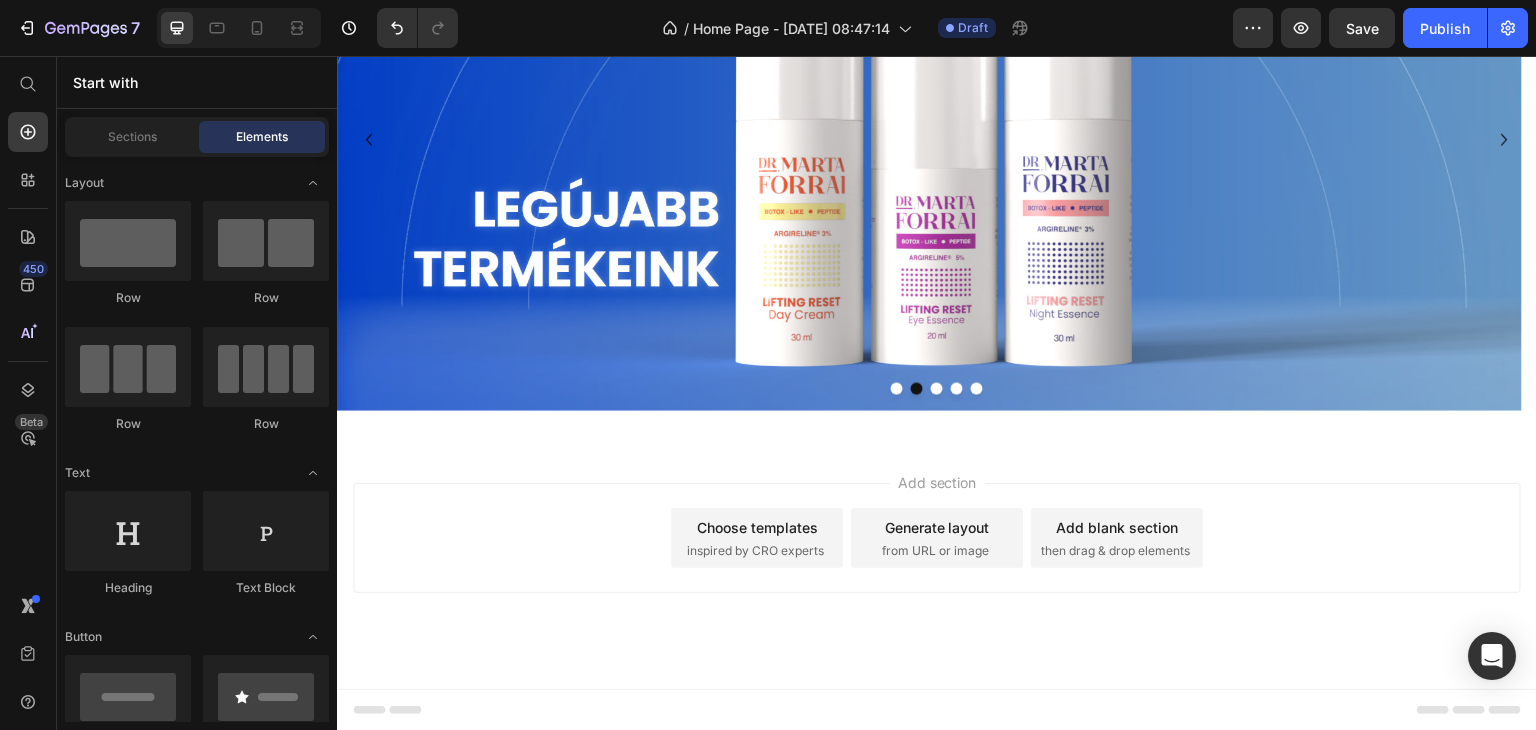 scroll, scrollTop: 260, scrollLeft: 0, axis: vertical 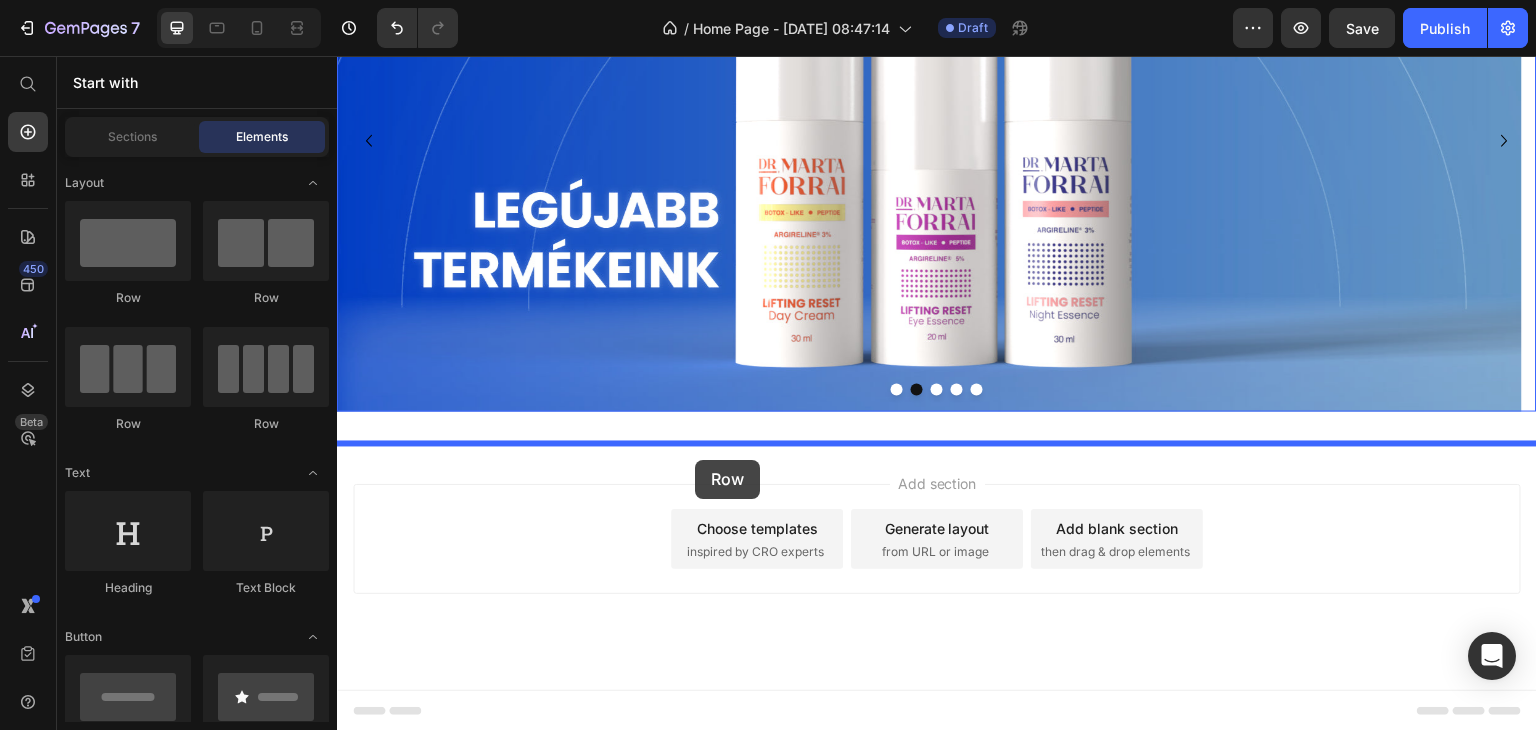 drag, startPoint x: 482, startPoint y: 300, endPoint x: 695, endPoint y: 459, distance: 265.8007 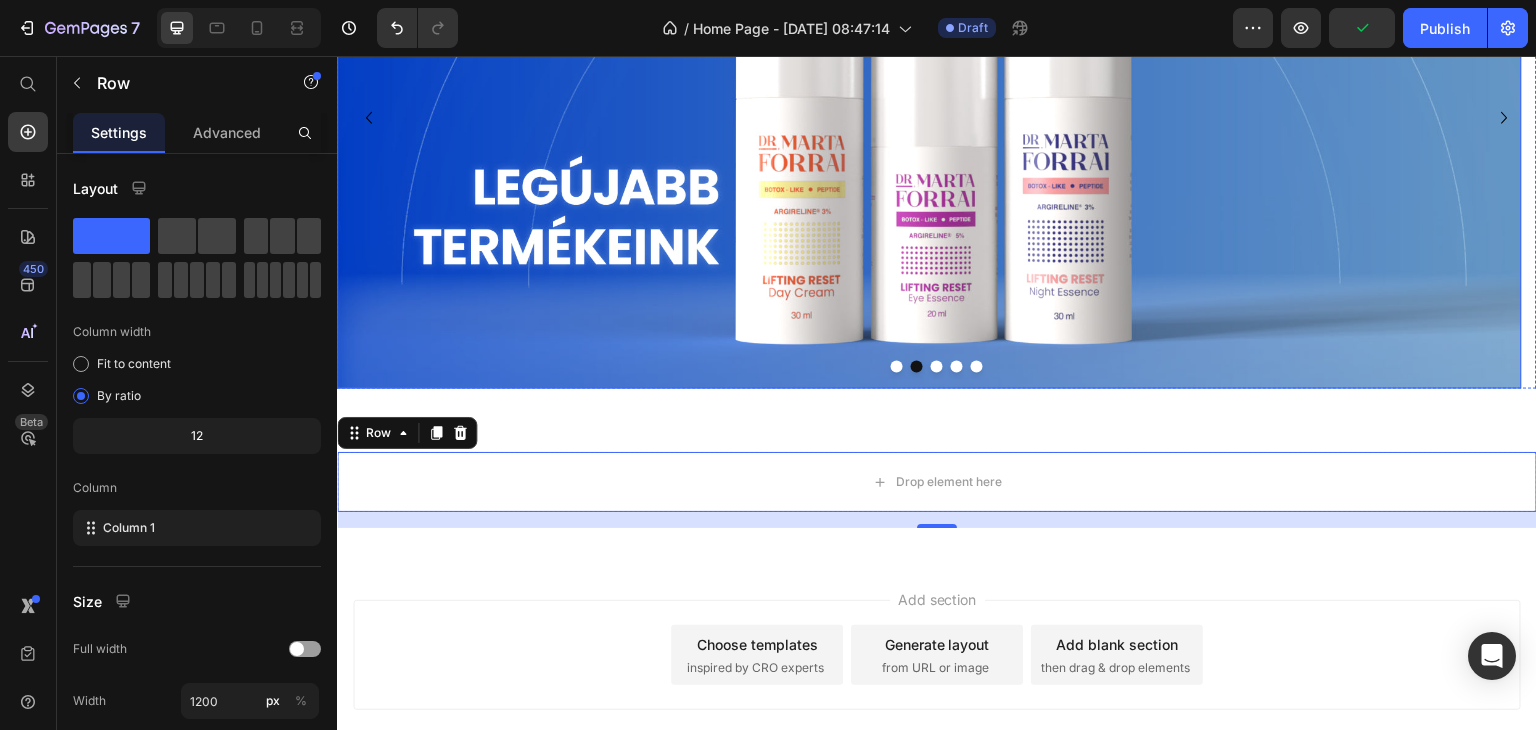 scroll, scrollTop: 300, scrollLeft: 0, axis: vertical 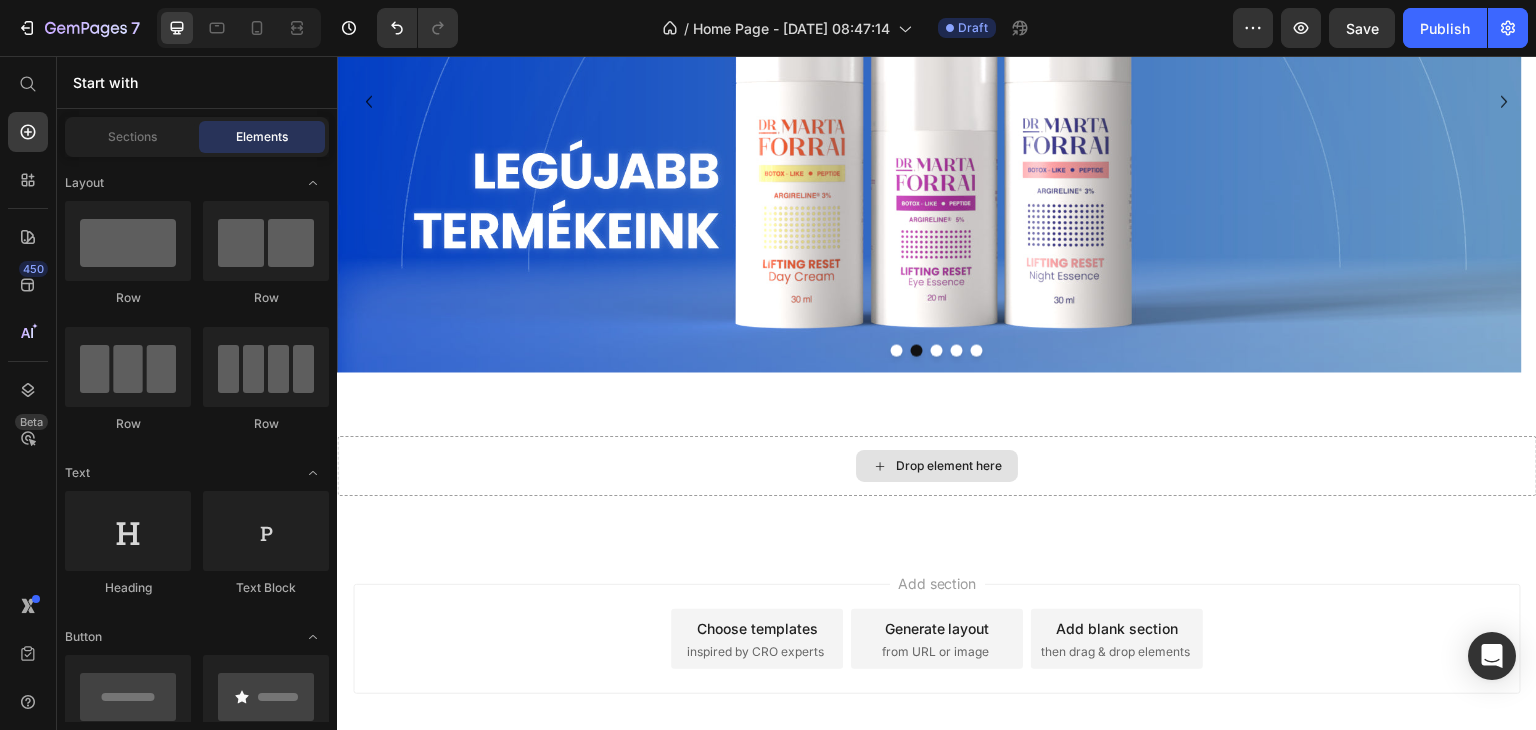 click on "Drop element here" at bounding box center (937, 466) 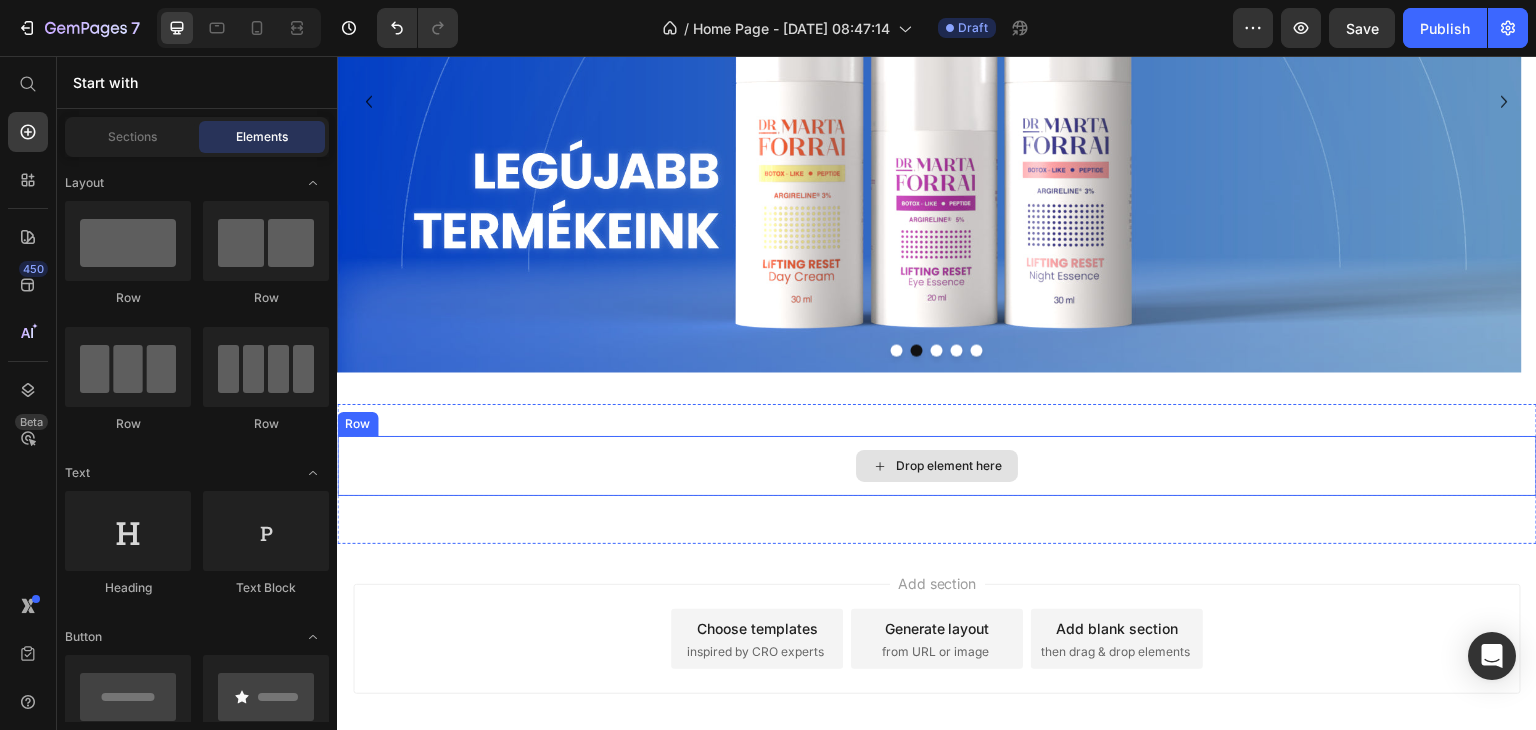 click on "Drop element here" at bounding box center [937, 466] 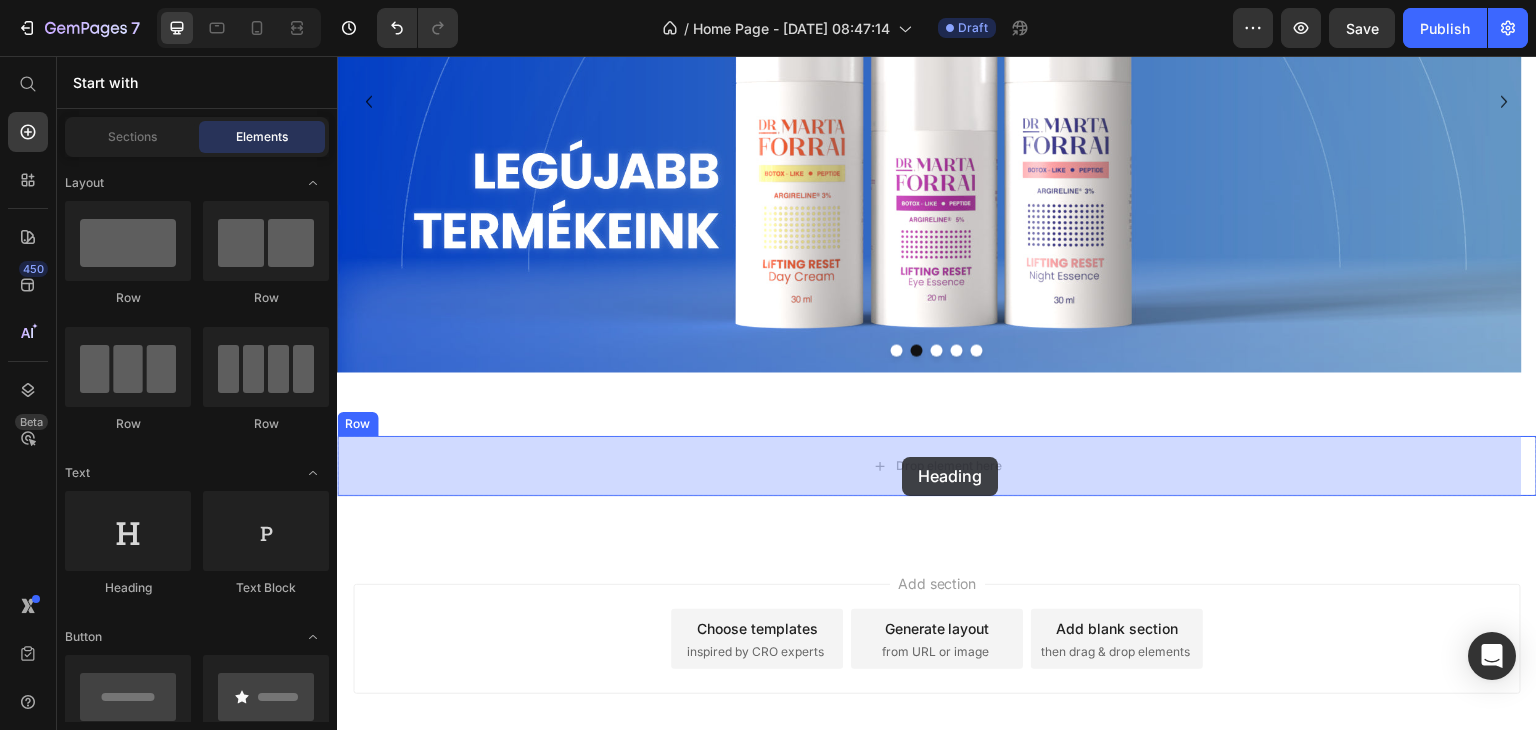 drag, startPoint x: 484, startPoint y: 579, endPoint x: 902, endPoint y: 457, distance: 435.44 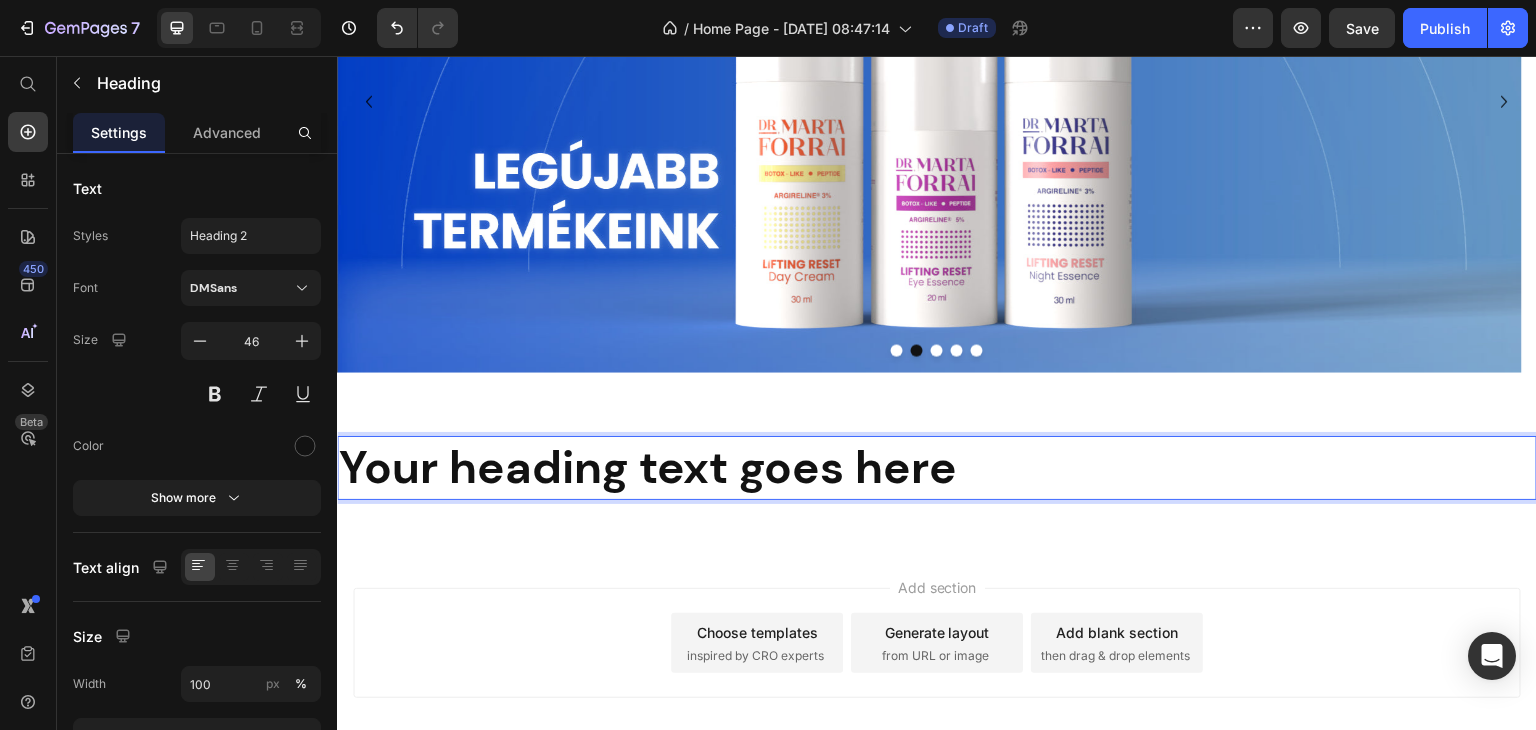 click on "Your heading text goes here" at bounding box center (937, 468) 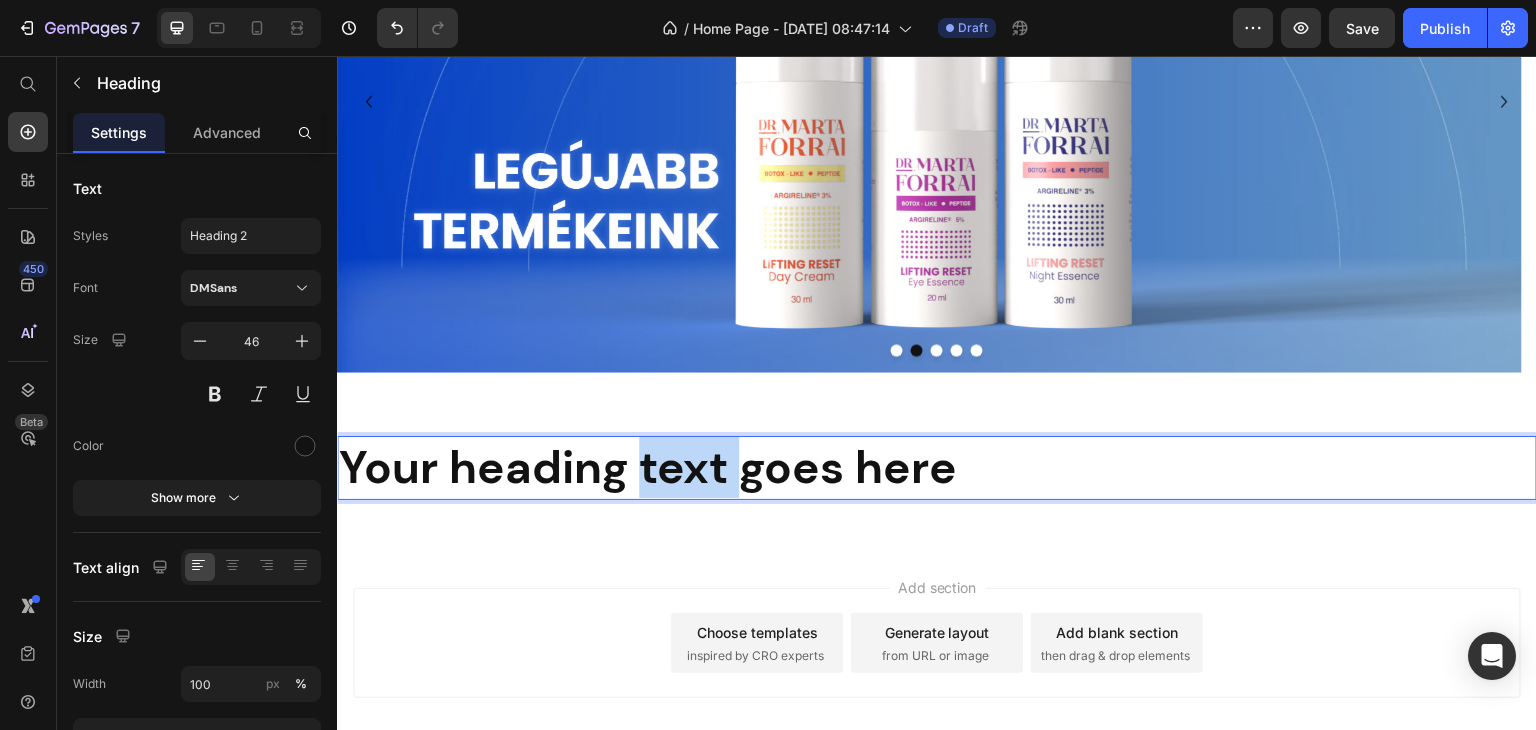 click on "Your heading text goes here" at bounding box center [937, 468] 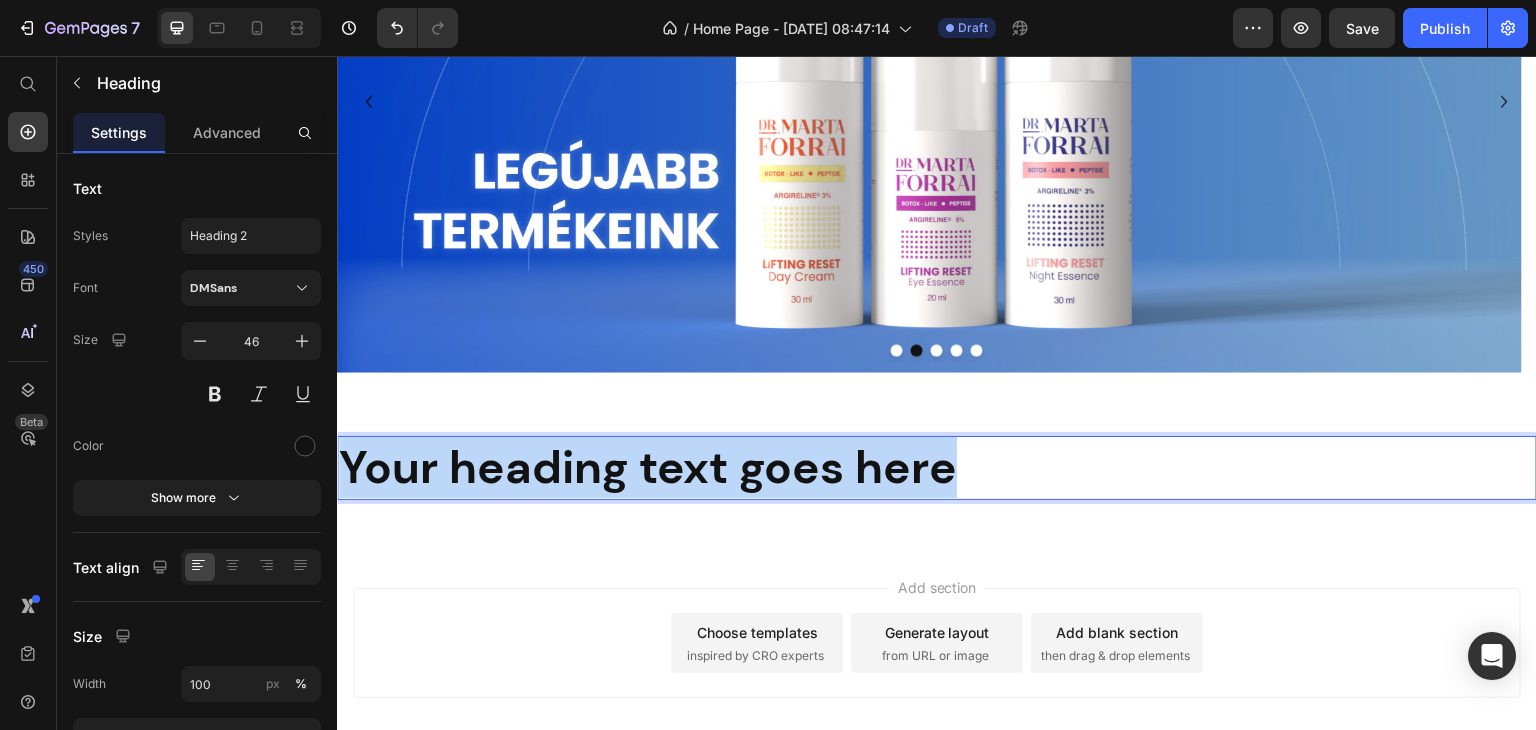 click on "Your heading text goes here" at bounding box center (937, 468) 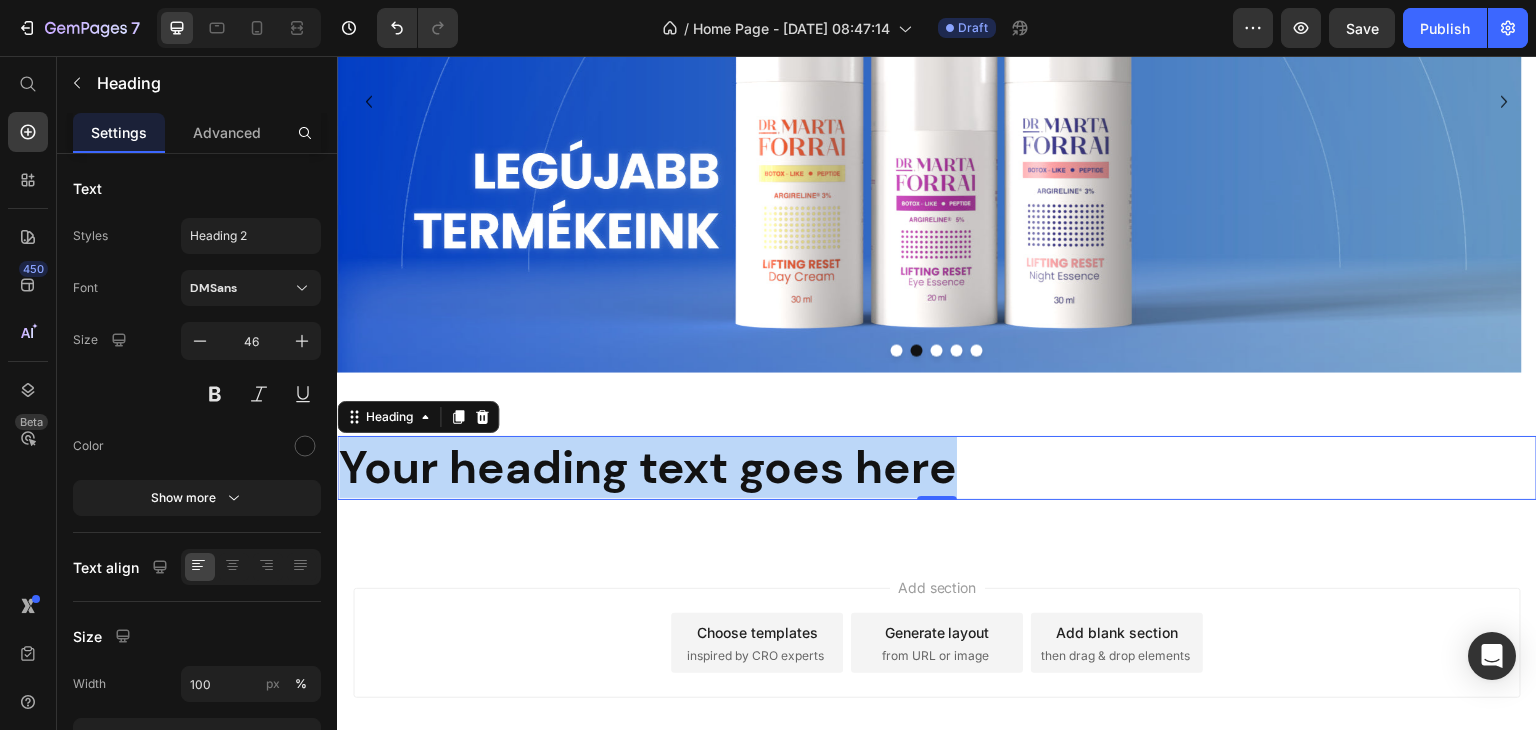 click on "Your heading text goes here" at bounding box center [937, 468] 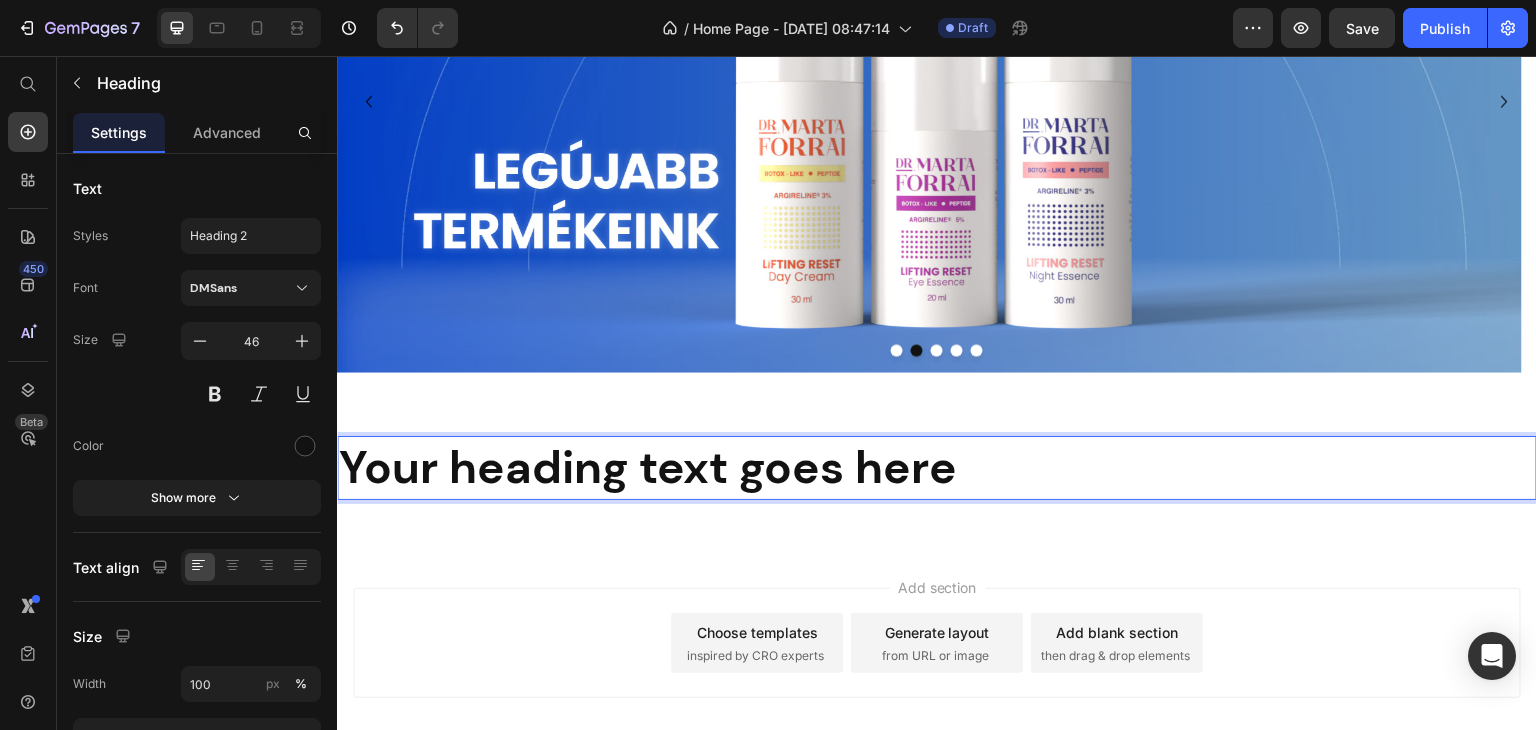 click on "Your heading text goes here" at bounding box center [937, 468] 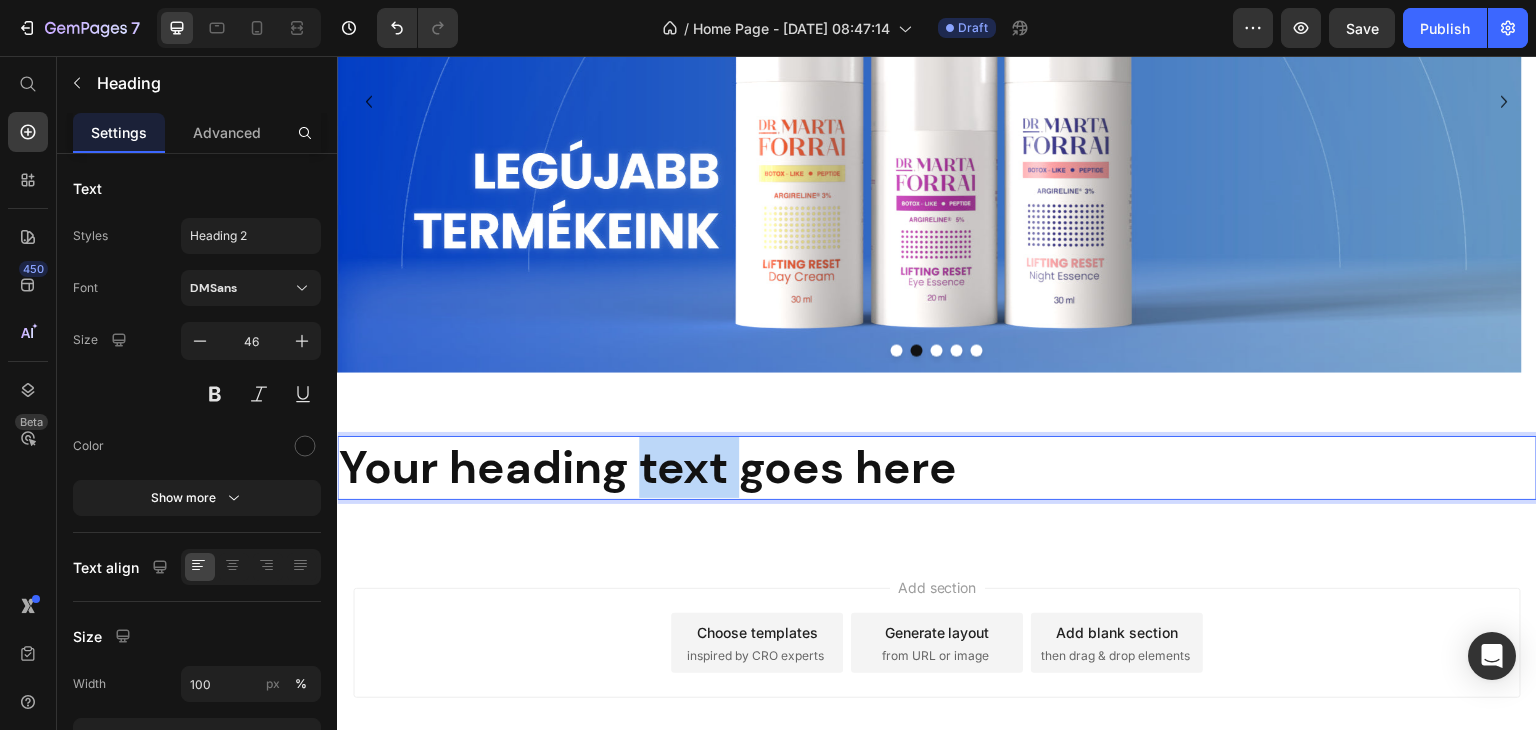 click on "Your heading text goes here" at bounding box center (937, 468) 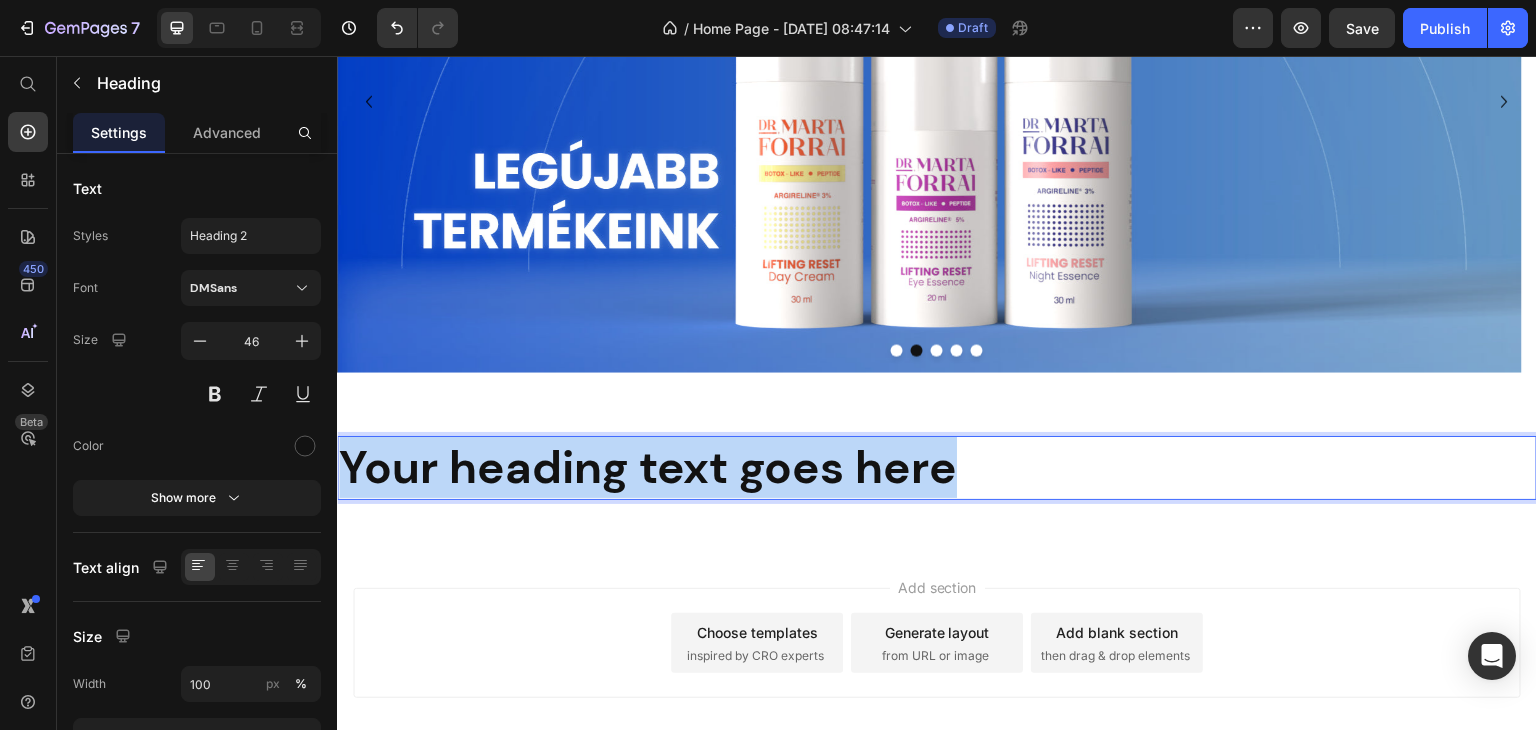 click on "Your heading text goes here" at bounding box center [937, 468] 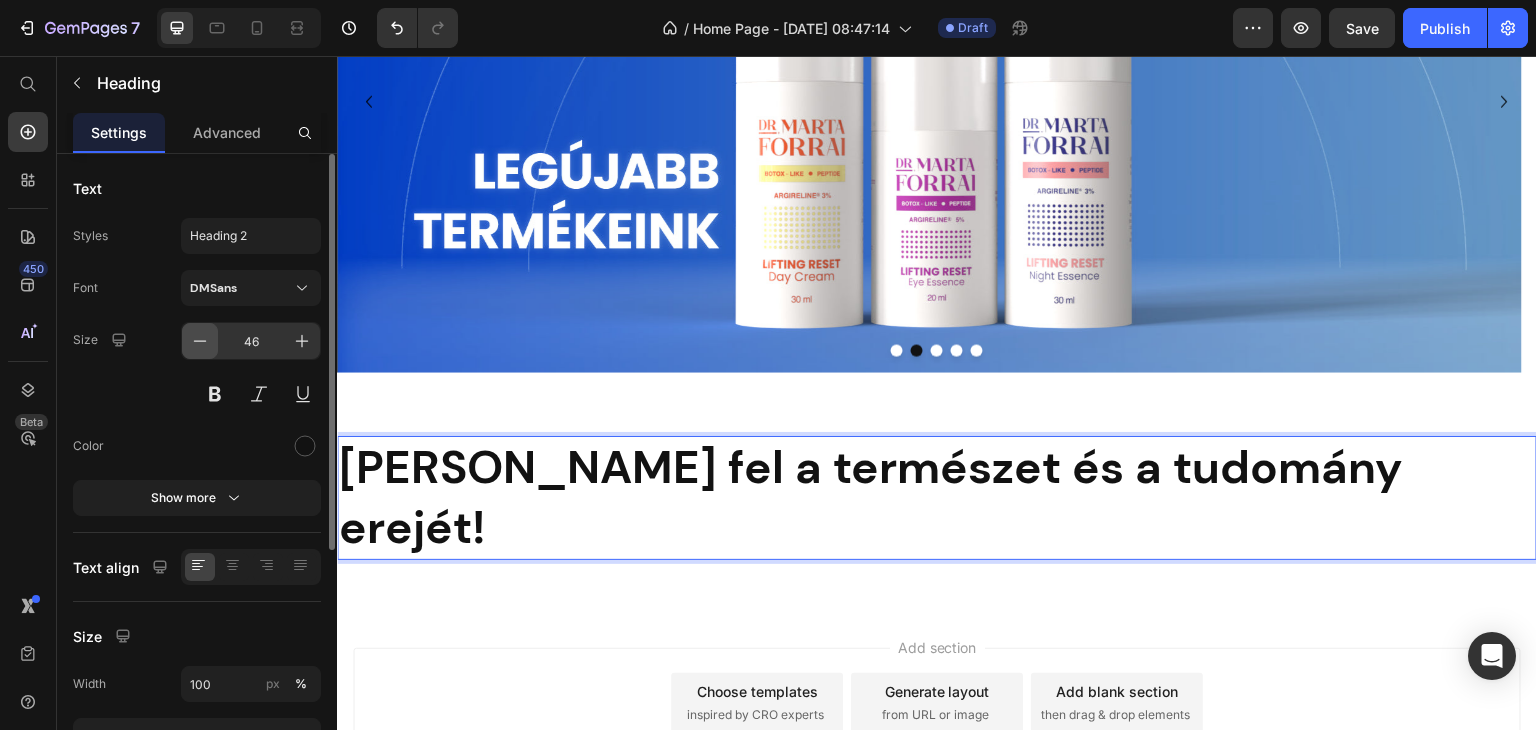 click 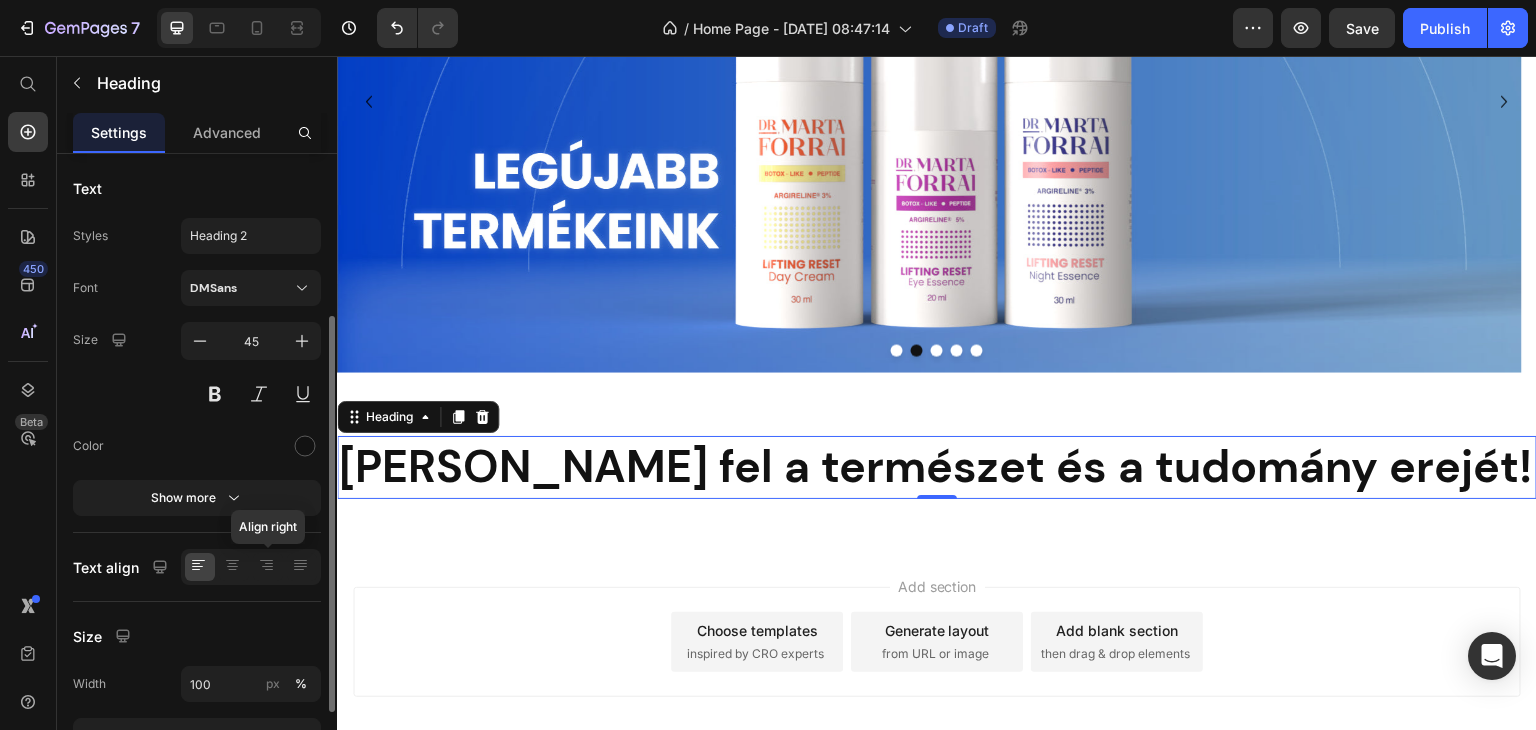 scroll, scrollTop: 200, scrollLeft: 0, axis: vertical 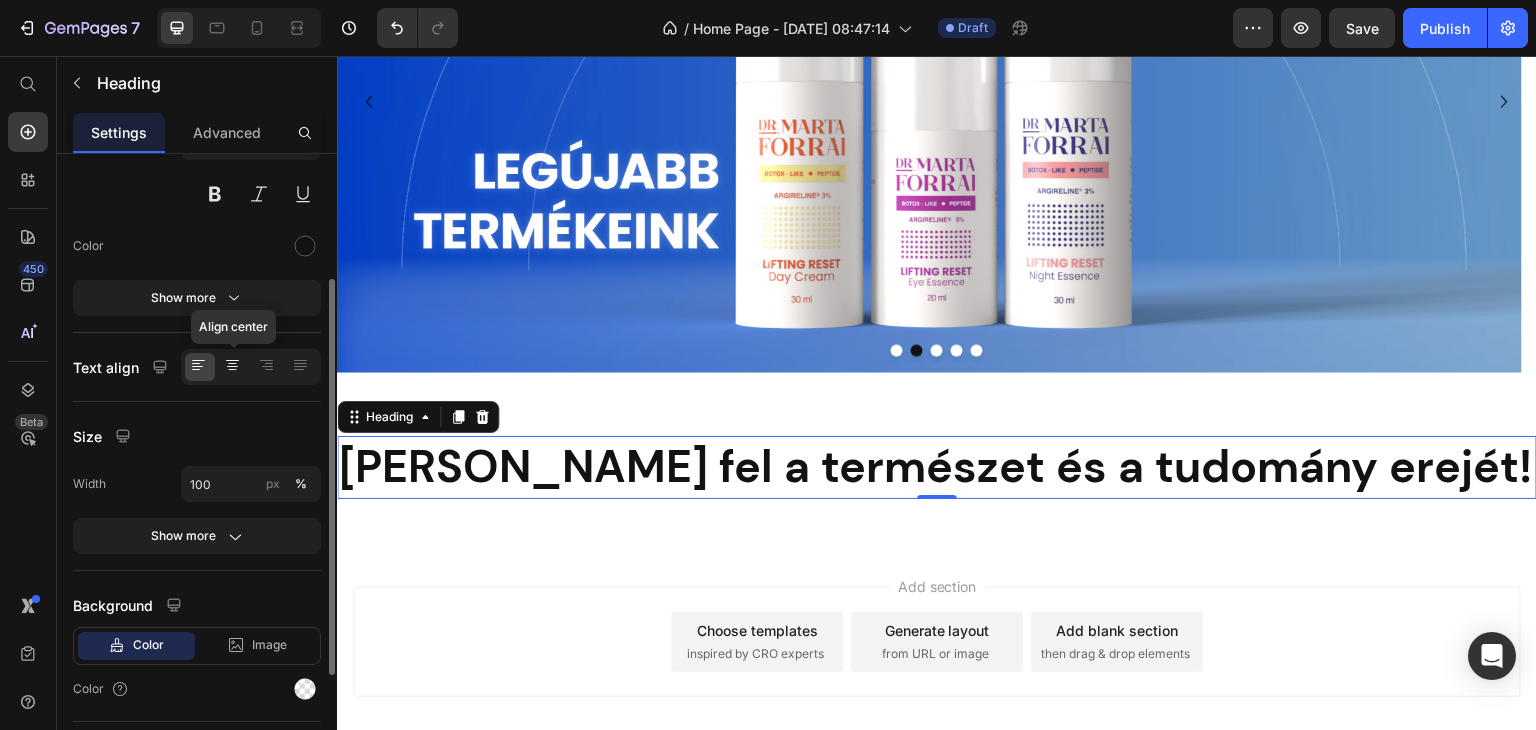 click 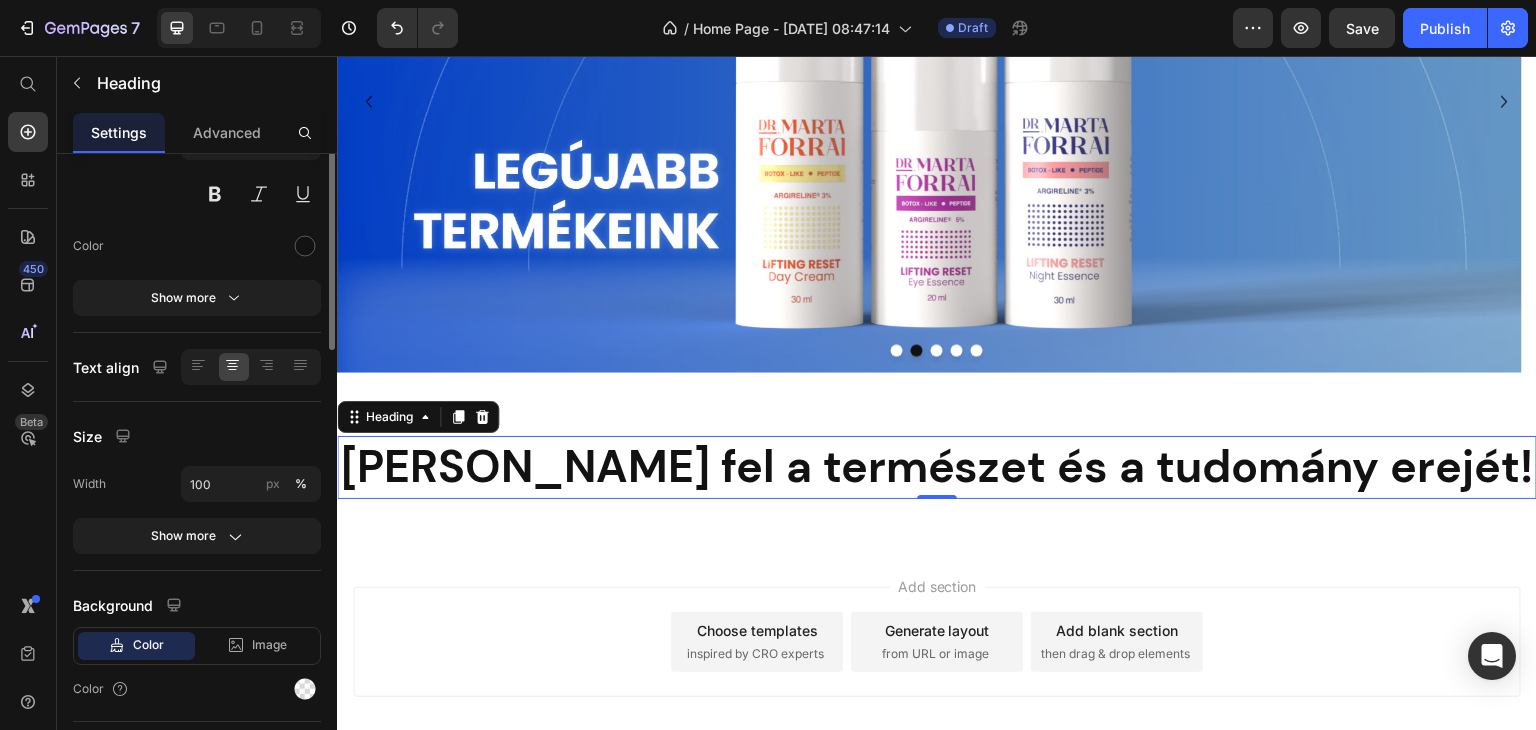 scroll, scrollTop: 0, scrollLeft: 0, axis: both 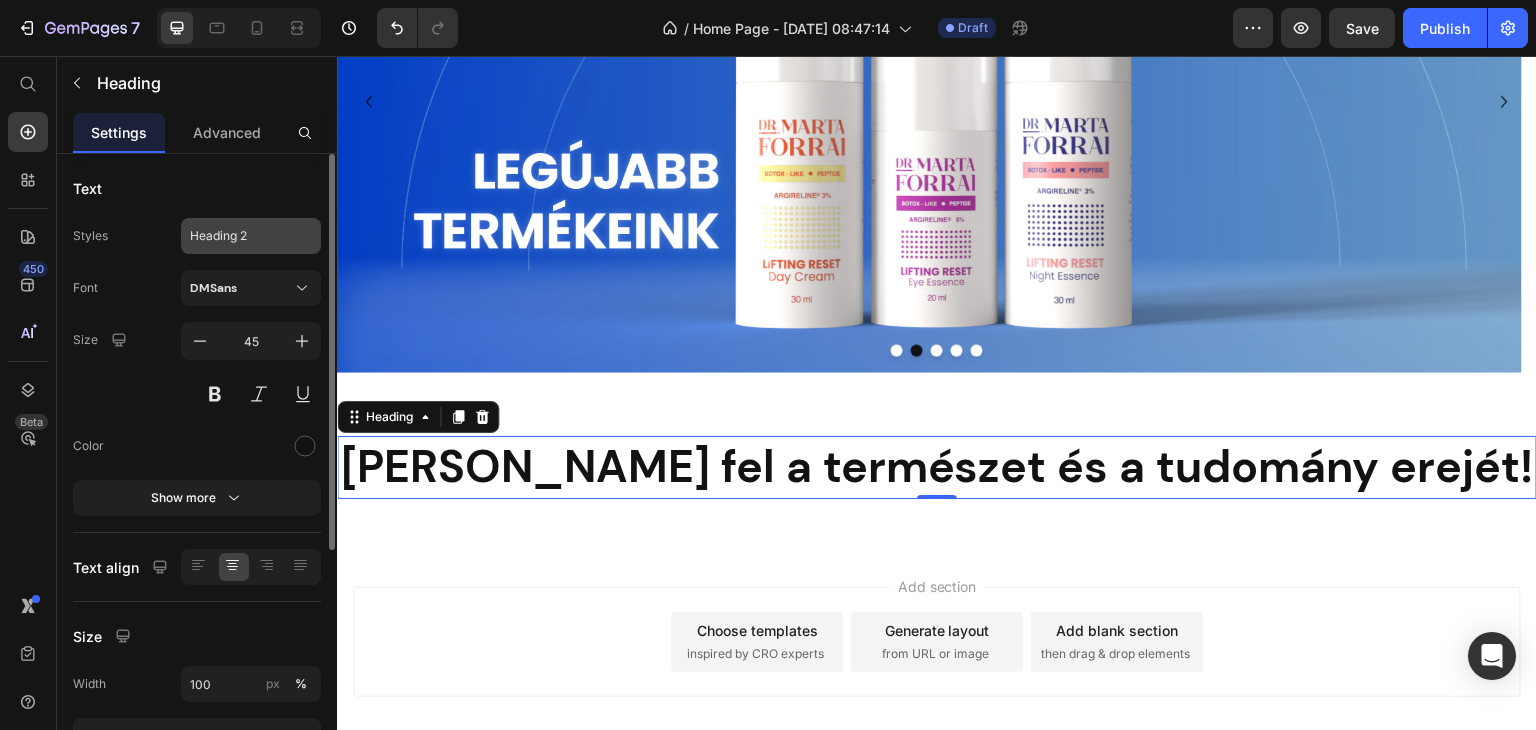 click on "Heading 2" at bounding box center (251, 236) 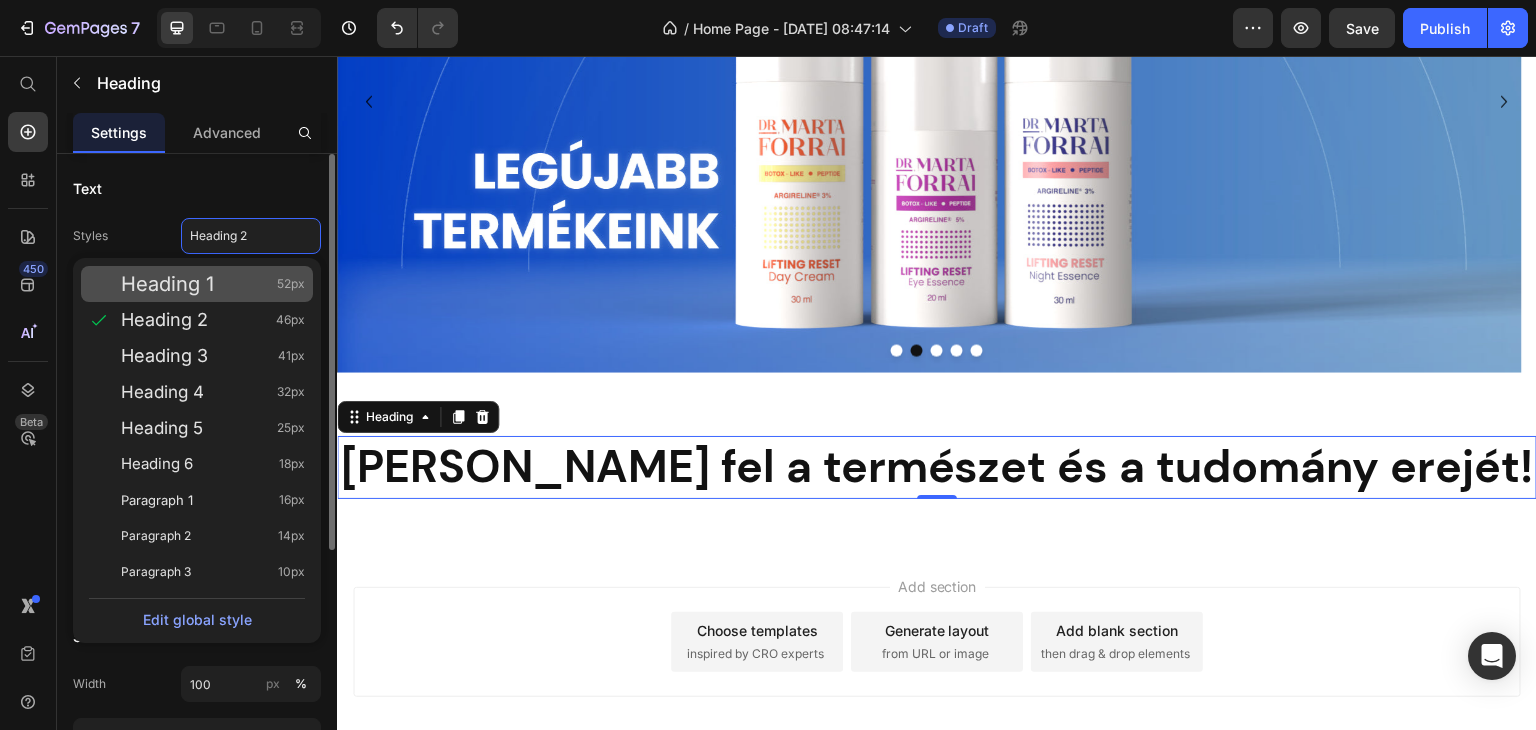click on "Heading 1 52px" at bounding box center [213, 284] 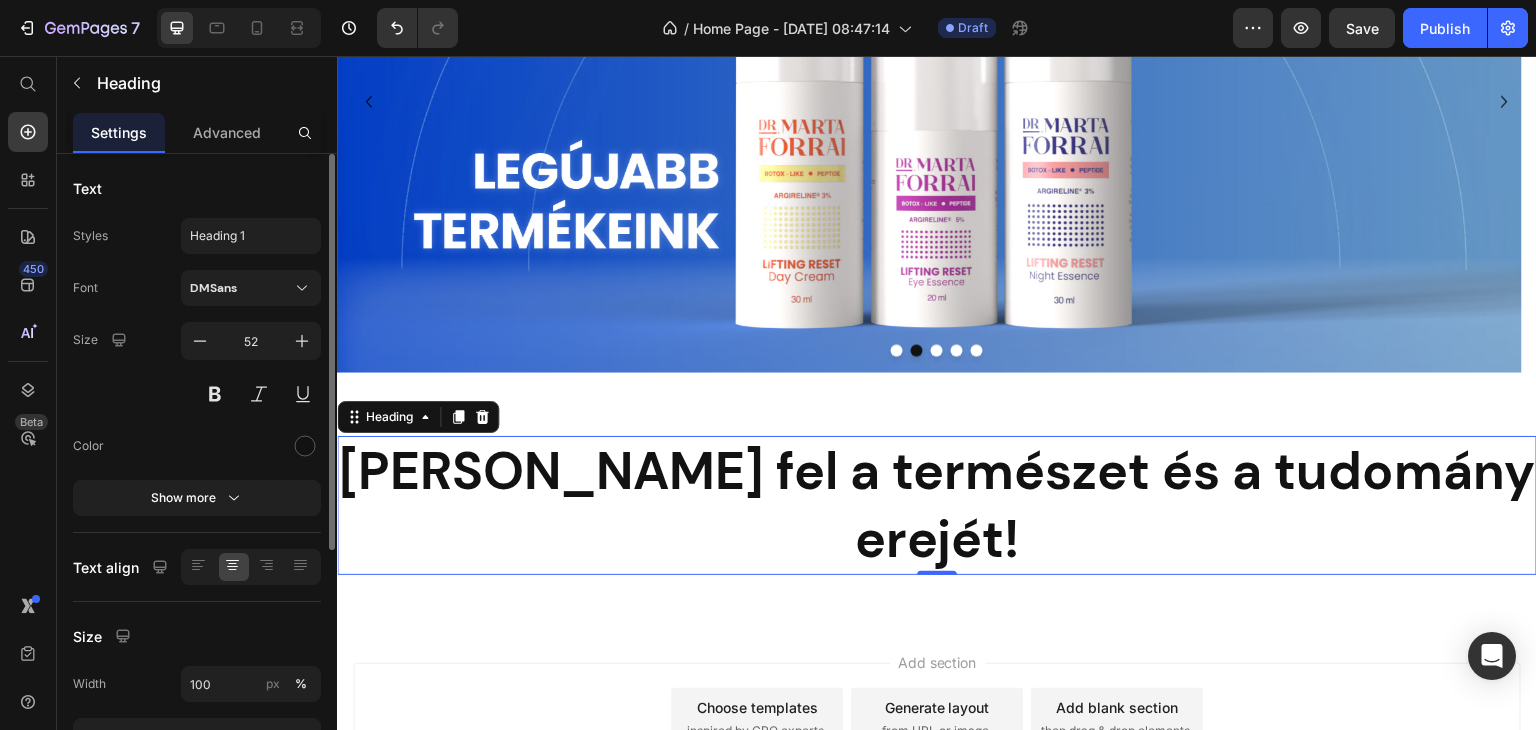 click on "DMSans" at bounding box center [251, 288] 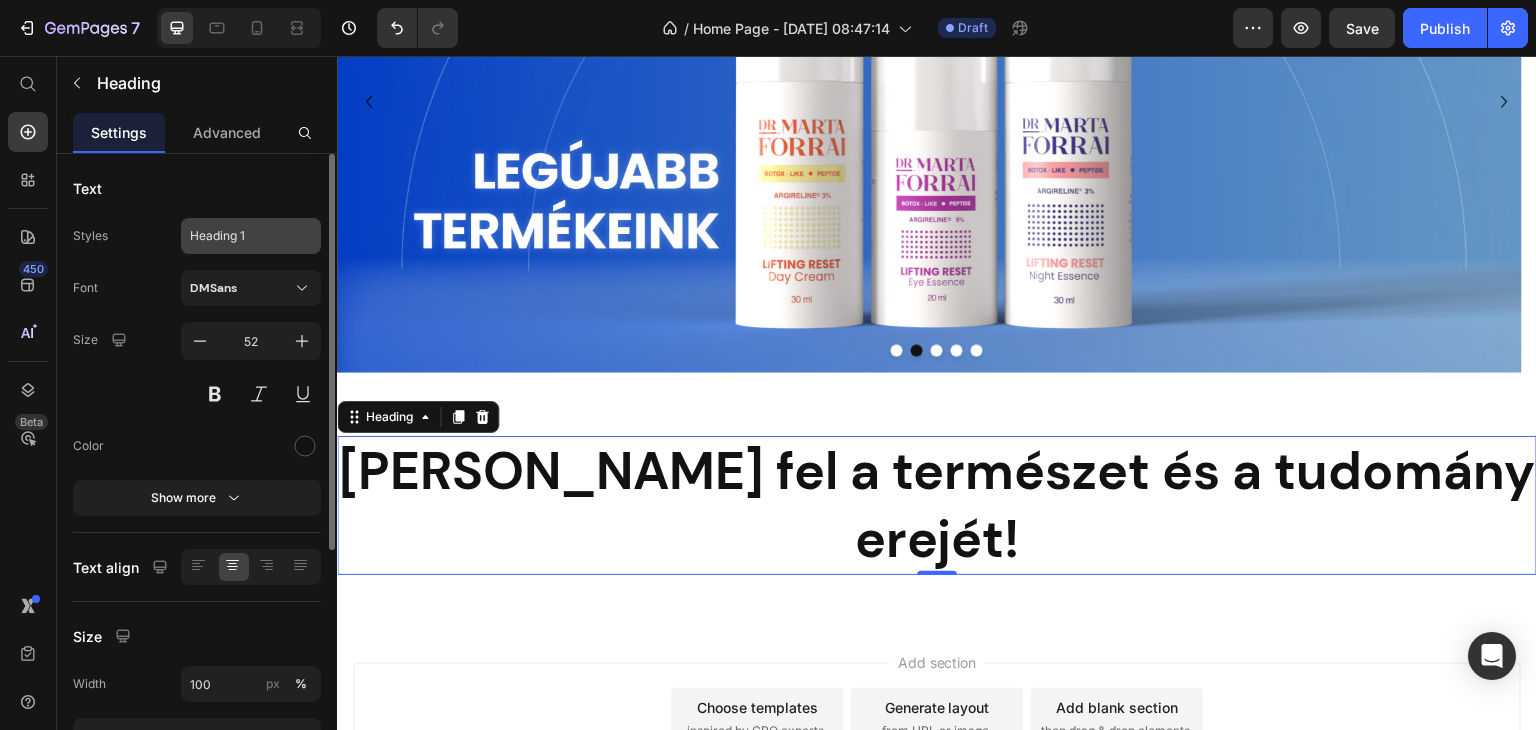 click on "Heading 1" 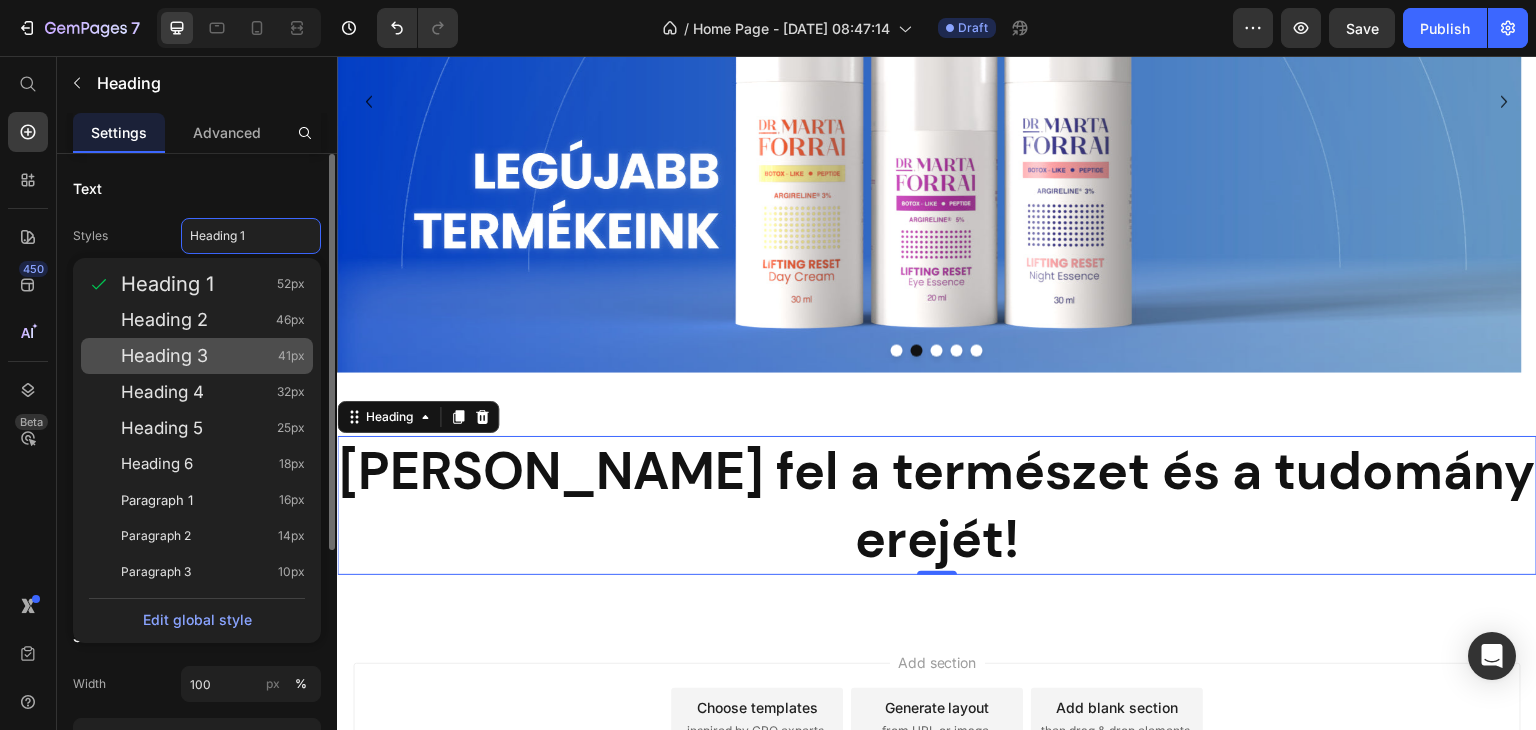 click on "Heading 3 41px" at bounding box center (213, 356) 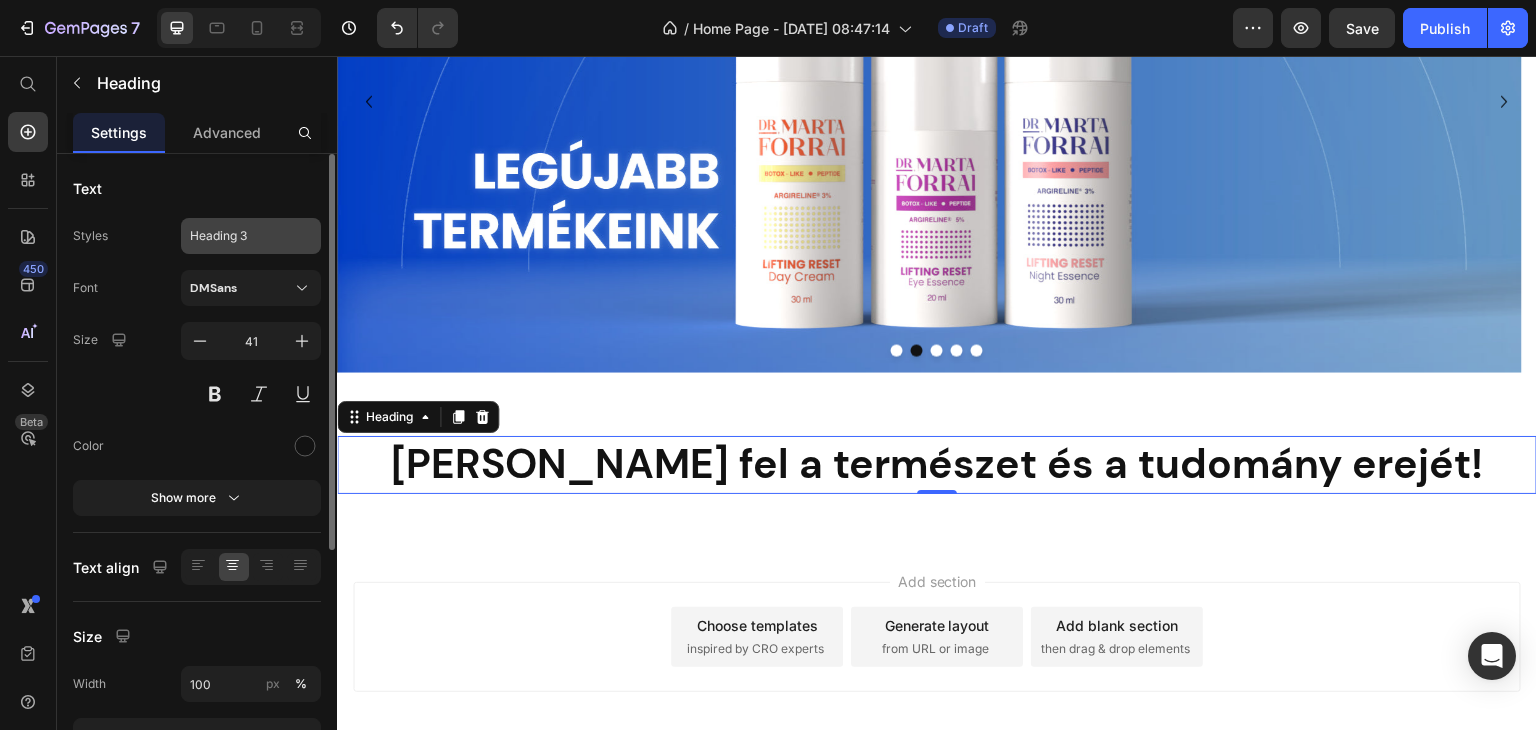 click on "Heading 3" 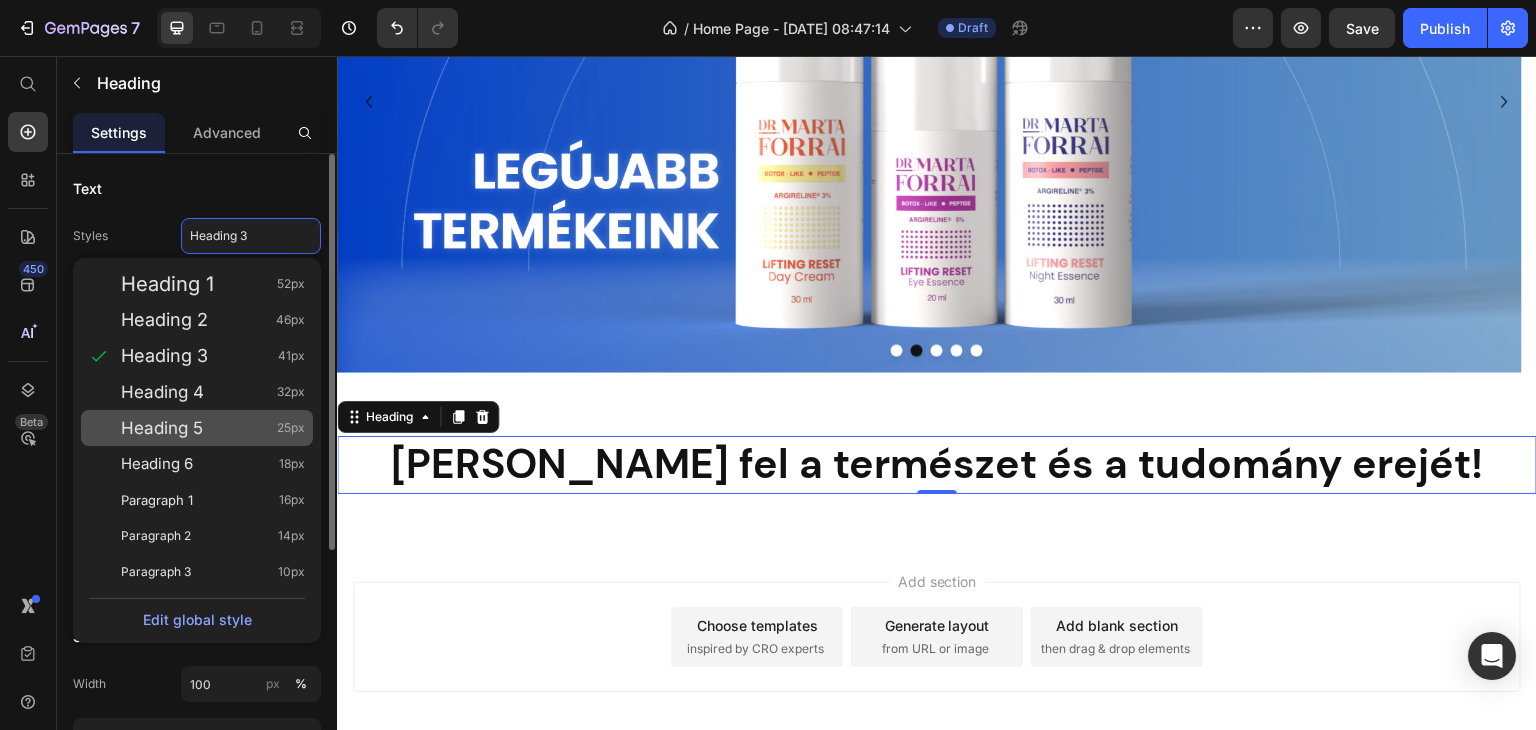 click on "Heading 5 25px" at bounding box center [213, 428] 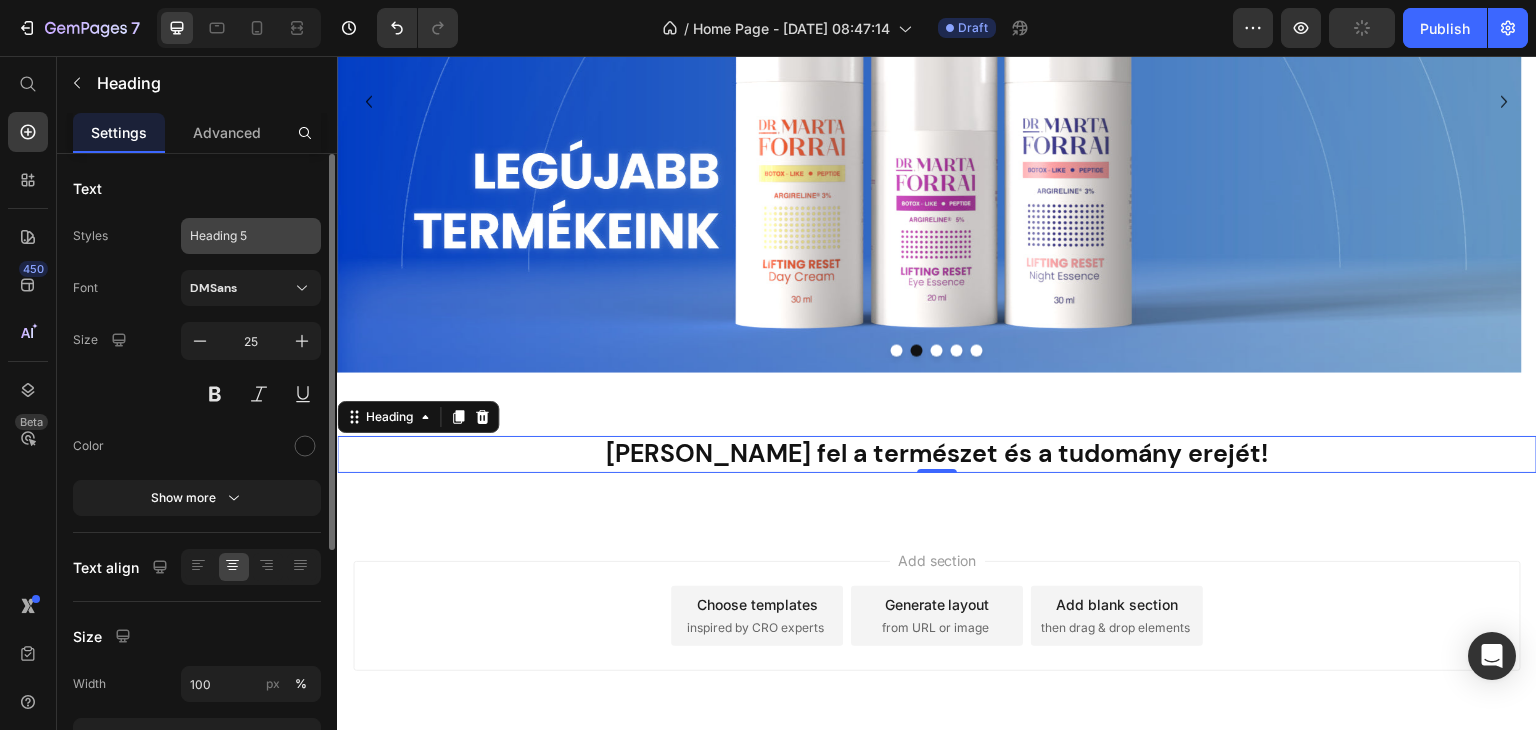 drag, startPoint x: 216, startPoint y: 235, endPoint x: 221, endPoint y: 248, distance: 13.928389 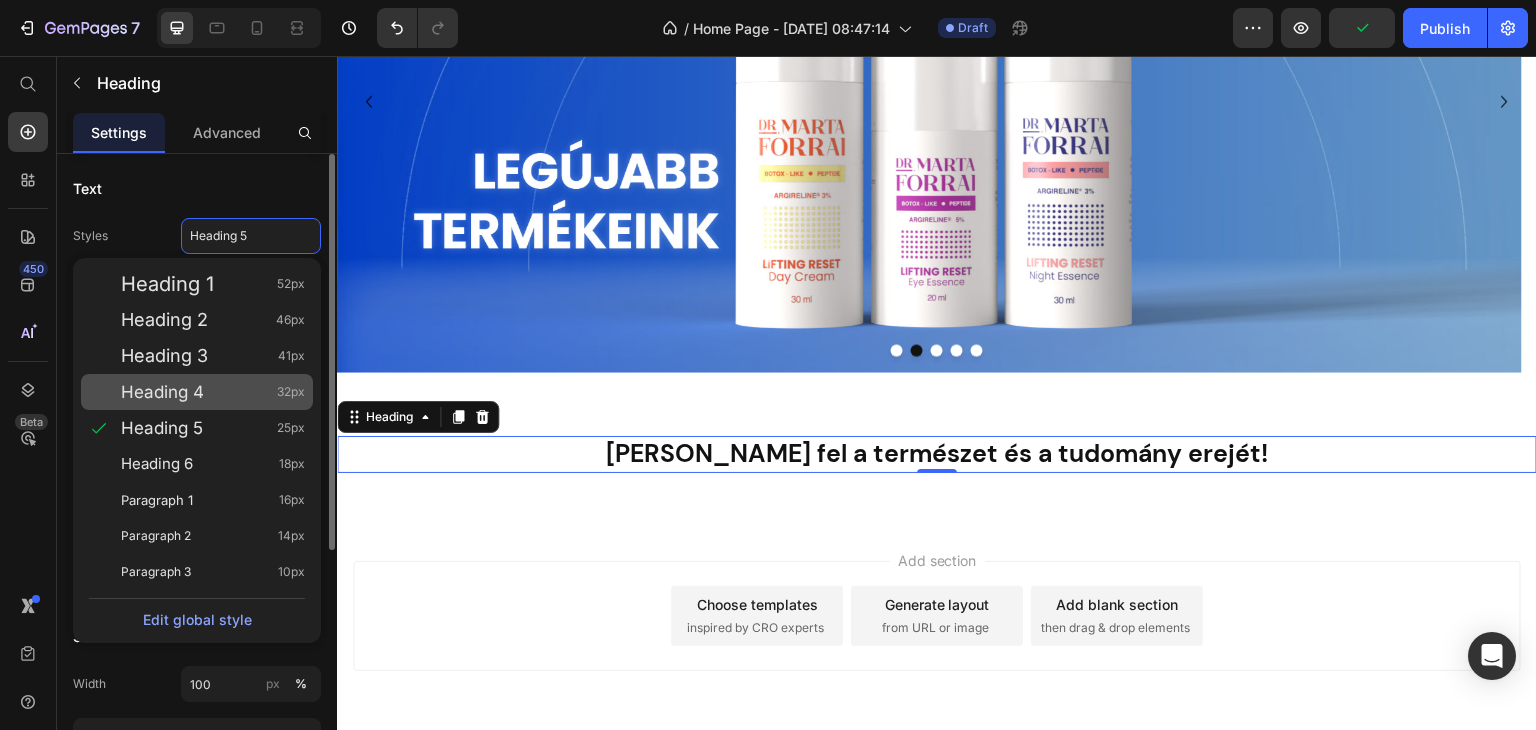 click on "Heading 4 32px" at bounding box center (213, 392) 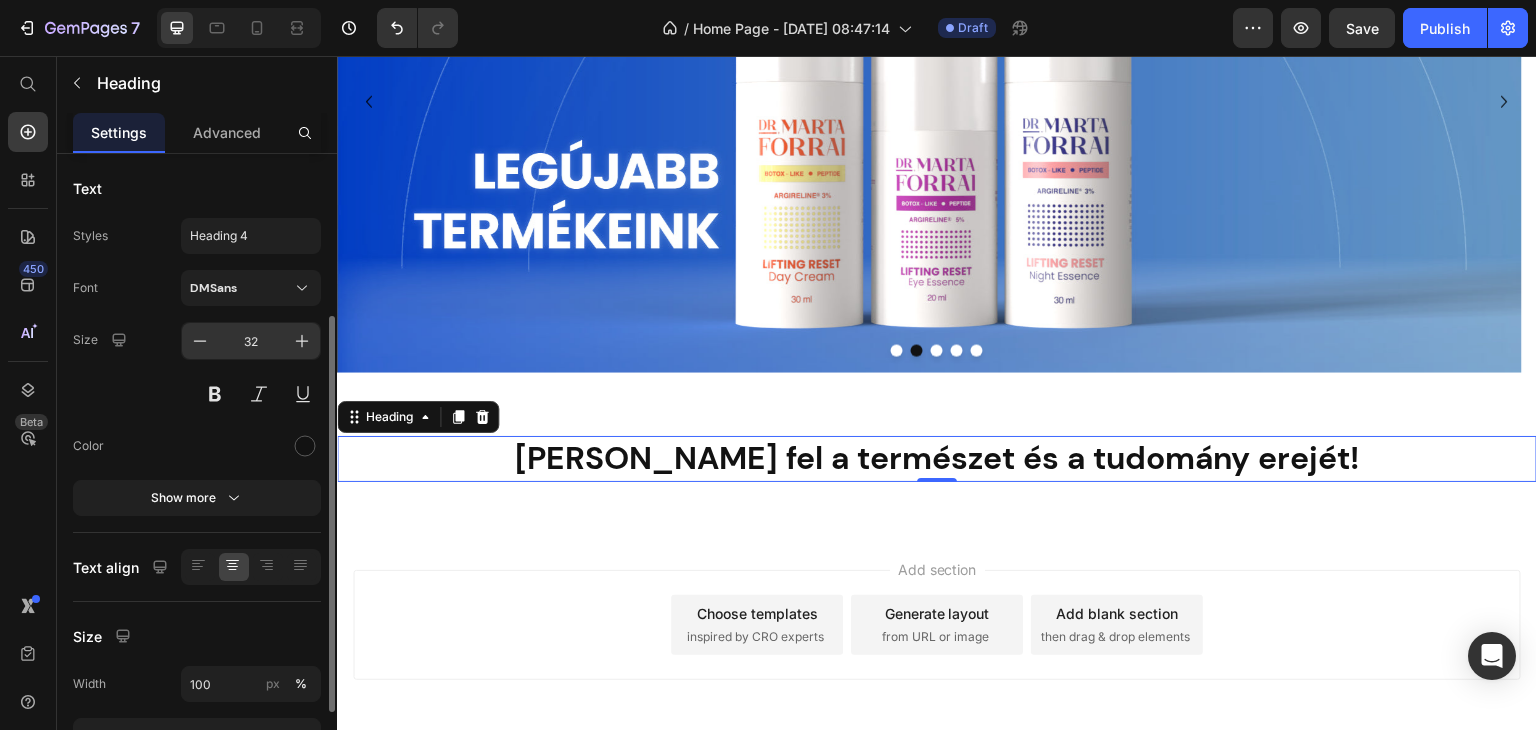 scroll, scrollTop: 100, scrollLeft: 0, axis: vertical 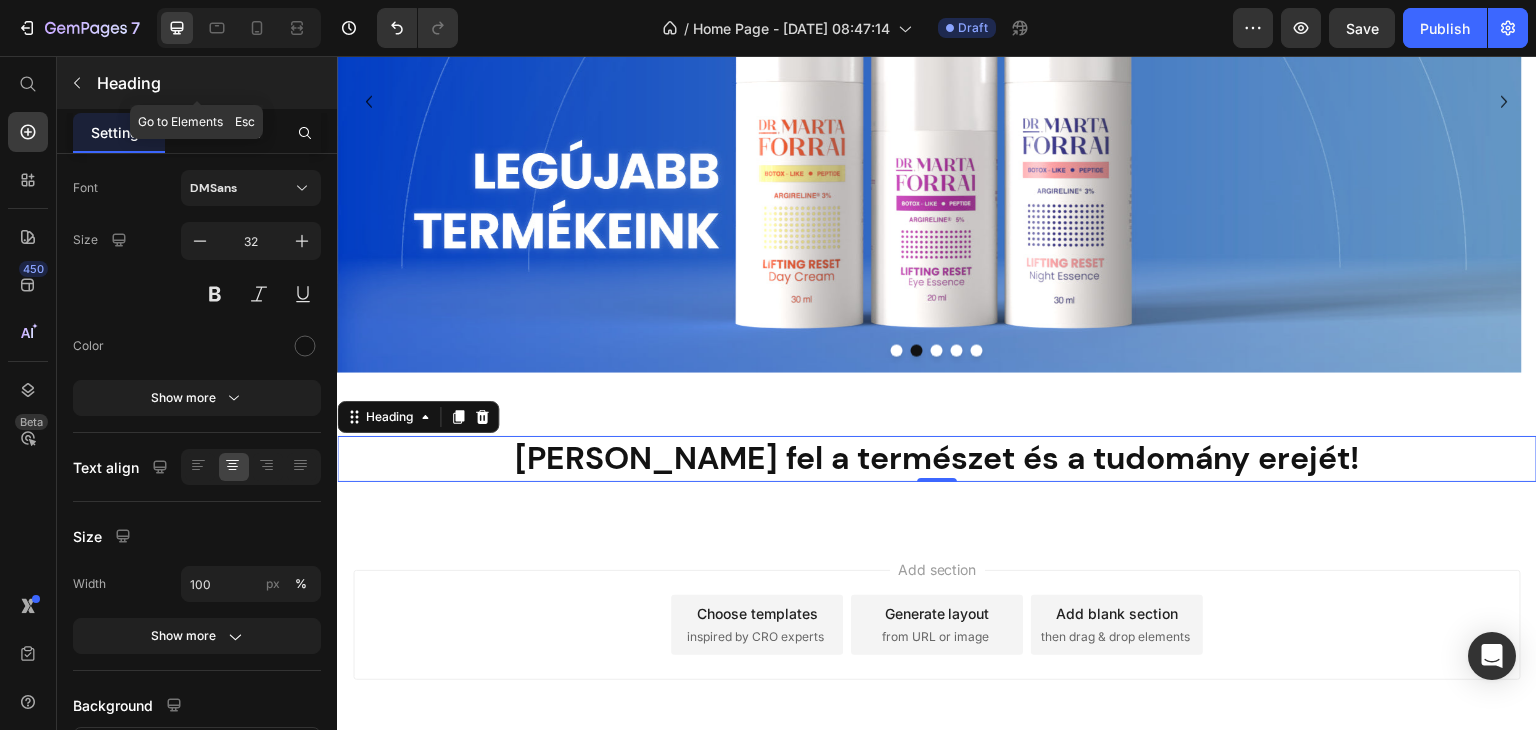 click at bounding box center (77, 83) 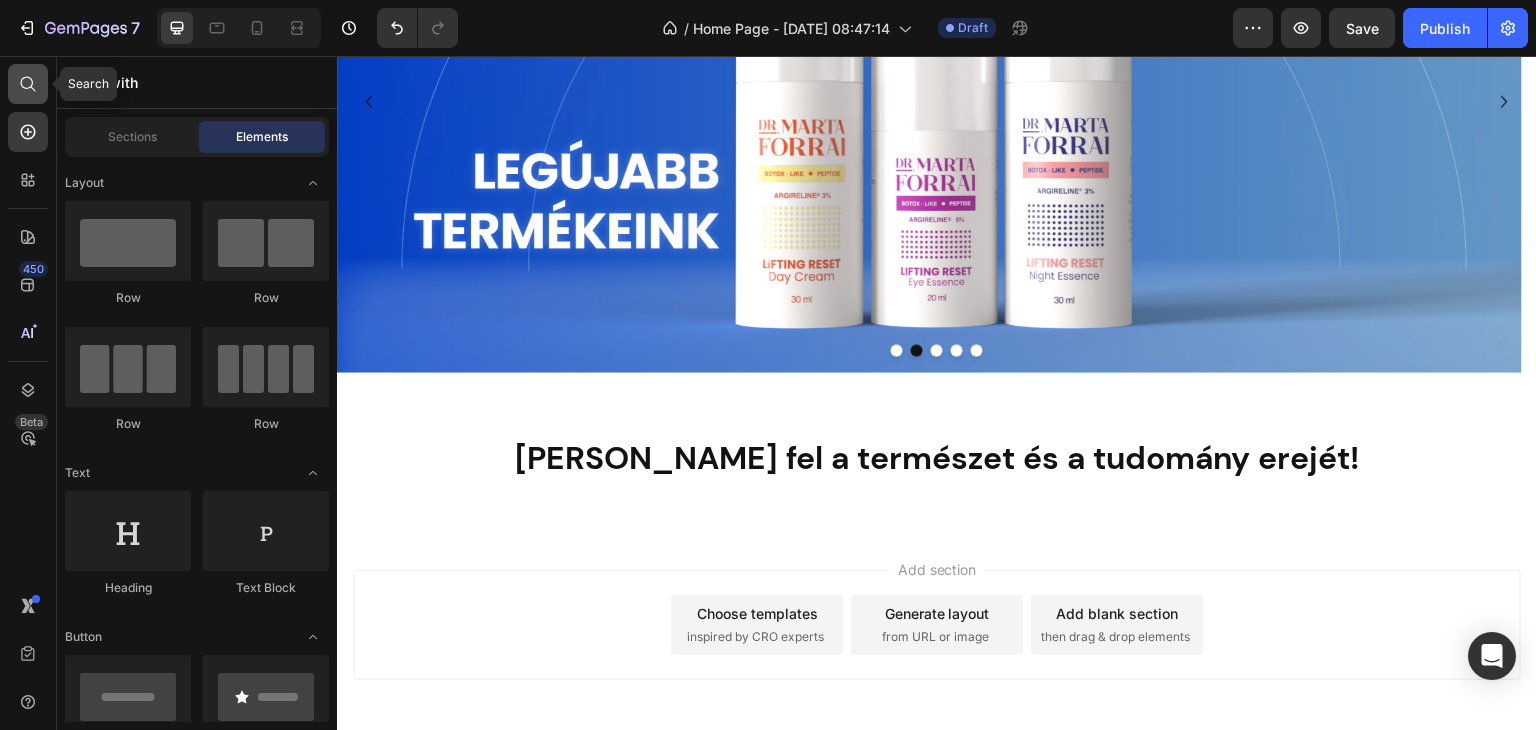 click 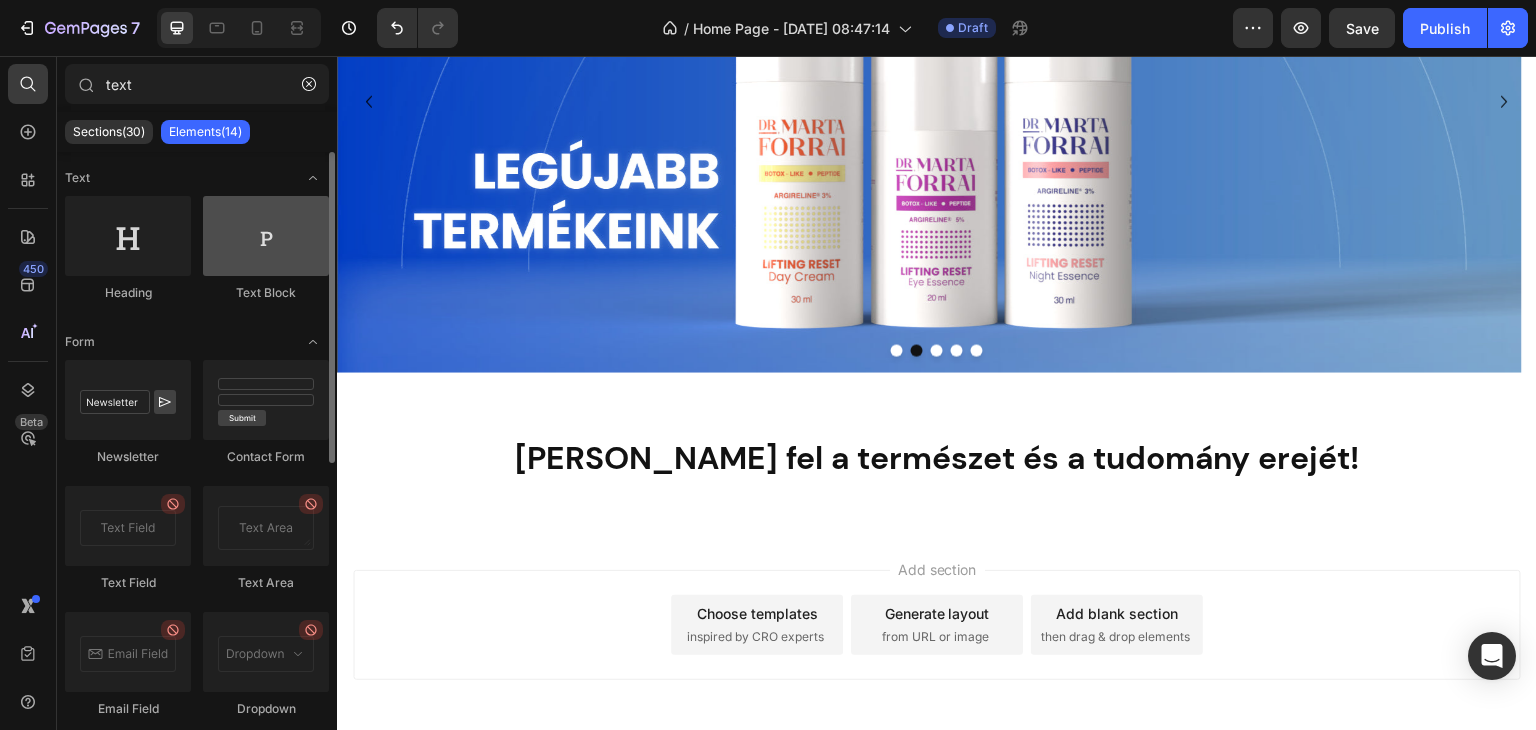 type on "text" 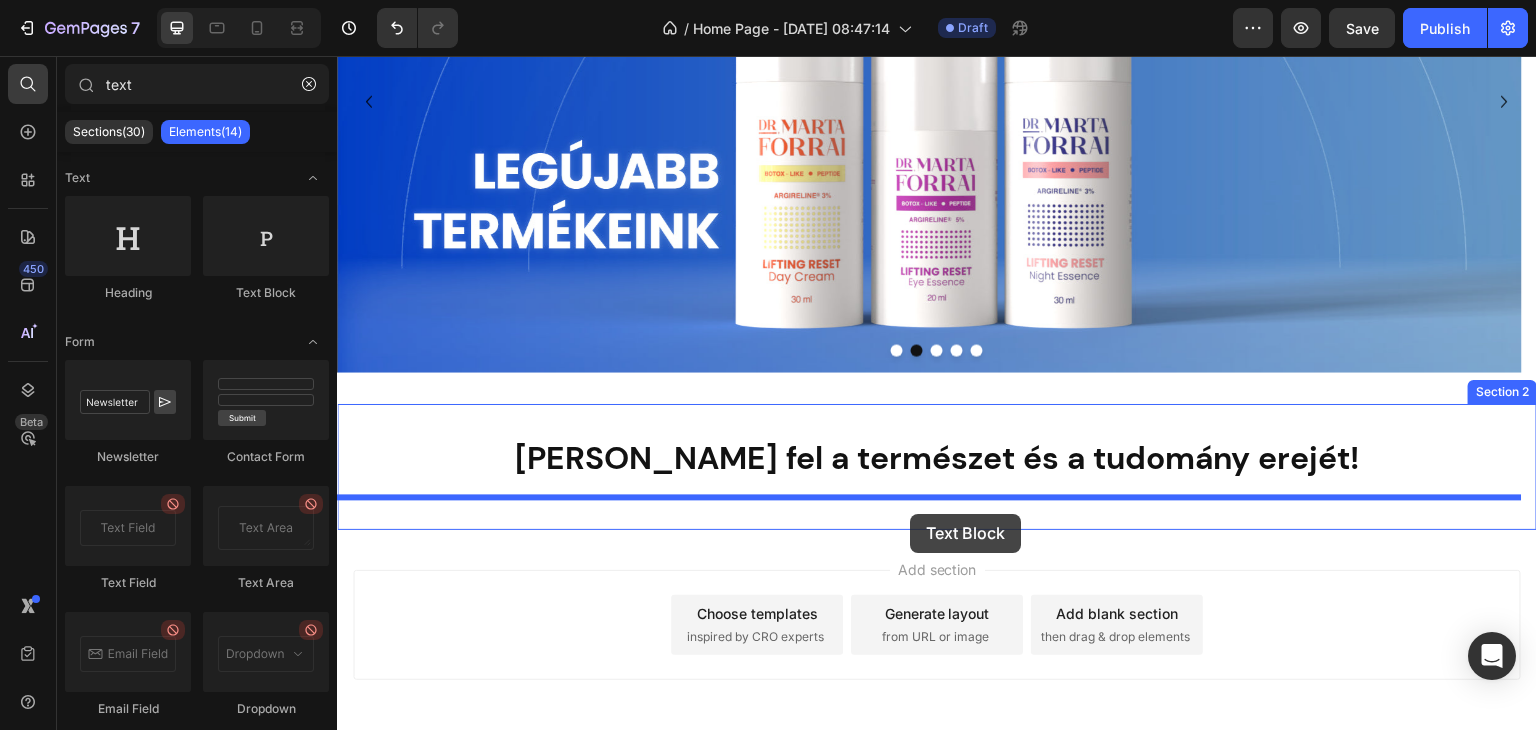 drag, startPoint x: 581, startPoint y: 301, endPoint x: 910, endPoint y: 514, distance: 391.93112 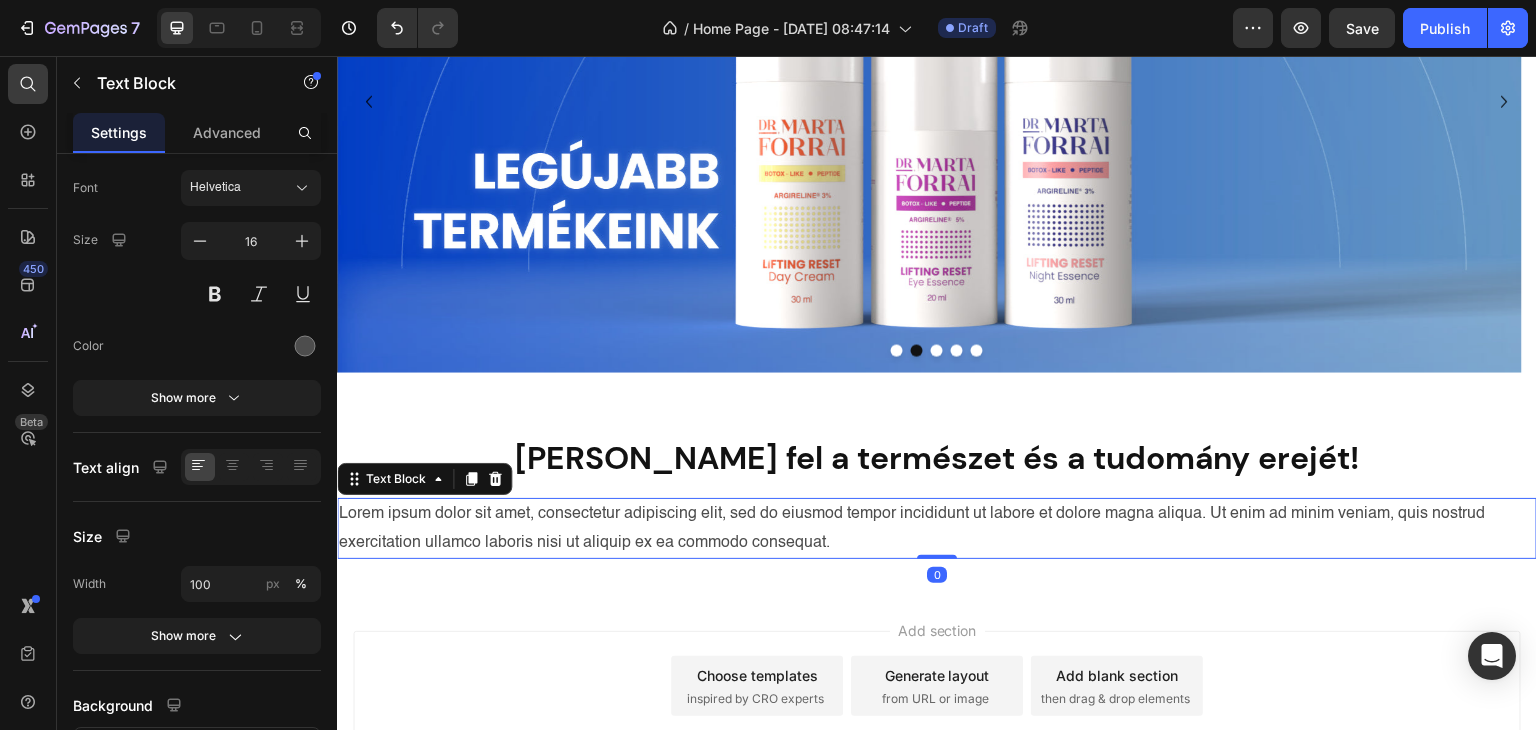 scroll, scrollTop: 0, scrollLeft: 0, axis: both 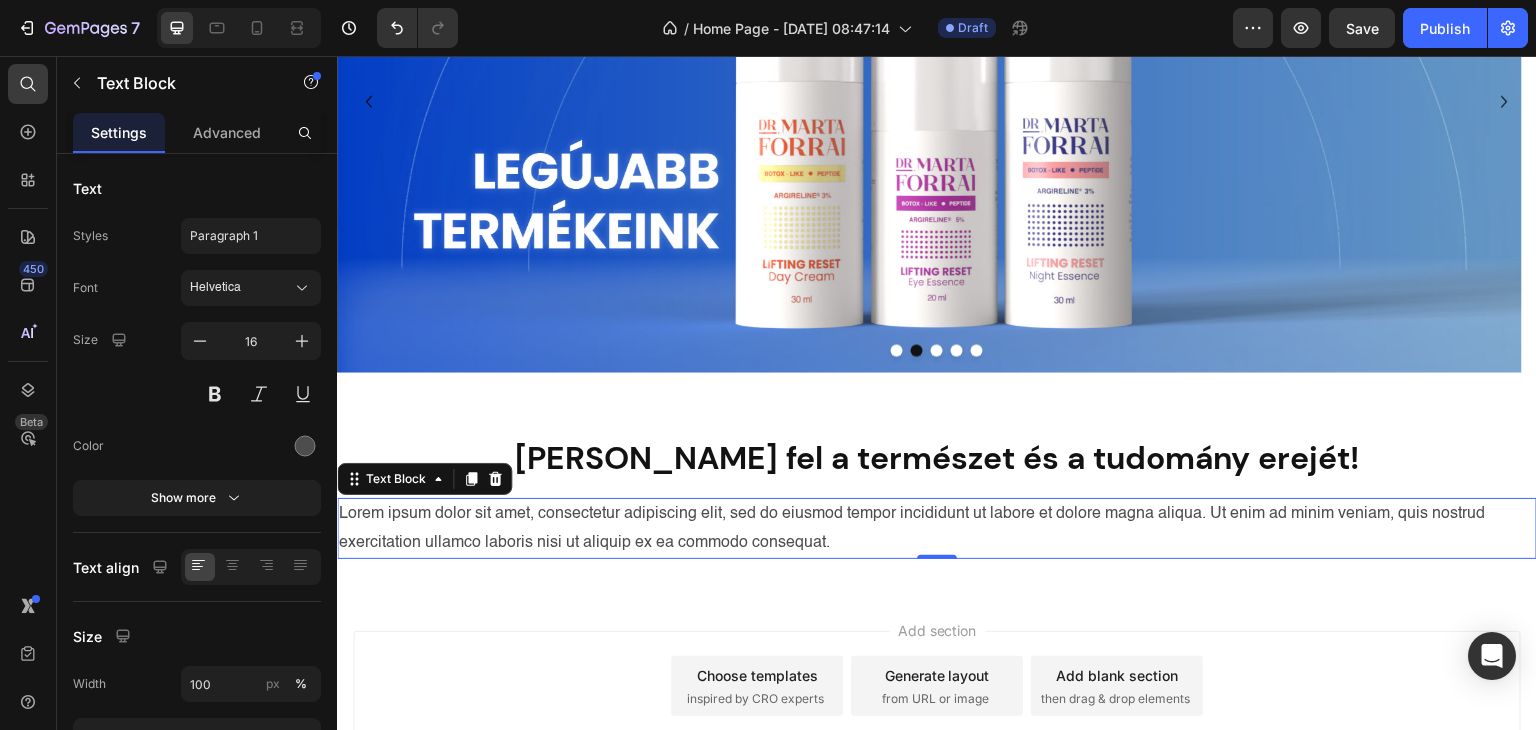 click on "Lorem ipsum dolor sit amet, consectetur adipiscing elit, sed do eiusmod tempor incididunt ut labore et dolore magna aliqua. Ut enim ad minim veniam, quis nostrud exercitation ullamco laboris nisi ut aliquip ex ea commodo consequat." at bounding box center (937, 529) 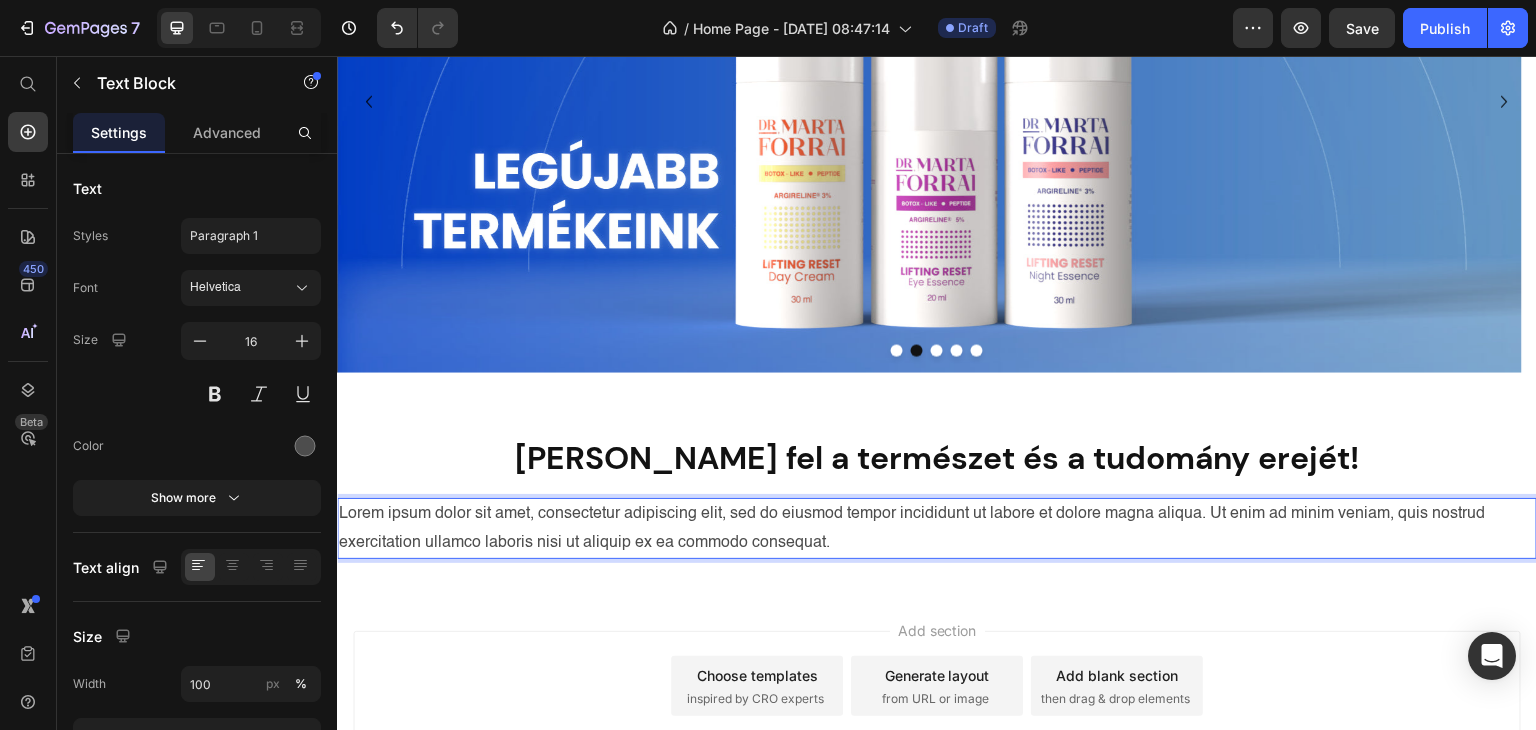 click on "Lorem ipsum dolor sit amet, consectetur adipiscing elit, sed do eiusmod tempor incididunt ut labore et dolore magna aliqua. Ut enim ad minim veniam, quis nostrud exercitation ullamco laboris nisi ut aliquip ex ea commodo consequat." at bounding box center [937, 529] 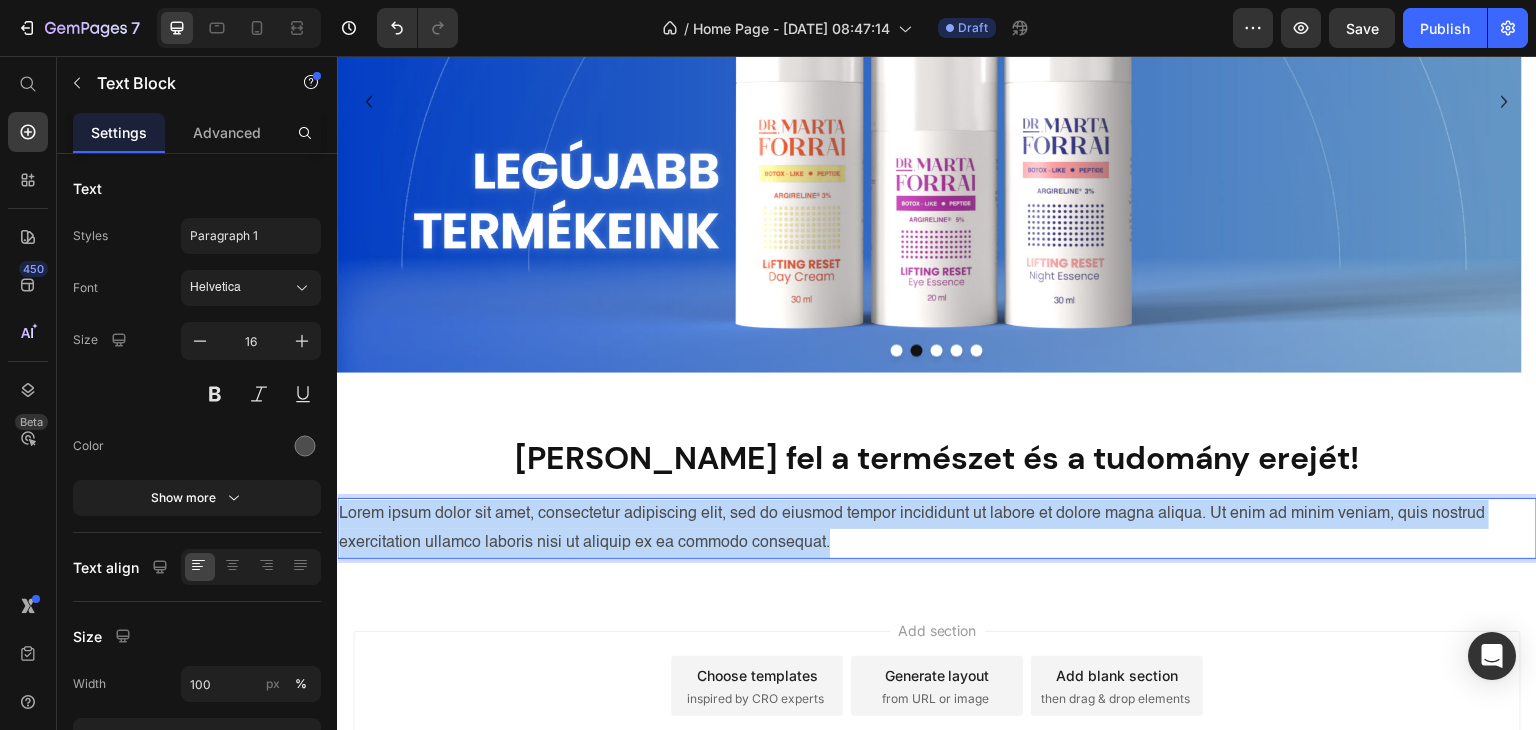 click on "Lorem ipsum dolor sit amet, consectetur adipiscing elit, sed do eiusmod tempor incididunt ut labore et dolore magna aliqua. Ut enim ad minim veniam, quis nostrud exercitation ullamco laboris nisi ut aliquip ex ea commodo consequat." at bounding box center (937, 529) 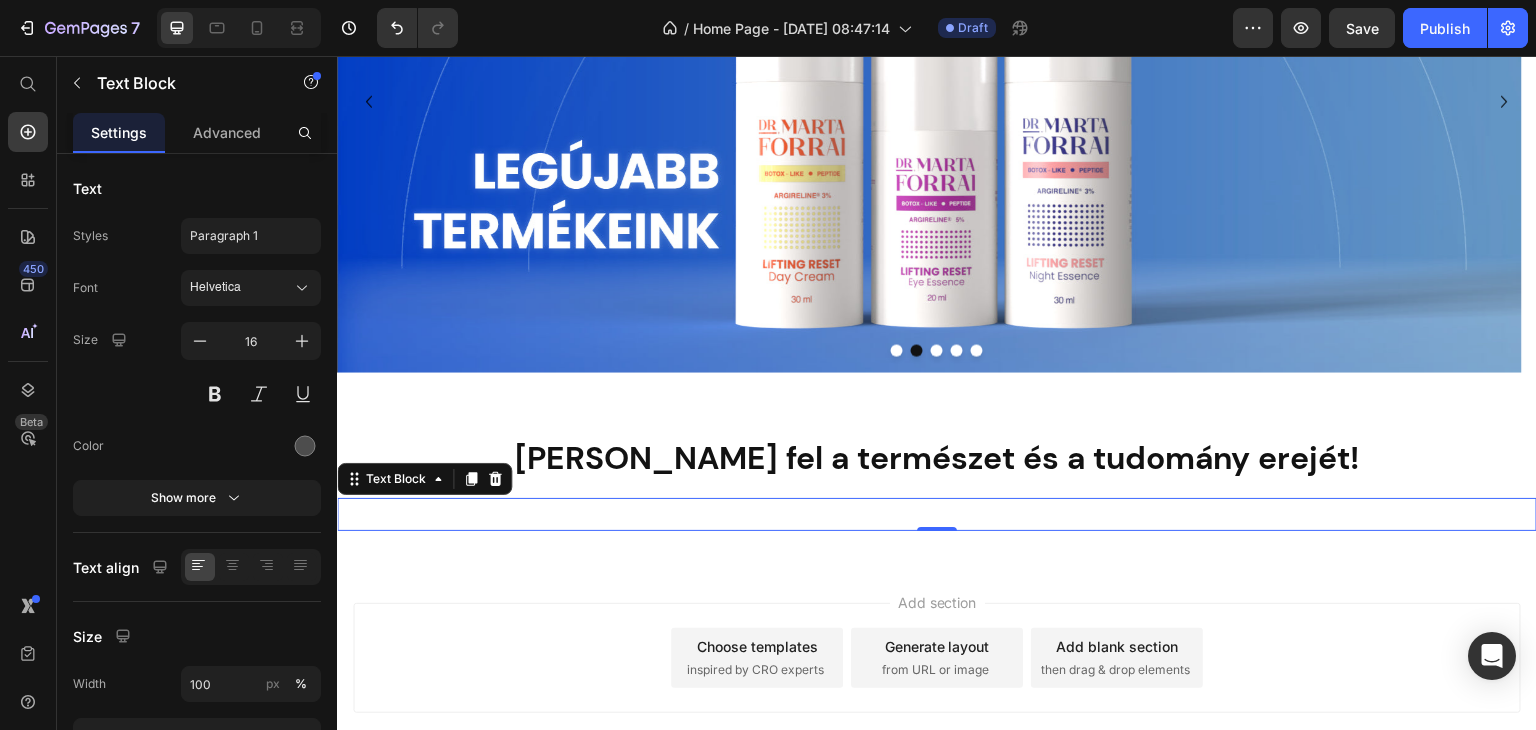 click at bounding box center (937, 514) 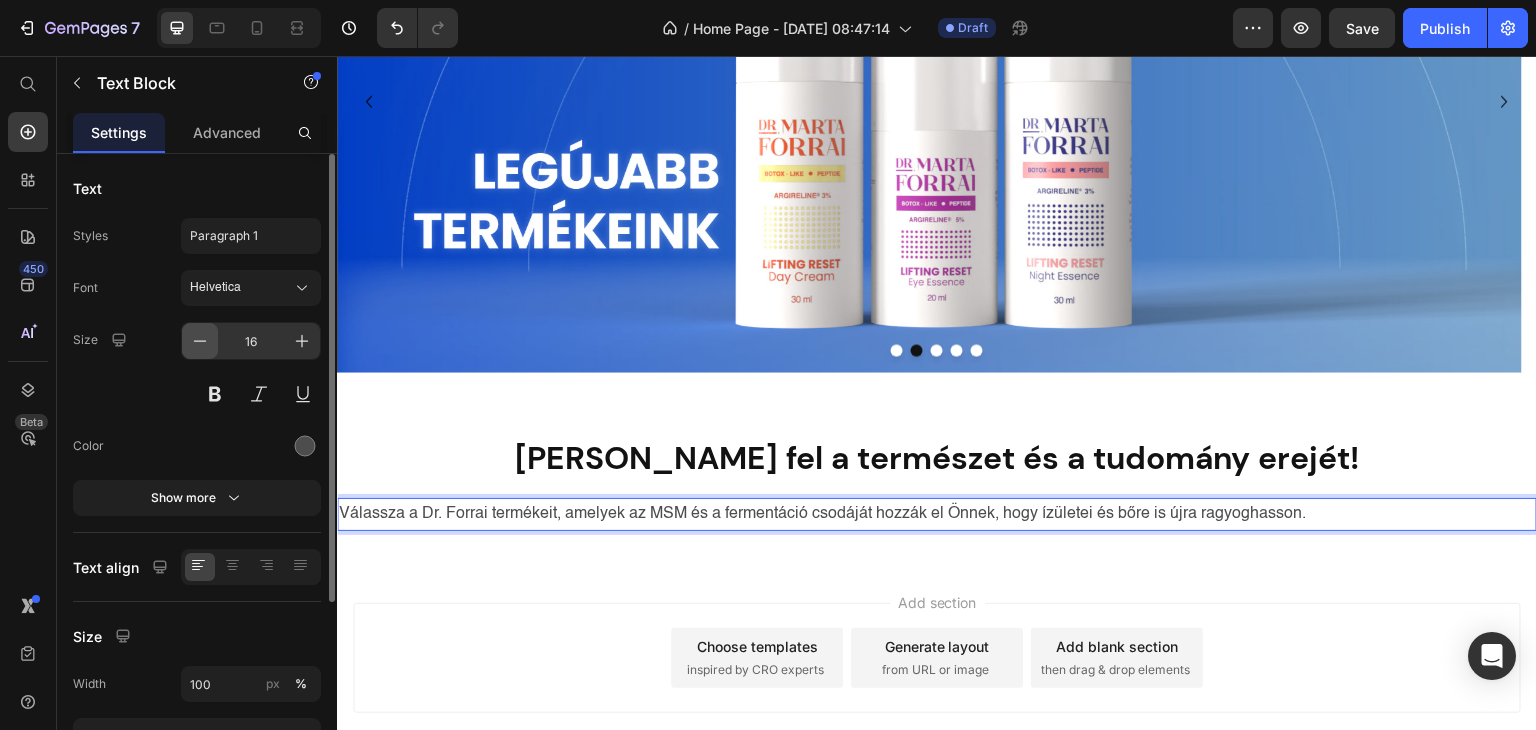 click at bounding box center (200, 341) 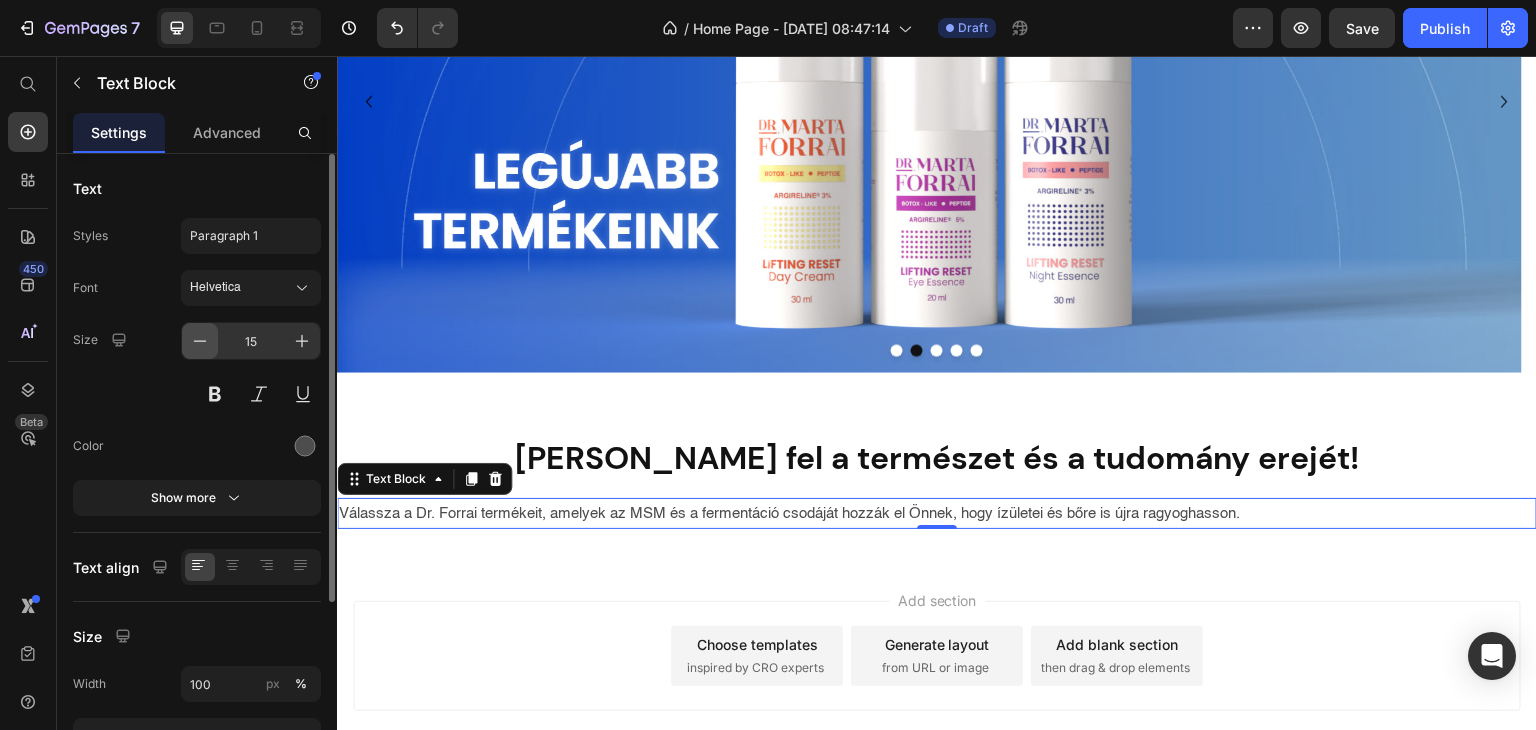 click at bounding box center (200, 341) 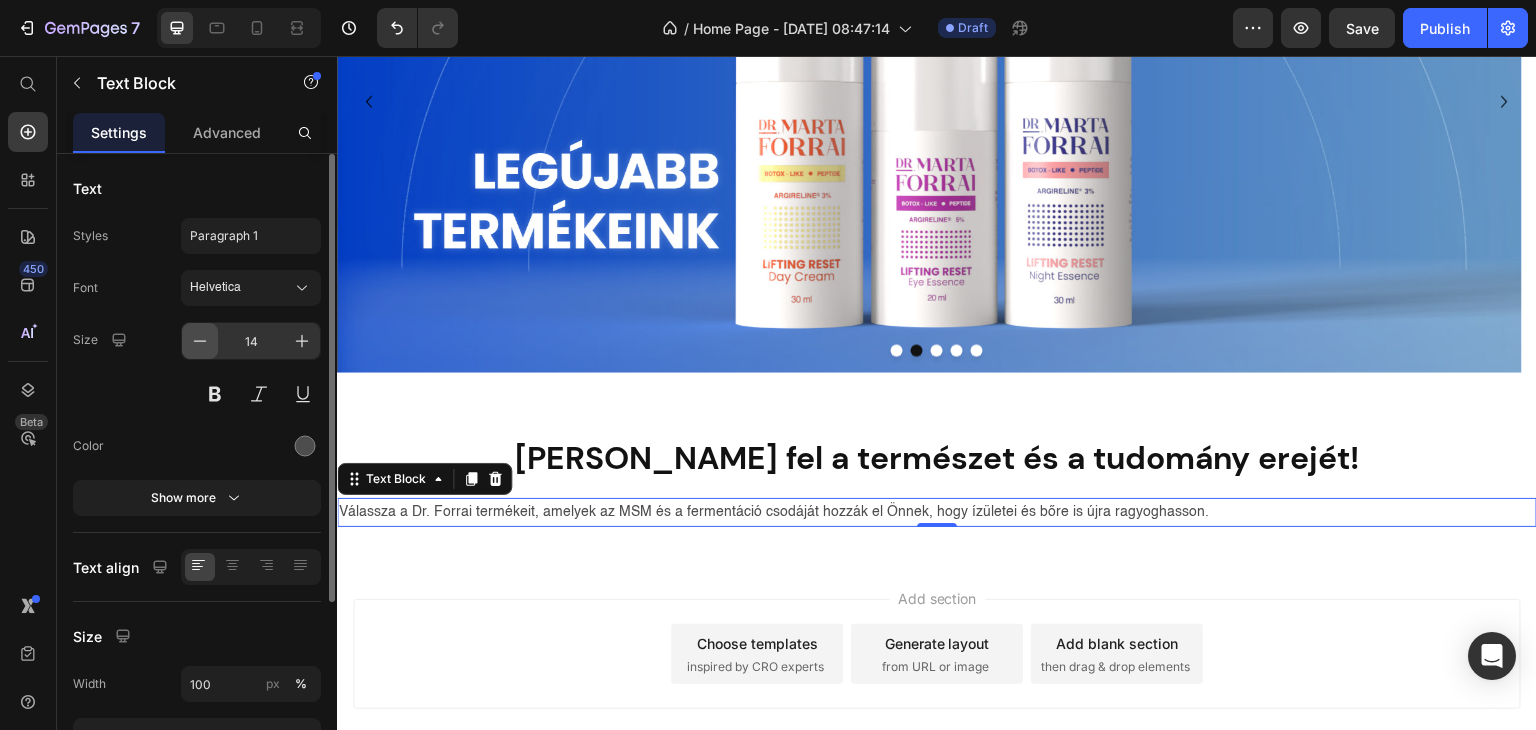 click at bounding box center (200, 341) 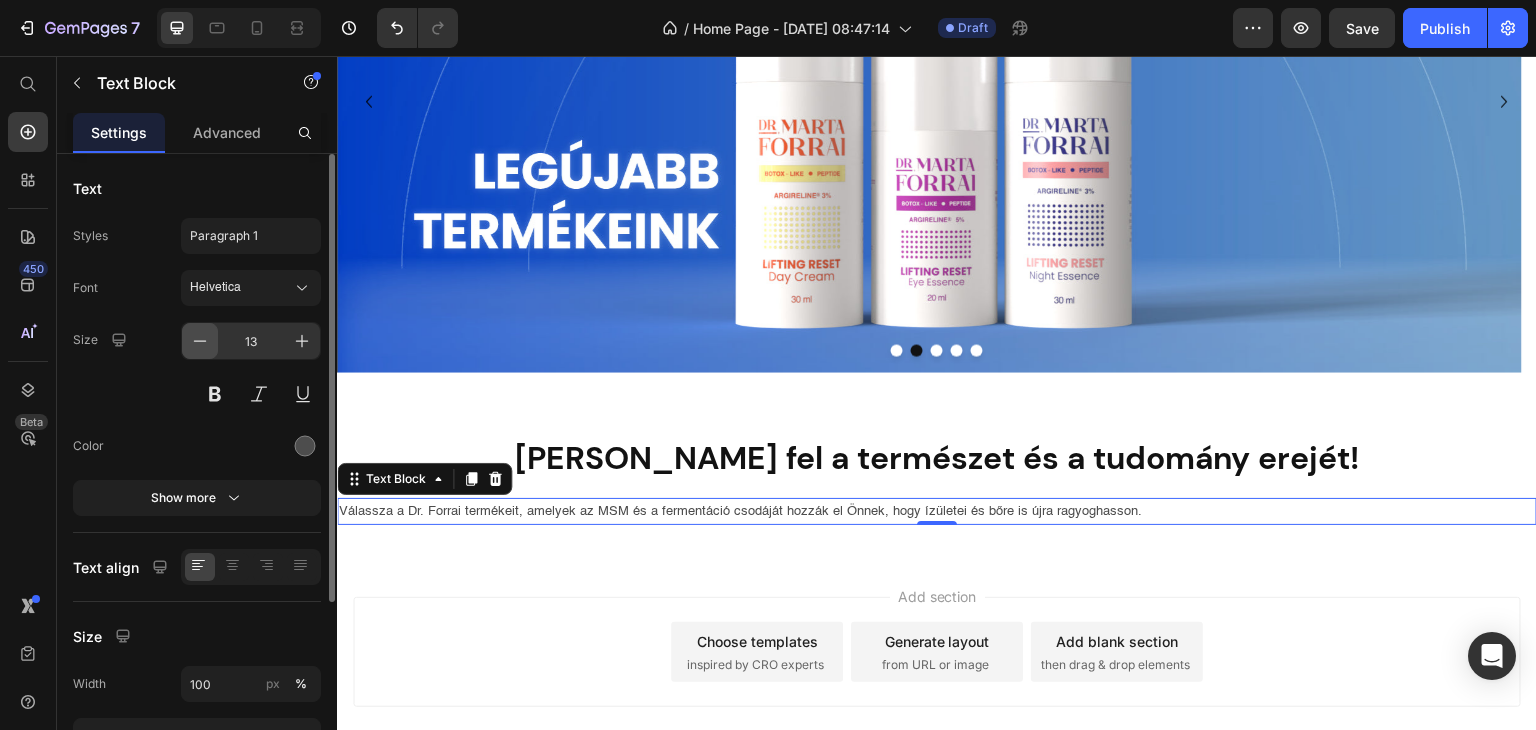 click at bounding box center [200, 341] 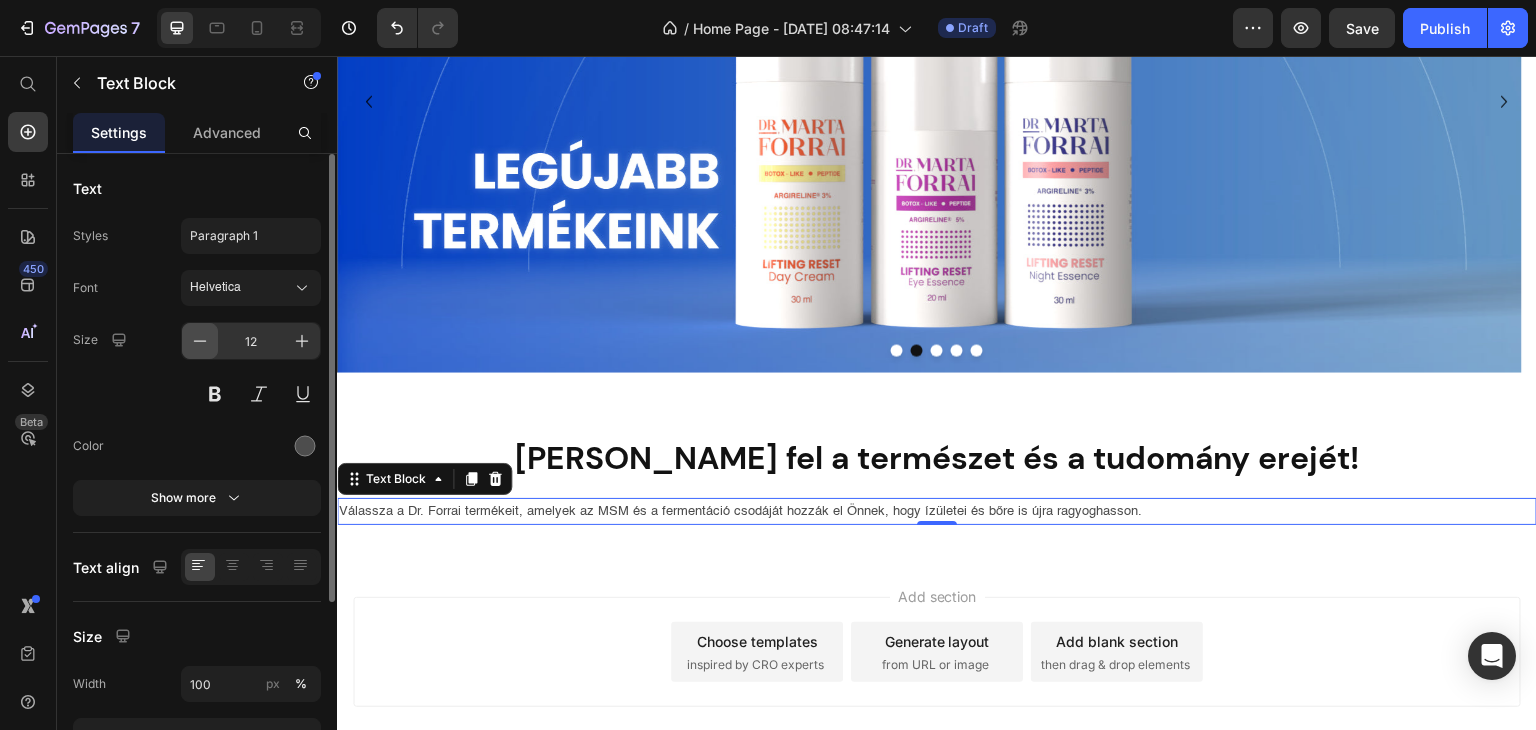 click at bounding box center (200, 341) 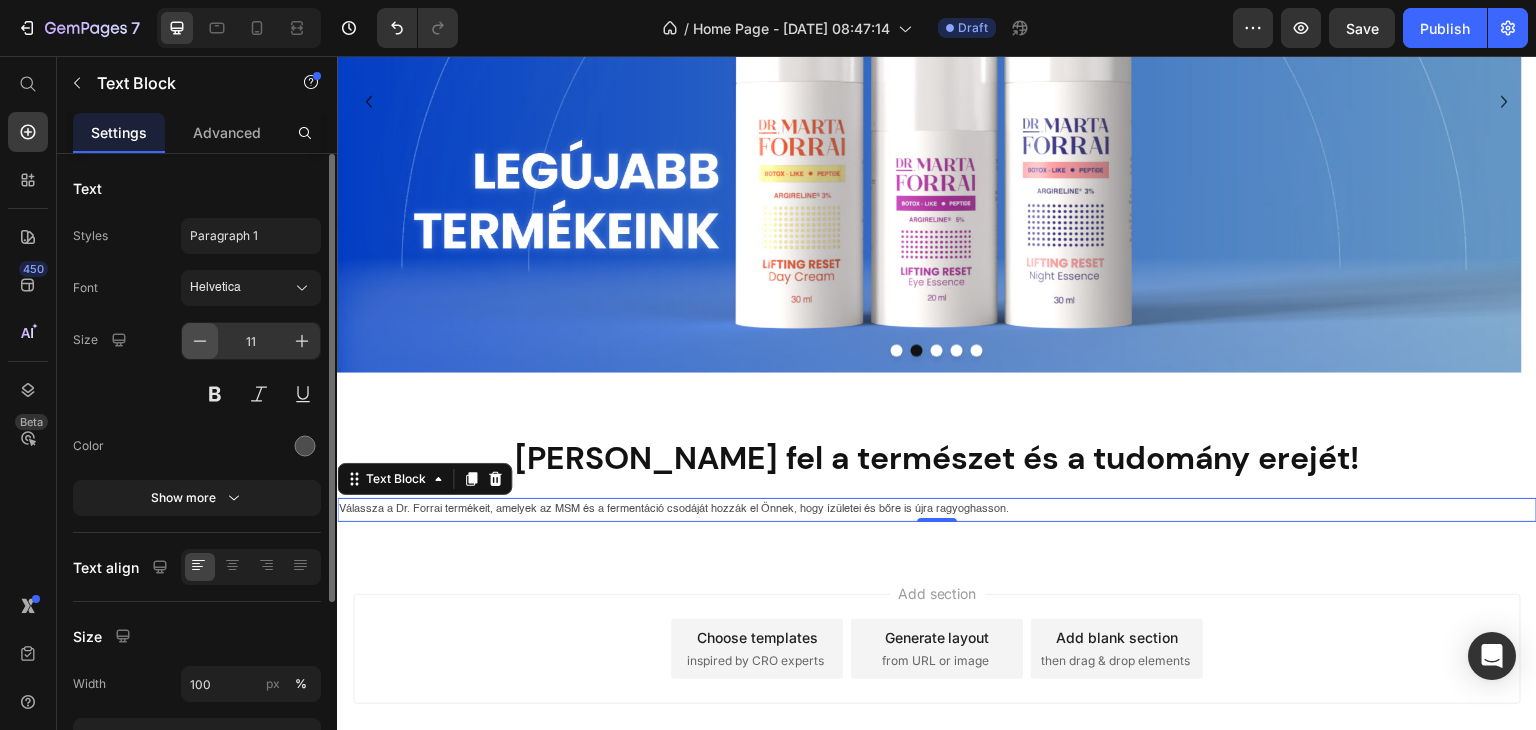 click at bounding box center [200, 341] 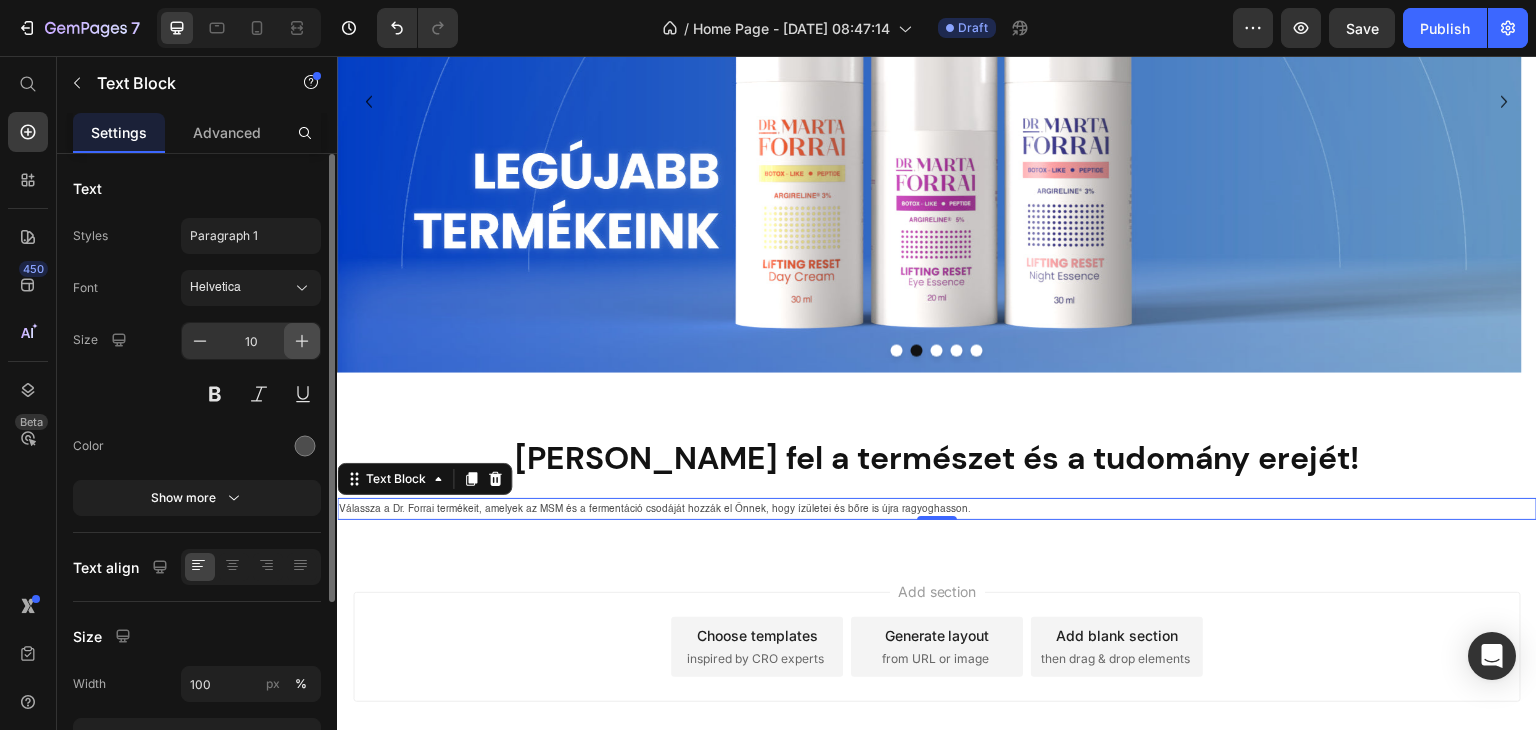 click at bounding box center [302, 341] 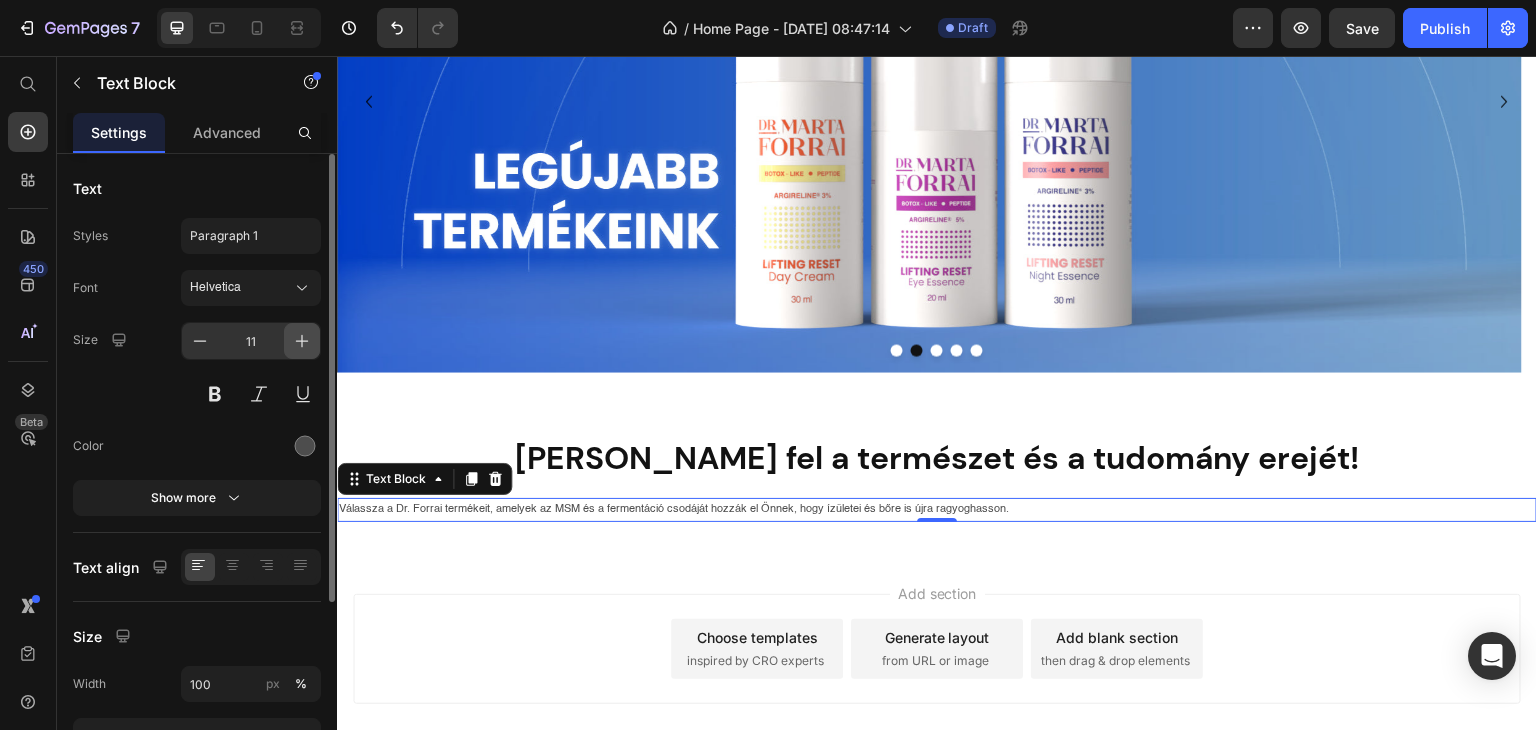 click at bounding box center (302, 341) 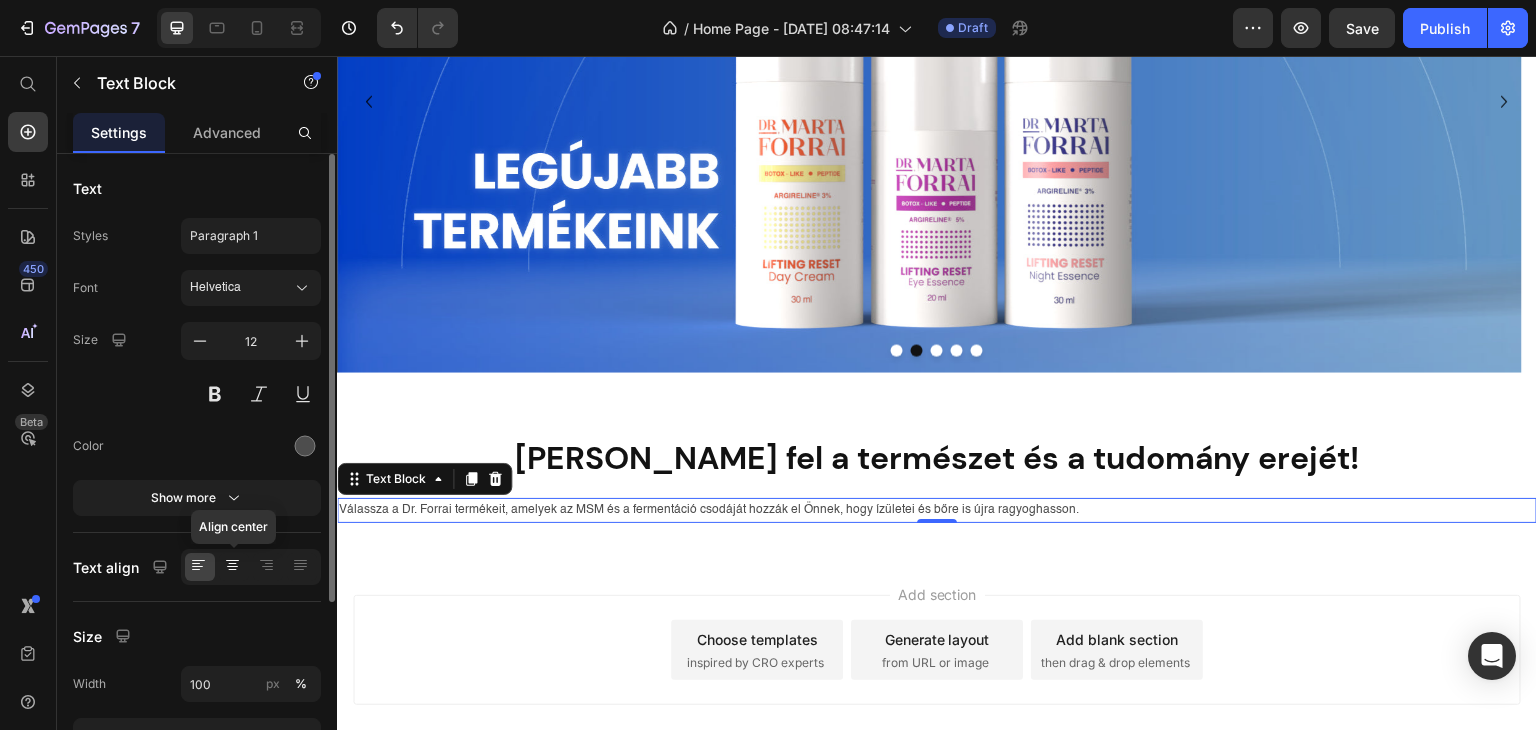 click 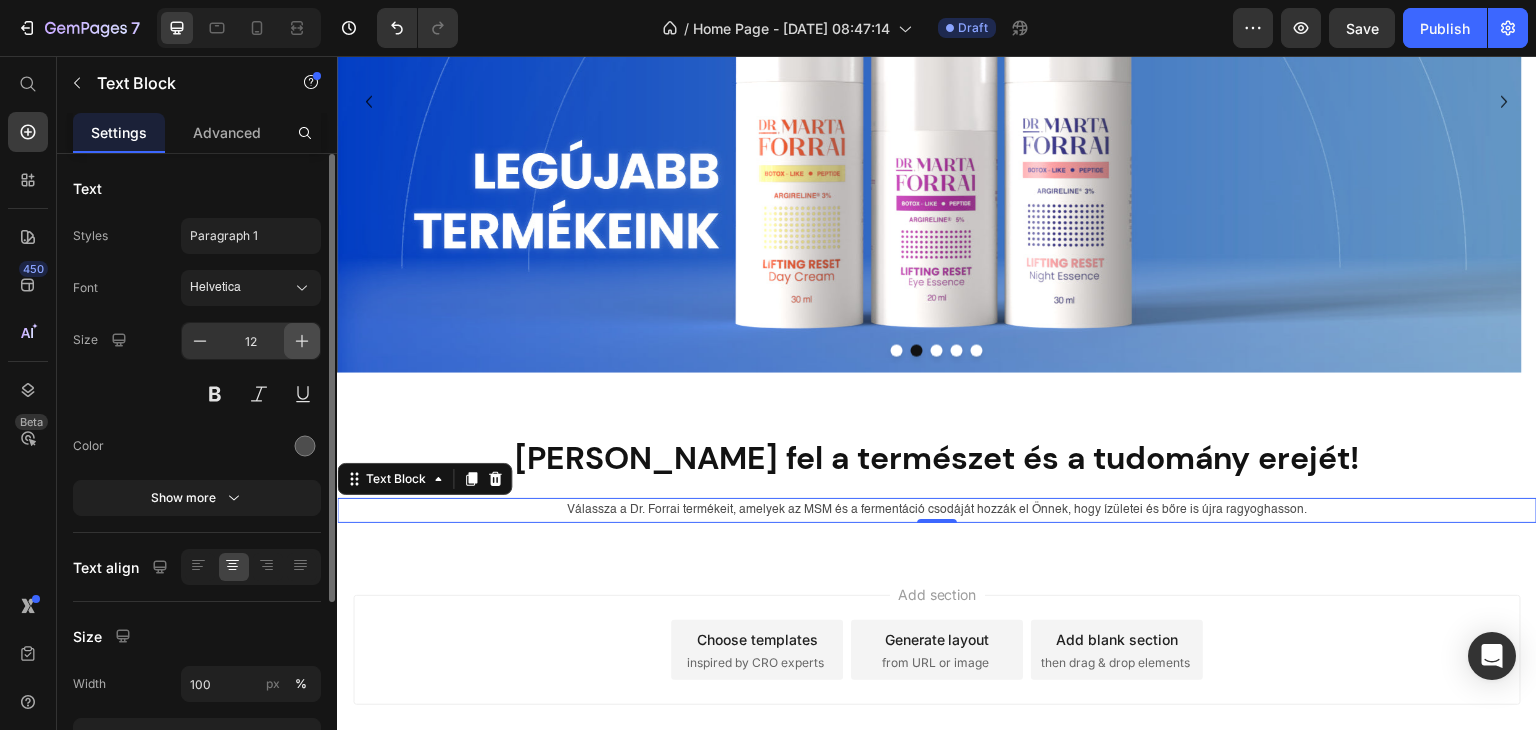 click 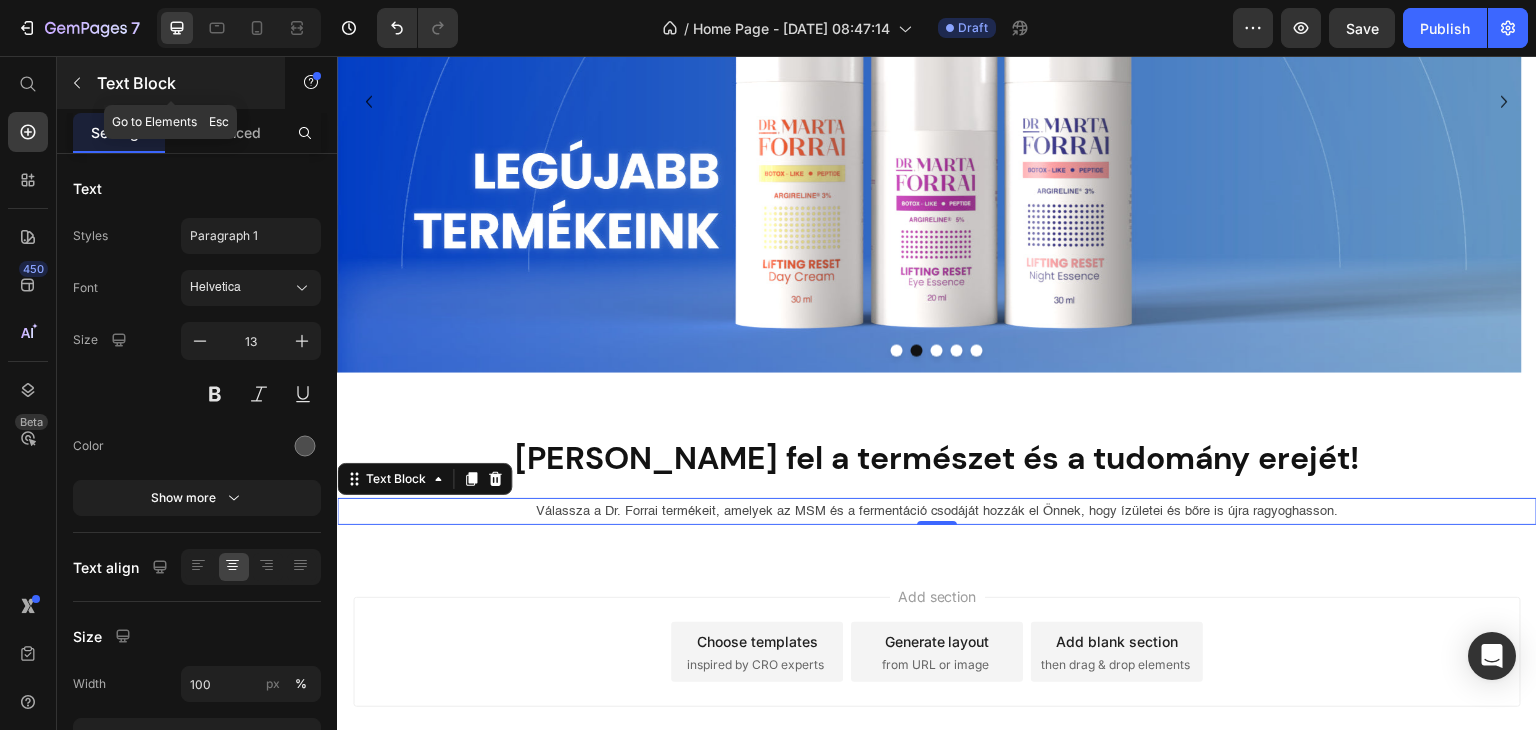 click on "Text Block" at bounding box center [182, 83] 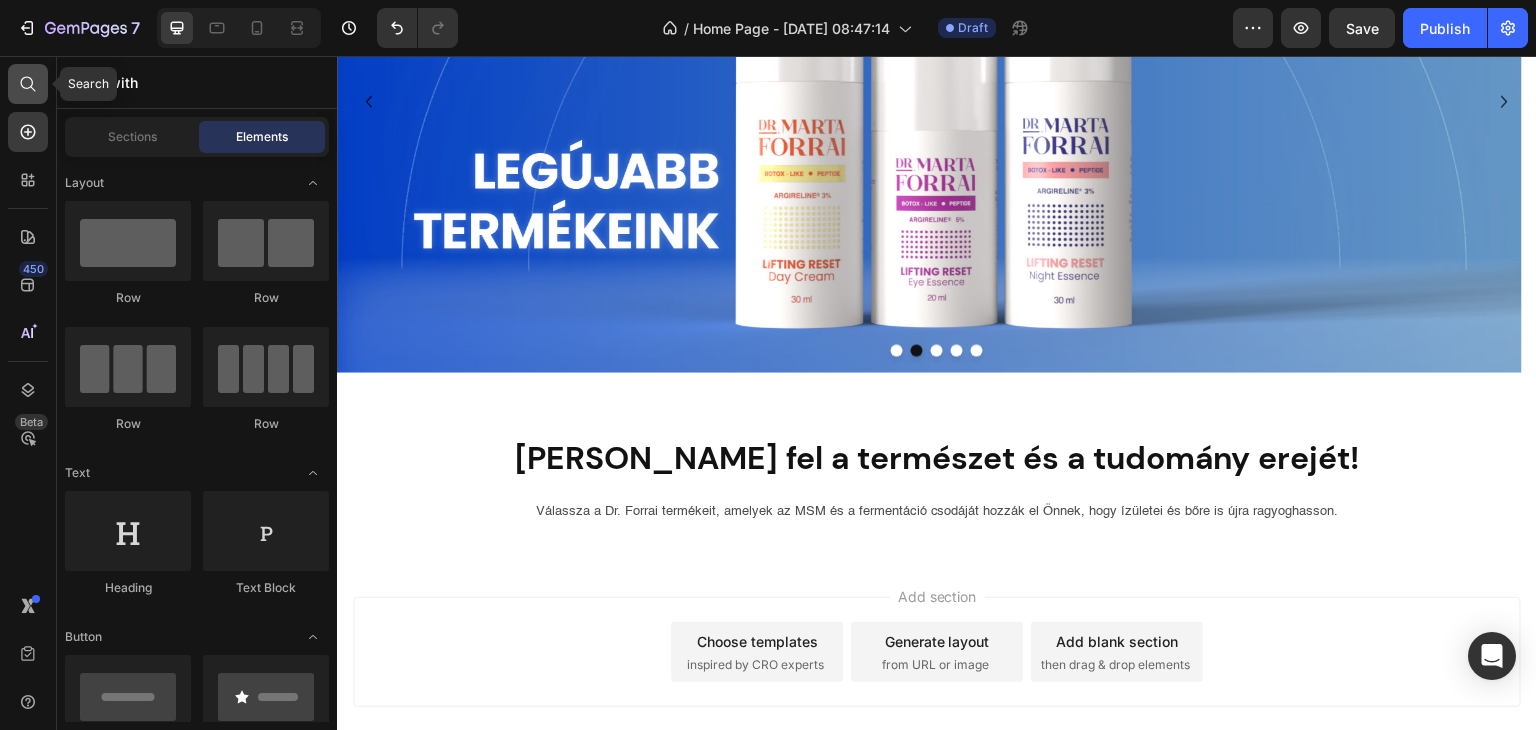 click 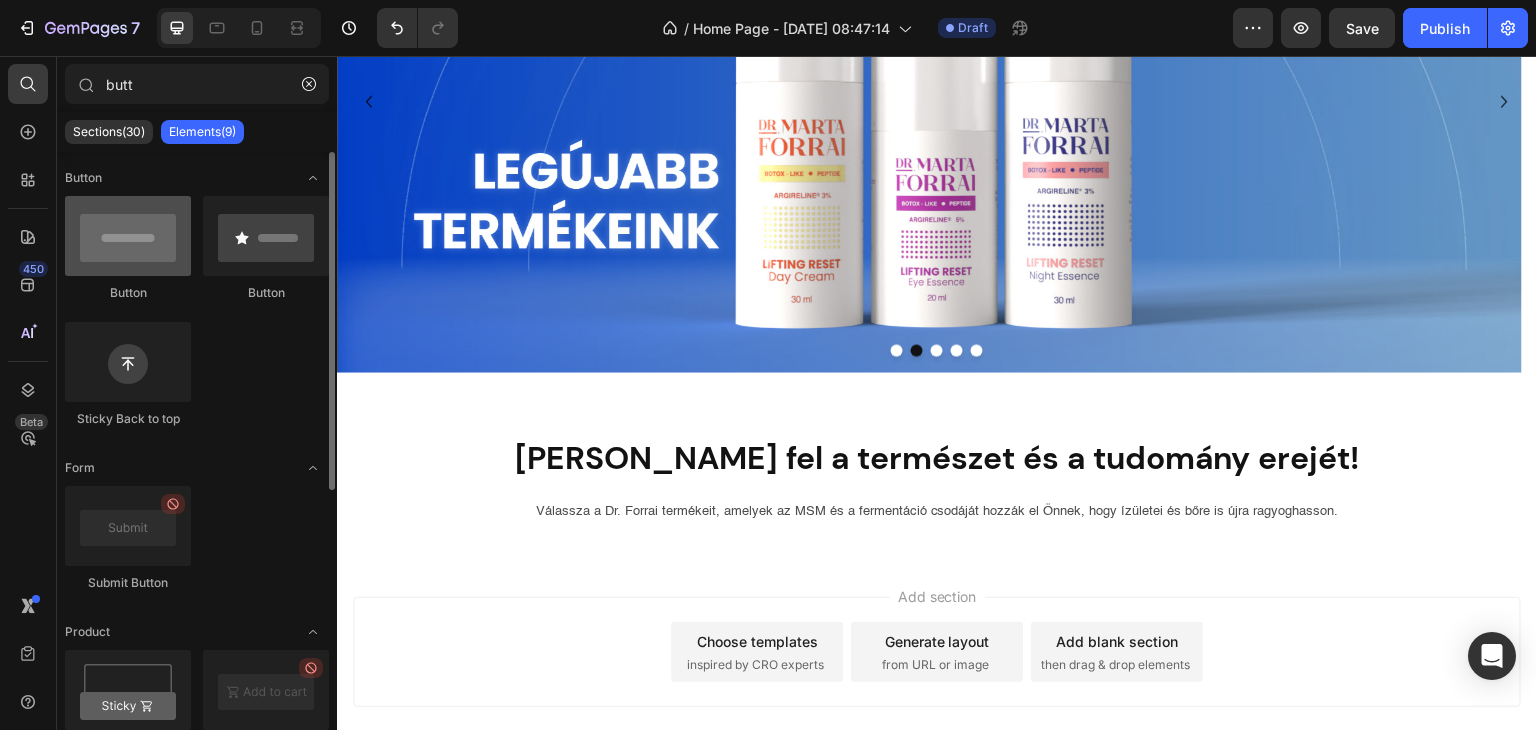 type on "butt" 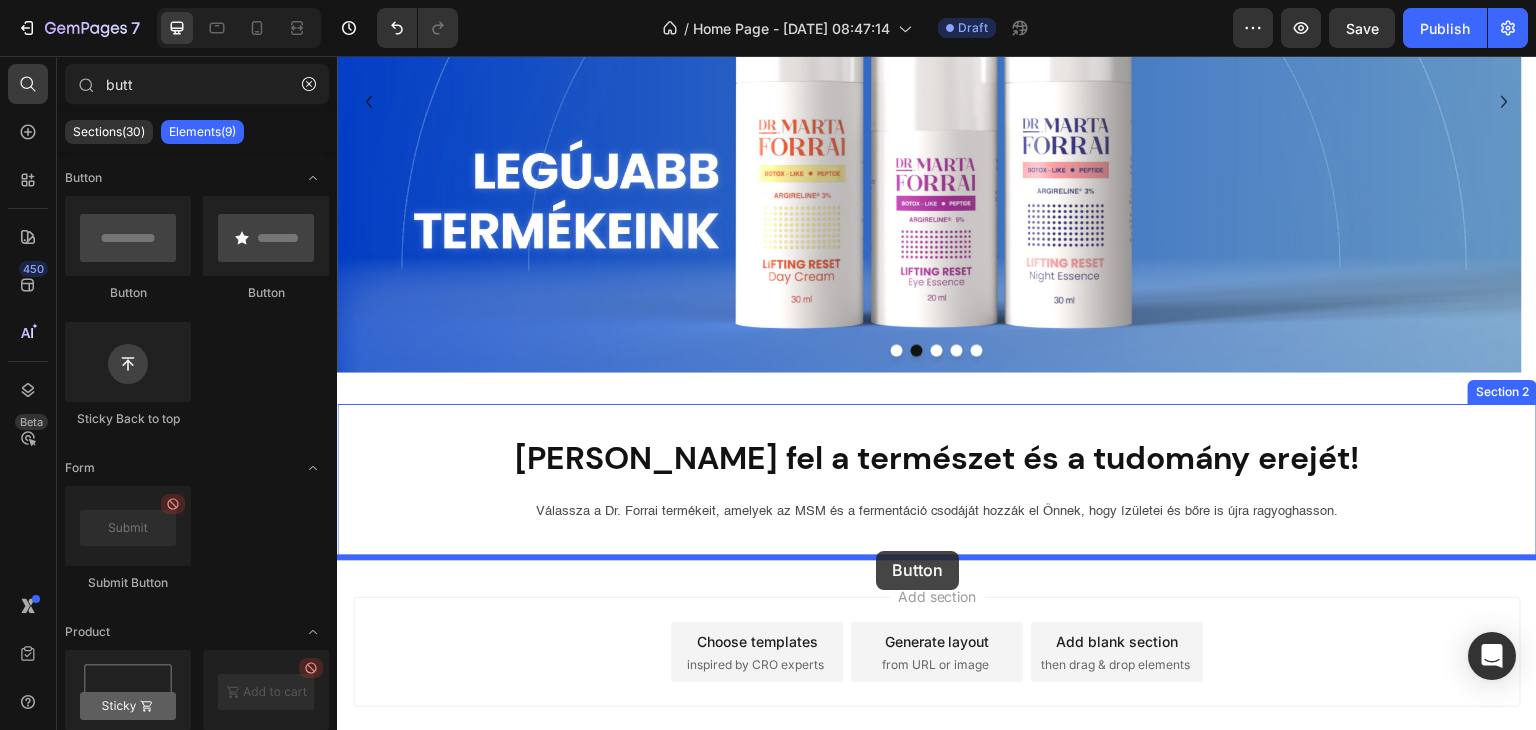 drag, startPoint x: 451, startPoint y: 277, endPoint x: 876, endPoint y: 551, distance: 505.66885 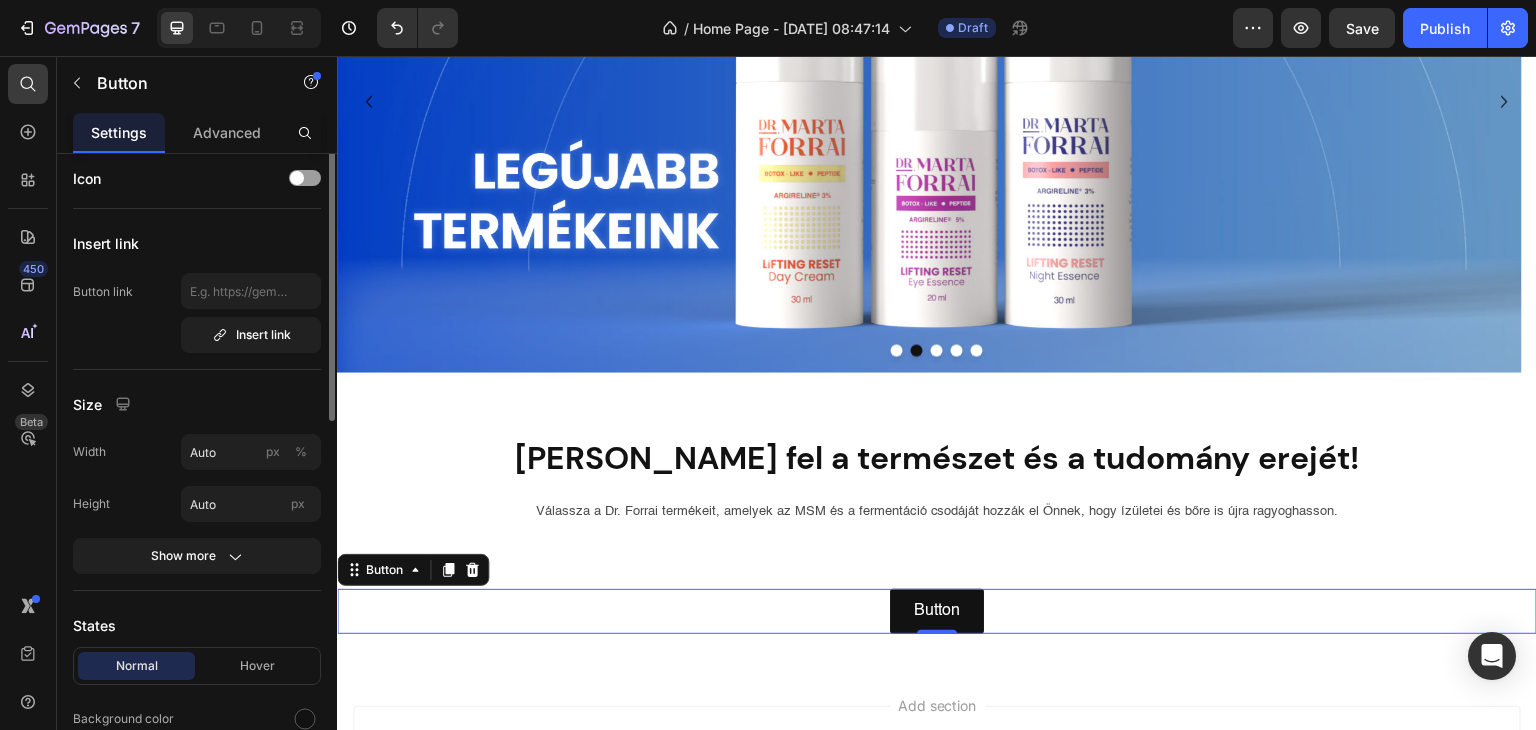 scroll, scrollTop: 0, scrollLeft: 0, axis: both 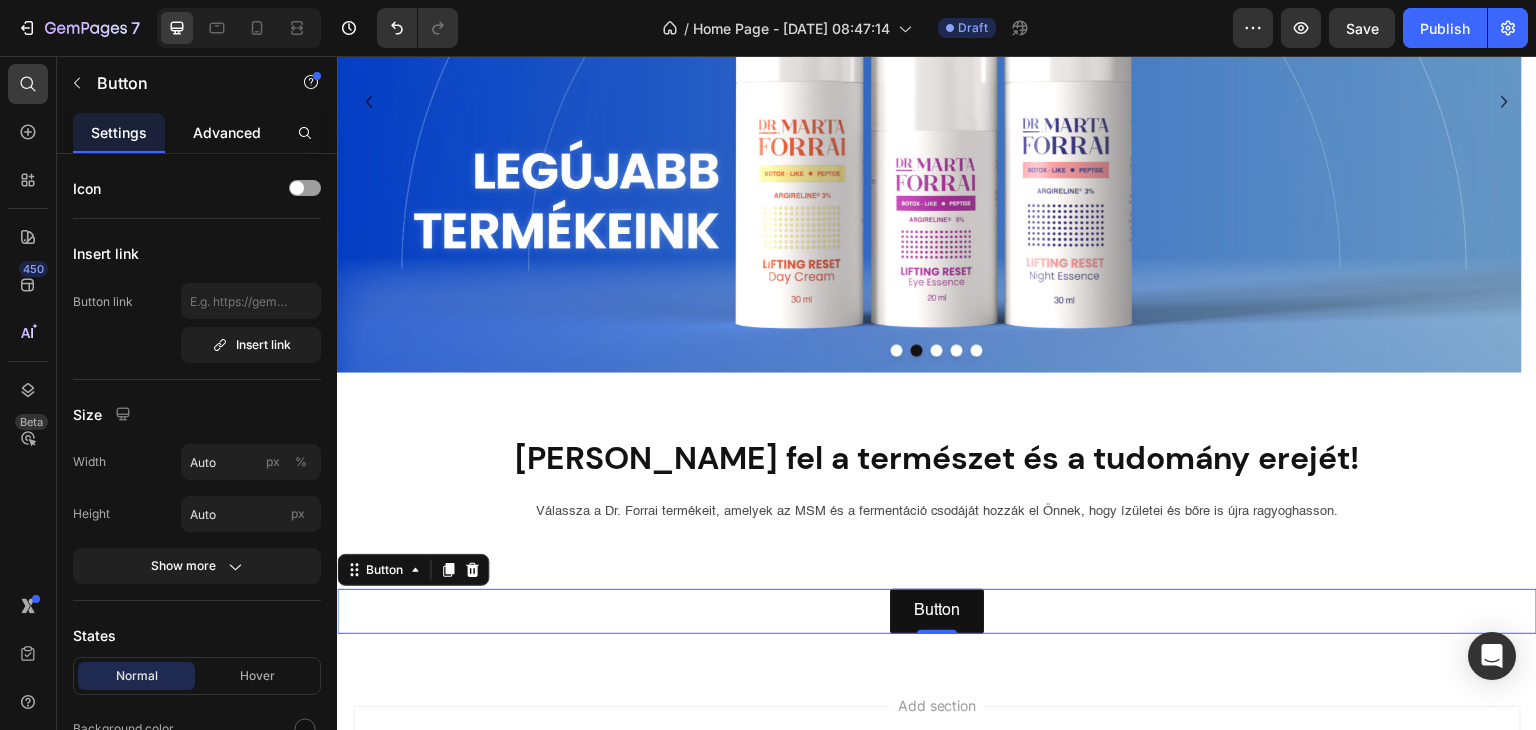 click on "Advanced" 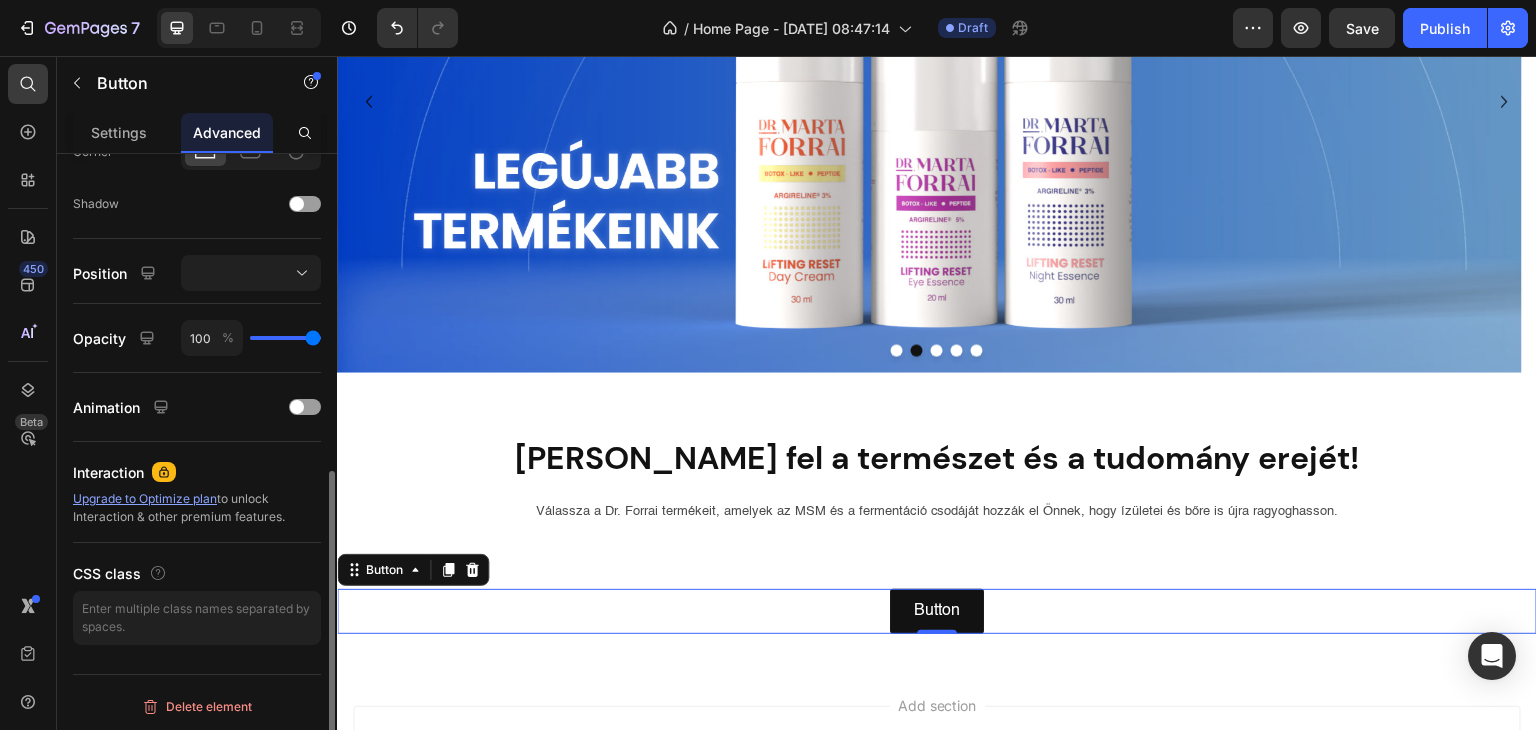 scroll, scrollTop: 134, scrollLeft: 0, axis: vertical 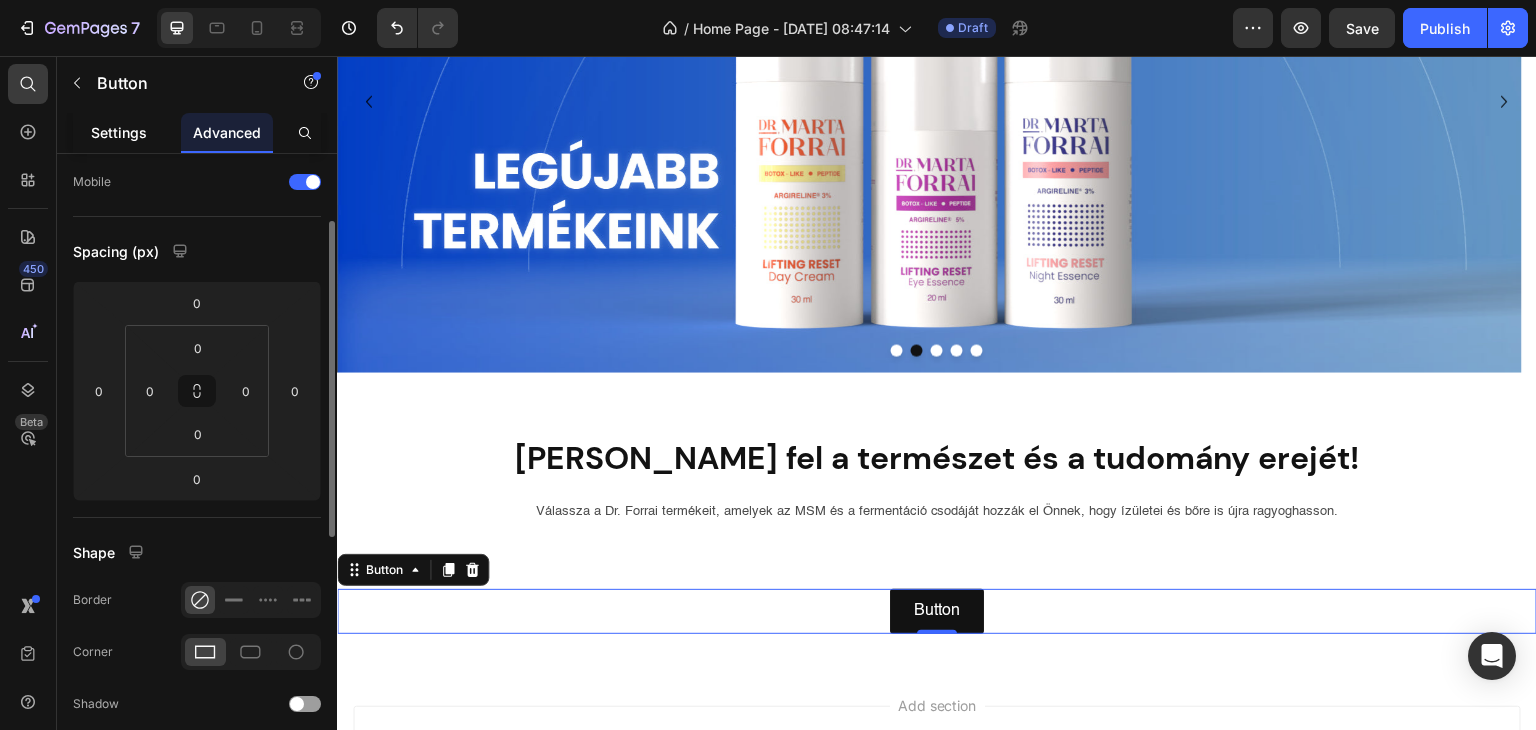 click on "Settings" 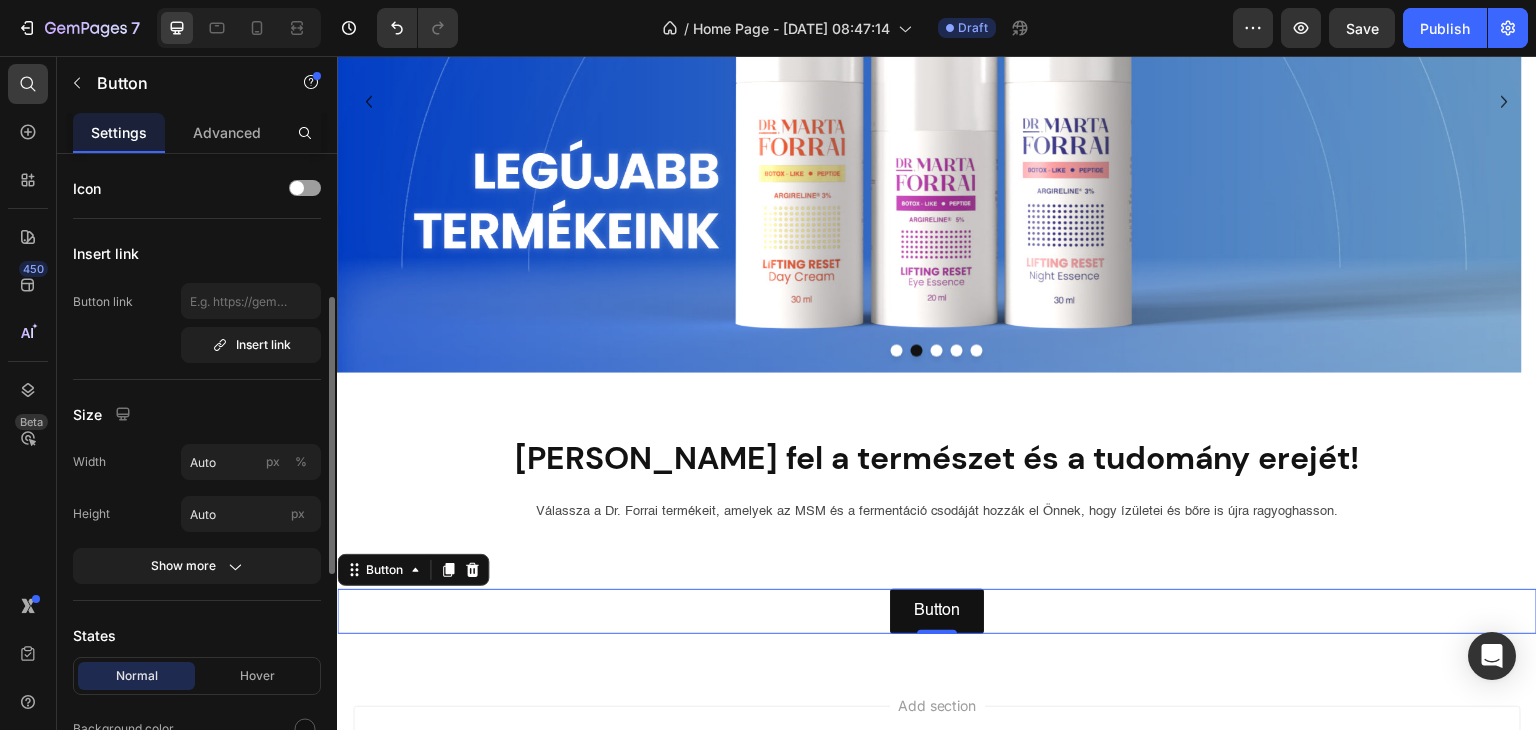 scroll, scrollTop: 200, scrollLeft: 0, axis: vertical 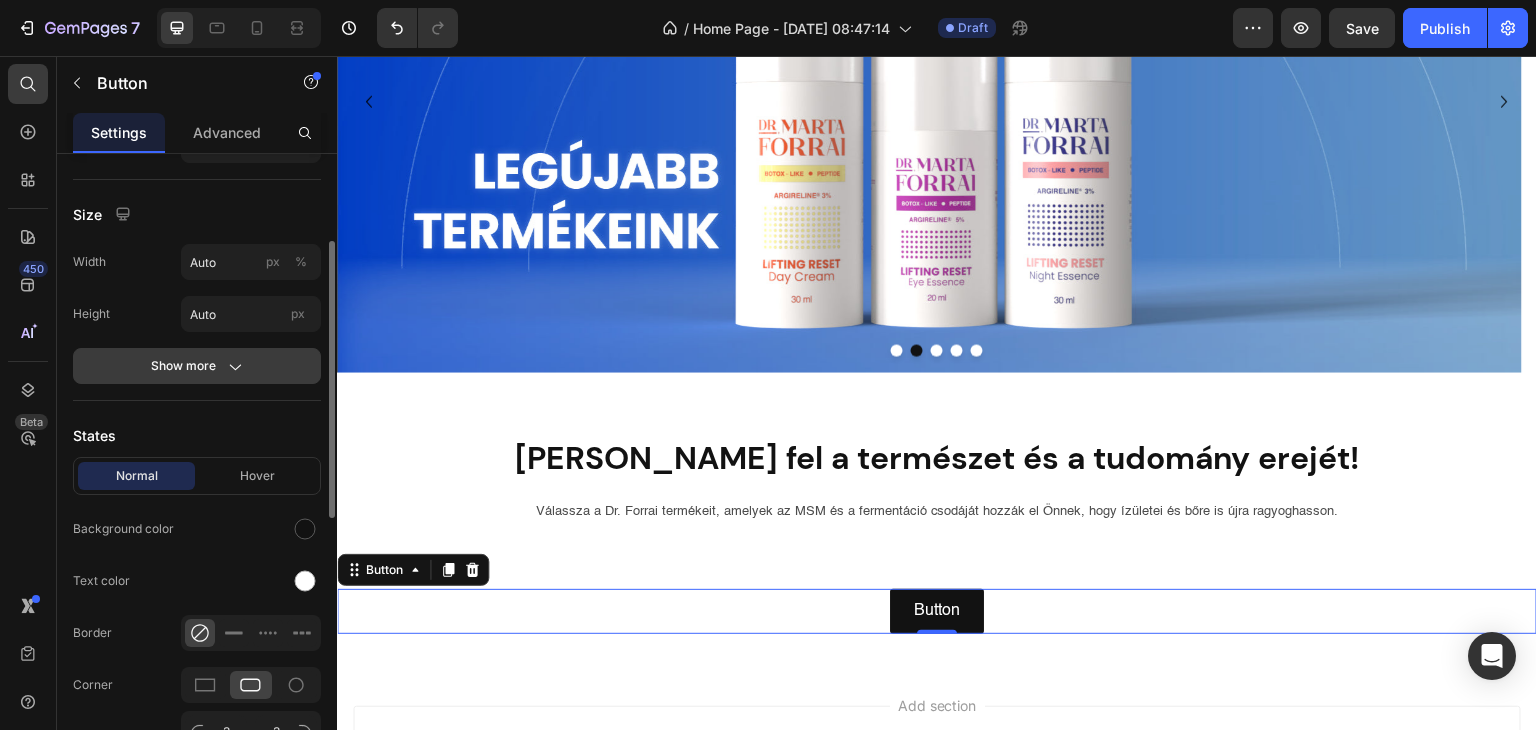 click on "Show more" at bounding box center [197, 366] 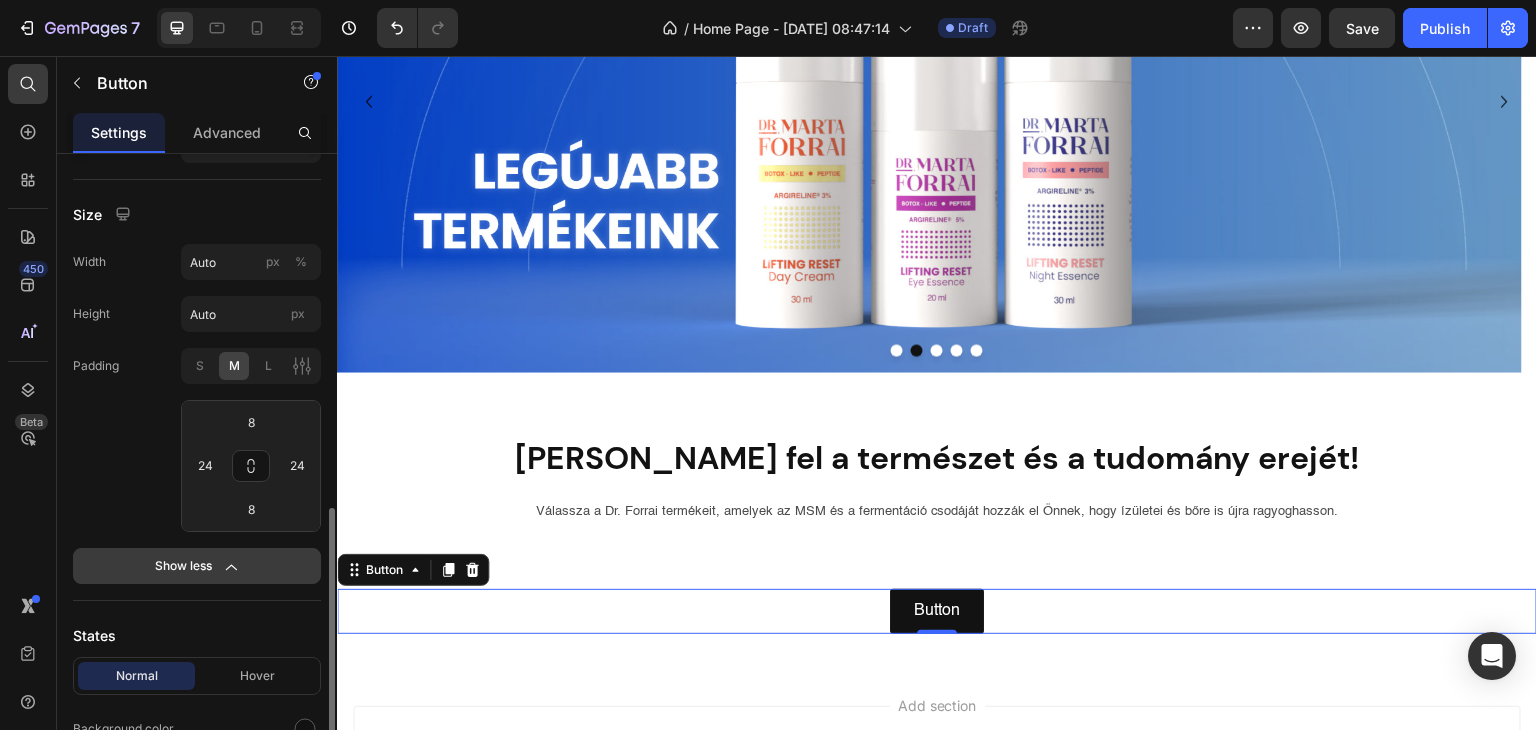 scroll, scrollTop: 500, scrollLeft: 0, axis: vertical 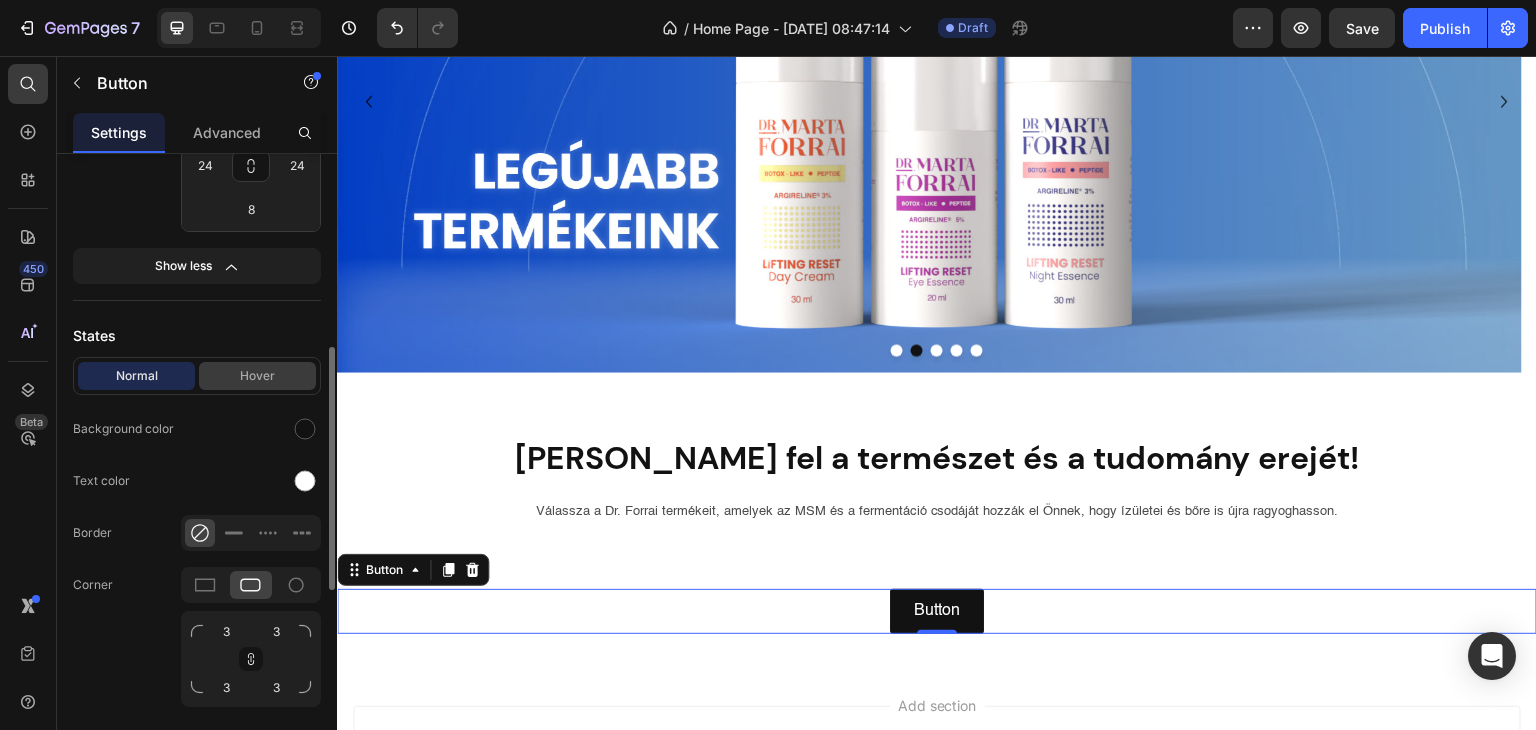 click on "Hover" at bounding box center (257, 376) 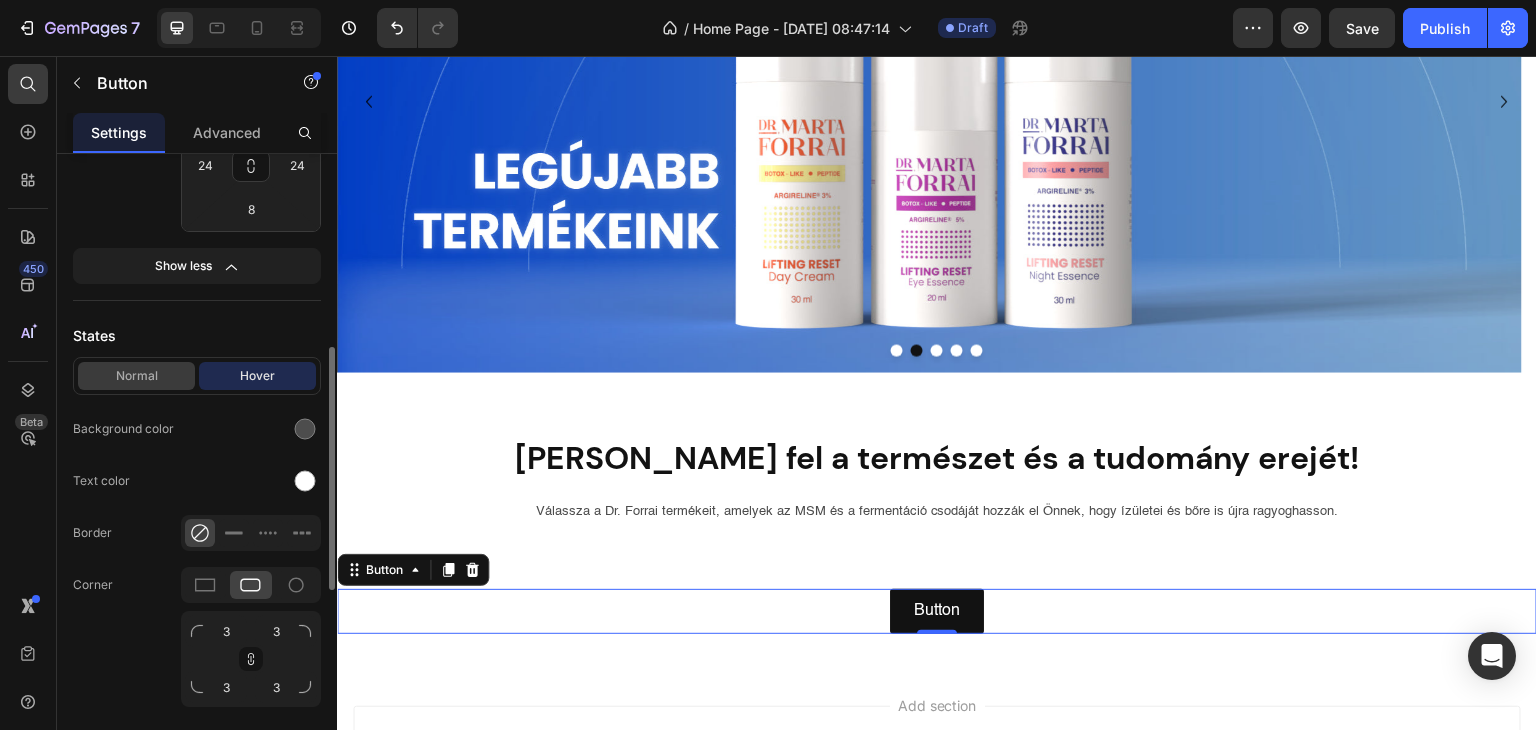 click on "Normal" at bounding box center [136, 376] 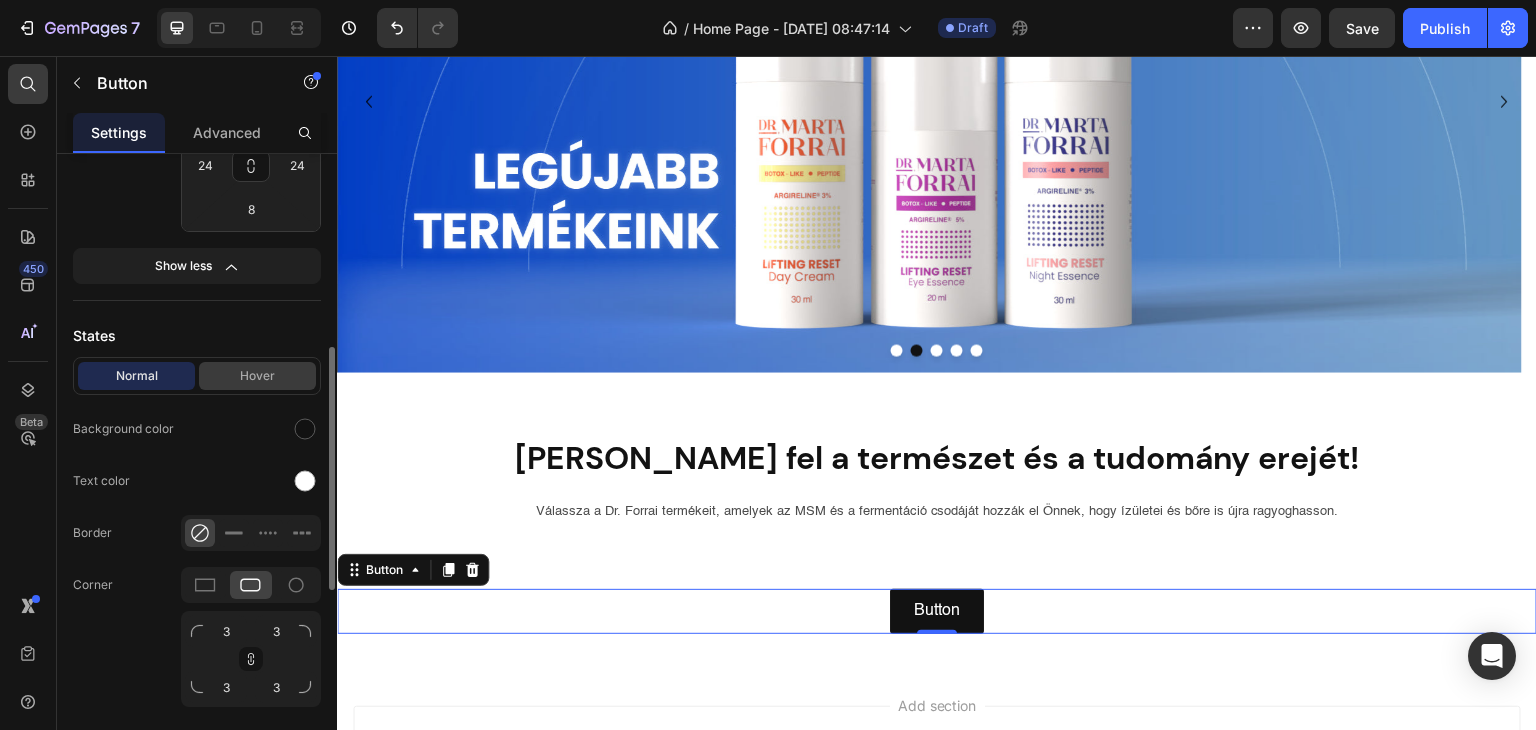 click on "Hover" at bounding box center [257, 376] 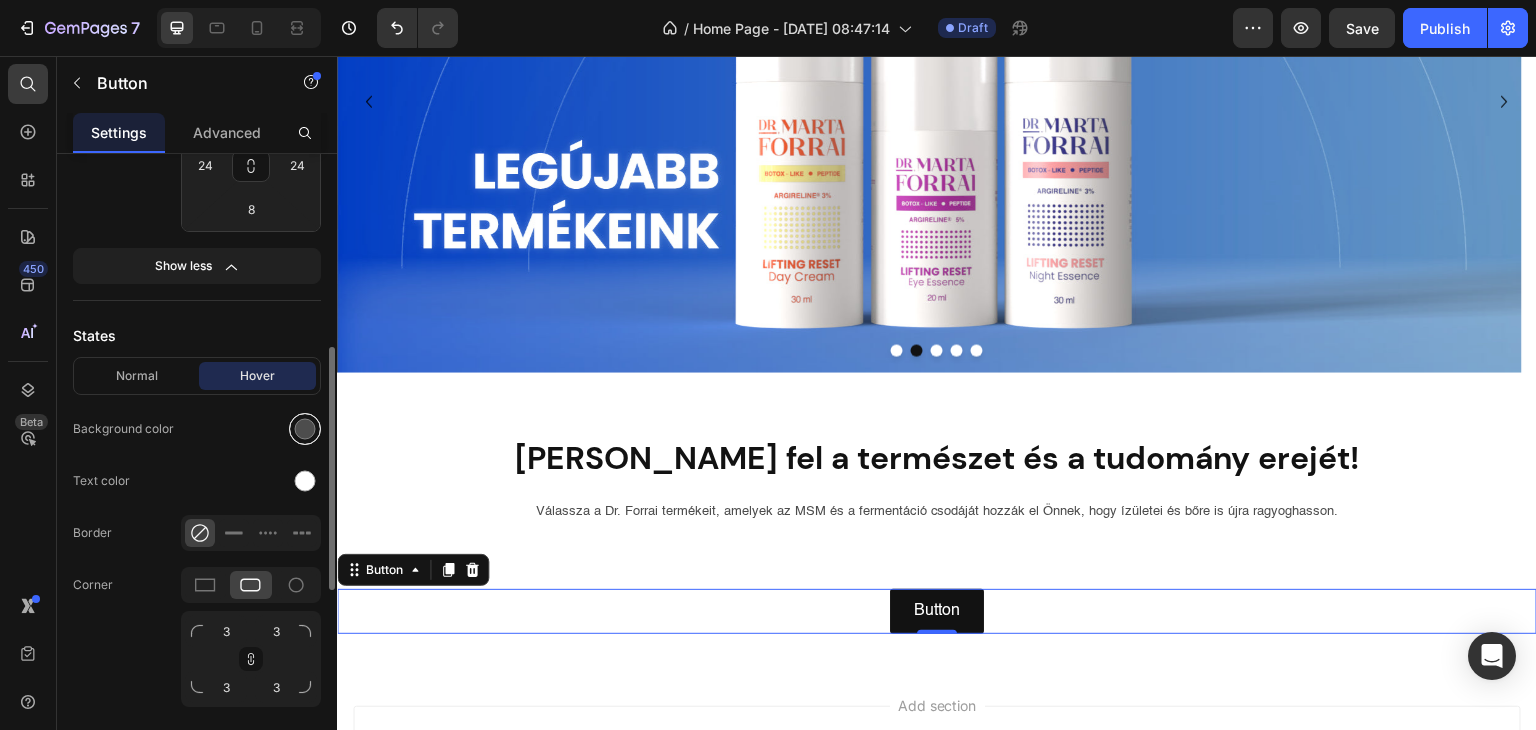 click at bounding box center (305, 429) 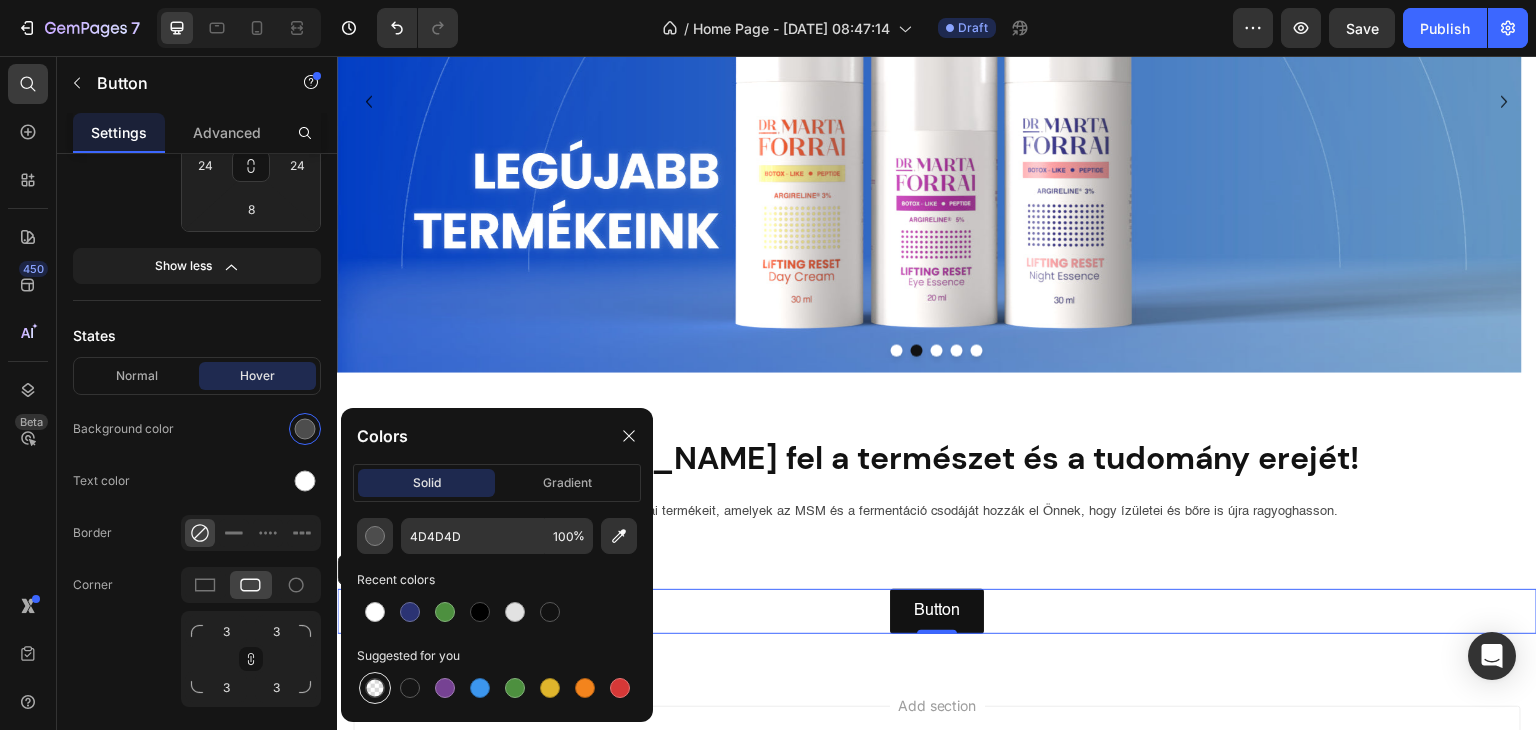 click at bounding box center [375, 688] 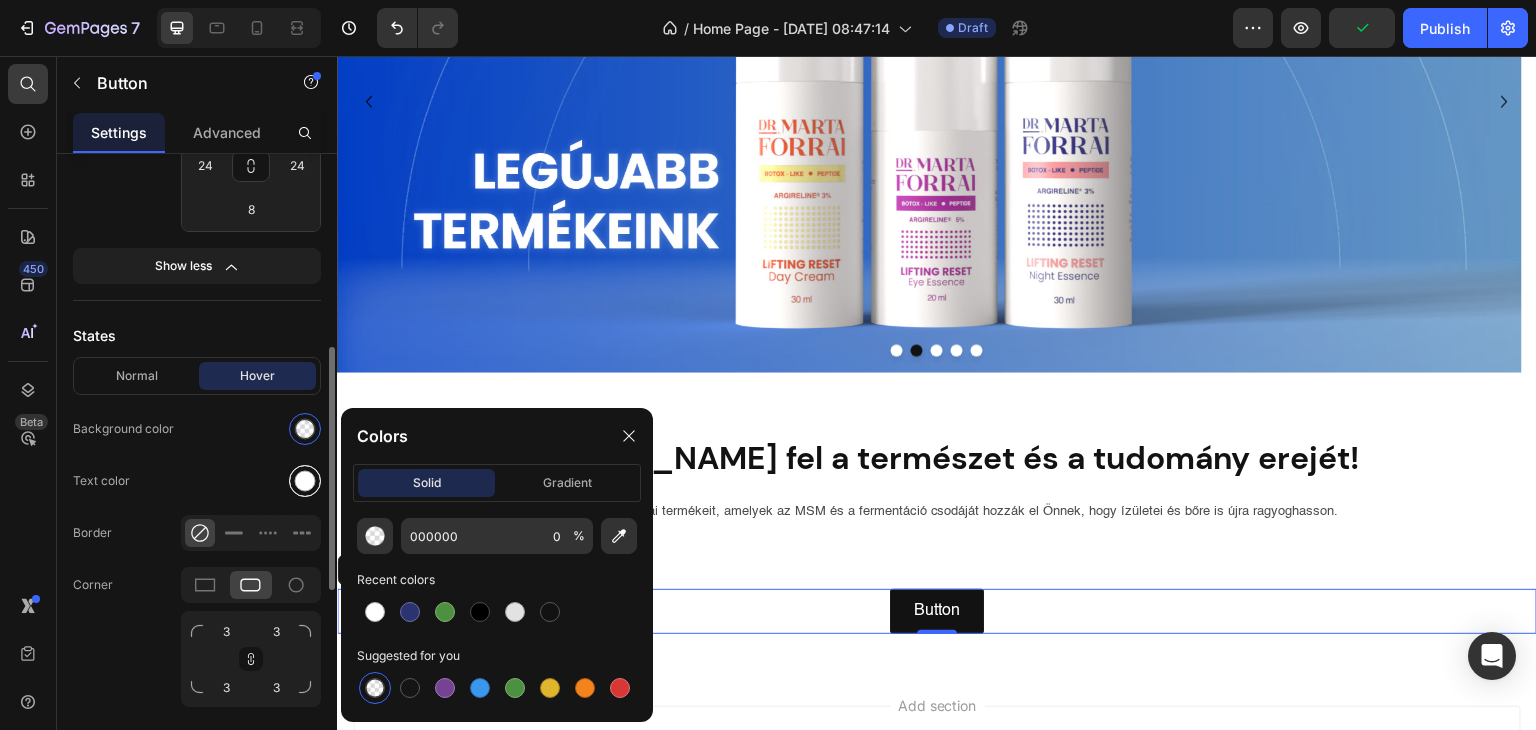 click at bounding box center [305, 481] 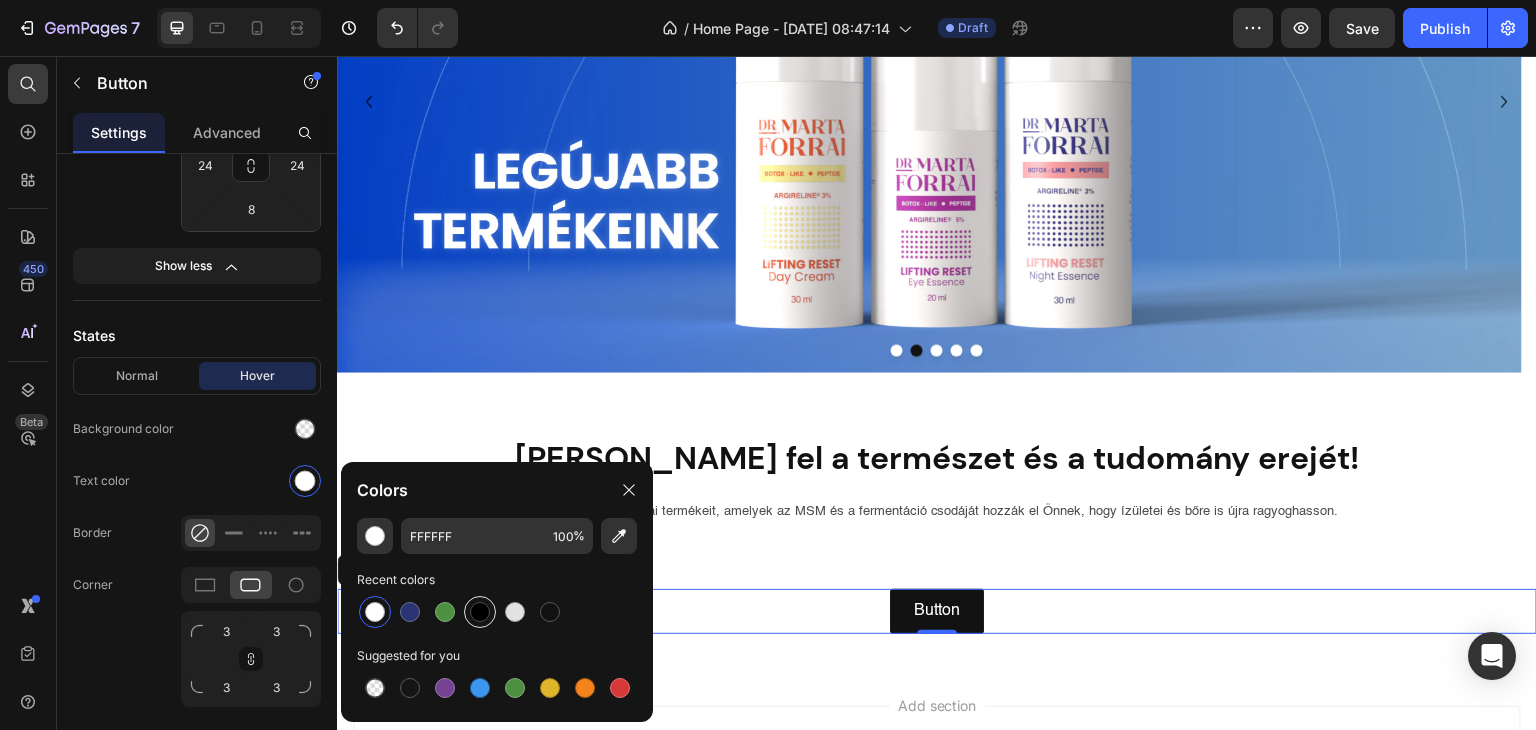 click at bounding box center [480, 612] 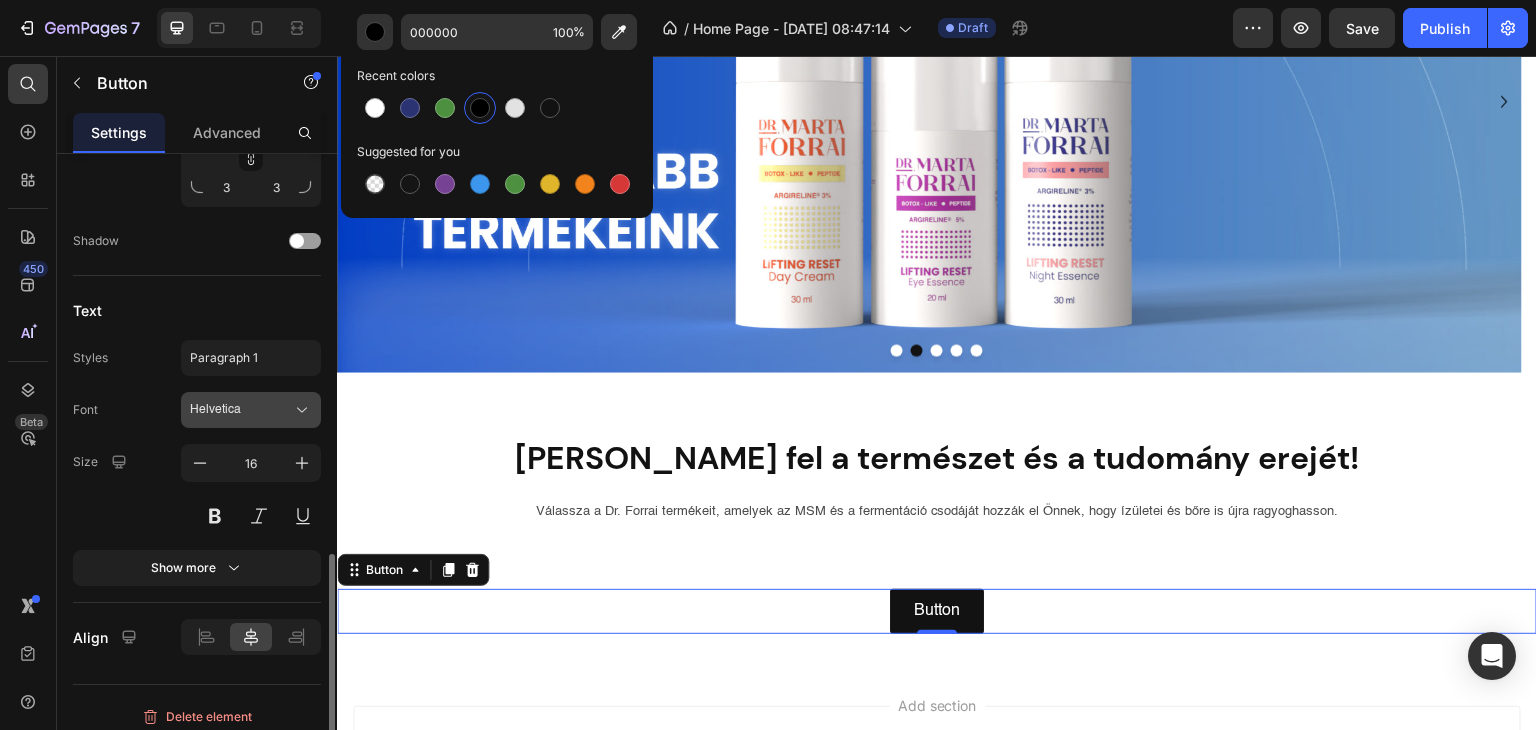 scroll, scrollTop: 1010, scrollLeft: 0, axis: vertical 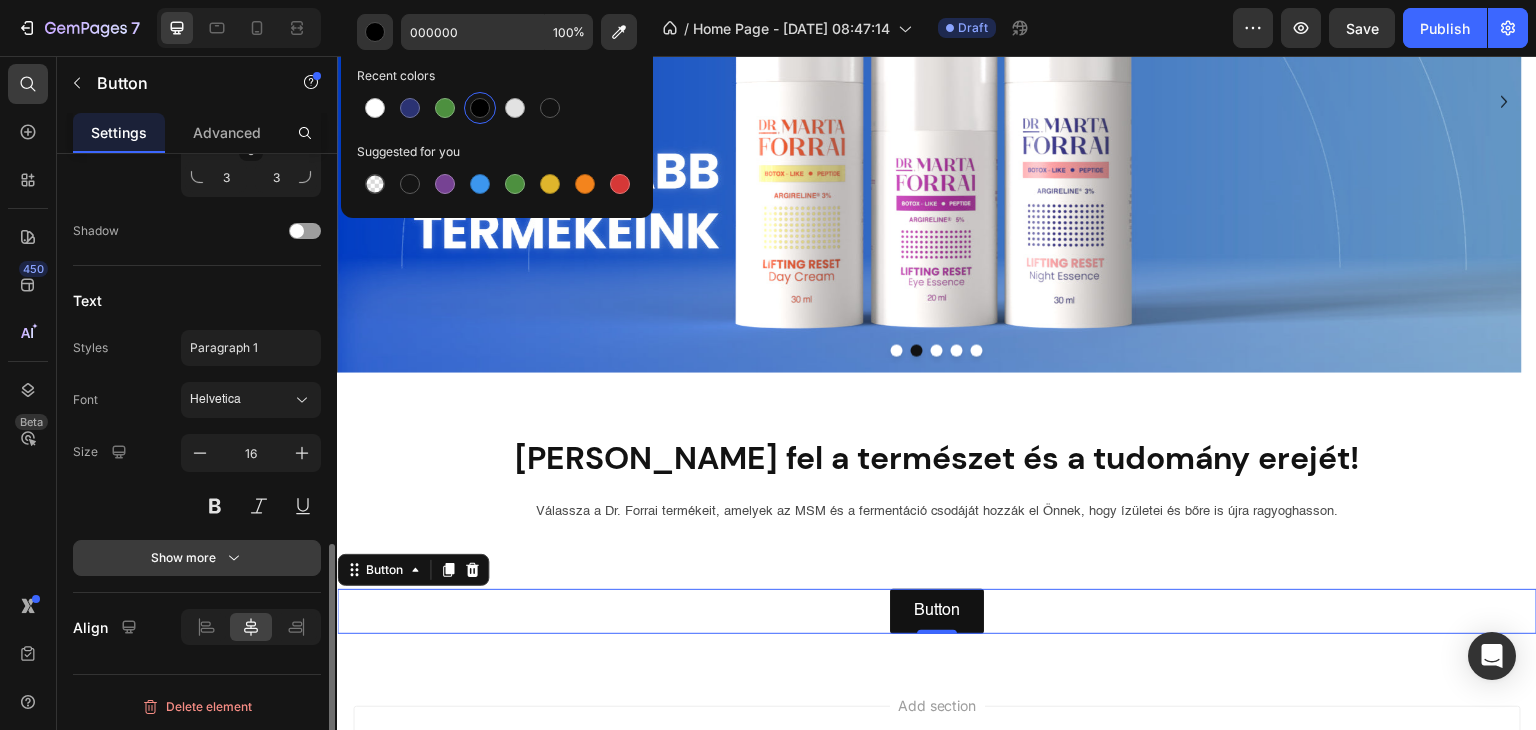 click on "Show more" at bounding box center [197, 558] 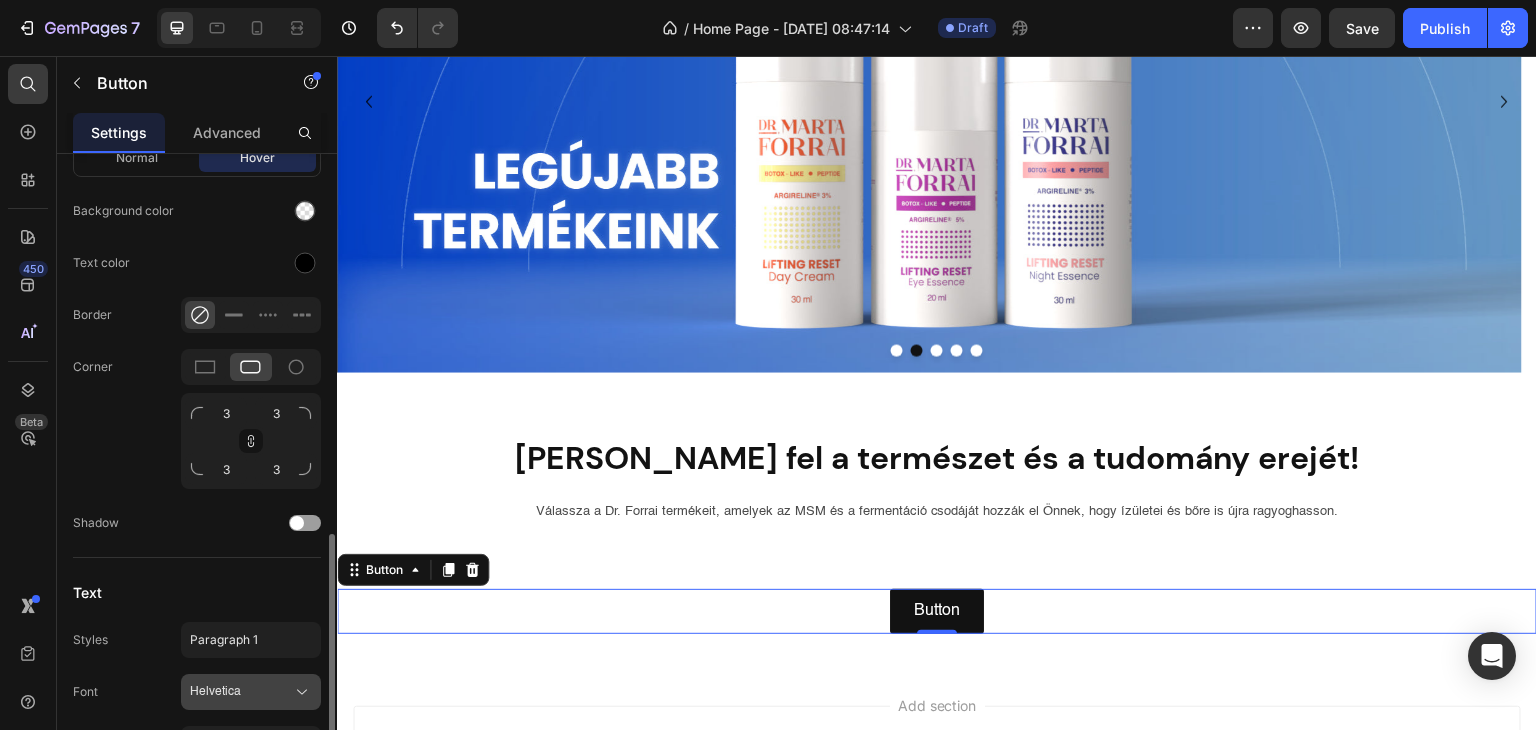 scroll, scrollTop: 618, scrollLeft: 0, axis: vertical 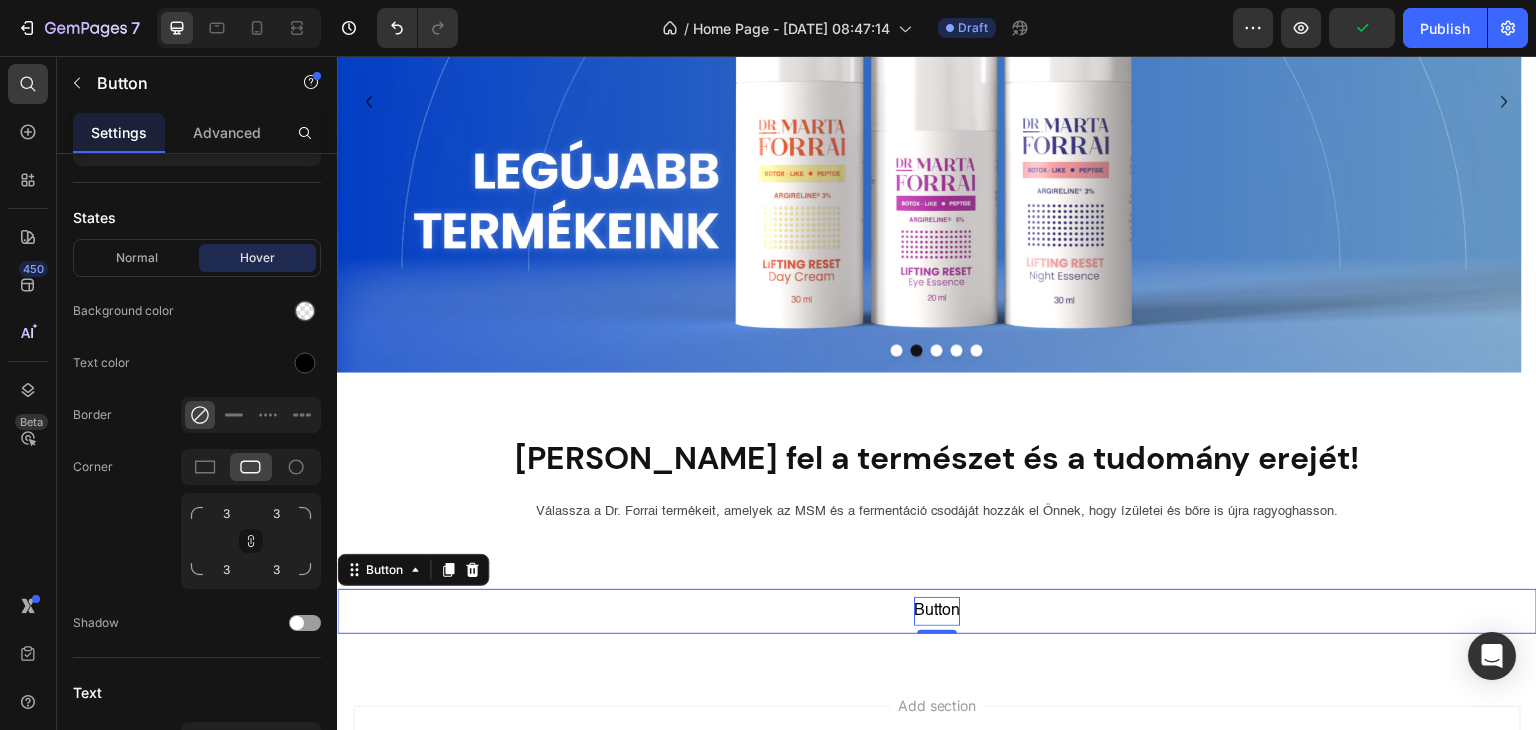 click on "Button" at bounding box center (937, 611) 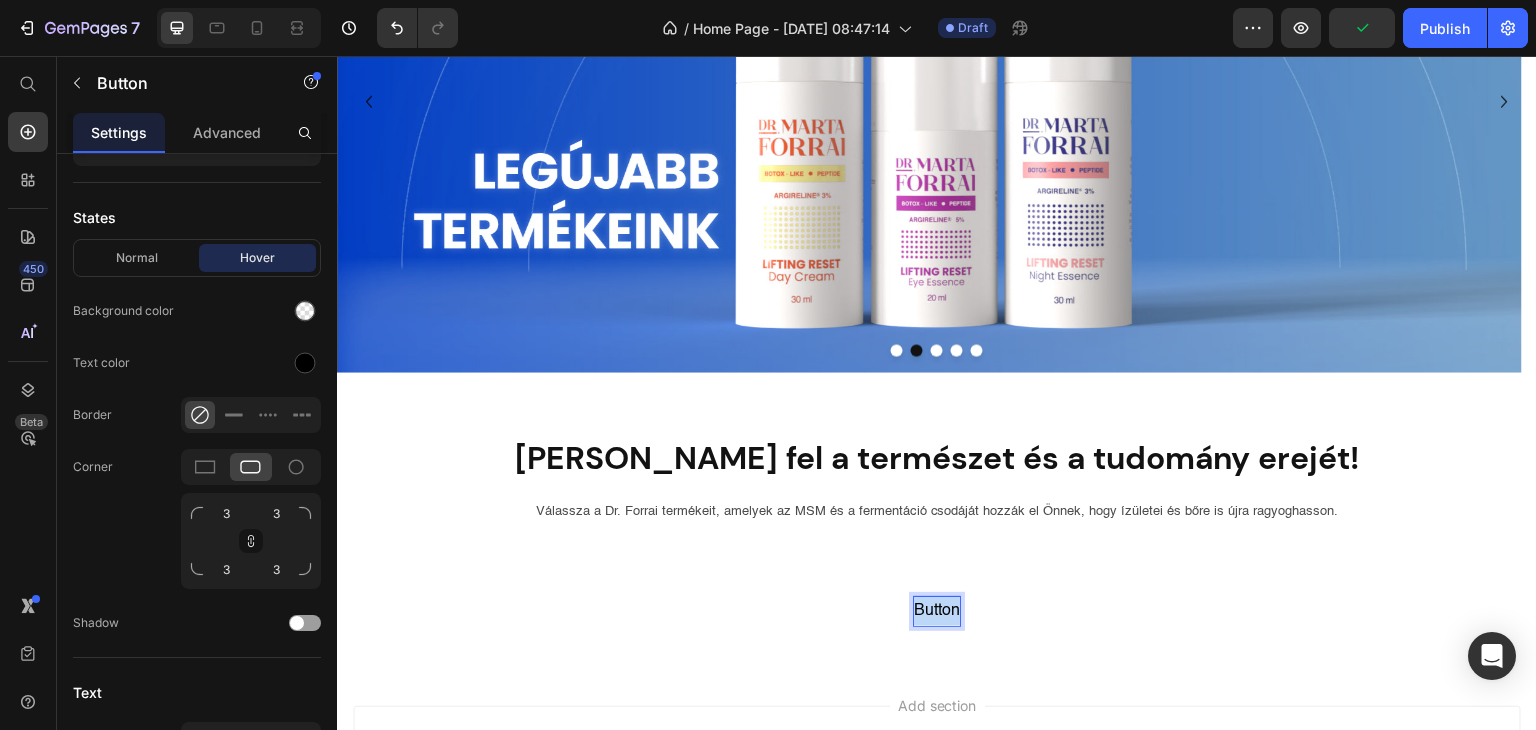 click on "Button" at bounding box center (937, 611) 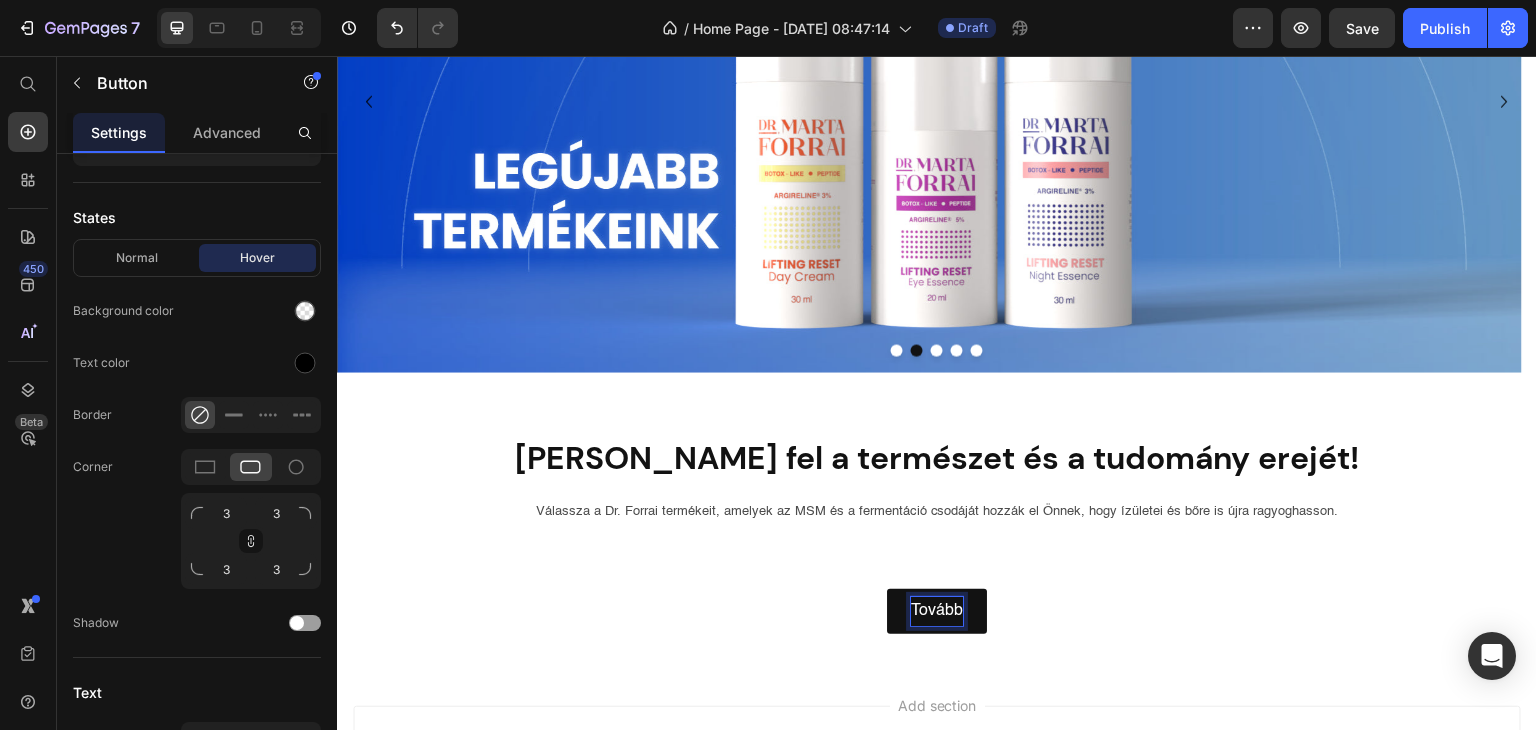click on "Tovább" at bounding box center (937, 611) 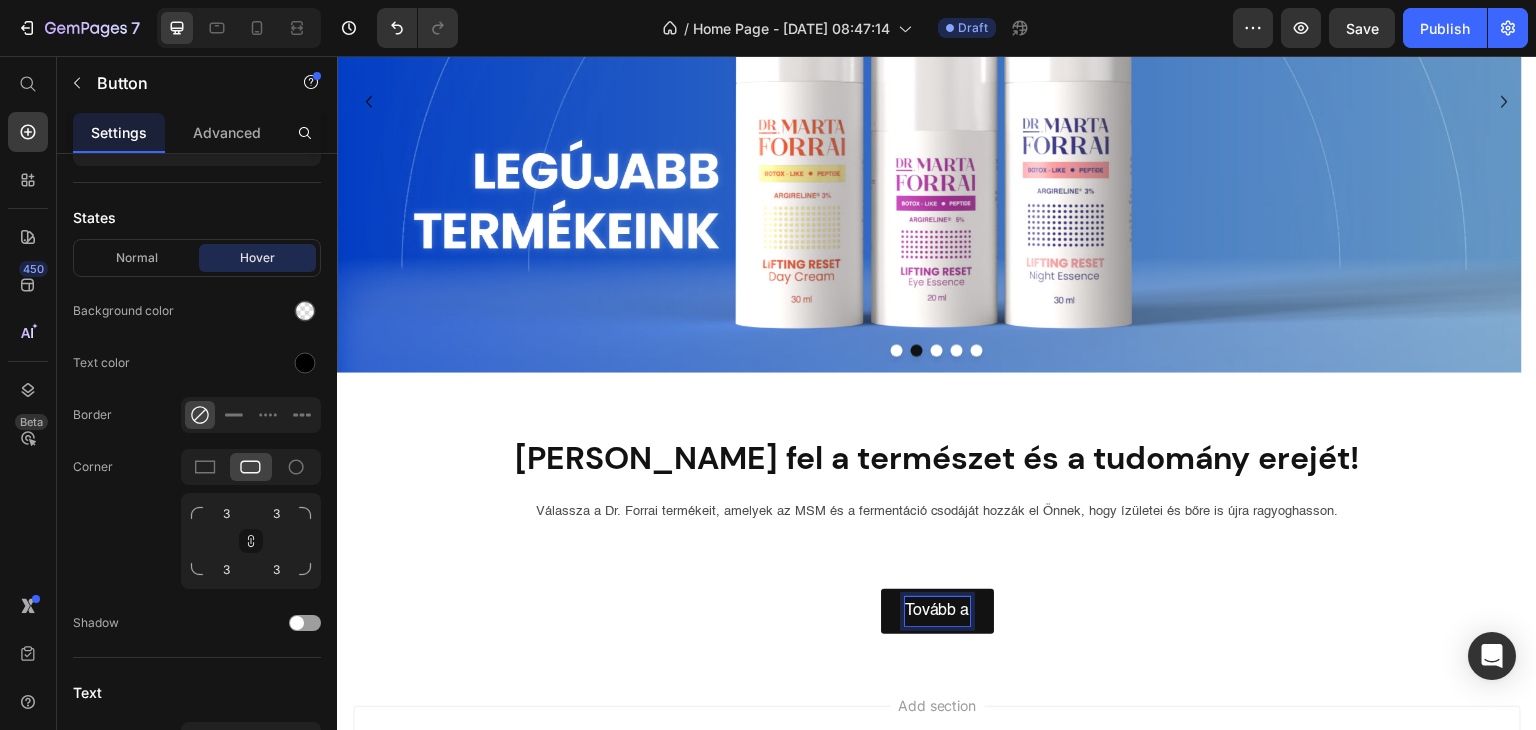 click on "Tovább a" at bounding box center [937, 611] 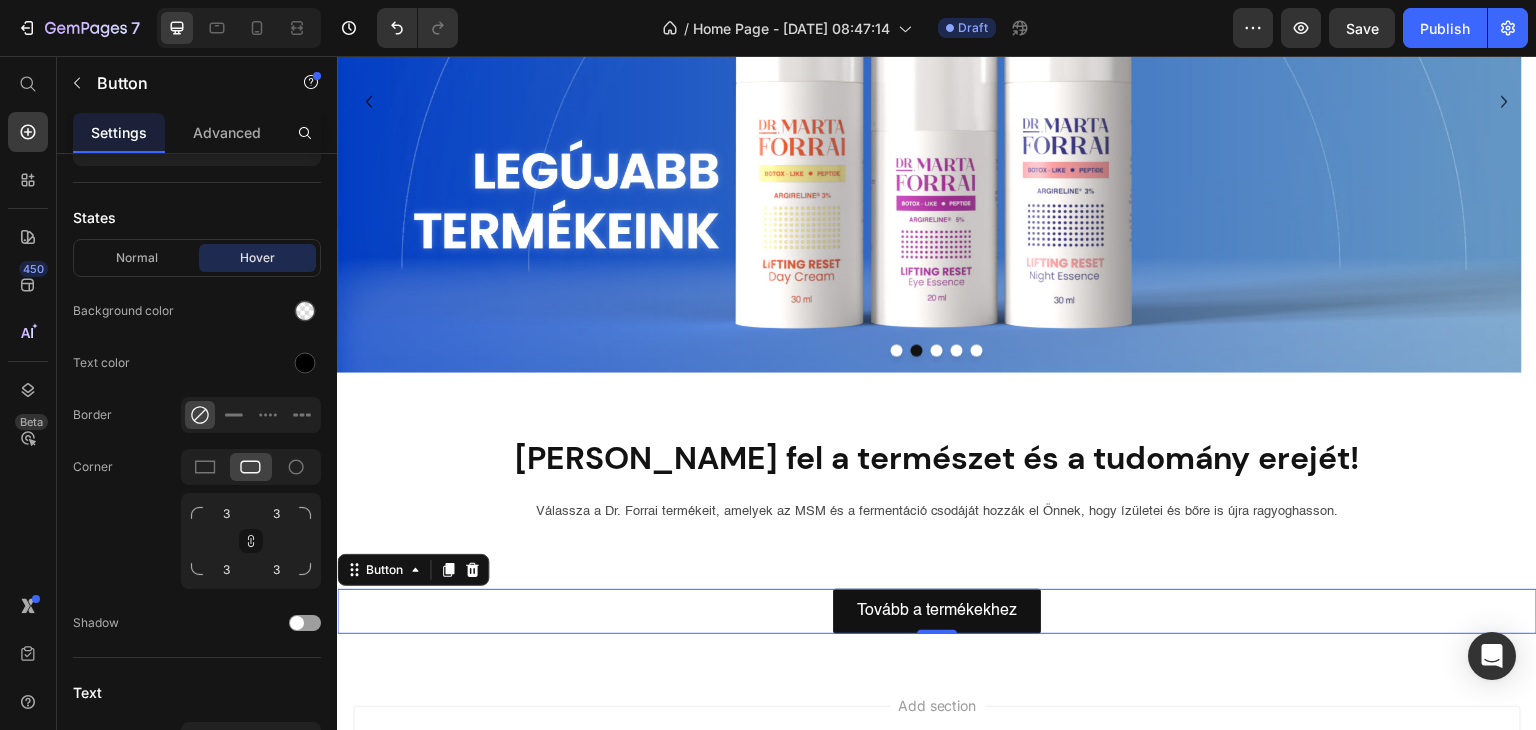 click on "Tovább a termékekhez Button   0" at bounding box center [937, 611] 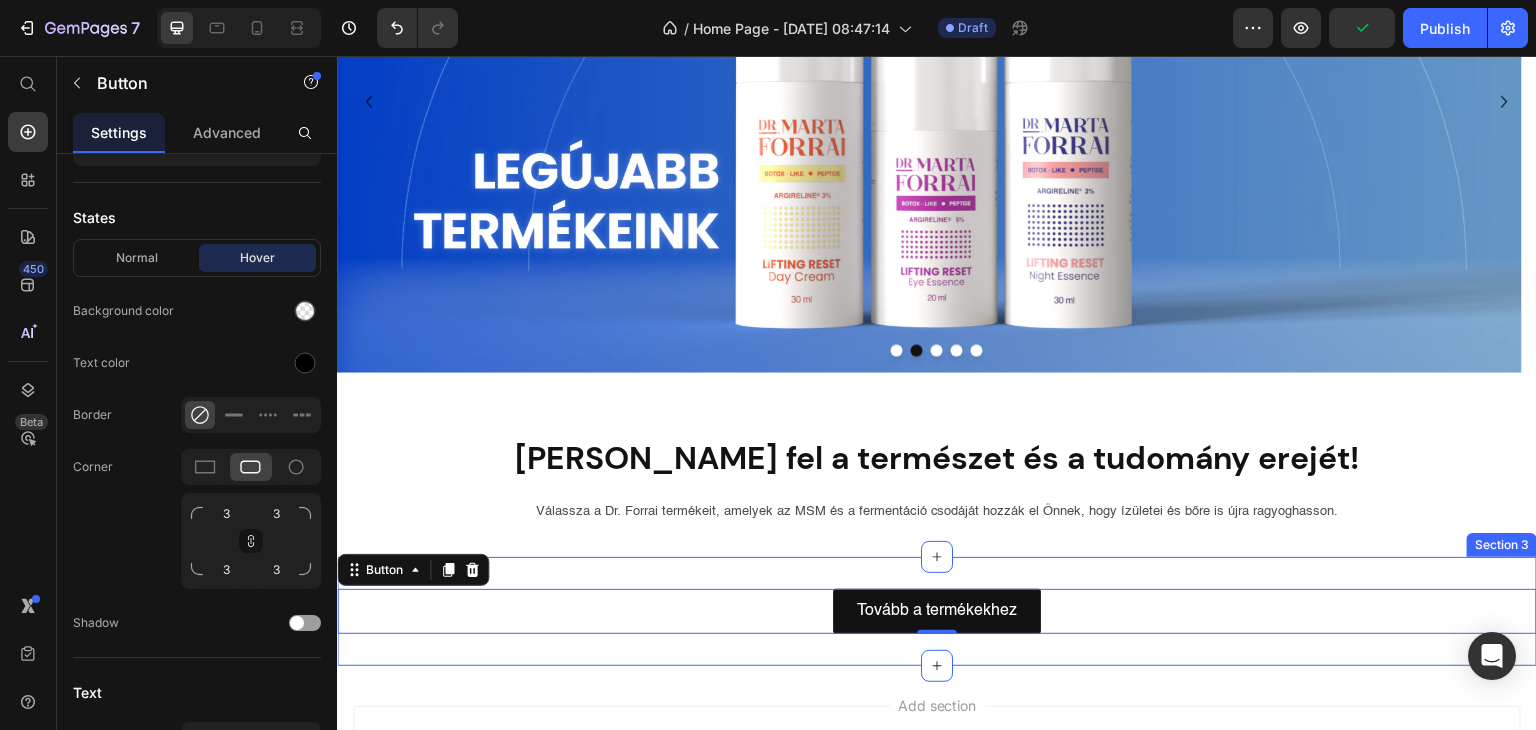 drag, startPoint x: 755, startPoint y: 605, endPoint x: 753, endPoint y: 559, distance: 46.043457 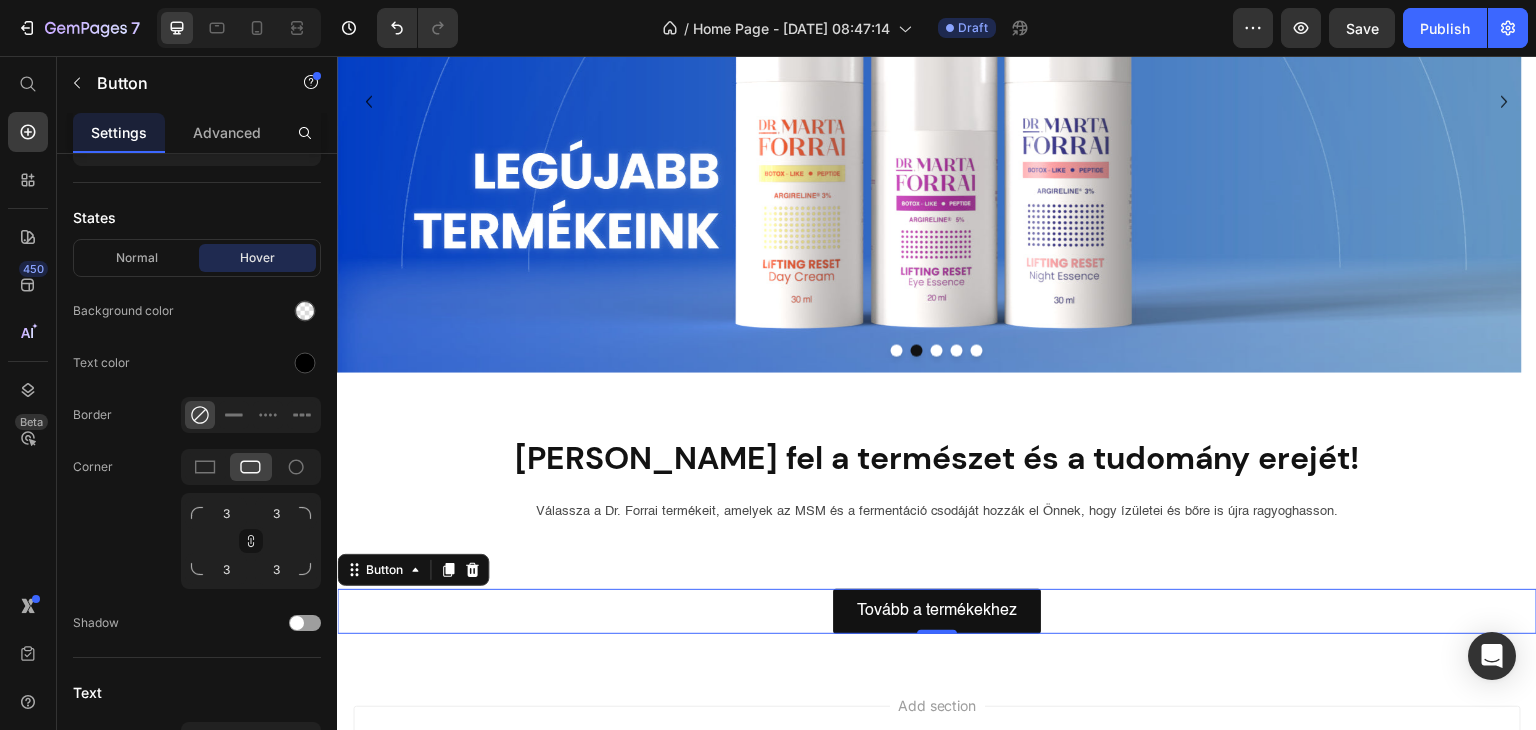 click on "Tovább a termékekhez Button   0" at bounding box center [937, 611] 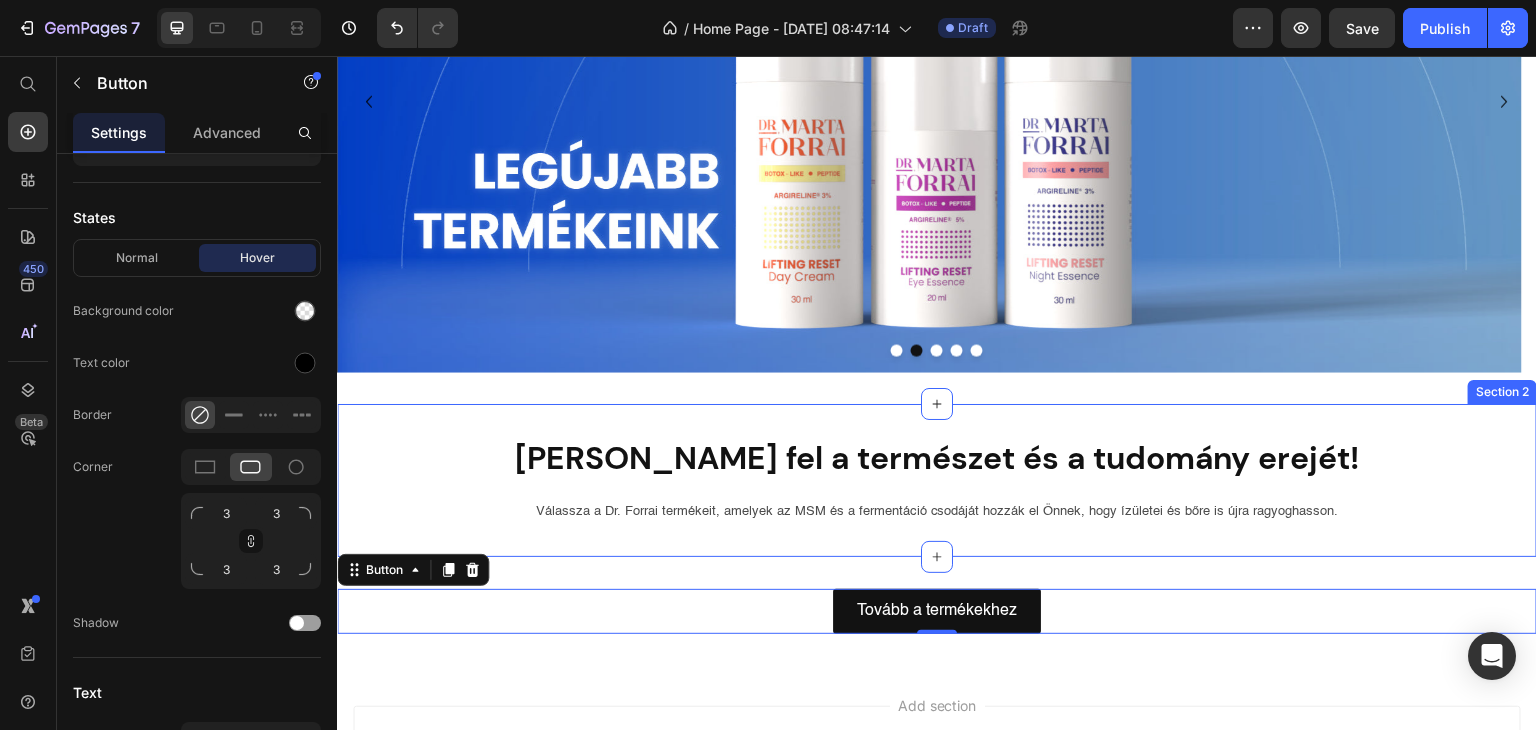 drag, startPoint x: 585, startPoint y: 606, endPoint x: 744, endPoint y: 559, distance: 165.80109 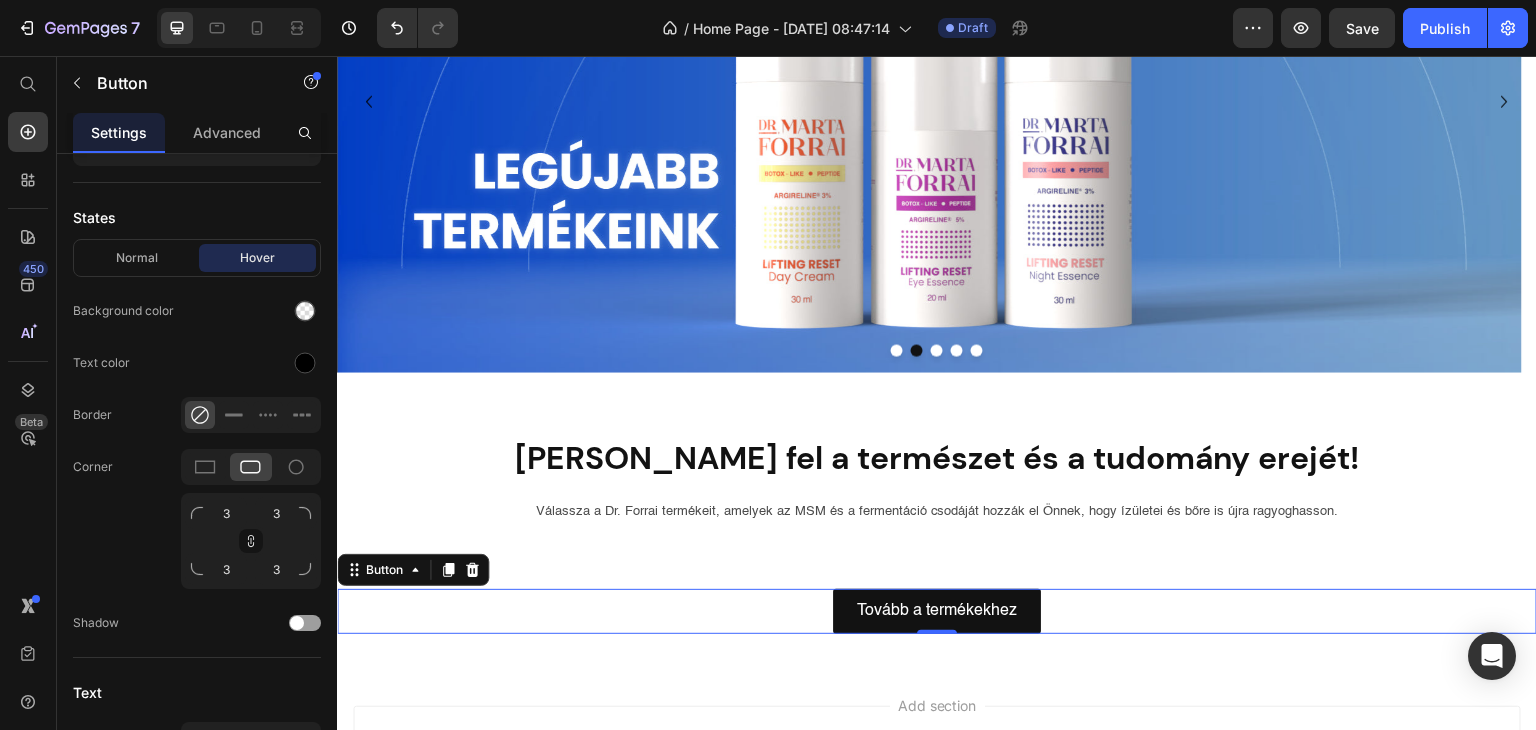 click on "Tovább a termékekhez Button   0" at bounding box center (937, 611) 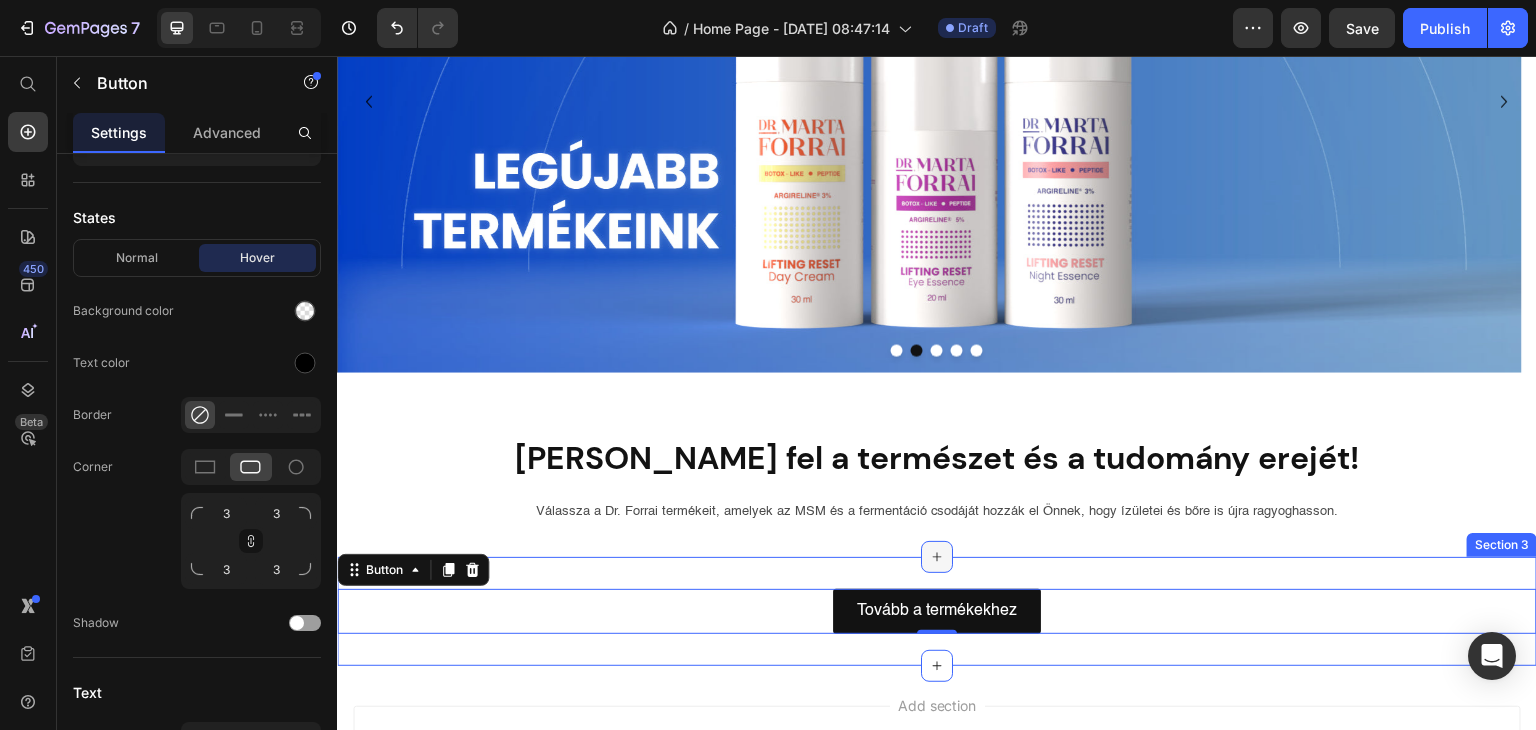 click at bounding box center [937, 557] 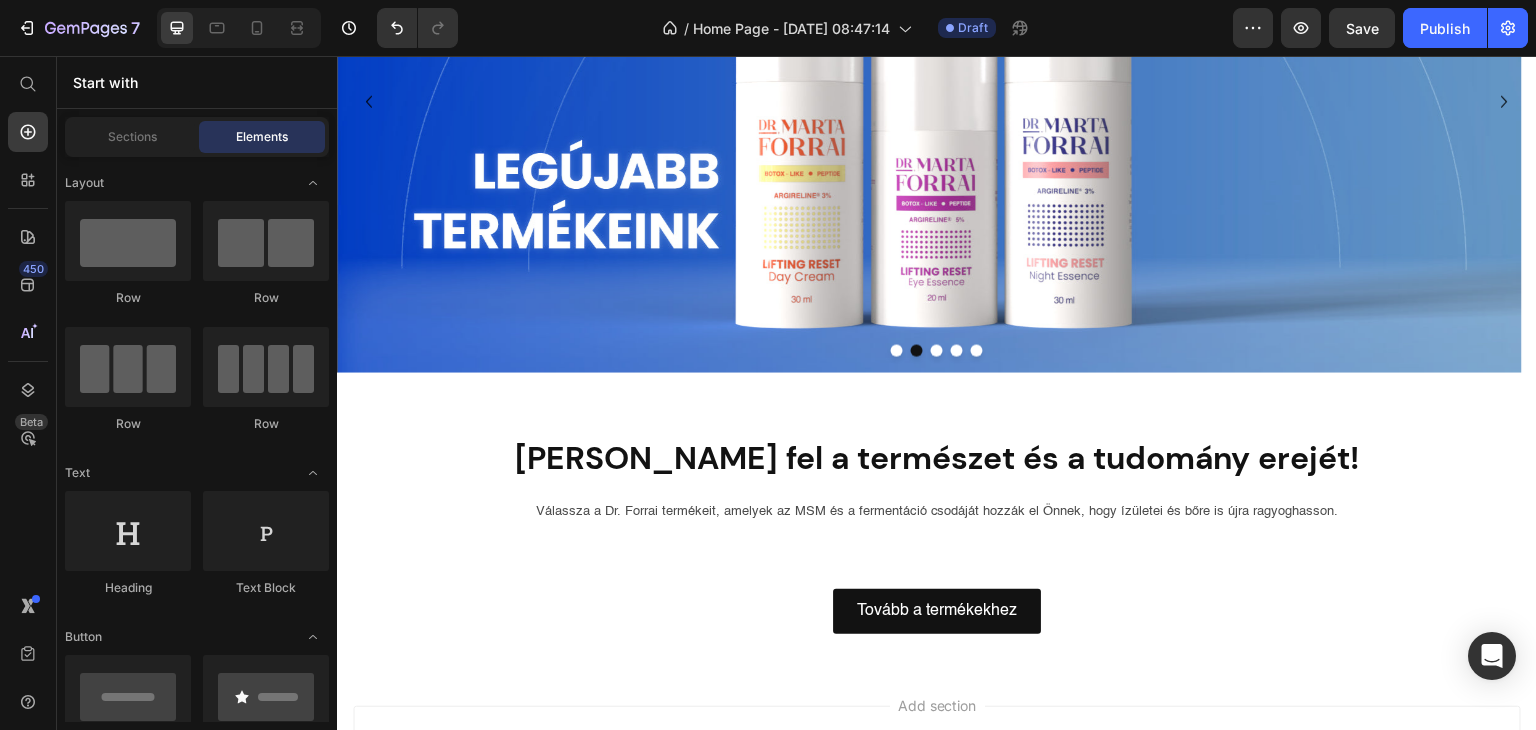 scroll, scrollTop: 355, scrollLeft: 0, axis: vertical 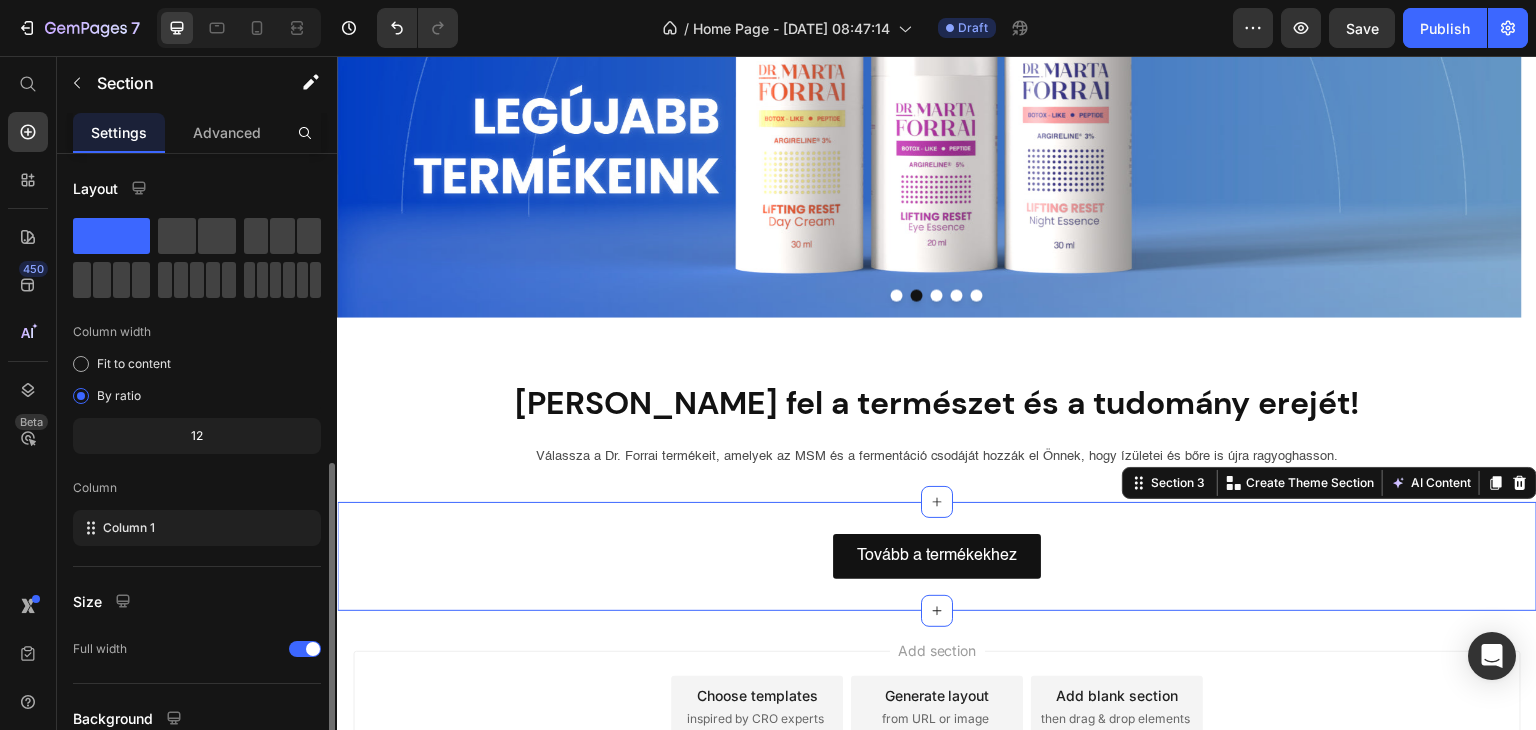 click on "Tovább a termékekhez Button Section 3   You can create reusable sections Create Theme Section AI Content Write with GemAI What would you like to describe here? Tone and Voice Persuasive Product Szemkörnyéki Esszencia Argireline-nel, Fermentált Hatóanyaggal 20ml Show more Generate" at bounding box center [937, 556] 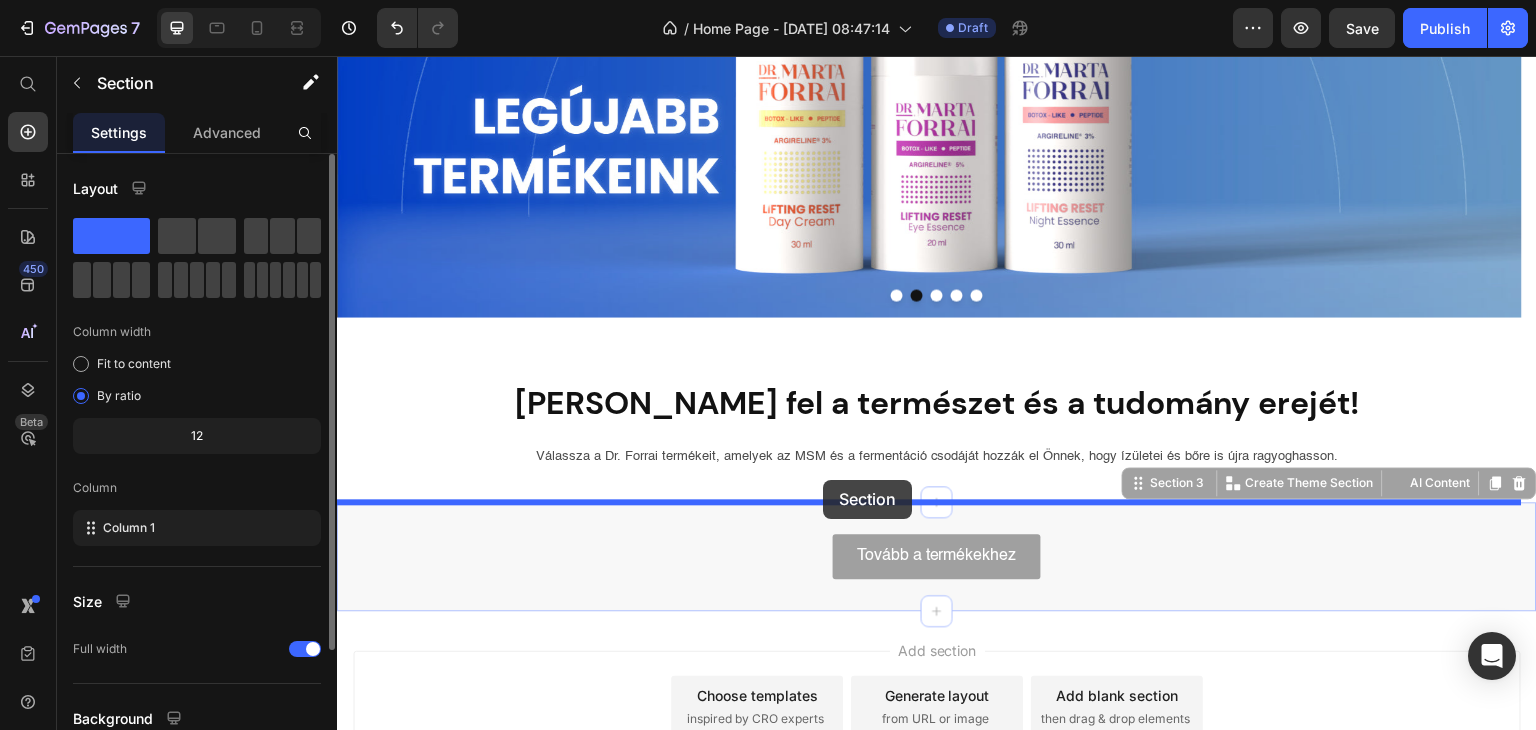 drag, startPoint x: 825, startPoint y: 513, endPoint x: 823, endPoint y: 480, distance: 33.06055 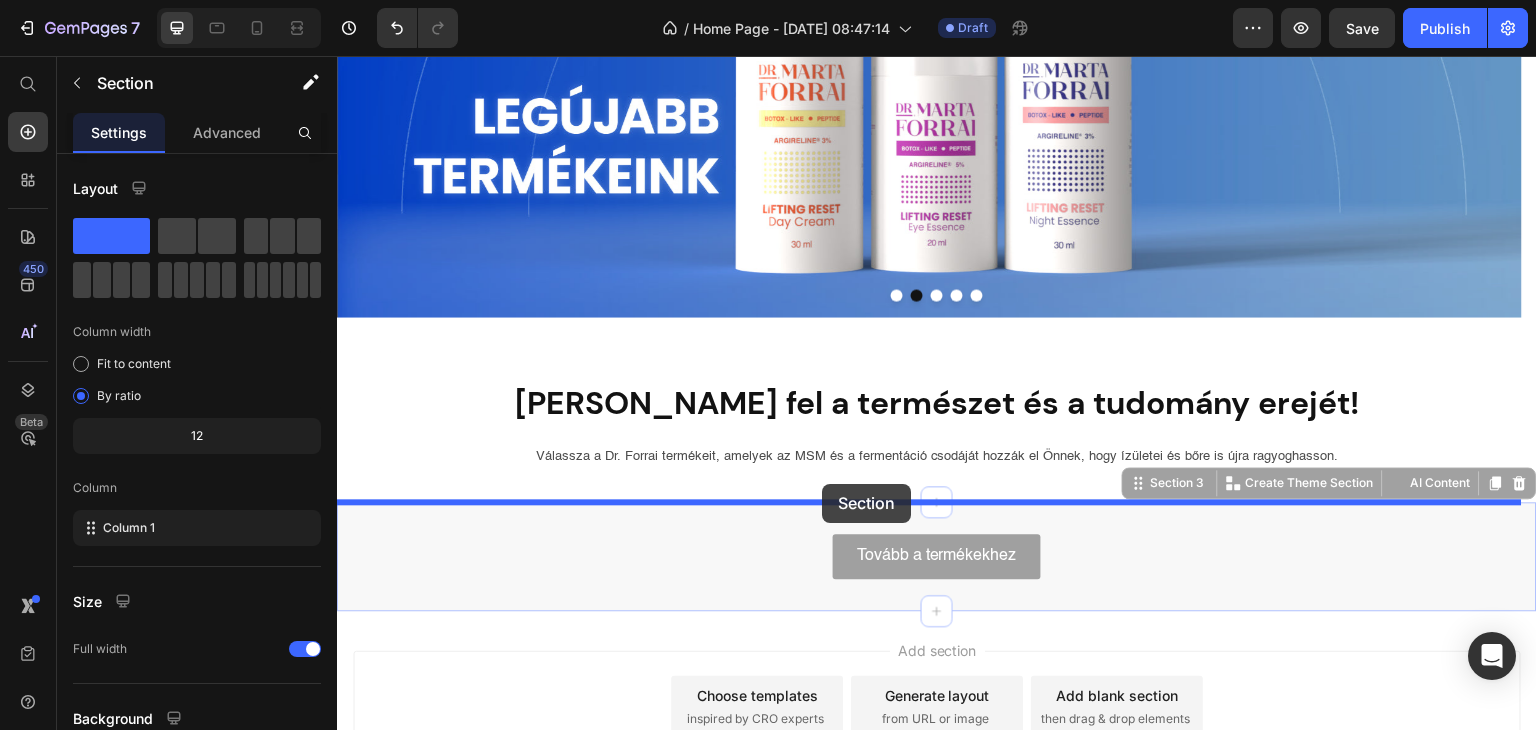 drag, startPoint x: 822, startPoint y: 516, endPoint x: 822, endPoint y: 484, distance: 32 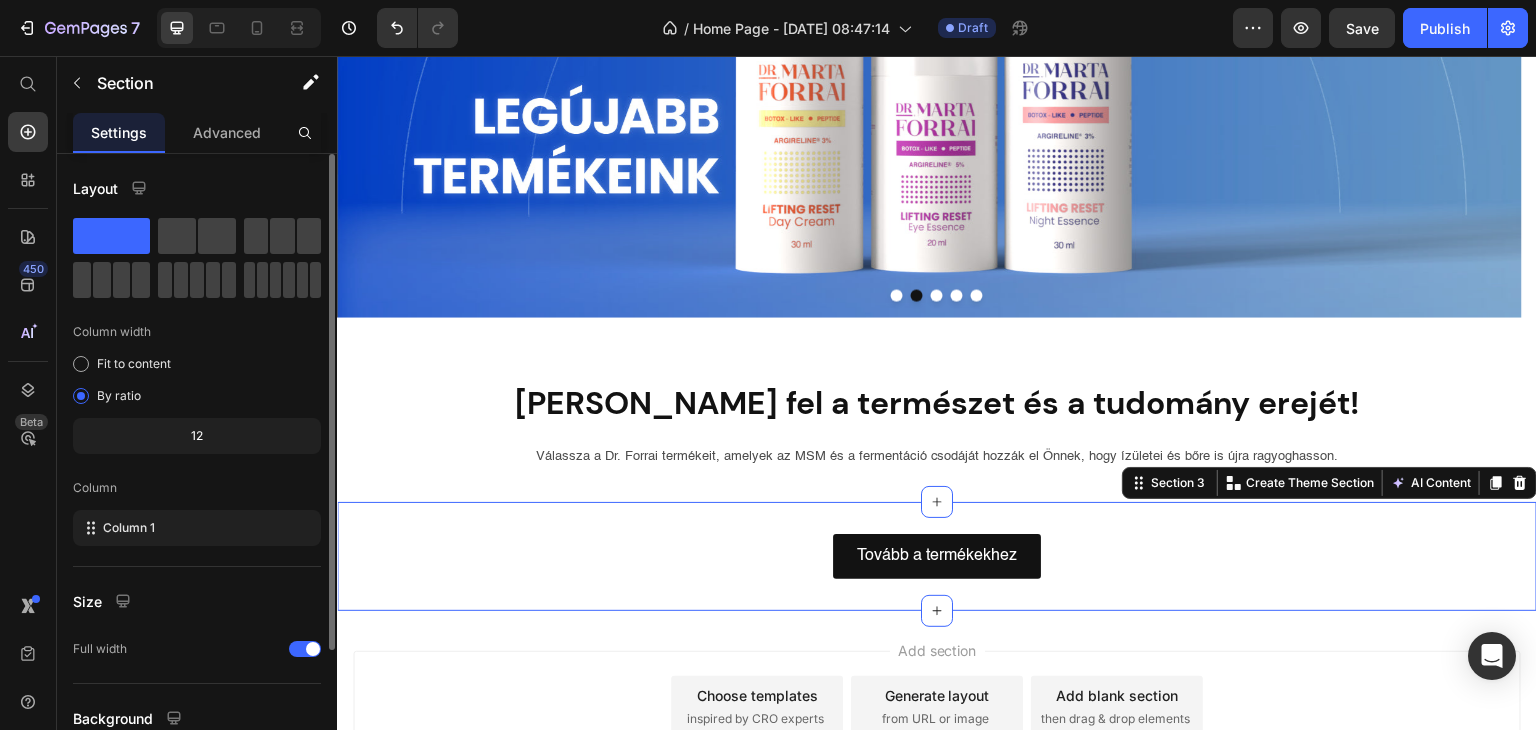scroll, scrollTop: 100, scrollLeft: 0, axis: vertical 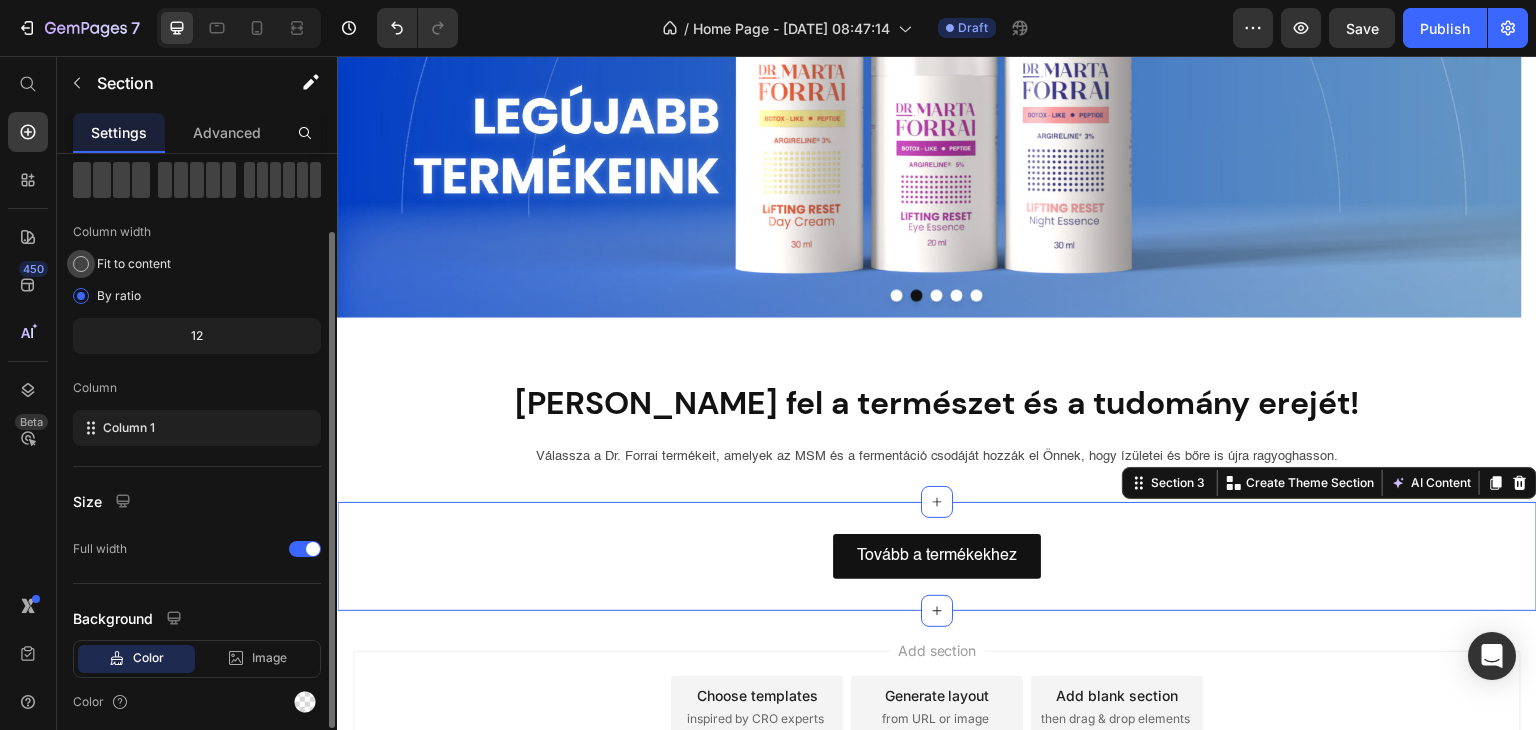 click on "Fit to content" at bounding box center (134, 264) 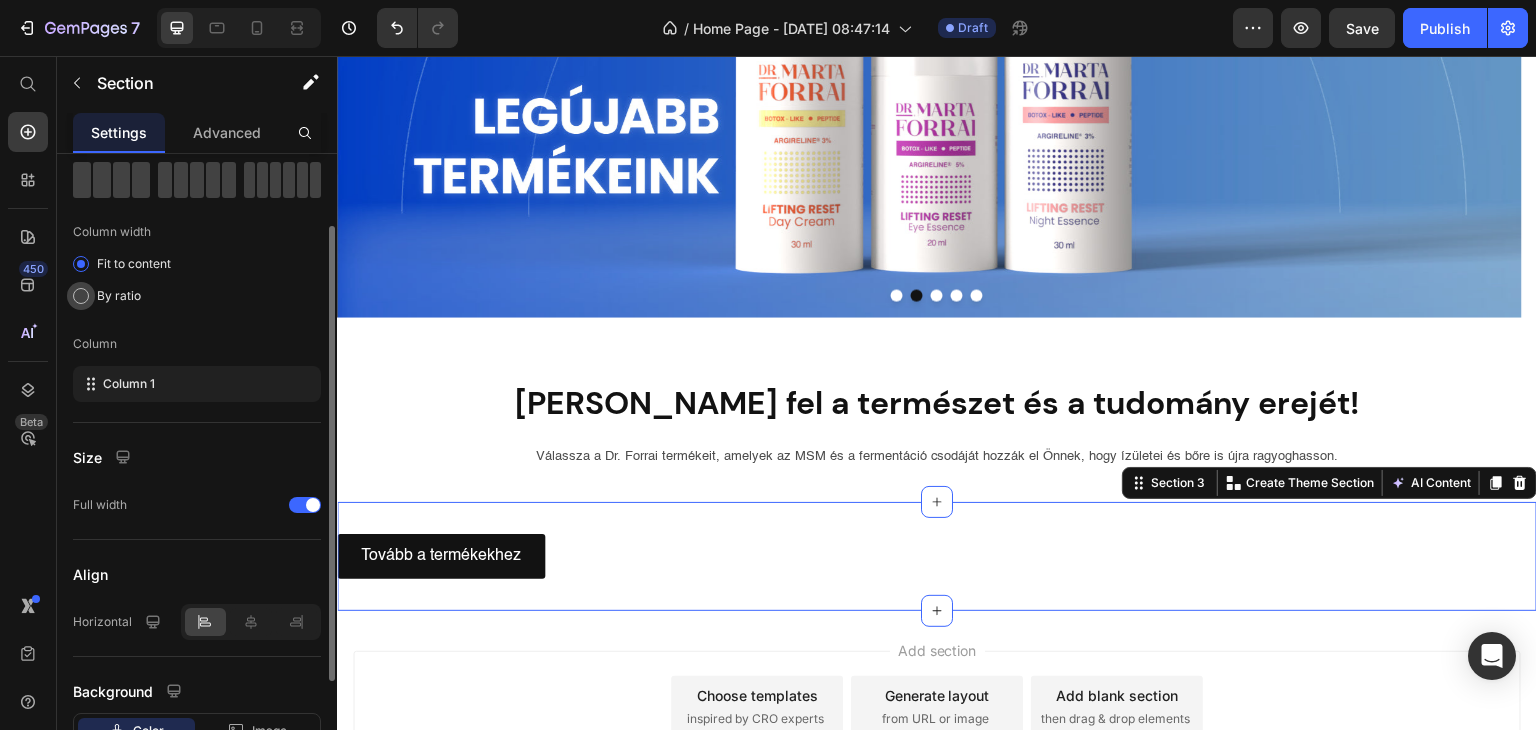 click on "By ratio" at bounding box center [119, 296] 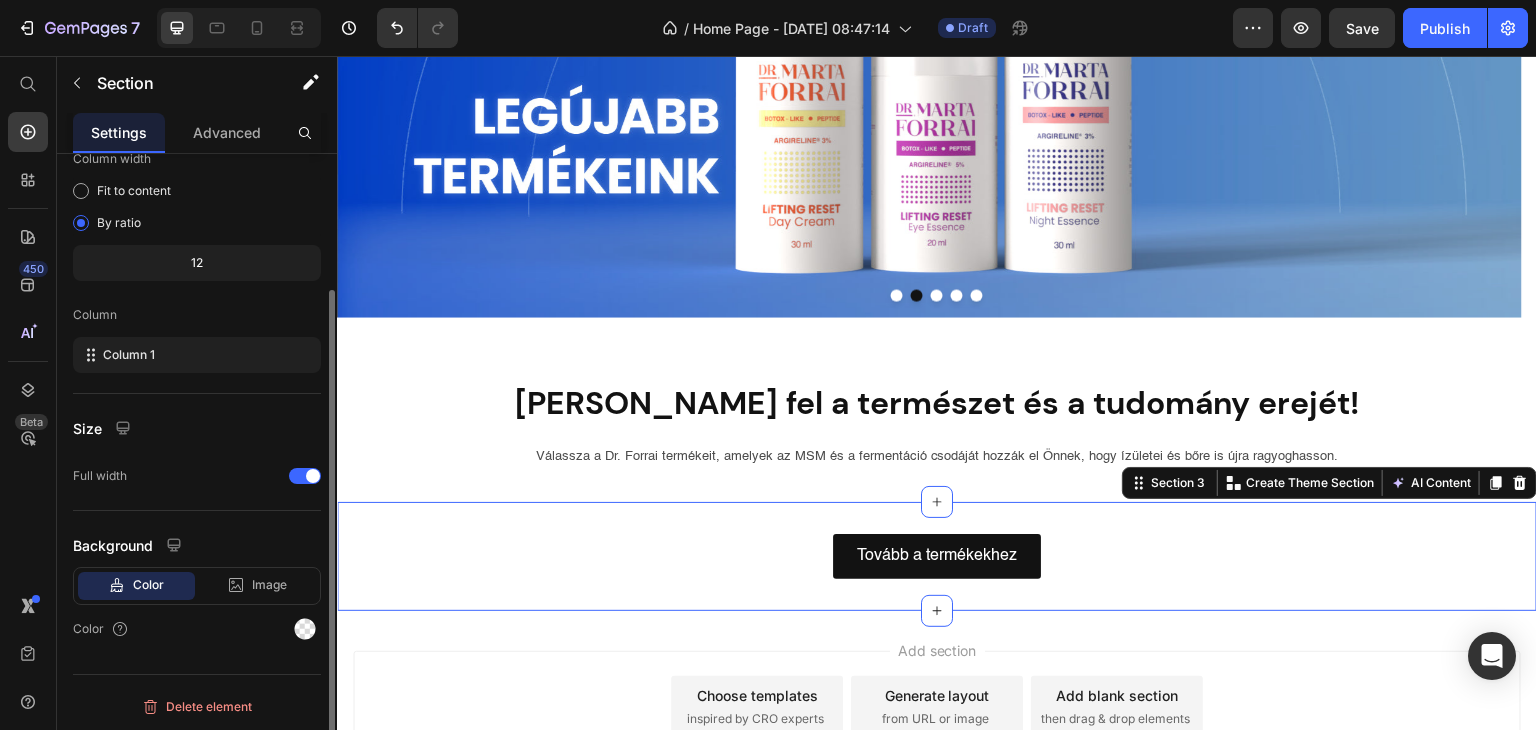 scroll, scrollTop: 0, scrollLeft: 0, axis: both 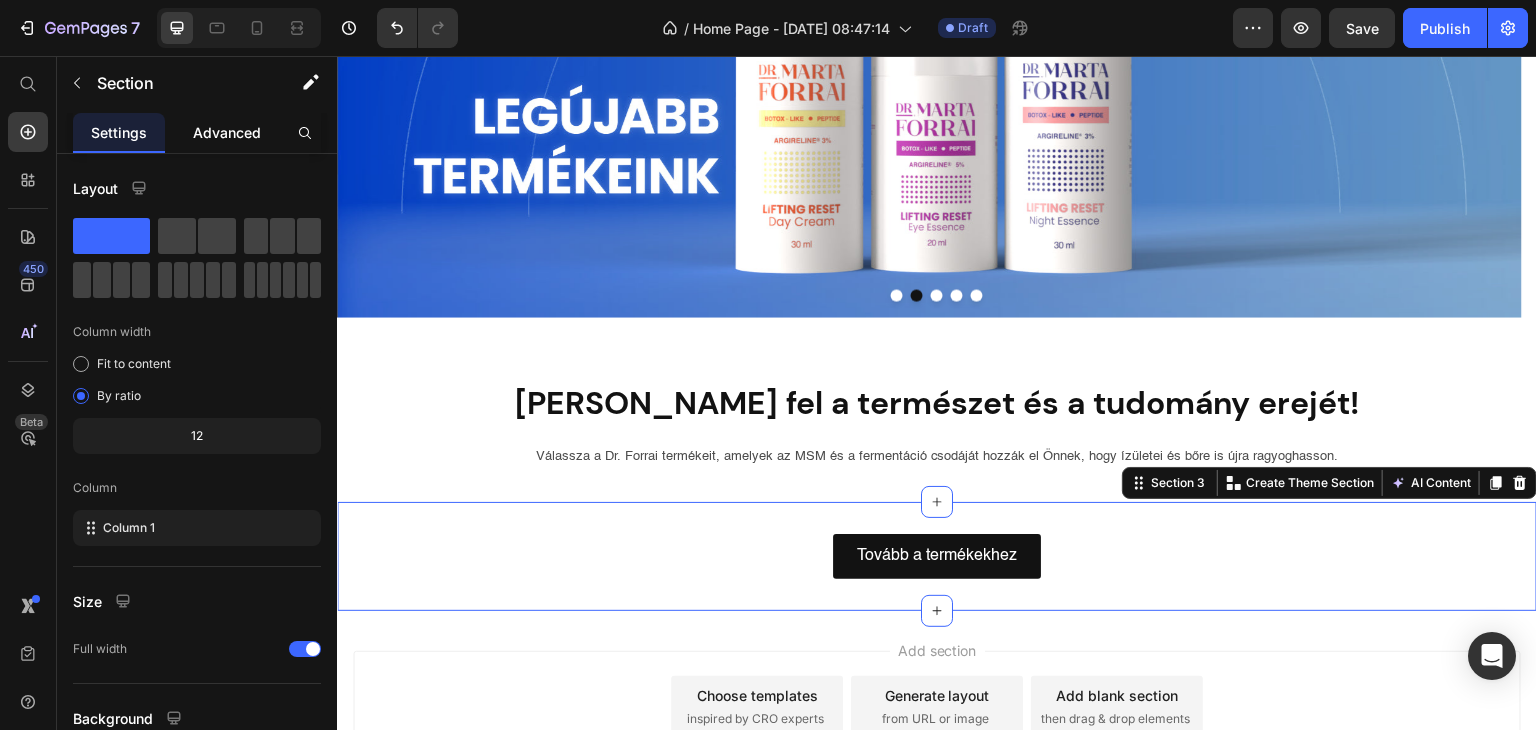 click on "Advanced" at bounding box center (227, 132) 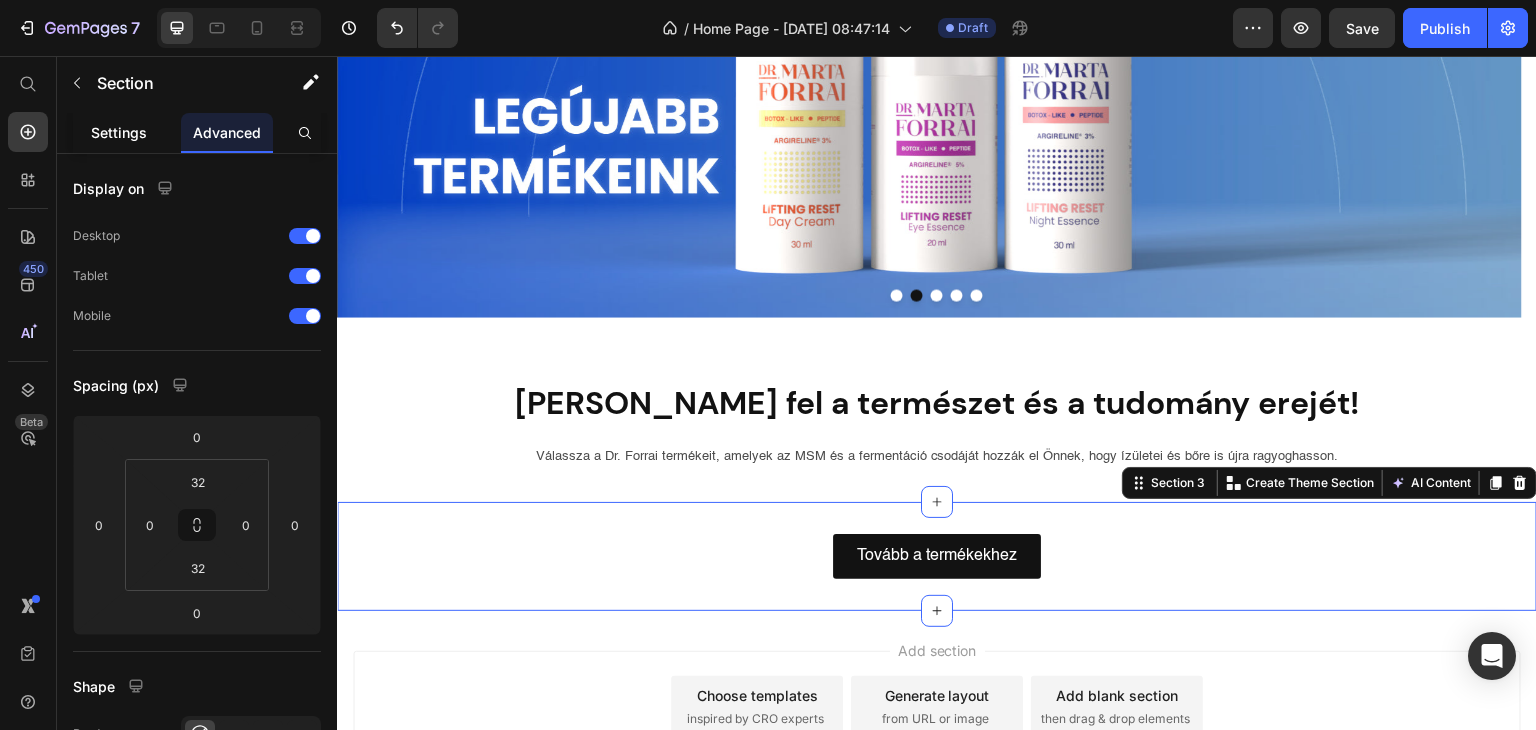 click on "Settings" 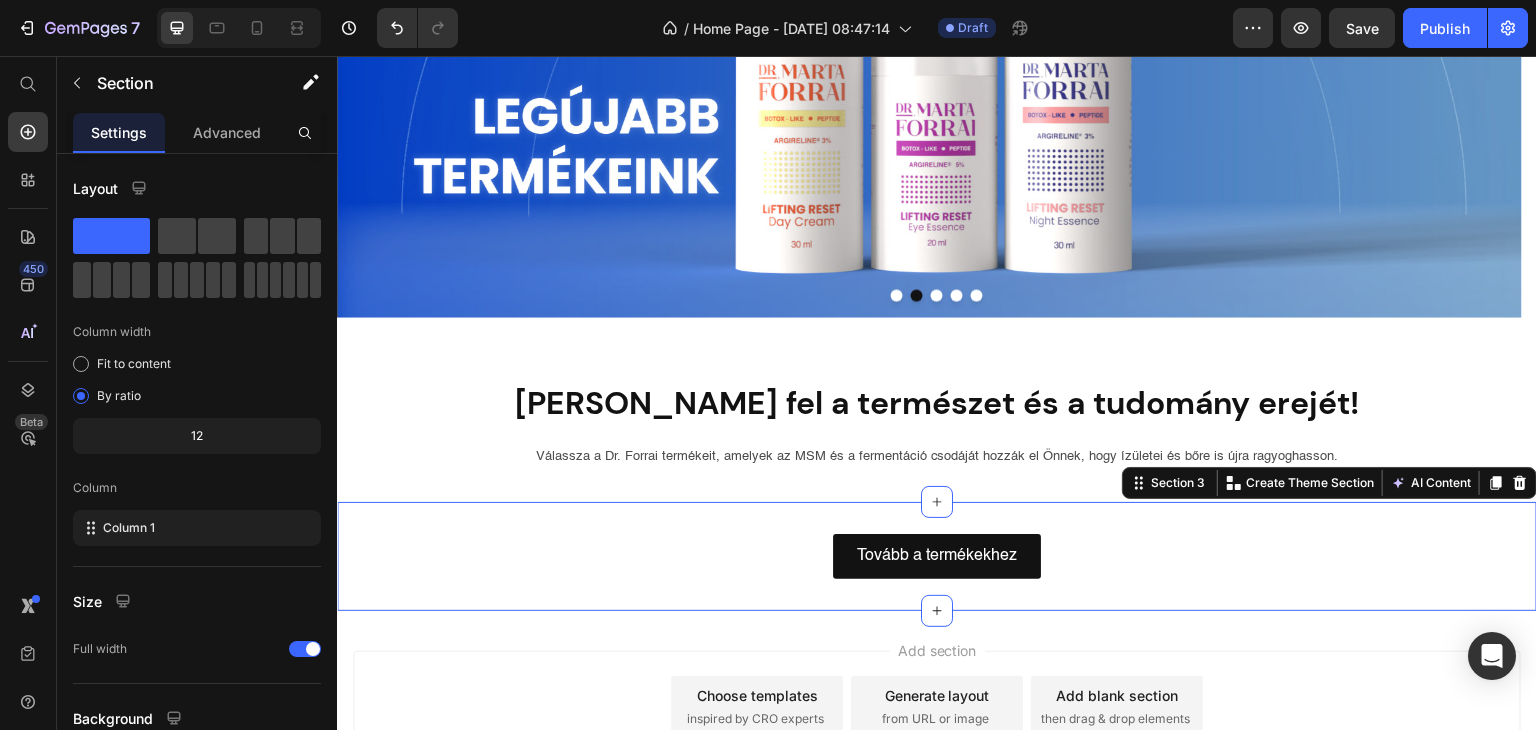 click on "Tovább a termékekhez Button" at bounding box center (937, 556) 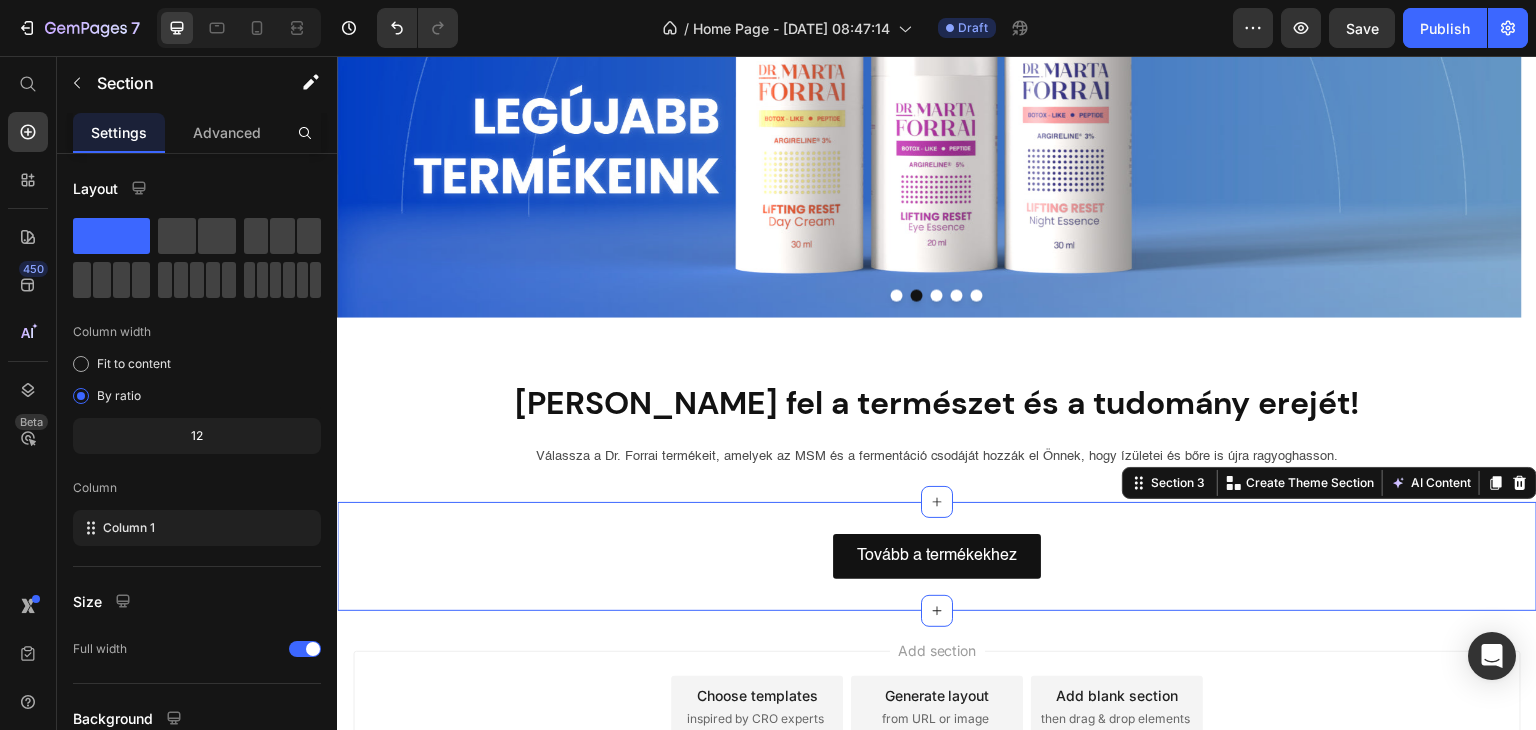 click on "Tovább a termékekhez Button Section 3   You can create reusable sections Create Theme Section AI Content Write with GemAI What would you like to describe here? Tone and Voice Persuasive Product Szemkörnyéki Esszencia Argireline-nel, Fermentált Hatóanyaggal 20ml Show more Generate" at bounding box center [937, 556] 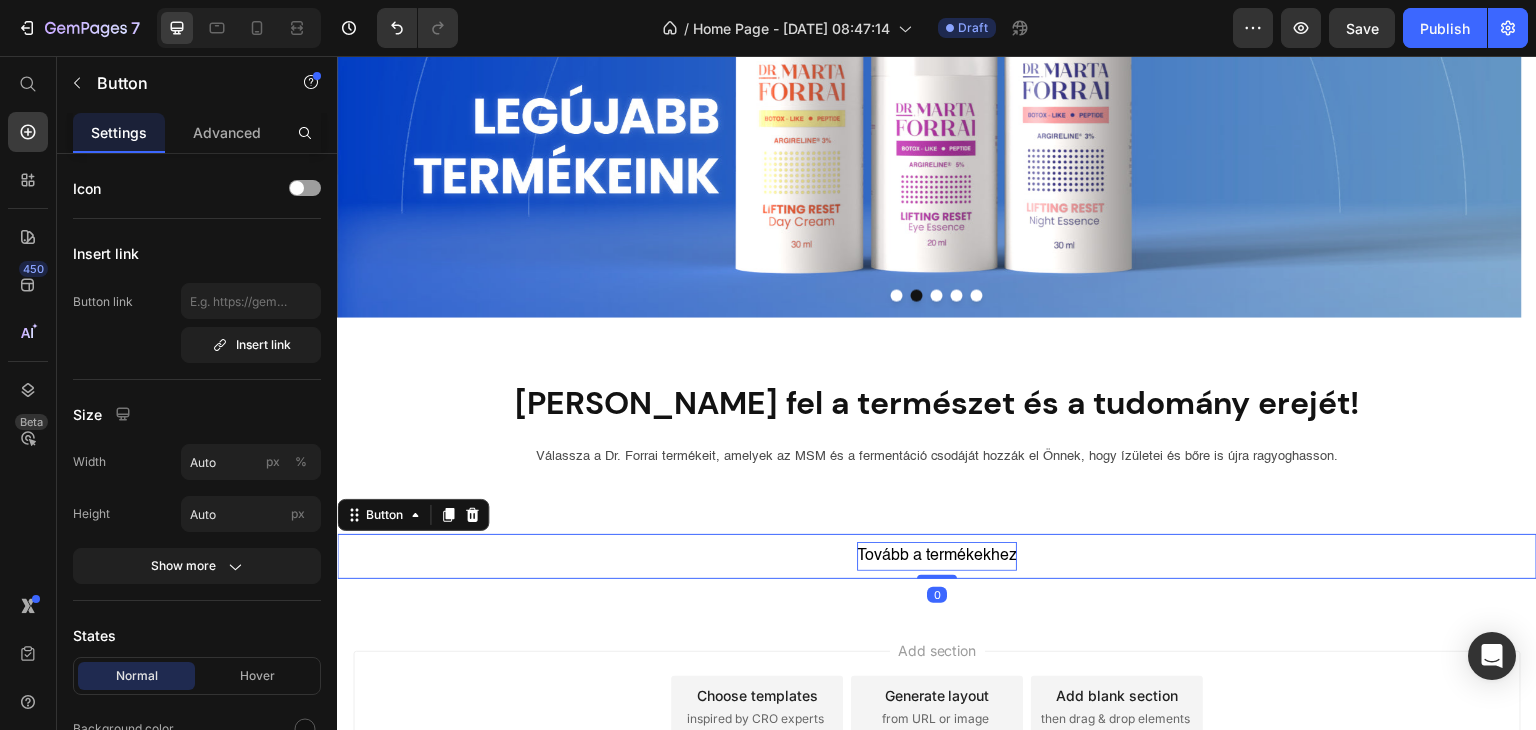 click on "Tovább a termékekhez" at bounding box center (937, 556) 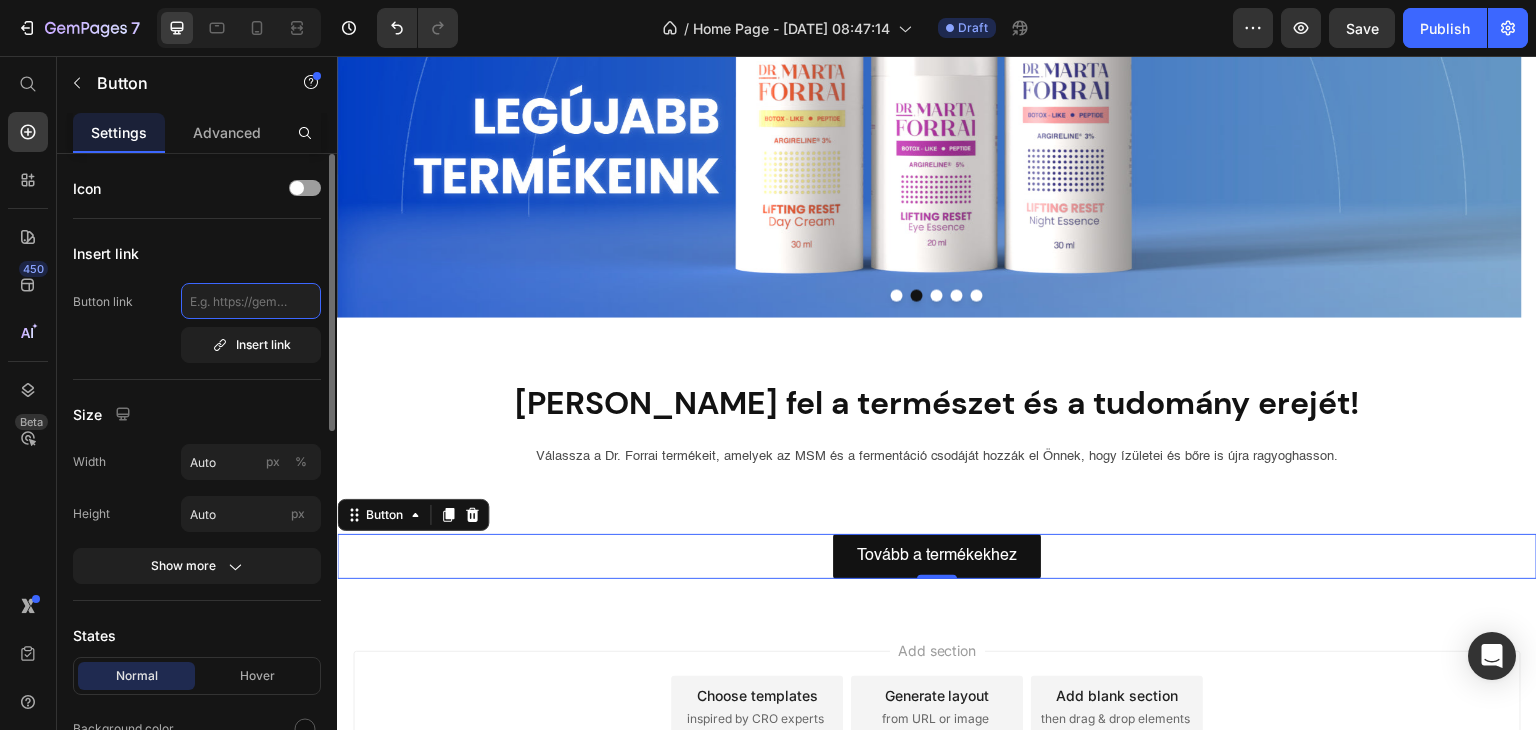 click 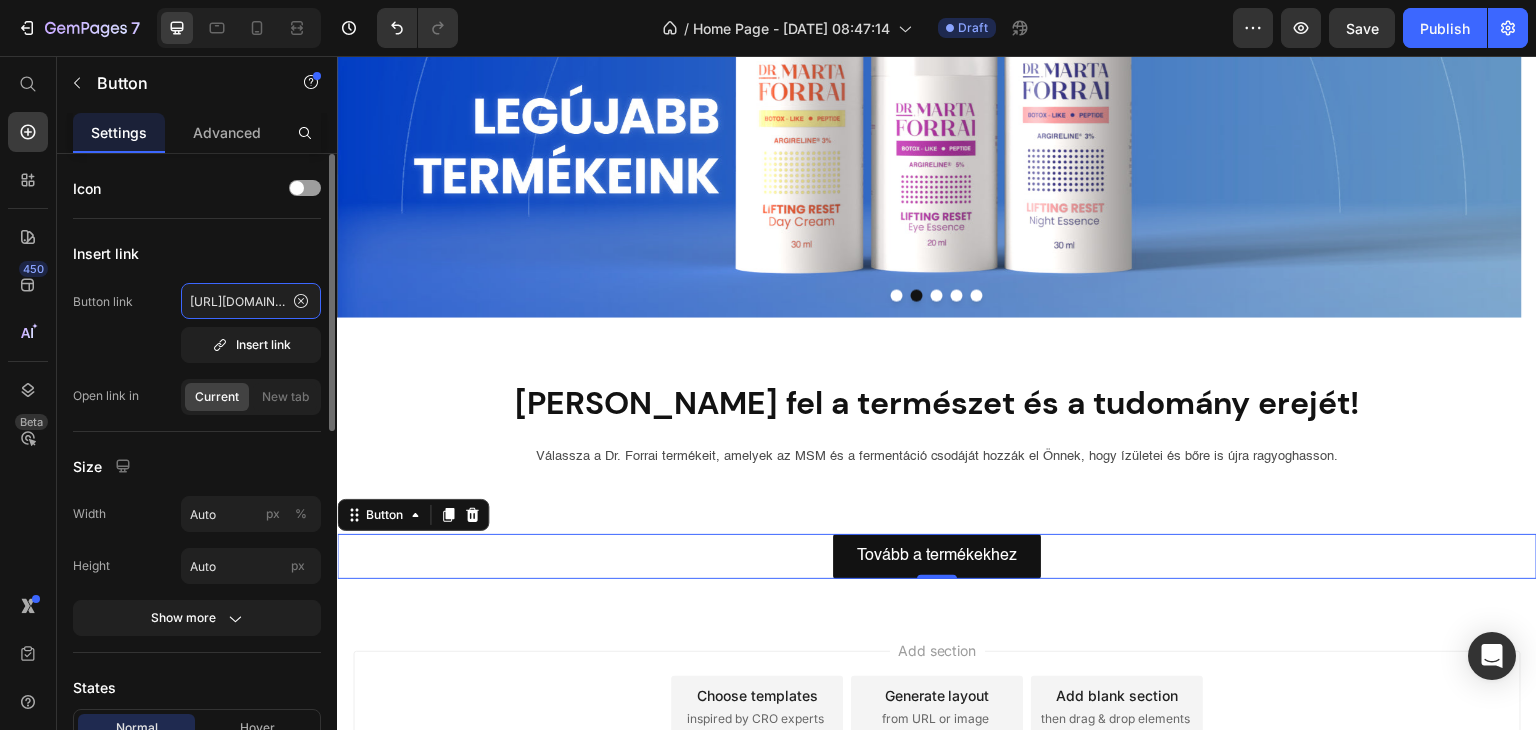 scroll, scrollTop: 0, scrollLeft: 156, axis: horizontal 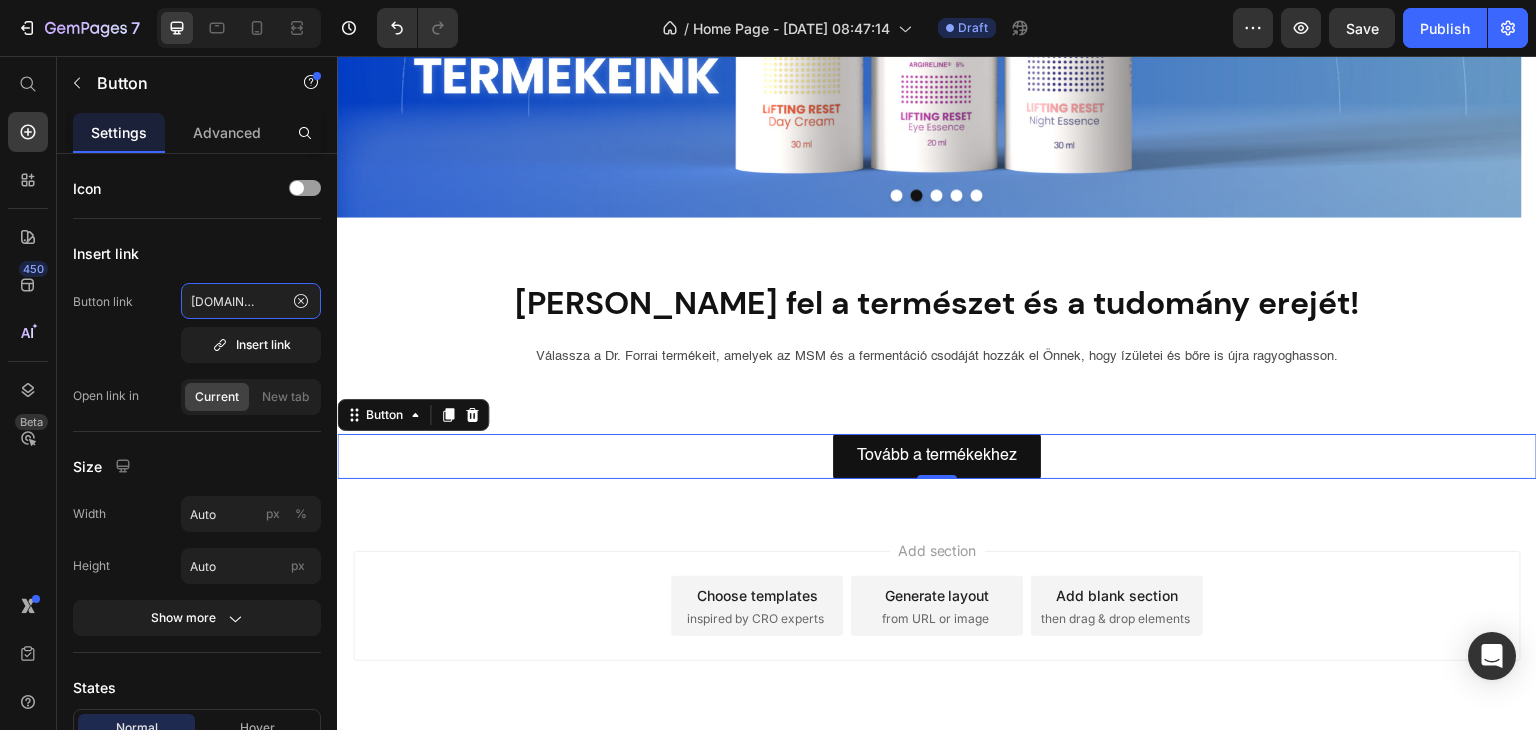 type on "[URL][DOMAIN_NAME]" 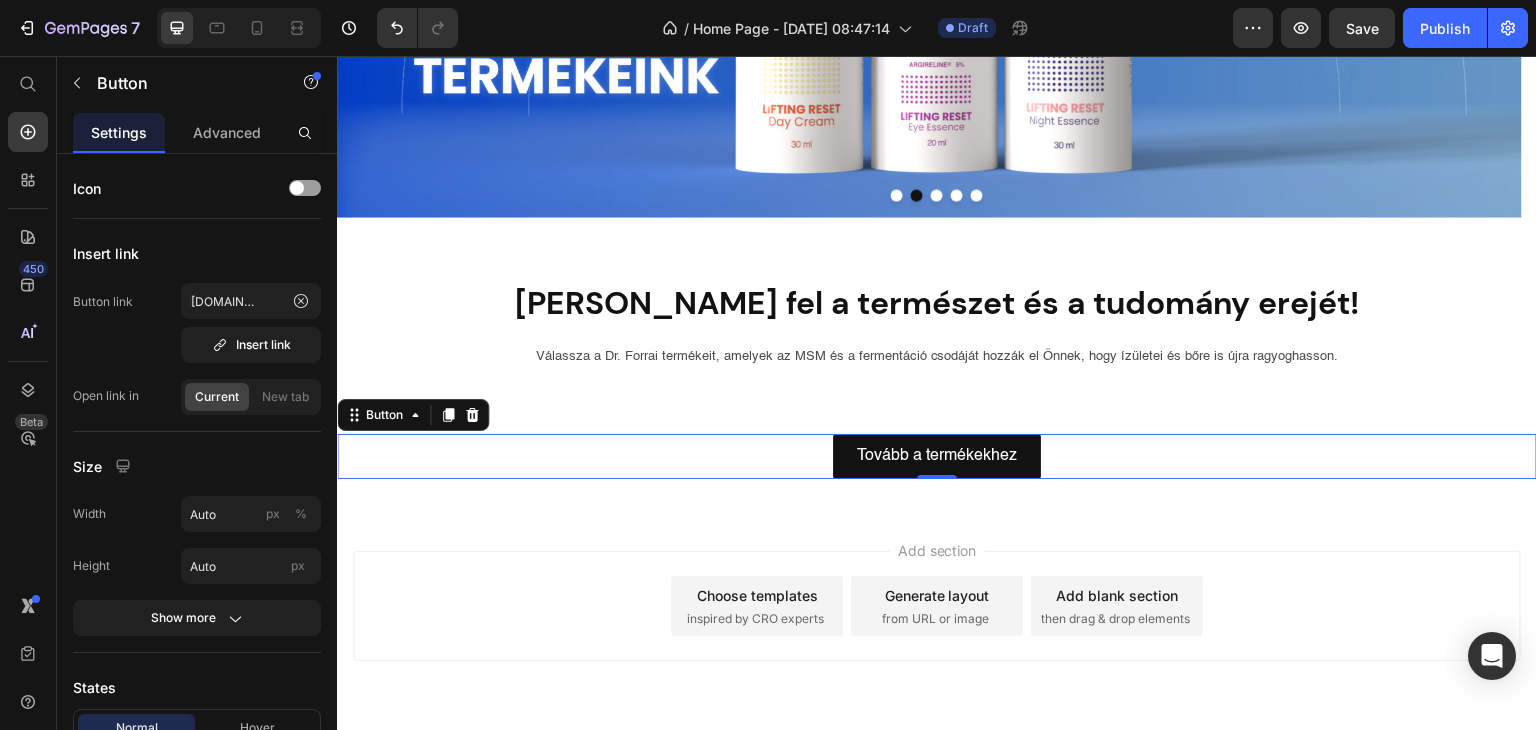 scroll, scrollTop: 0, scrollLeft: 0, axis: both 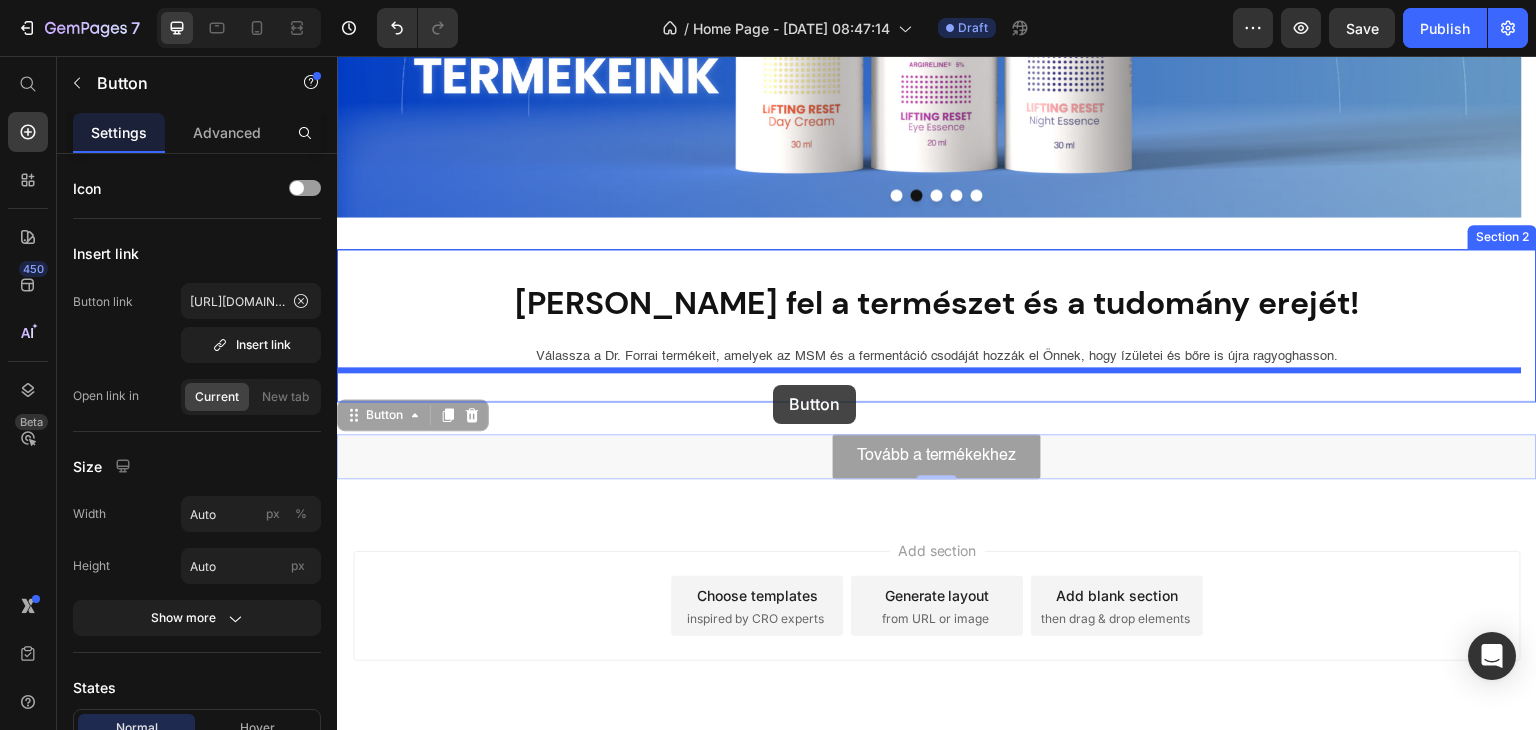 drag, startPoint x: 762, startPoint y: 444, endPoint x: 773, endPoint y: 385, distance: 60.016663 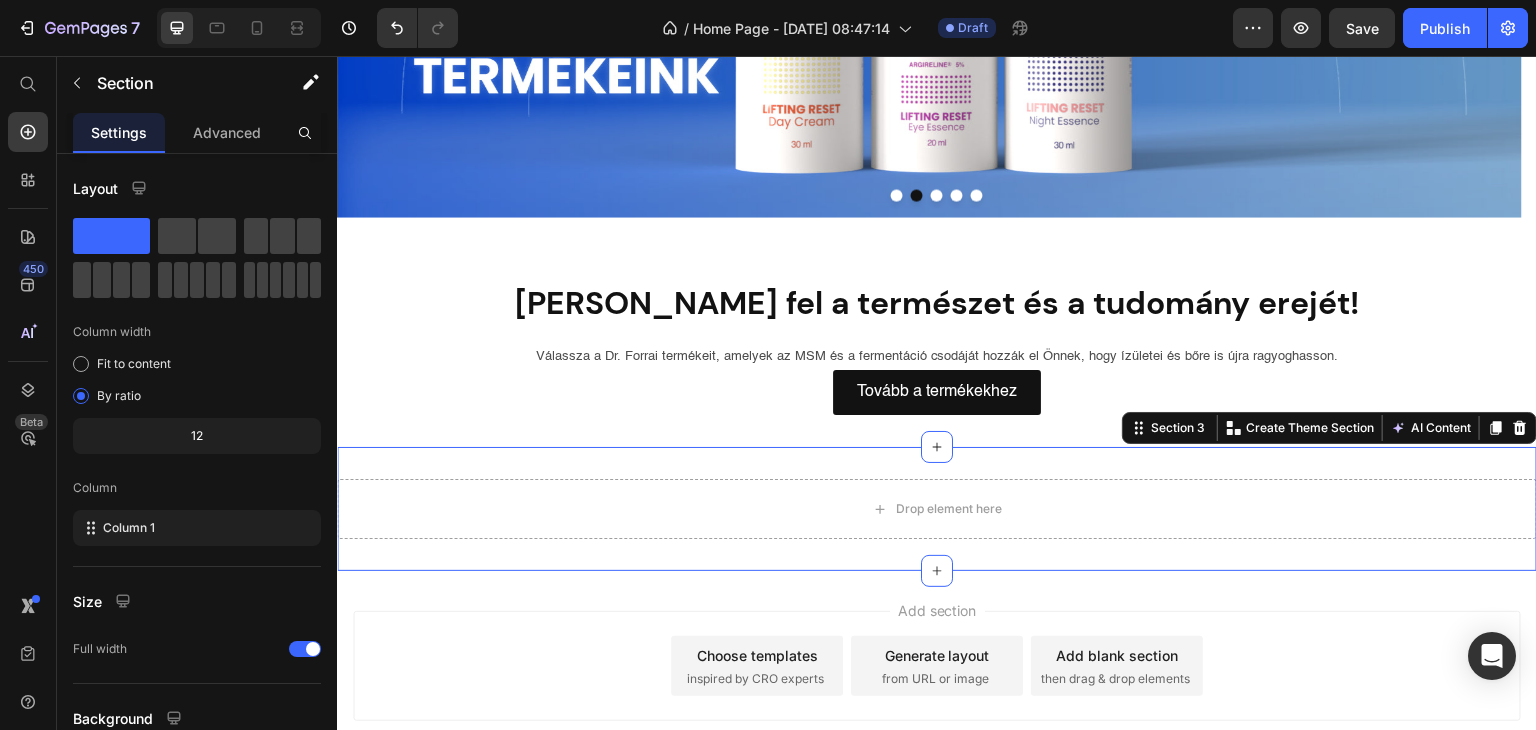 click on "Drop element here Section 3   You can create reusable sections Create Theme Section AI Content Write with GemAI What would you like to describe here? Tone and Voice Persuasive Product Szemkörnyéki Esszencia Argireline-nel, Fermentált Hatóanyaggal 20ml Show more Generate" at bounding box center [937, 509] 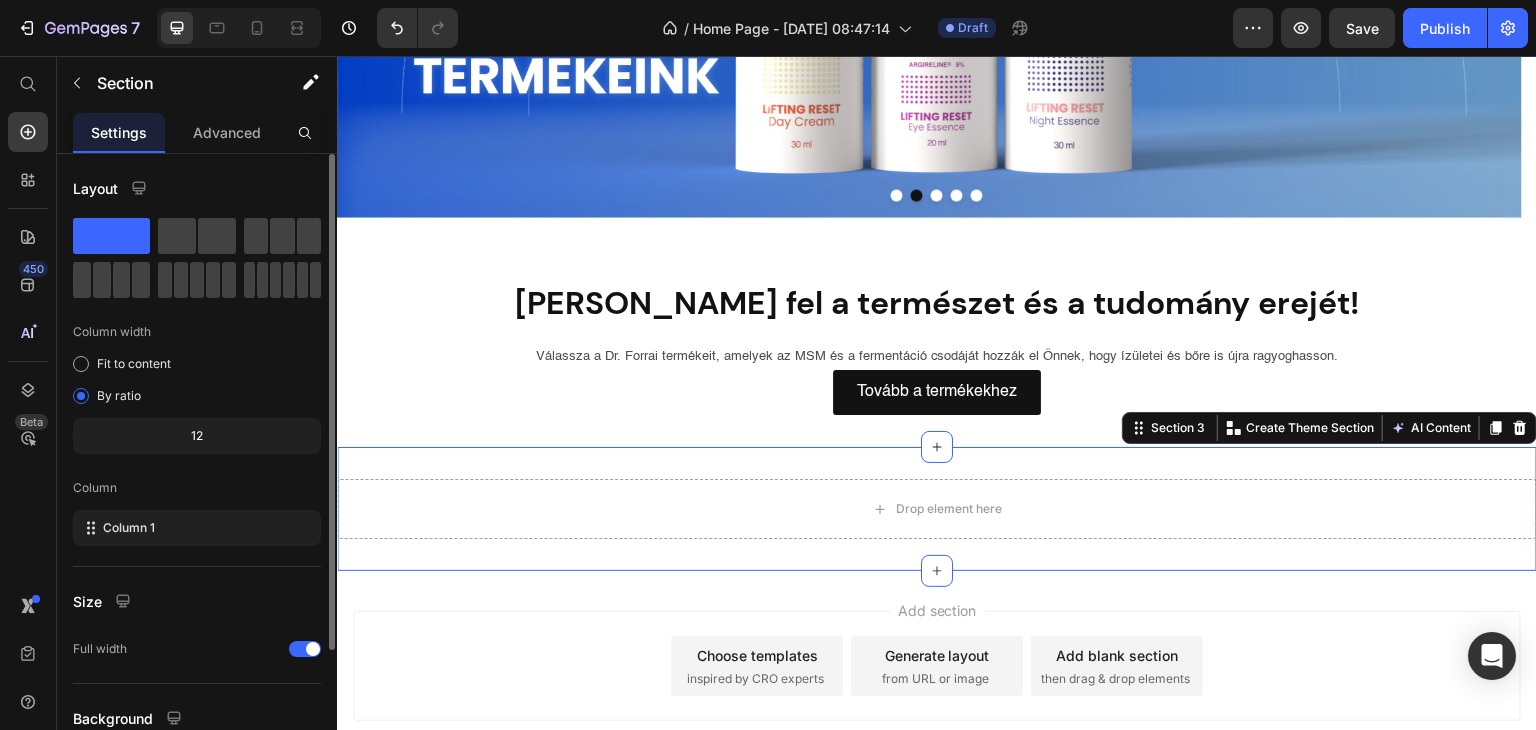 scroll, scrollTop: 173, scrollLeft: 0, axis: vertical 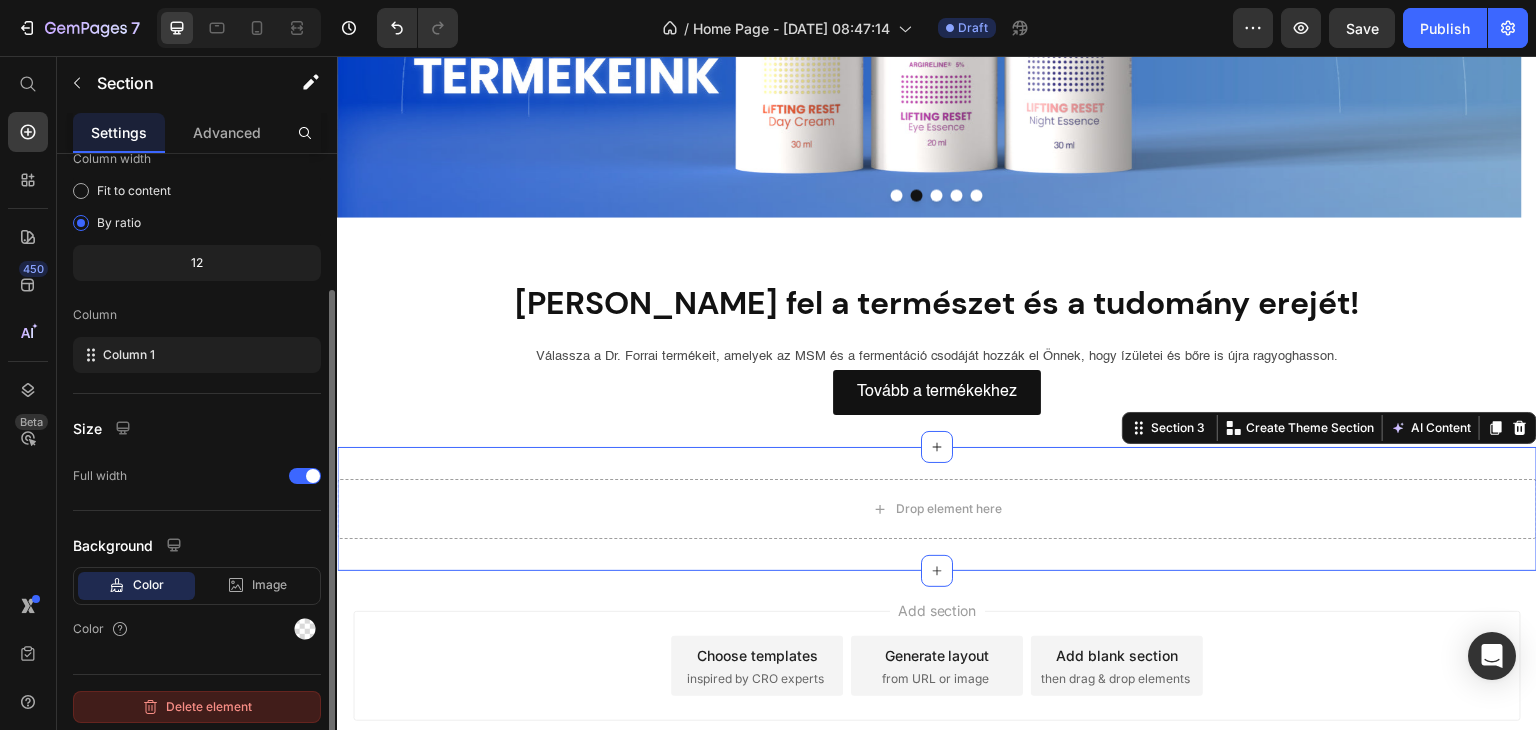 click on "Delete element" at bounding box center [197, 707] 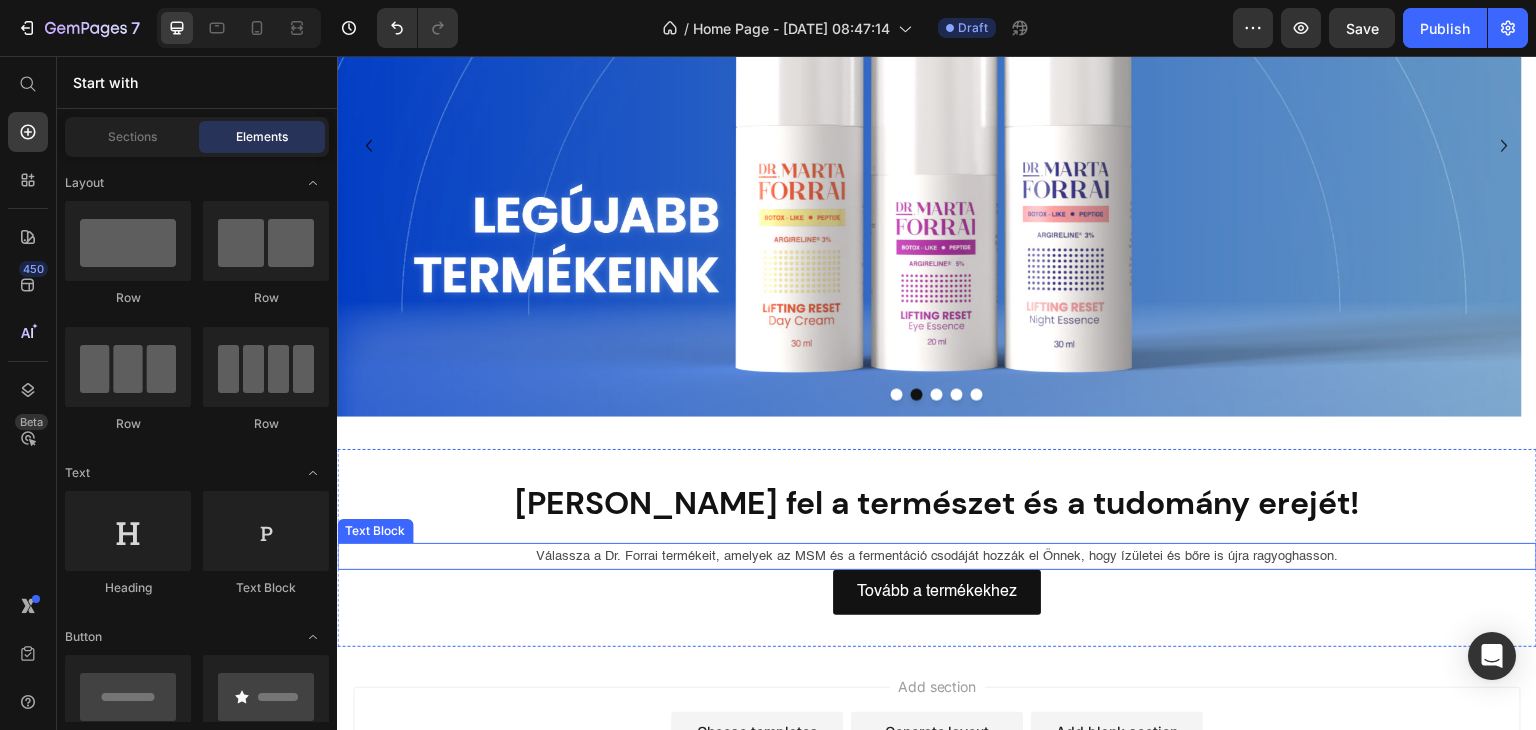 scroll, scrollTop: 455, scrollLeft: 0, axis: vertical 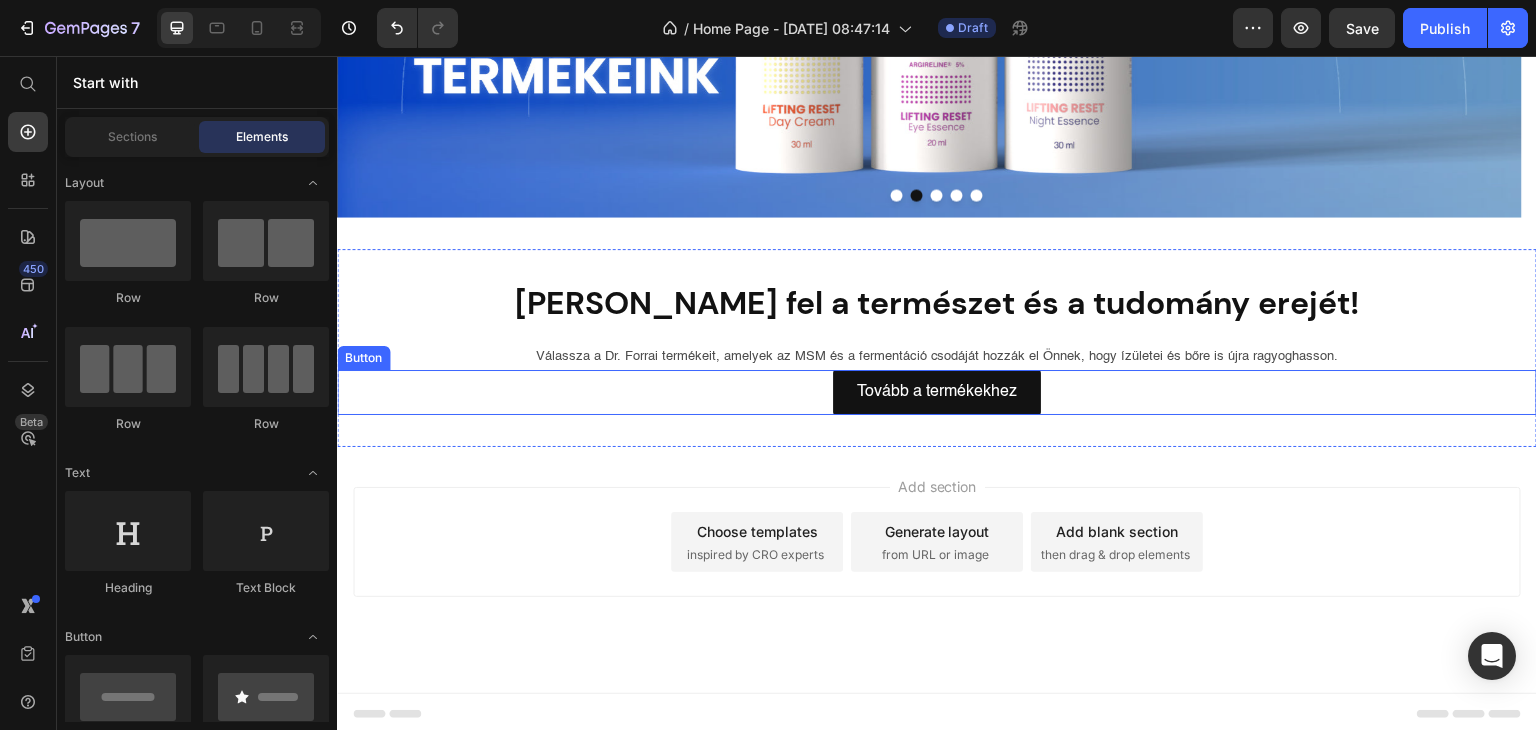 click on "Tovább a termékekhez Button" at bounding box center (937, 392) 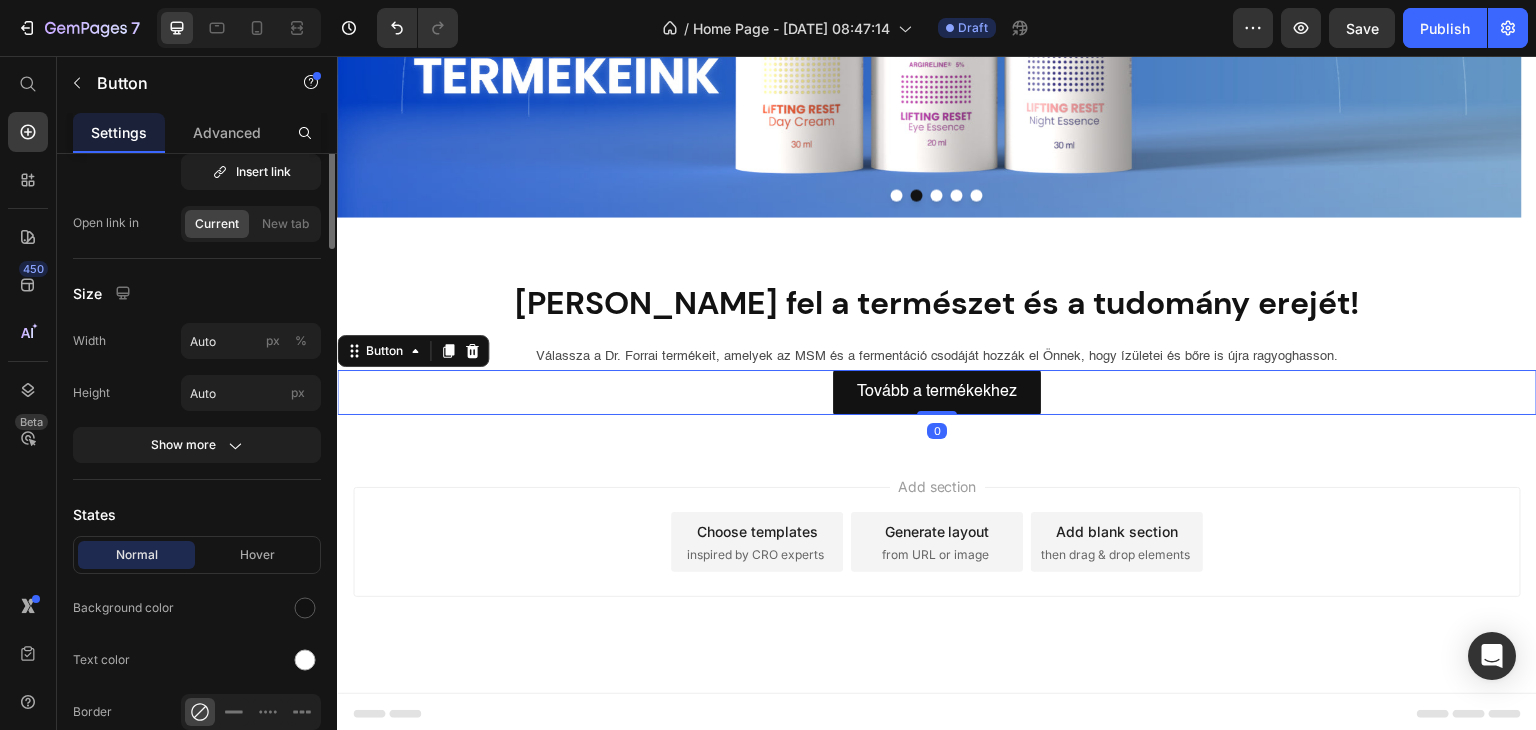scroll, scrollTop: 0, scrollLeft: 0, axis: both 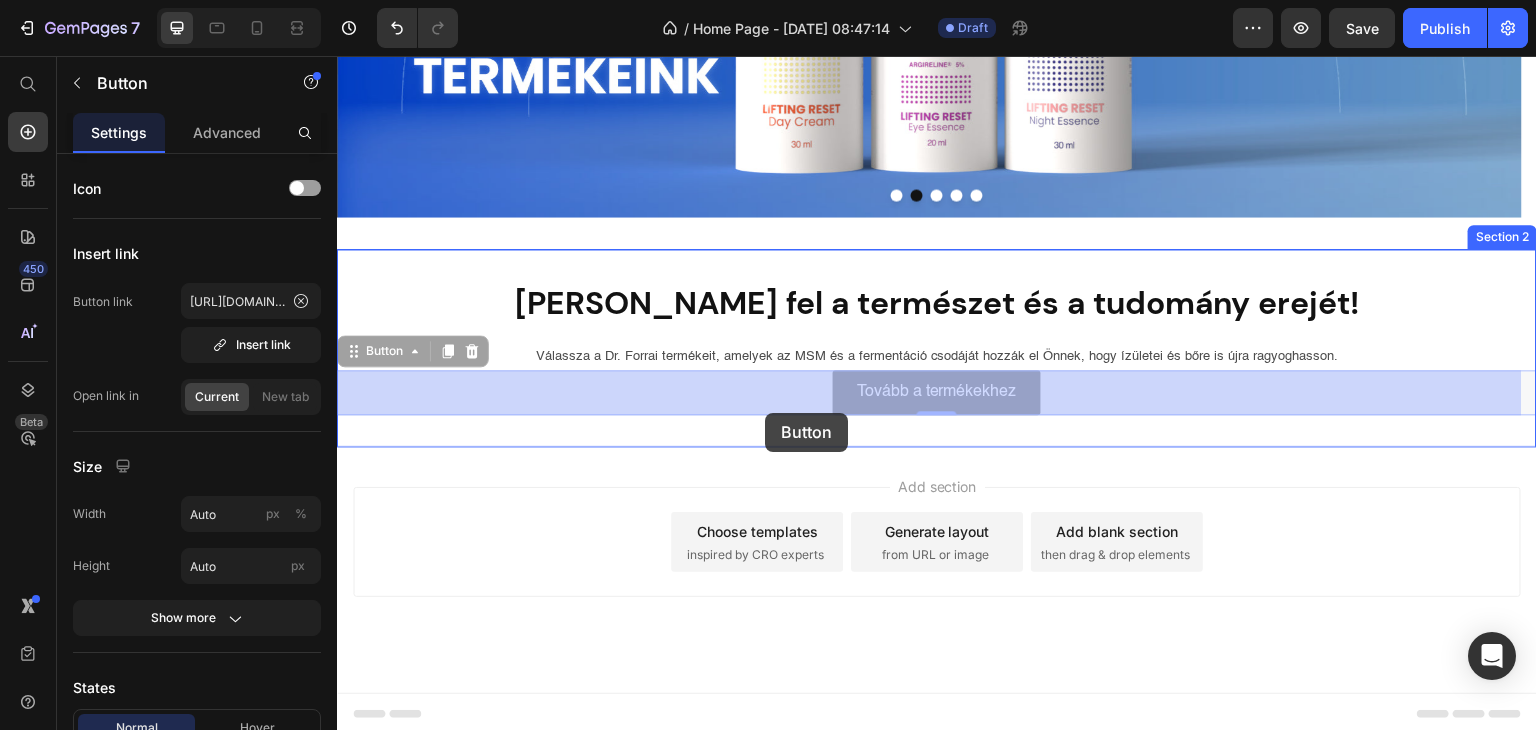 drag, startPoint x: 764, startPoint y: 384, endPoint x: 765, endPoint y: 408, distance: 24.020824 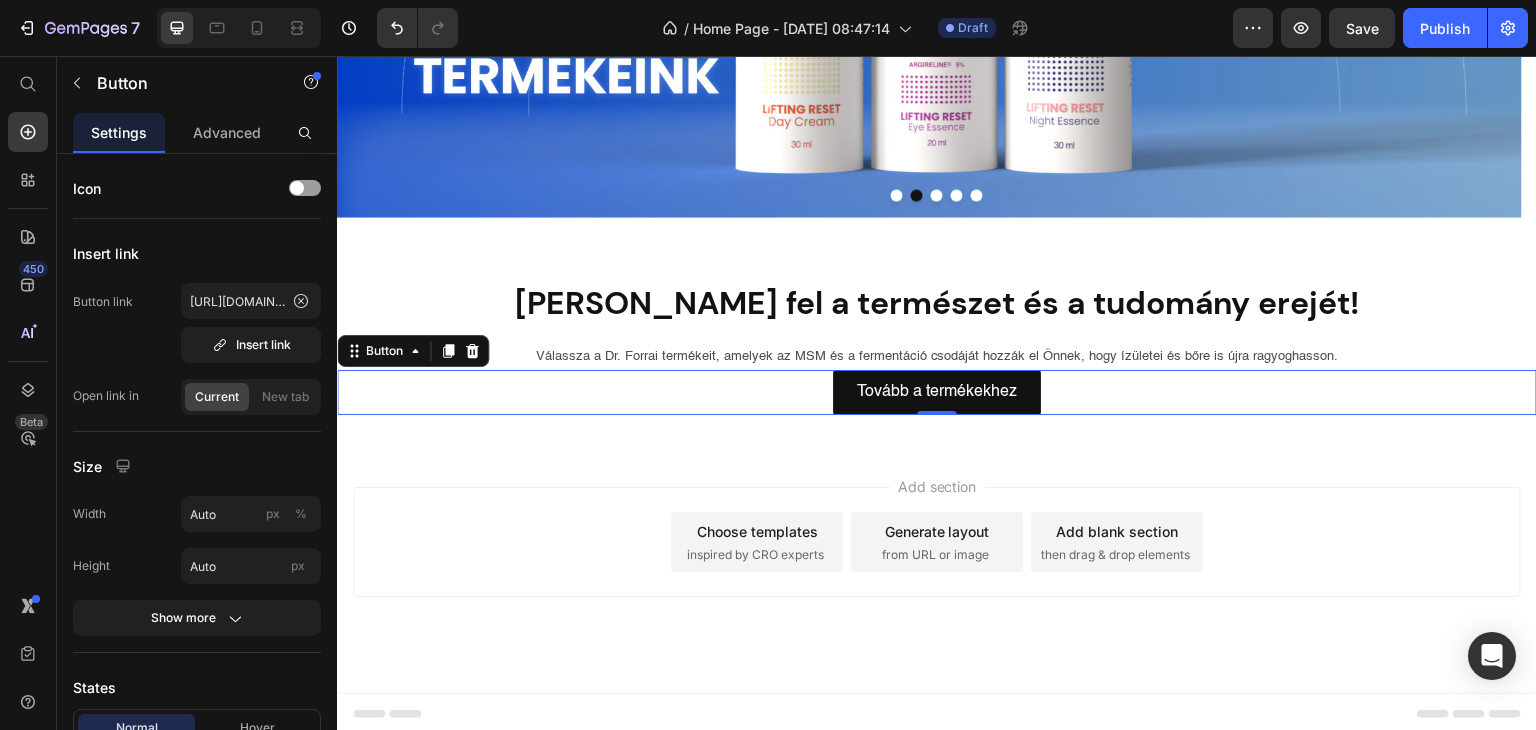 click on "Add section Choose templates inspired by CRO experts Generate layout from URL or image Add blank section then drag & drop elements" at bounding box center [937, 542] 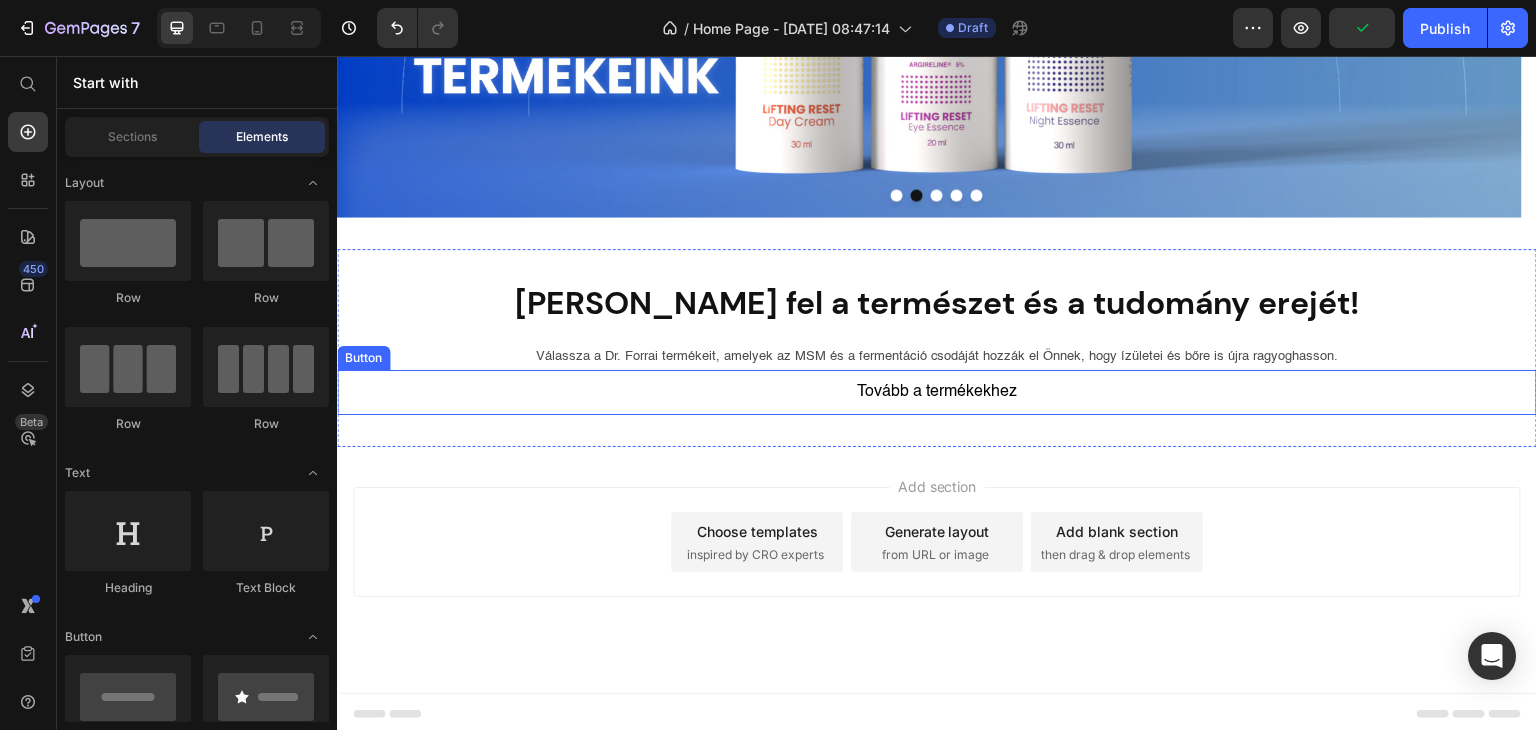 click on "Tovább a termékekhez" at bounding box center [937, 392] 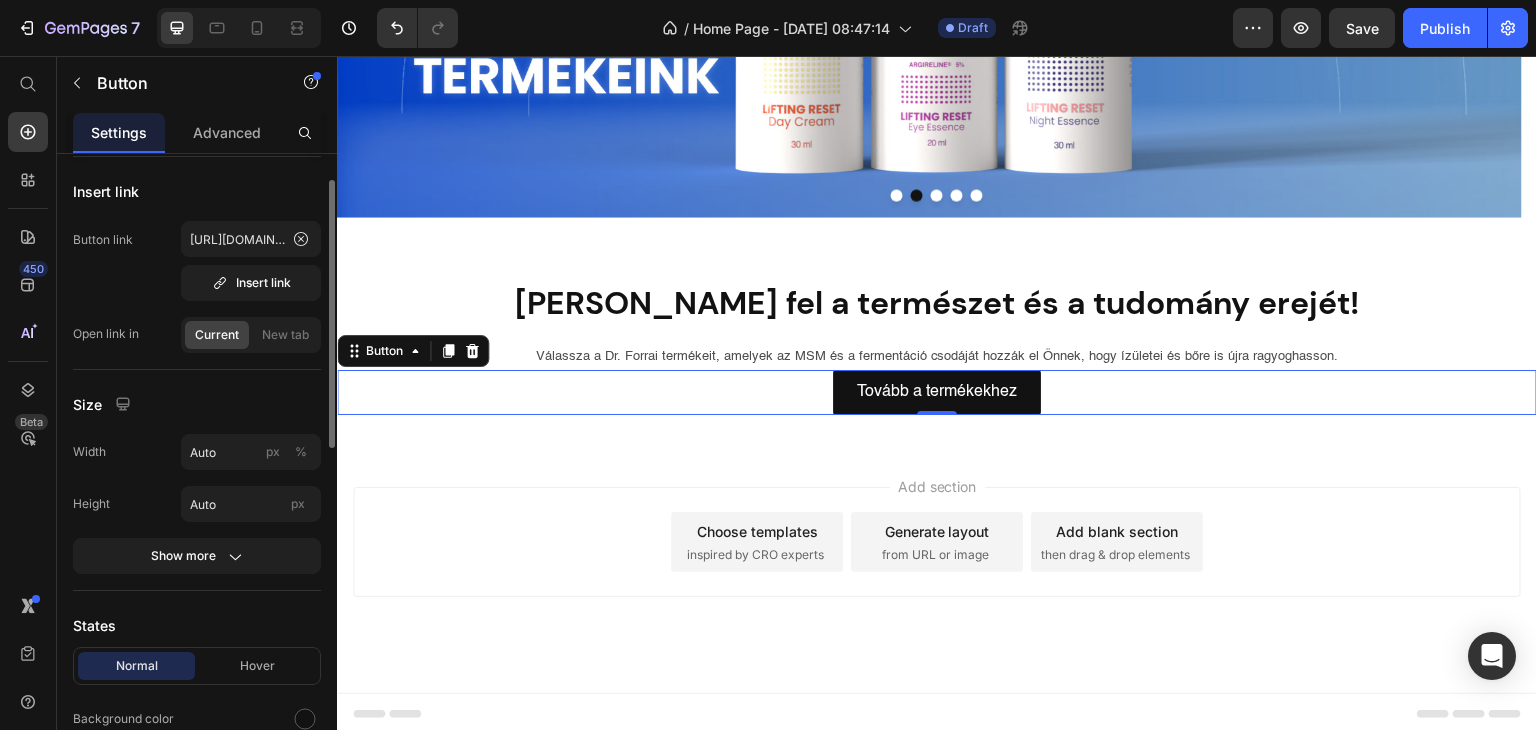 scroll, scrollTop: 262, scrollLeft: 0, axis: vertical 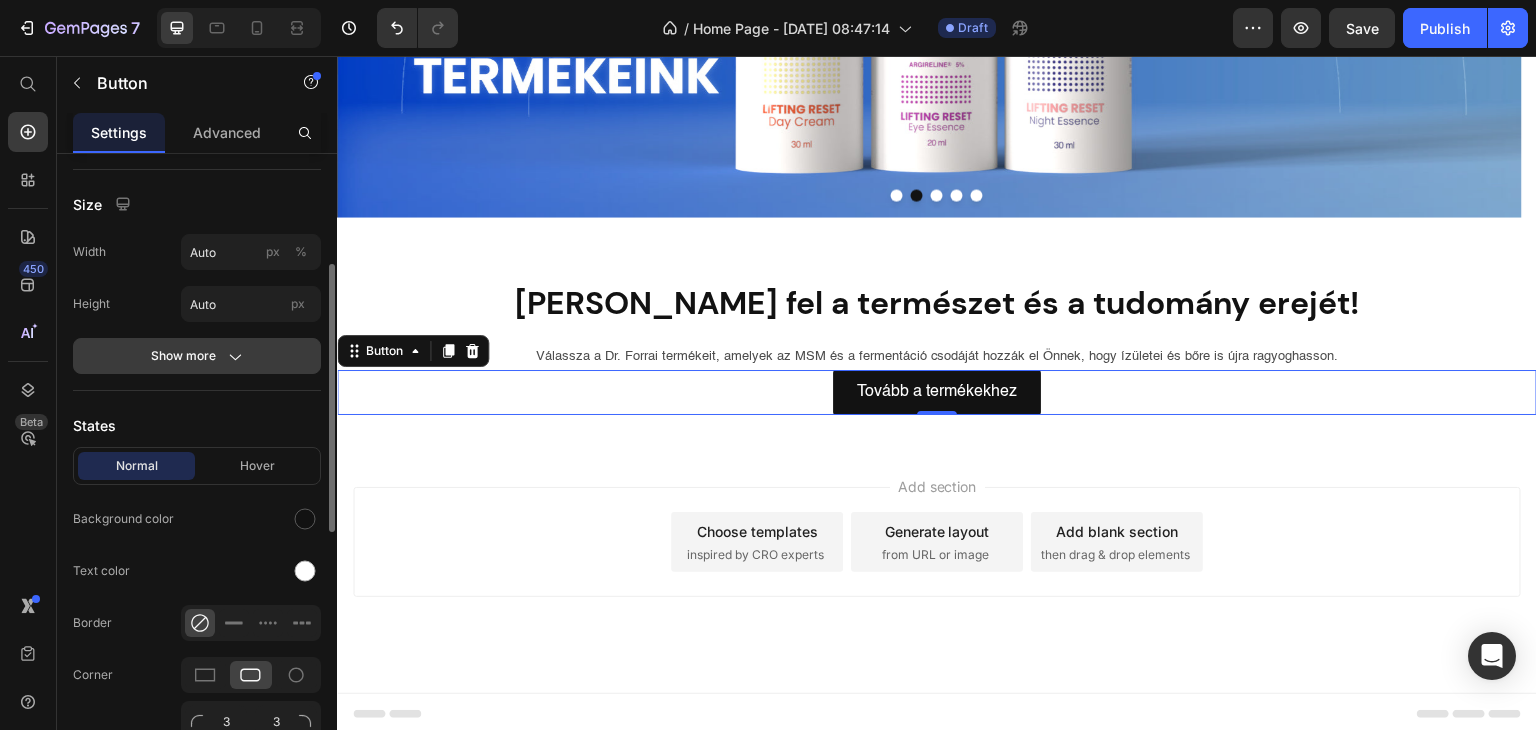 click on "Show more" 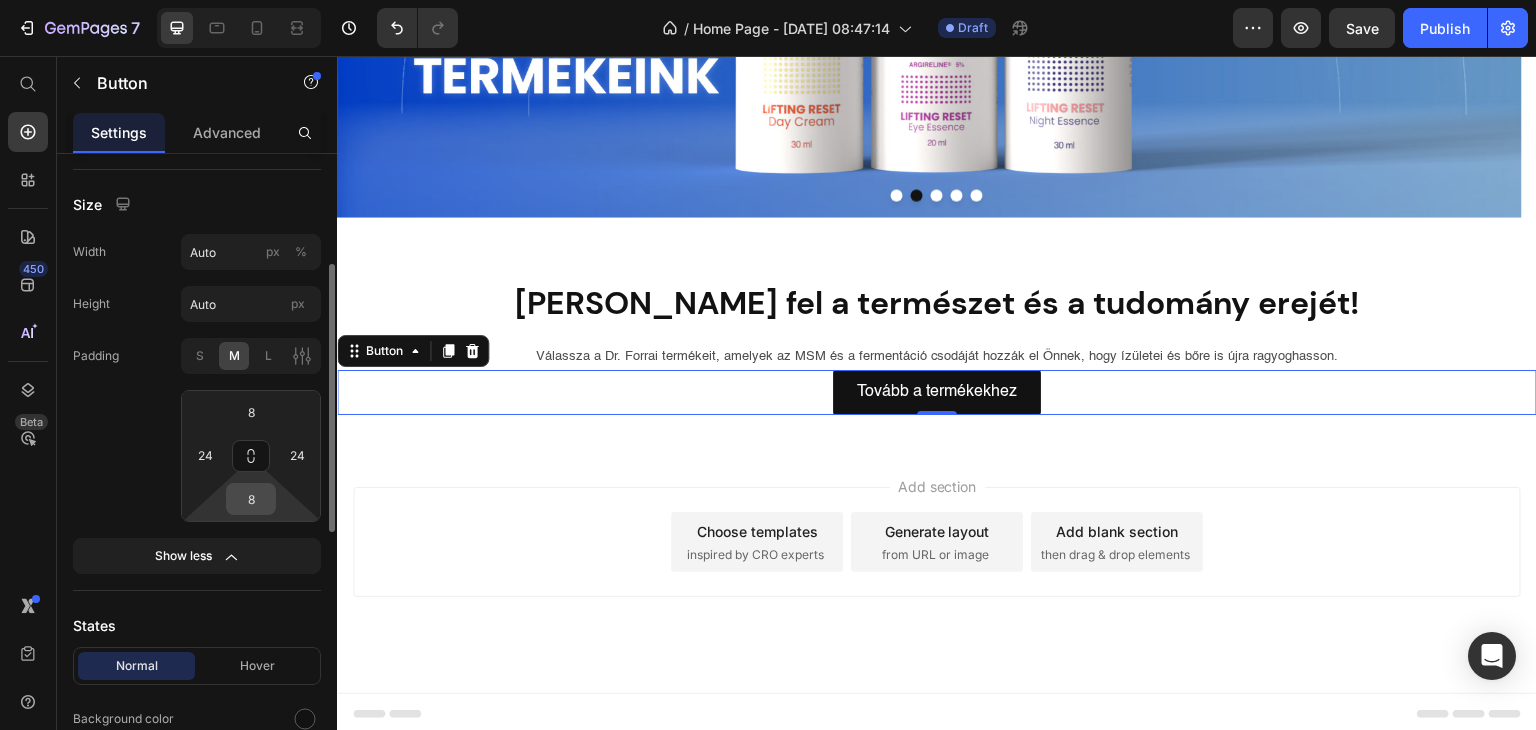 click on "8" at bounding box center (251, 499) 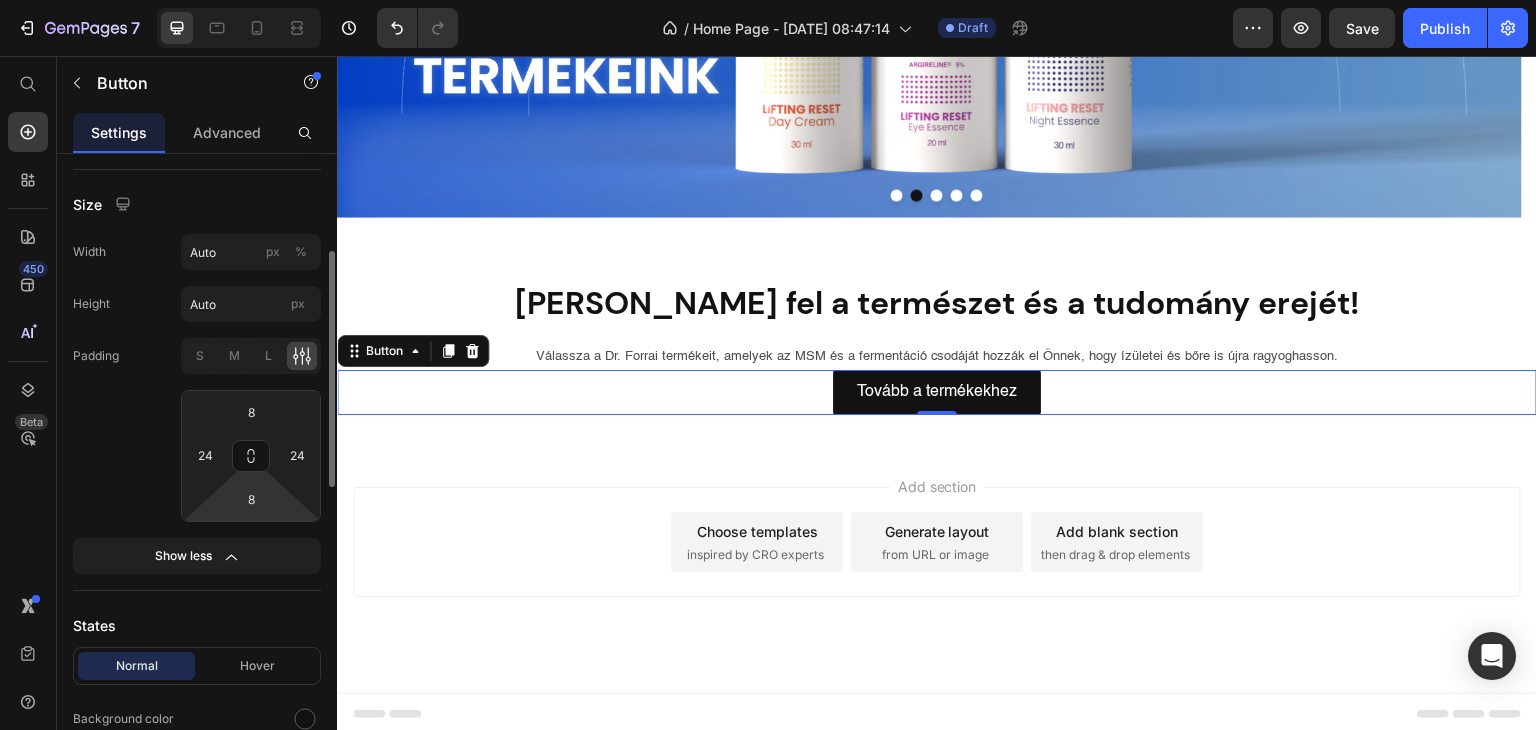 click on "7  Version history  /  Home Page - [DATE] 08:47:14 Draft Preview  Save   Publish  450 Beta Start with Sections Elements Hero Section Product Detail Brands Trusted Badges Guarantee Product Breakdown How to use Testimonials Compare Bundle FAQs Social Proof Brand Story Product List Collection Blog List Contact Sticky Add to Cart Custom Footer Browse Library 450 Layout
Row
Row
Row
Row Text
Heading
Text Block Button
Button
Button
Sticky Back to top Media
Image" at bounding box center (768, 0) 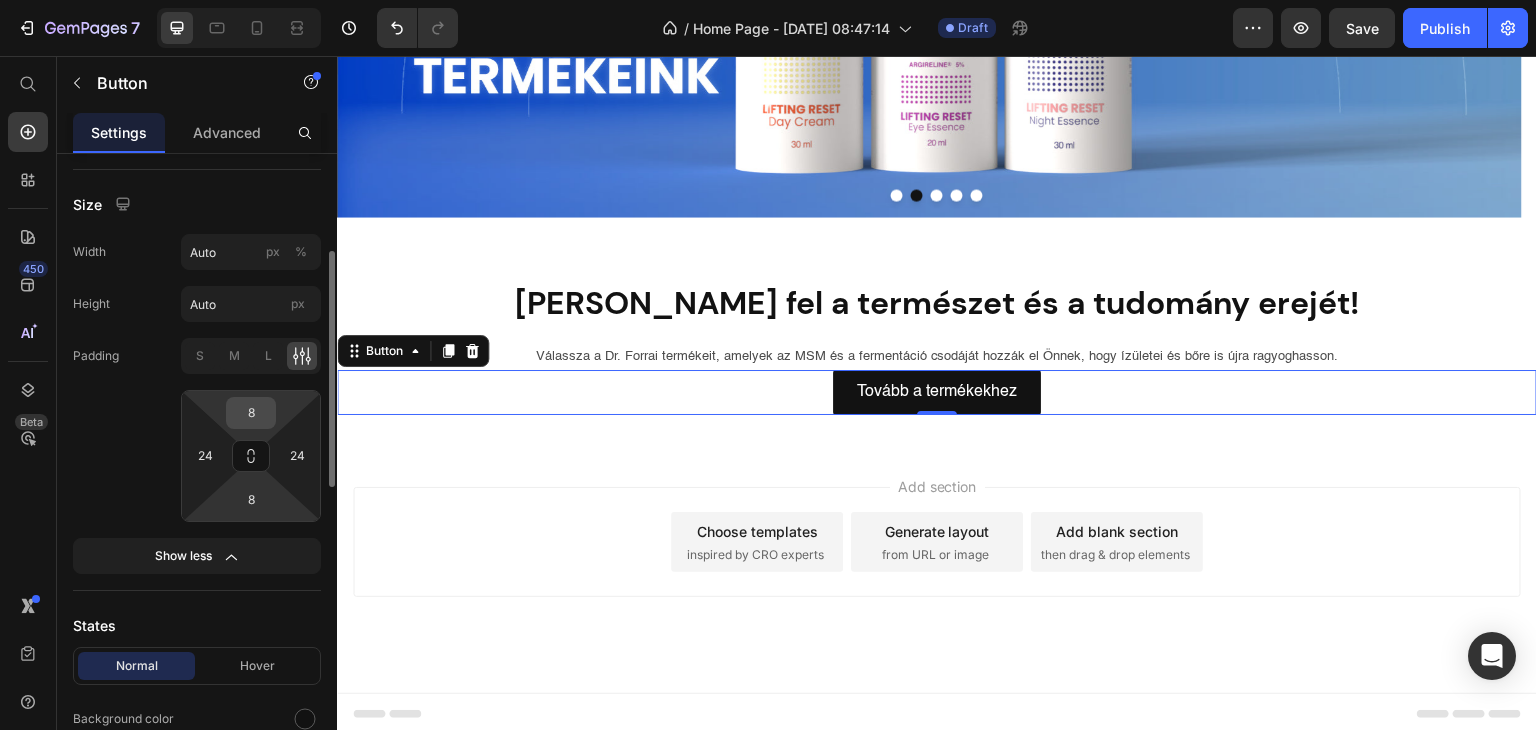 click on "8" at bounding box center [251, 413] 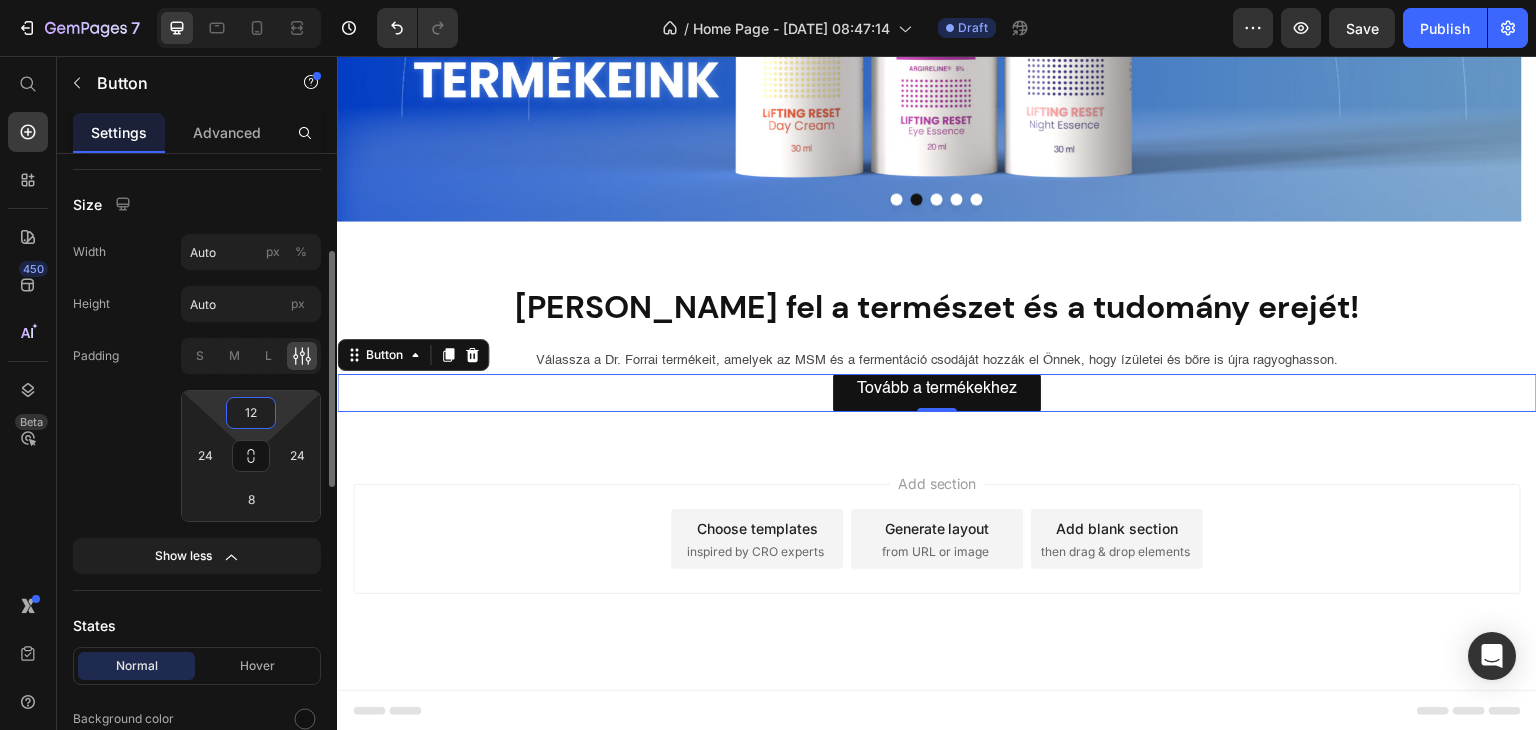 scroll, scrollTop: 455, scrollLeft: 0, axis: vertical 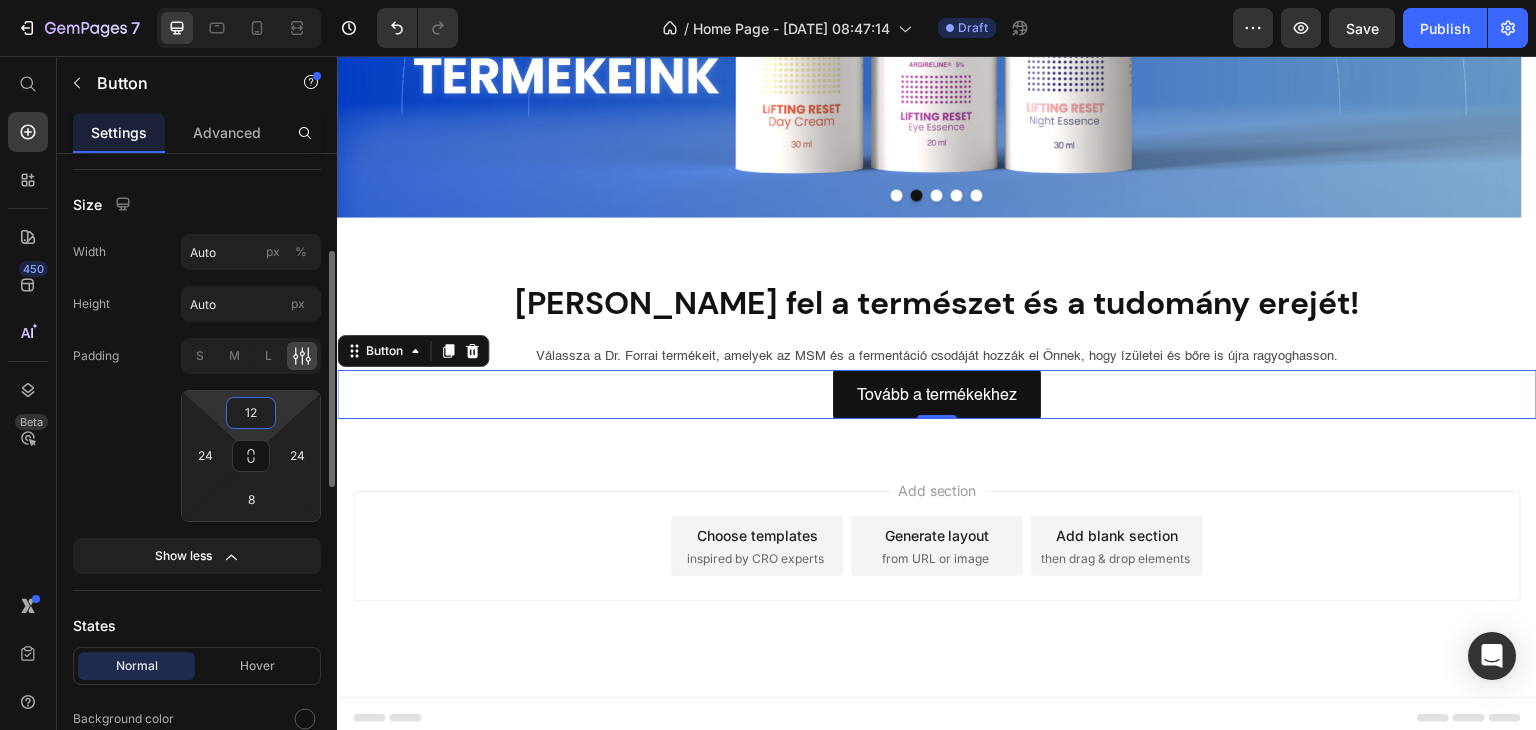 type on "1" 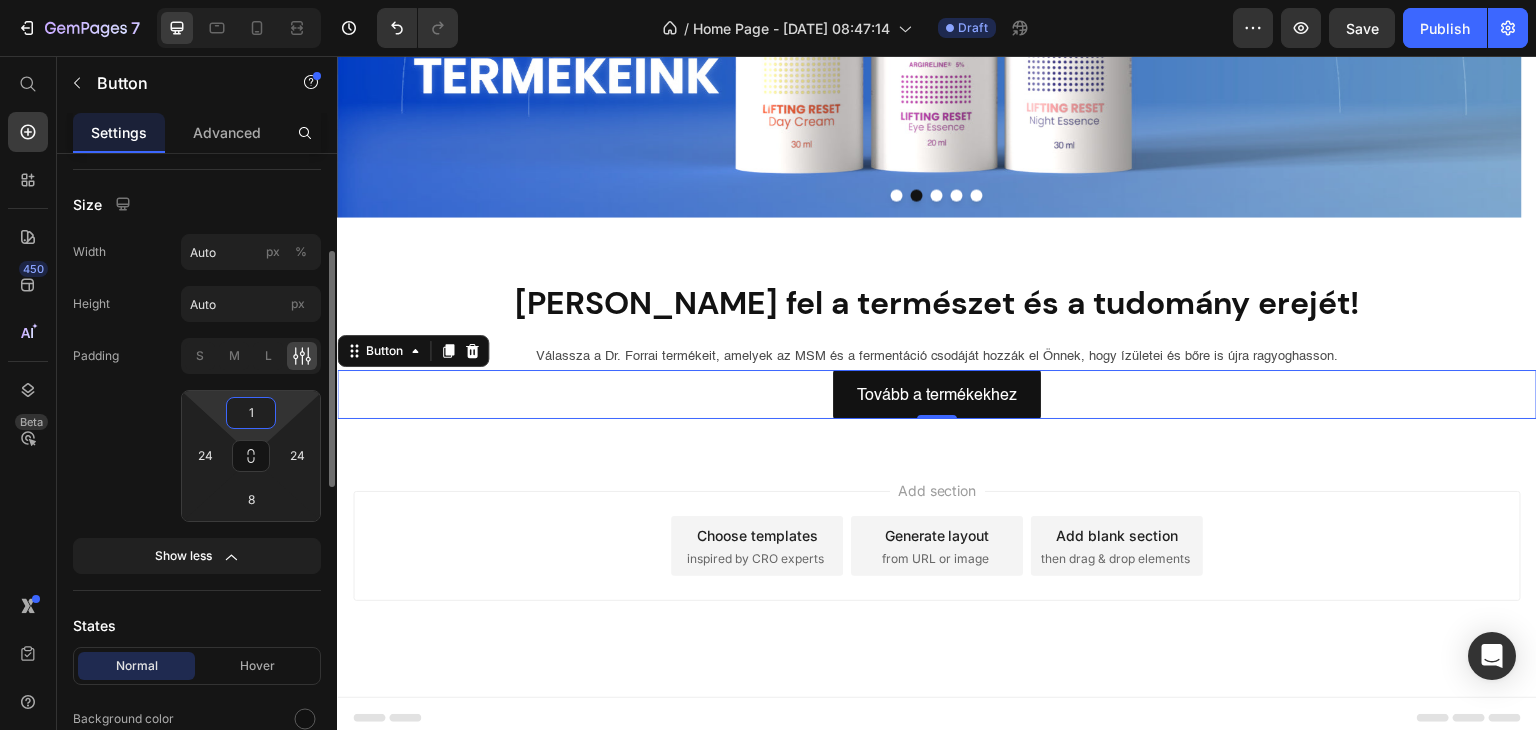scroll, scrollTop: 451, scrollLeft: 0, axis: vertical 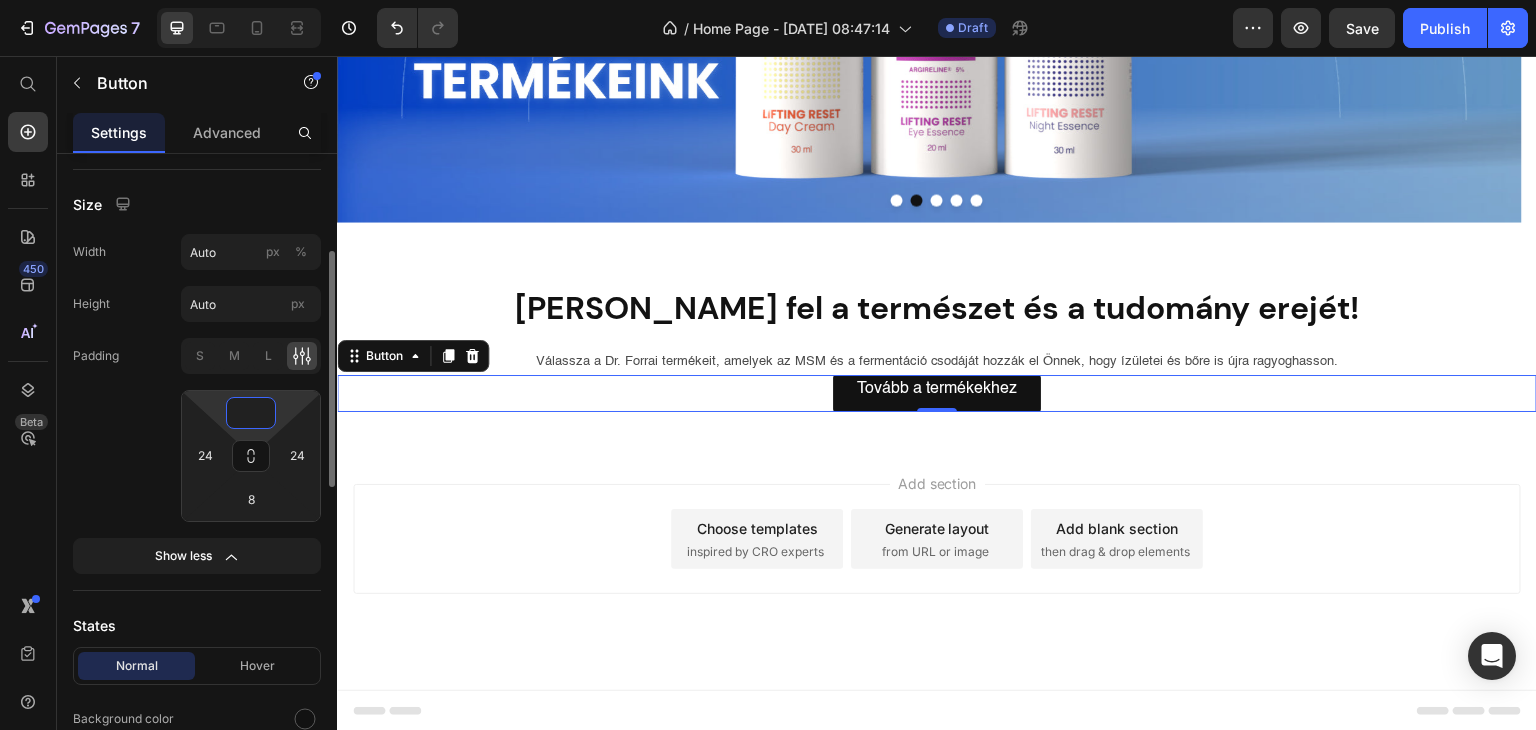 type on "8" 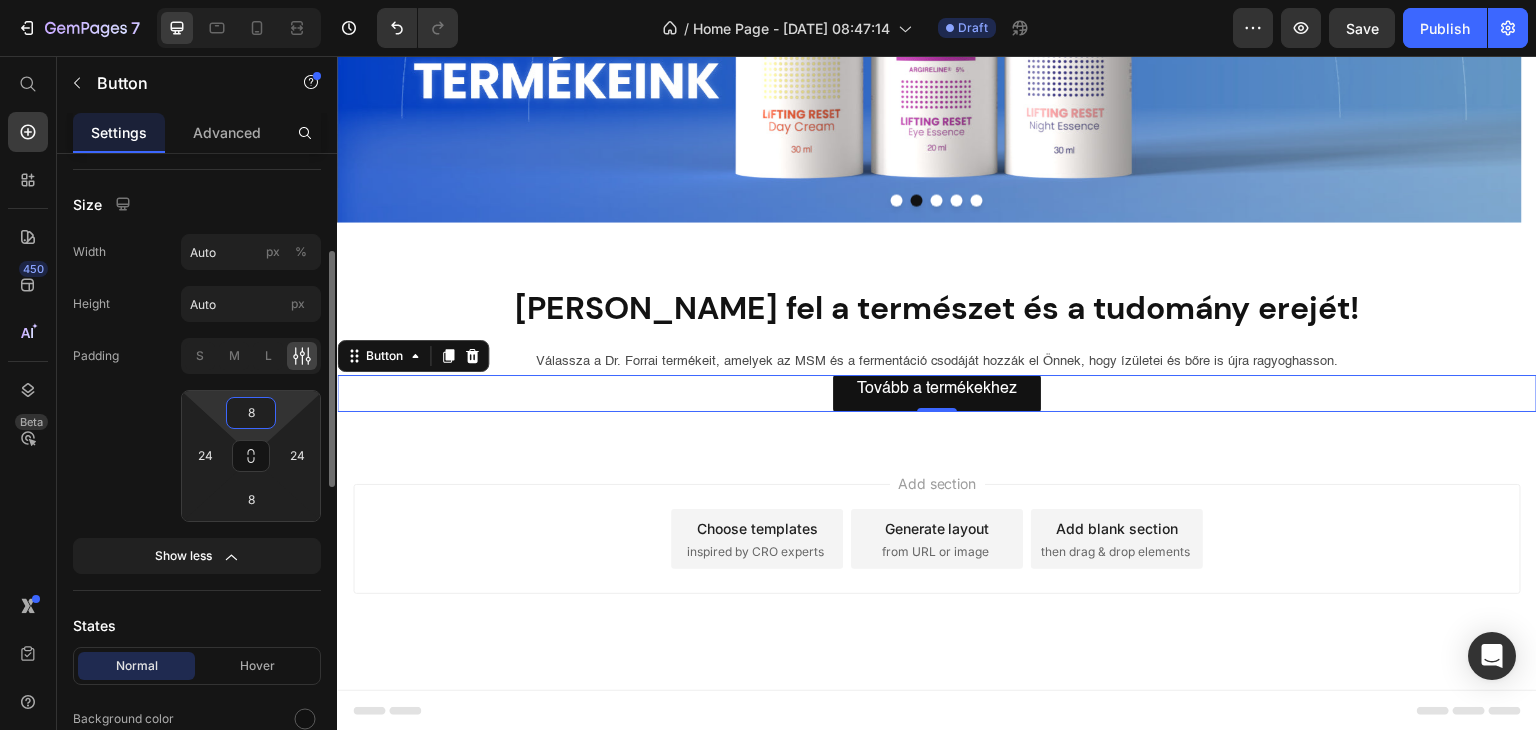 scroll, scrollTop: 455, scrollLeft: 0, axis: vertical 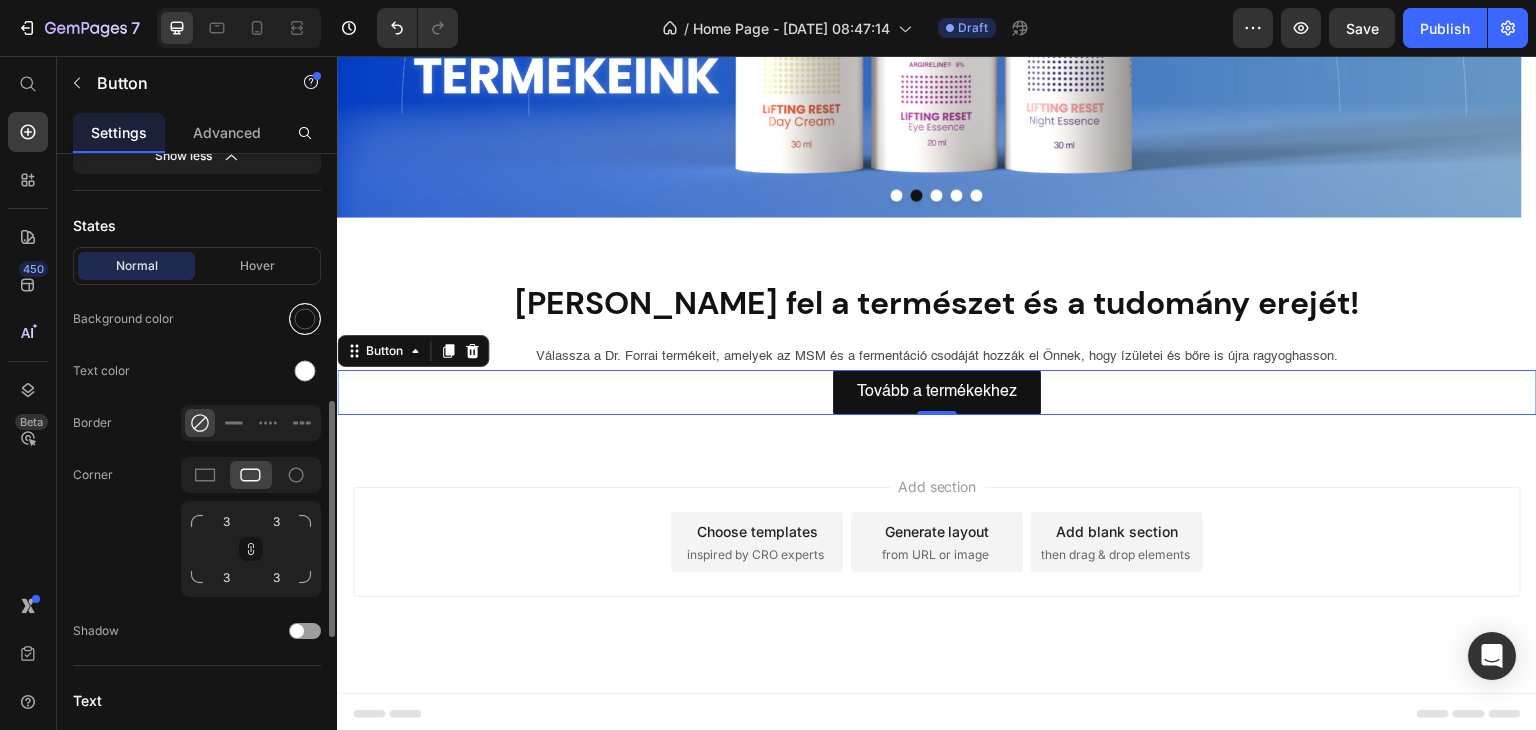 click at bounding box center (305, 319) 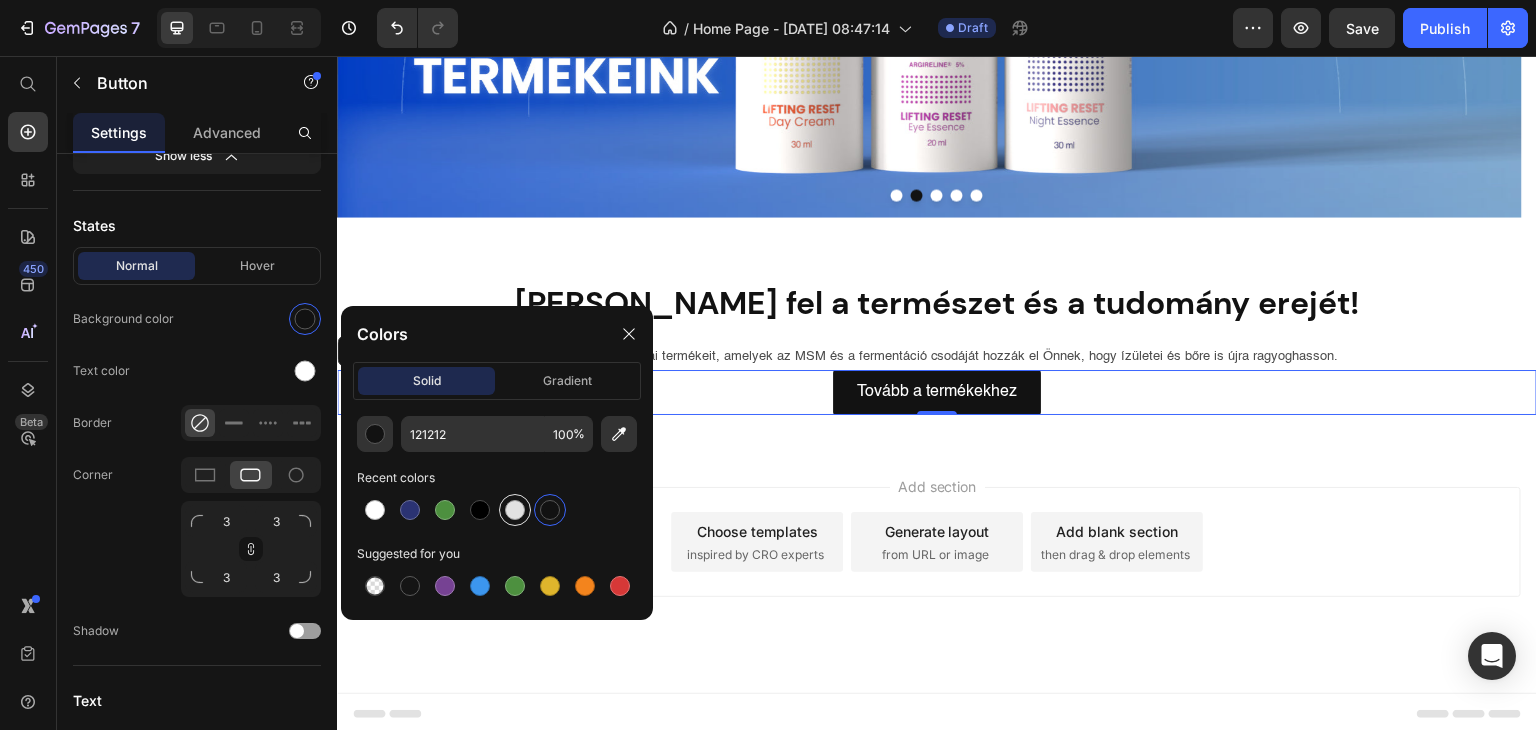 click at bounding box center [515, 510] 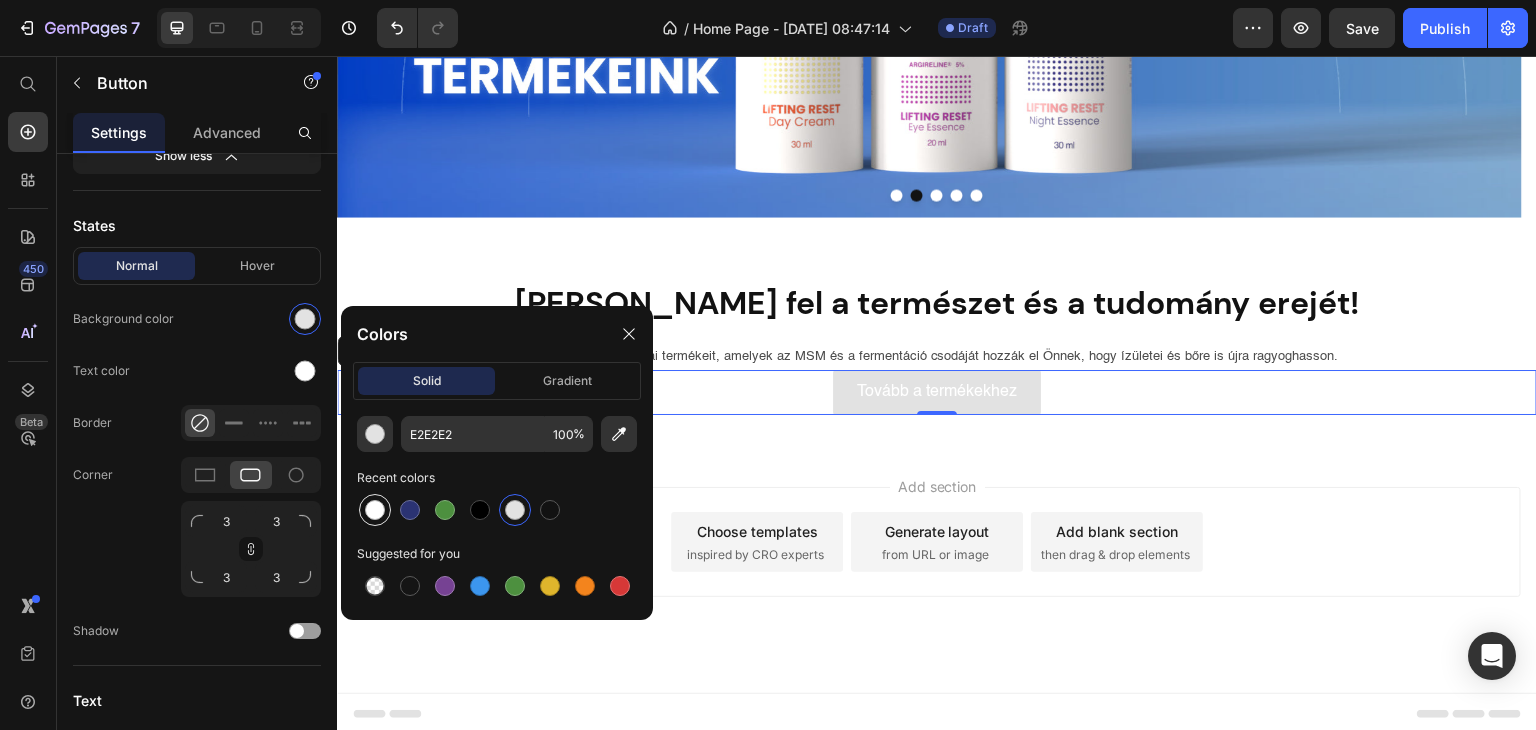 click at bounding box center (375, 510) 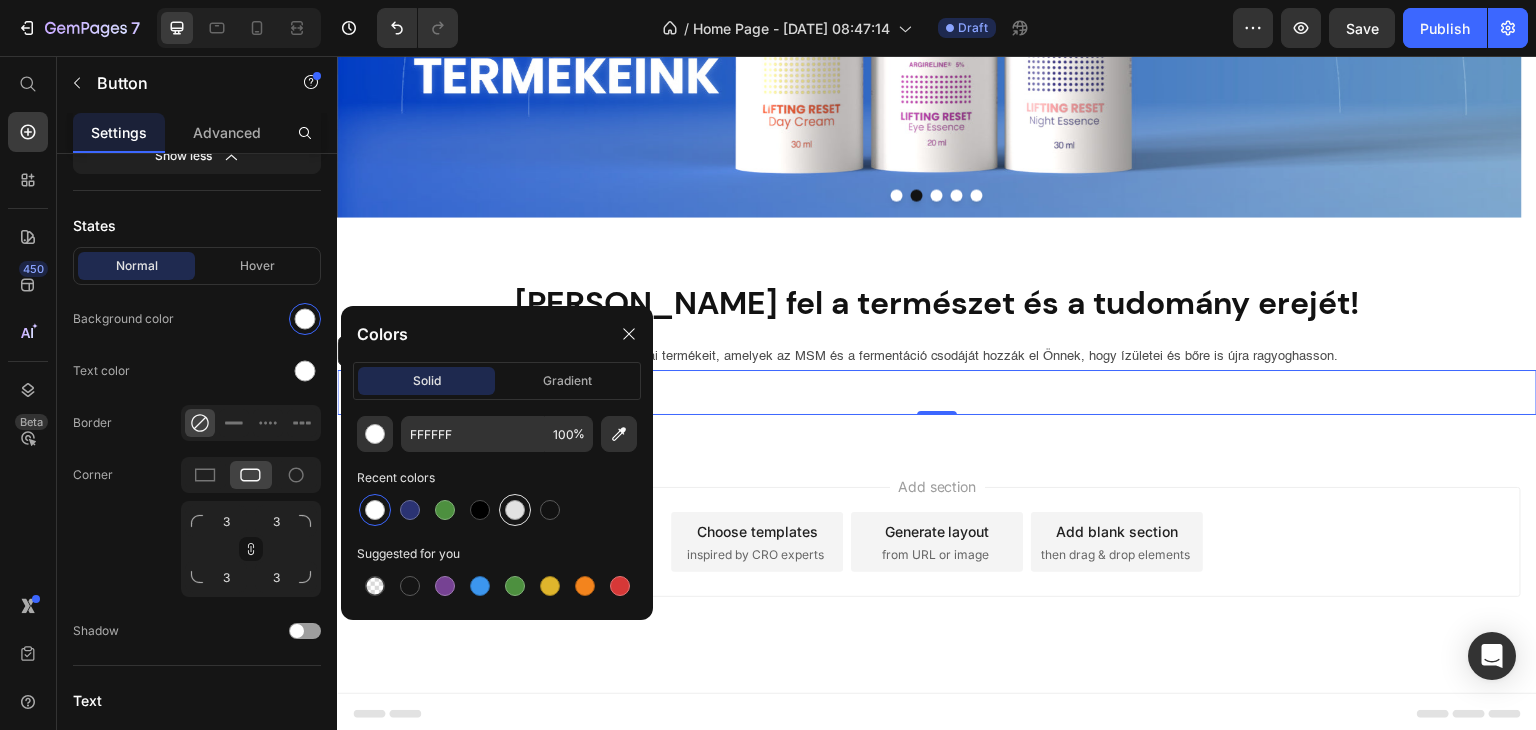 click at bounding box center [515, 510] 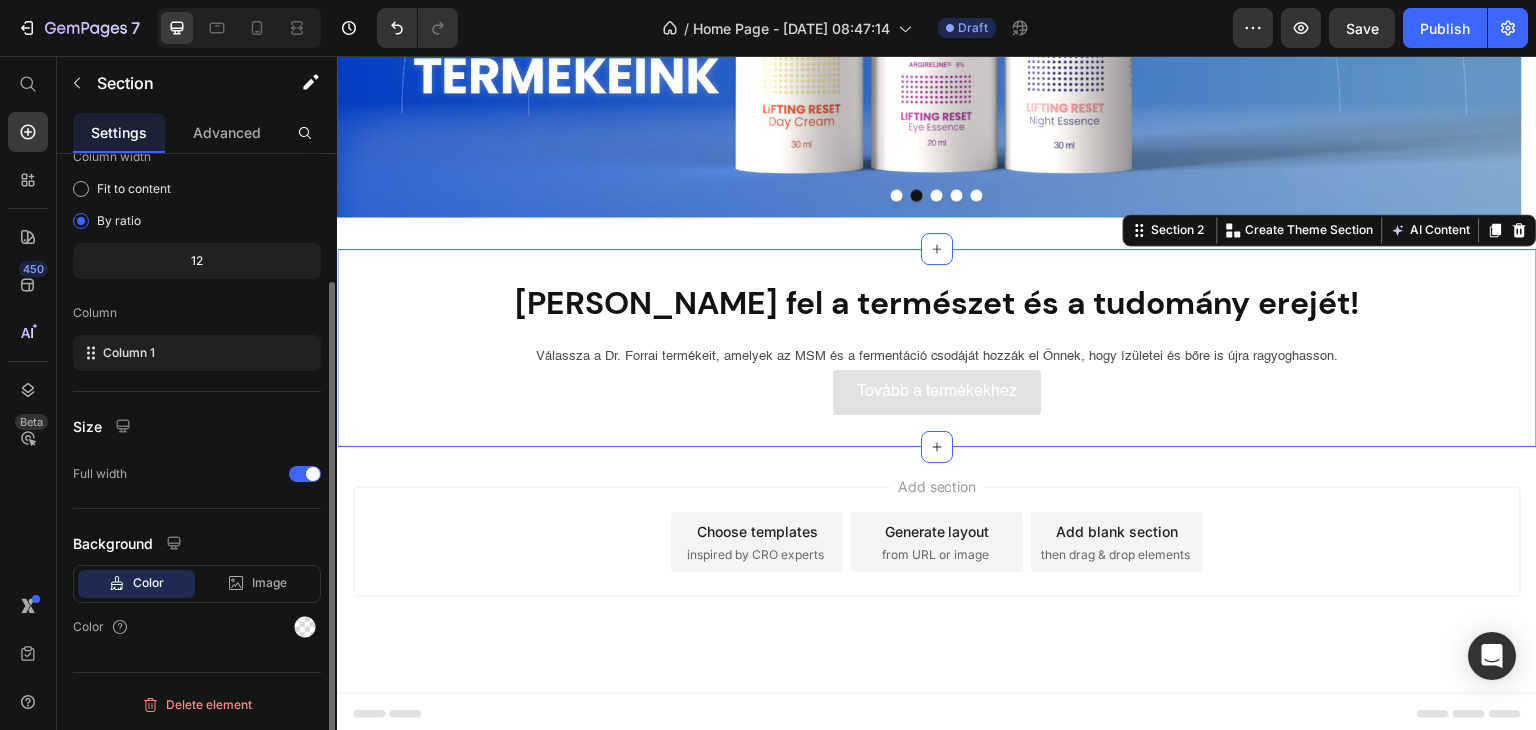 scroll, scrollTop: 0, scrollLeft: 0, axis: both 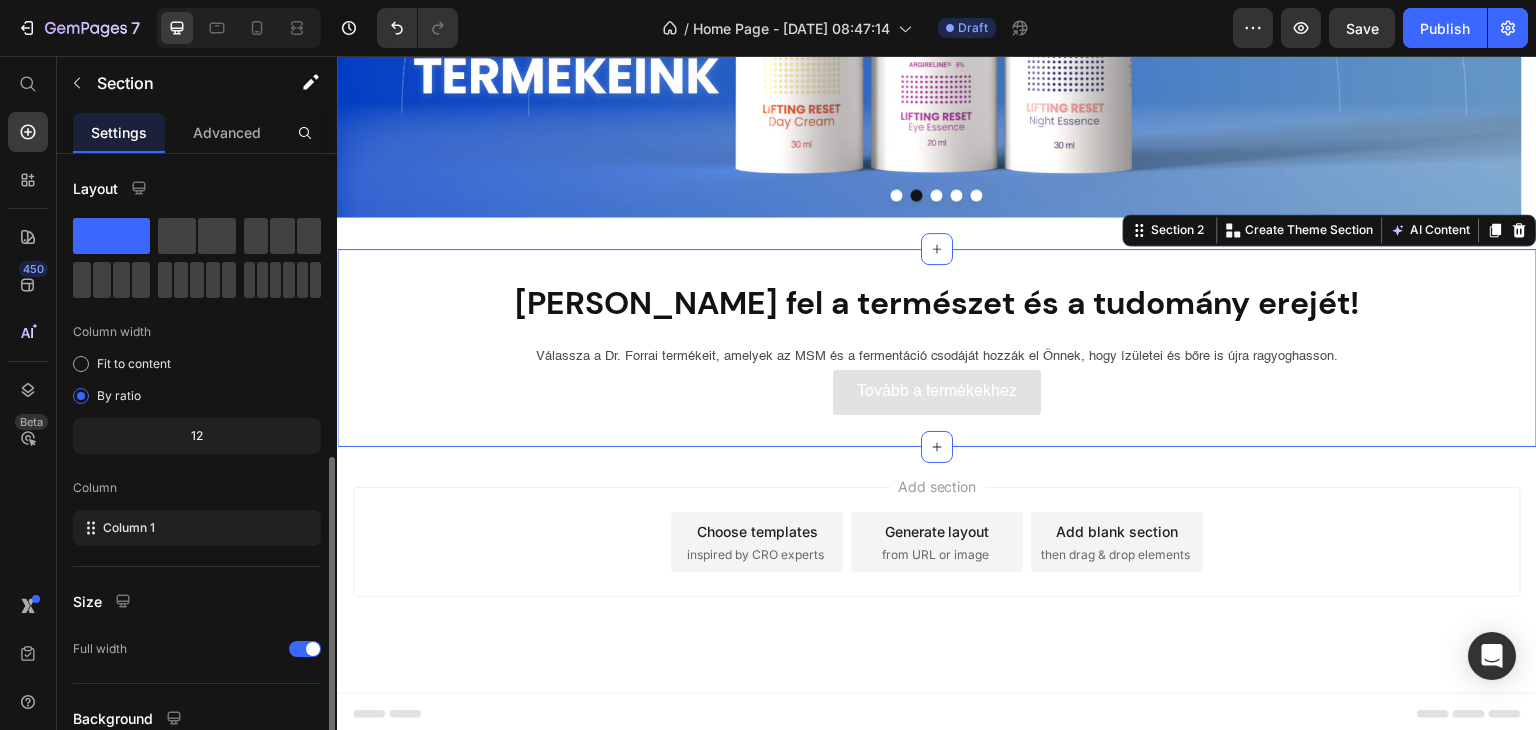 click on "[PERSON_NAME] fel a természet és a tudomány erejét! Heading Row Válassza a Dr. Forrai termékeit, amelyek az MSM és a fermentáció csodáját hozzák el Önnek, hogy ízületei és bőre is újra ragyoghasson. Text Block Tovább a termékekhez Button Section 2   You can create reusable sections Create Theme Section AI Content Write with GemAI What would you like to describe here? Tone and Voice Persuasive Product Szemkörnyéki Esszencia Argireline-nel, Fermentált Hatóanyaggal 20ml Show more Generate" at bounding box center (937, 348) 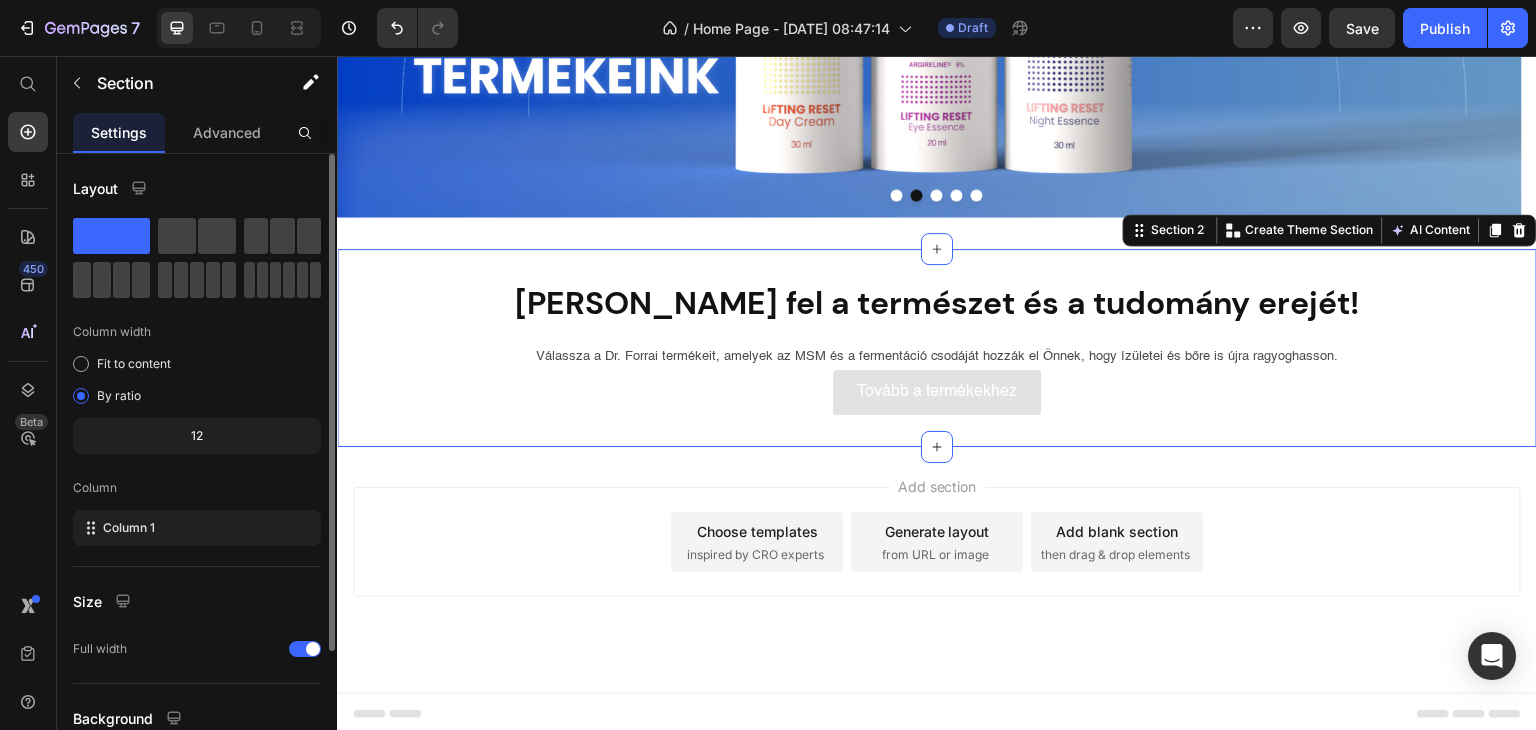 scroll, scrollTop: 173, scrollLeft: 0, axis: vertical 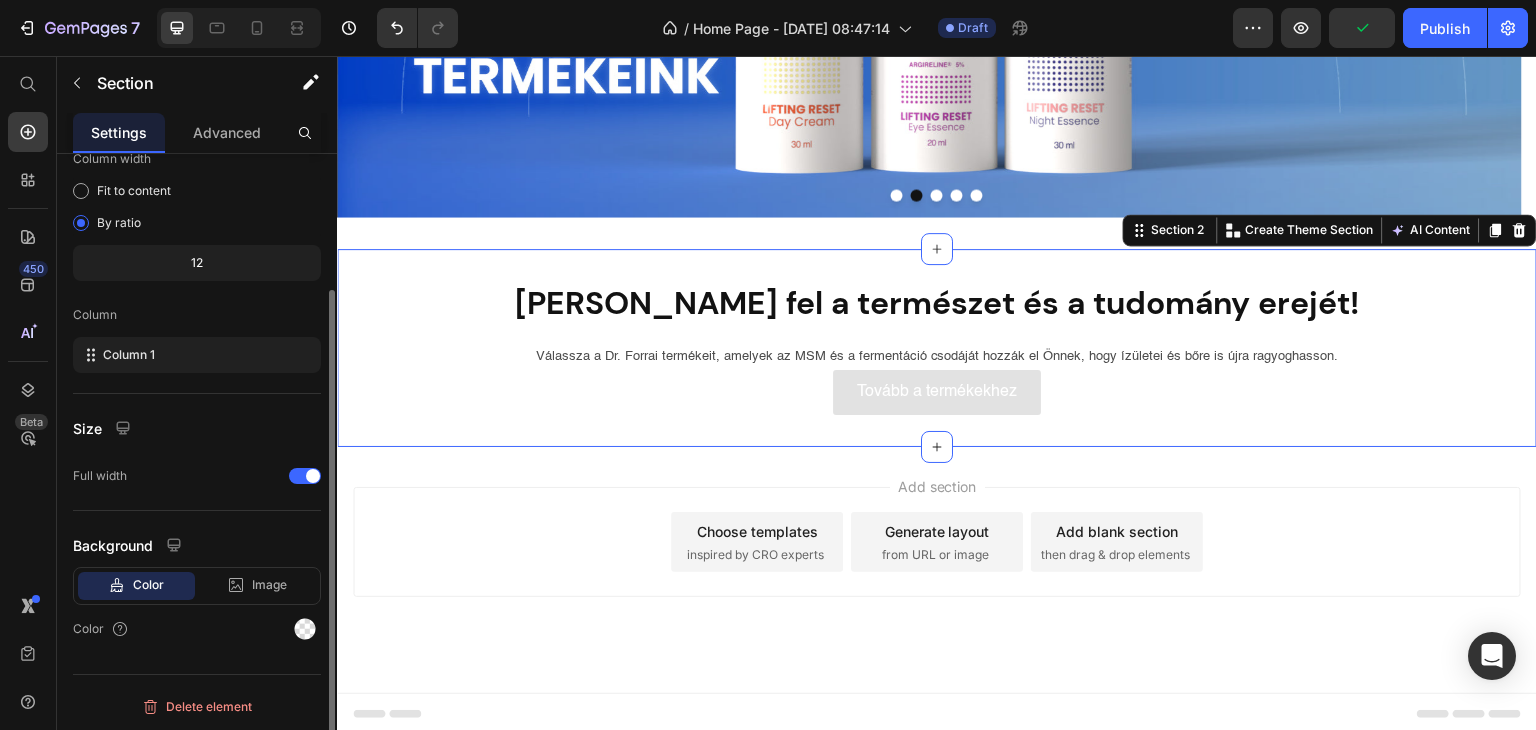 click on "Color" at bounding box center (148, 585) 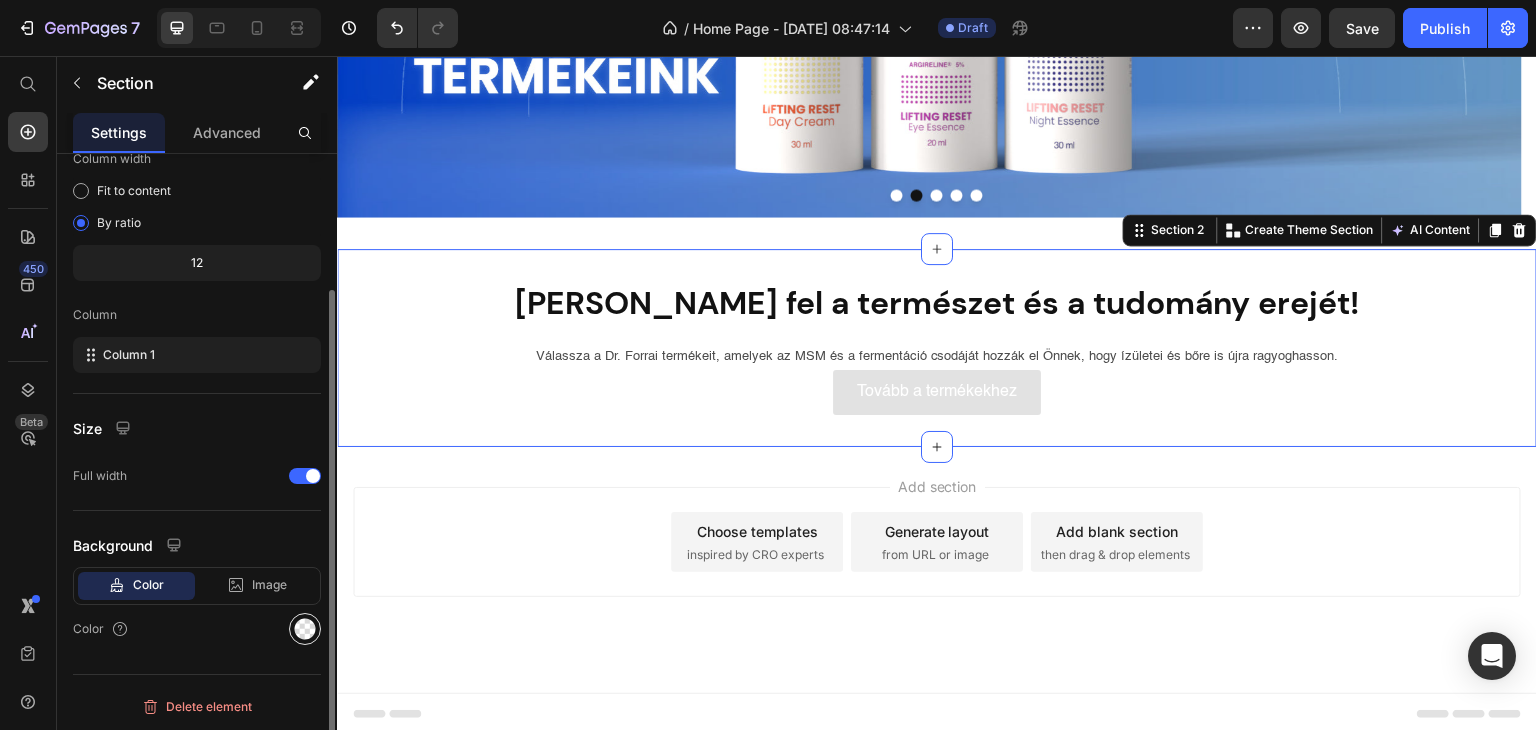 click at bounding box center (305, 629) 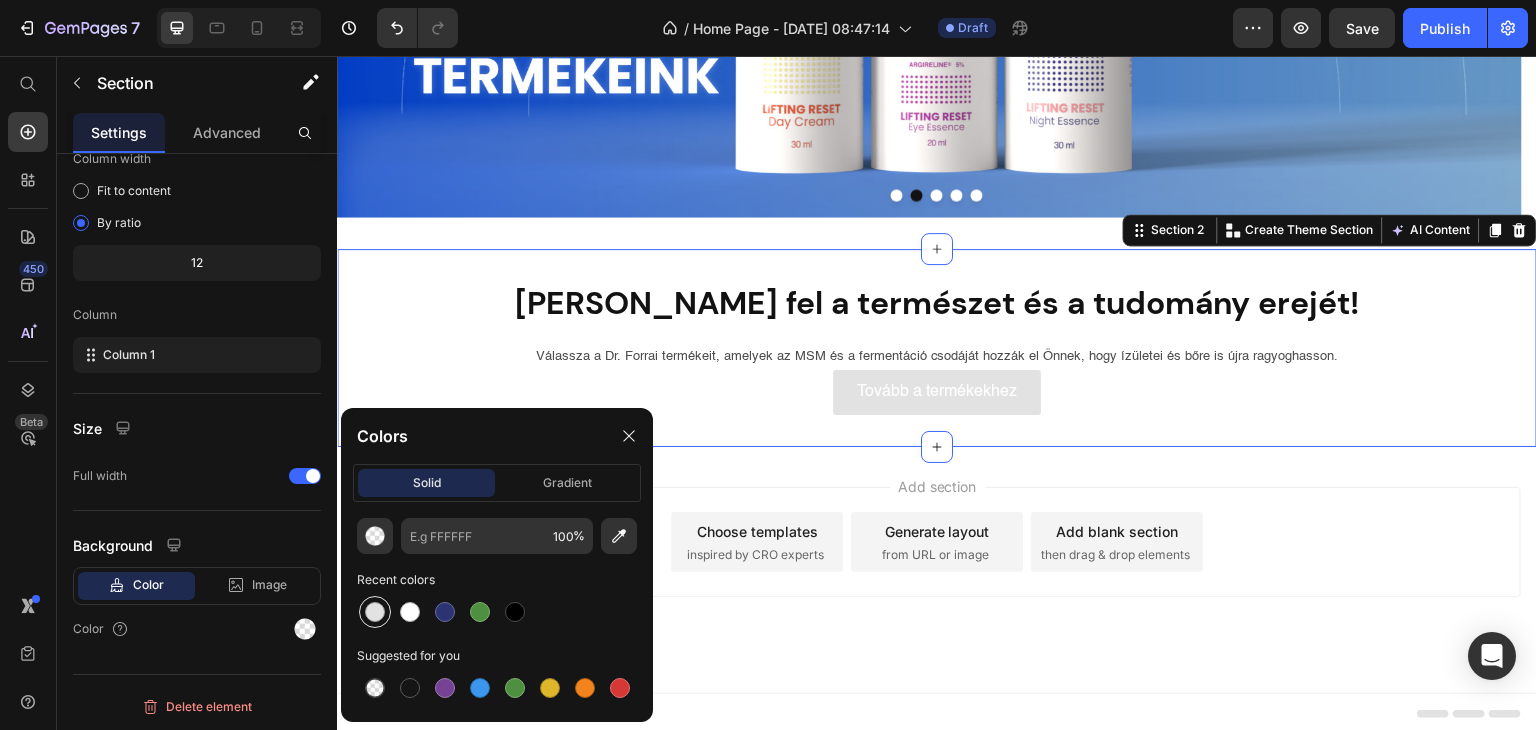 click at bounding box center (375, 612) 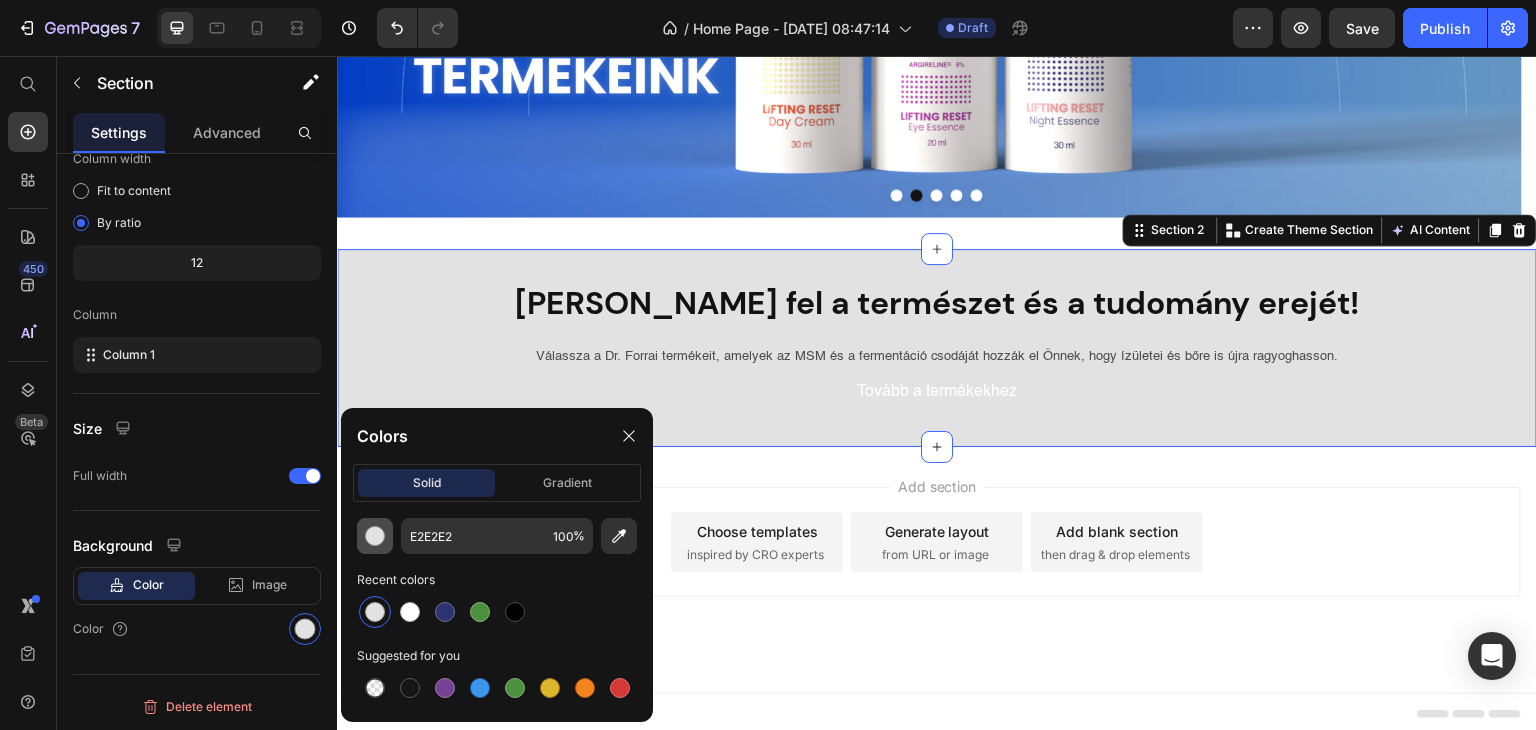 click at bounding box center [375, 536] 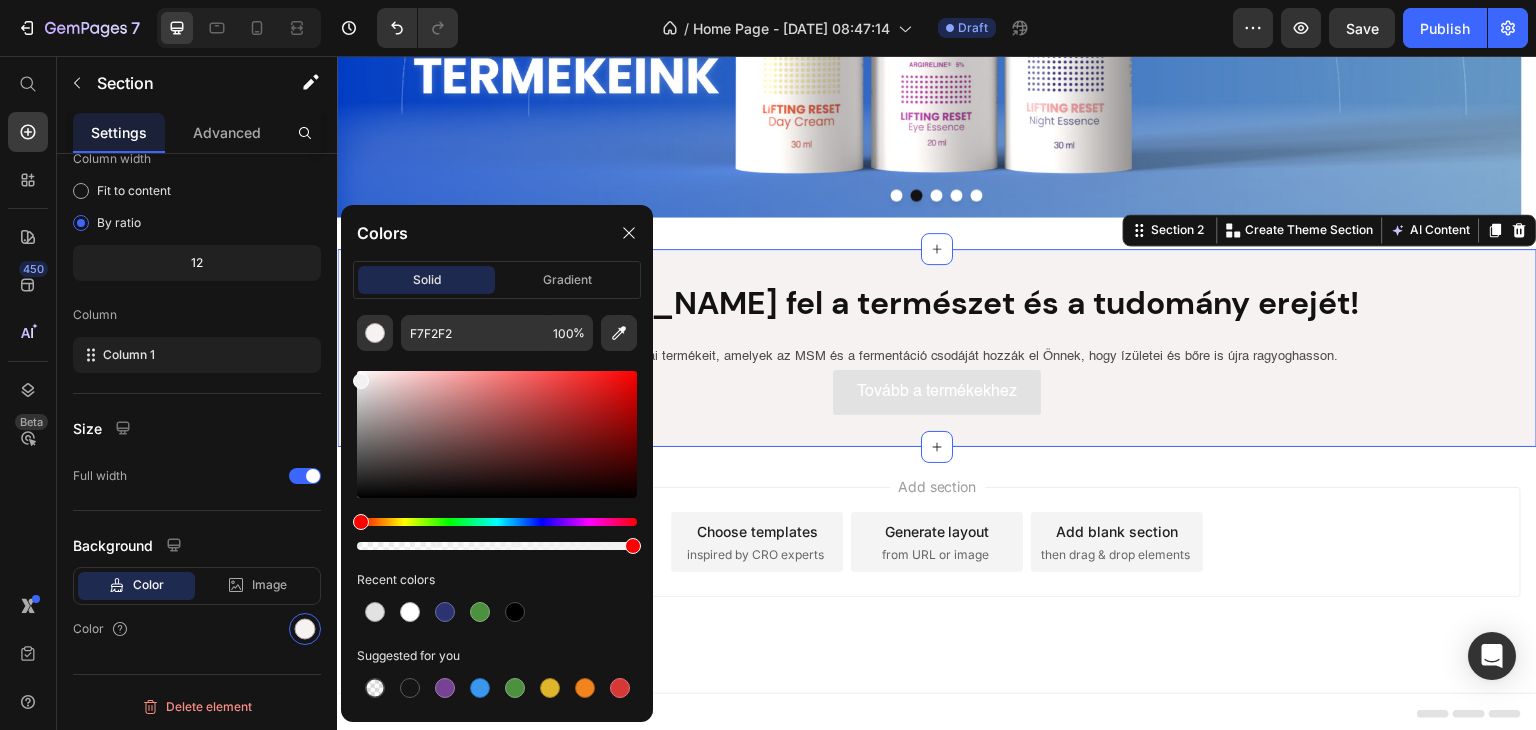 type on "F2F2F2" 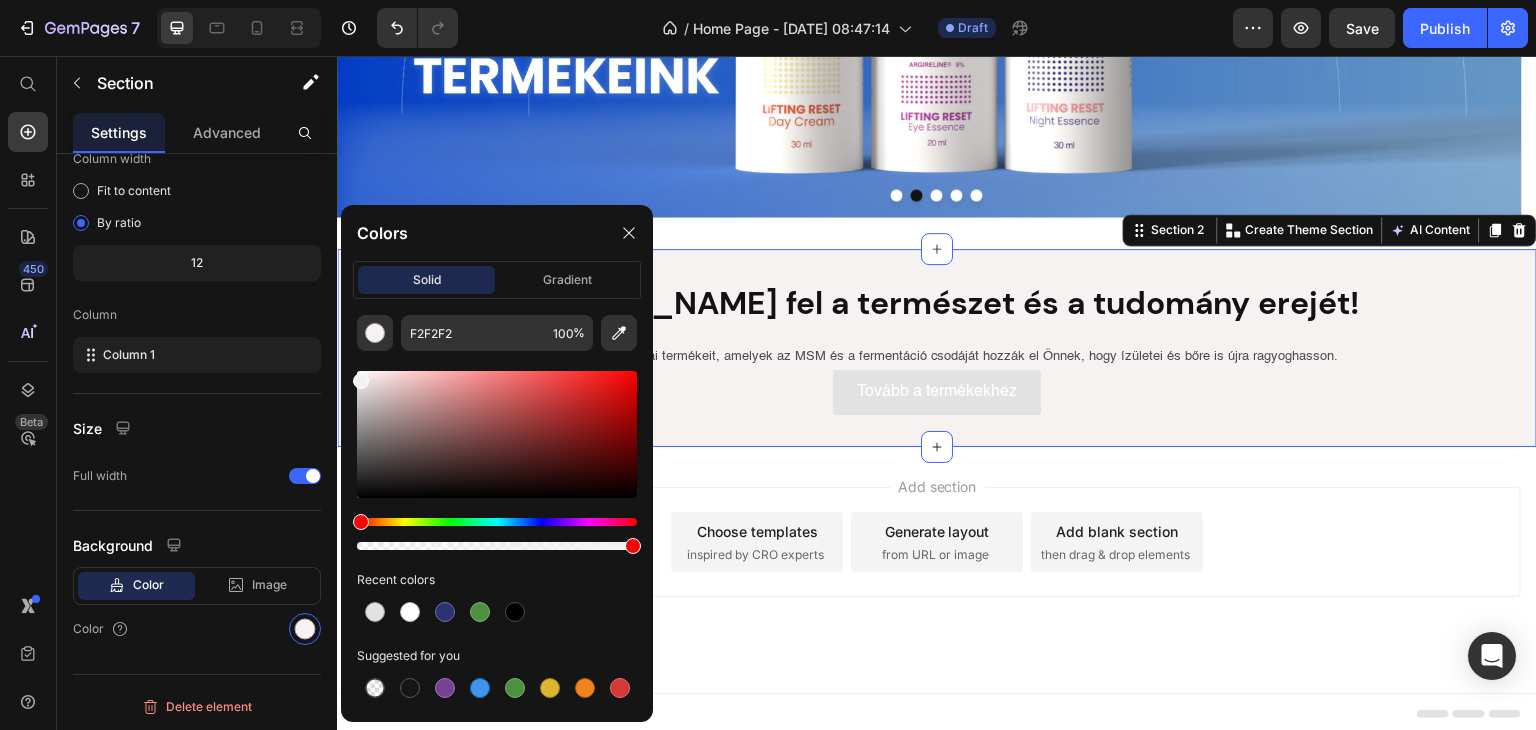 drag, startPoint x: 366, startPoint y: 393, endPoint x: 356, endPoint y: 377, distance: 18.867962 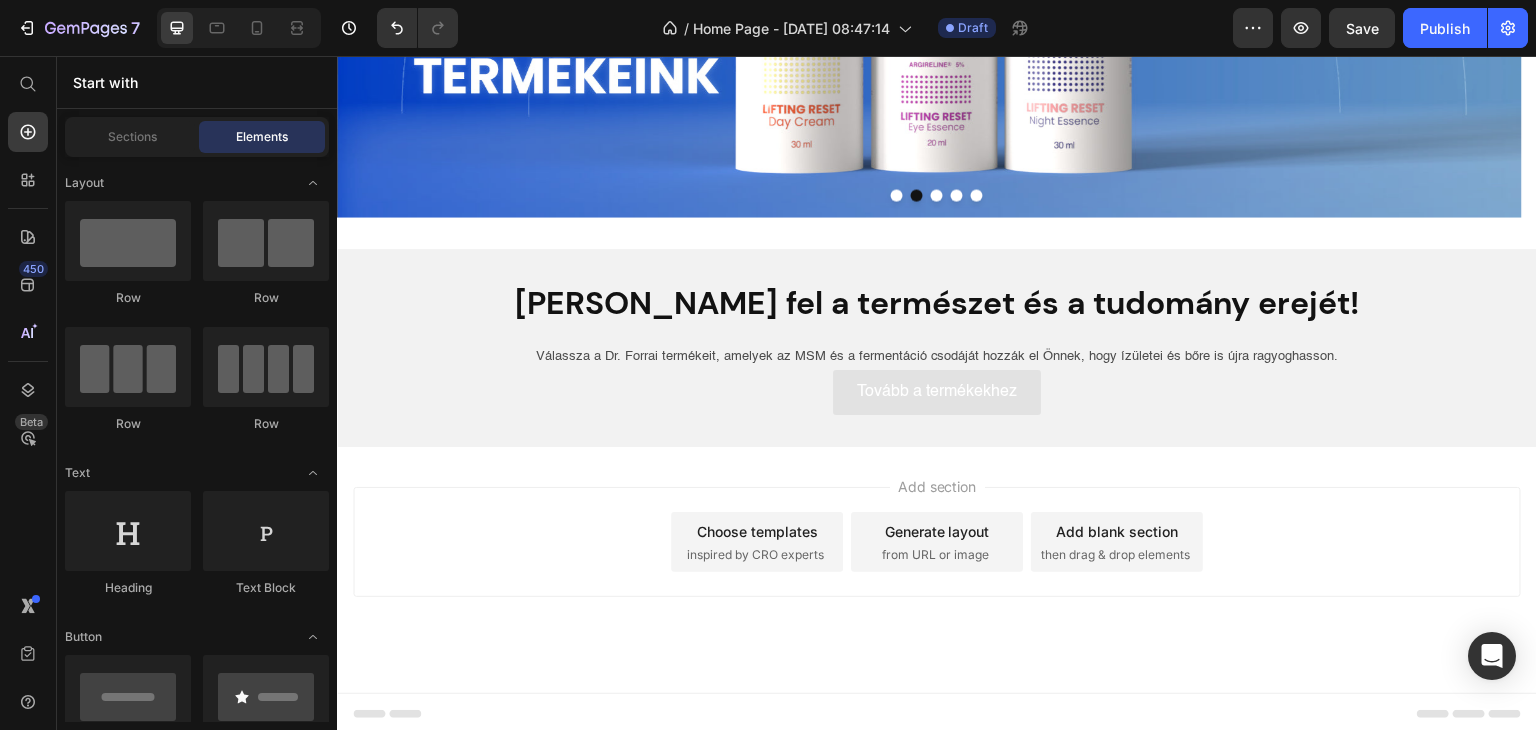 click on "Add section Choose templates inspired by CRO experts Generate layout from URL or image Add blank section then drag & drop elements" at bounding box center [937, 570] 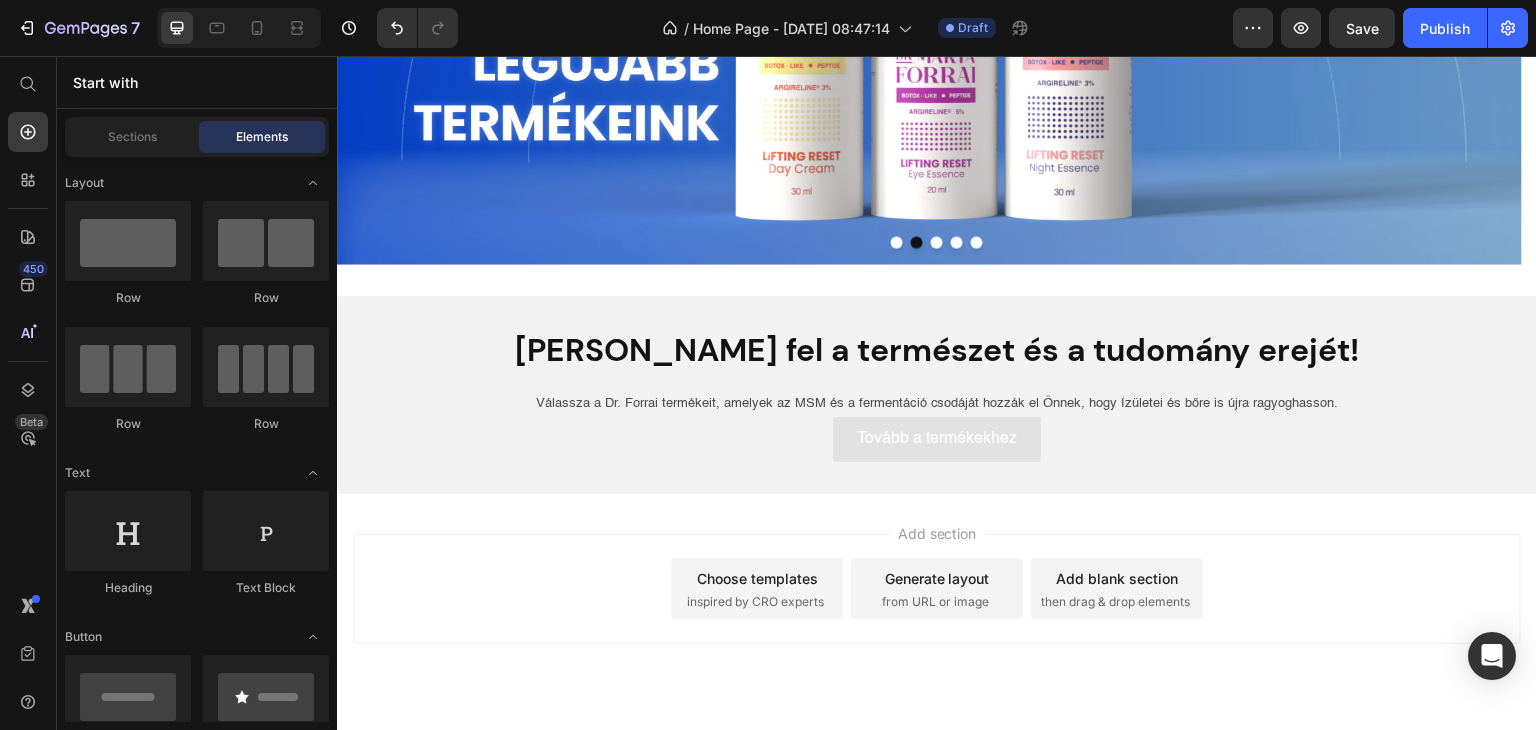 scroll, scrollTop: 455, scrollLeft: 0, axis: vertical 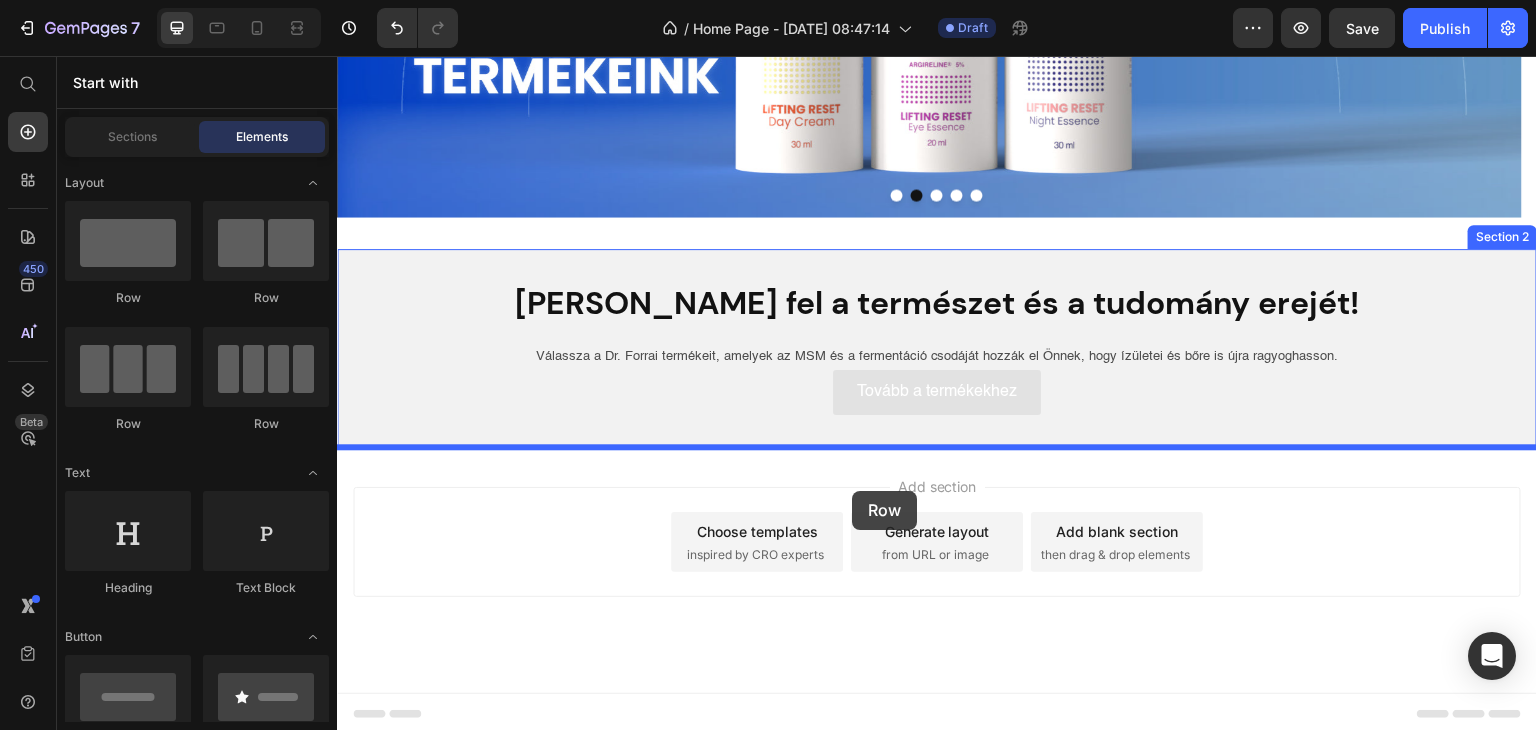 drag, startPoint x: 658, startPoint y: 413, endPoint x: 853, endPoint y: 491, distance: 210.02142 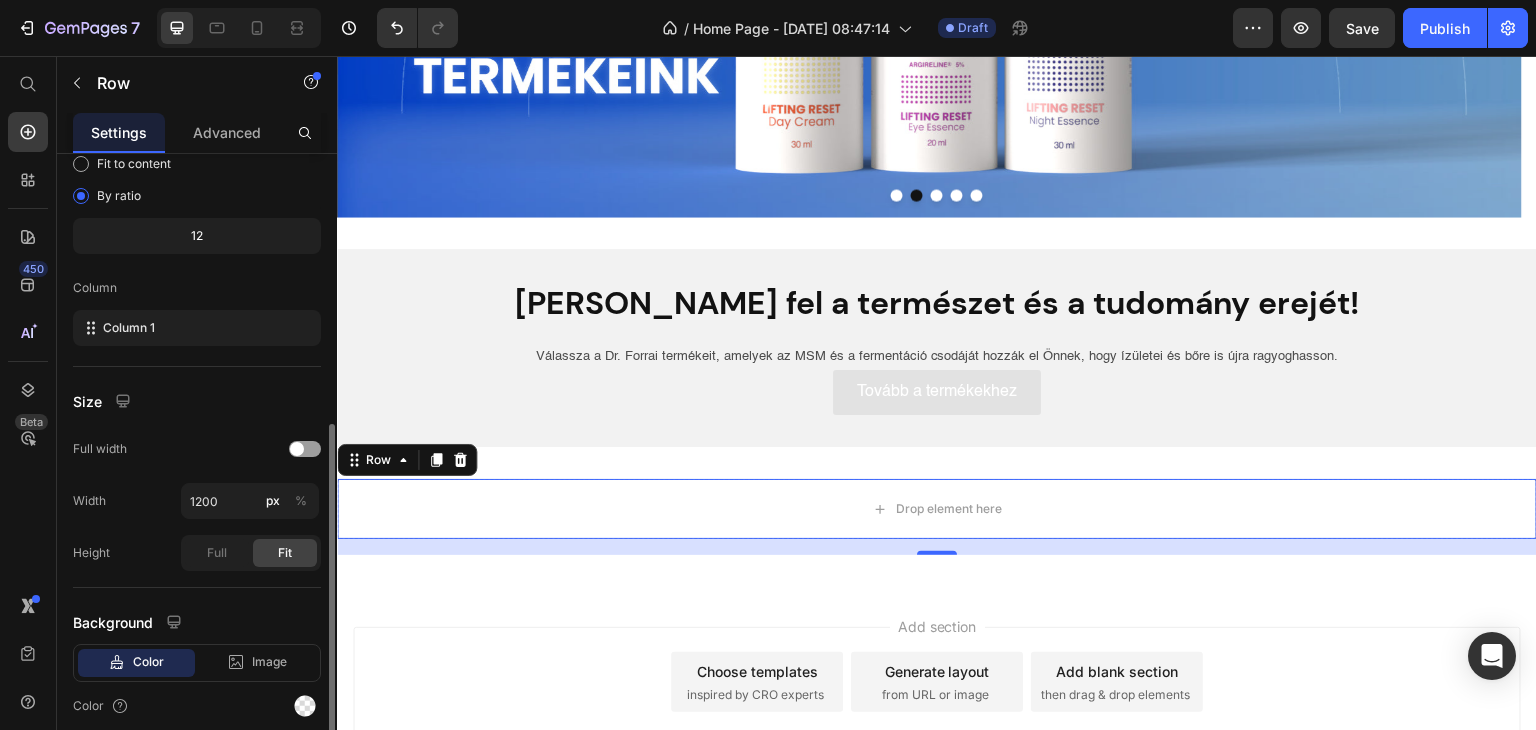 scroll, scrollTop: 277, scrollLeft: 0, axis: vertical 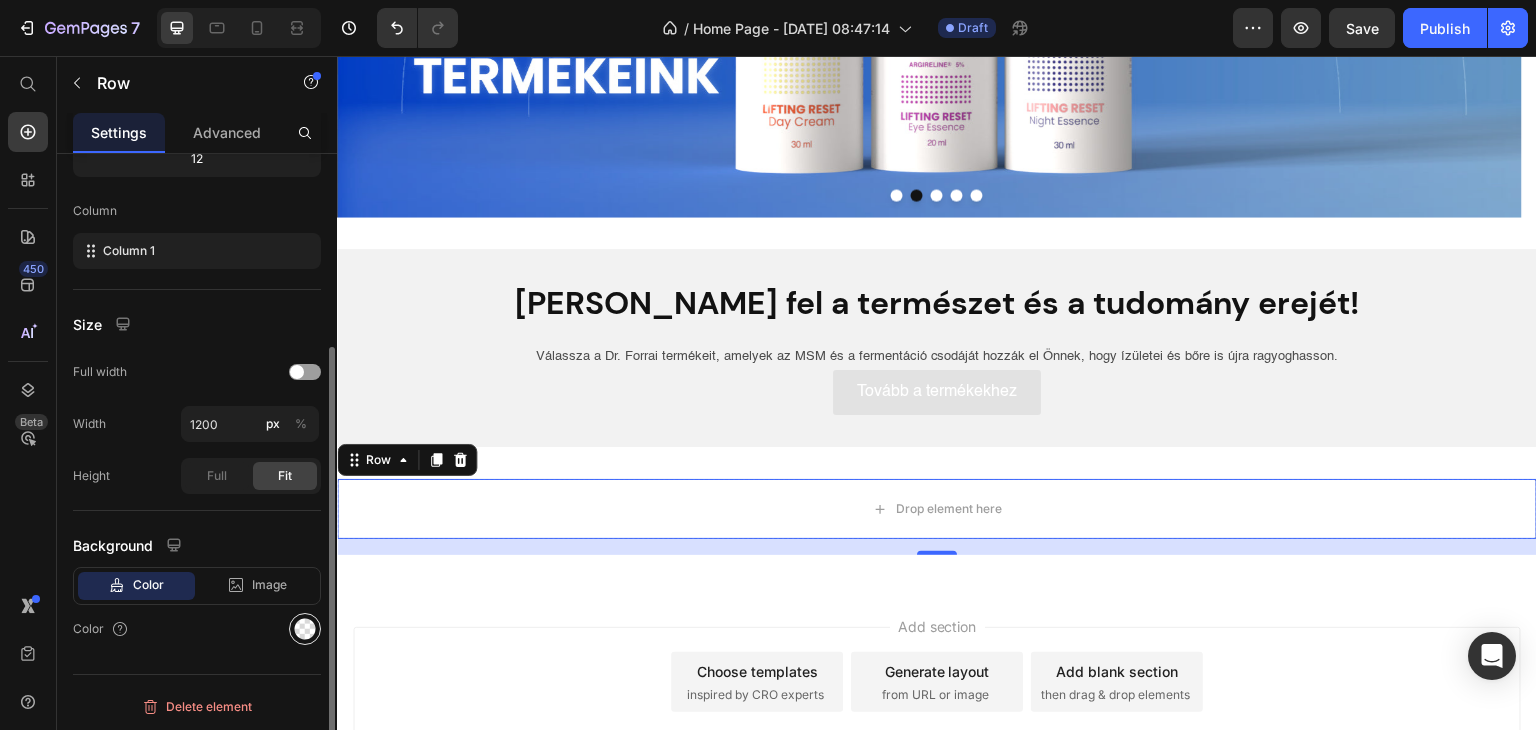 click at bounding box center (305, 629) 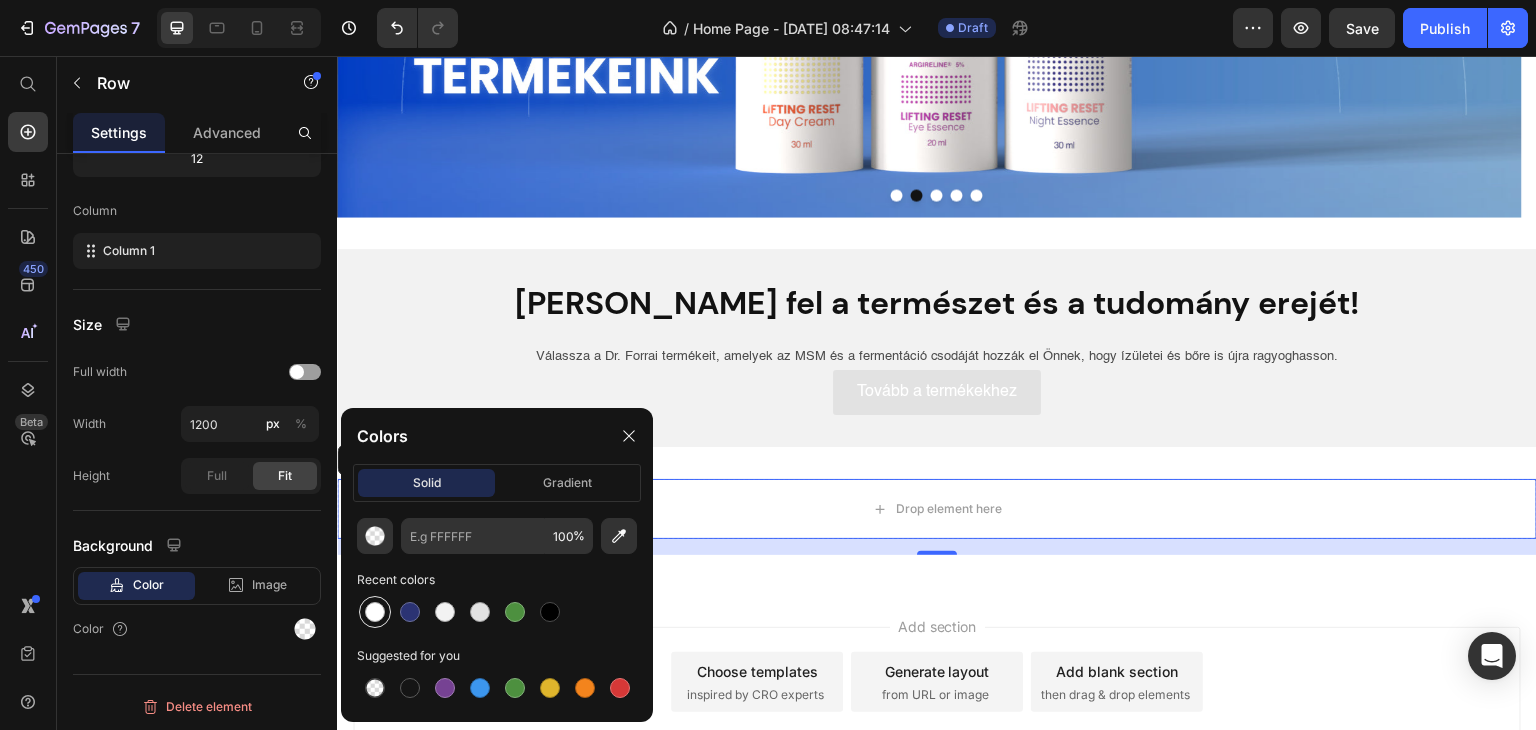 click at bounding box center (375, 612) 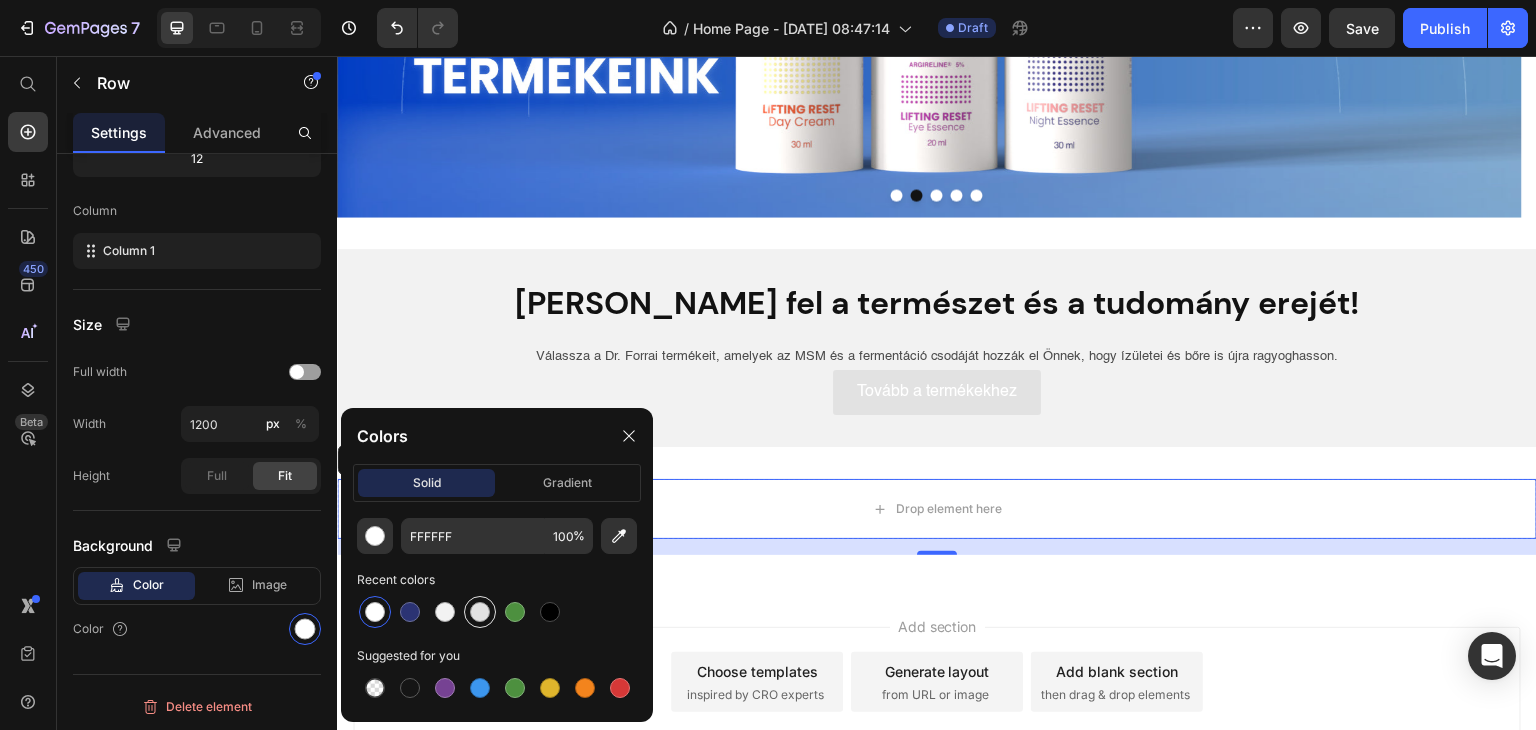 click at bounding box center (480, 612) 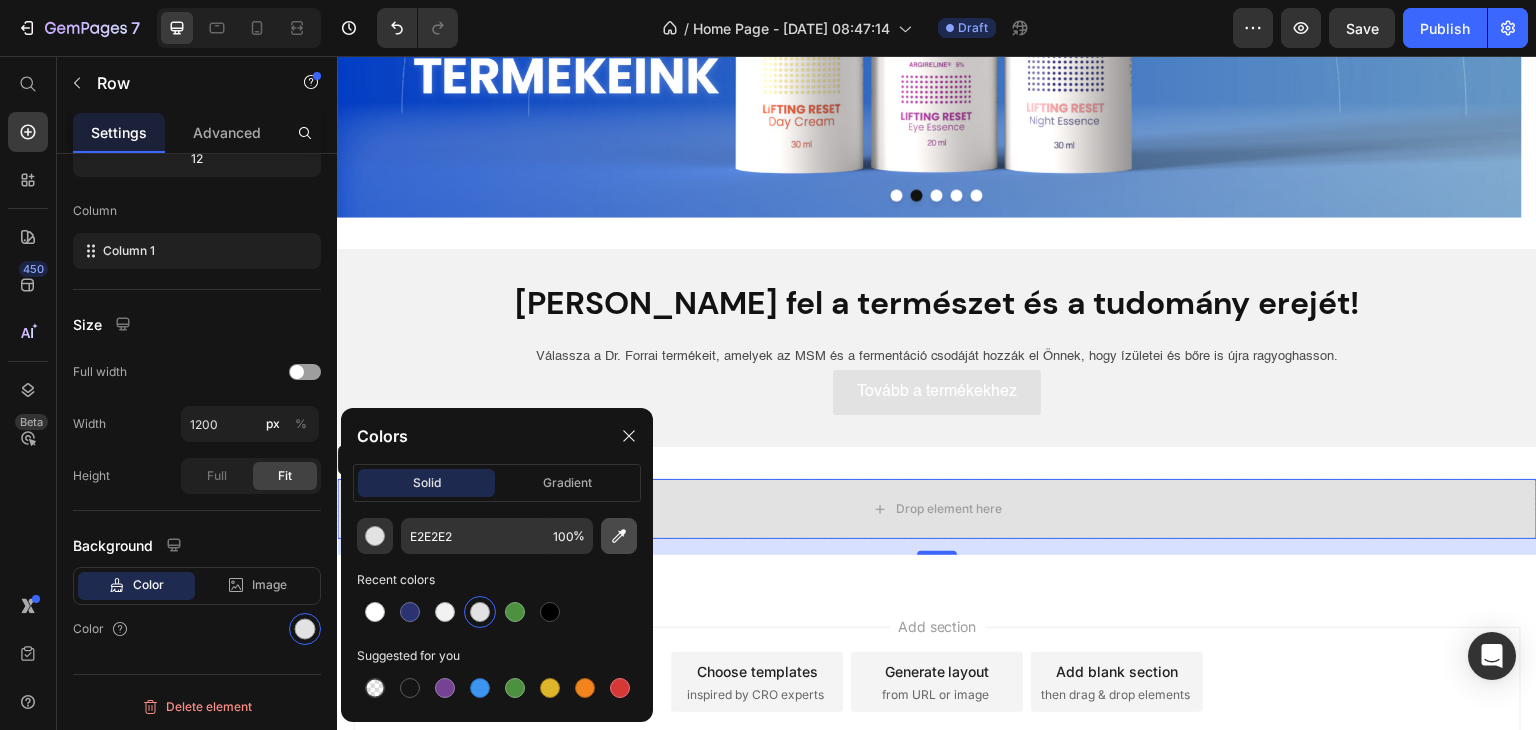 click 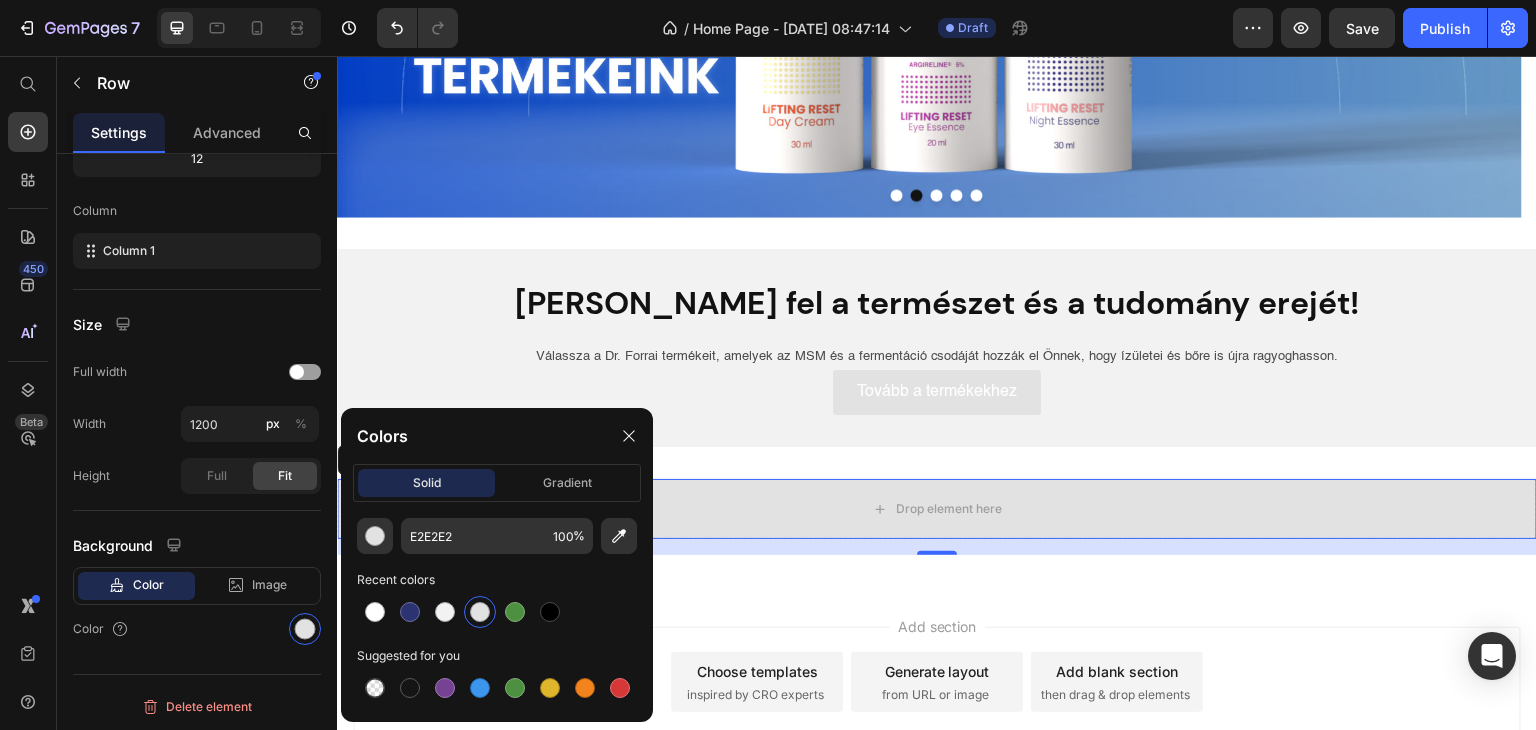 type on "F2F2F2" 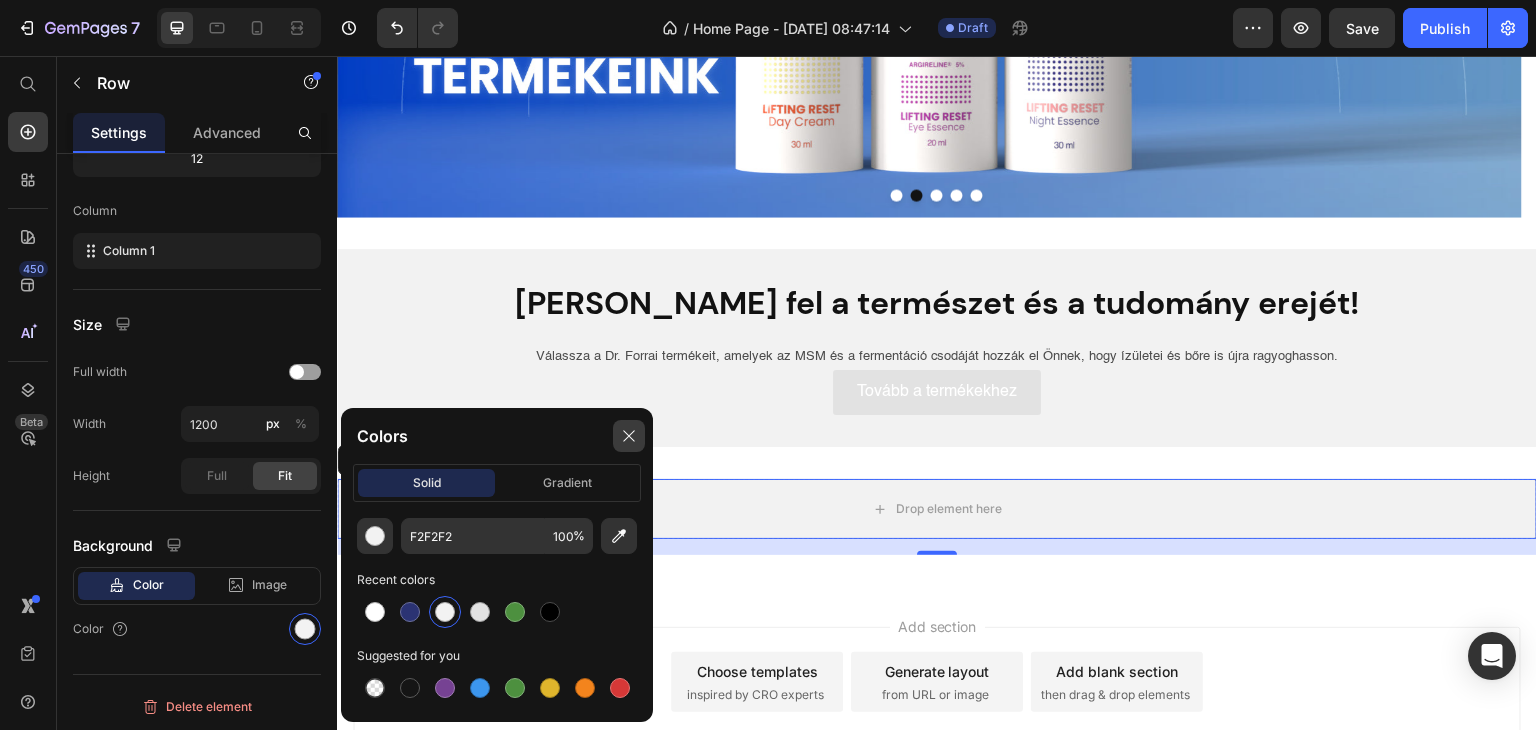 click 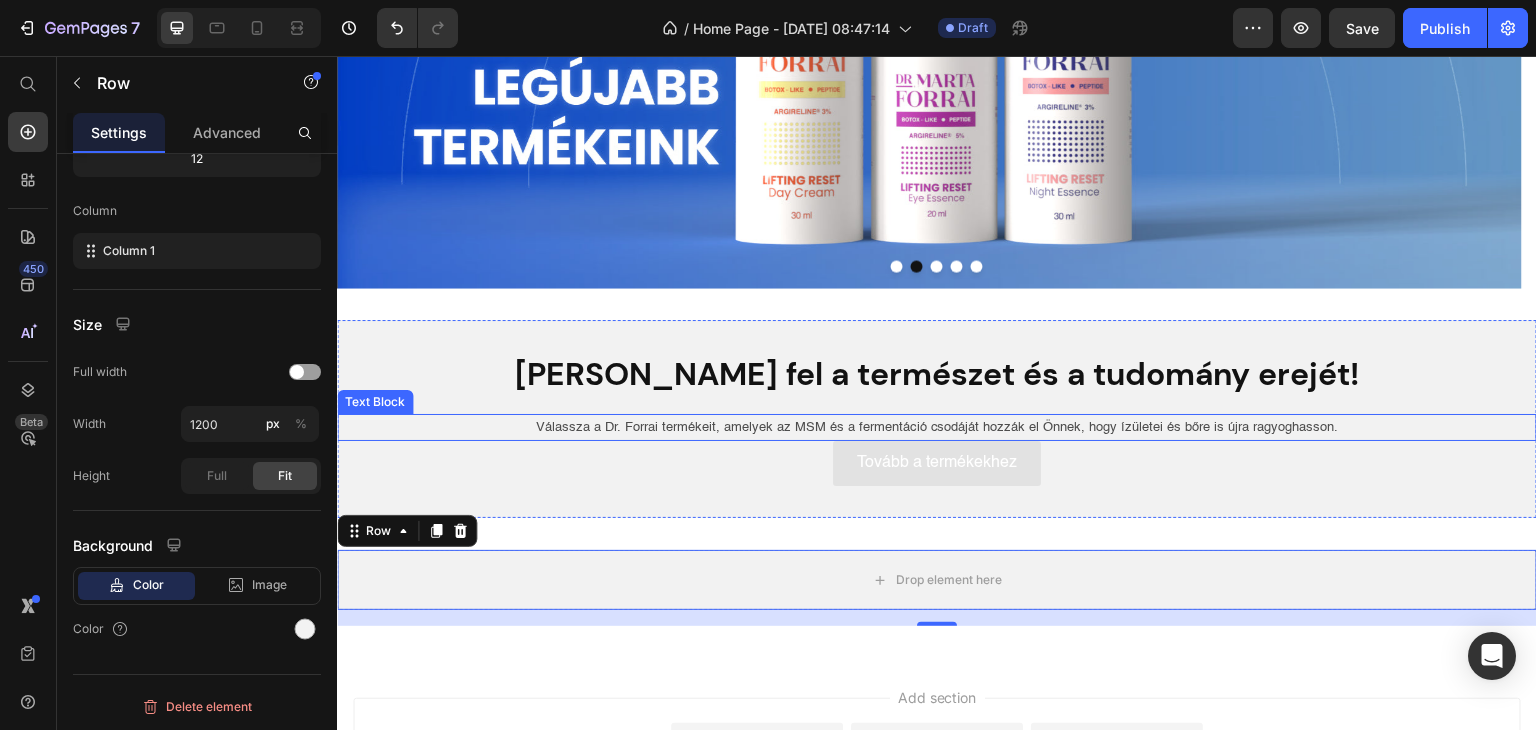 scroll, scrollTop: 400, scrollLeft: 0, axis: vertical 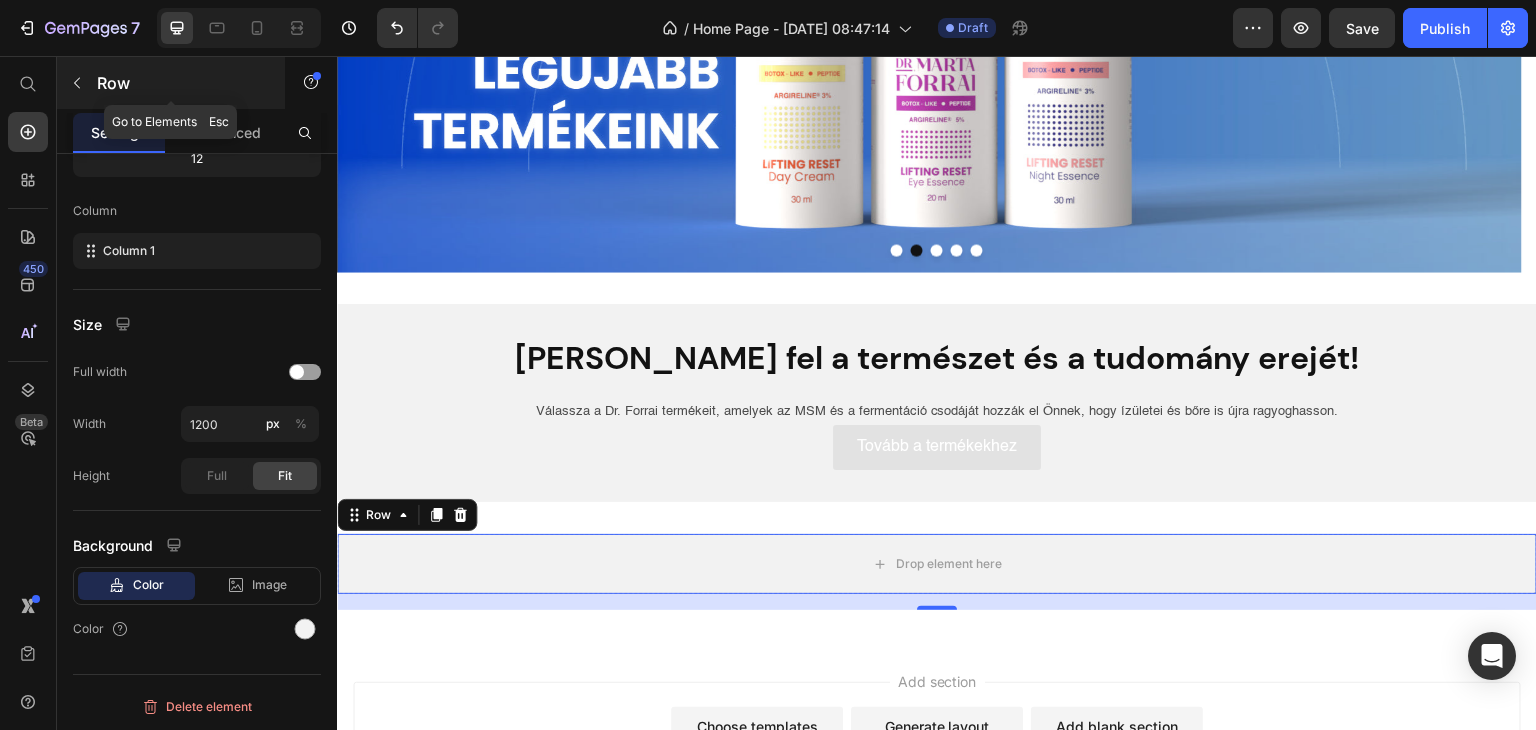 click 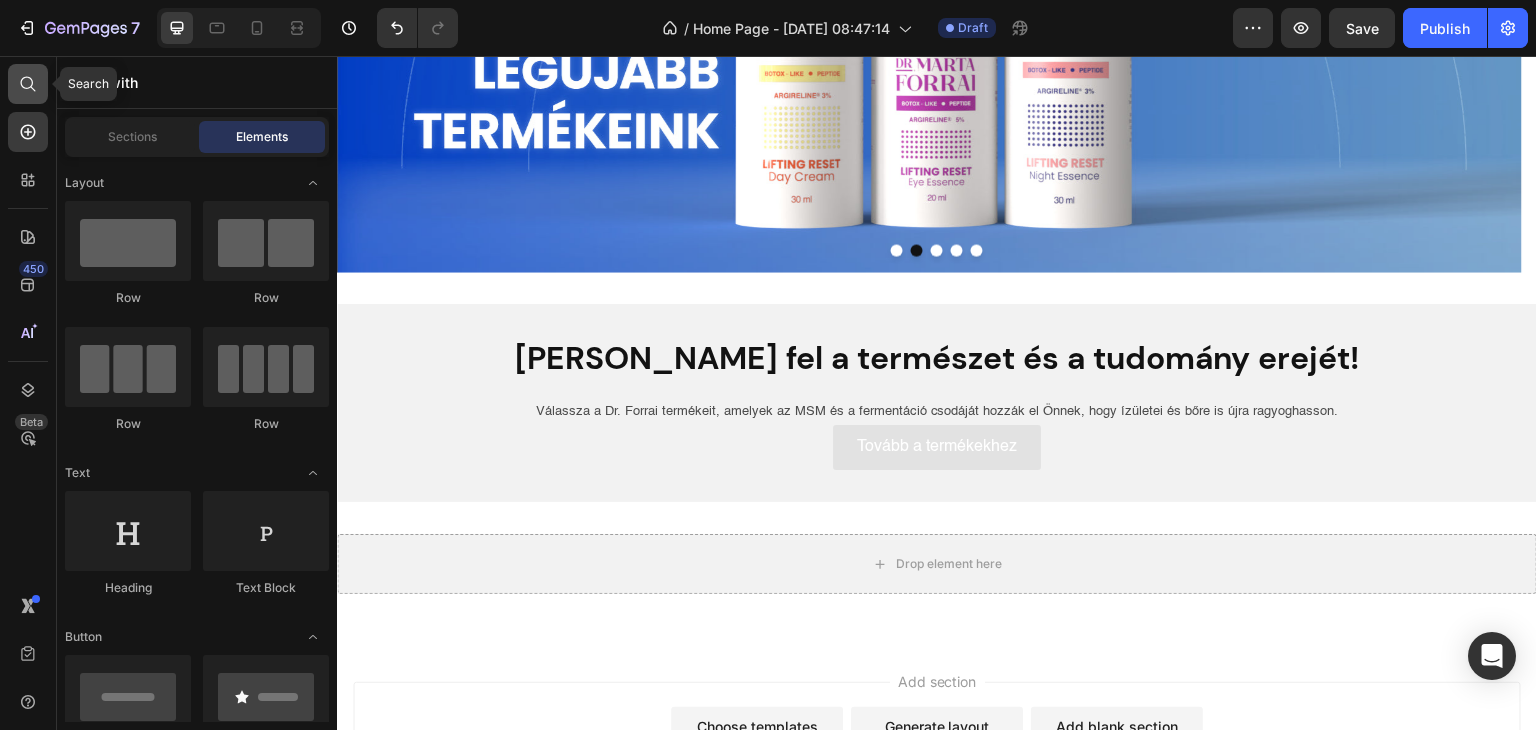 click 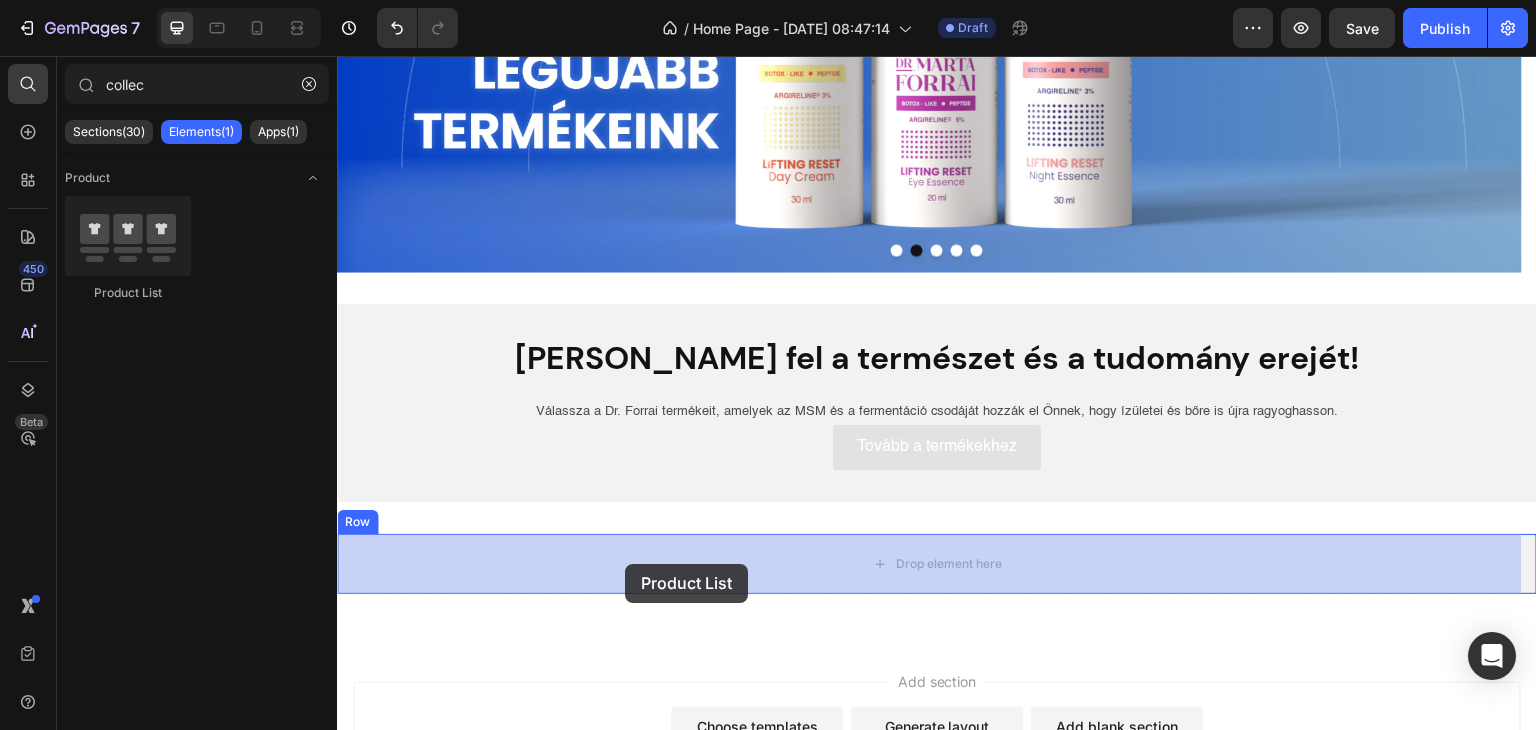 drag, startPoint x: 422, startPoint y: 291, endPoint x: 625, endPoint y: 564, distance: 340.20288 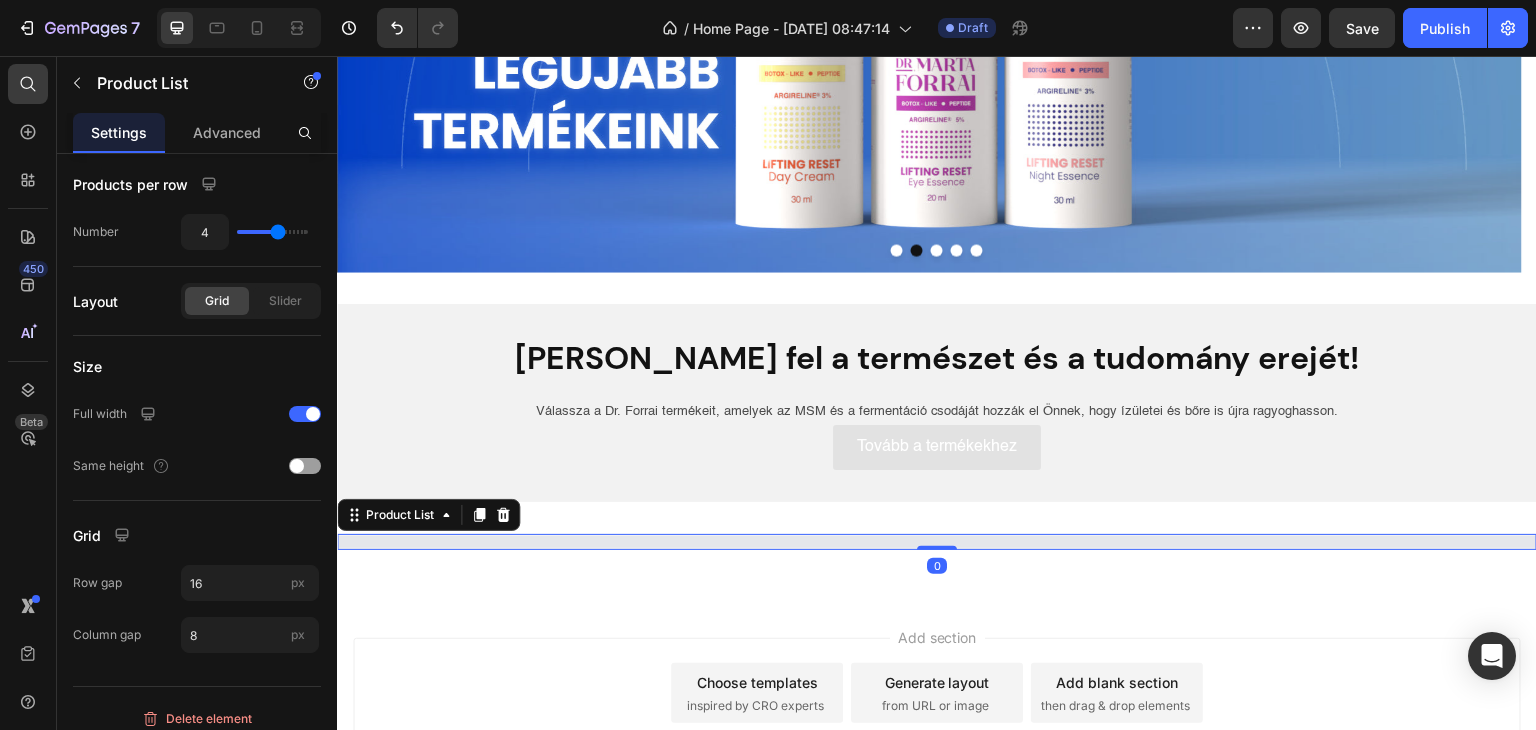 scroll, scrollTop: 0, scrollLeft: 0, axis: both 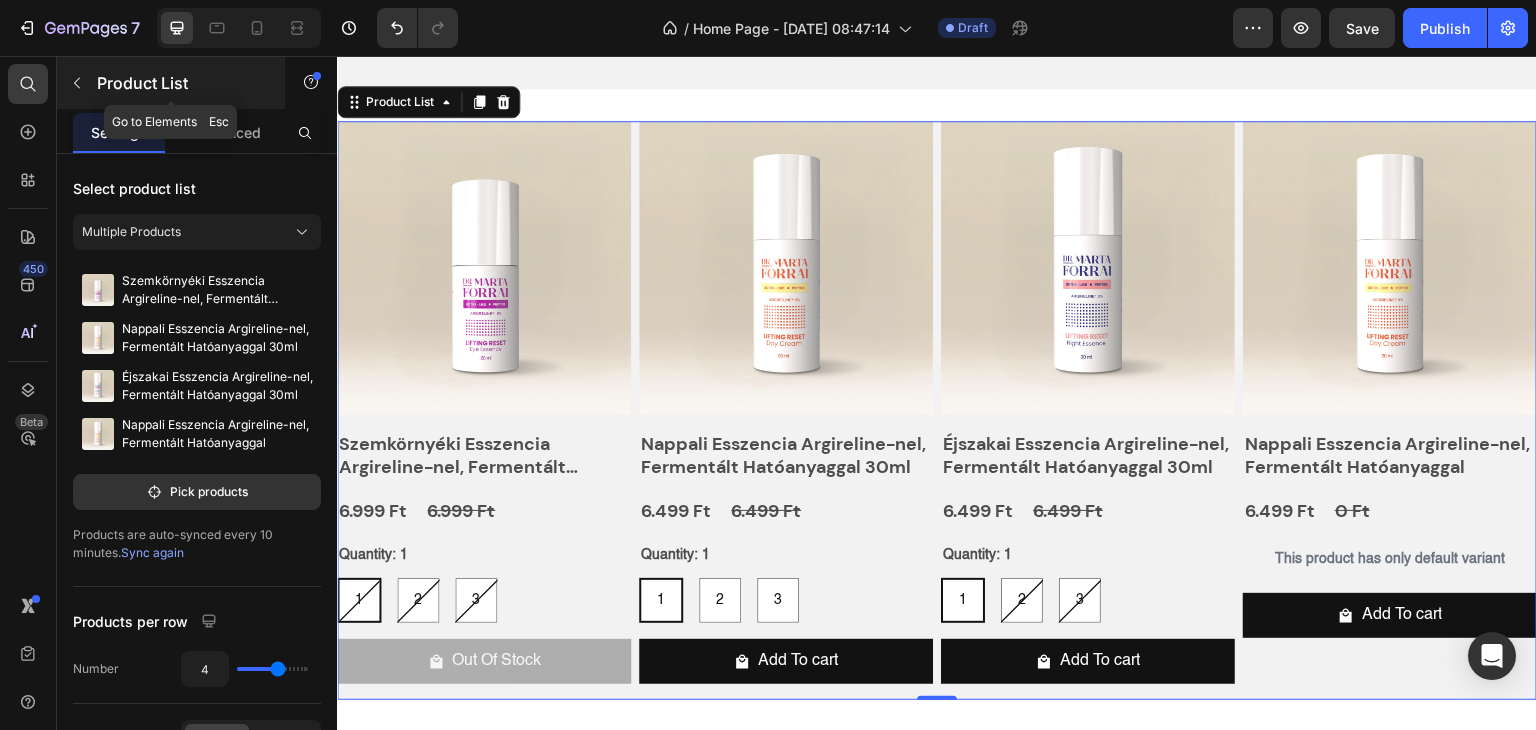 click at bounding box center [77, 83] 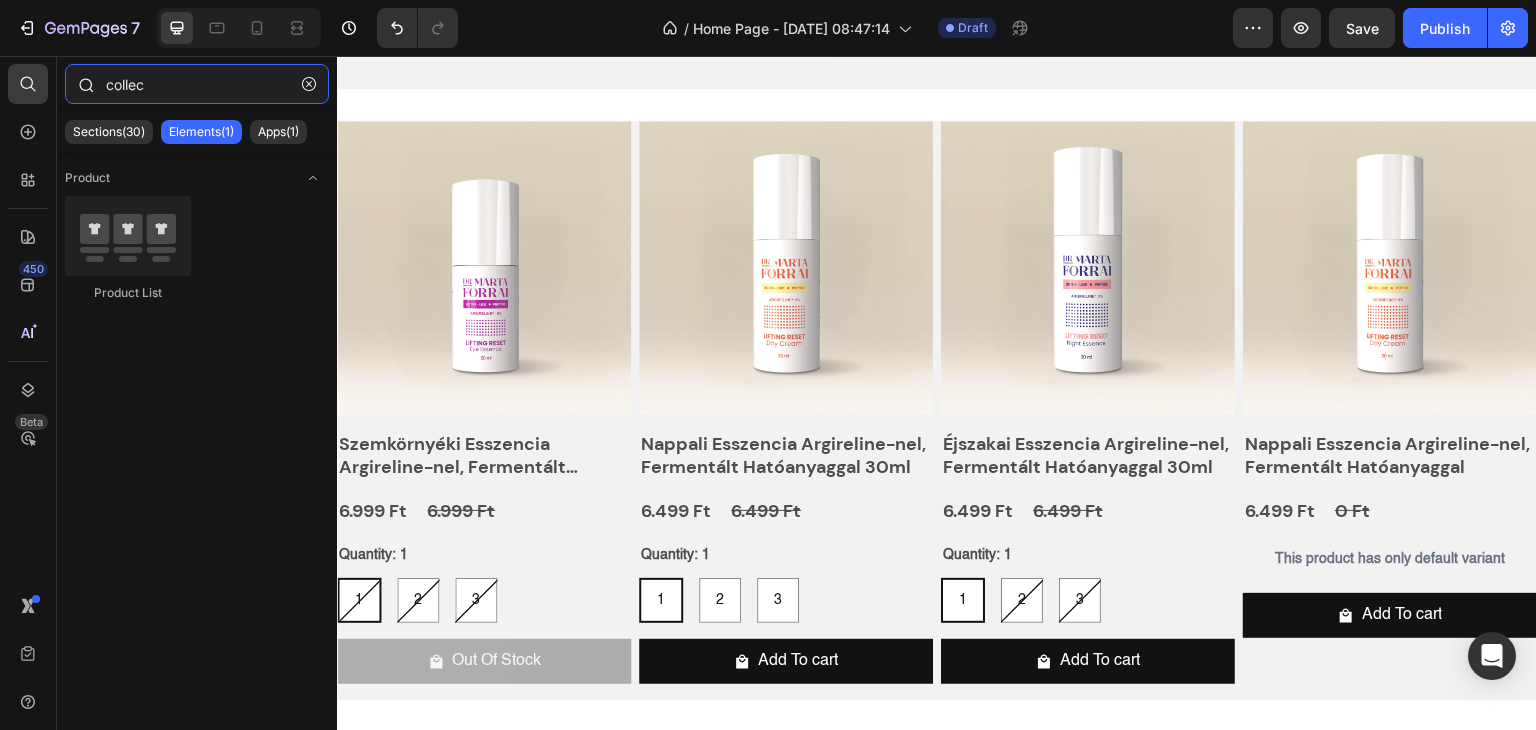 drag, startPoint x: 158, startPoint y: 88, endPoint x: 76, endPoint y: 95, distance: 82.29824 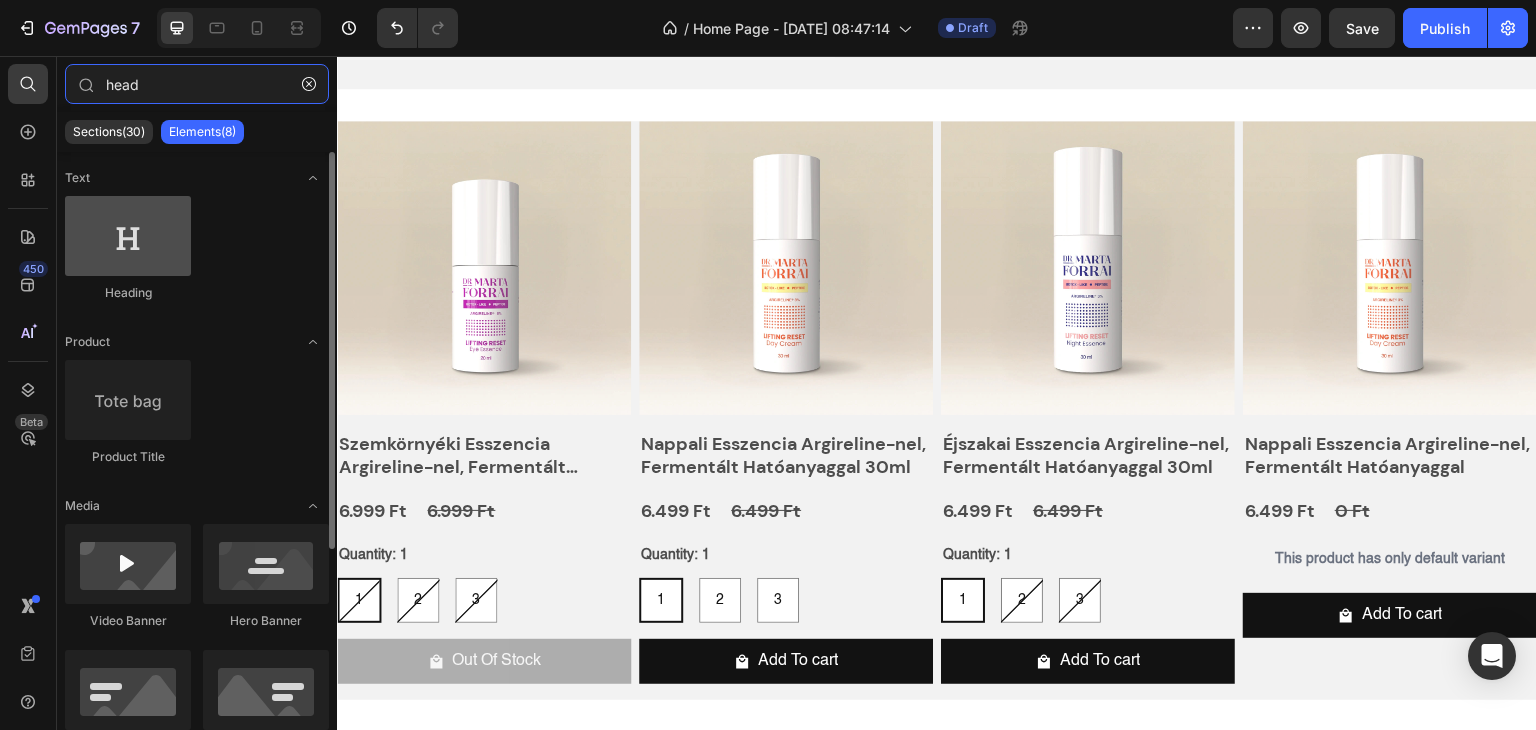 type on "head" 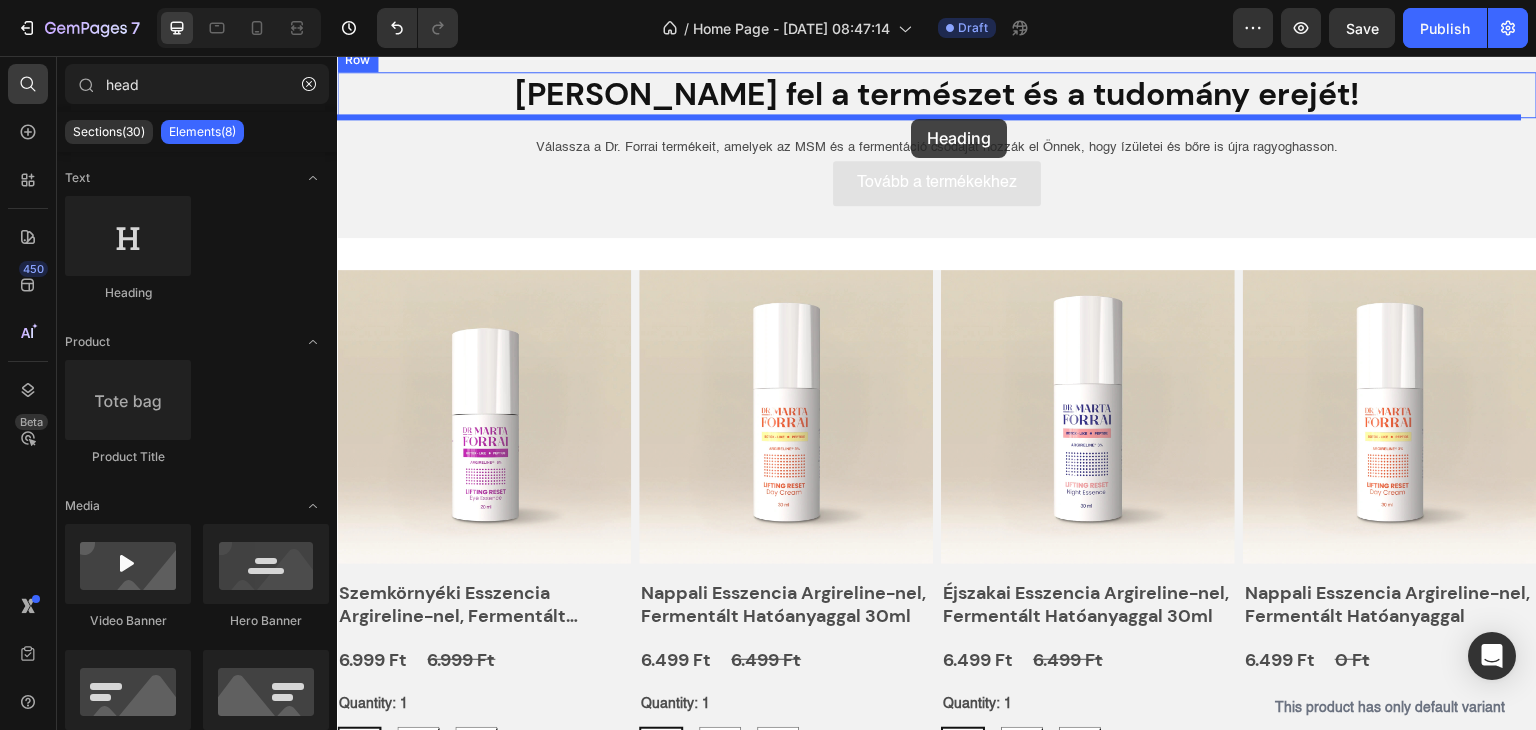 scroll, scrollTop: 647, scrollLeft: 0, axis: vertical 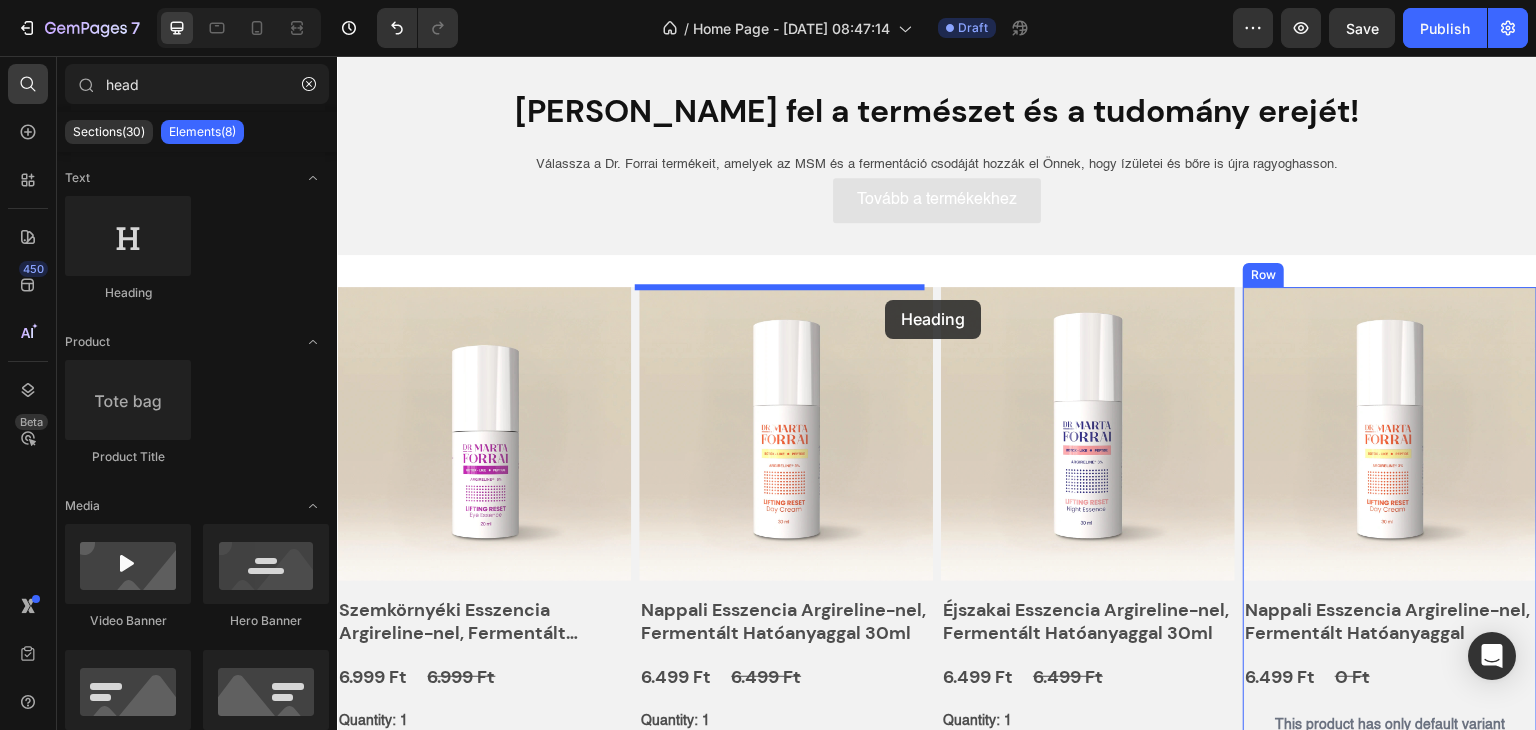 drag, startPoint x: 451, startPoint y: 292, endPoint x: 885, endPoint y: 300, distance: 434.07373 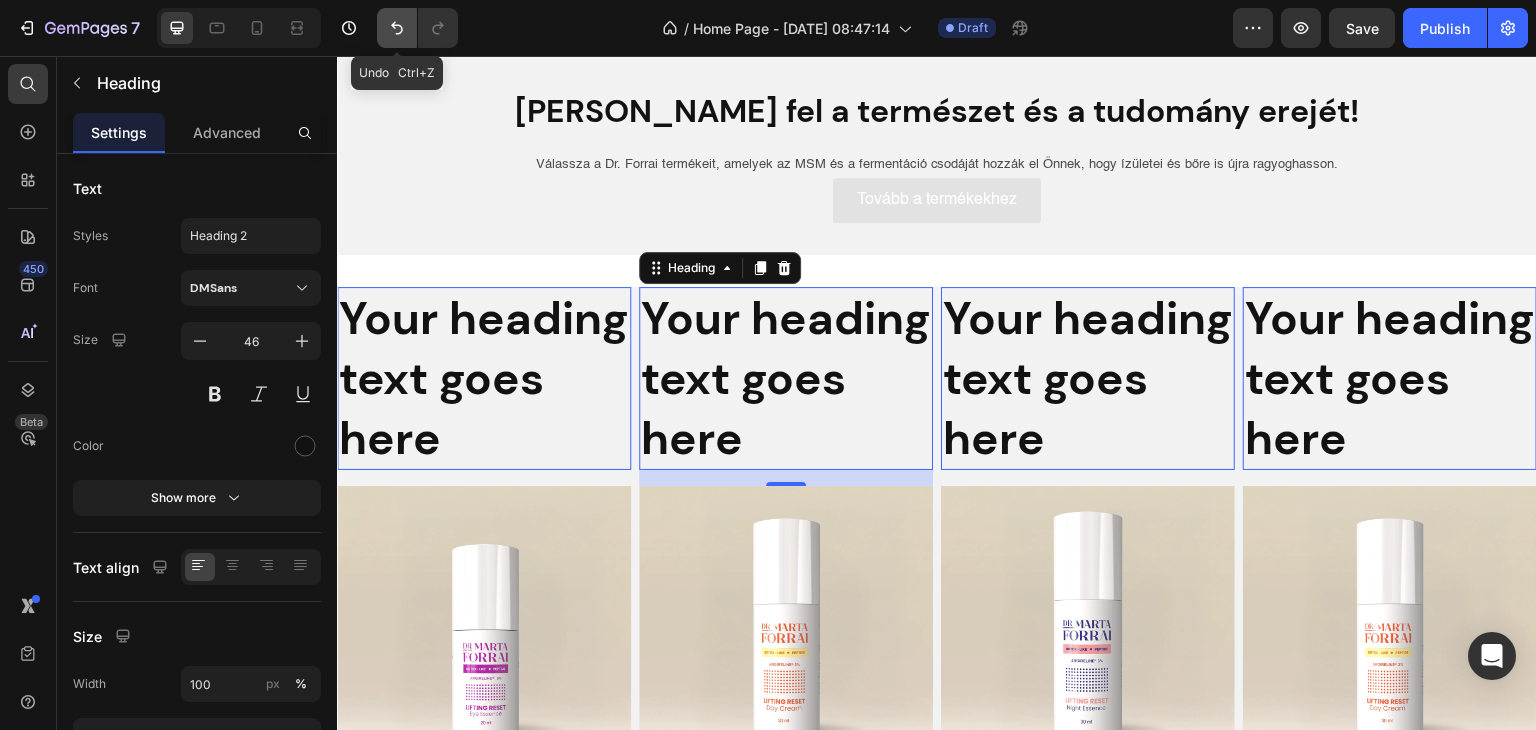 click 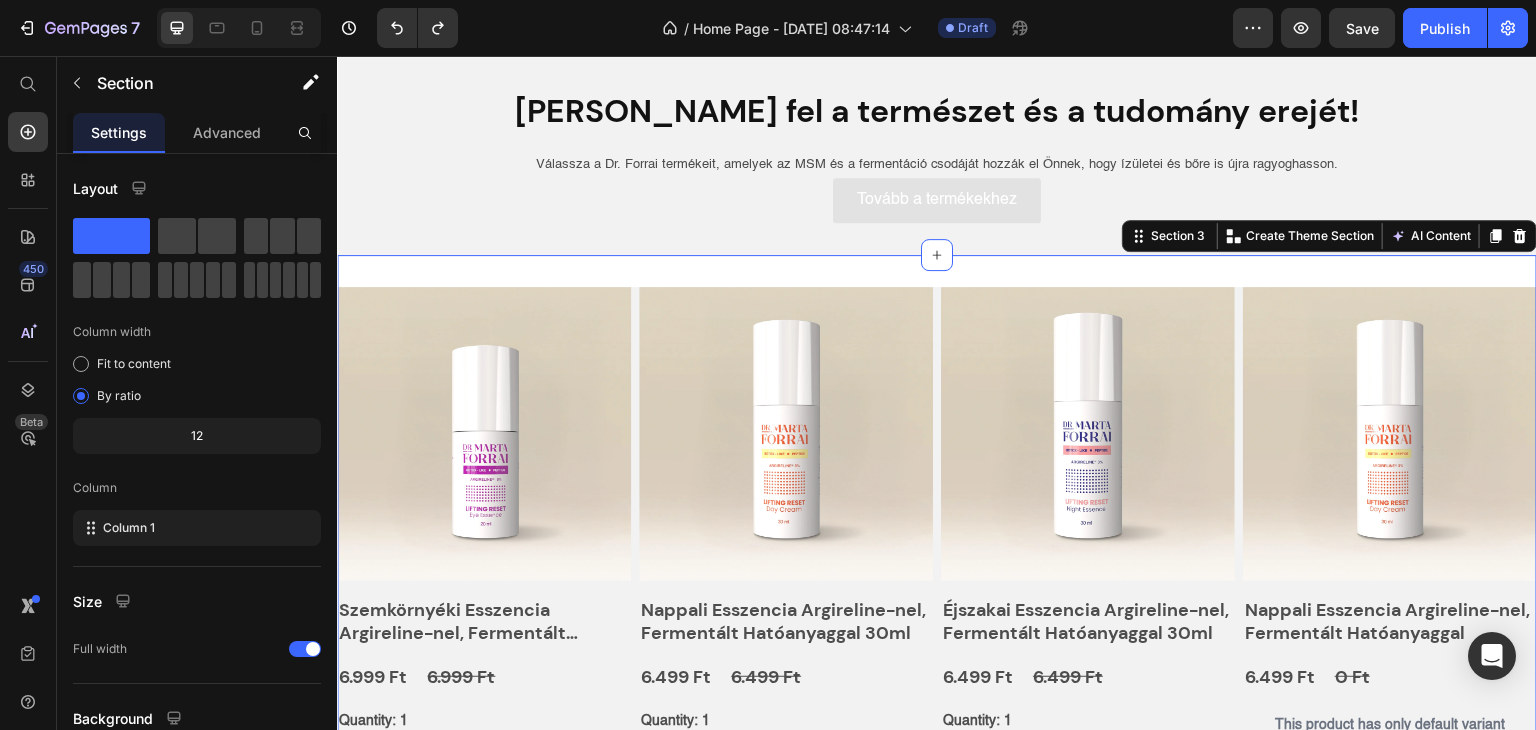 click on "Product Images Szemkörnyéki Esszencia Argireline-nel, Fermentált Hatóanyaggal 20ml Product Title 6.999 Ft Product Price 6.999 Ft Product Price Row Quantity: 1 1 1 1 2 2 2 3 3 3 Product Variants & Swatches Out Of Stock Product Cart Button Row Product Images Nappali Esszencia Argireline-nel, Fermentált Hatóanyaggal 30ml Product Title 6.499 Ft Product Price 6.499 Ft Product Price Row Quantity: 1 1 1 1 2 2 2 3 3 3 Product Variants & Swatches Add To cart Product Cart Button Row Product Images Éjszakai Esszencia Argireline-nel, Fermentált Hatóanyaggal 30ml Product Title 6.499 Ft Product Price 6.499 Ft Product Price Row Quantity: 1 1 1 1 2 2 2 3 3 3 Product Variants & Swatches Add To cart Product Cart Button Row Product Images Nappali Esszencia Argireline-nel, Fermentált Hatóanyaggal Product Title 6.499 Ft Product Price 0 Ft Product Price Row This product has only default variant Product Variants & Swatches Add To cart Product Cart Button Row Product List Row Section 3   You can create reusable sections" at bounding box center [937, 584] 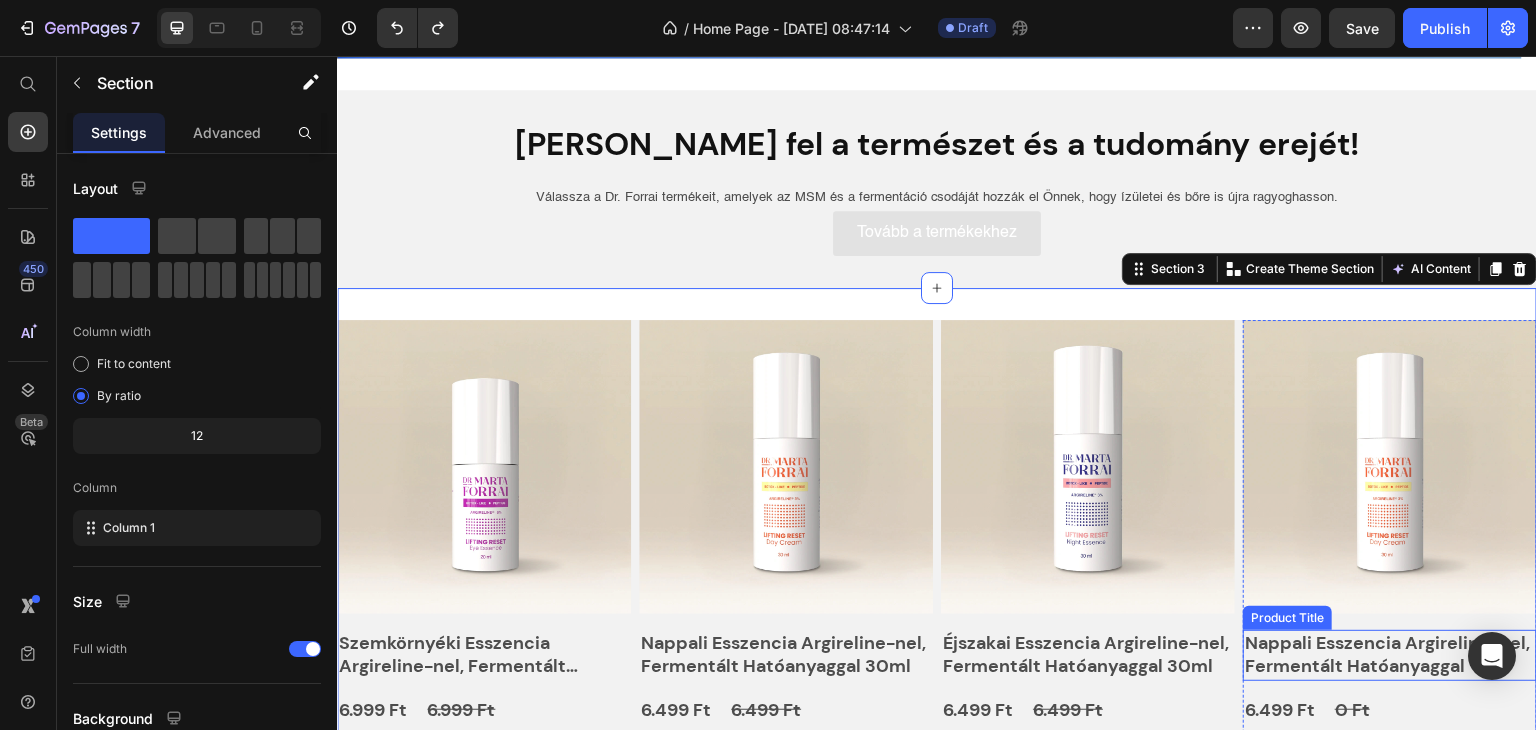 scroll, scrollTop: 613, scrollLeft: 0, axis: vertical 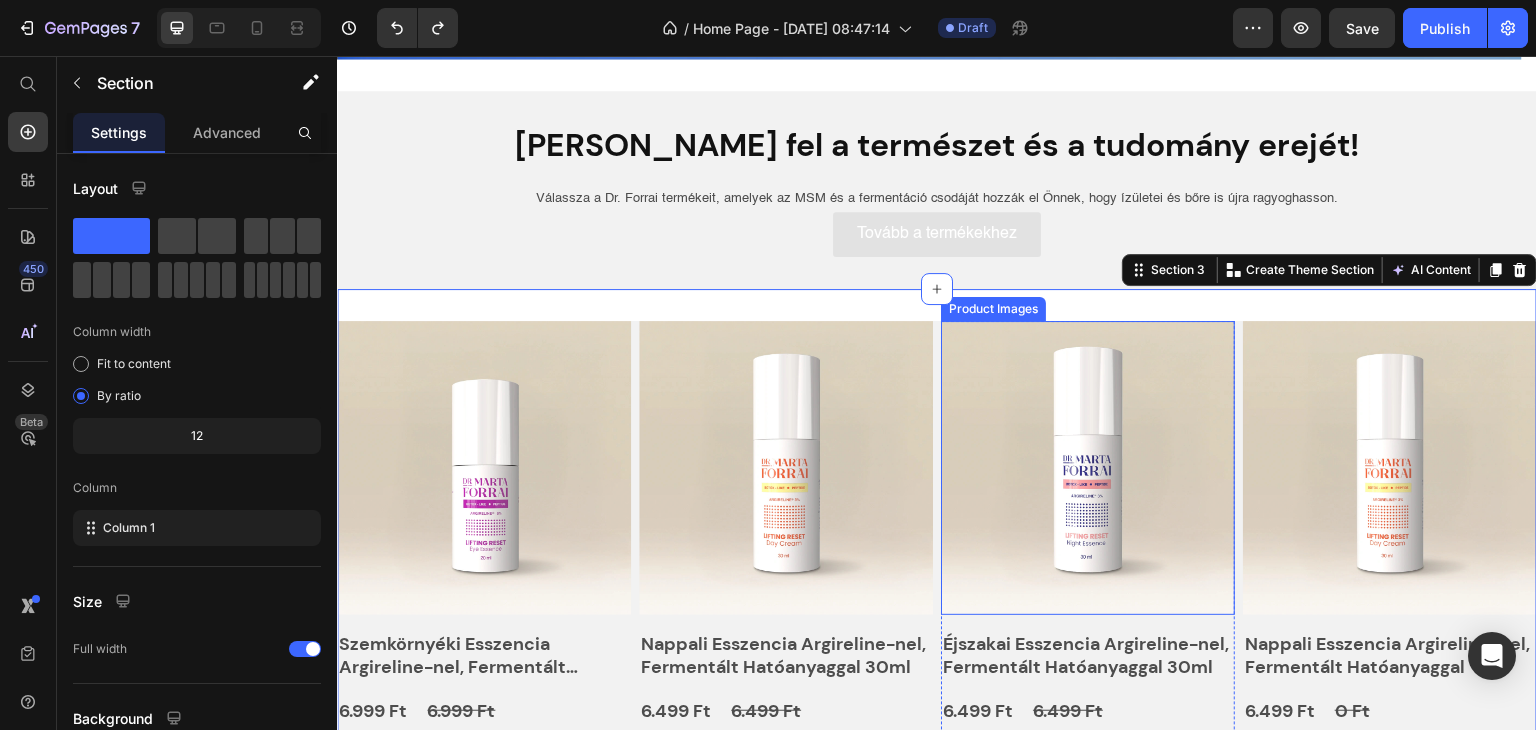 drag, startPoint x: 934, startPoint y: 295, endPoint x: 940, endPoint y: 342, distance: 47.38143 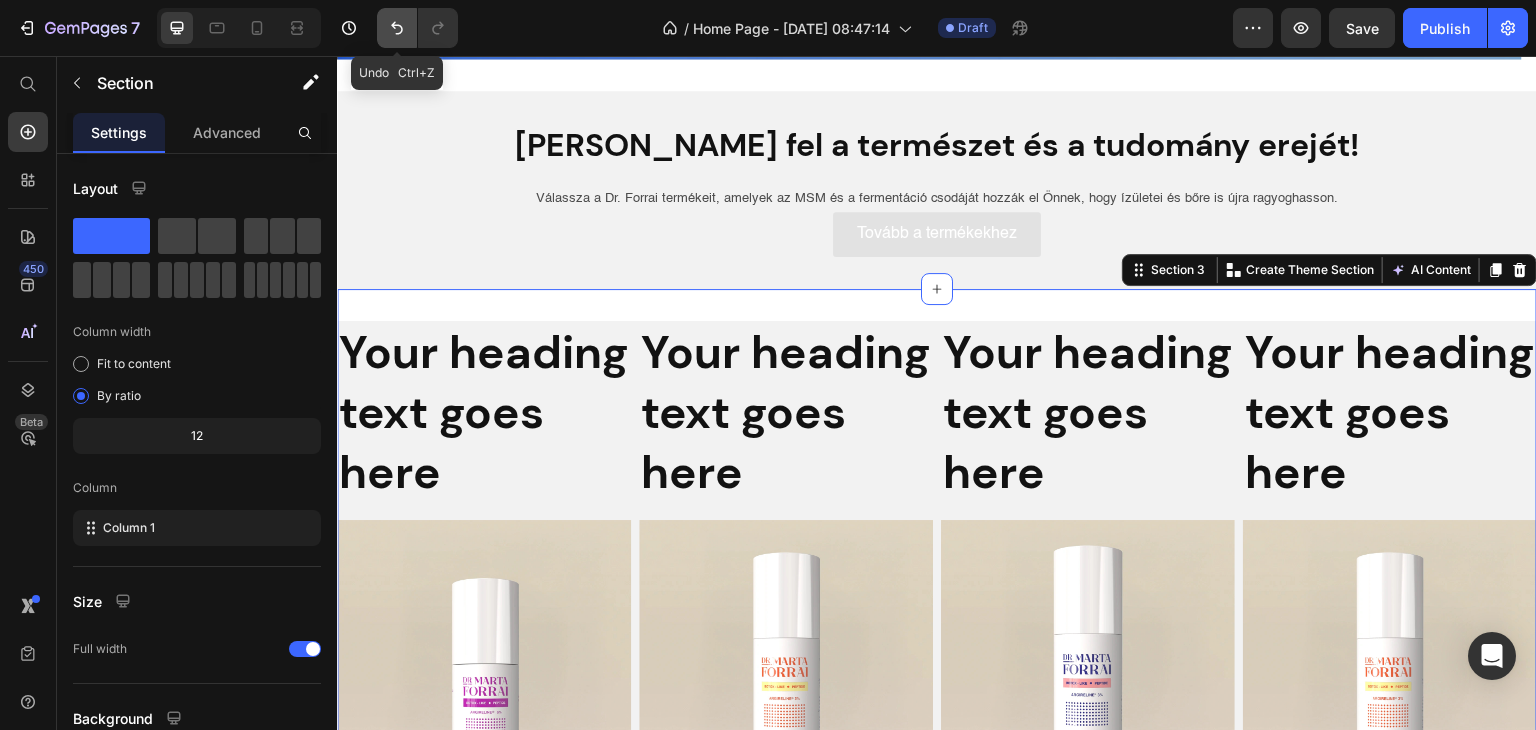 click 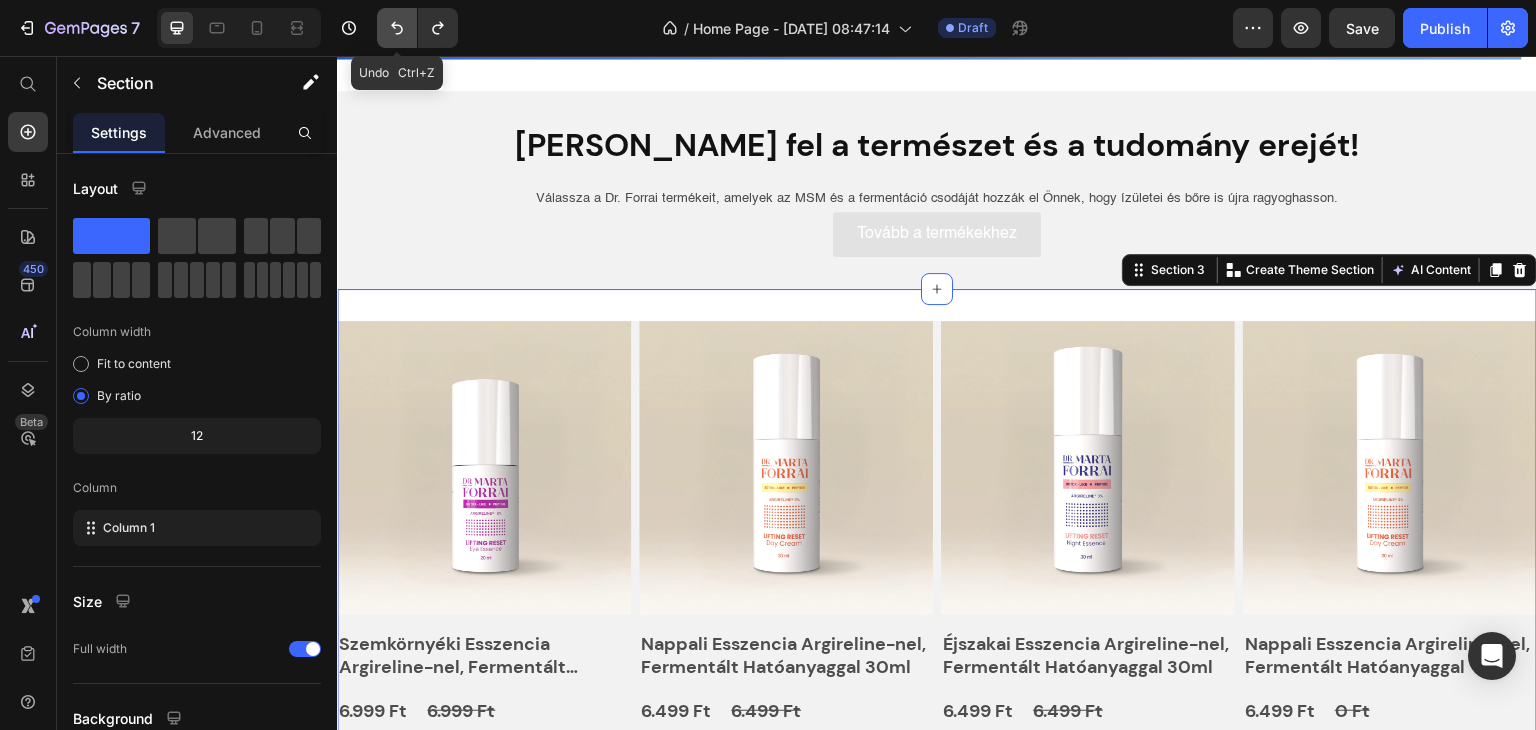 click 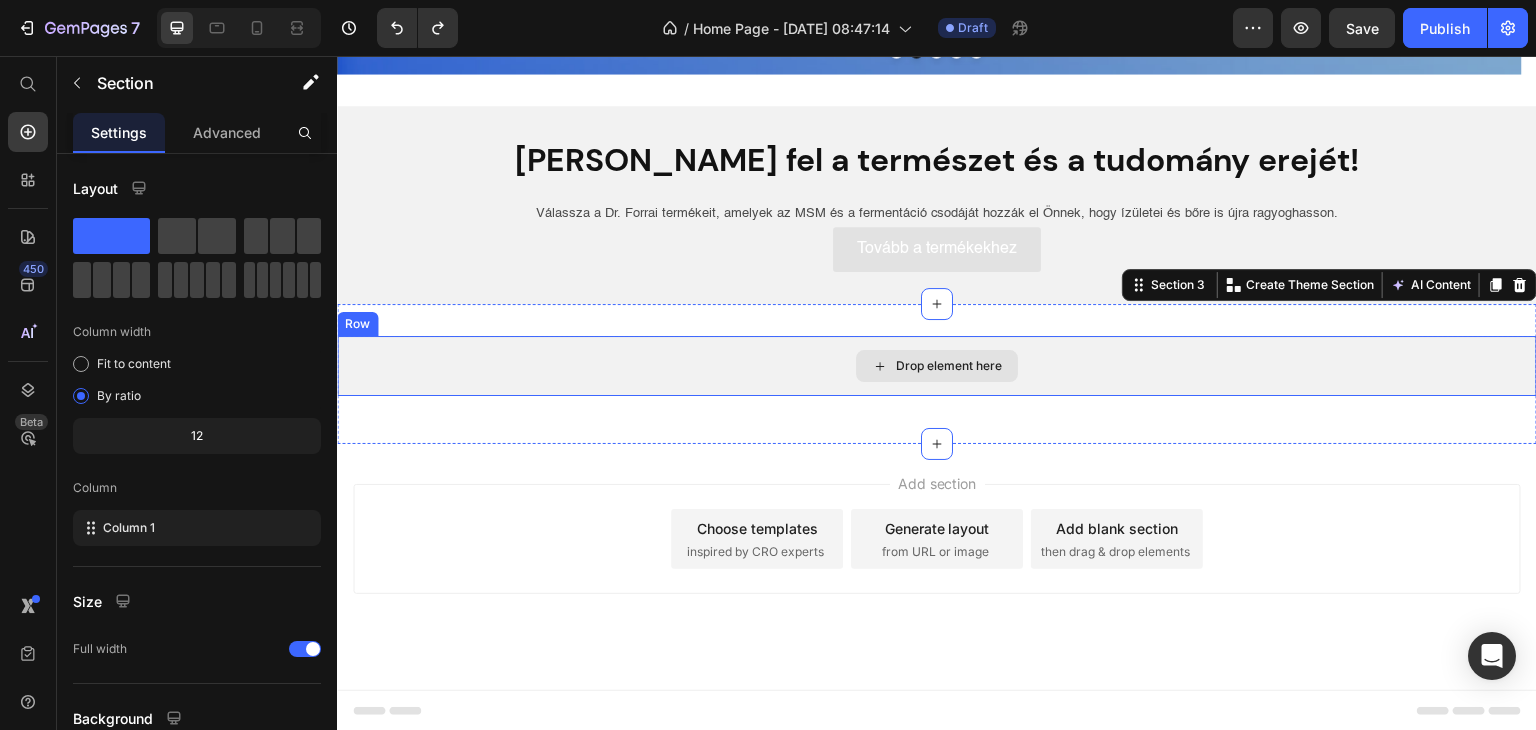 click 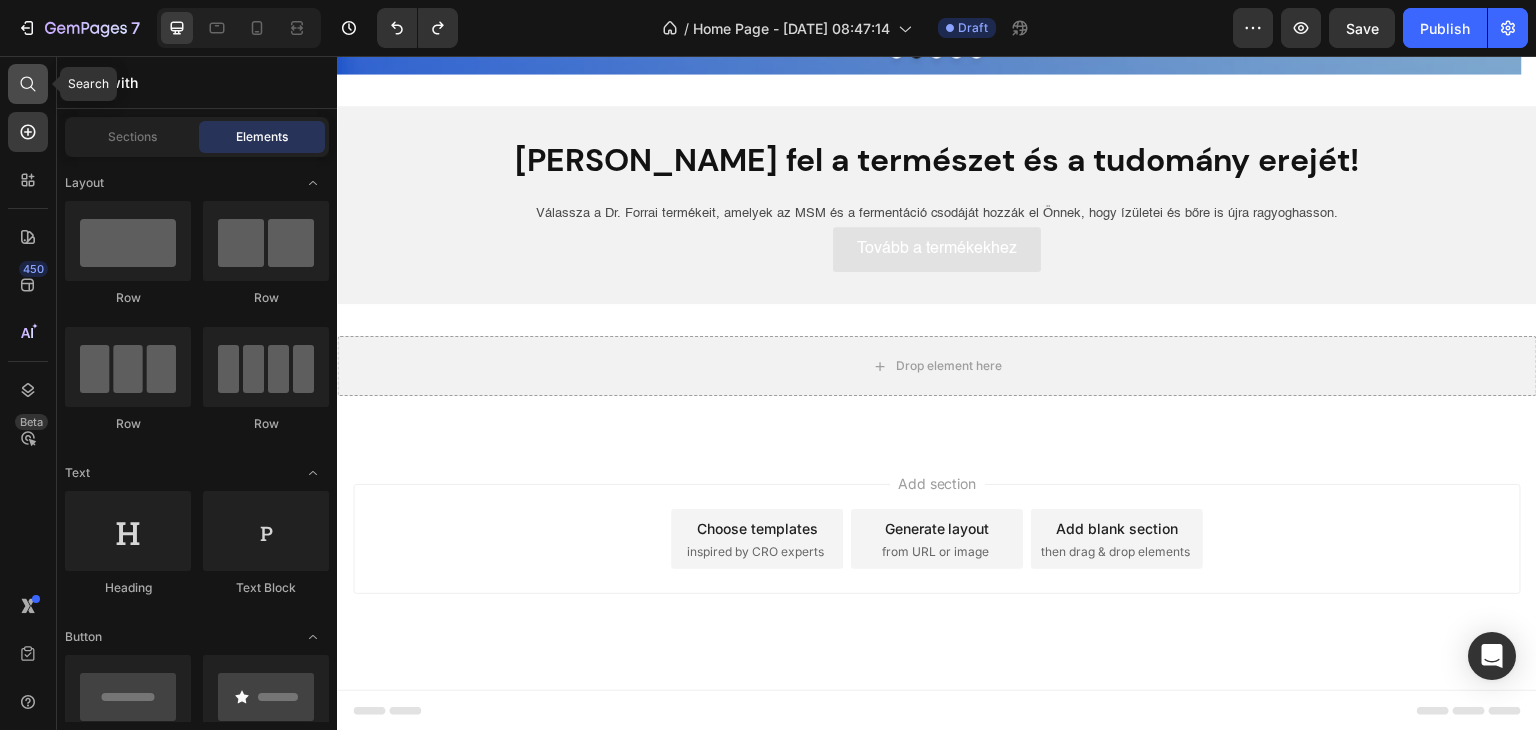click 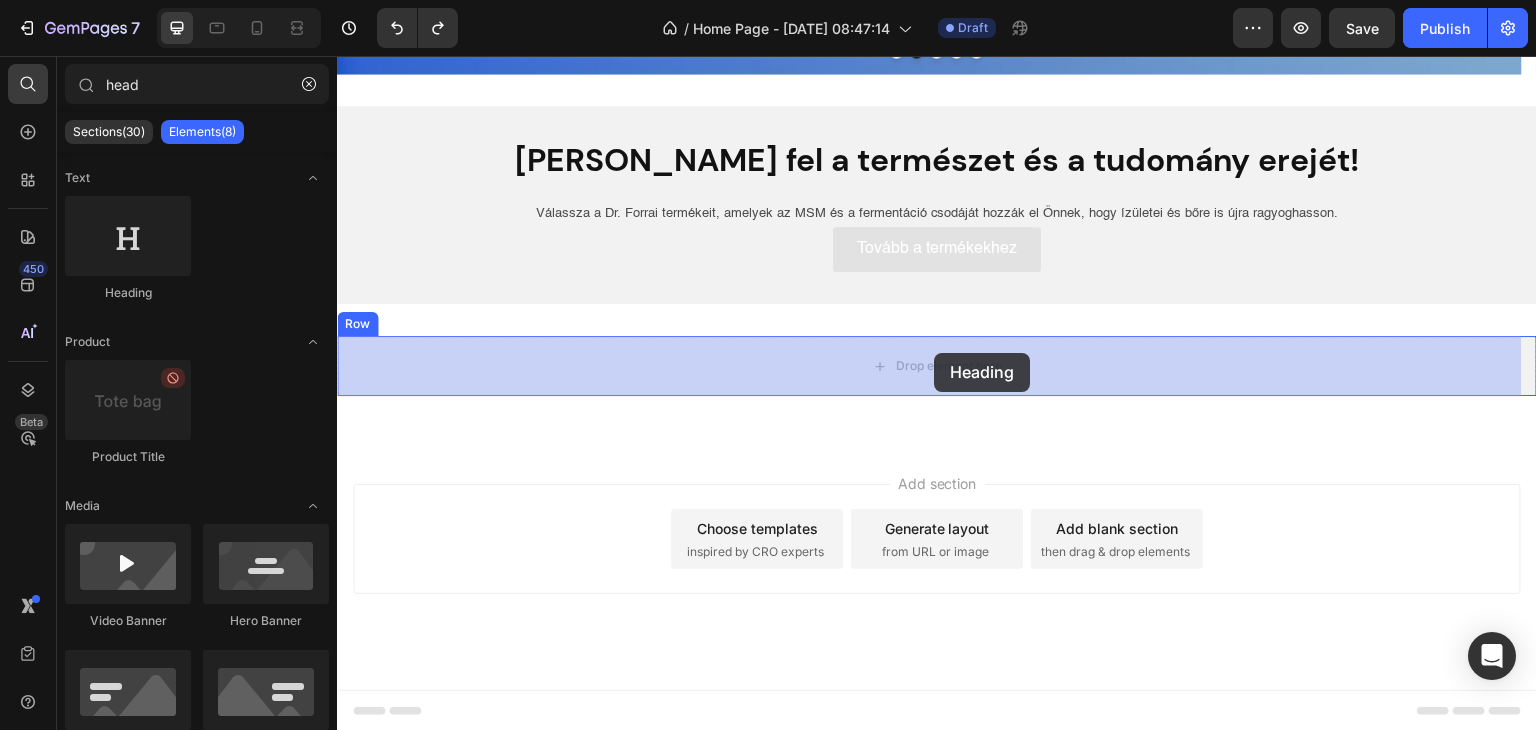 drag, startPoint x: 567, startPoint y: 331, endPoint x: 934, endPoint y: 353, distance: 367.6588 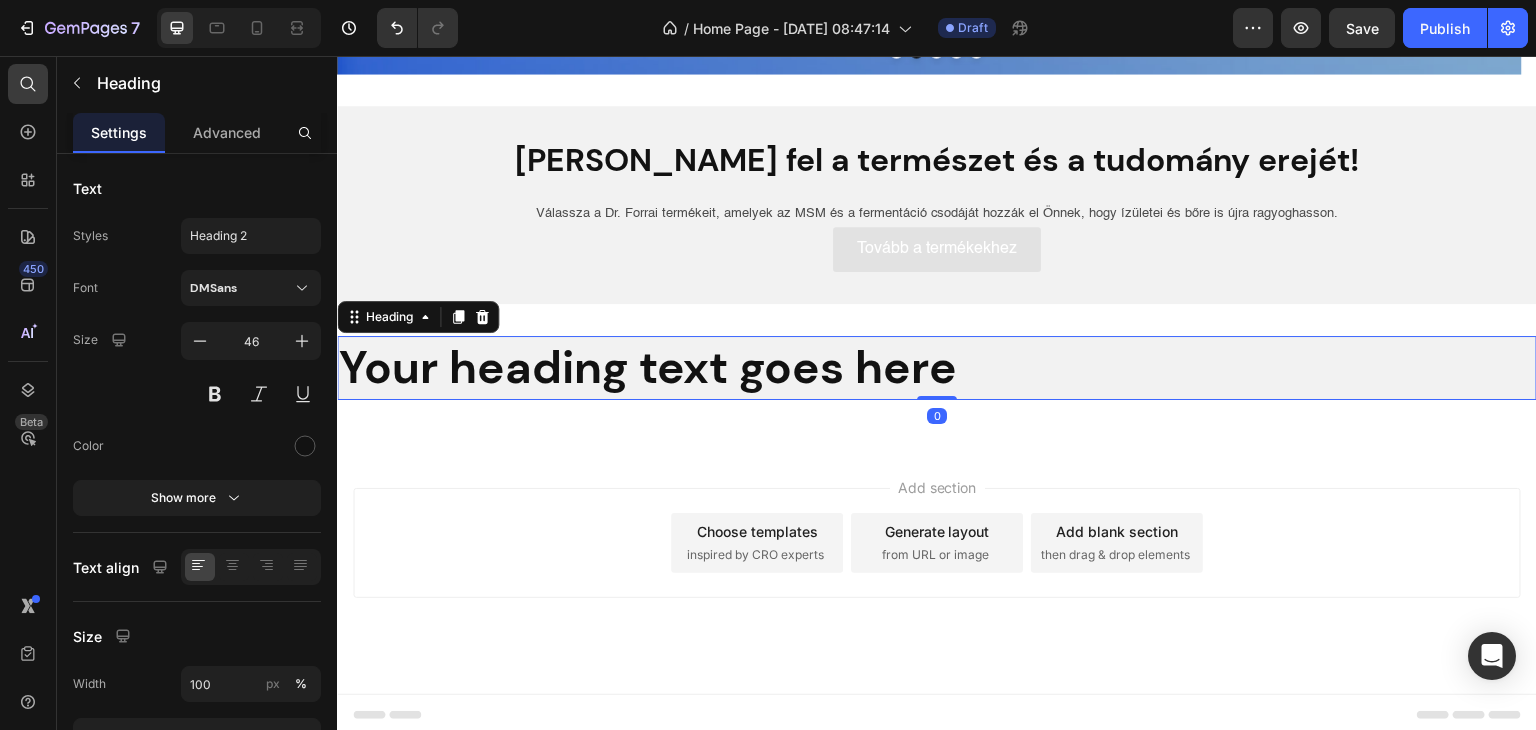 scroll, scrollTop: 602, scrollLeft: 0, axis: vertical 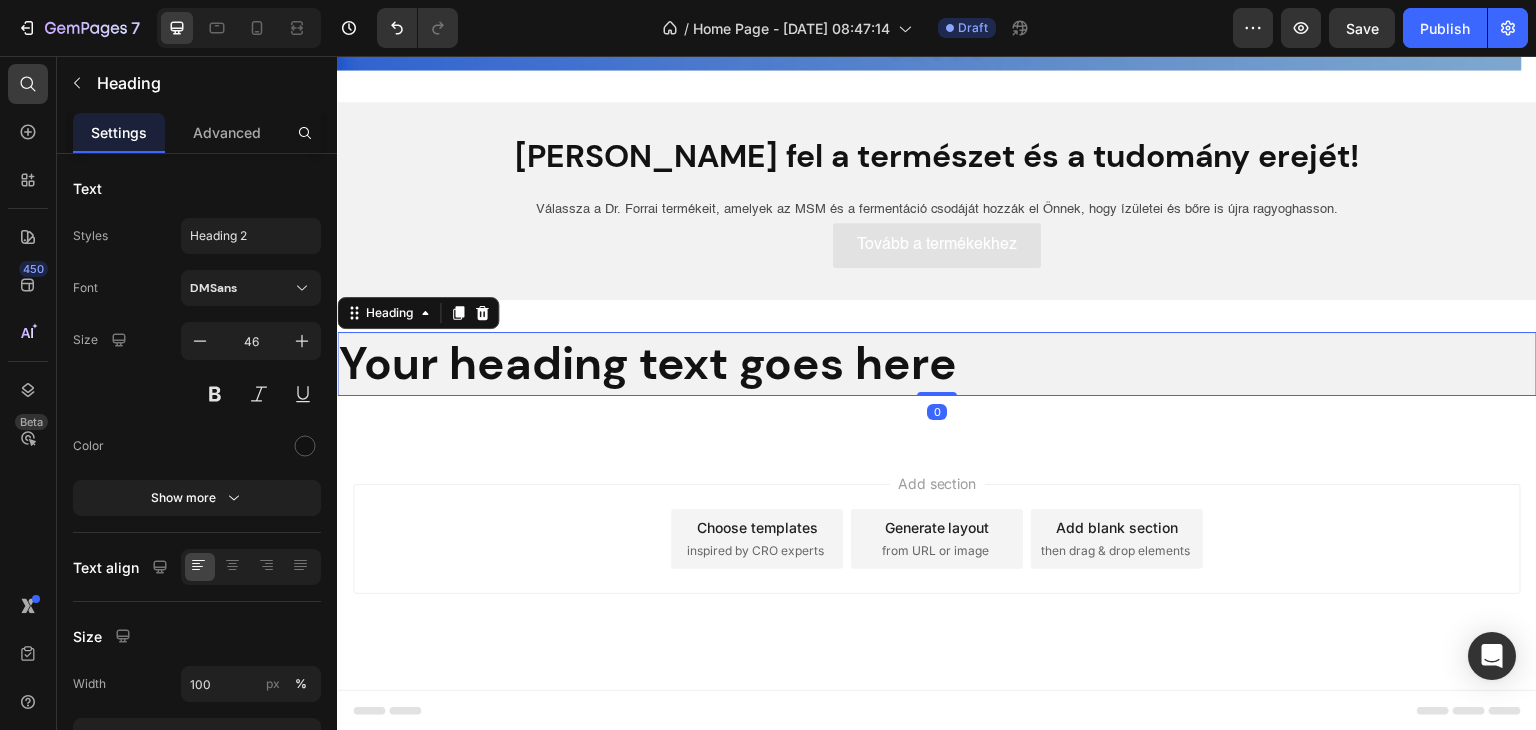 click on "Your heading text goes here" at bounding box center [937, 364] 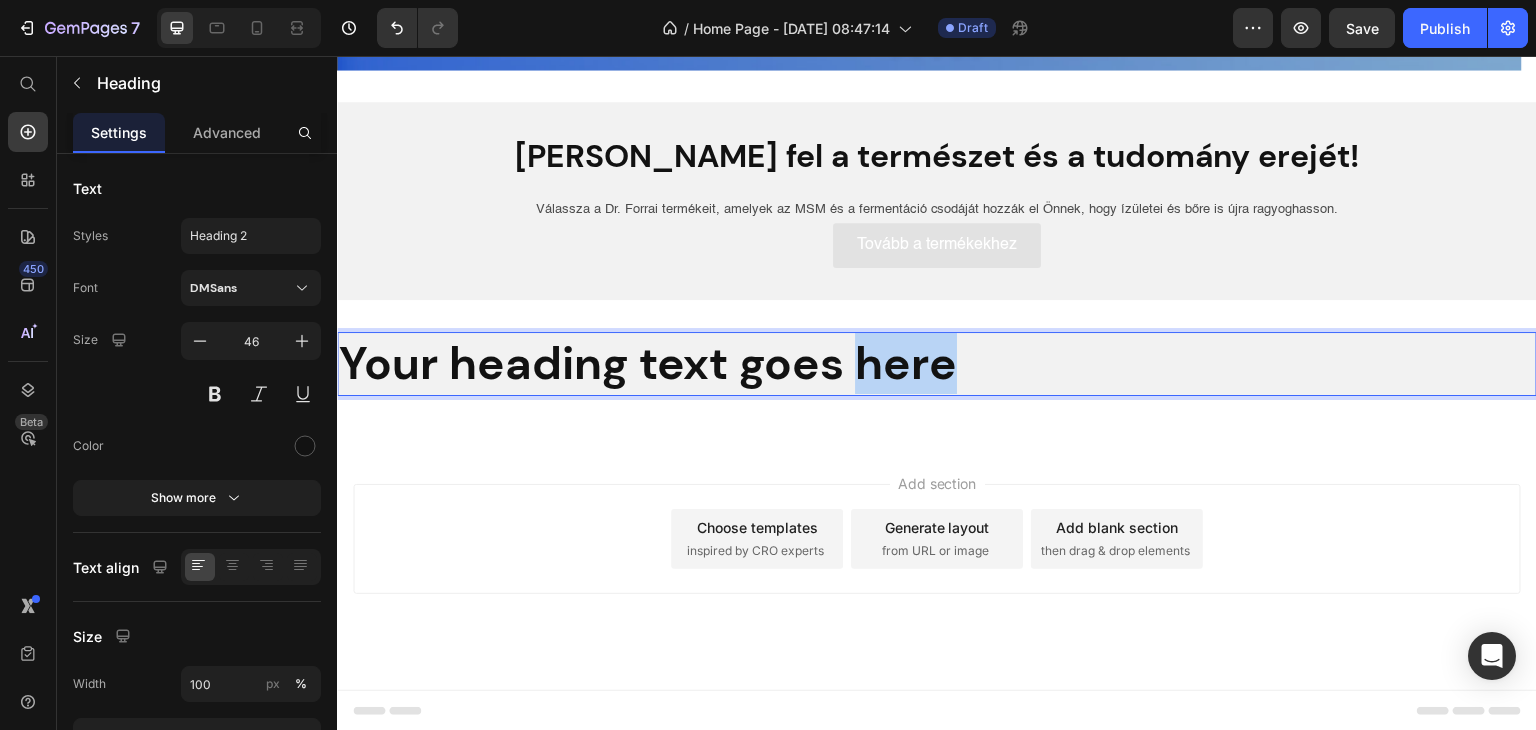 click on "Your heading text goes here" at bounding box center [937, 364] 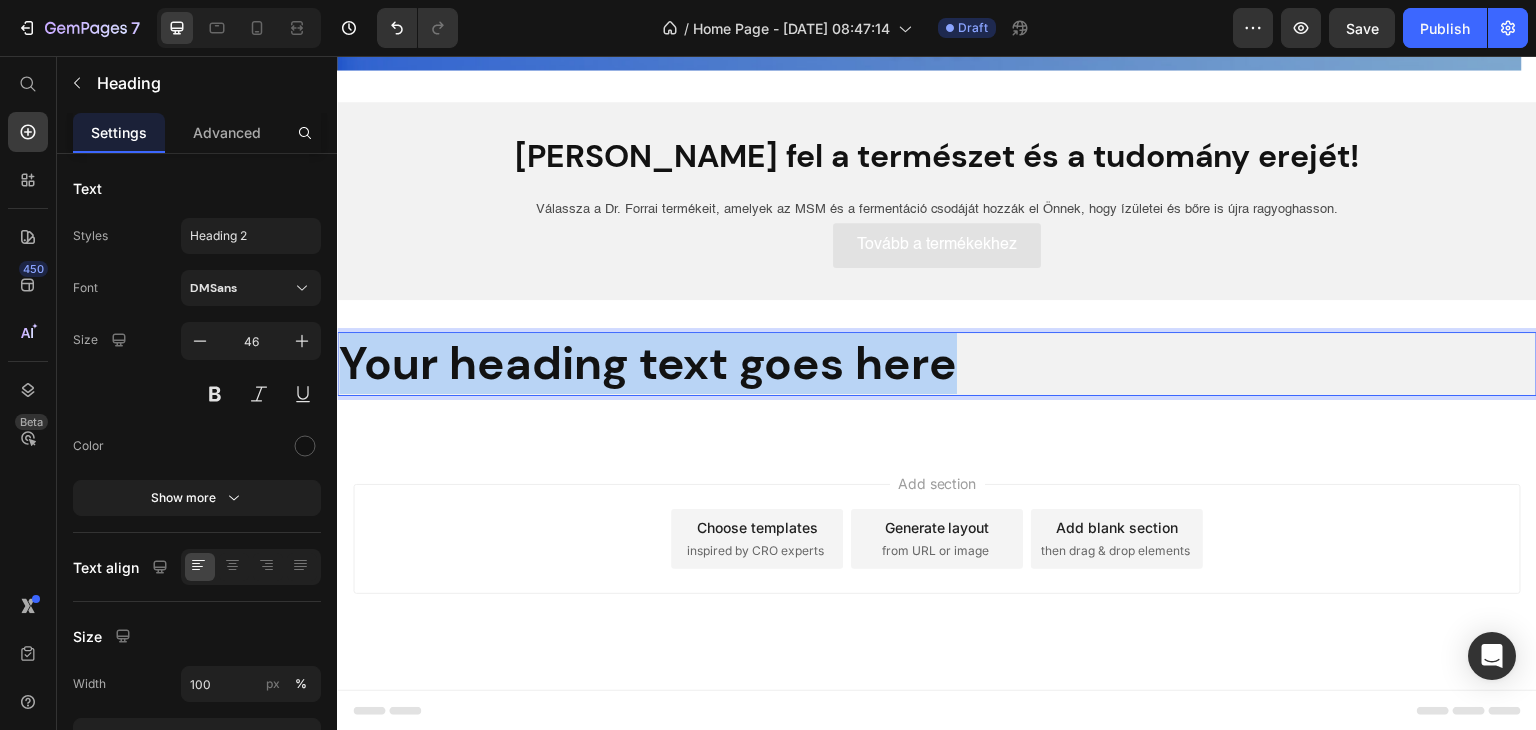 click on "Your heading text goes here" at bounding box center [937, 364] 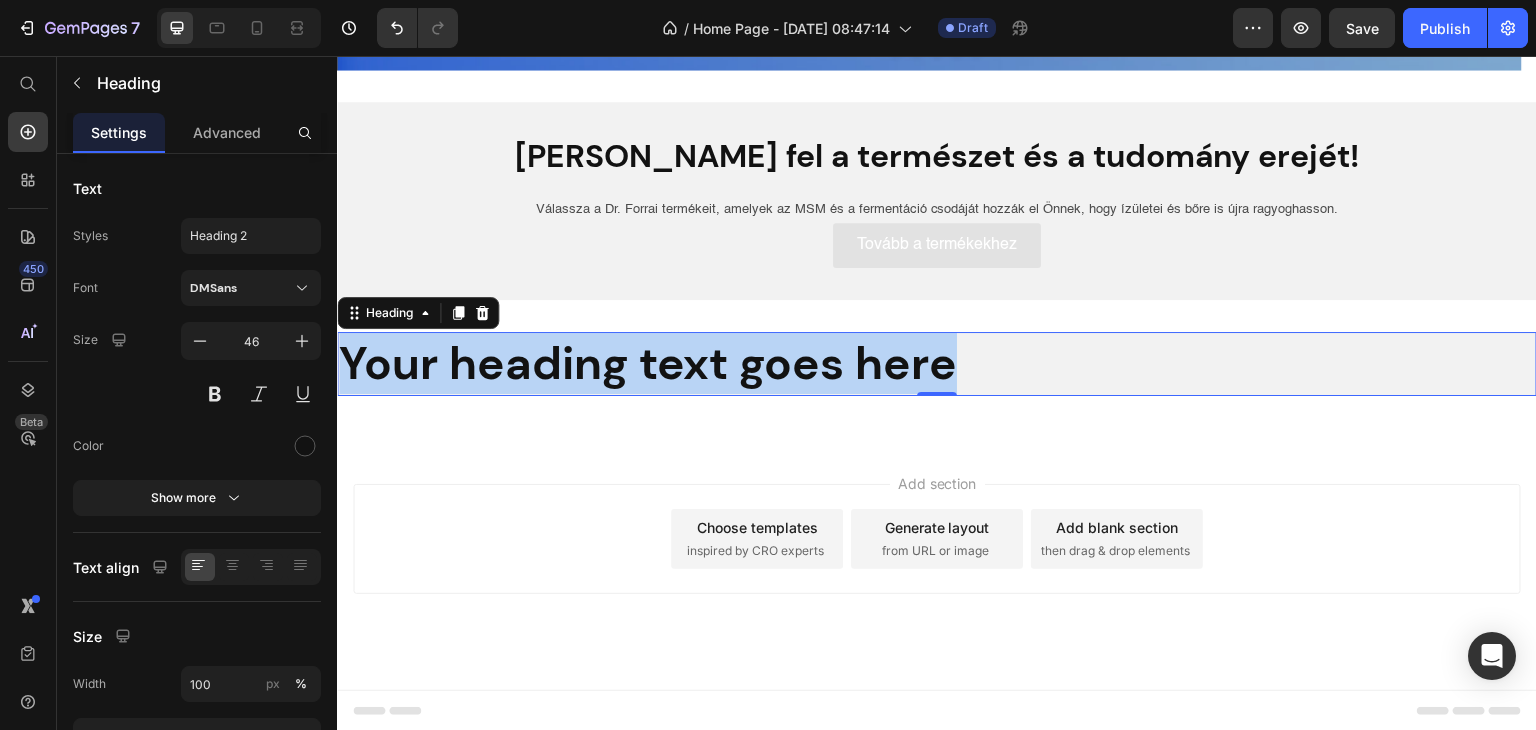 click on "Your heading text goes here" at bounding box center (937, 364) 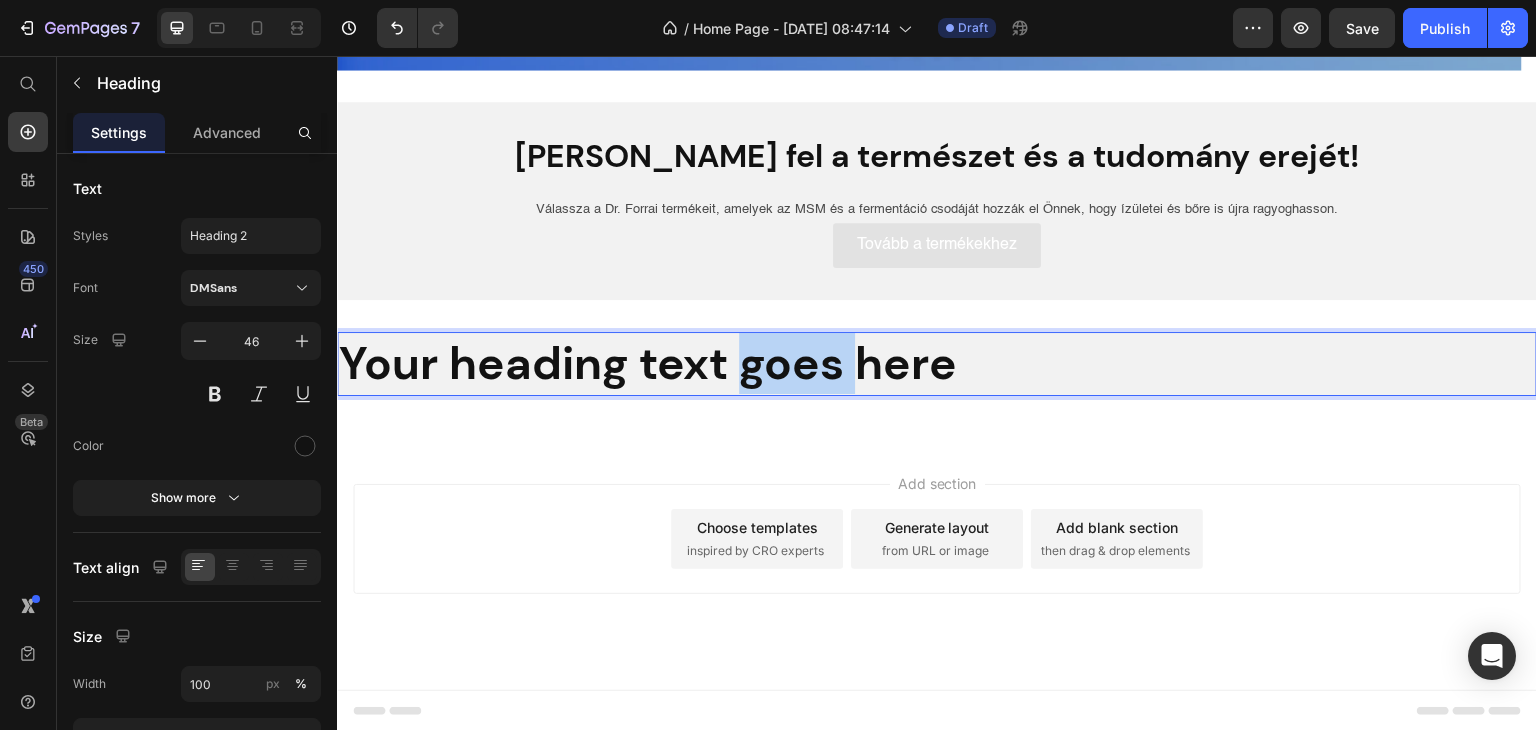 click on "Your heading text goes here" at bounding box center (937, 364) 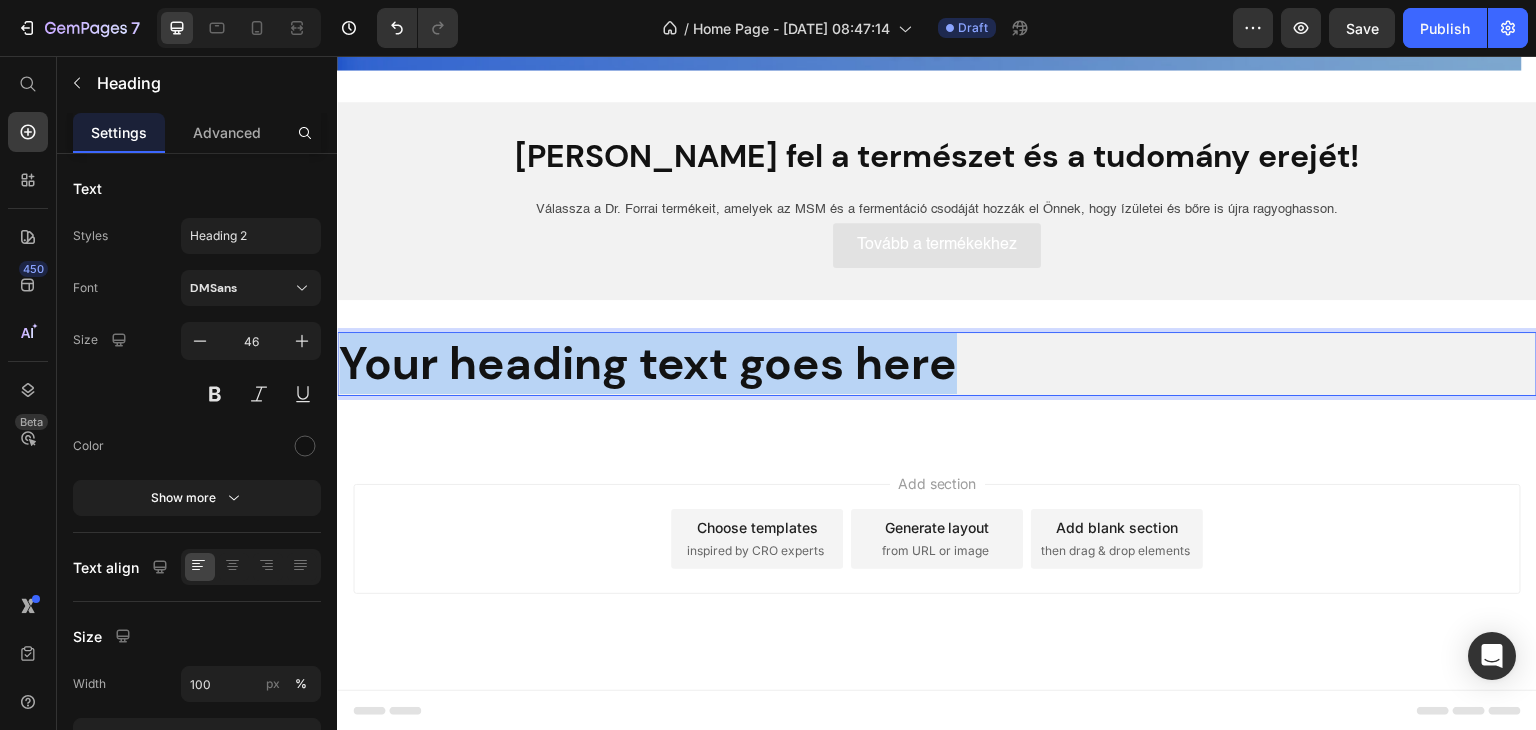 click on "Your heading text goes here" at bounding box center [937, 364] 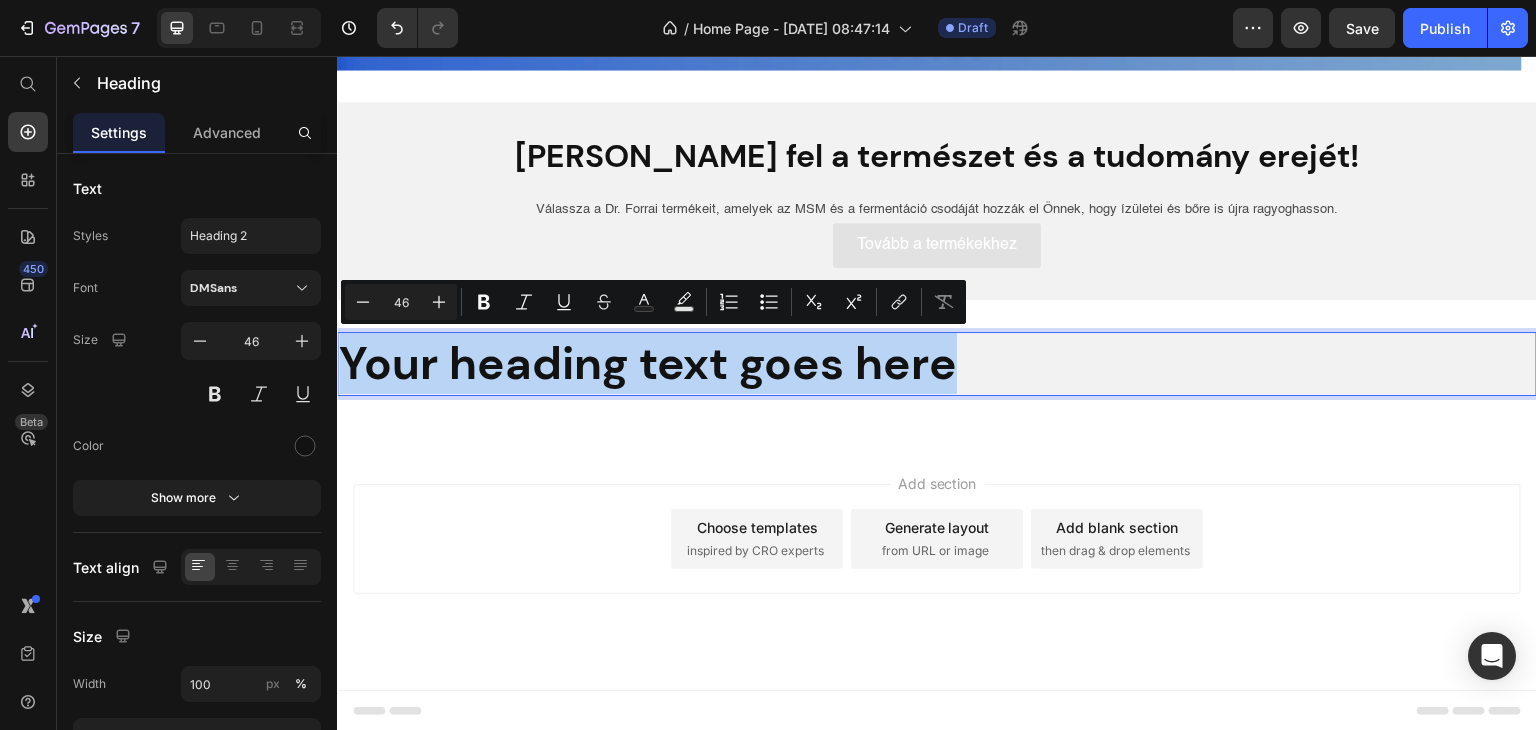 click on "Your heading text goes here" at bounding box center (937, 364) 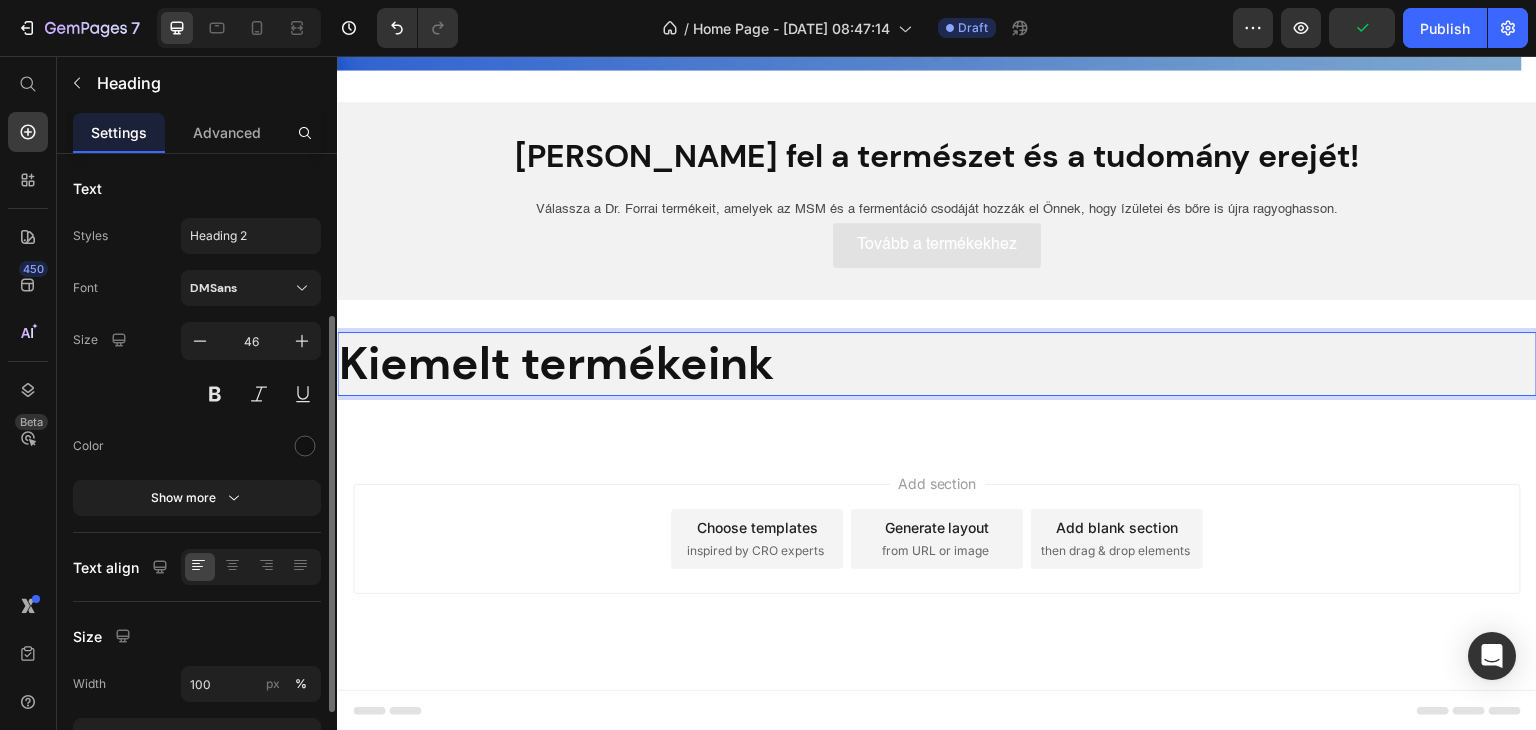 scroll, scrollTop: 100, scrollLeft: 0, axis: vertical 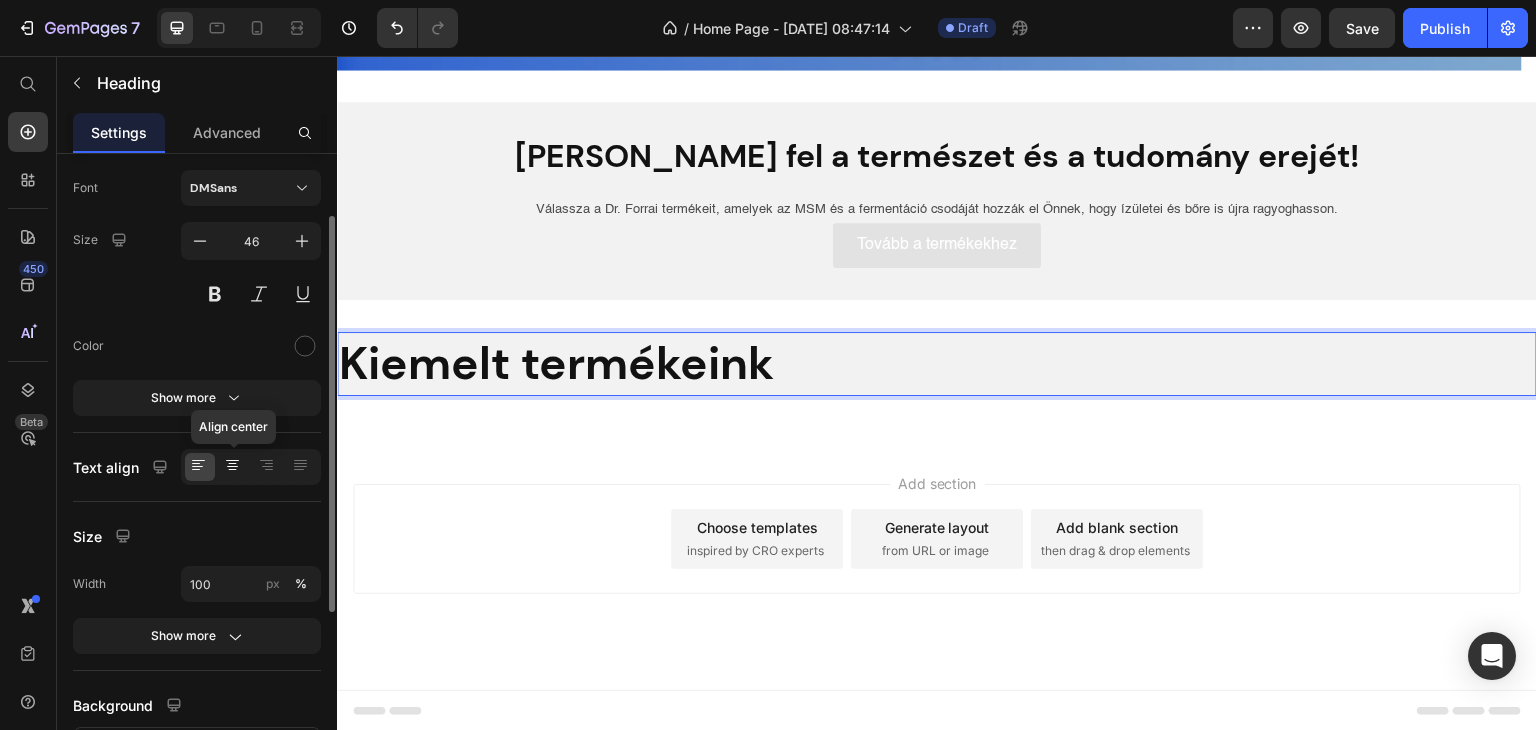click 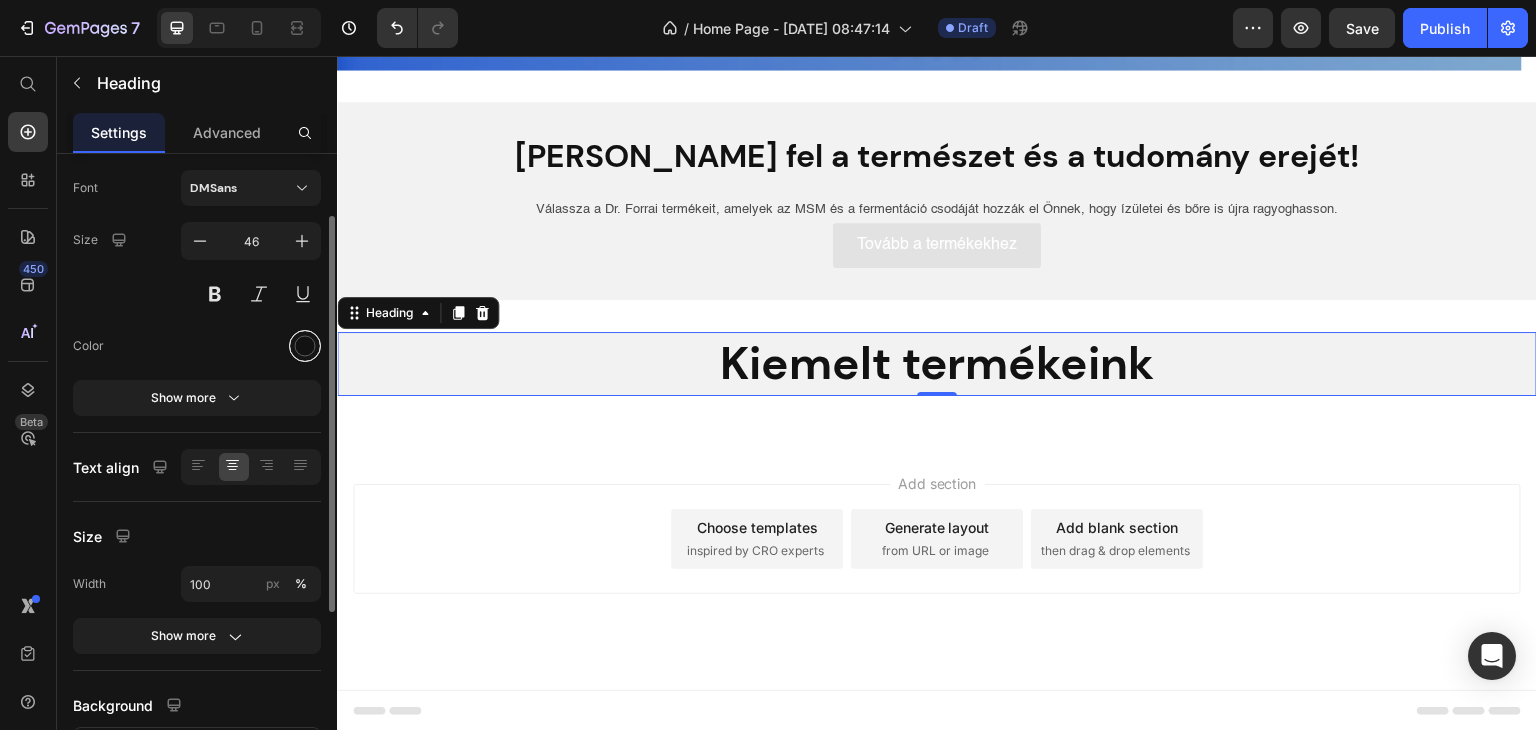 click at bounding box center (305, 346) 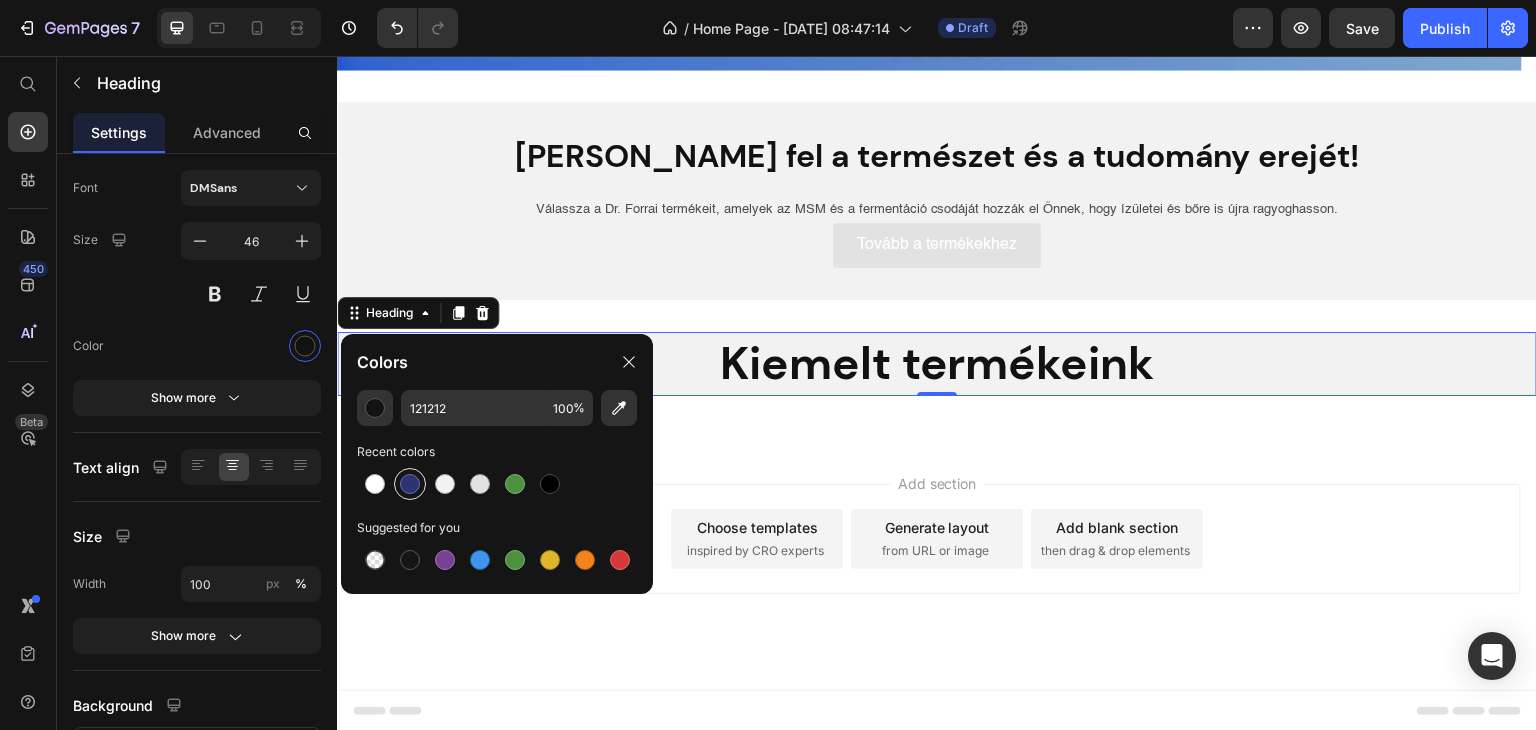 click at bounding box center (410, 484) 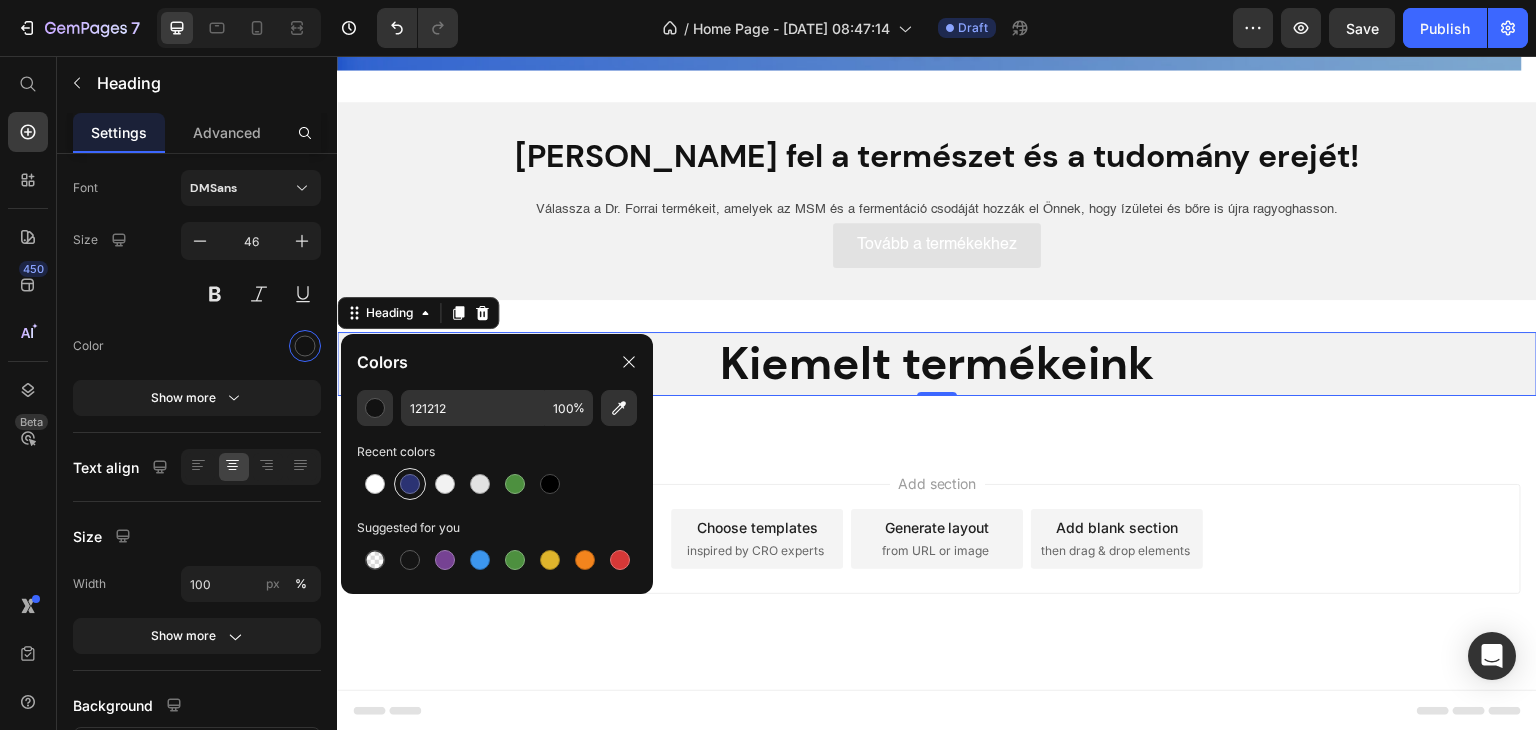 type on "2B3373" 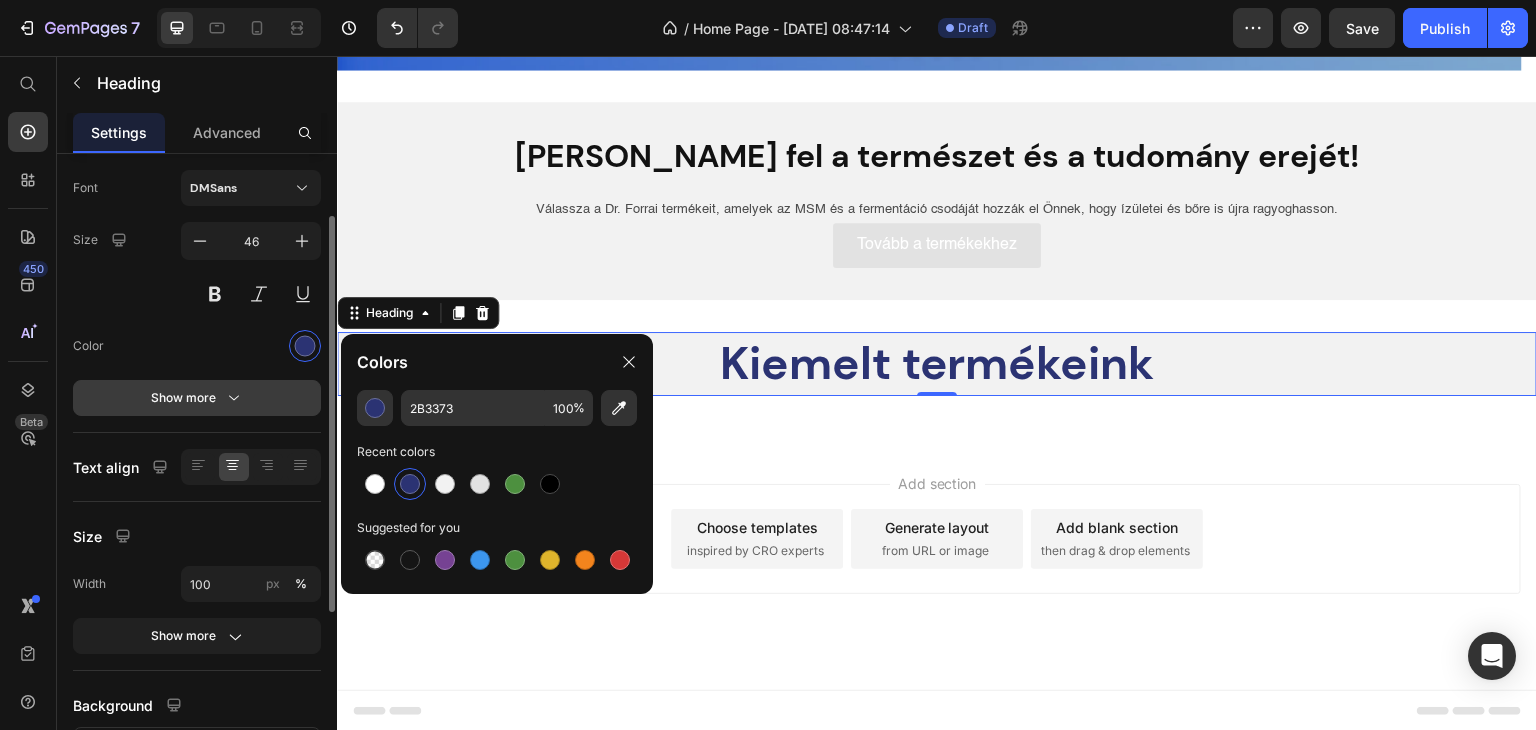 click 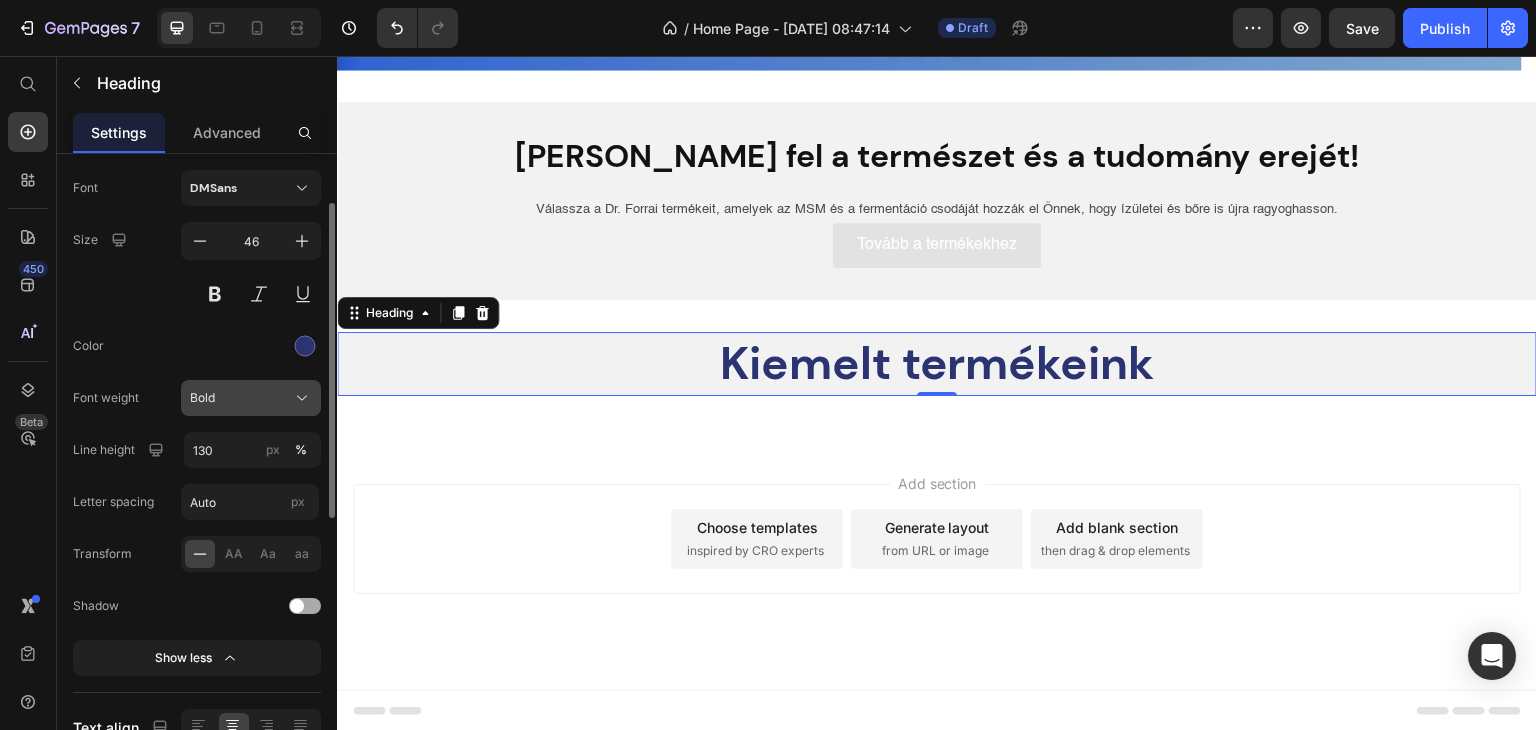 click on "Bold" 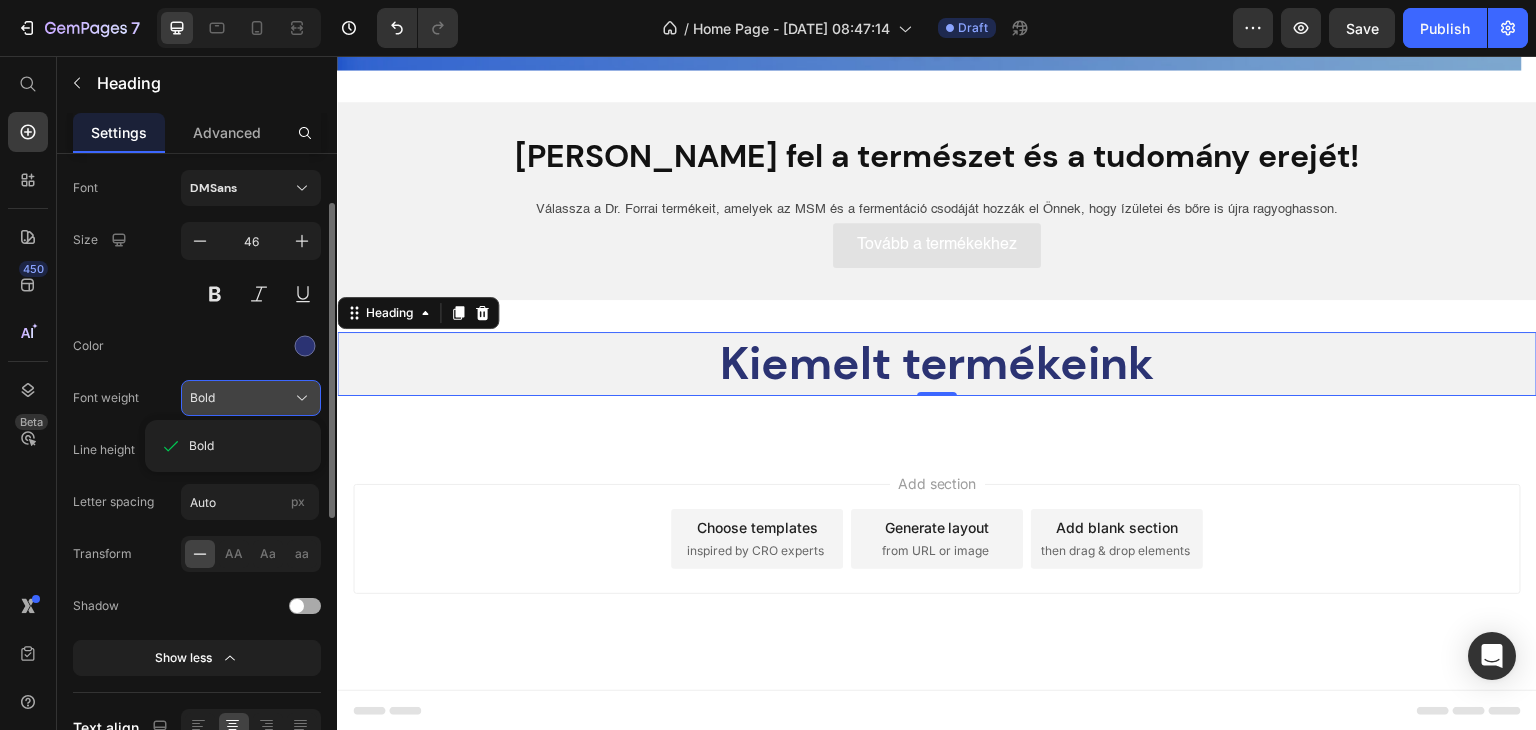 click on "Bold" 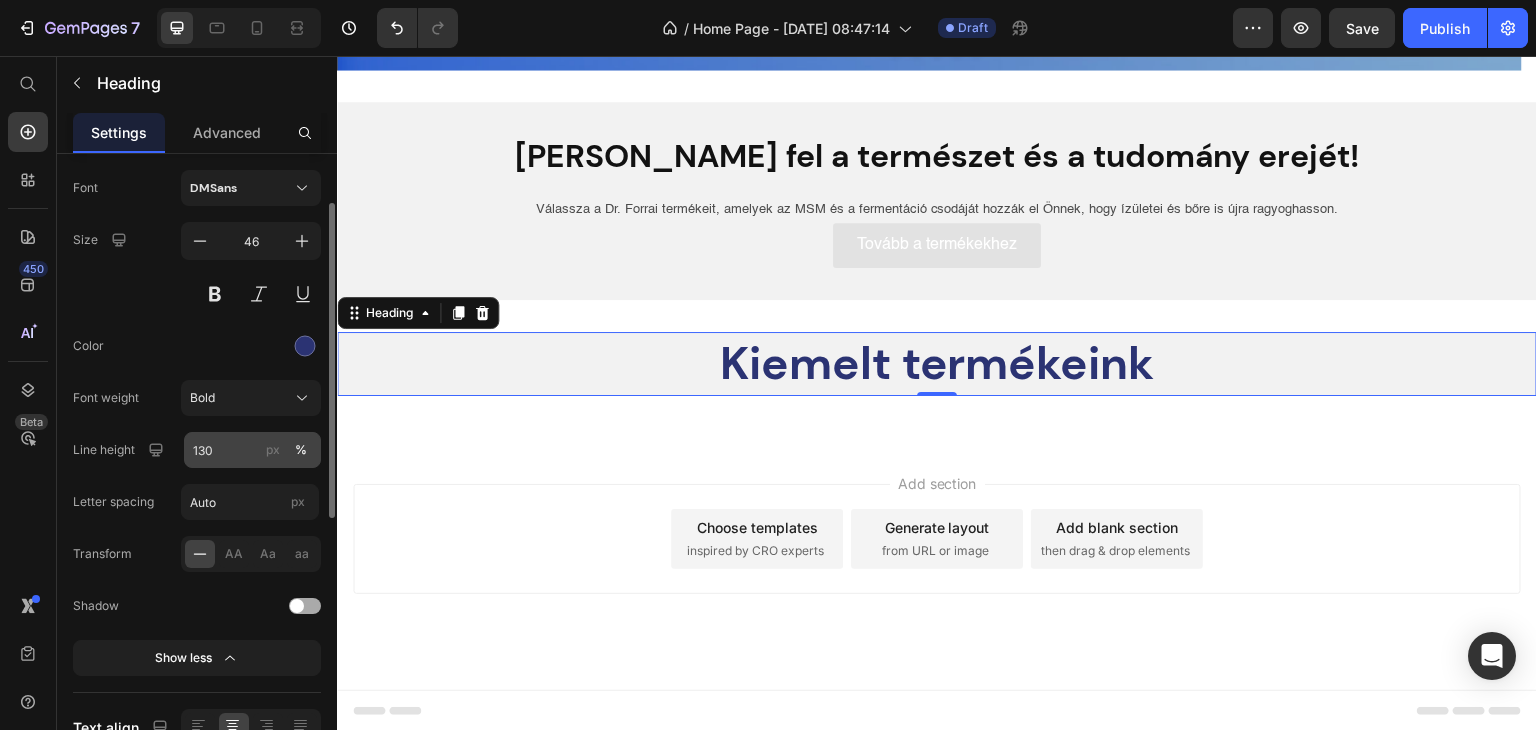 scroll, scrollTop: 200, scrollLeft: 0, axis: vertical 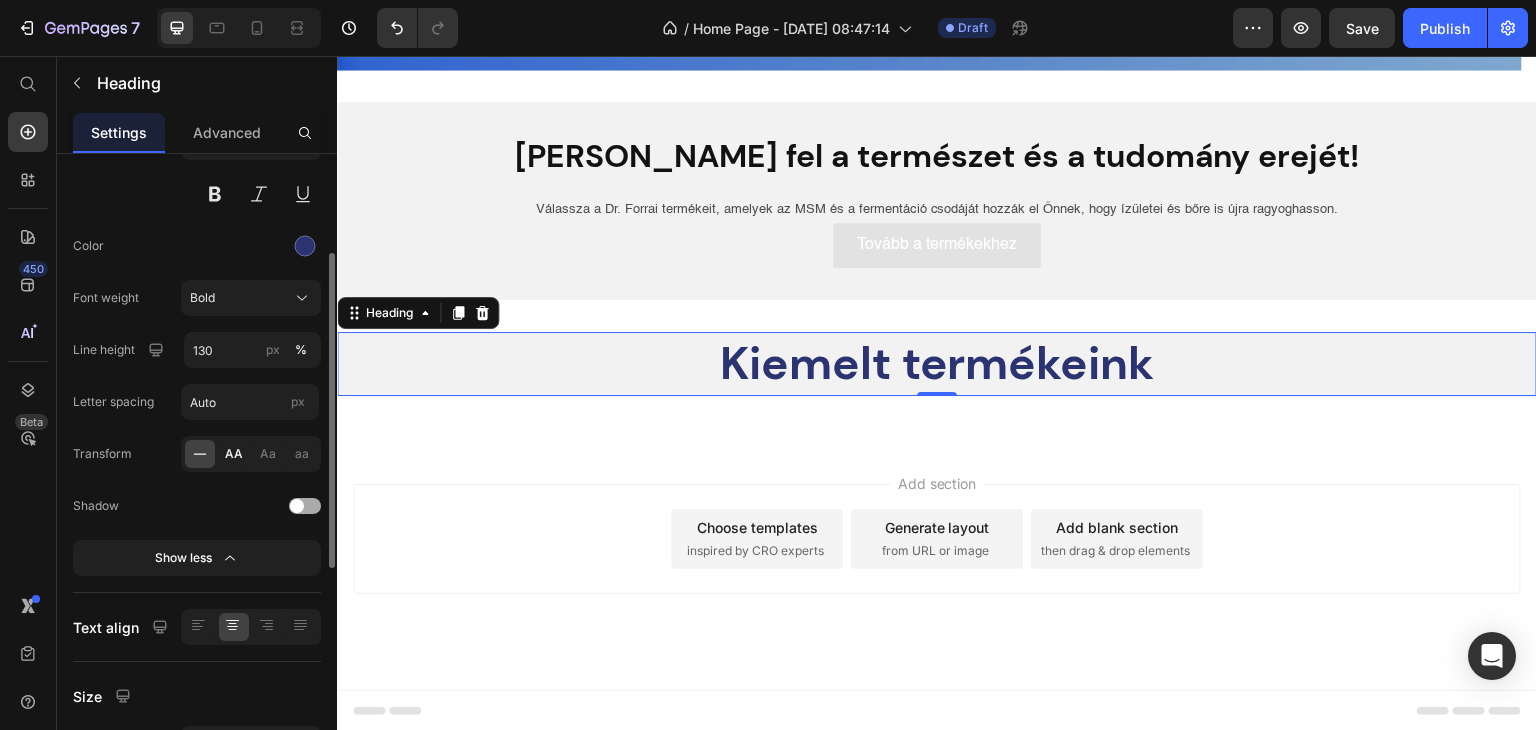 click on "AA" 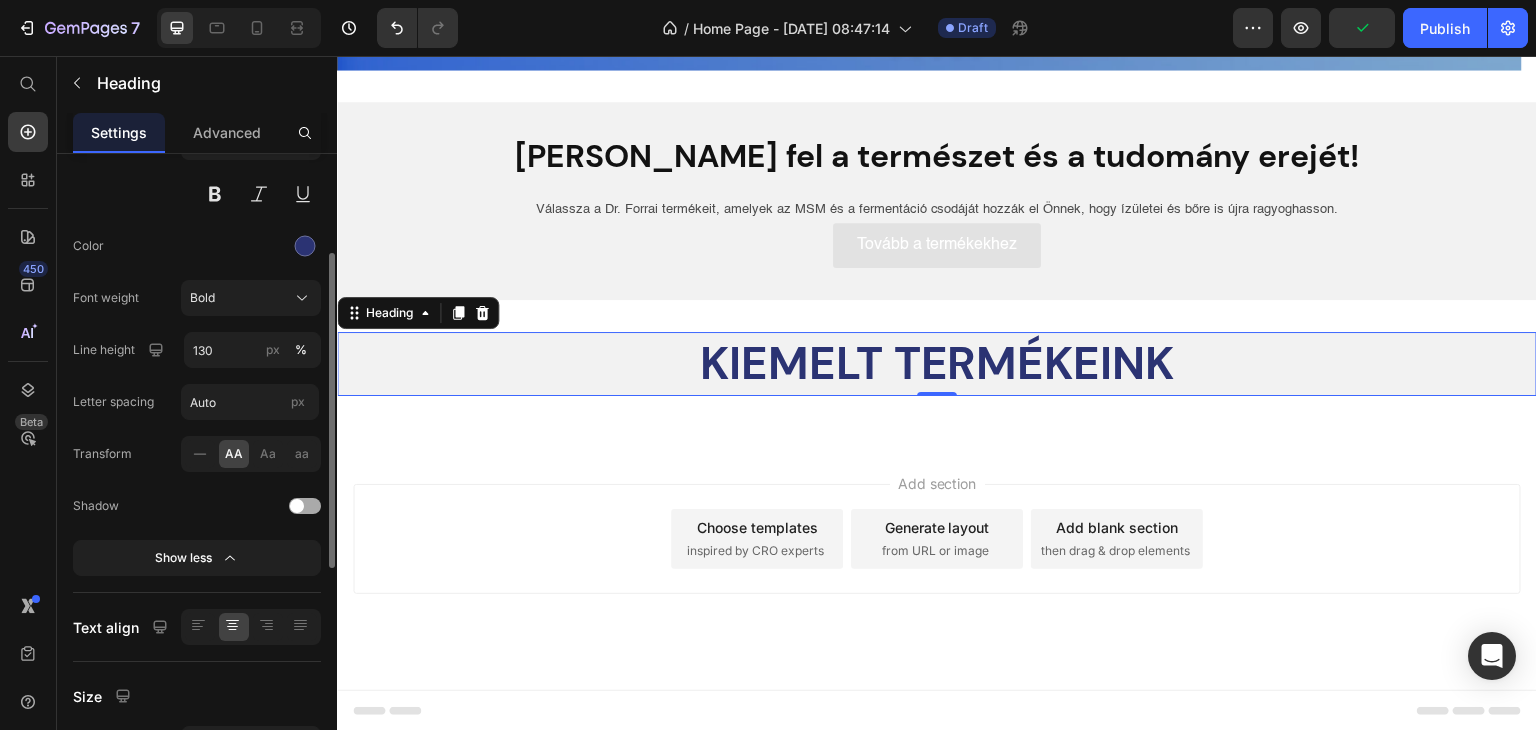 scroll, scrollTop: 0, scrollLeft: 0, axis: both 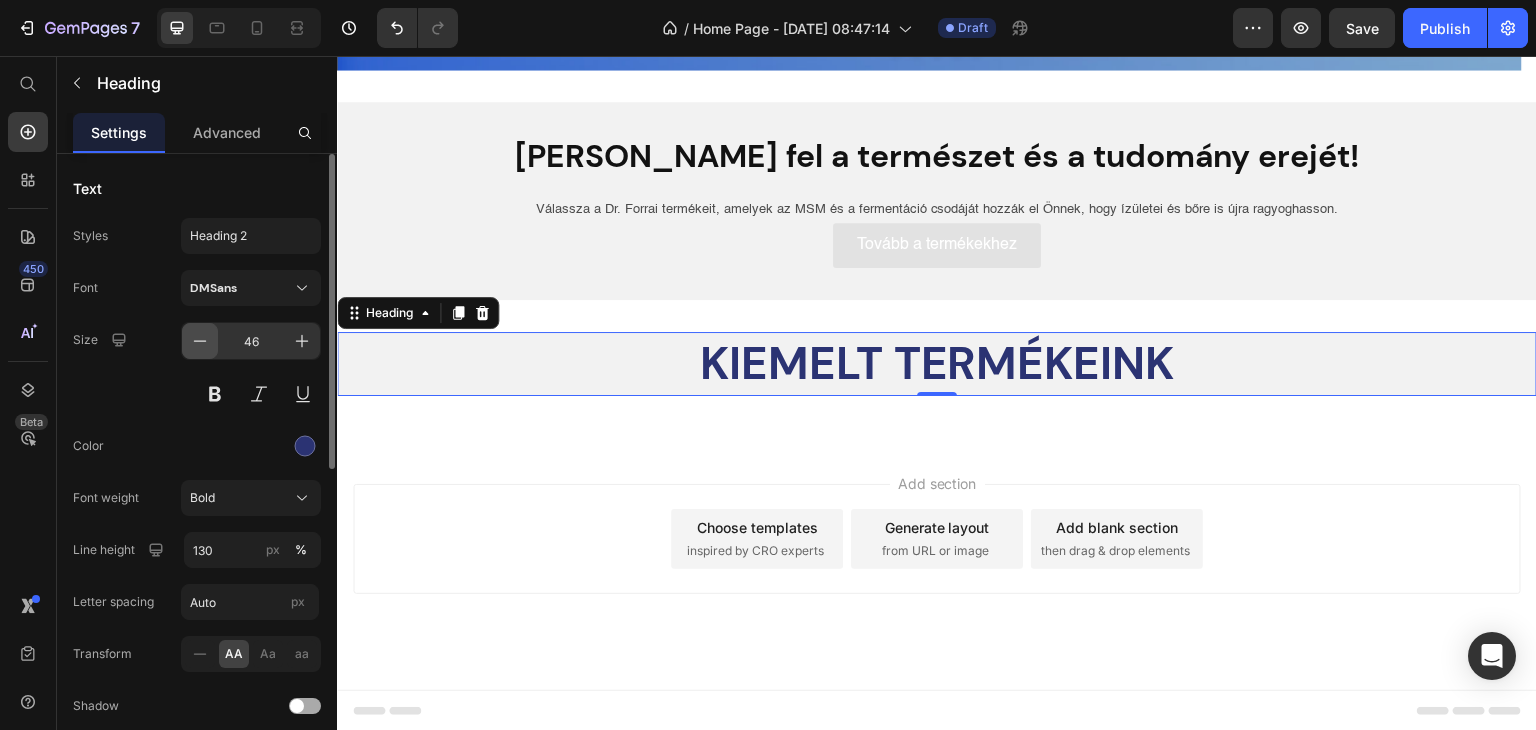 click 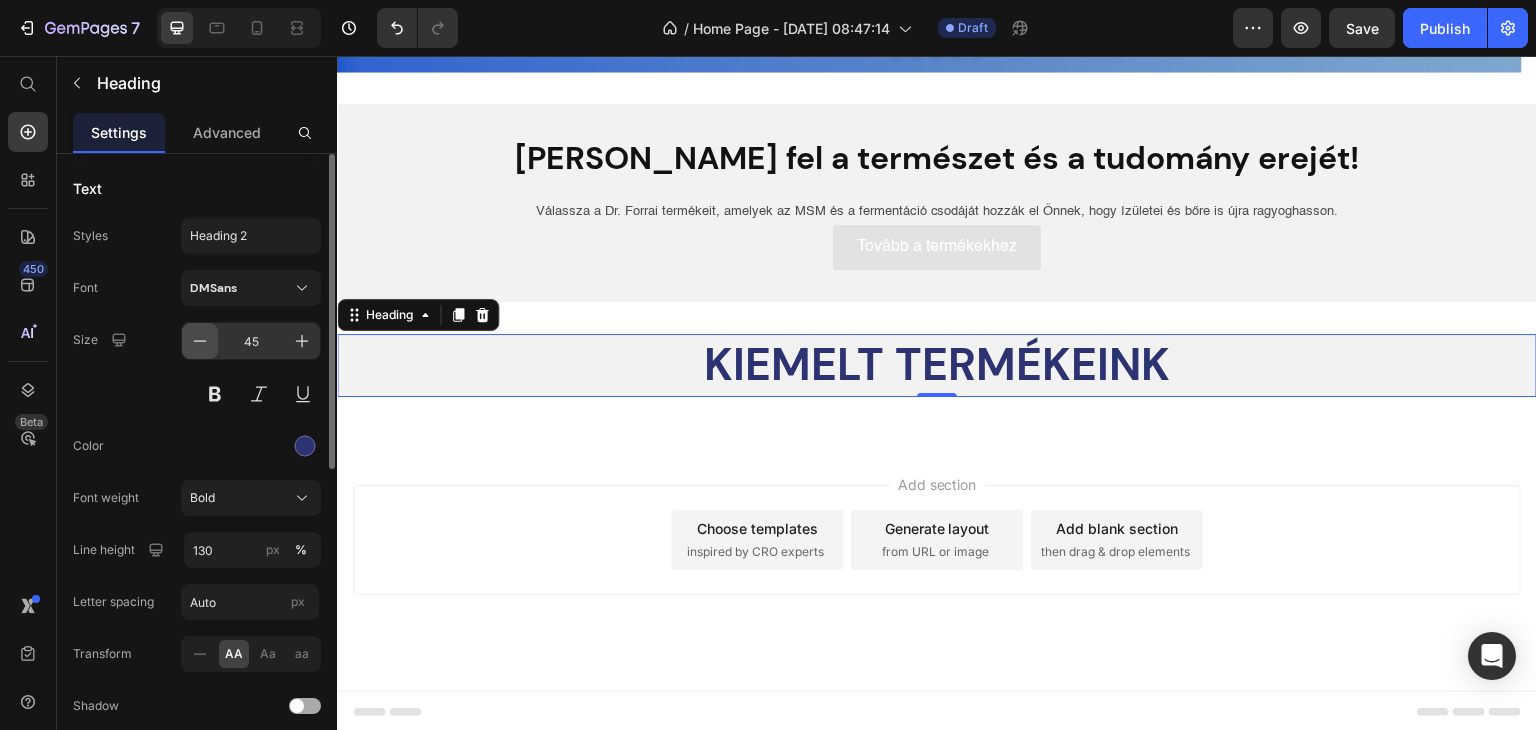 click 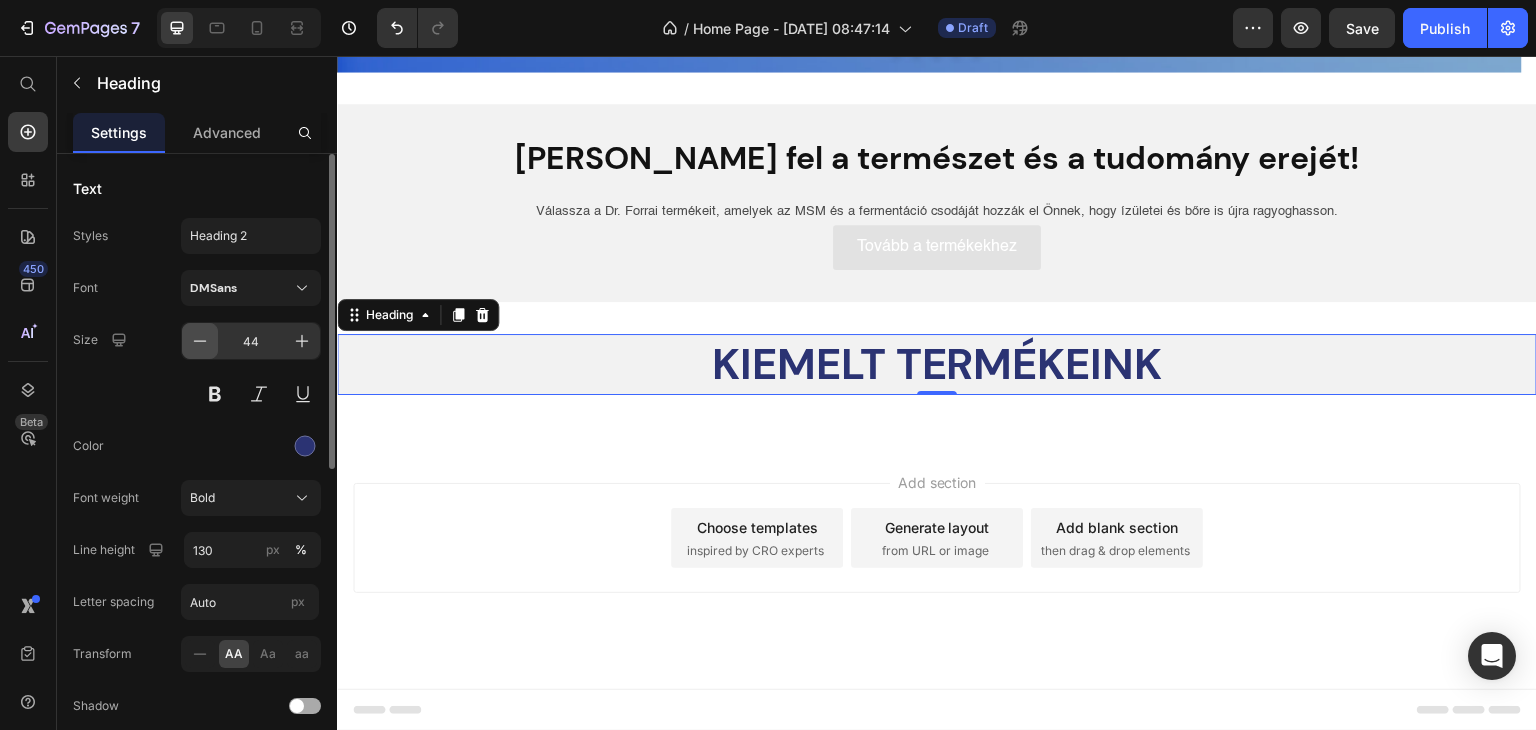click 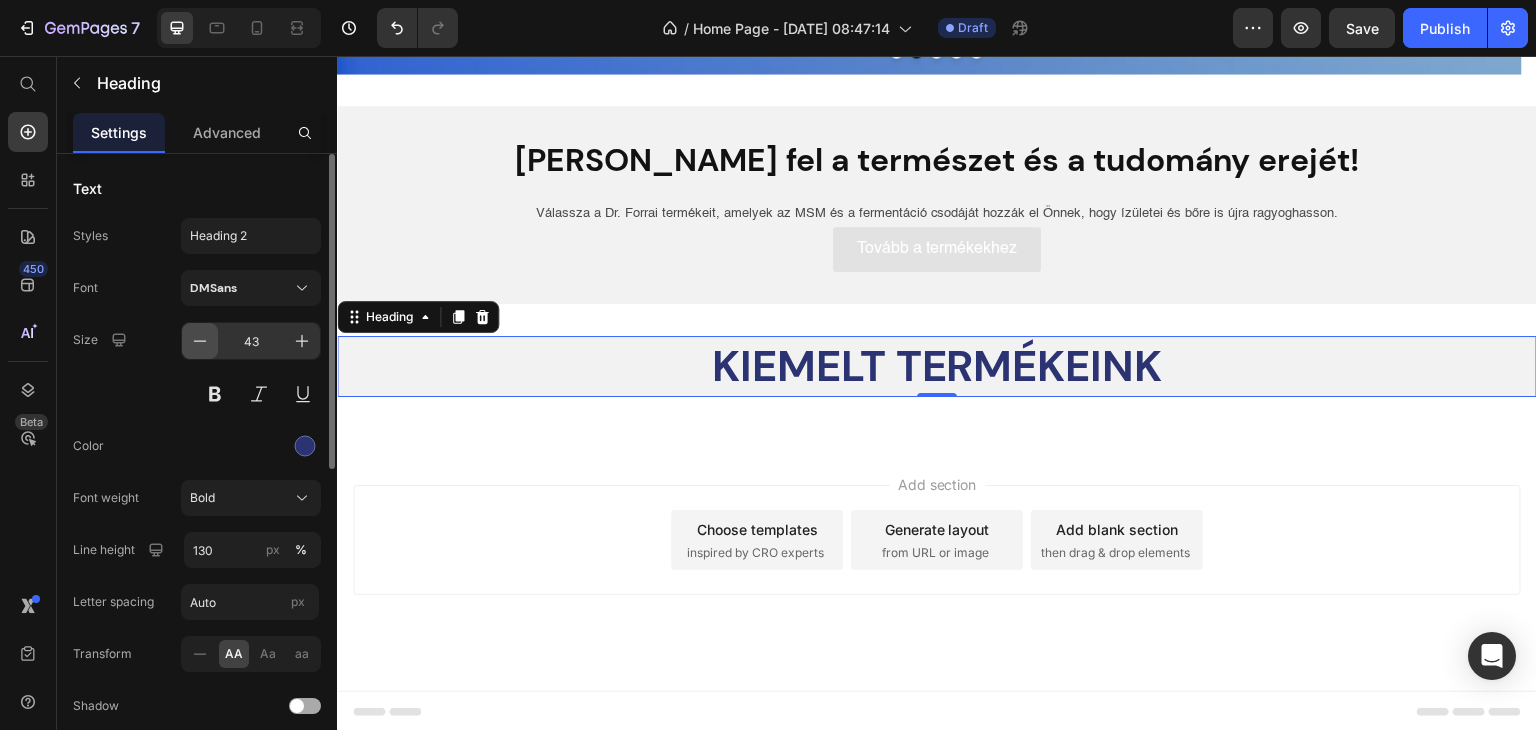 click 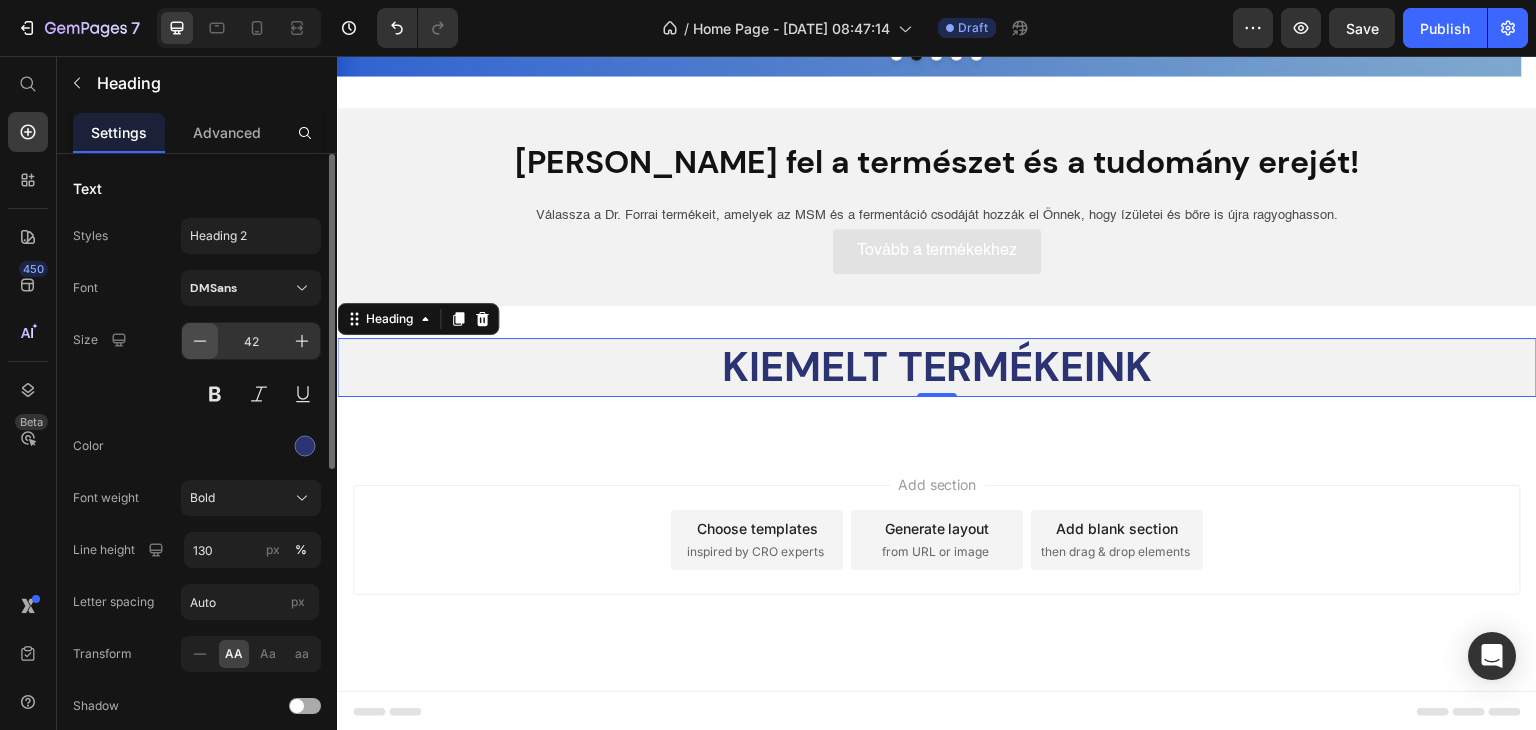 click 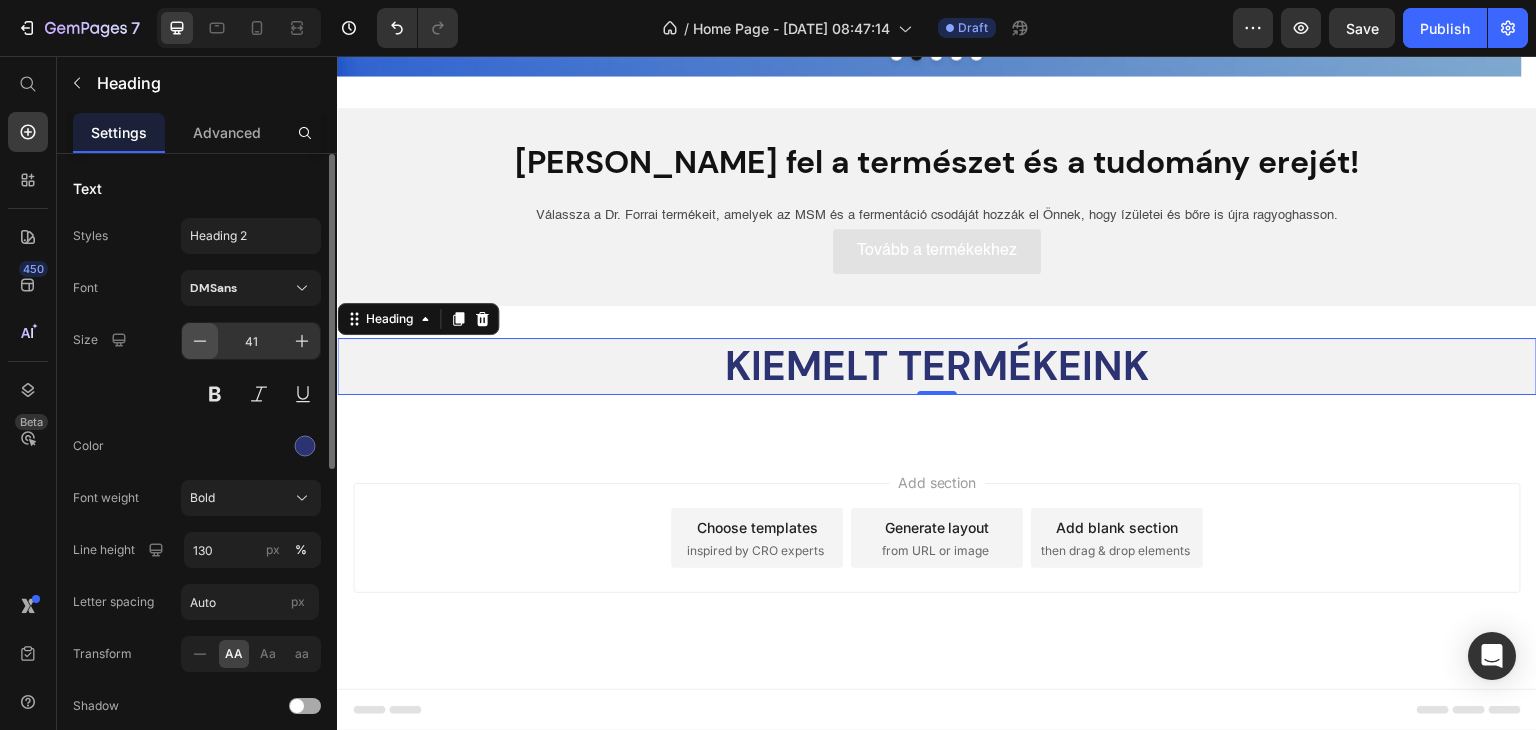 scroll, scrollTop: 596, scrollLeft: 0, axis: vertical 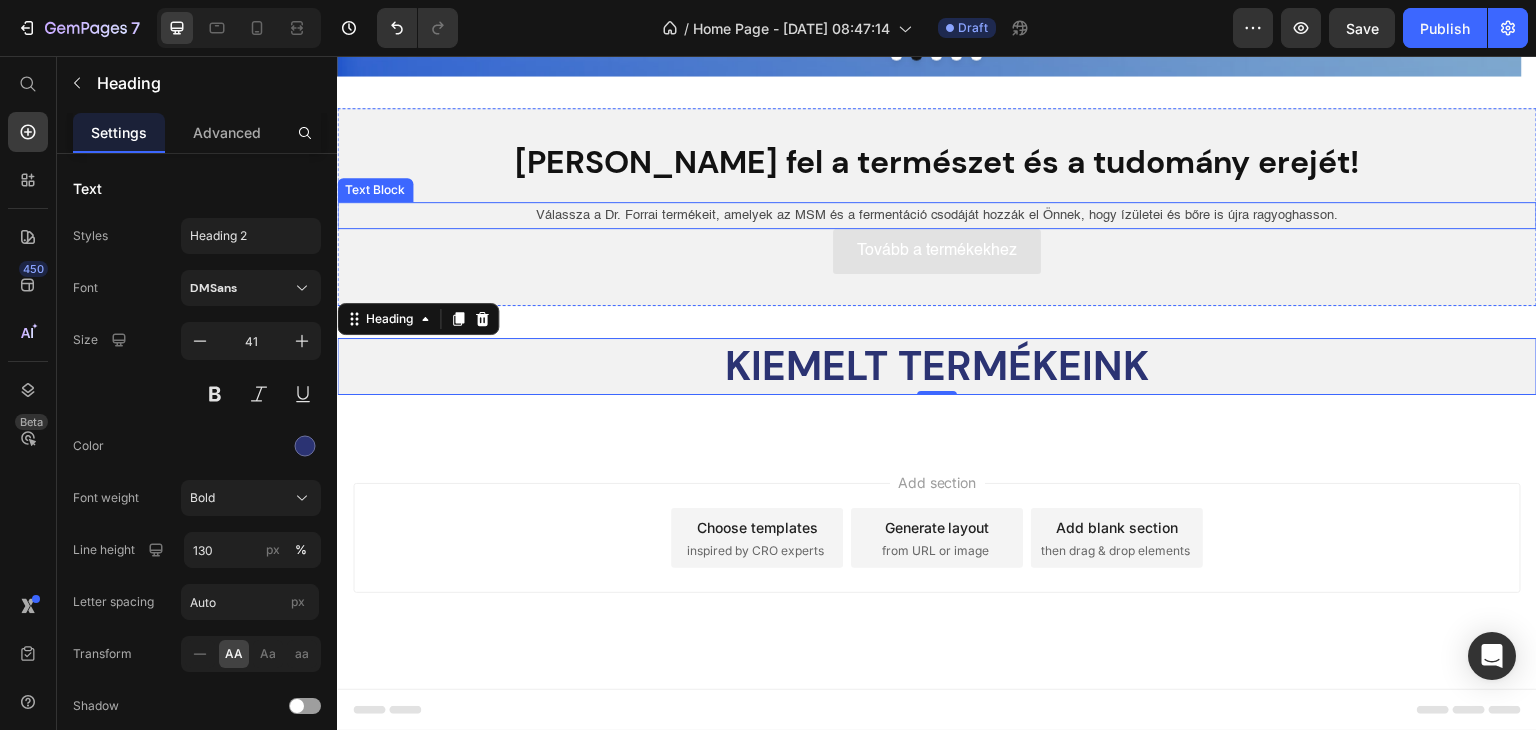 click on "Válassza a Dr. Forrai termékeit, amelyek az MSM és a fermentáció csodáját hozzák el Önnek, hogy ízületei és bőre is újra ragyoghasson." at bounding box center (937, 215) 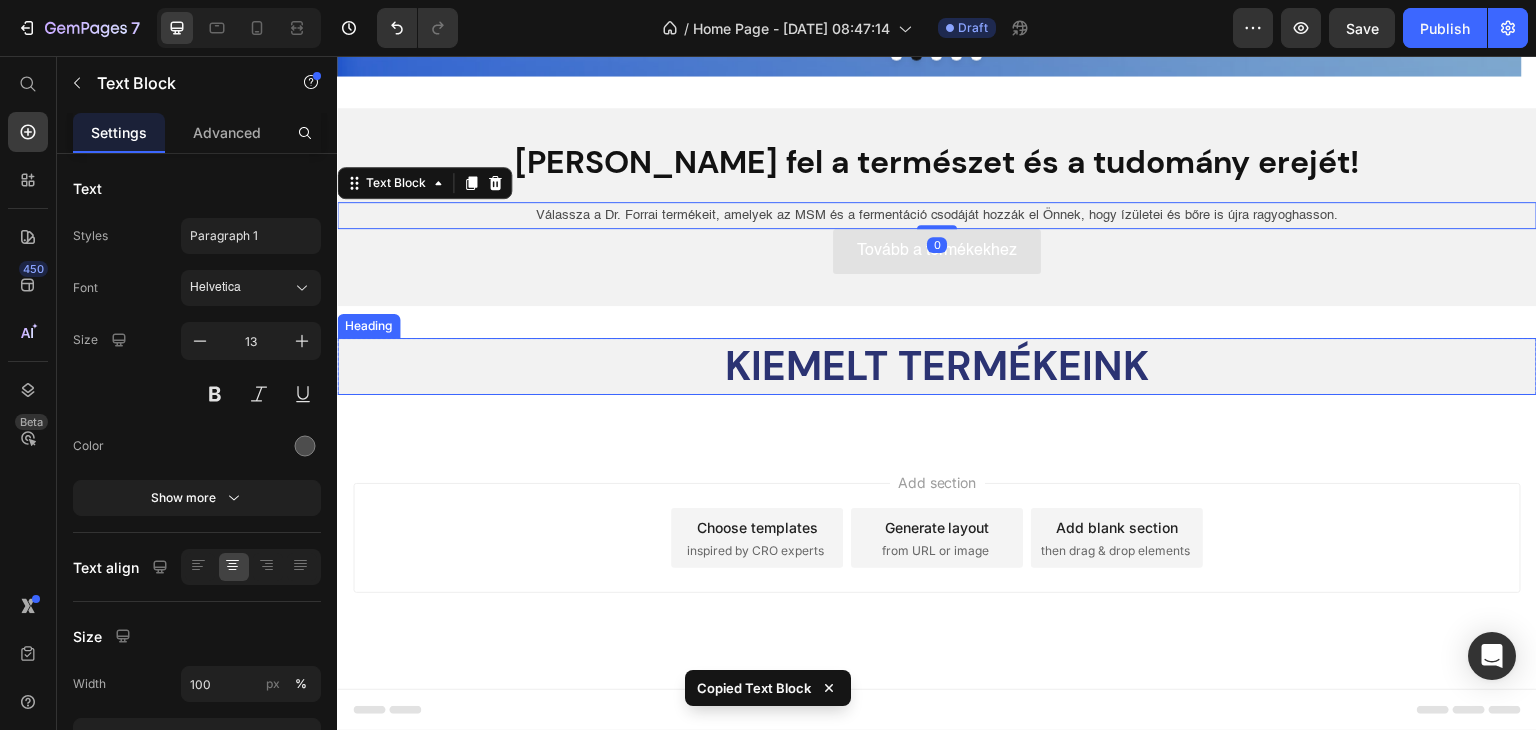 click on "Kiemelt termékeink" at bounding box center (937, 366) 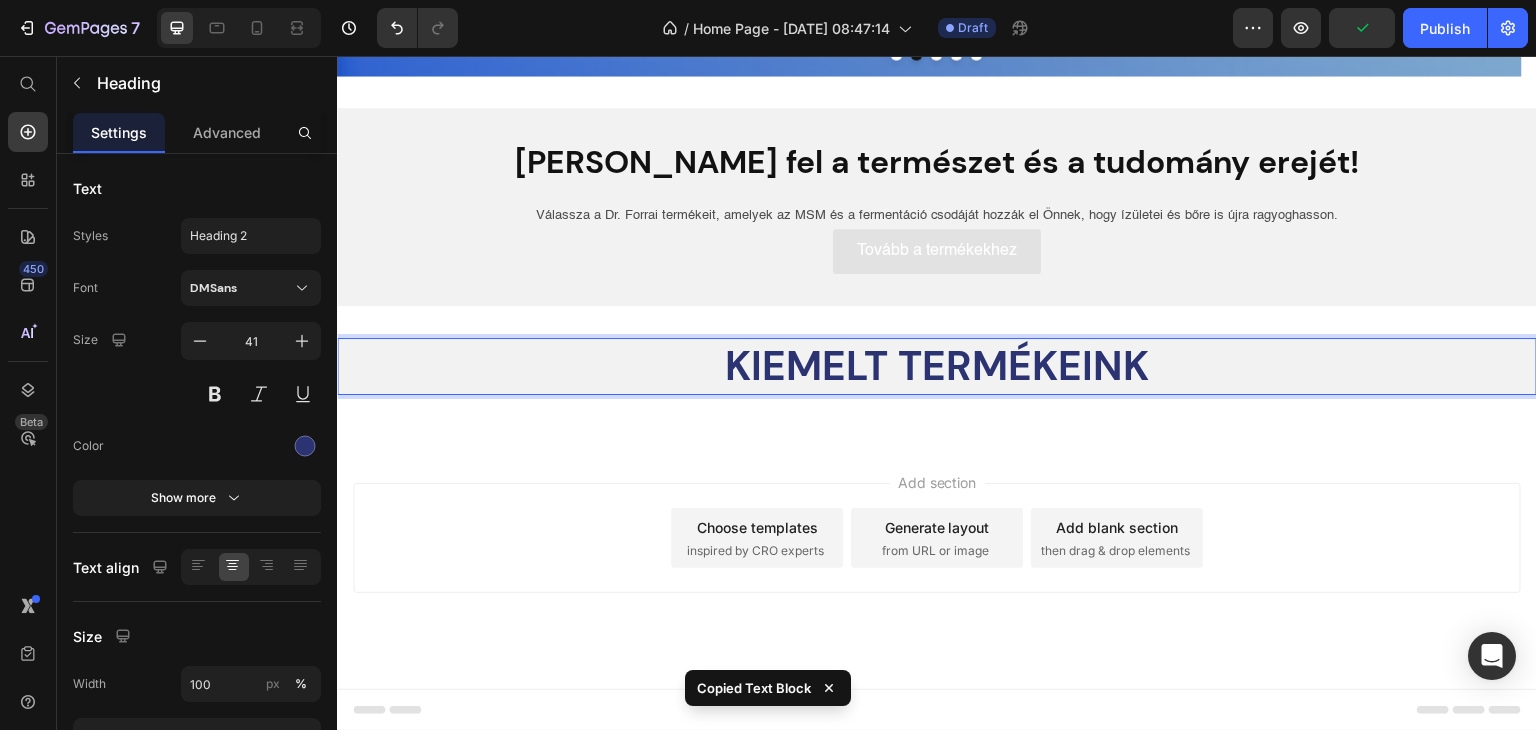 click on "Kiemelt termékeink" at bounding box center (937, 366) 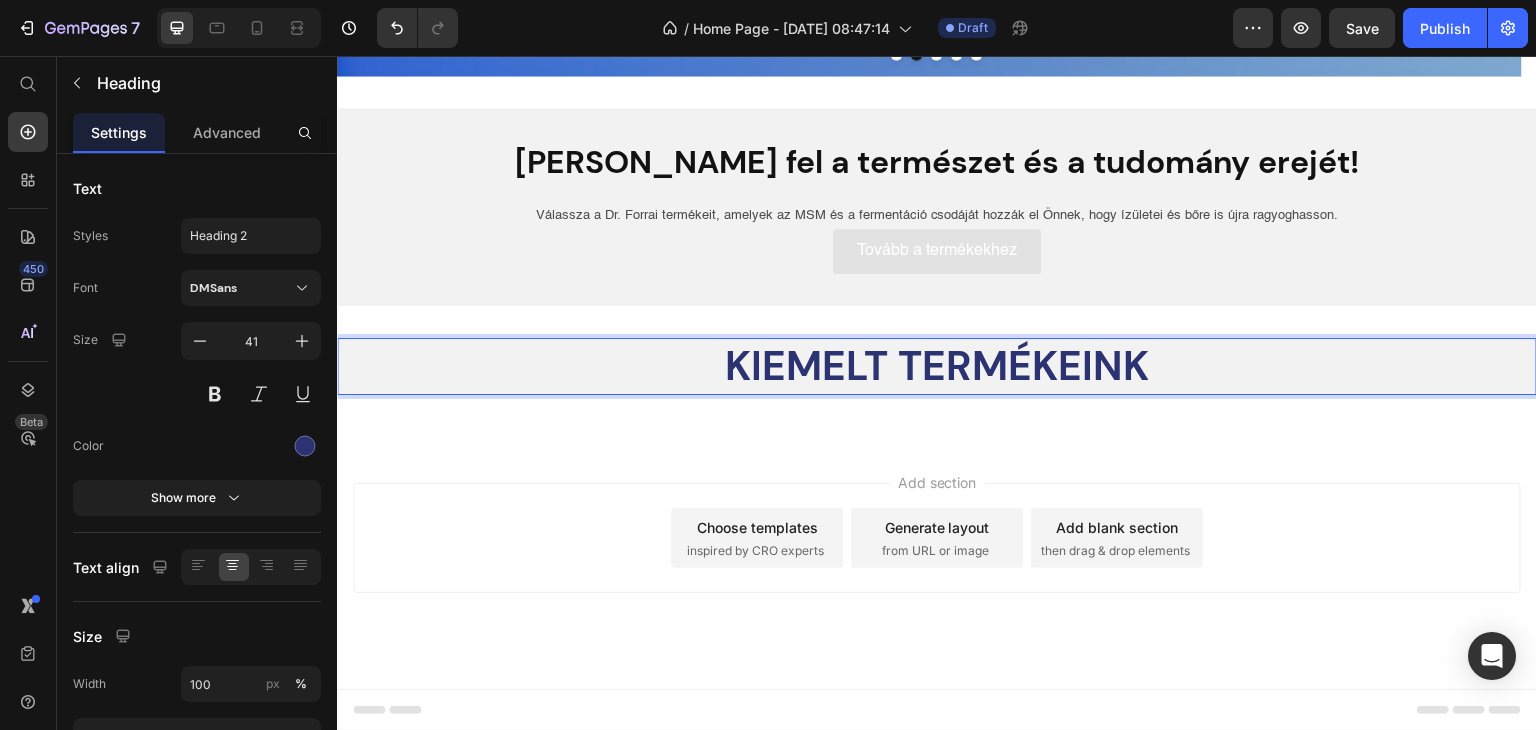 click on "Kiemelt termékeink Heading   0 Row Section 3" at bounding box center [937, 374] 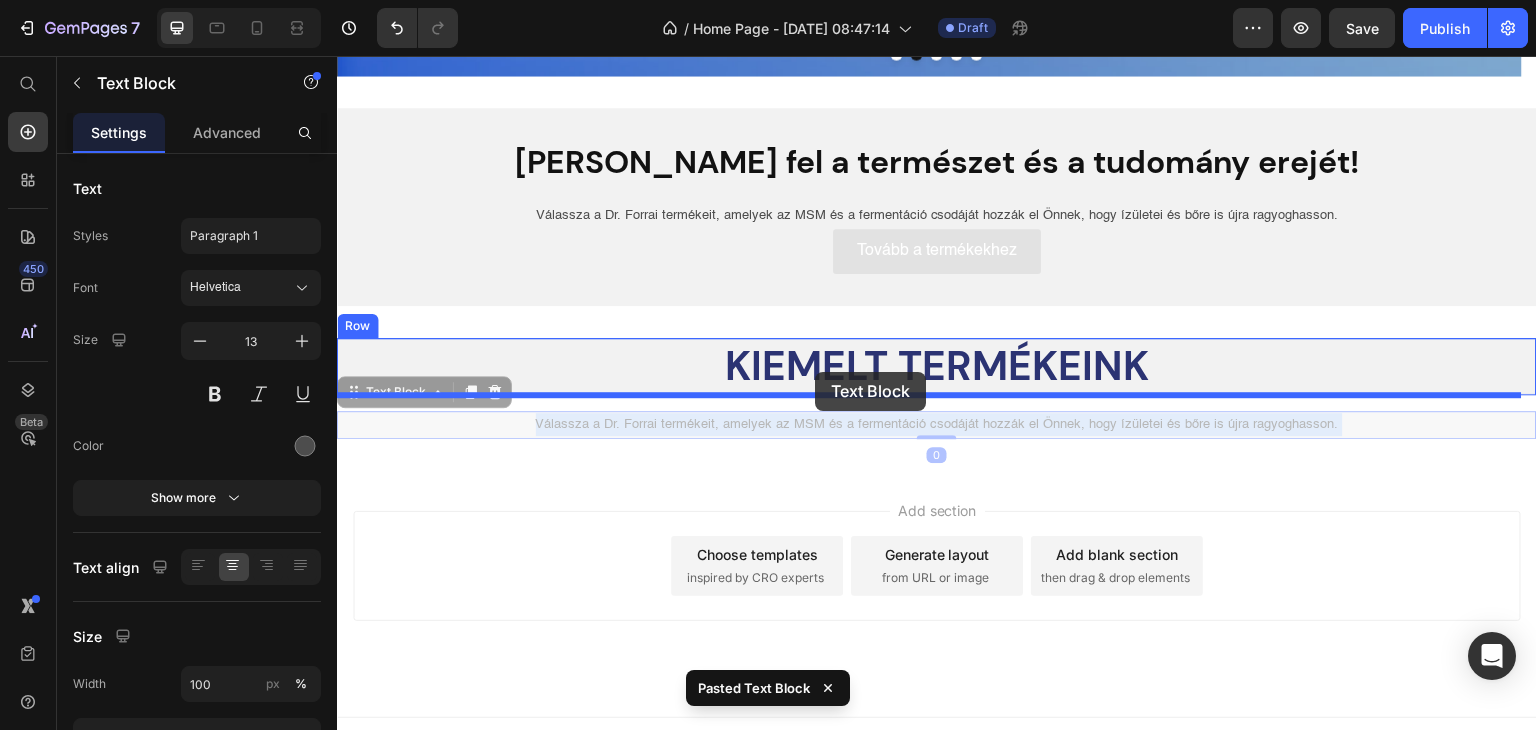 drag, startPoint x: 805, startPoint y: 423, endPoint x: 815, endPoint y: 372, distance: 51.971146 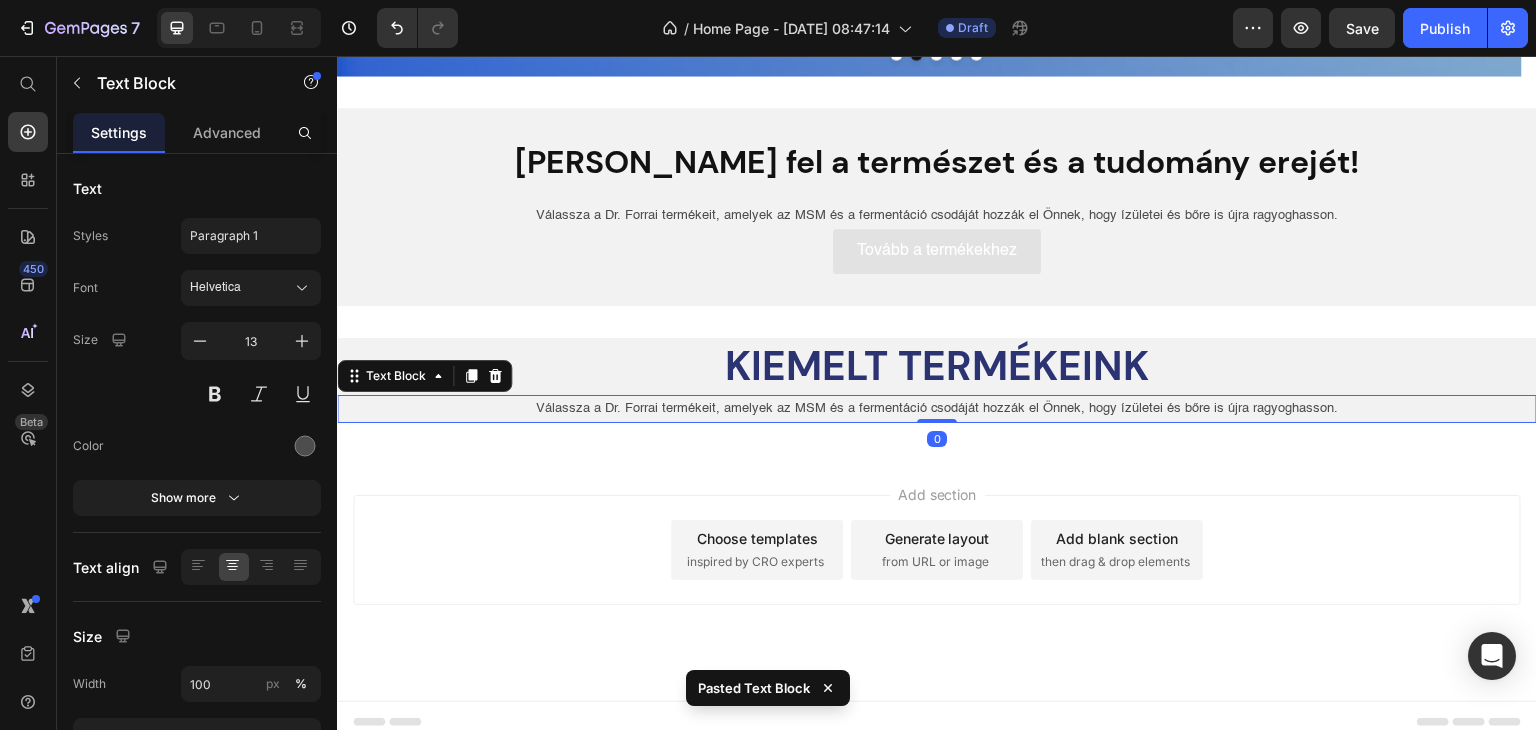 click on "Add section Choose templates inspired by CRO experts Generate layout from URL or image Add blank section then drag & drop elements" at bounding box center (937, 578) 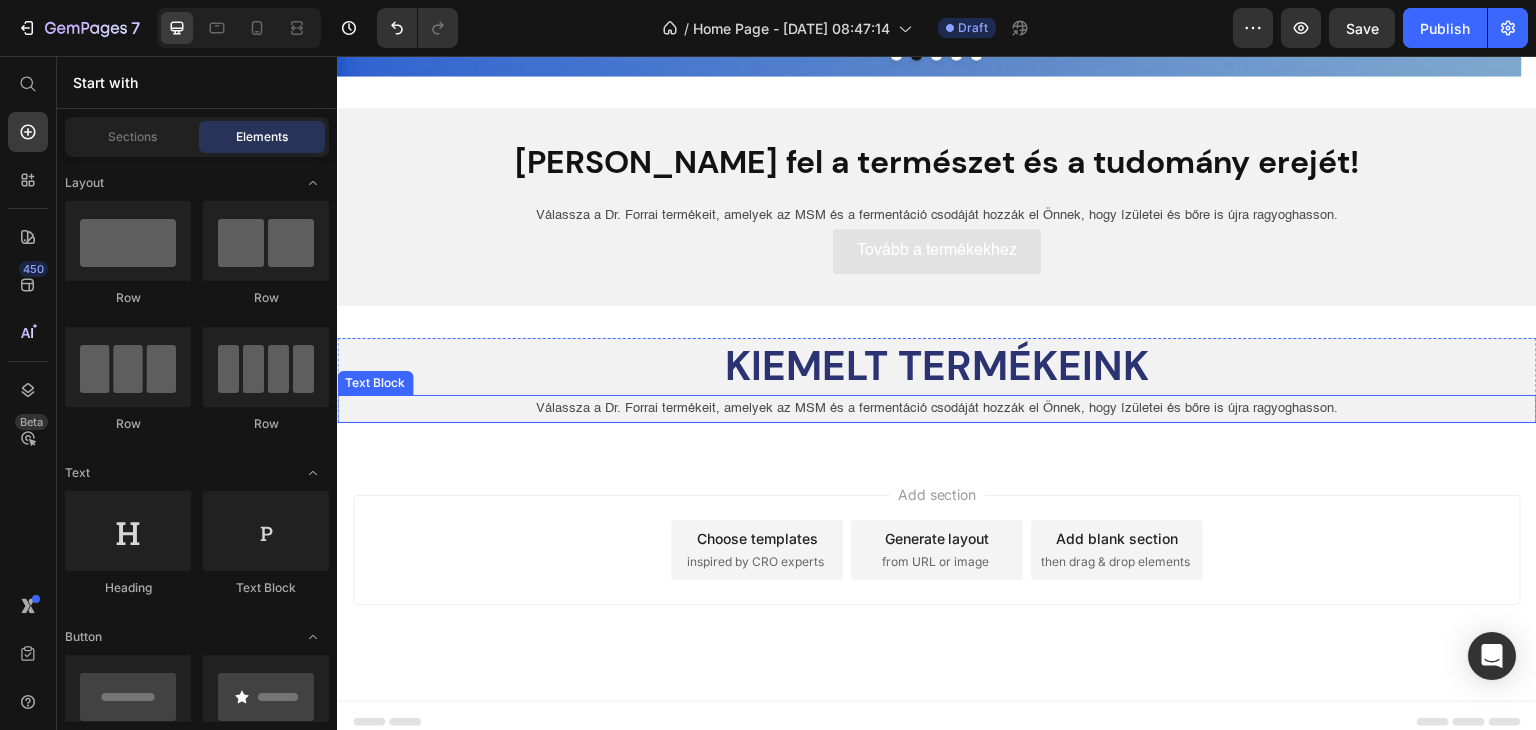 click on "Válassza a Dr. Forrai termékeit, amelyek az MSM és a fermentáció csodáját hozzák el Önnek, hogy ízületei és bőre is újra ragyoghasson." at bounding box center (937, 408) 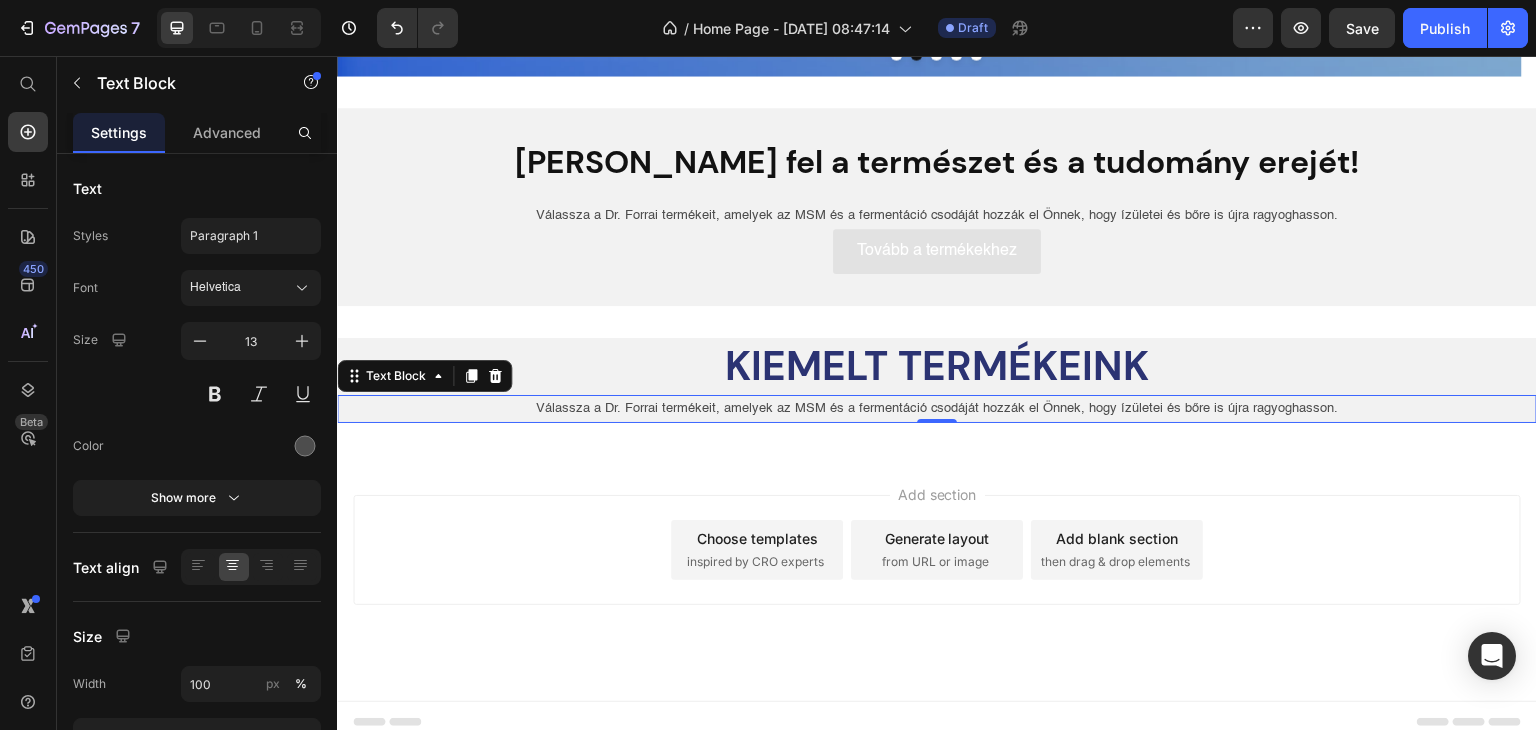 click on "Válassza a Dr. Forrai termékeit, amelyek az MSM és a fermentáció csodáját hozzák el Önnek, hogy ízületei és bőre is újra ragyoghasson." at bounding box center [937, 408] 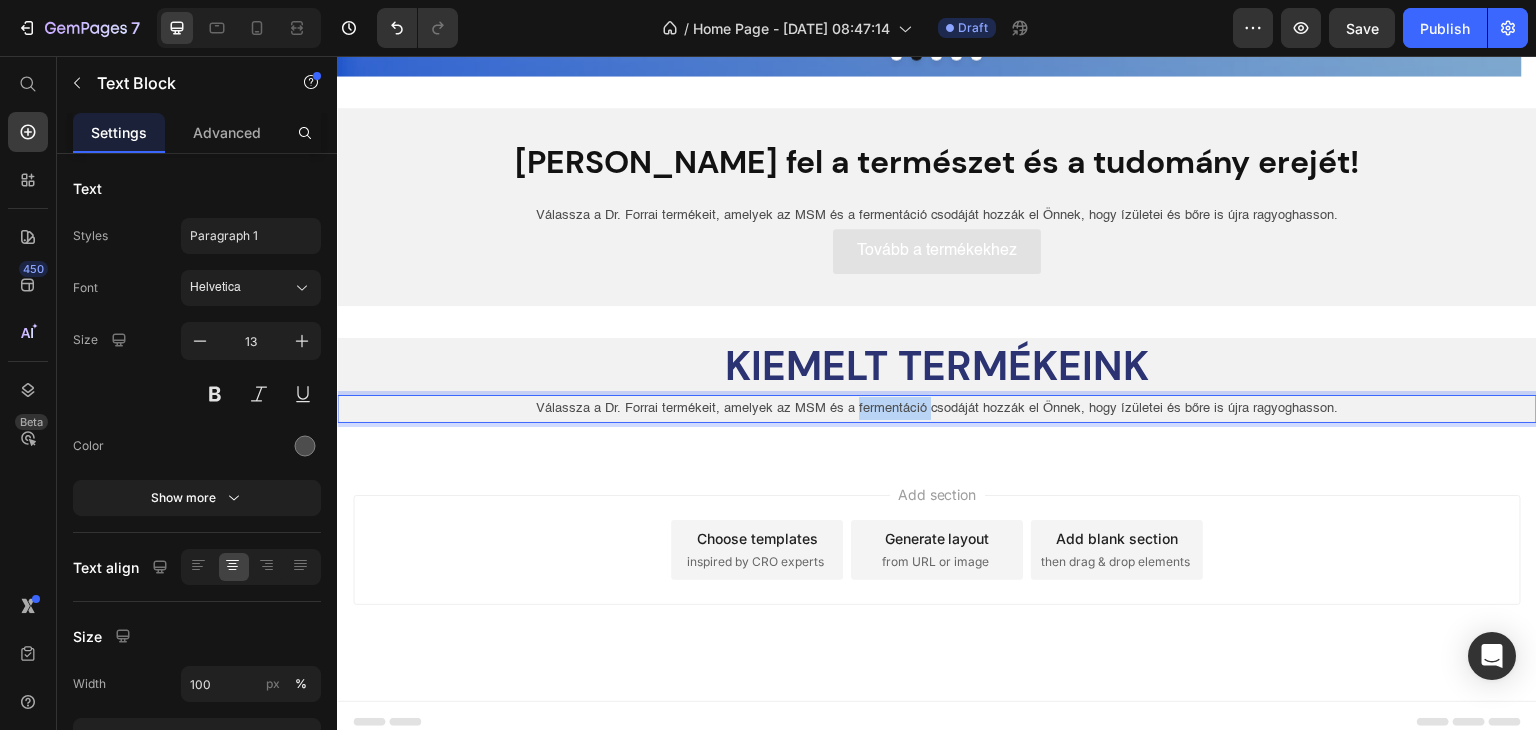 click on "Válassza a Dr. Forrai termékeit, amelyek az MSM és a fermentáció csodáját hozzák el Önnek, hogy ízületei és bőre is újra ragyoghasson." at bounding box center [937, 408] 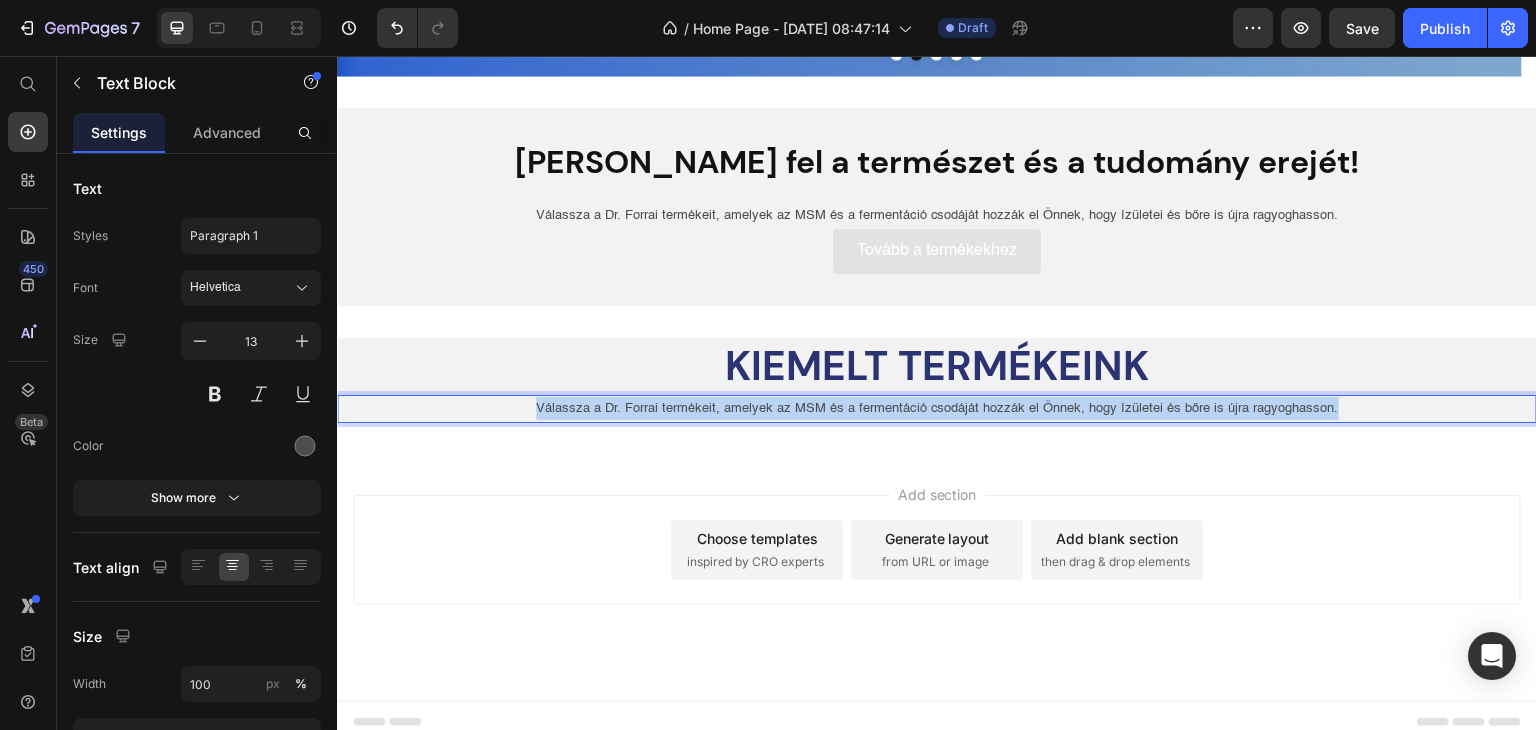 click on "Válassza a Dr. Forrai termékeit, amelyek az MSM és a fermentáció csodáját hozzák el Önnek, hogy ízületei és bőre is újra ragyoghasson." at bounding box center [937, 408] 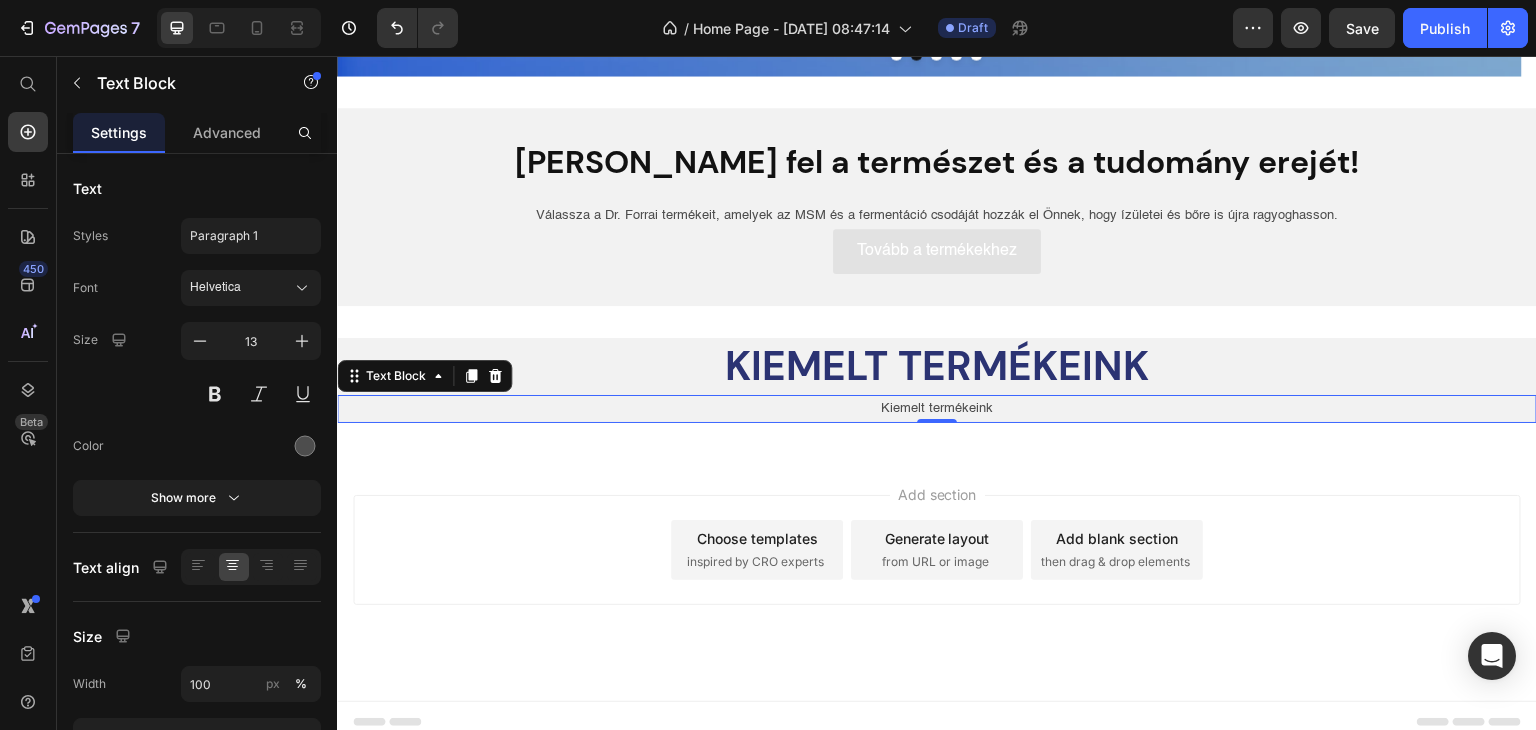 click on "Kiemelt termékeink" at bounding box center (937, 408) 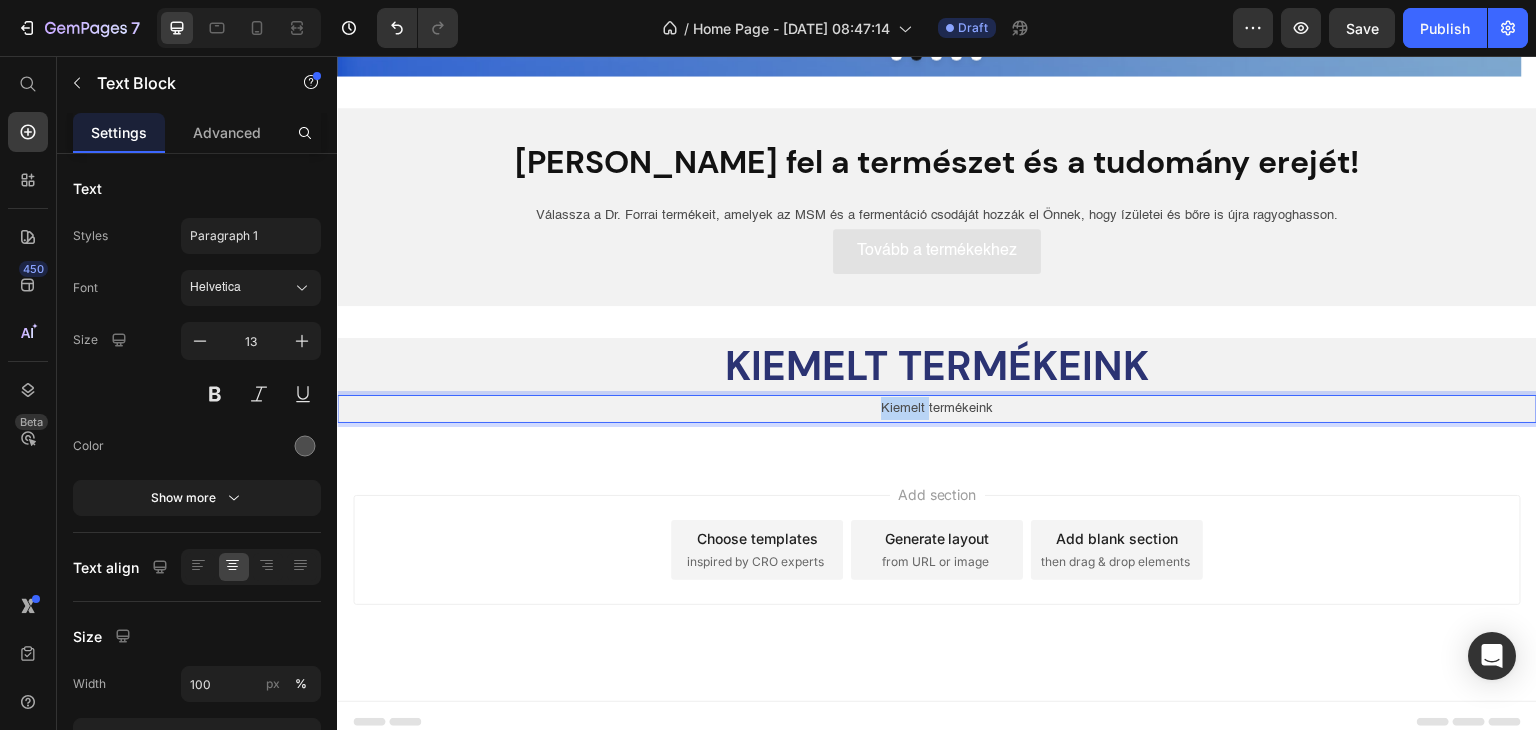 click on "Kiemelt termékeink" at bounding box center [937, 408] 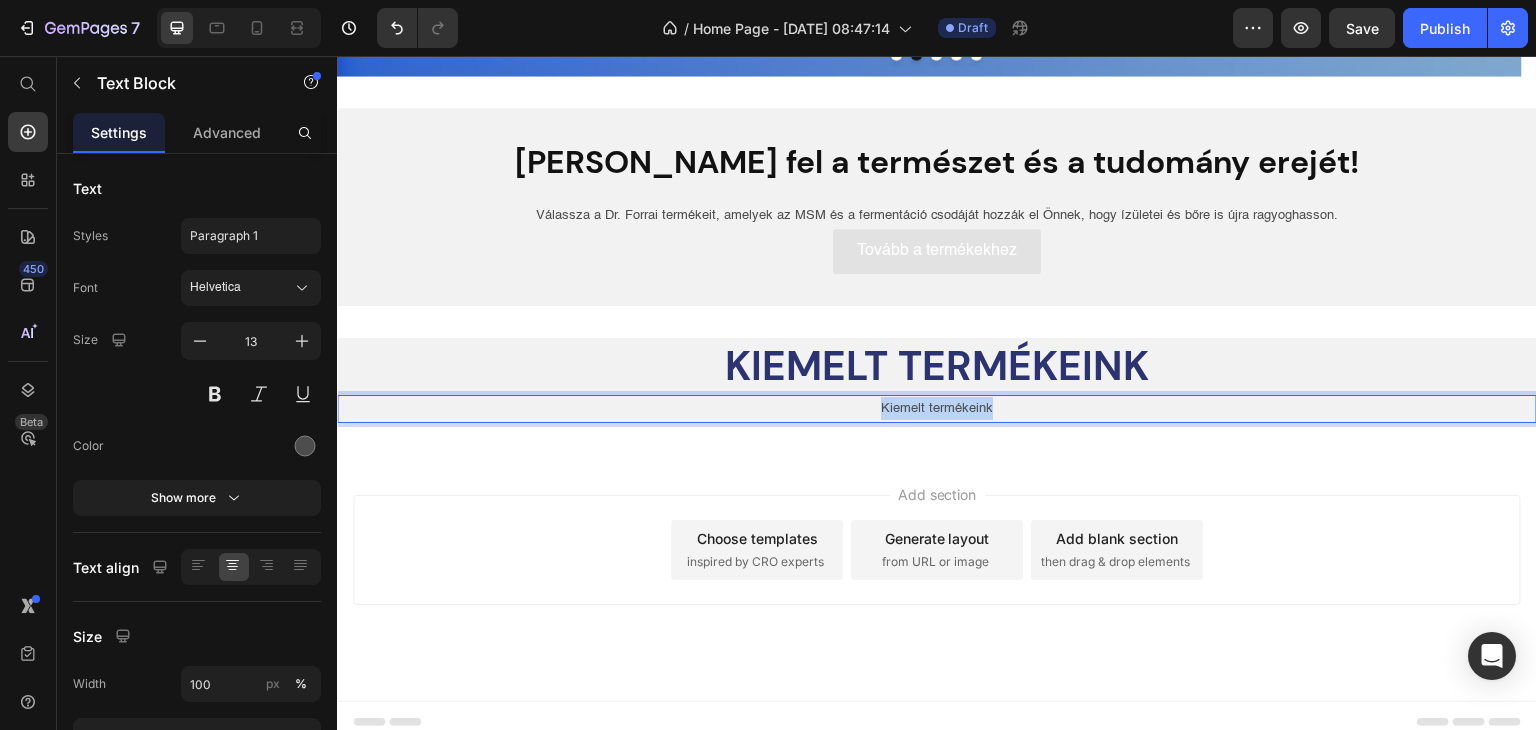 click on "Kiemelt termékeink" at bounding box center (937, 408) 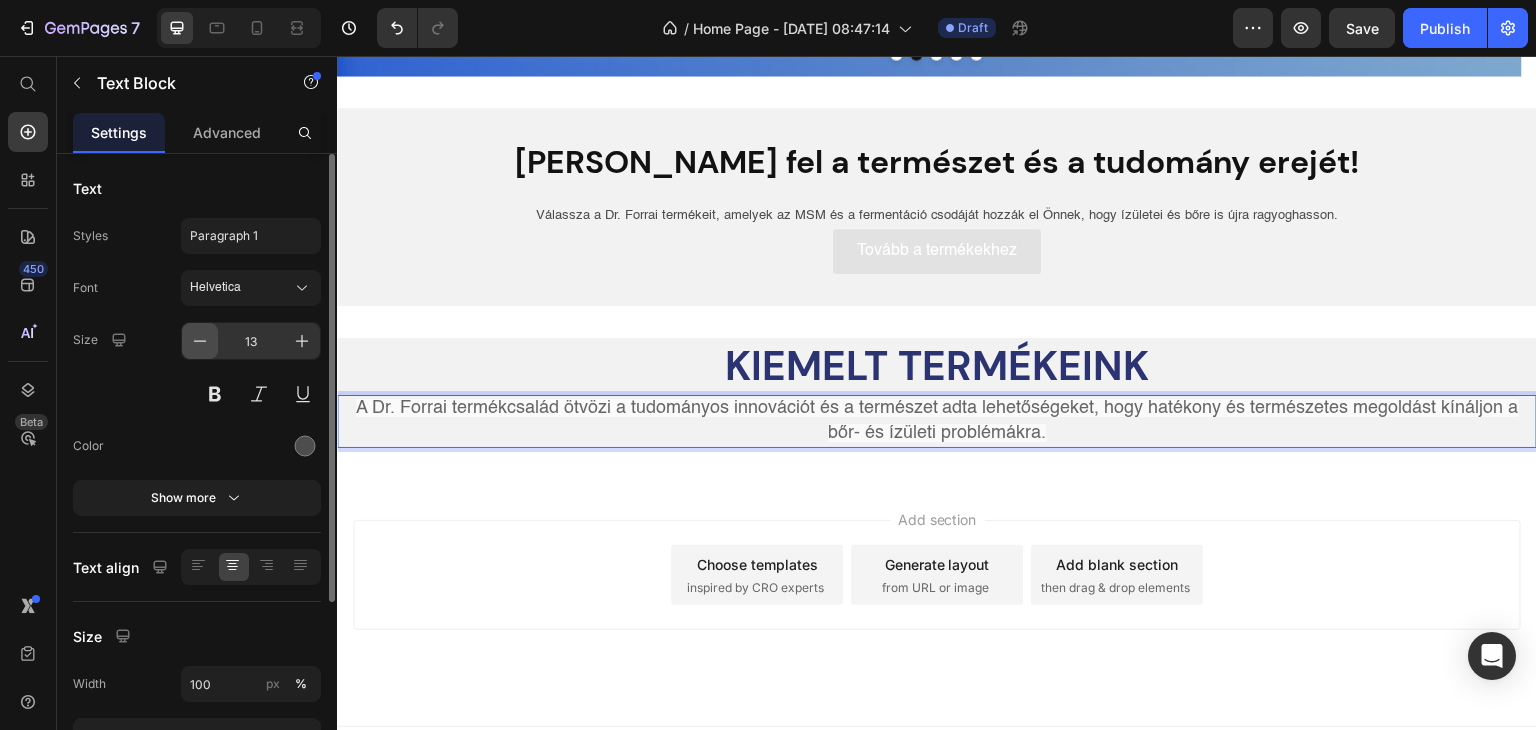 click 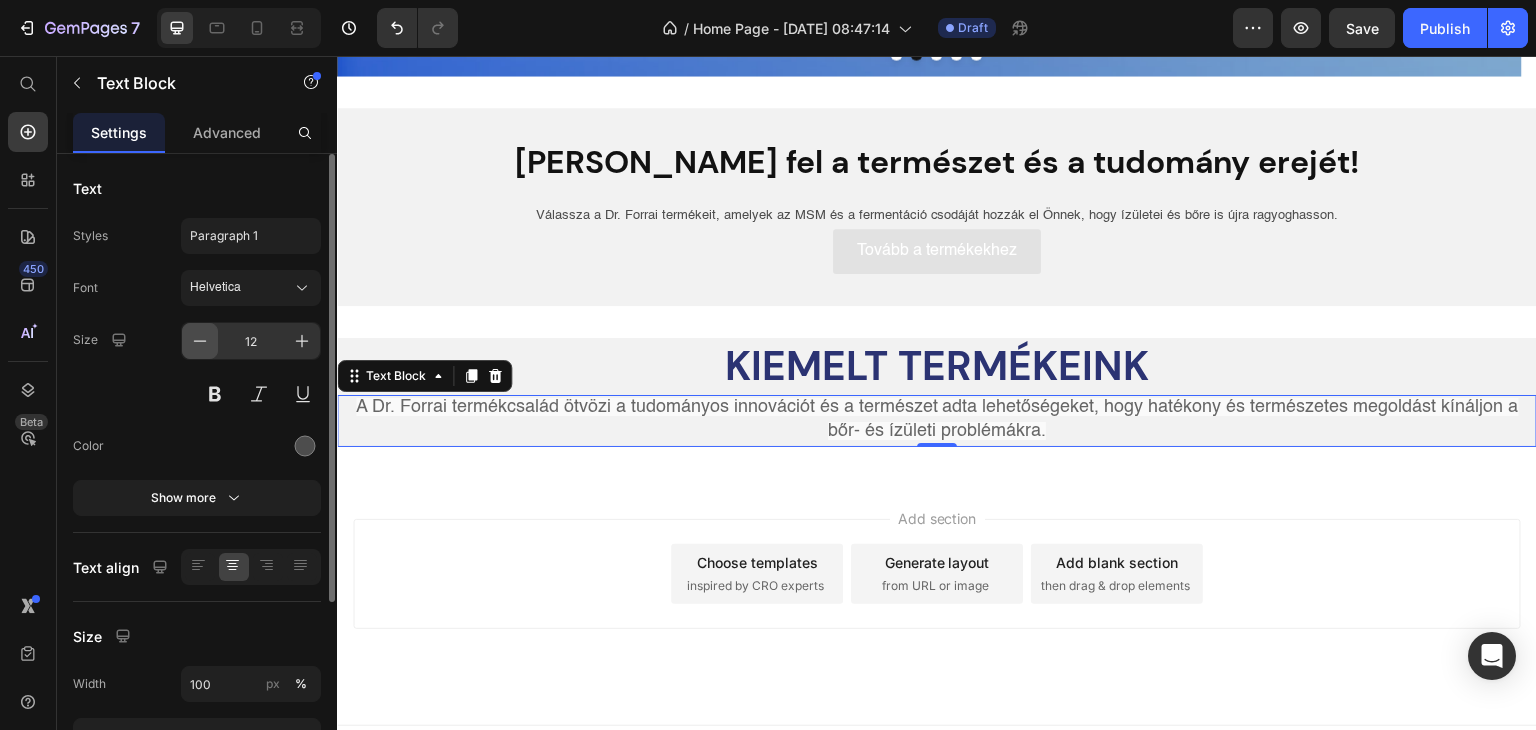 click 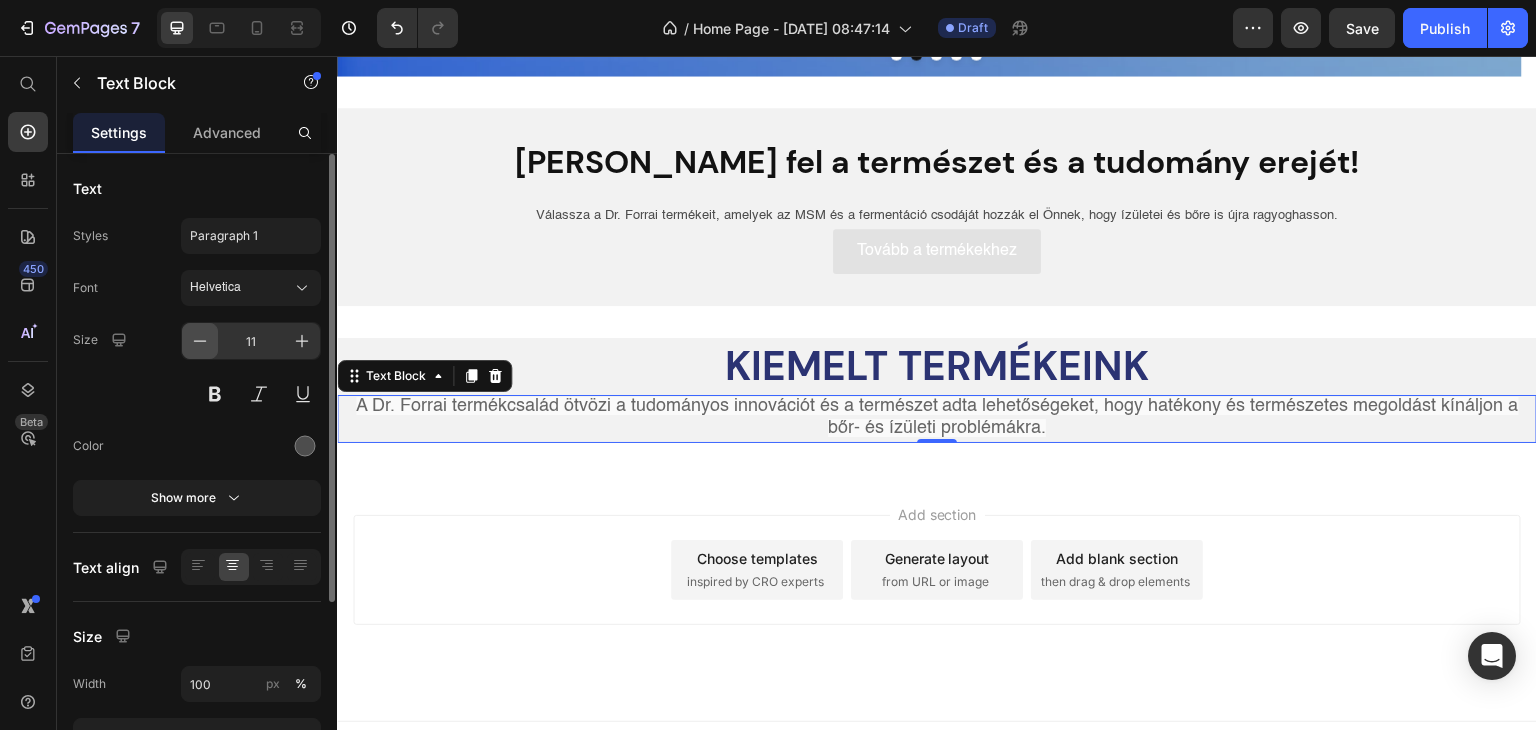 click 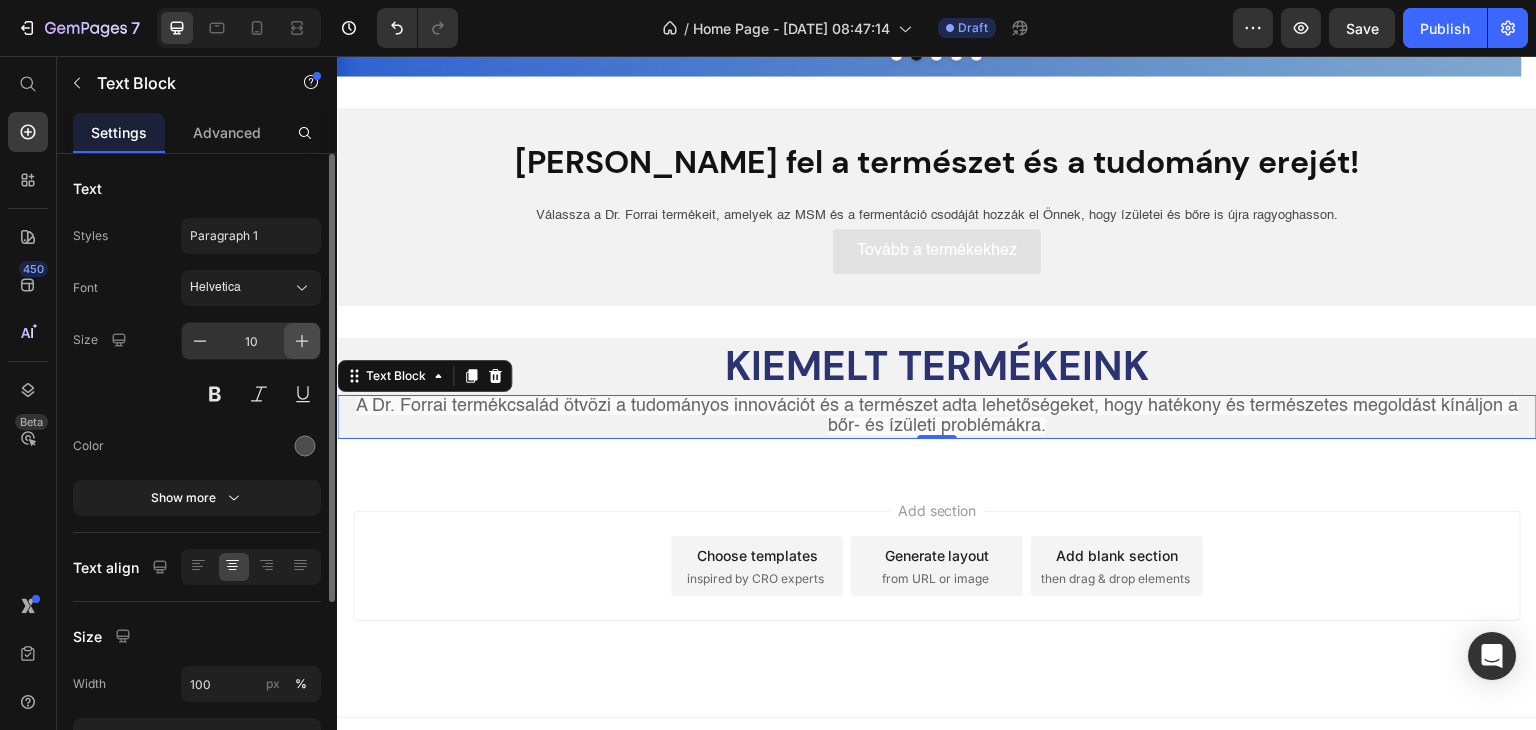 click at bounding box center (302, 341) 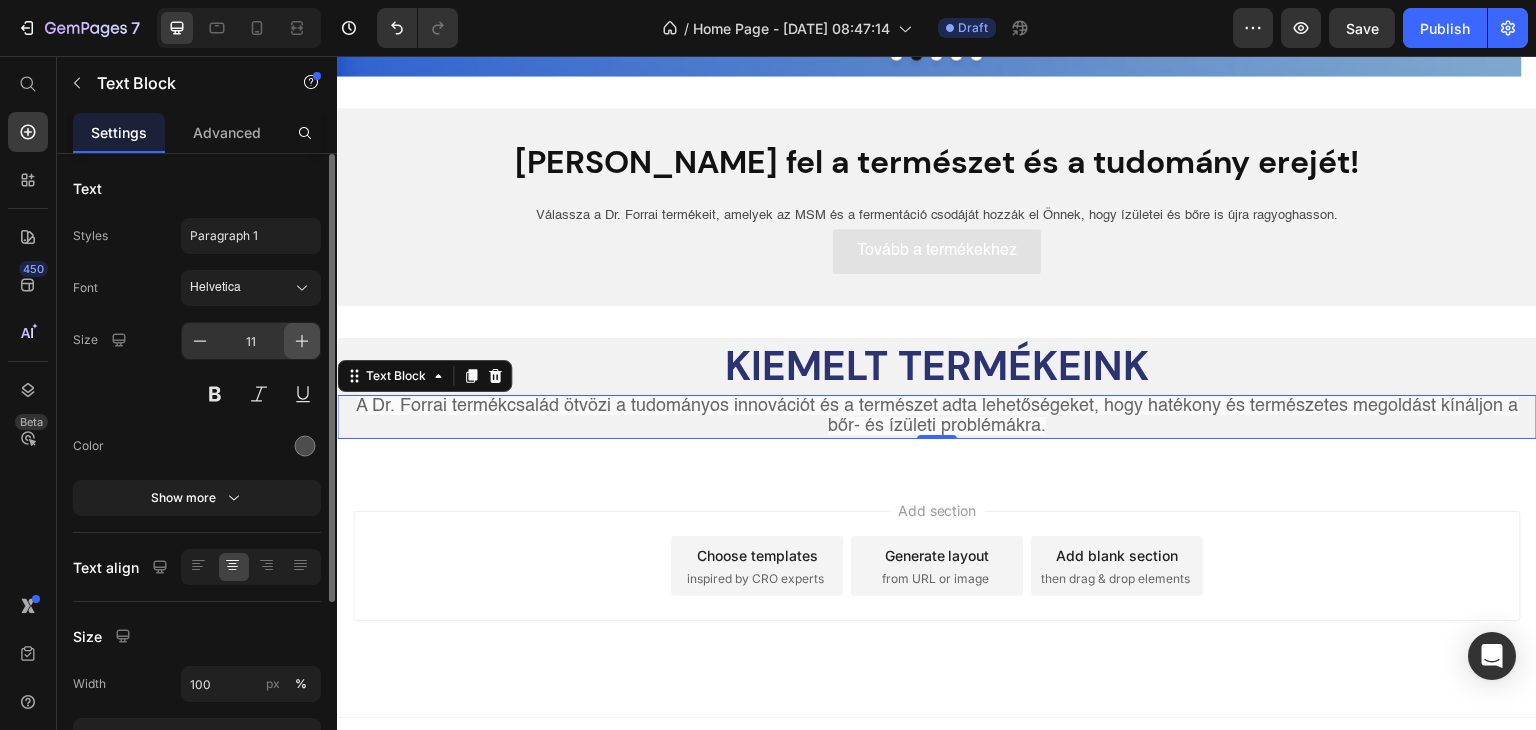 click at bounding box center (302, 341) 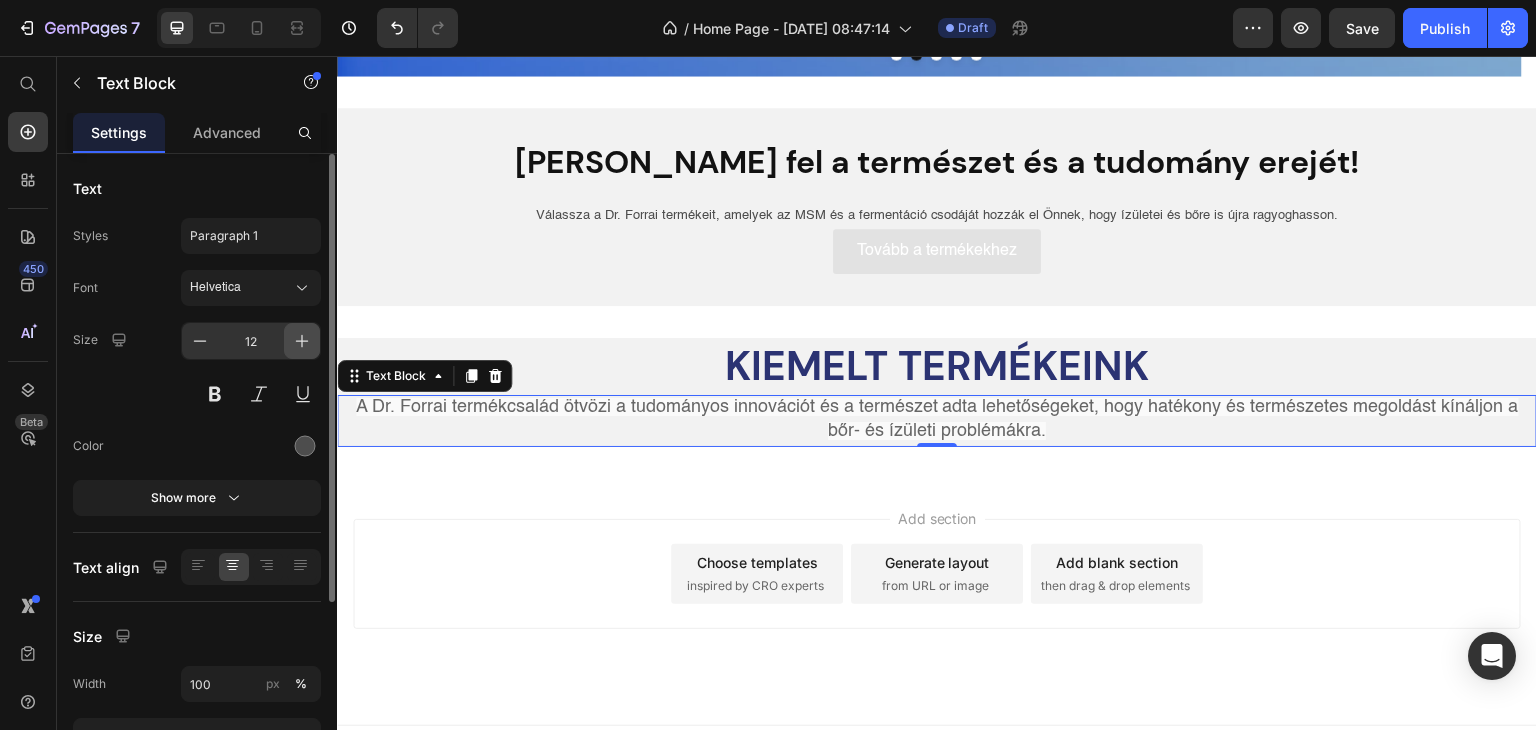 click at bounding box center (302, 341) 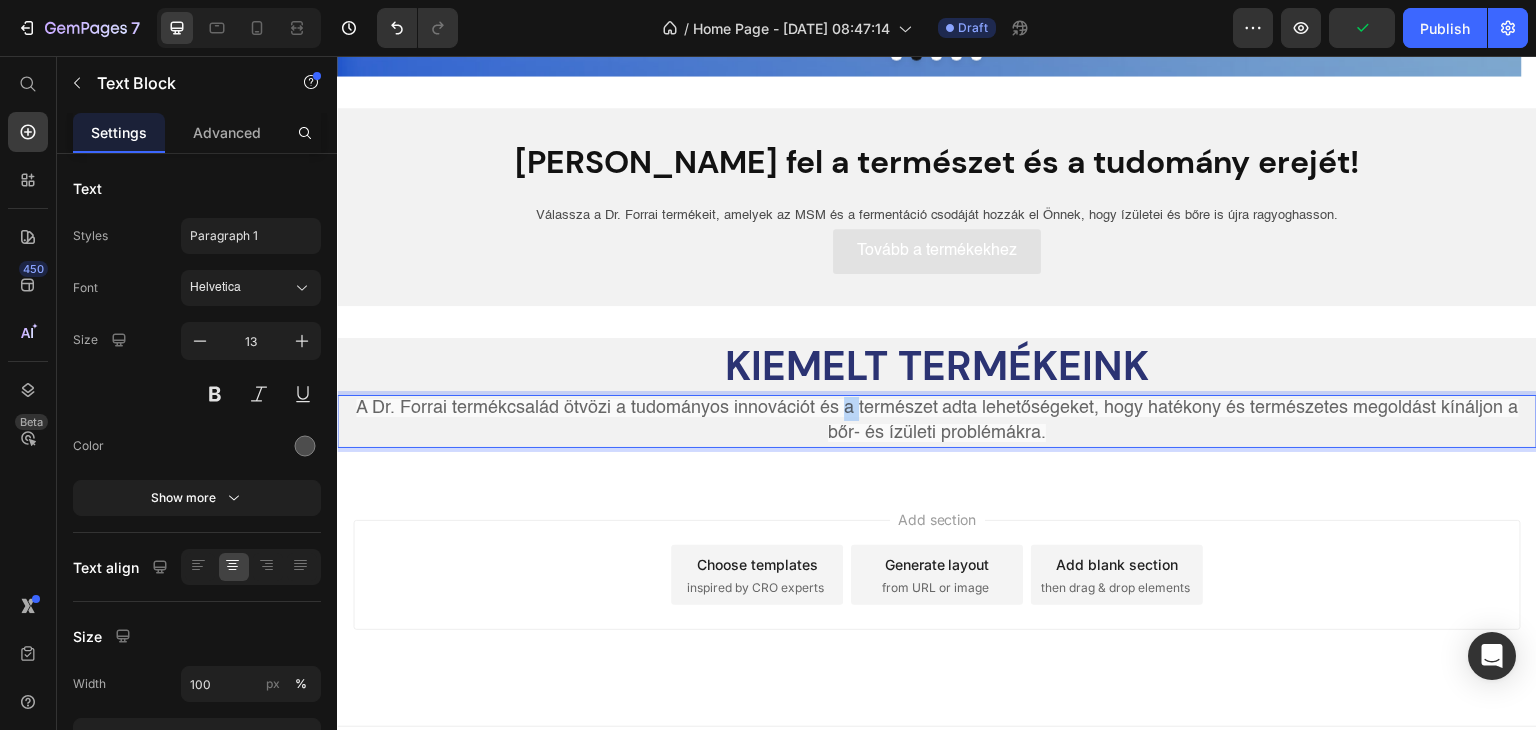 click on "A Dr. Forrai termékcsalád ötvözi a tudományos innovációt és a természet adta lehetőségeket, hogy hatékony és természetes megoldást kínáljon a bőr- és ízületi problémákra." at bounding box center (937, 420) 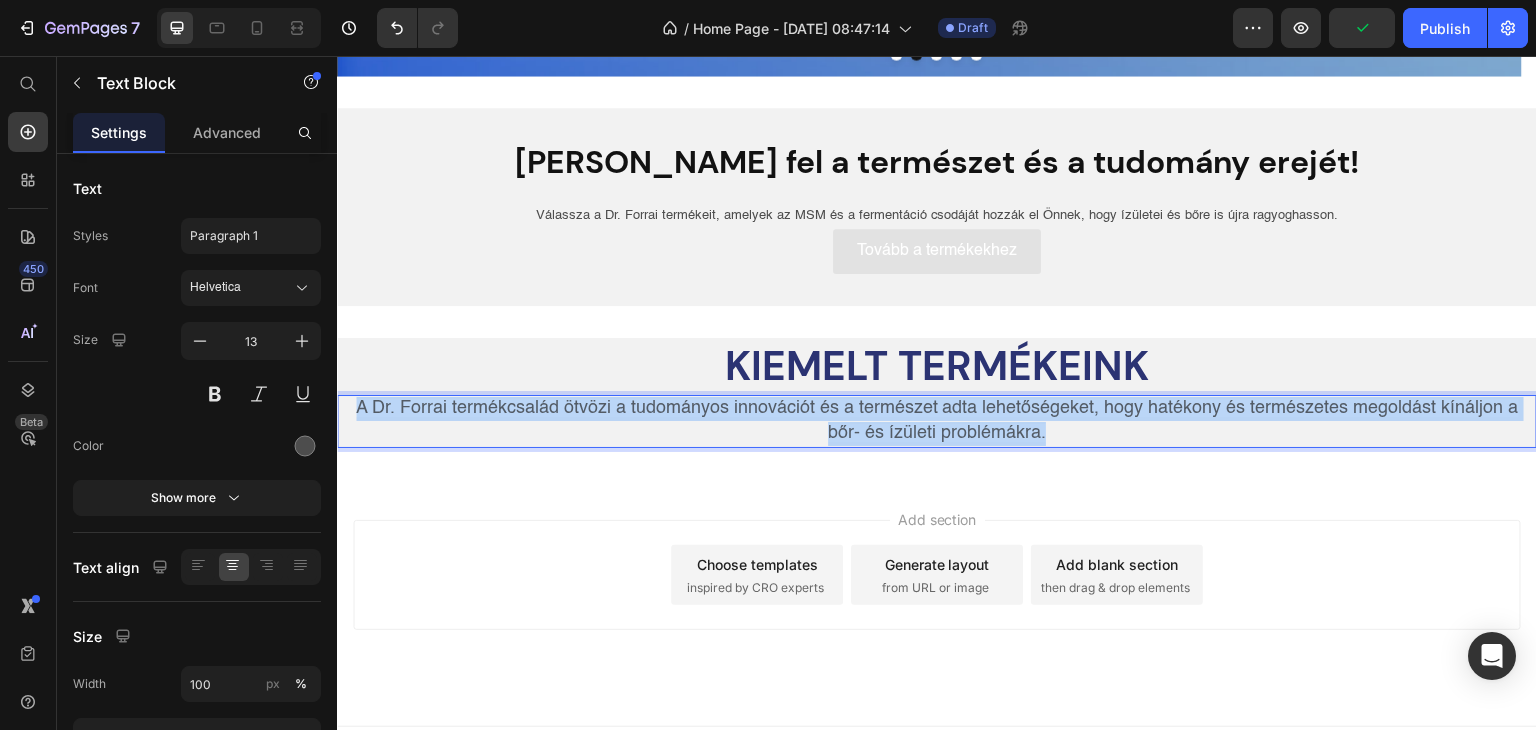 click on "A Dr. Forrai termékcsalád ötvözi a tudományos innovációt és a természet adta lehetőségeket, hogy hatékony és természetes megoldást kínáljon a bőr- és ízületi problémákra." at bounding box center (937, 420) 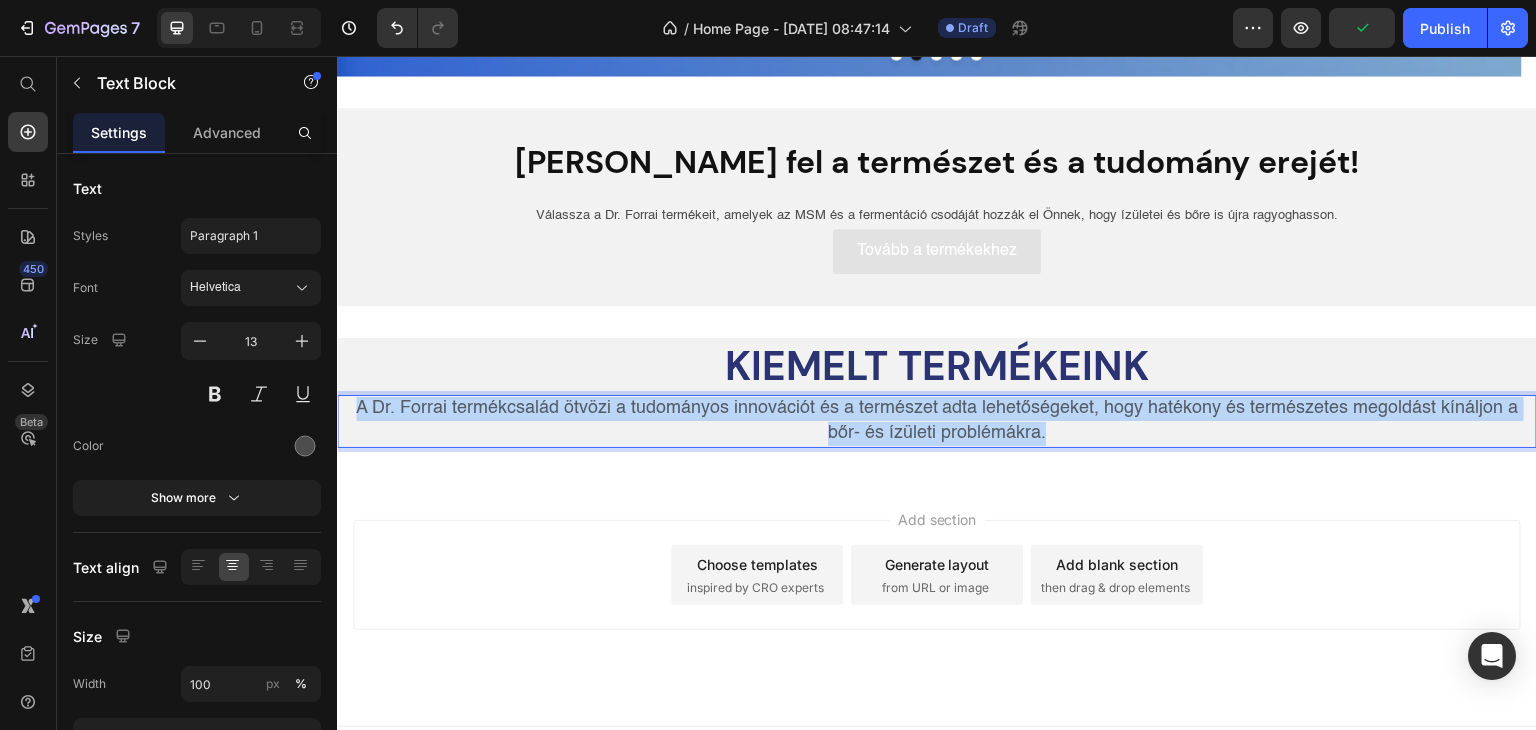 click on "A Dr. Forrai termékcsalád ötvözi a tudományos innovációt és a természet adta lehetőségeket, hogy hatékony és természetes megoldást kínáljon a bőr- és ízületi problémákra." at bounding box center [937, 420] 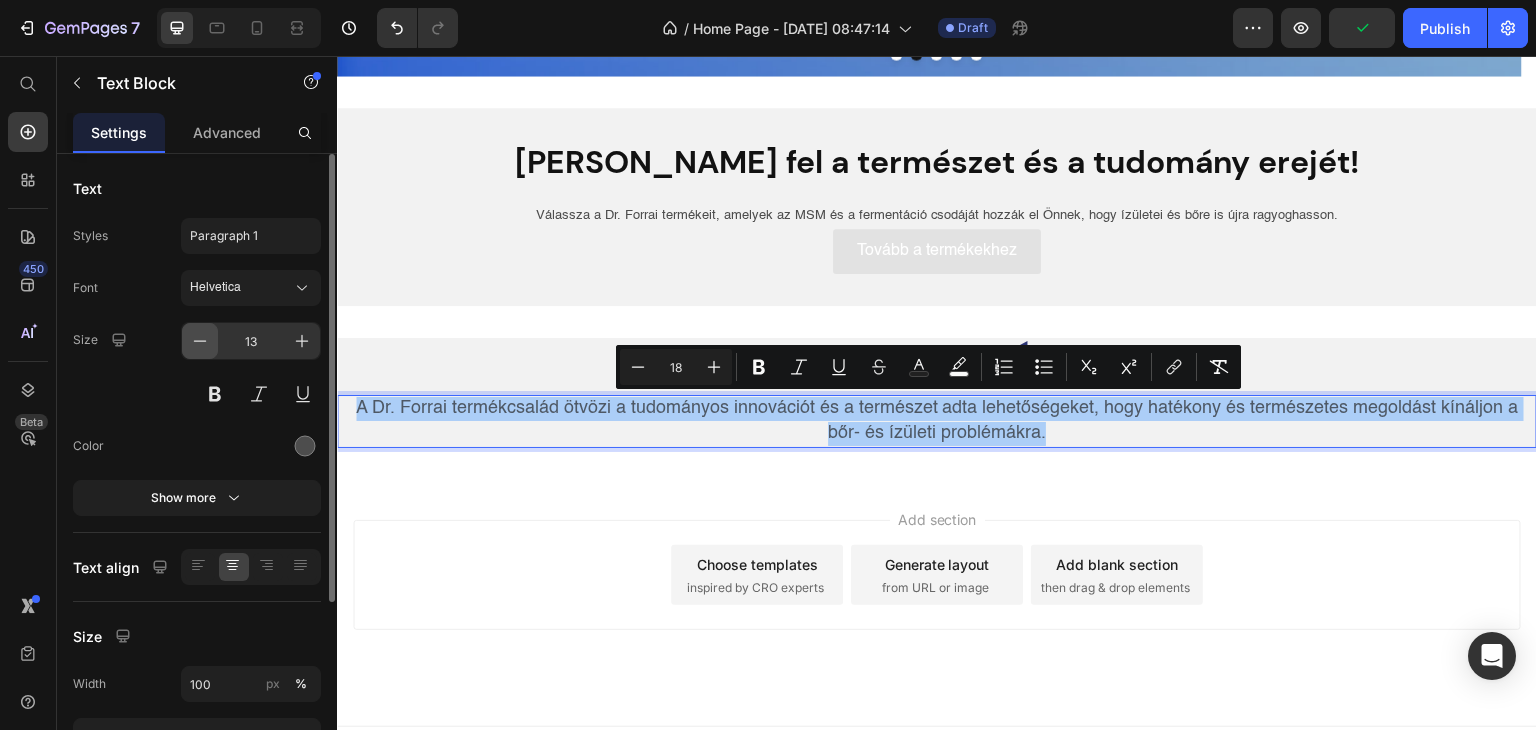 click at bounding box center (200, 341) 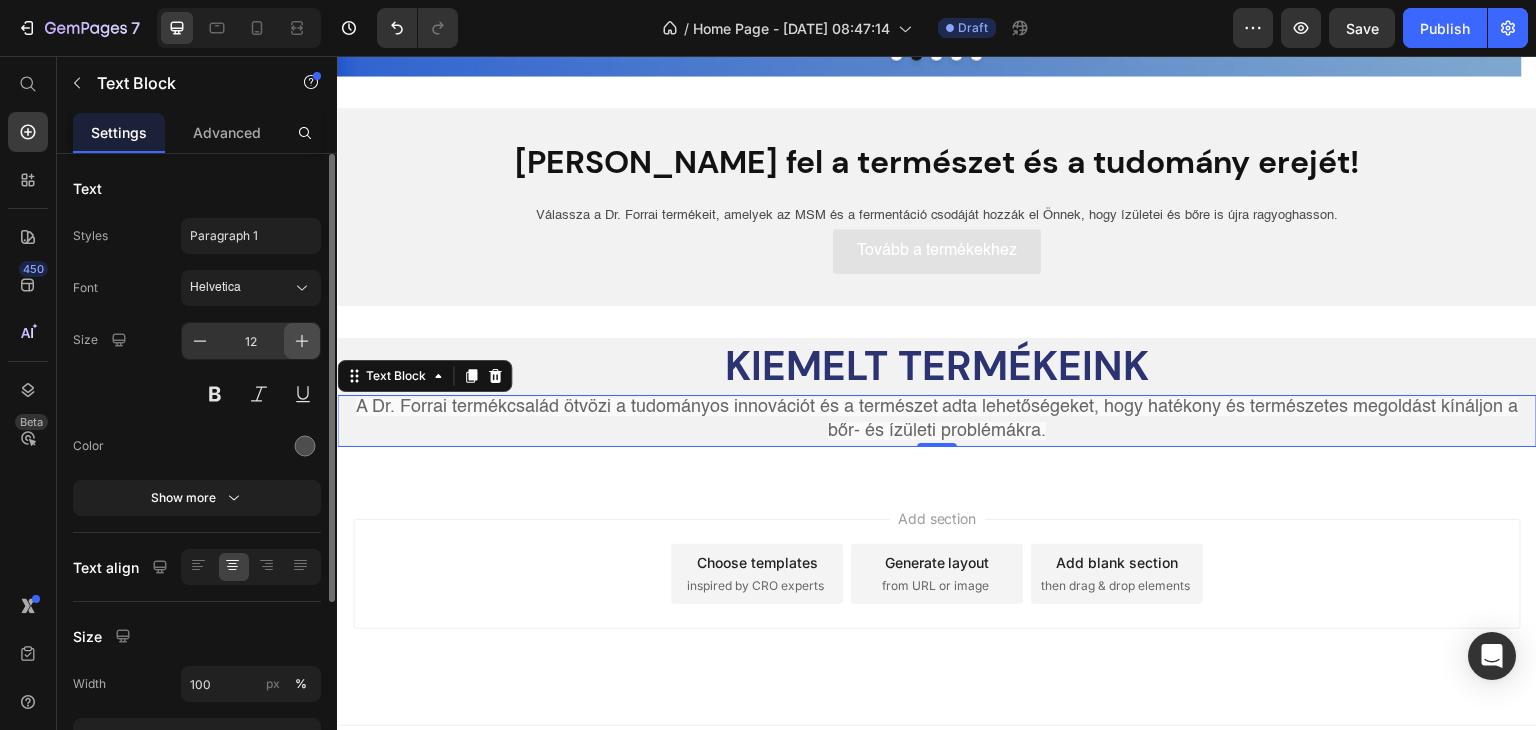 click 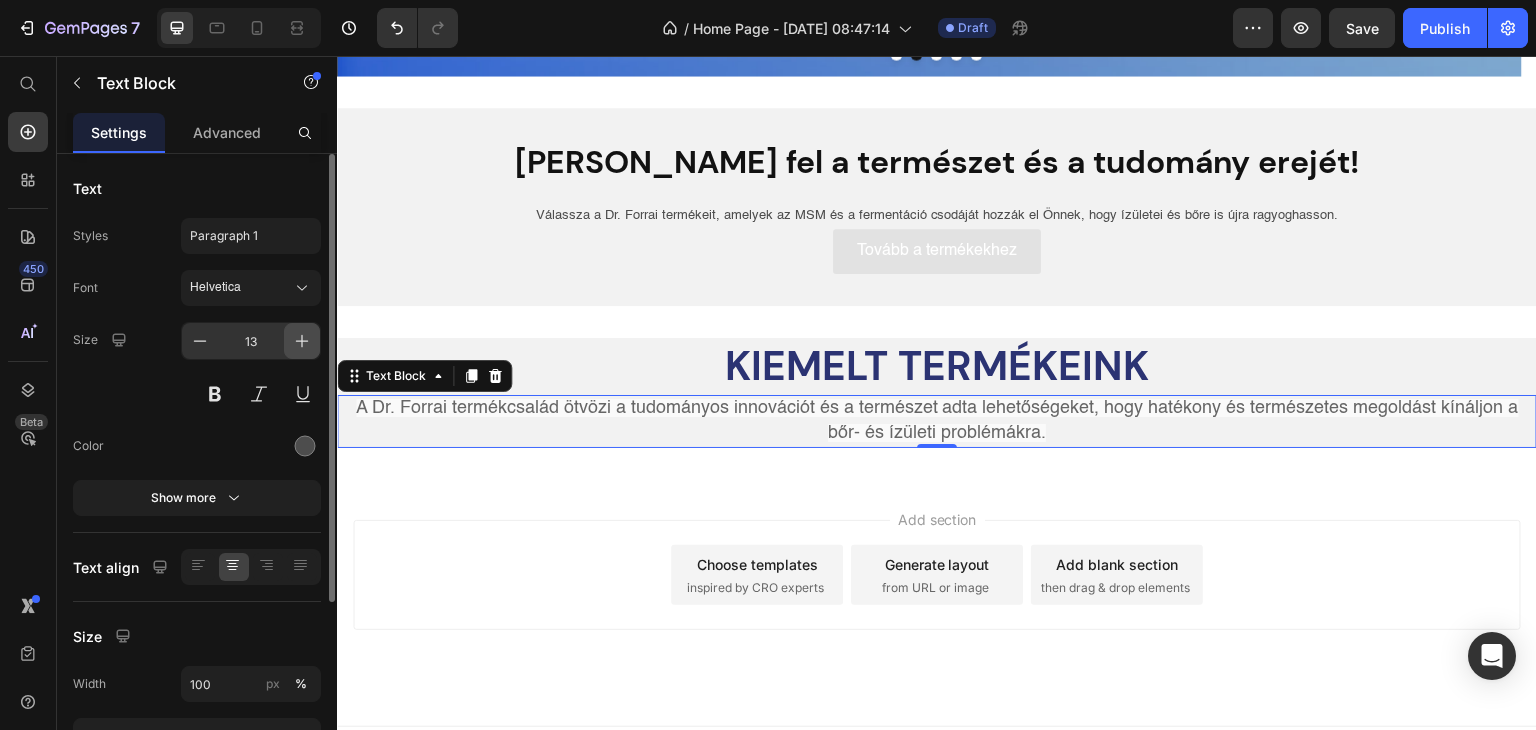 click 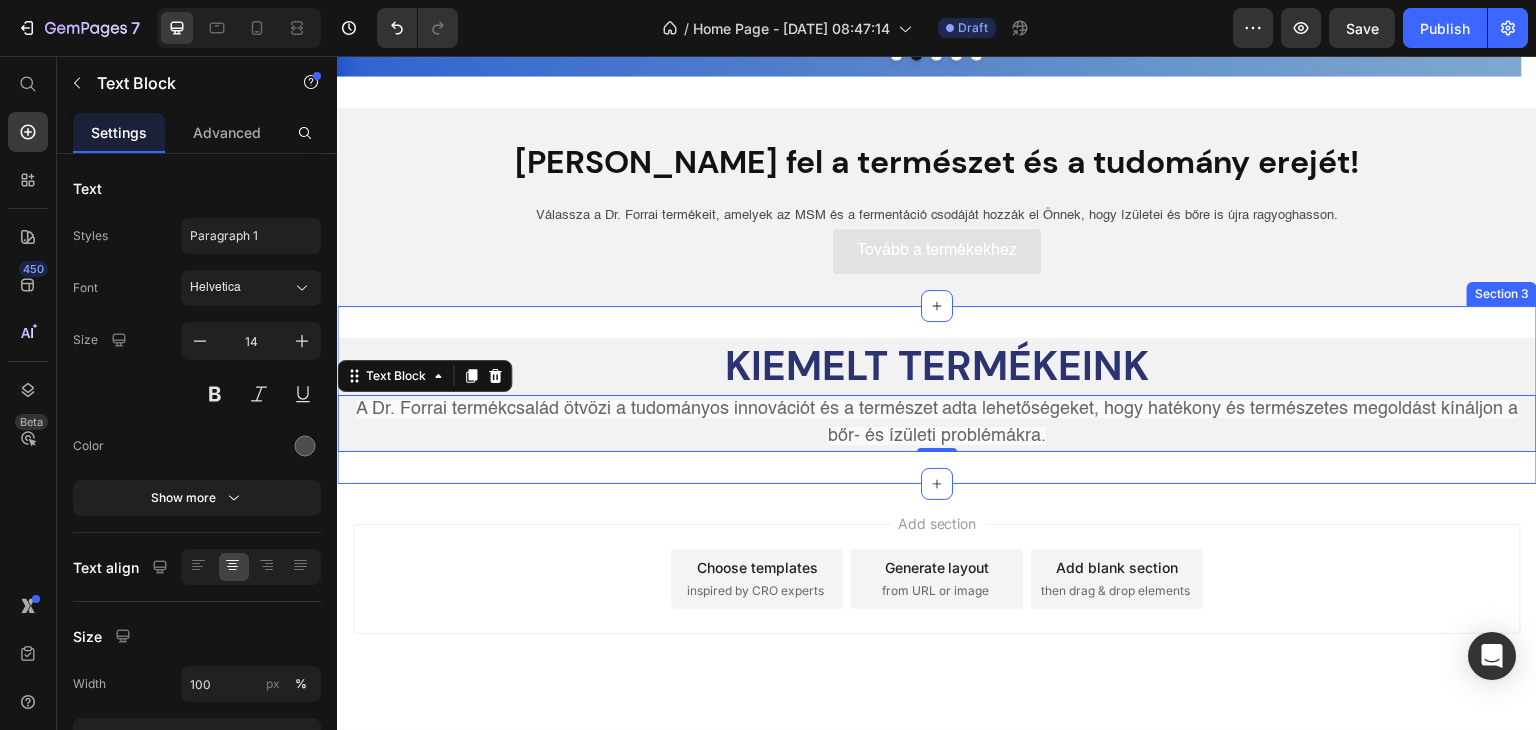 drag, startPoint x: 844, startPoint y: 477, endPoint x: 853, endPoint y: 472, distance: 10.29563 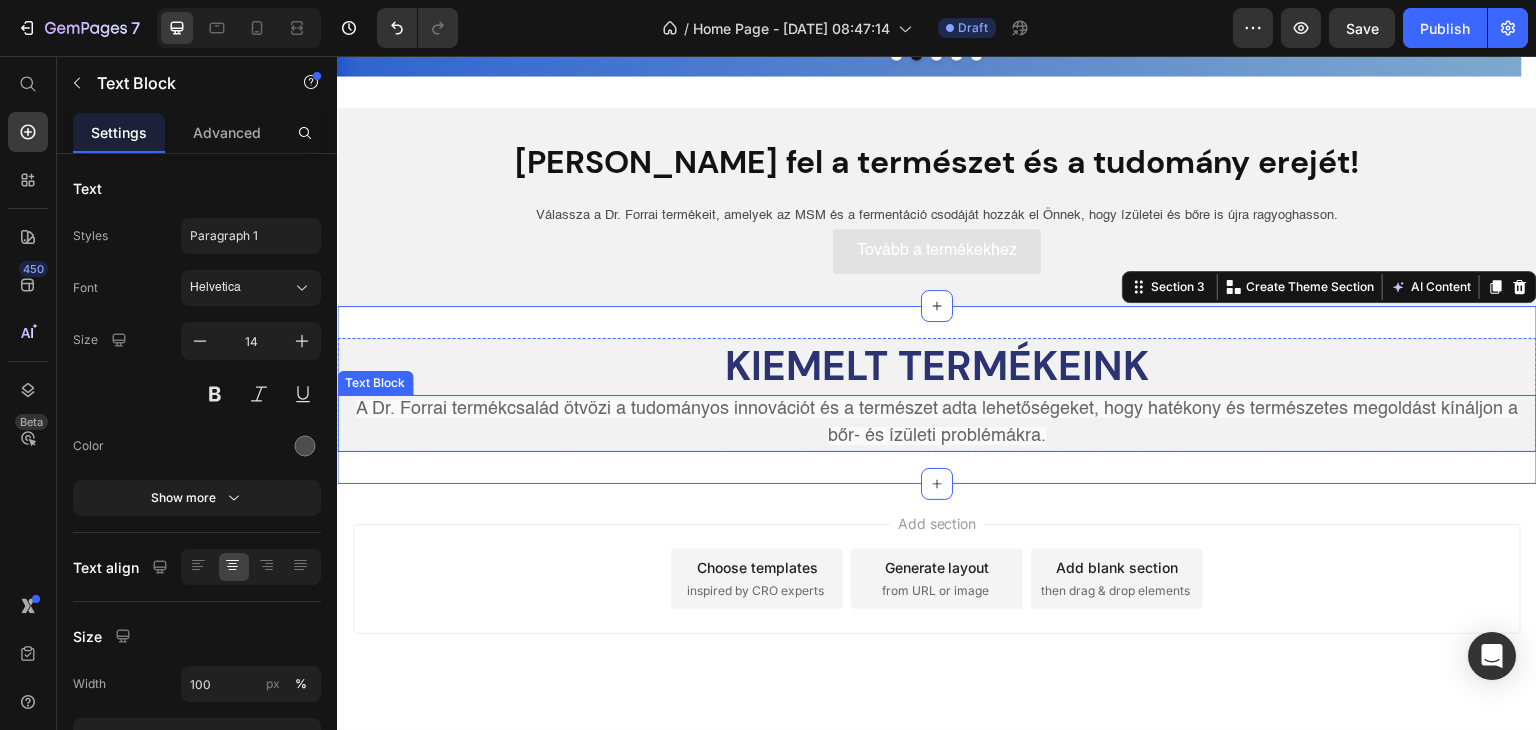 click on "A Dr. Forrai termékcsalád ötvözi a tudományos innovációt és a természet adta lehetőségeket, hogy hatékony és természetes megoldást kínáljon a bőr- és ízületi problémákra." at bounding box center (937, 422) 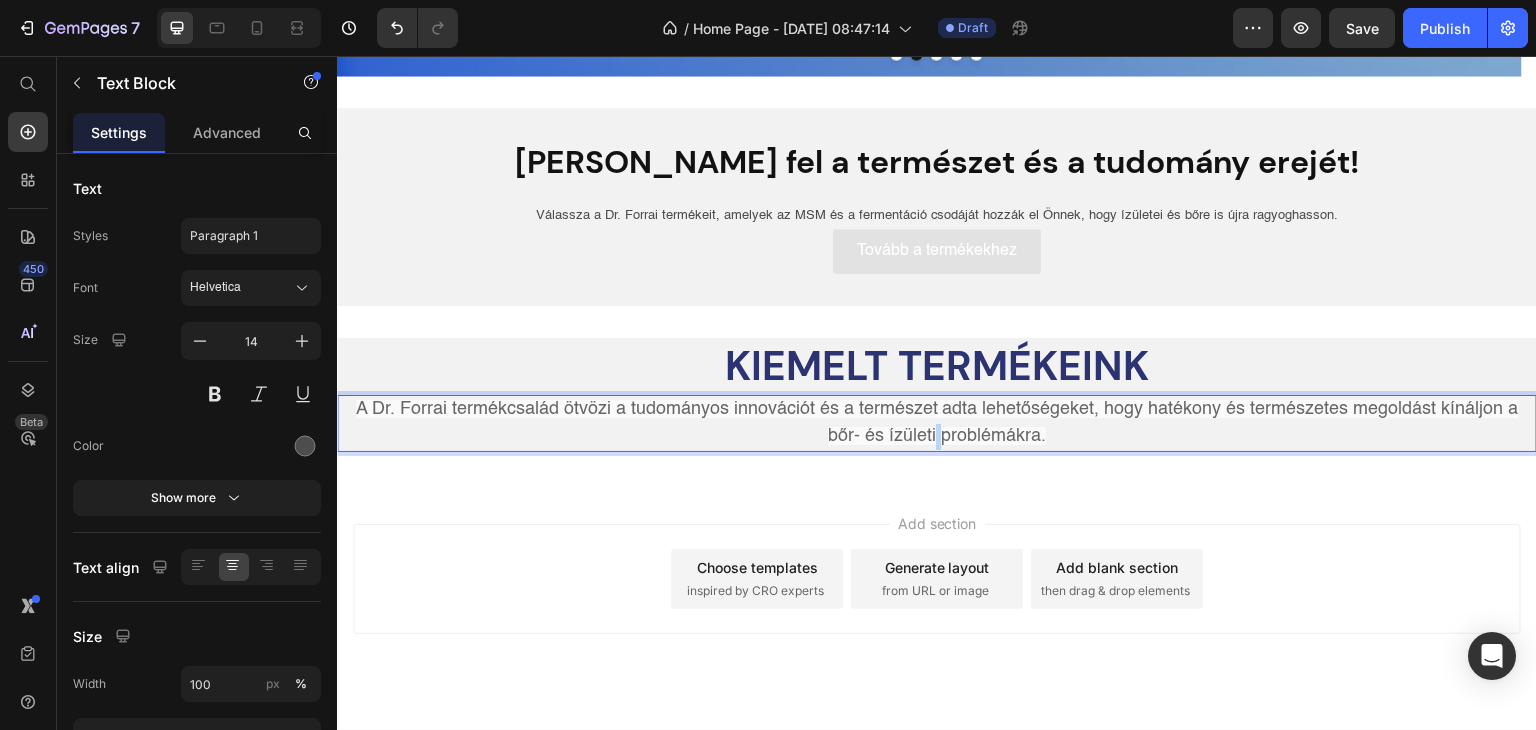 click on "A Dr. Forrai termékcsalád ötvözi a tudományos innovációt és a természet adta lehetőségeket, hogy hatékony és természetes megoldást kínáljon a bőr- és ízületi problémákra." at bounding box center (937, 422) 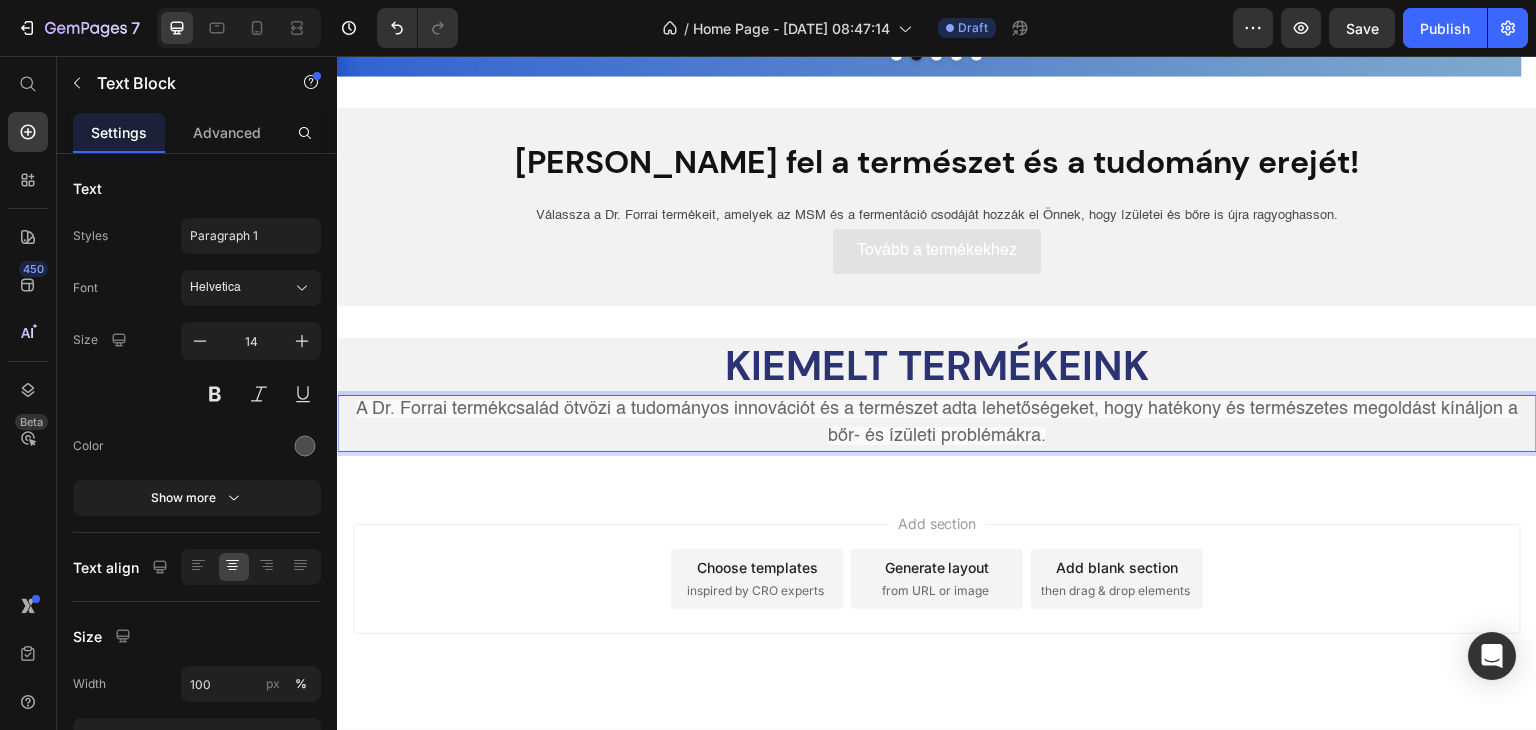 click on "A Dr. Forrai termékcsalád ötvözi a tudományos innovációt és a természet adta lehetőségeket, hogy hatékony és természetes megoldást kínáljon a bőr- és ízületi problémákra." at bounding box center (937, 423) 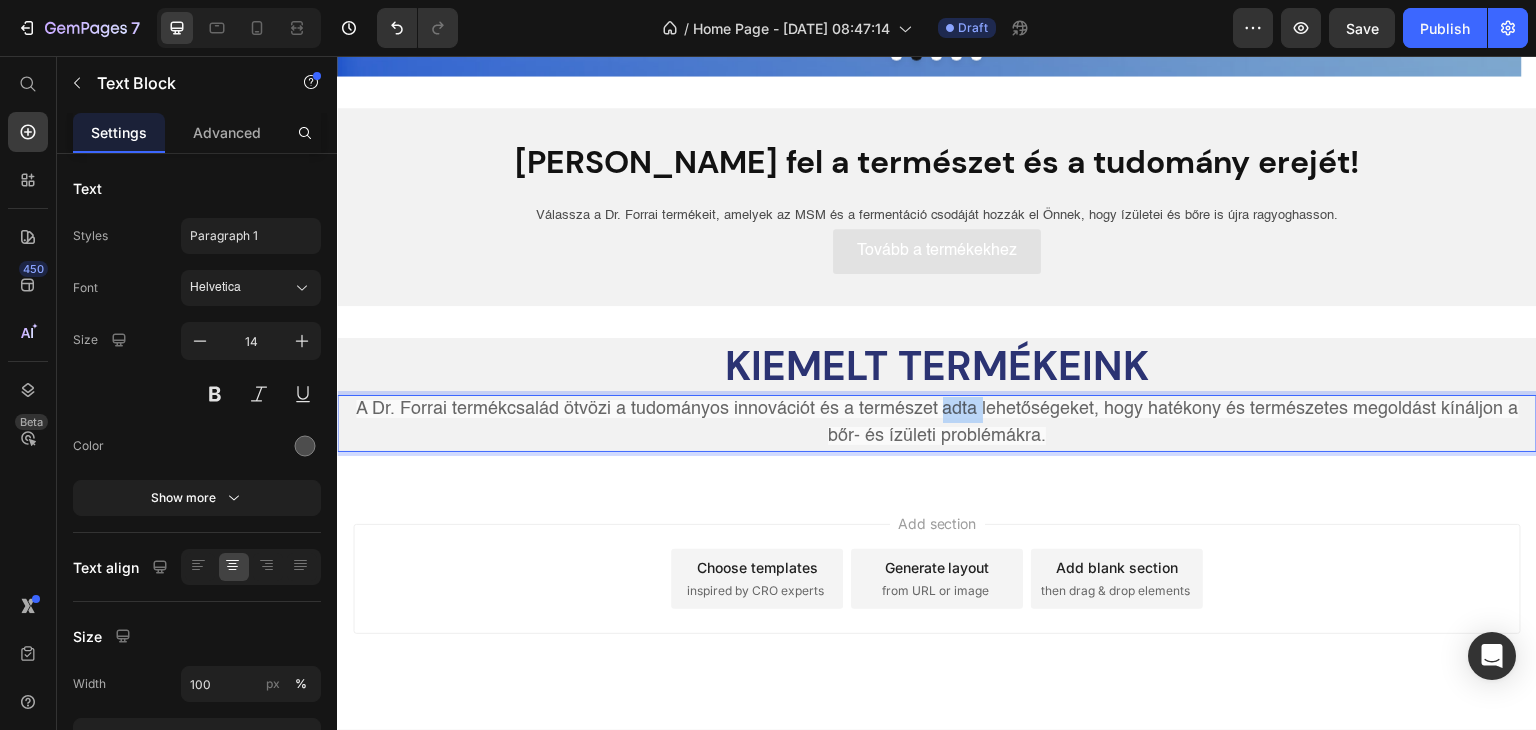 click on "A Dr. Forrai termékcsalád ötvözi a tudományos innovációt és a természet adta lehetőségeket, hogy hatékony és természetes megoldást kínáljon a bőr- és ízületi problémákra." at bounding box center (937, 422) 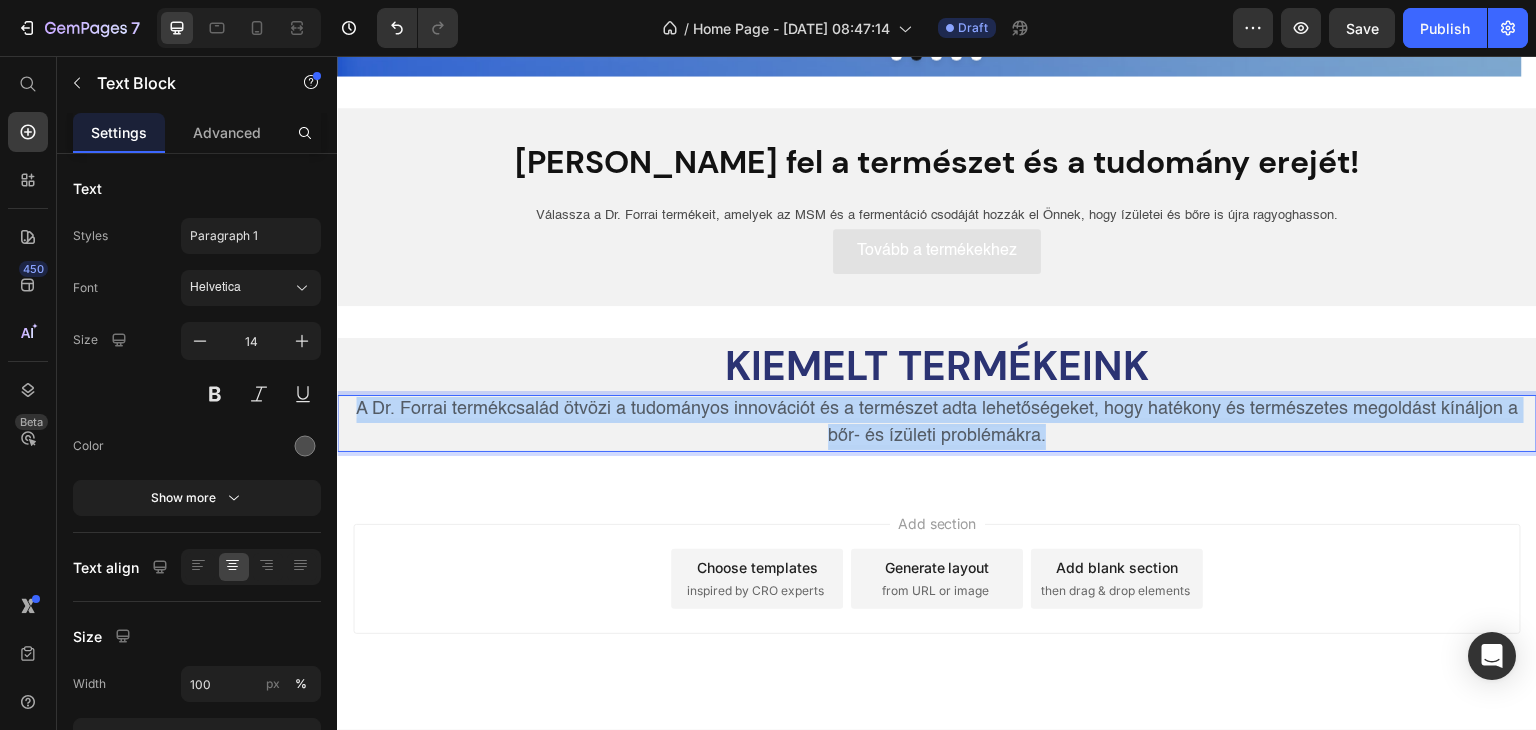click on "A Dr. Forrai termékcsalád ötvözi a tudományos innovációt és a természet adta lehetőségeket, hogy hatékony és természetes megoldást kínáljon a bőr- és ízületi problémákra." at bounding box center (937, 422) 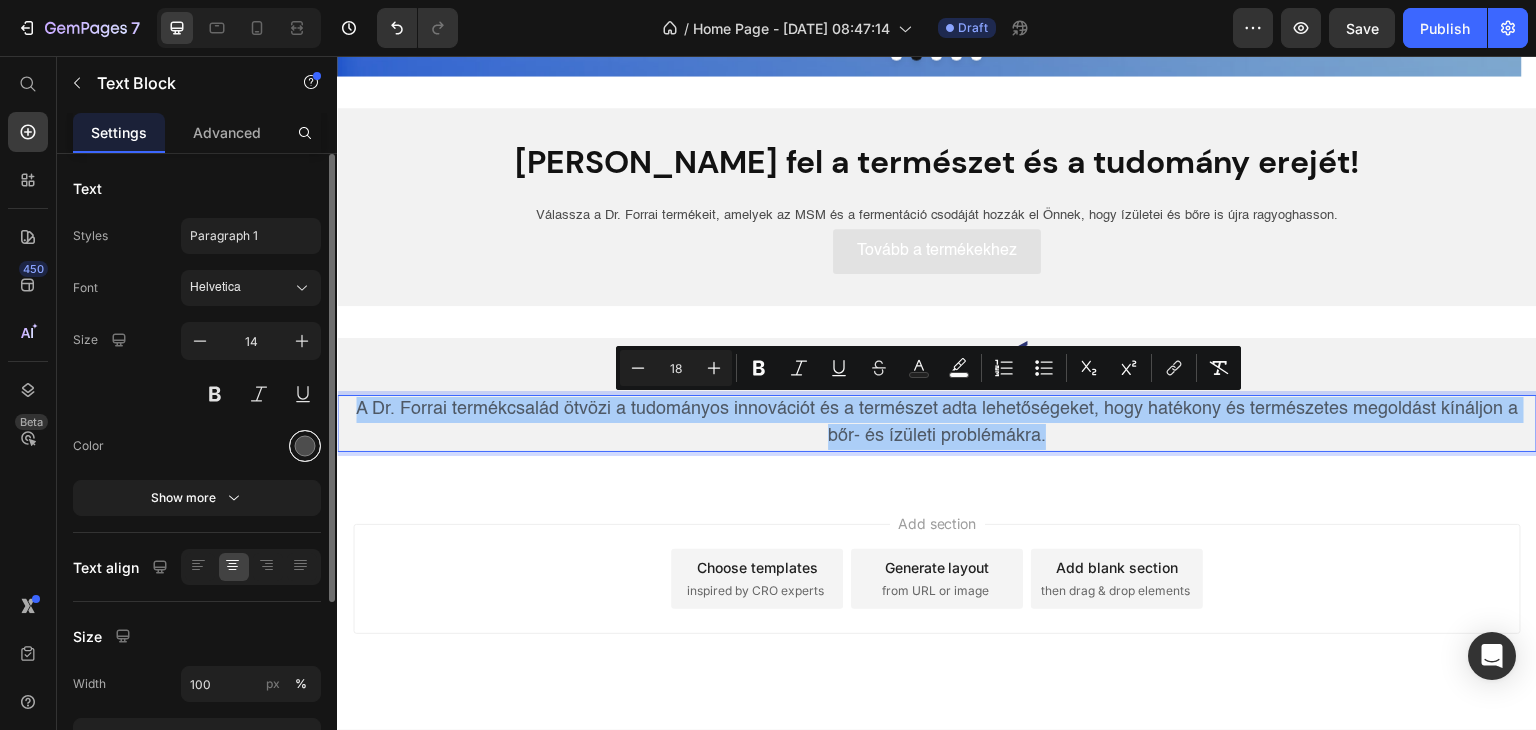 click at bounding box center [305, 446] 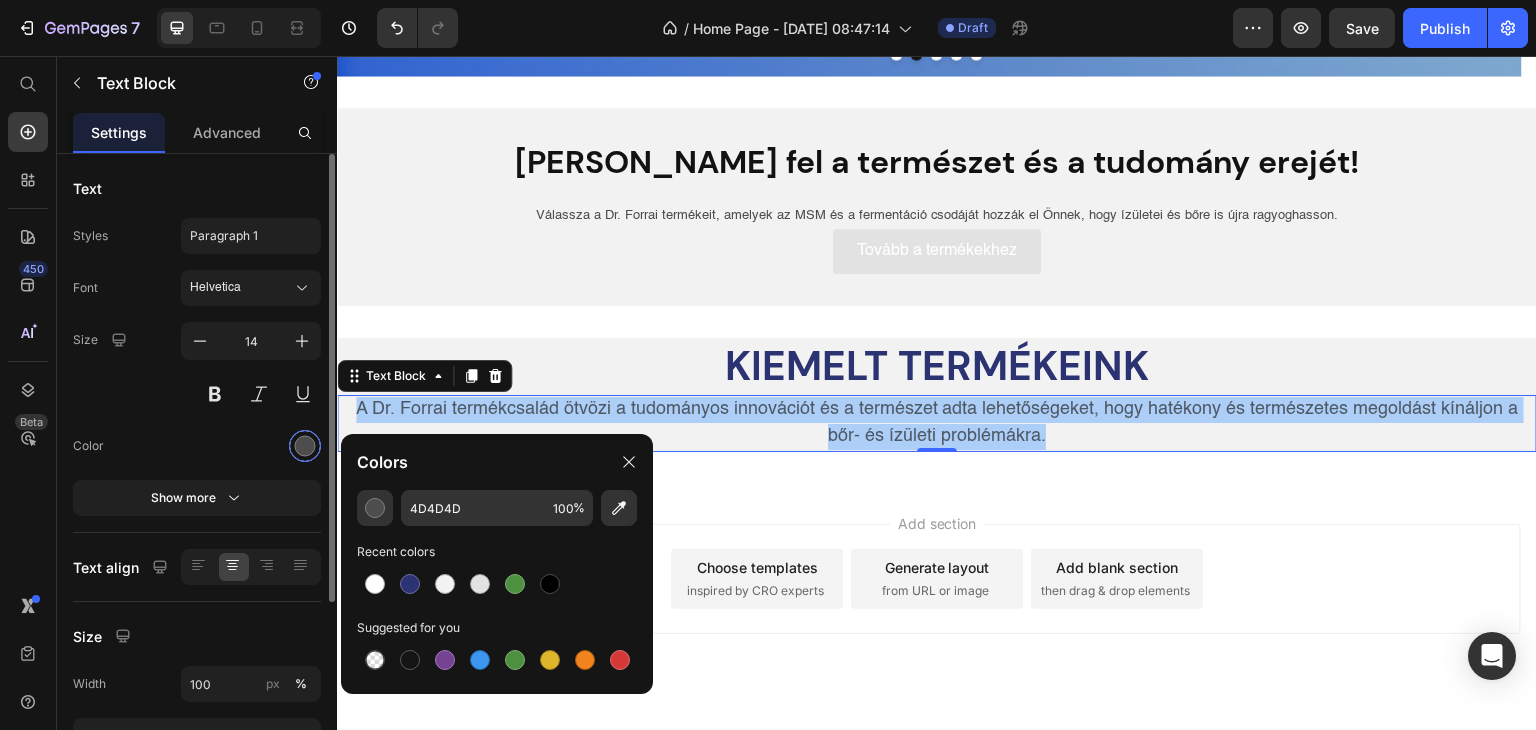 click at bounding box center (305, 446) 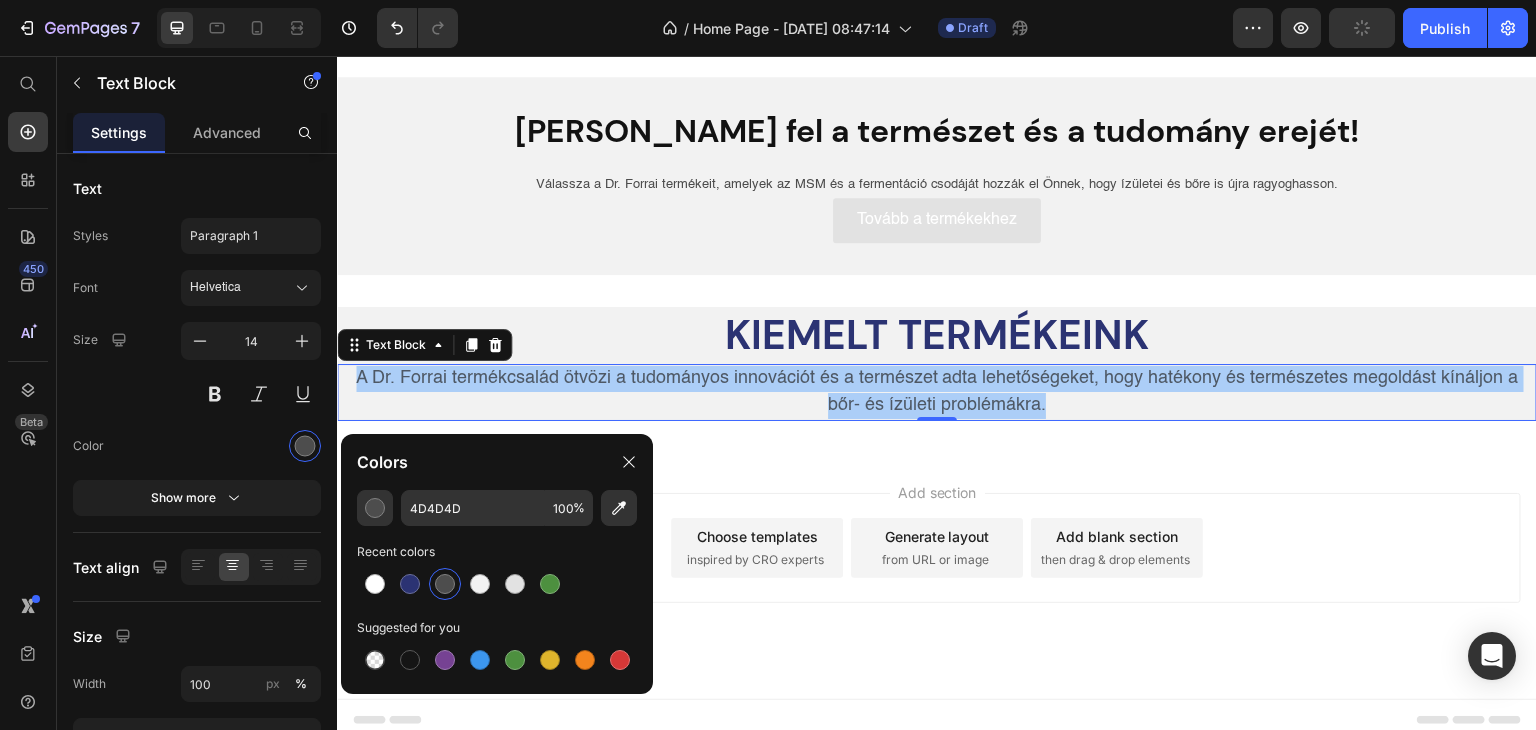 scroll, scrollTop: 636, scrollLeft: 0, axis: vertical 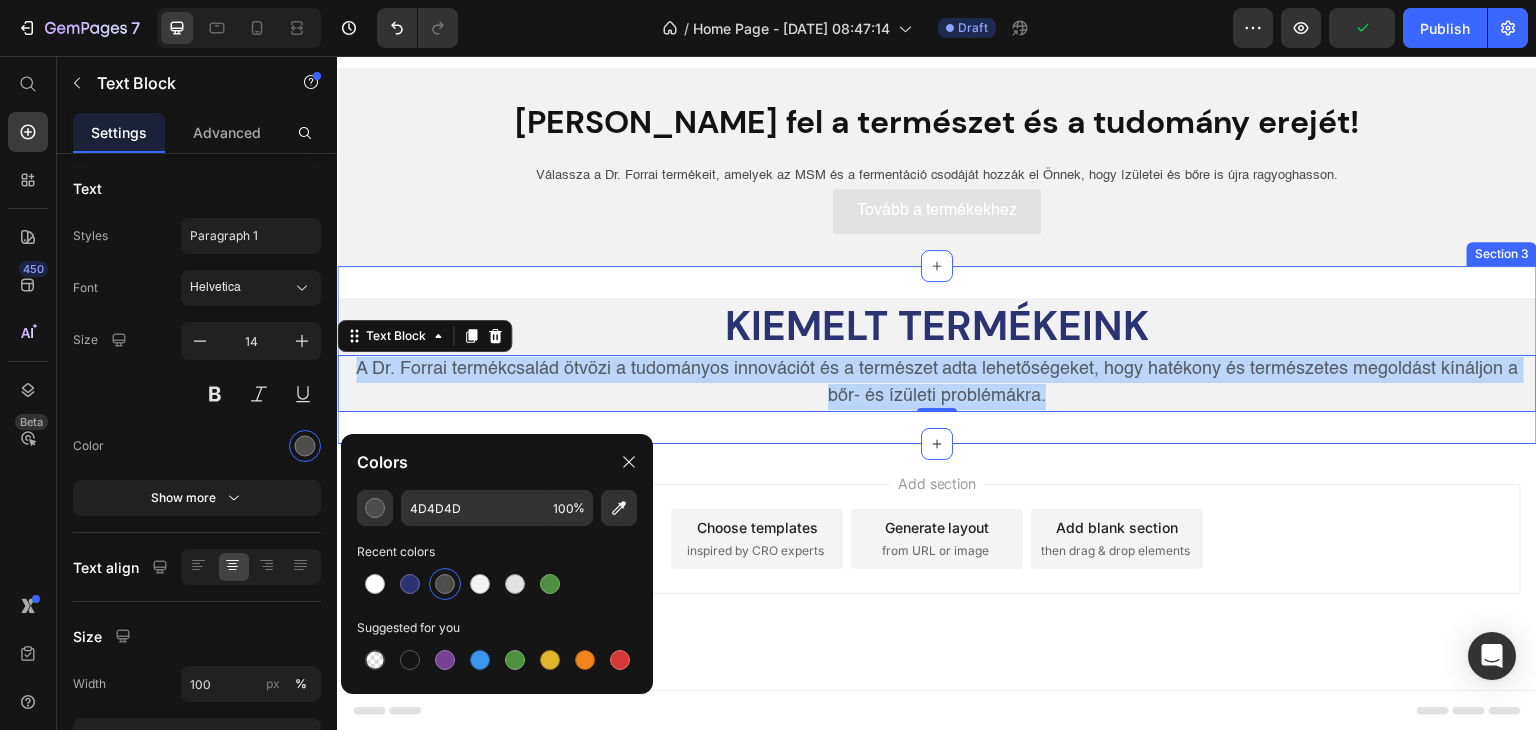 click on "Kiemelt termékeink Heading A Dr. Forrai termékcsalád ötvözi a tudományos innovációt és a természet adta lehetőségeket, hogy hatékony és természetes megoldást kínáljon a bőr- és ízületi problémákra. Text Block   0 Row Section 3" at bounding box center (937, 355) 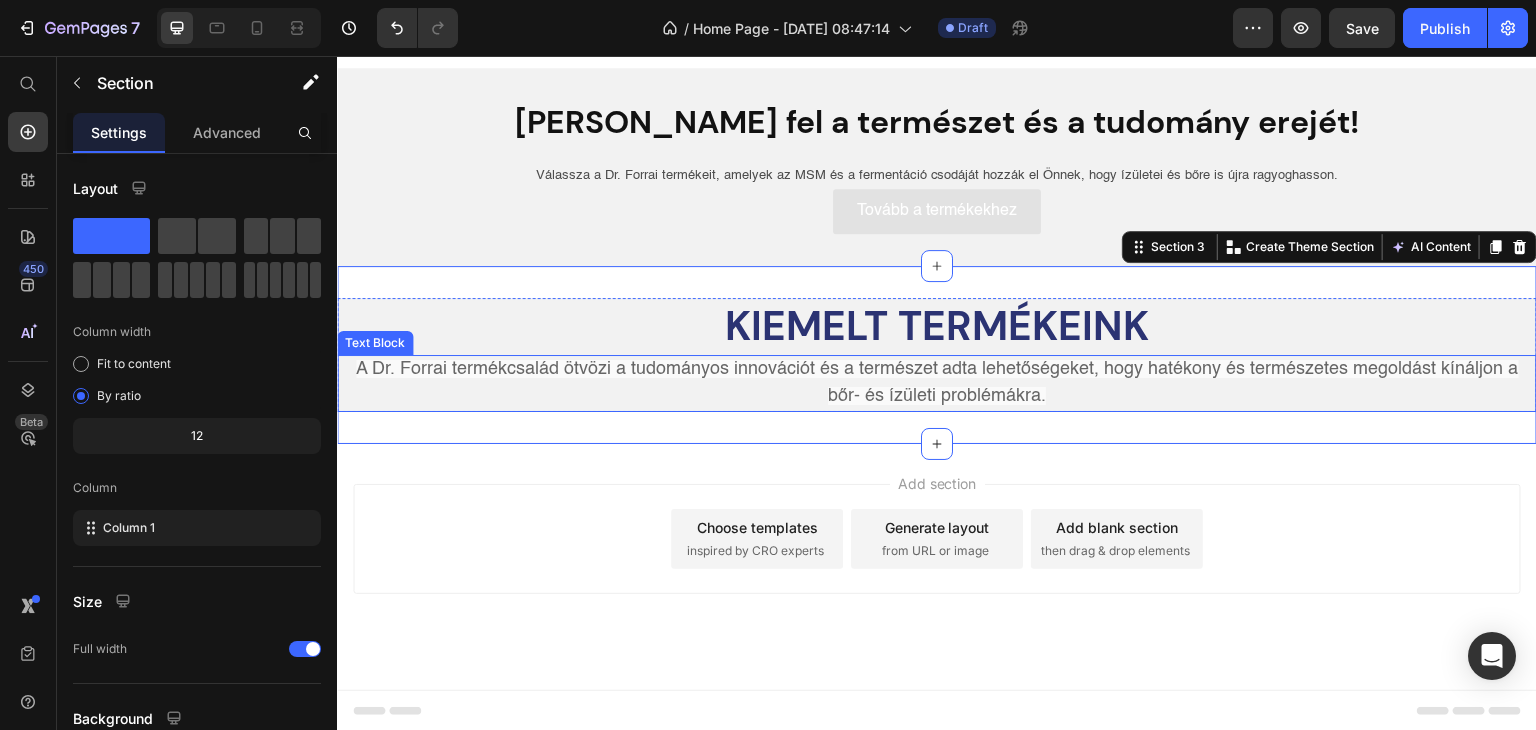 click on "A Dr. Forrai termékcsalád ötvözi a tudományos innovációt és a természet adta lehetőségeket, hogy hatékony és természetes megoldást kínáljon a bőr- és ízületi problémákra." at bounding box center (937, 382) 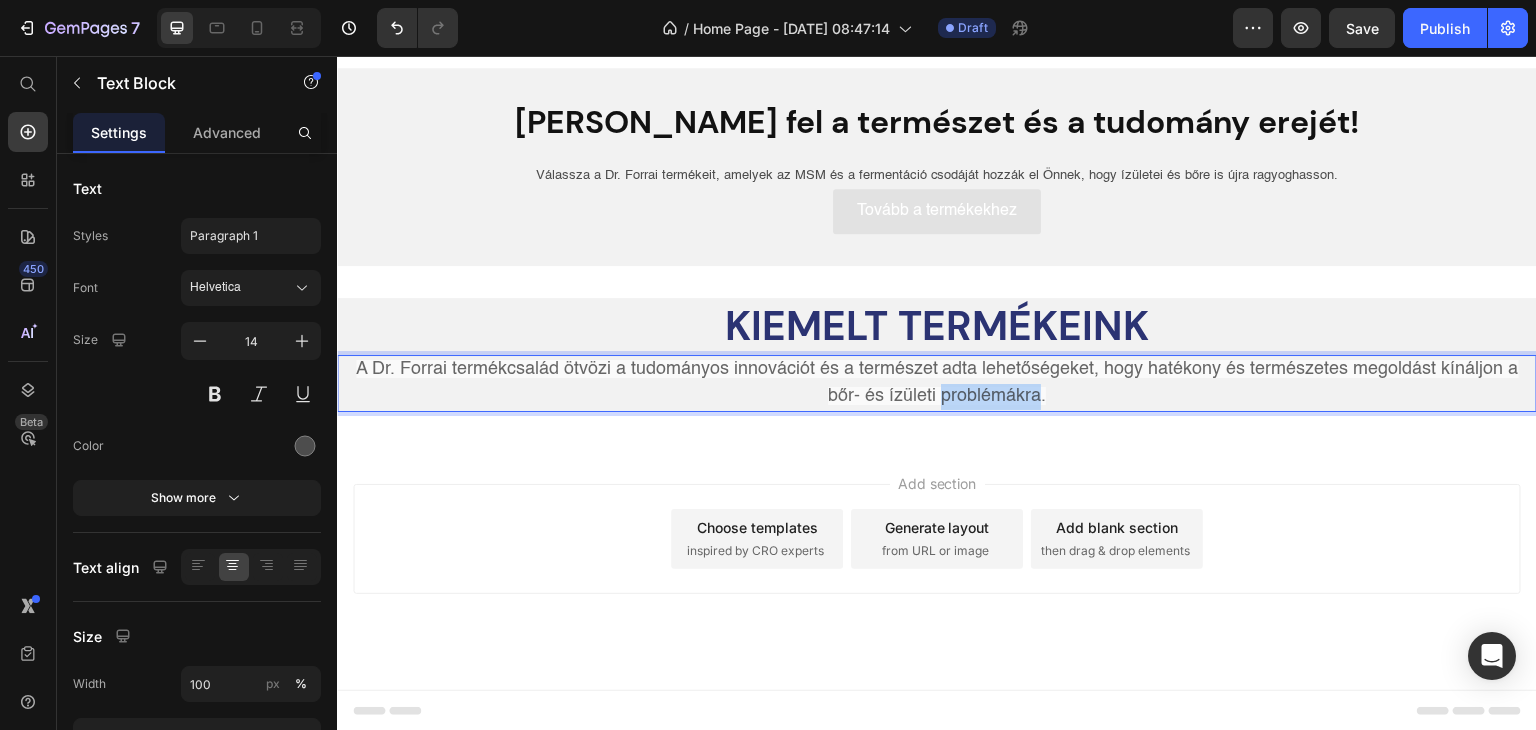 click on "A Dr. Forrai termékcsalád ötvözi a tudományos innovációt és a természet adta lehetőségeket, hogy hatékony és természetes megoldást kínáljon a bőr- és ízületi problémákra." at bounding box center [937, 382] 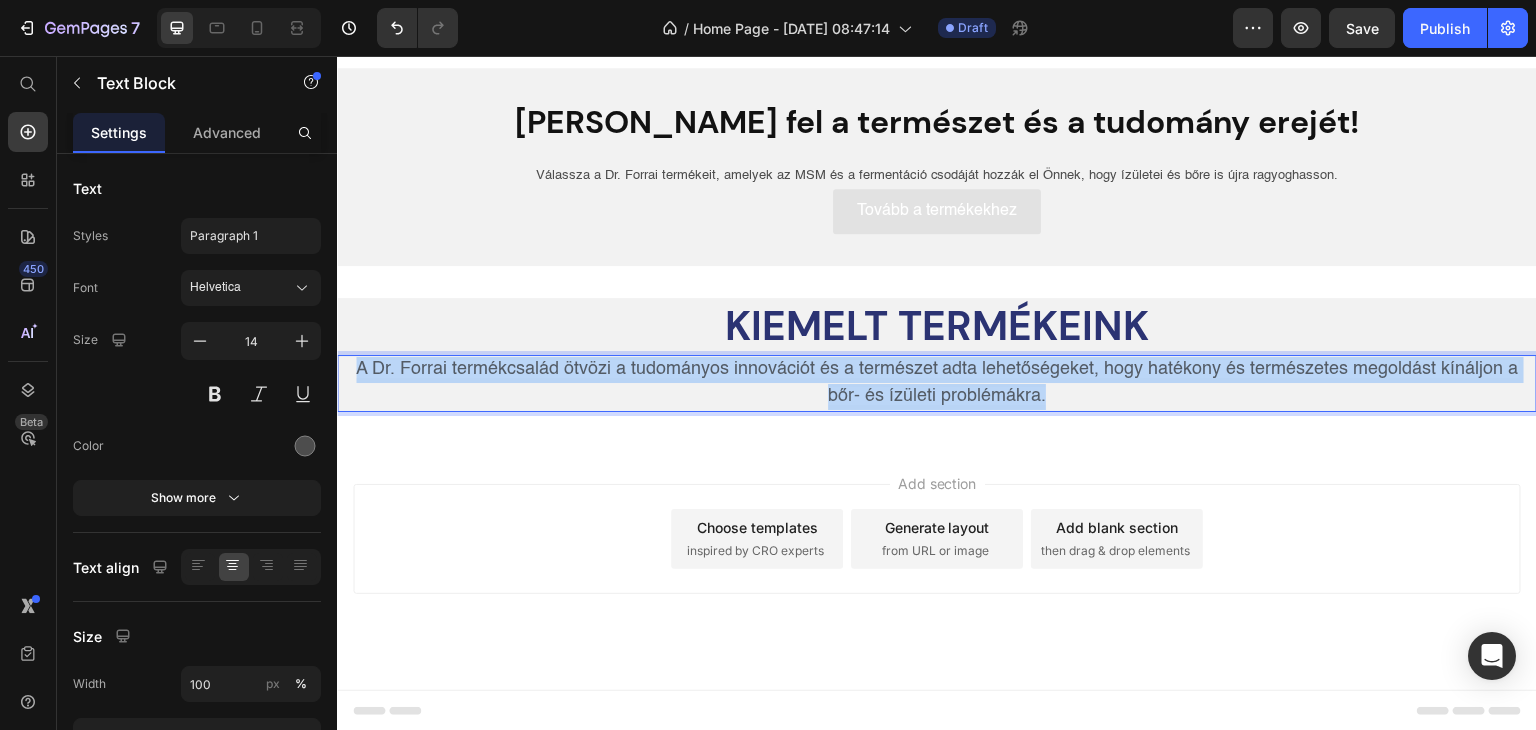 click on "A Dr. Forrai termékcsalád ötvözi a tudományos innovációt és a természet adta lehetőségeket, hogy hatékony és természetes megoldást kínáljon a bőr- és ízületi problémákra." at bounding box center (937, 382) 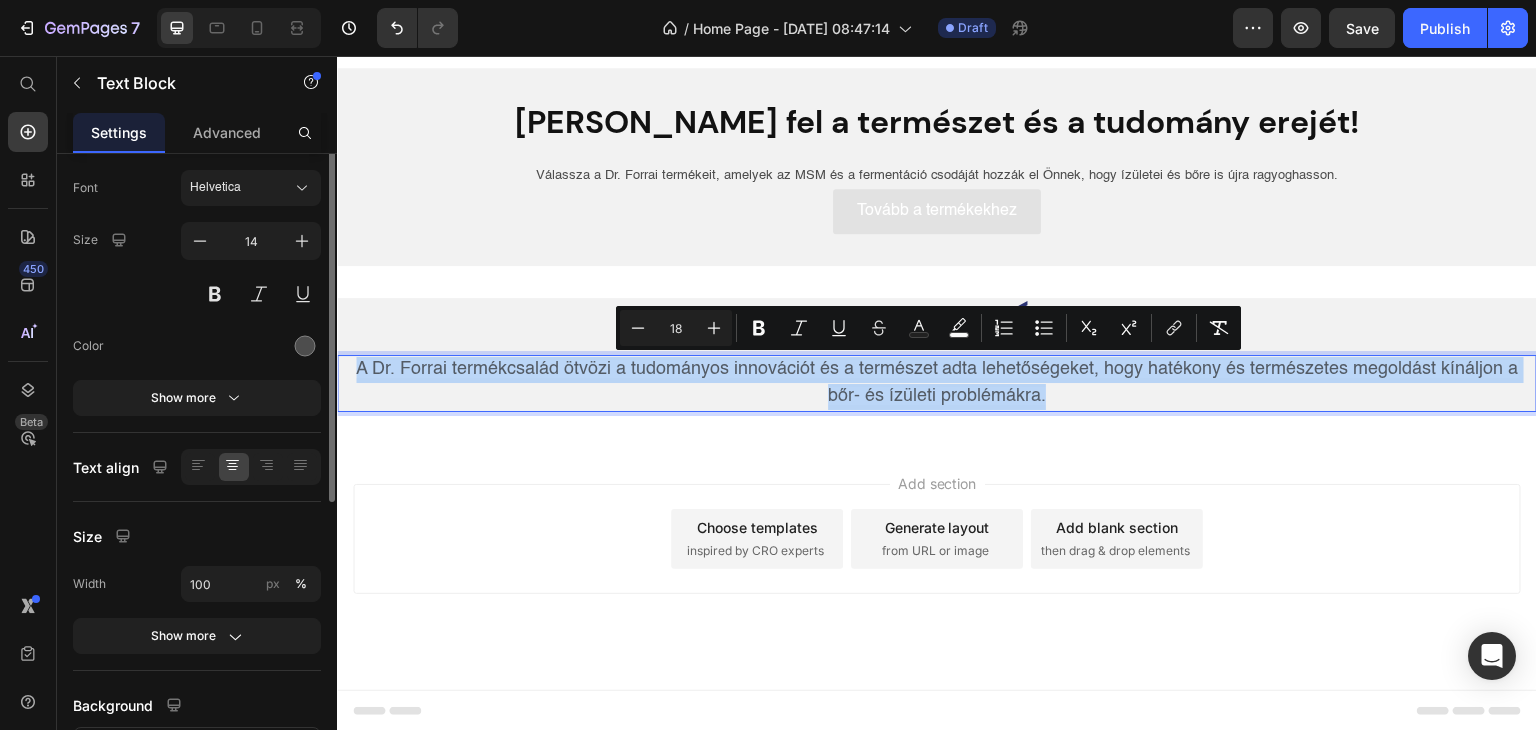 scroll, scrollTop: 0, scrollLeft: 0, axis: both 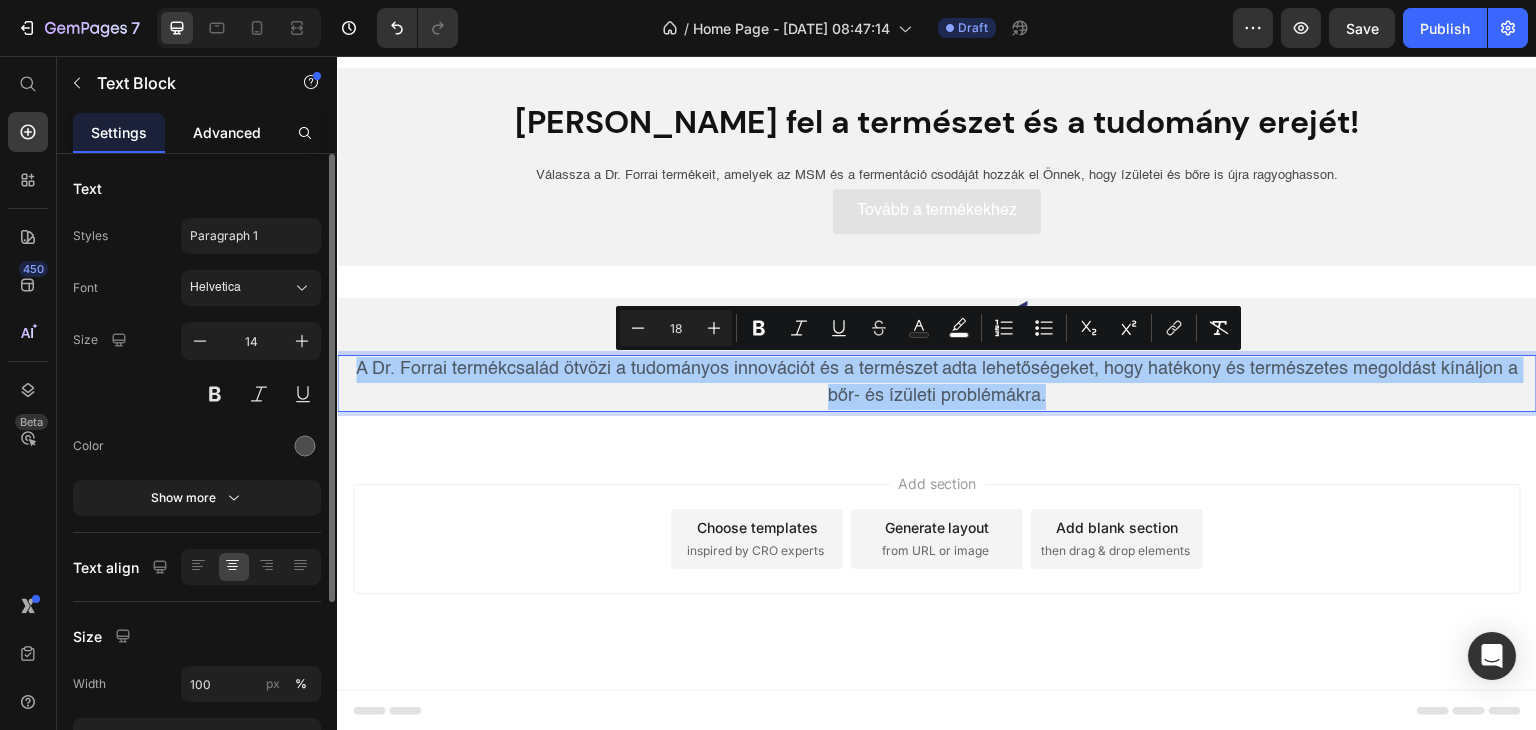 click on "Advanced" at bounding box center (227, 132) 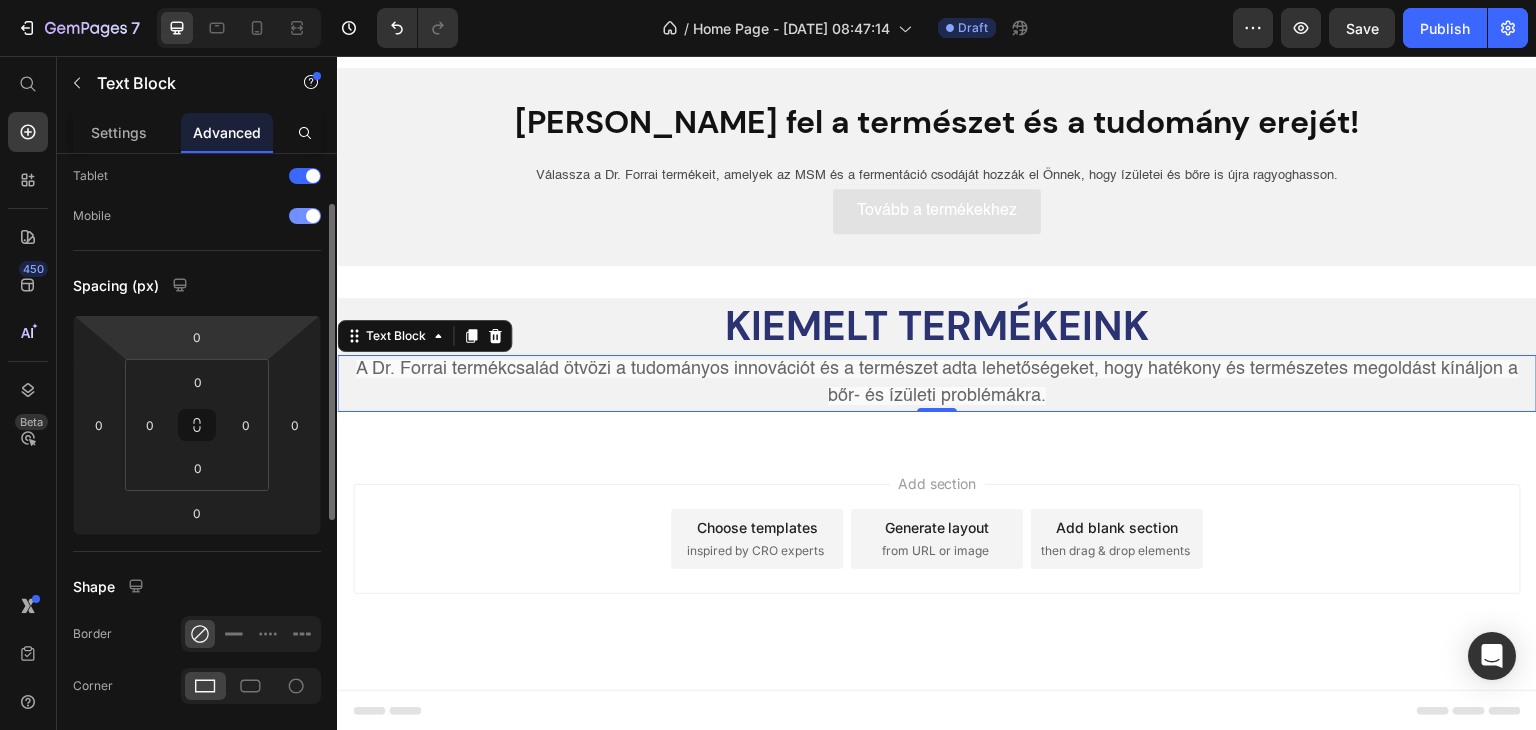 scroll, scrollTop: 0, scrollLeft: 0, axis: both 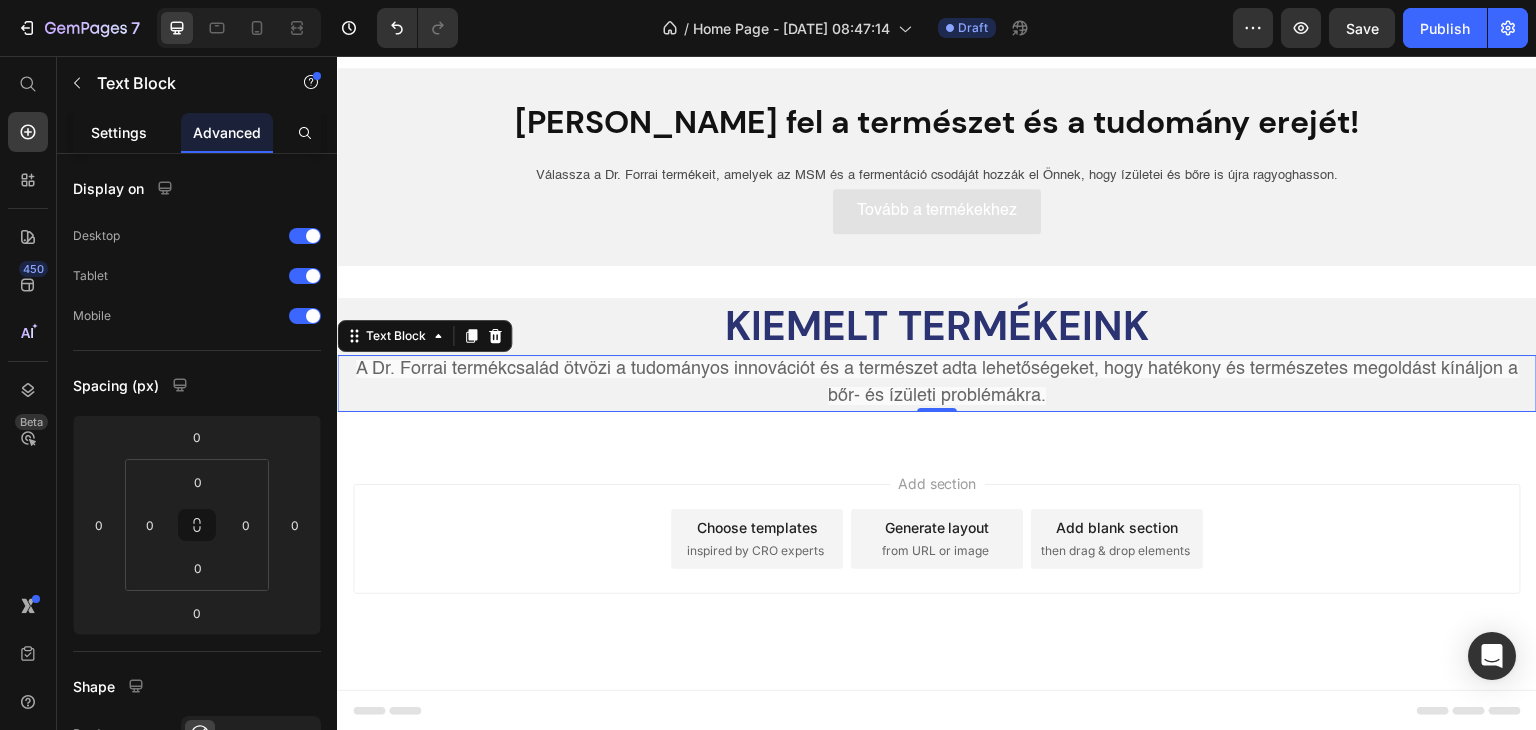 click on "Settings" at bounding box center [119, 132] 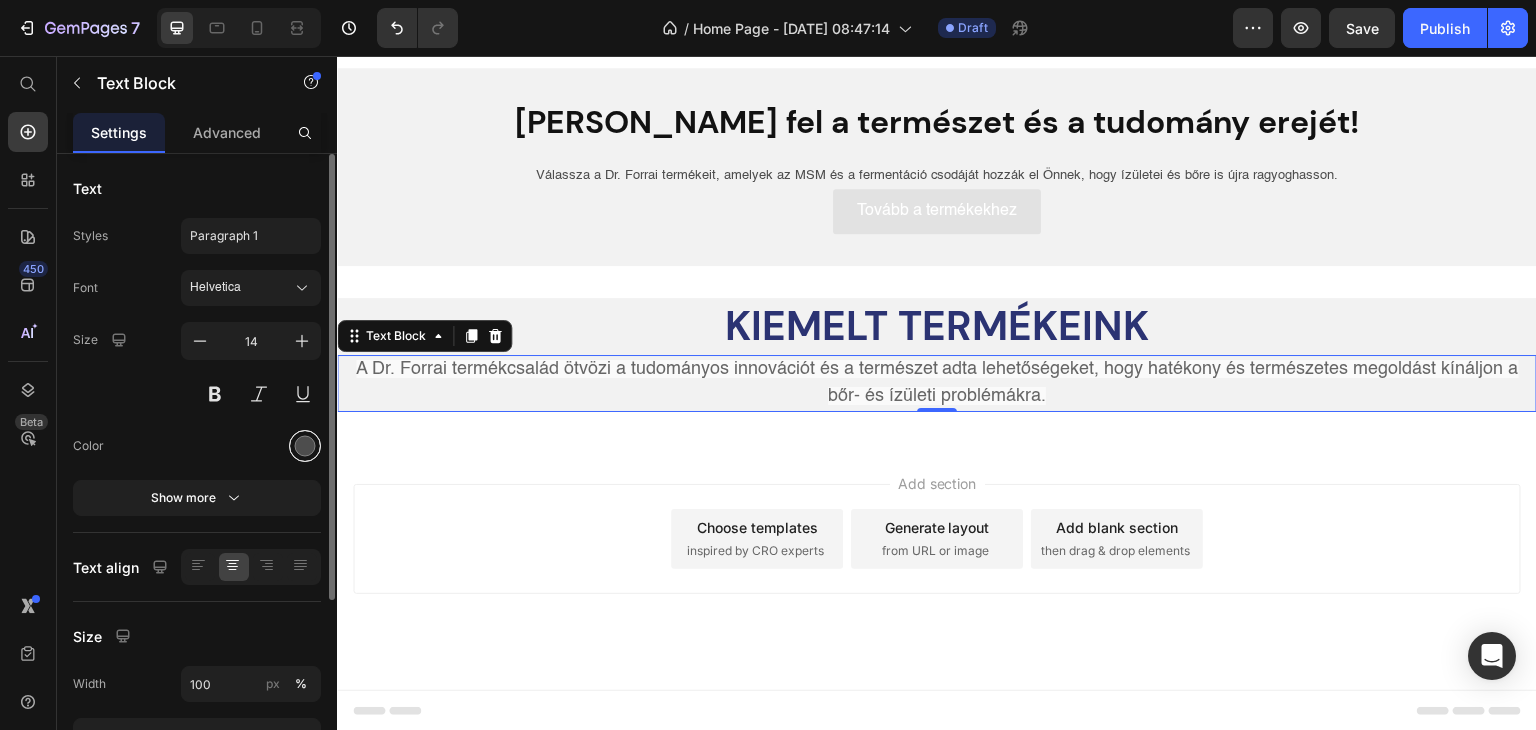 click at bounding box center [305, 446] 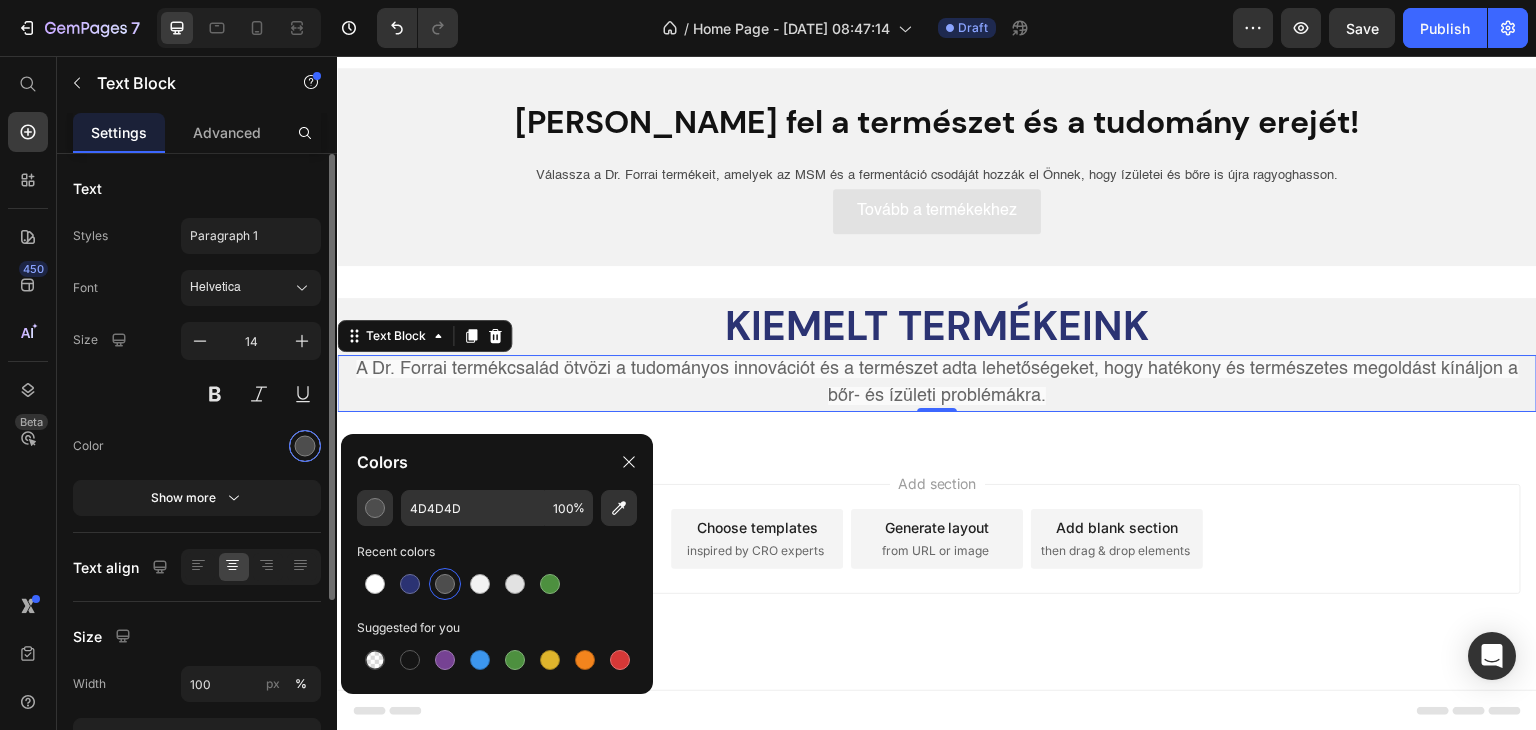 click at bounding box center [305, 446] 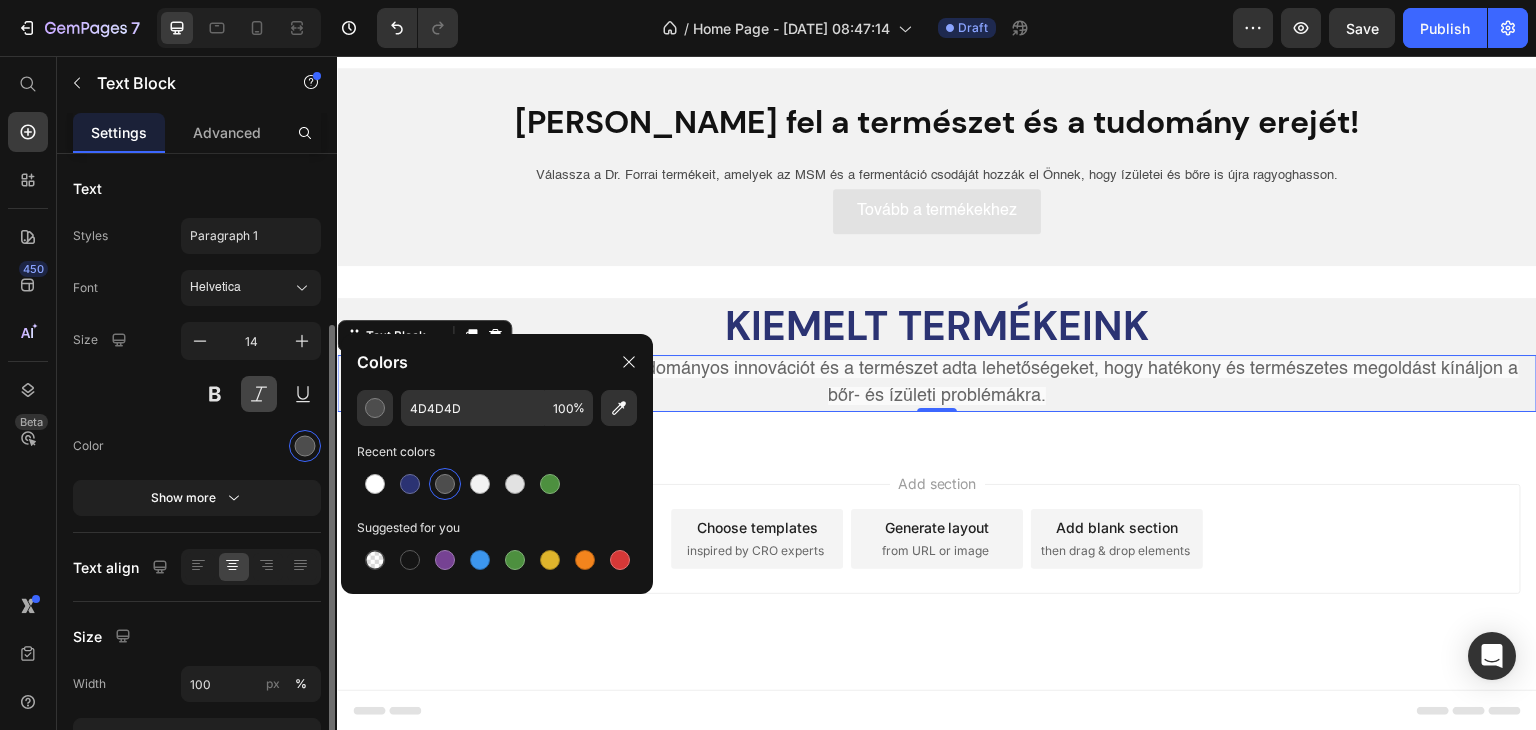 scroll, scrollTop: 200, scrollLeft: 0, axis: vertical 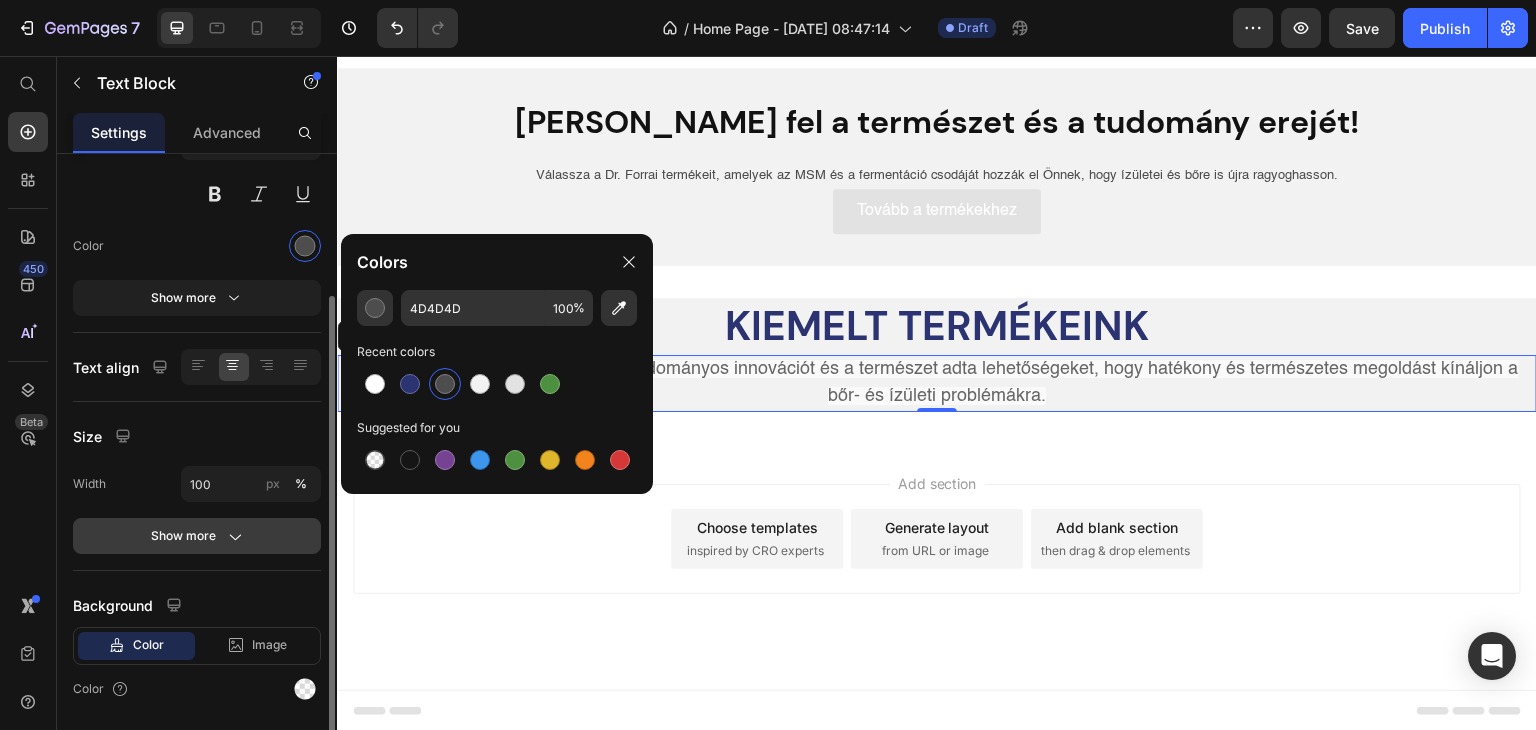 click on "Show more" at bounding box center (197, 536) 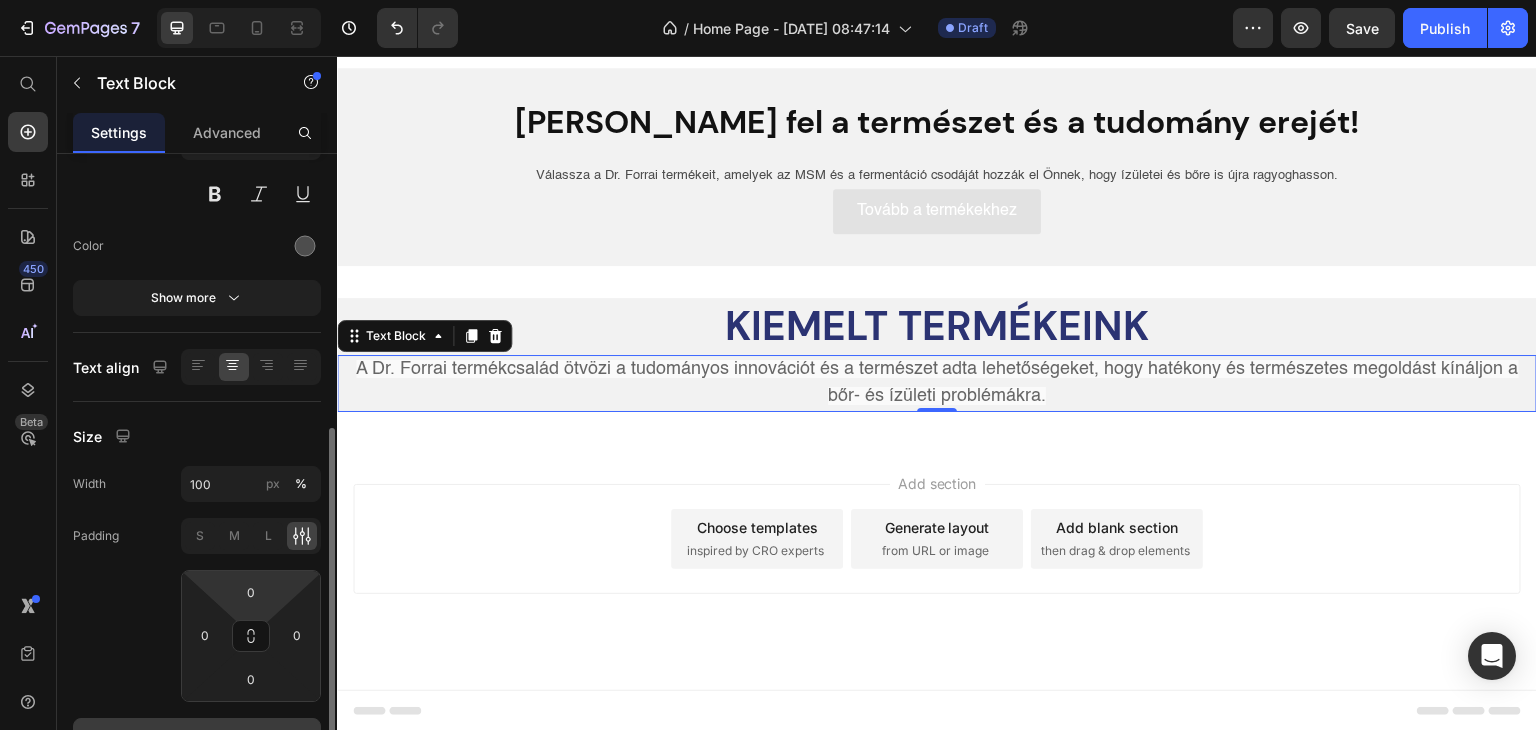 scroll, scrollTop: 460, scrollLeft: 0, axis: vertical 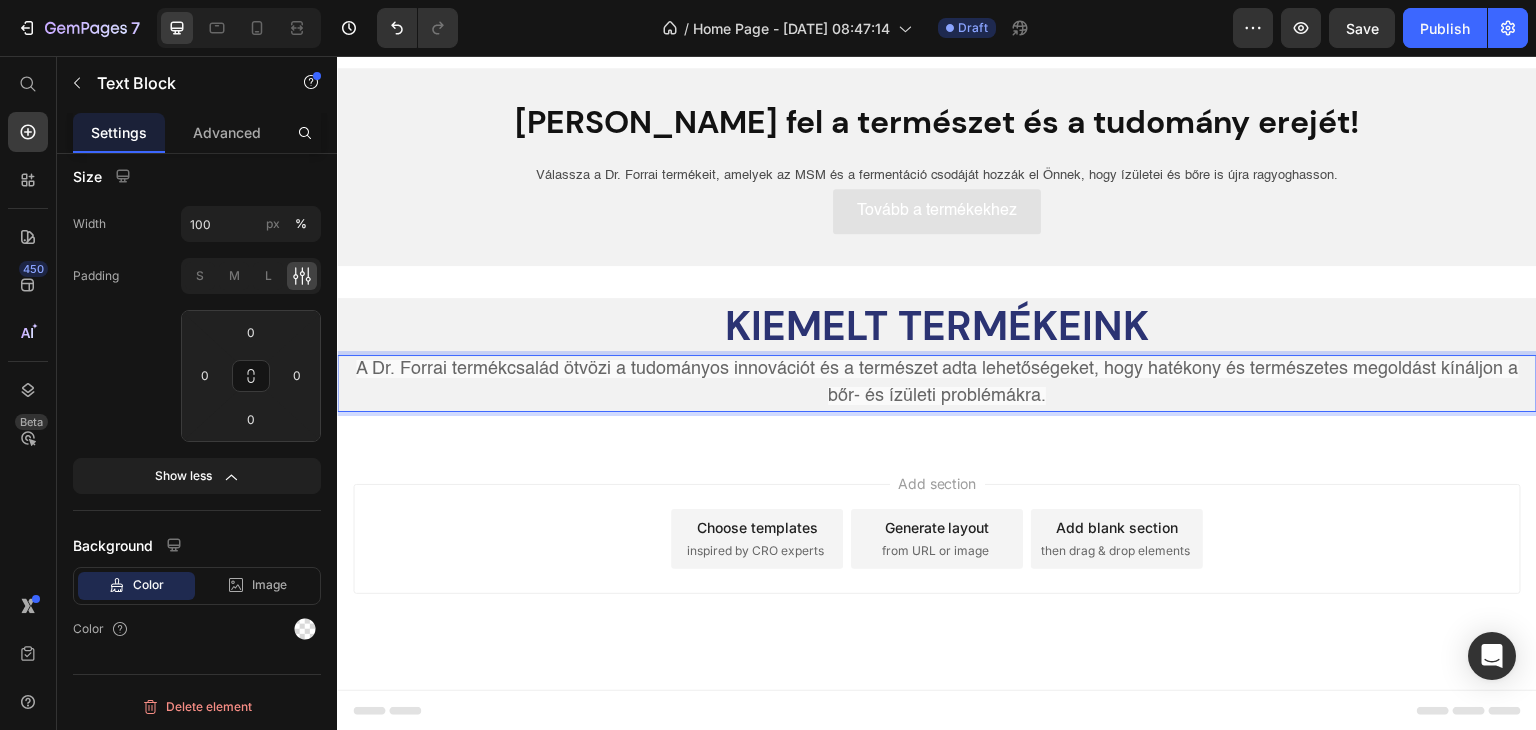 click on "A Dr. Forrai termékcsalád ötvözi a tudományos innovációt és a természet adta lehetőségeket, hogy hatékony és természetes megoldást kínáljon a bőr- és ízületi problémákra." at bounding box center (937, 383) 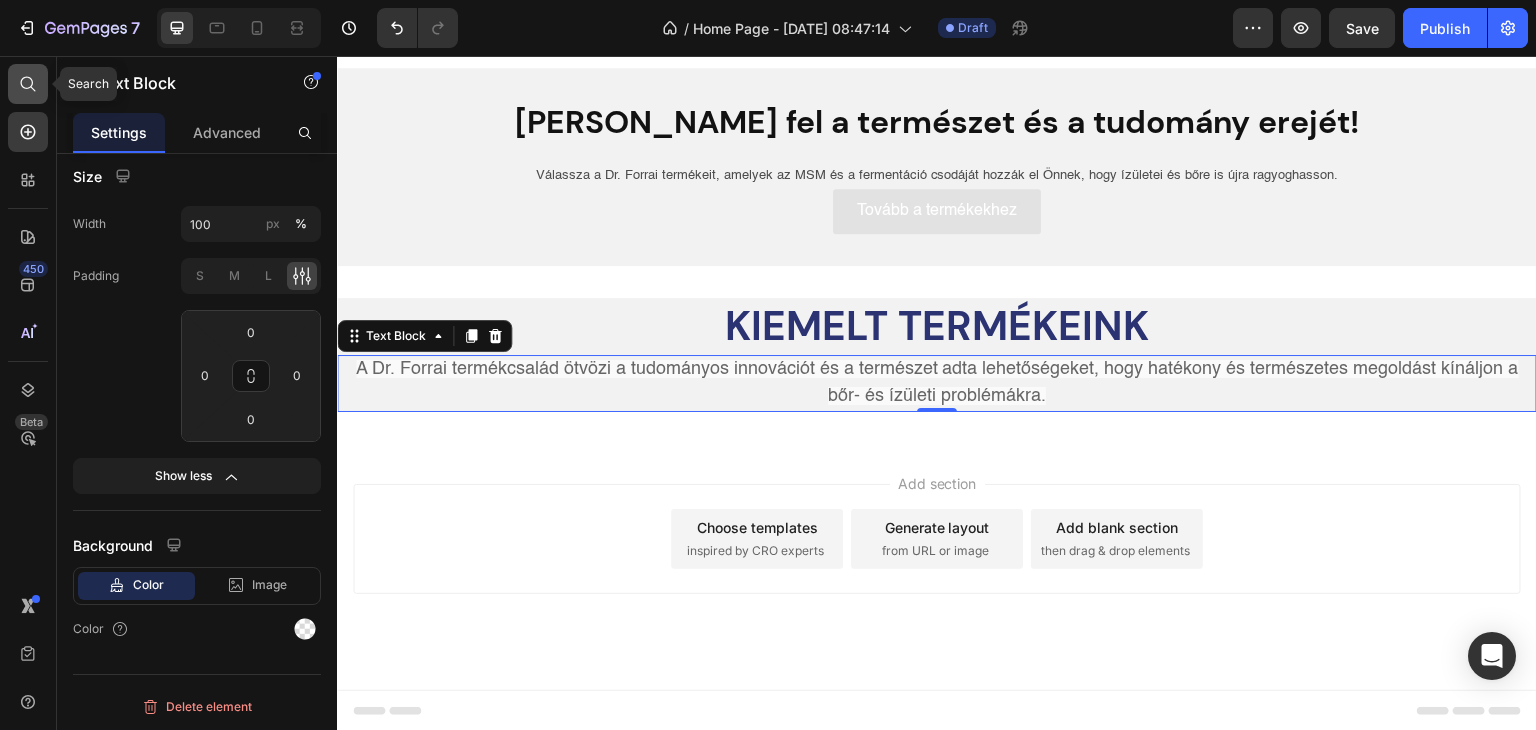click 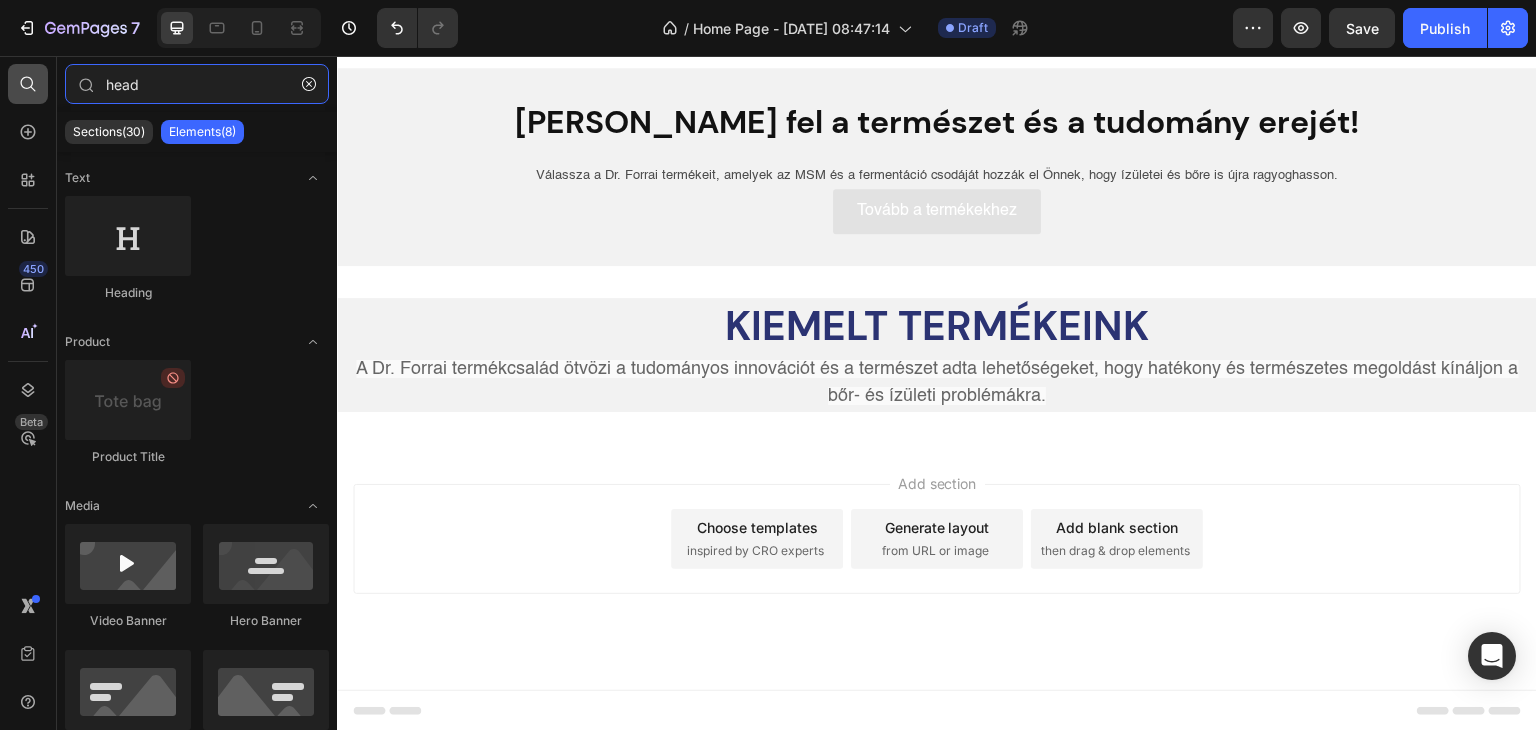 drag, startPoint x: 153, startPoint y: 86, endPoint x: 42, endPoint y: 94, distance: 111.28792 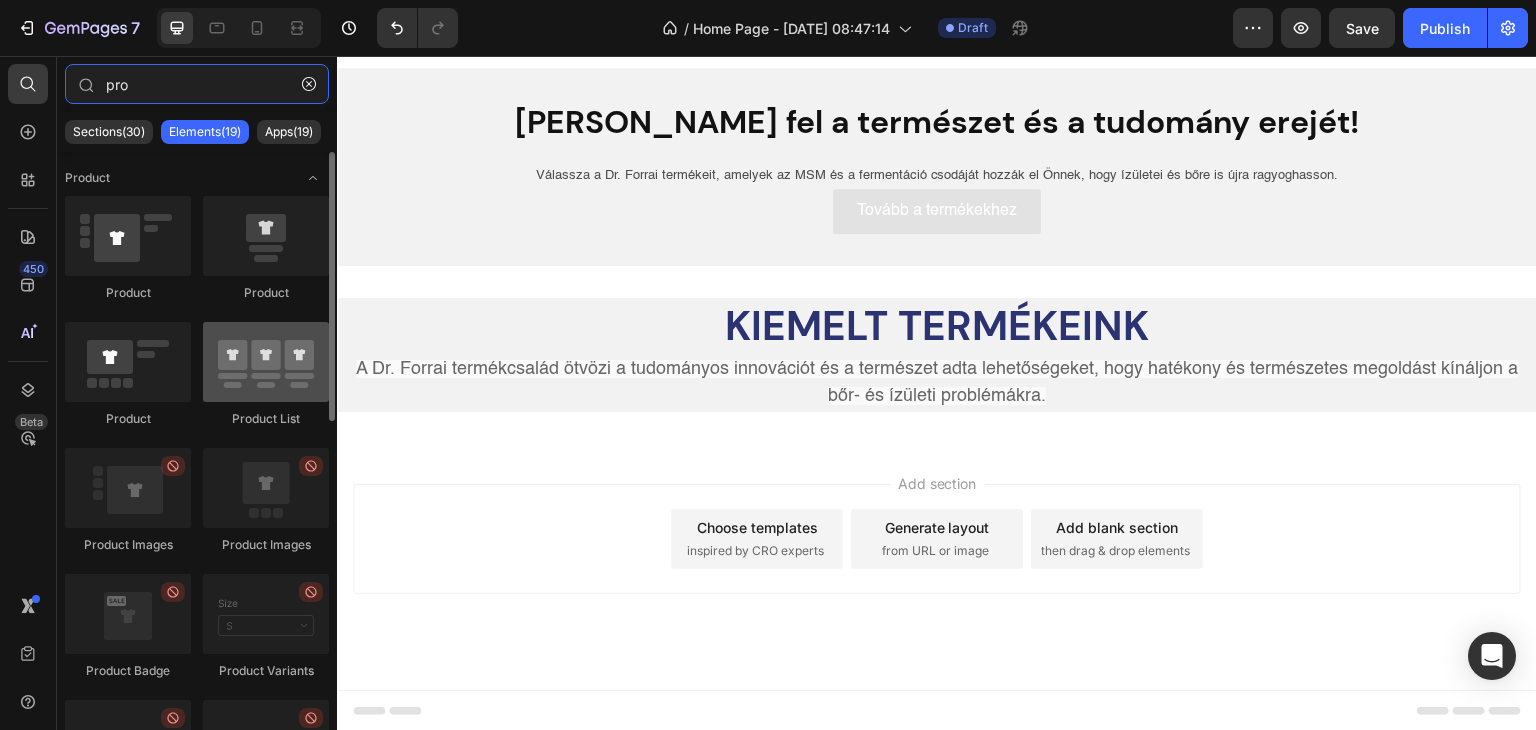 type on "pro" 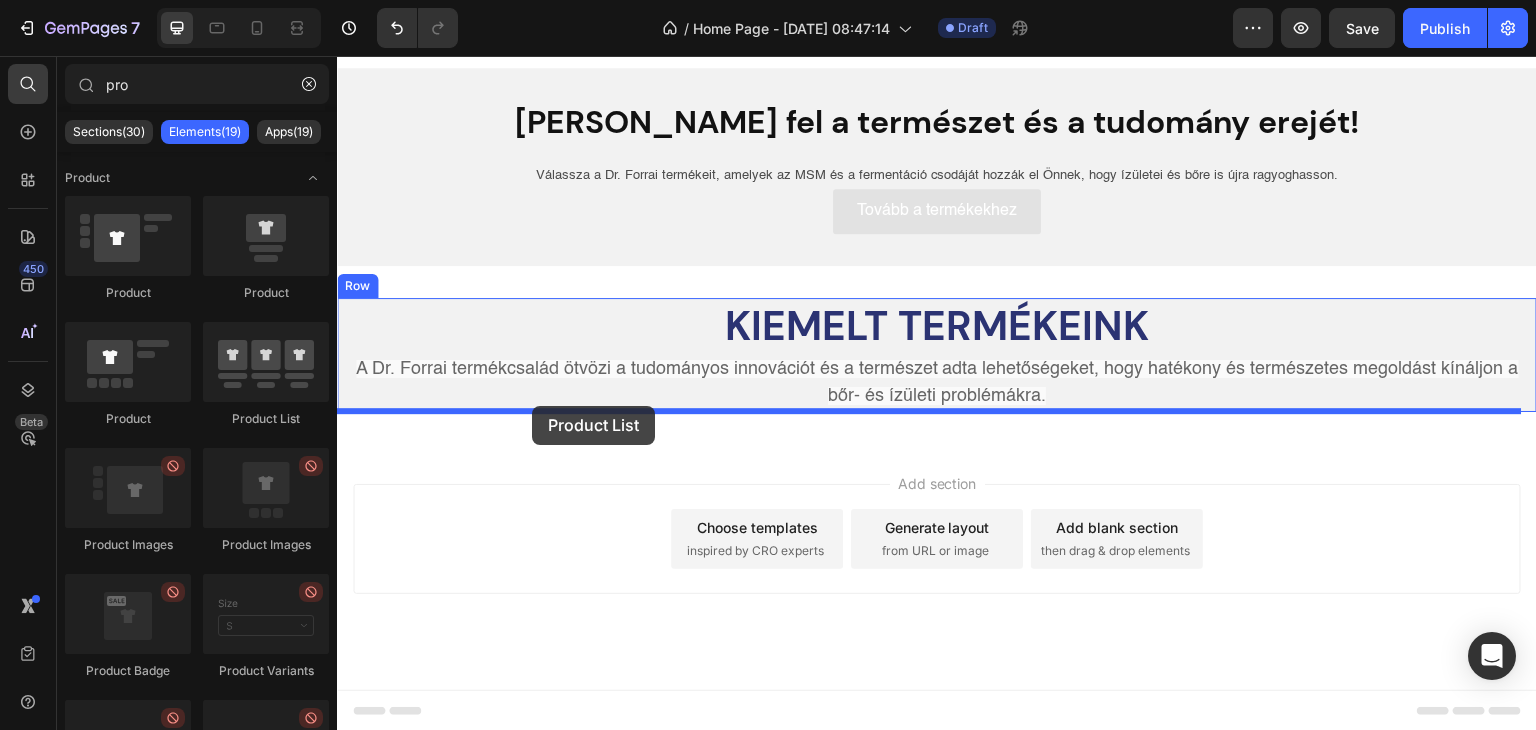 drag, startPoint x: 589, startPoint y: 444, endPoint x: 532, endPoint y: 406, distance: 68.50548 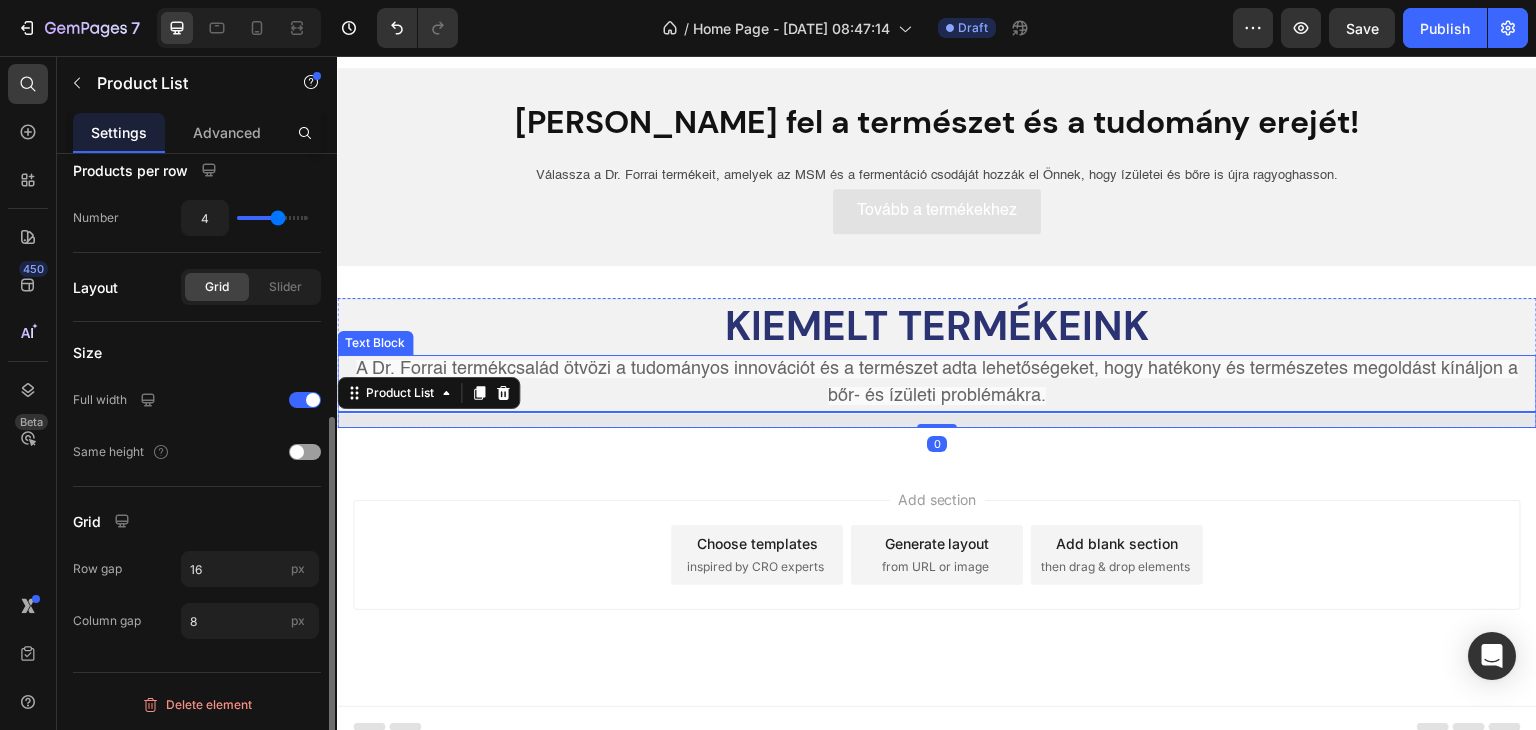 scroll, scrollTop: 0, scrollLeft: 0, axis: both 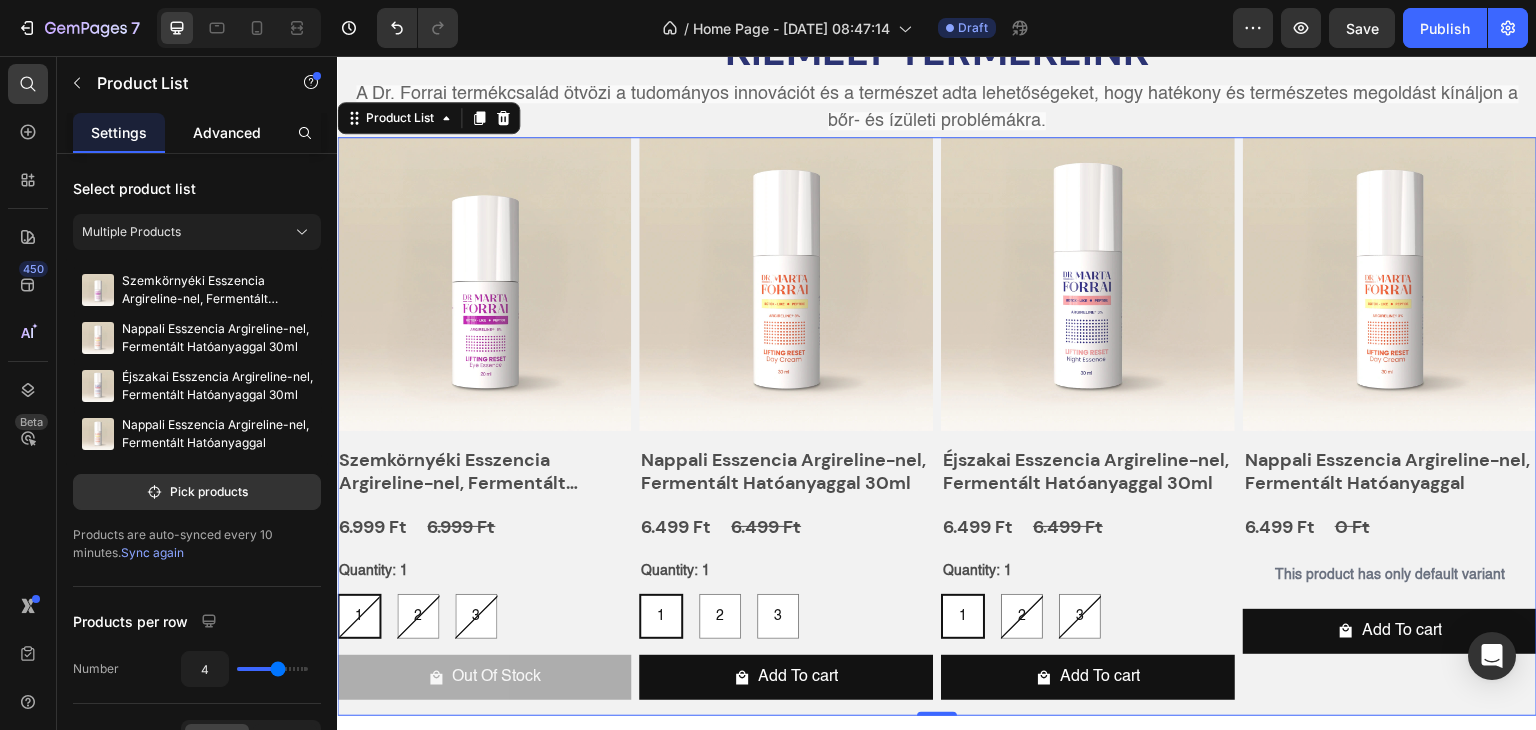 click on "Advanced" at bounding box center (227, 132) 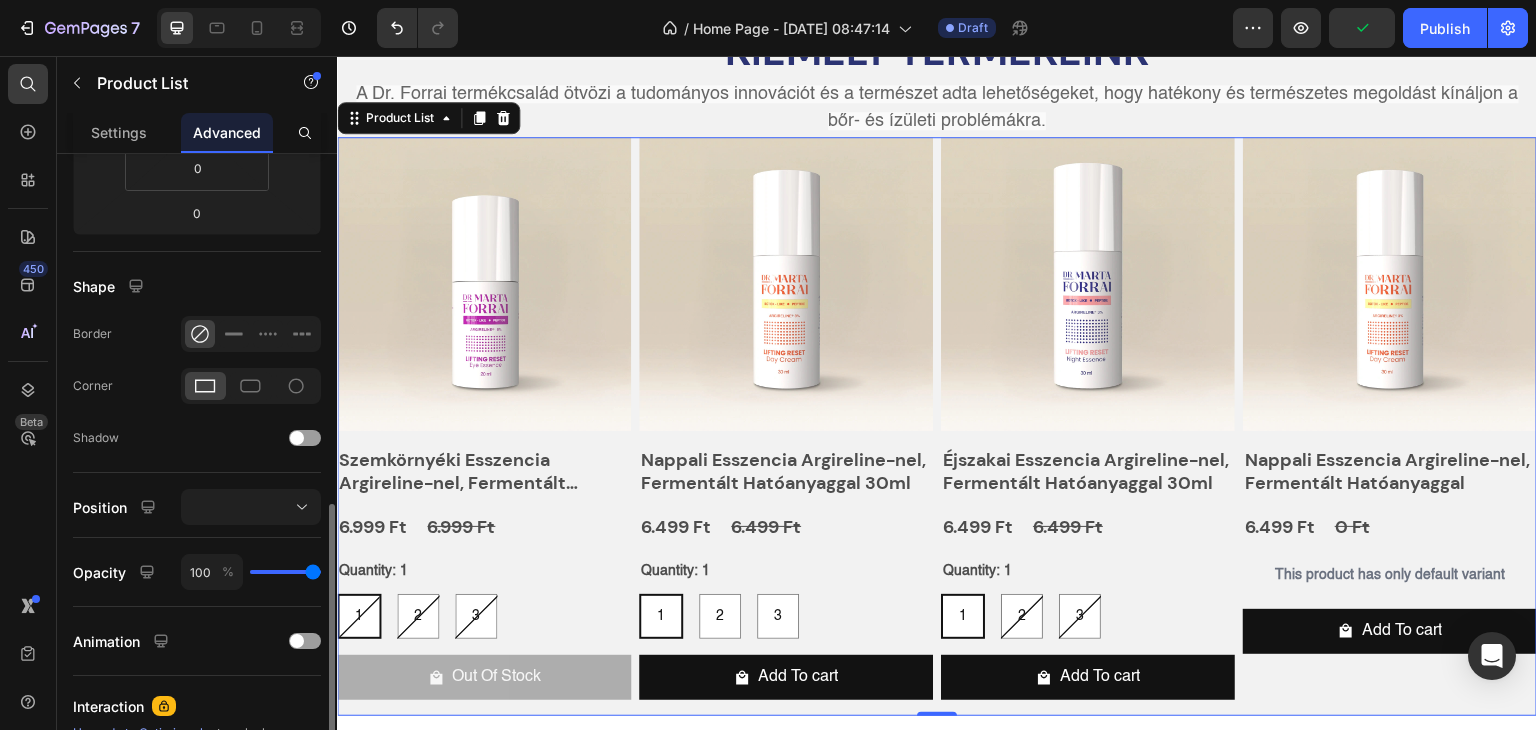 scroll, scrollTop: 634, scrollLeft: 0, axis: vertical 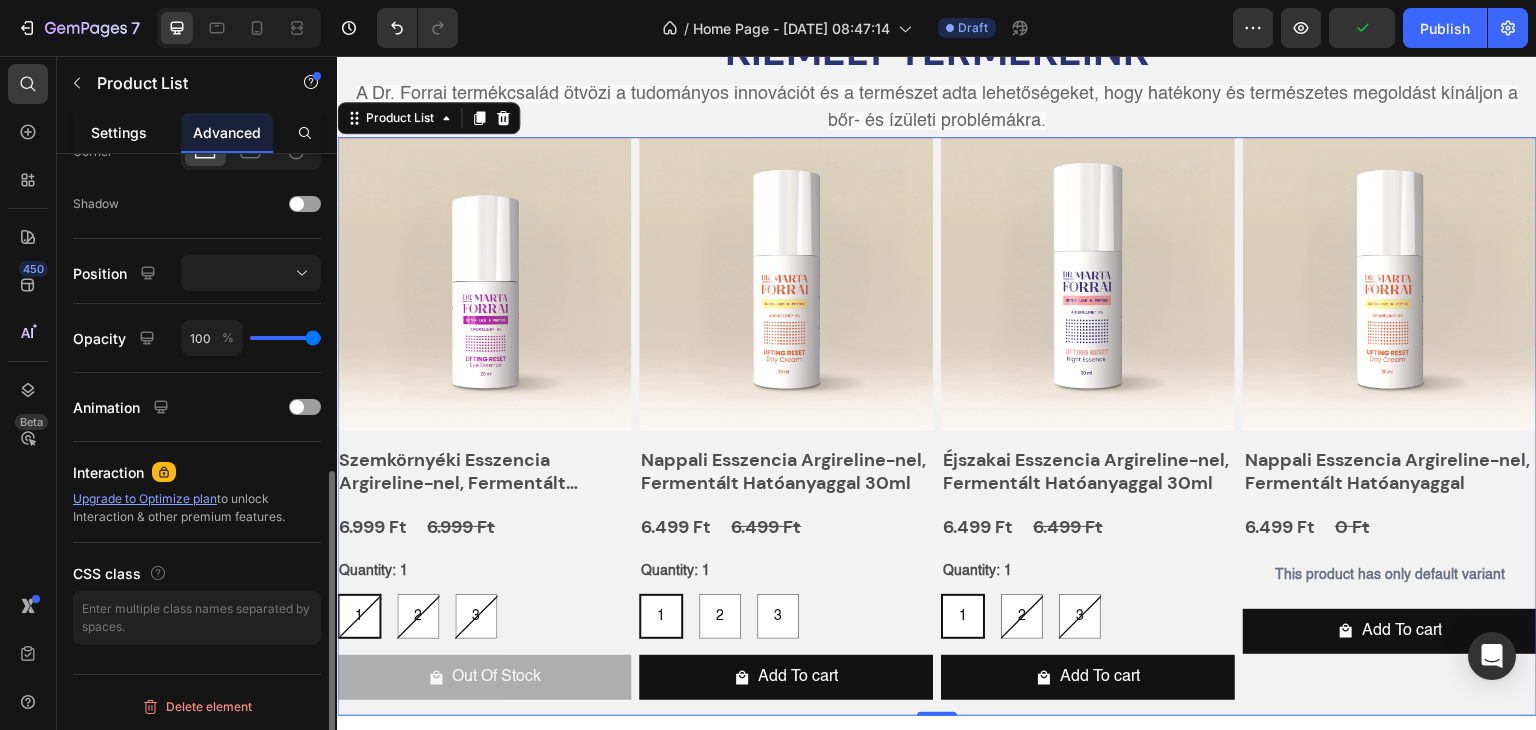 click on "Settings" 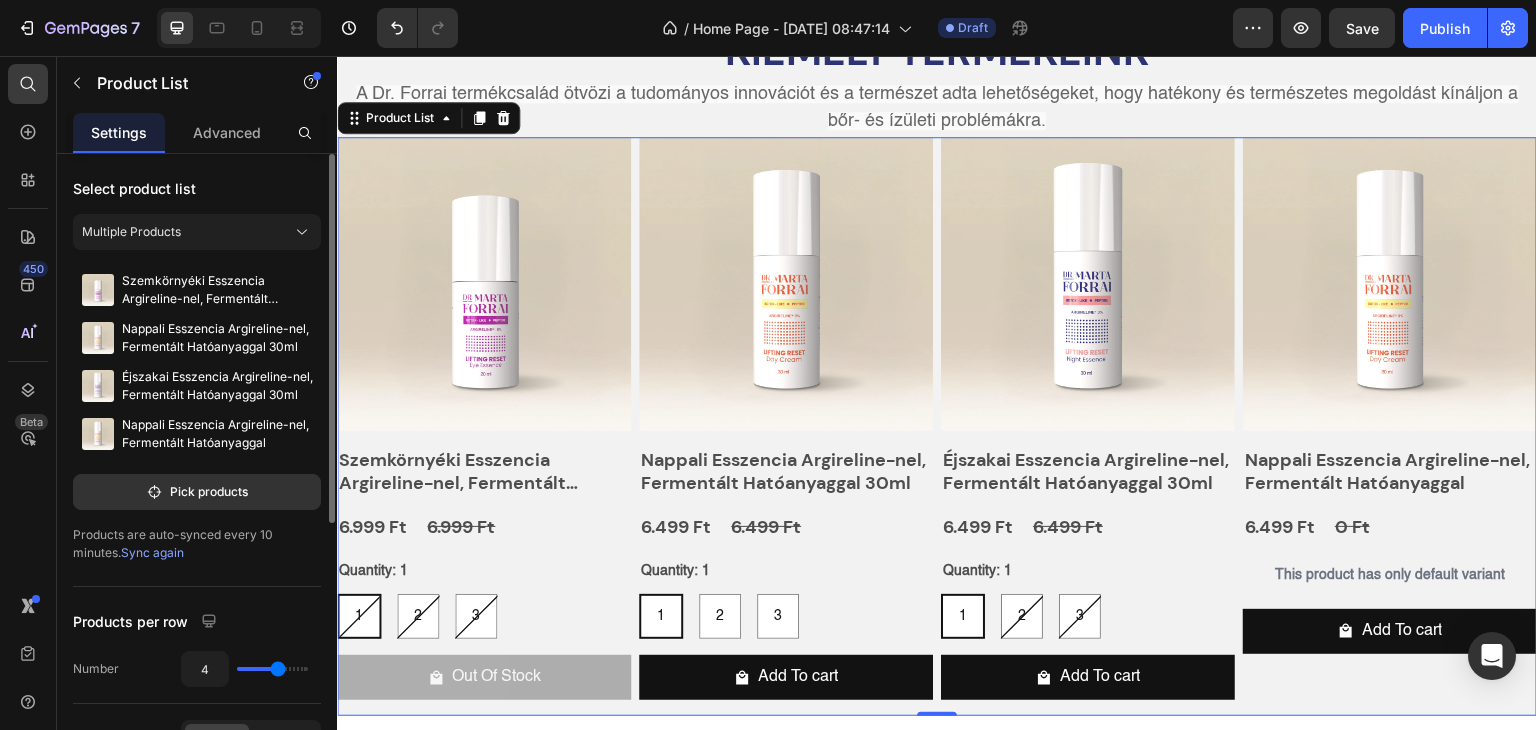 scroll, scrollTop: 450, scrollLeft: 0, axis: vertical 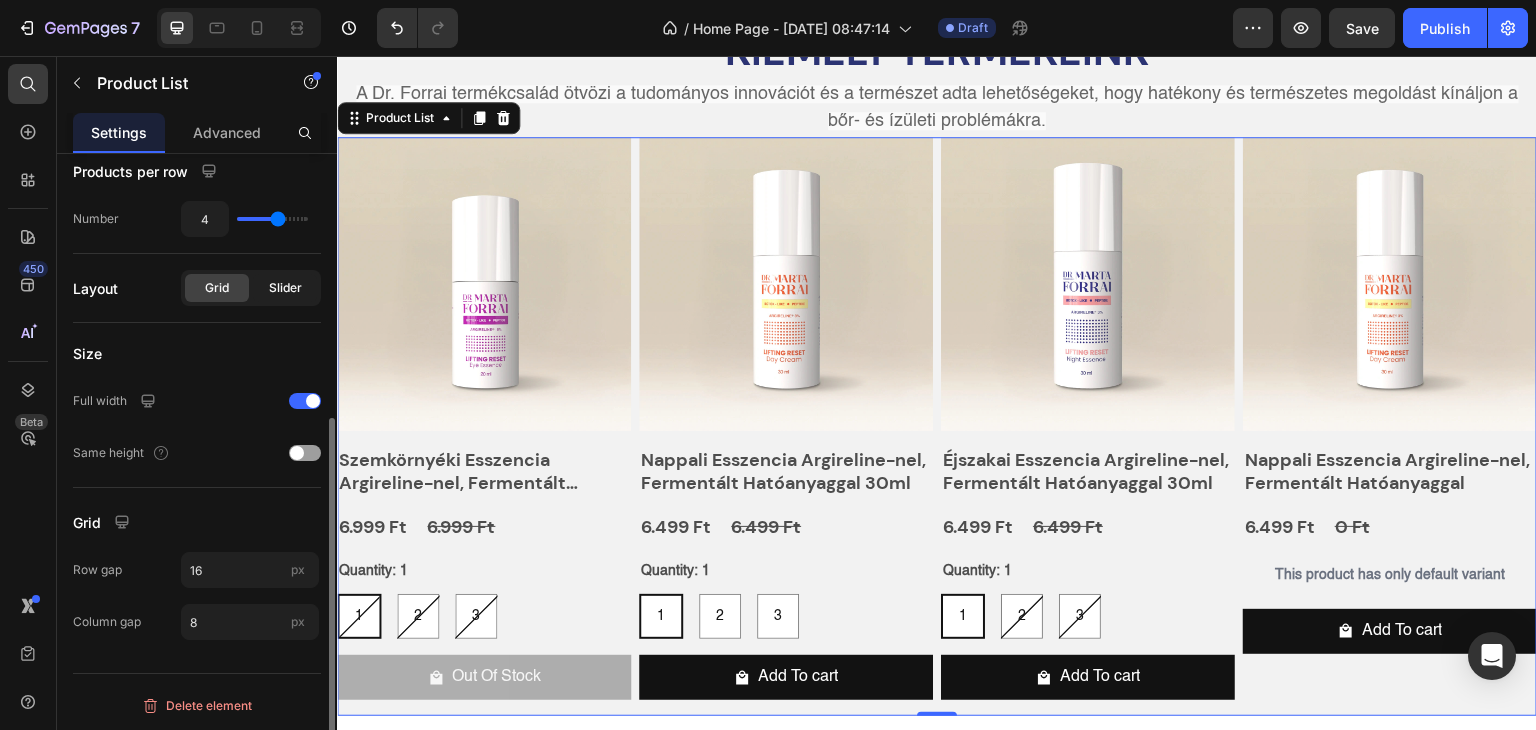 click on "Slider" 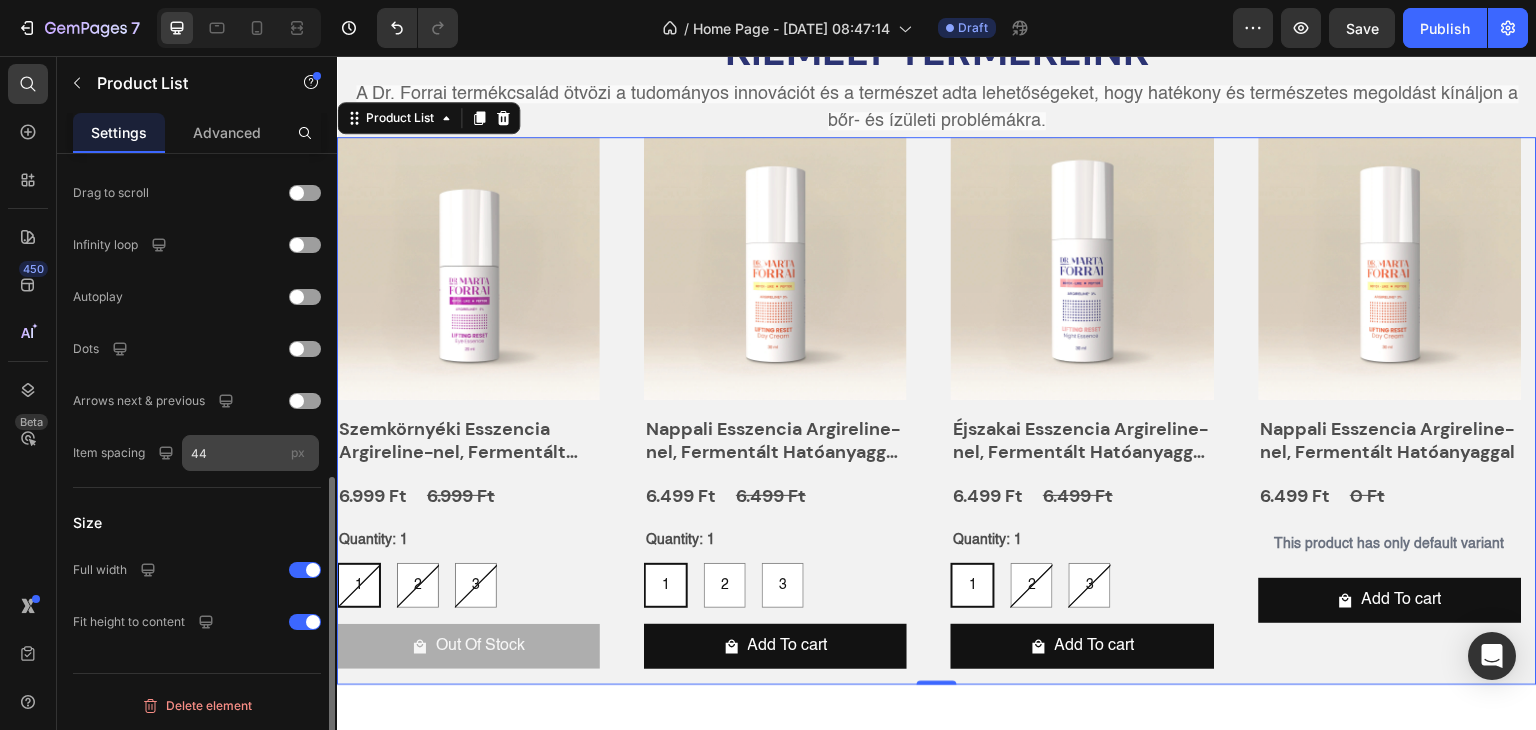 scroll, scrollTop: 358, scrollLeft: 0, axis: vertical 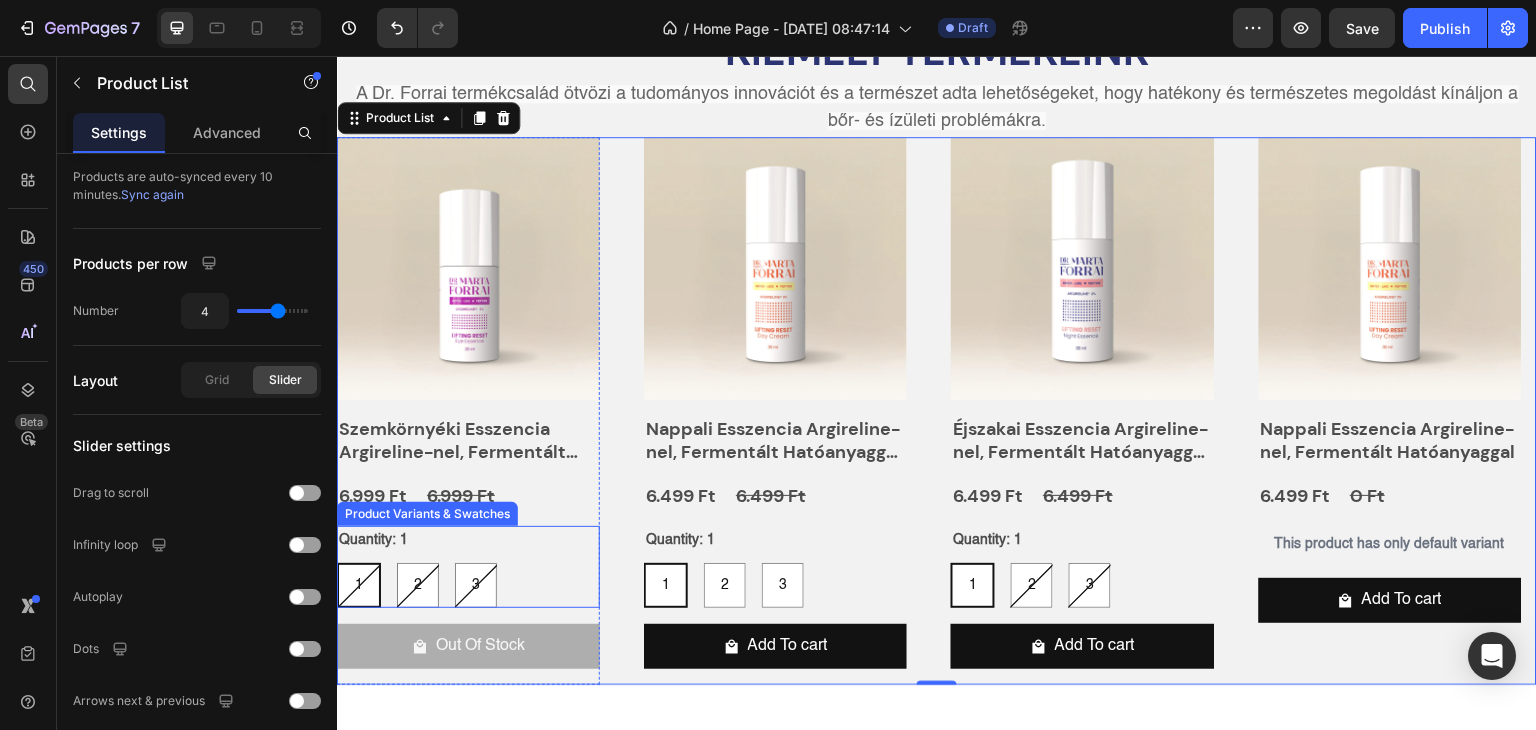 click on "Quantity: 1 1 1 1 2 2 2 3 3 3" at bounding box center [468, 567] 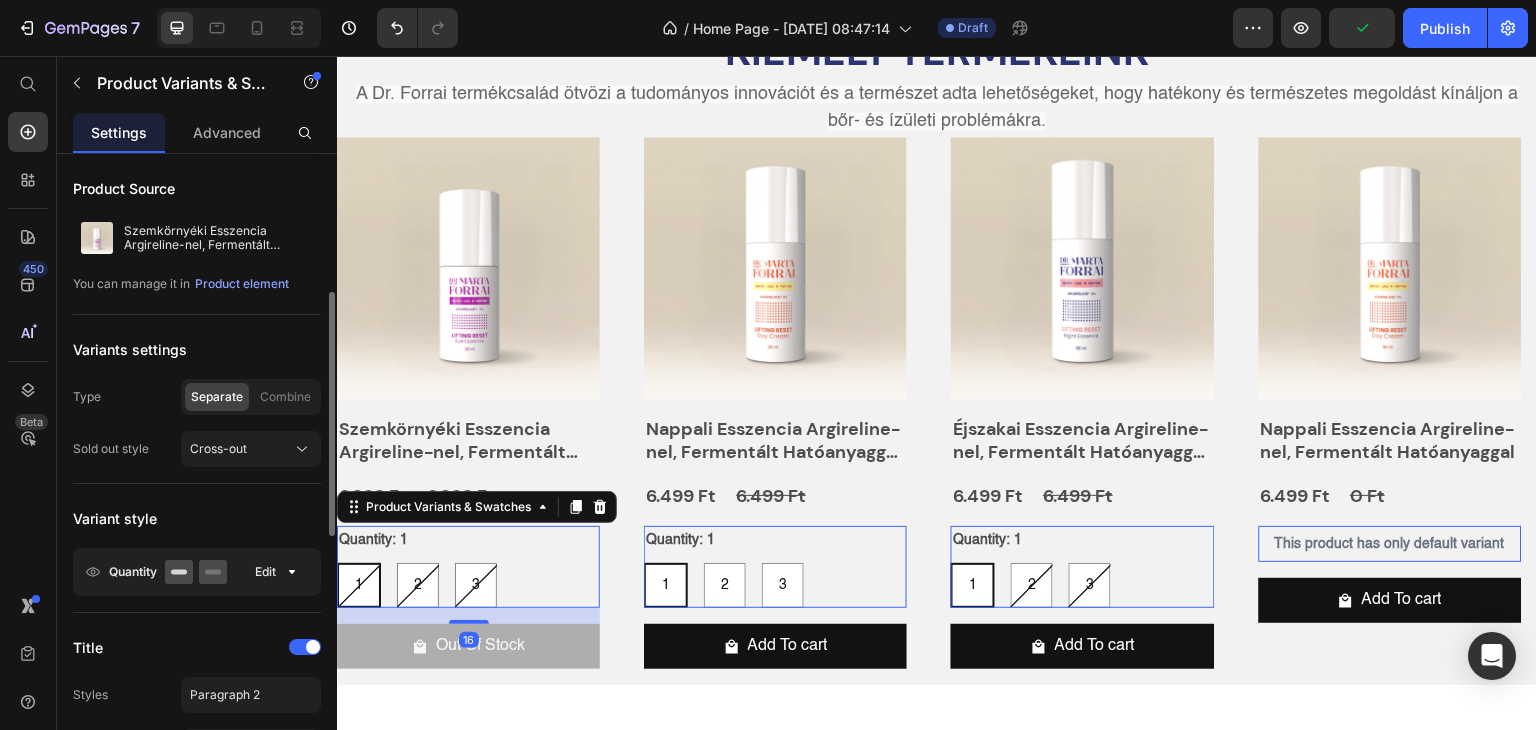 scroll, scrollTop: 200, scrollLeft: 0, axis: vertical 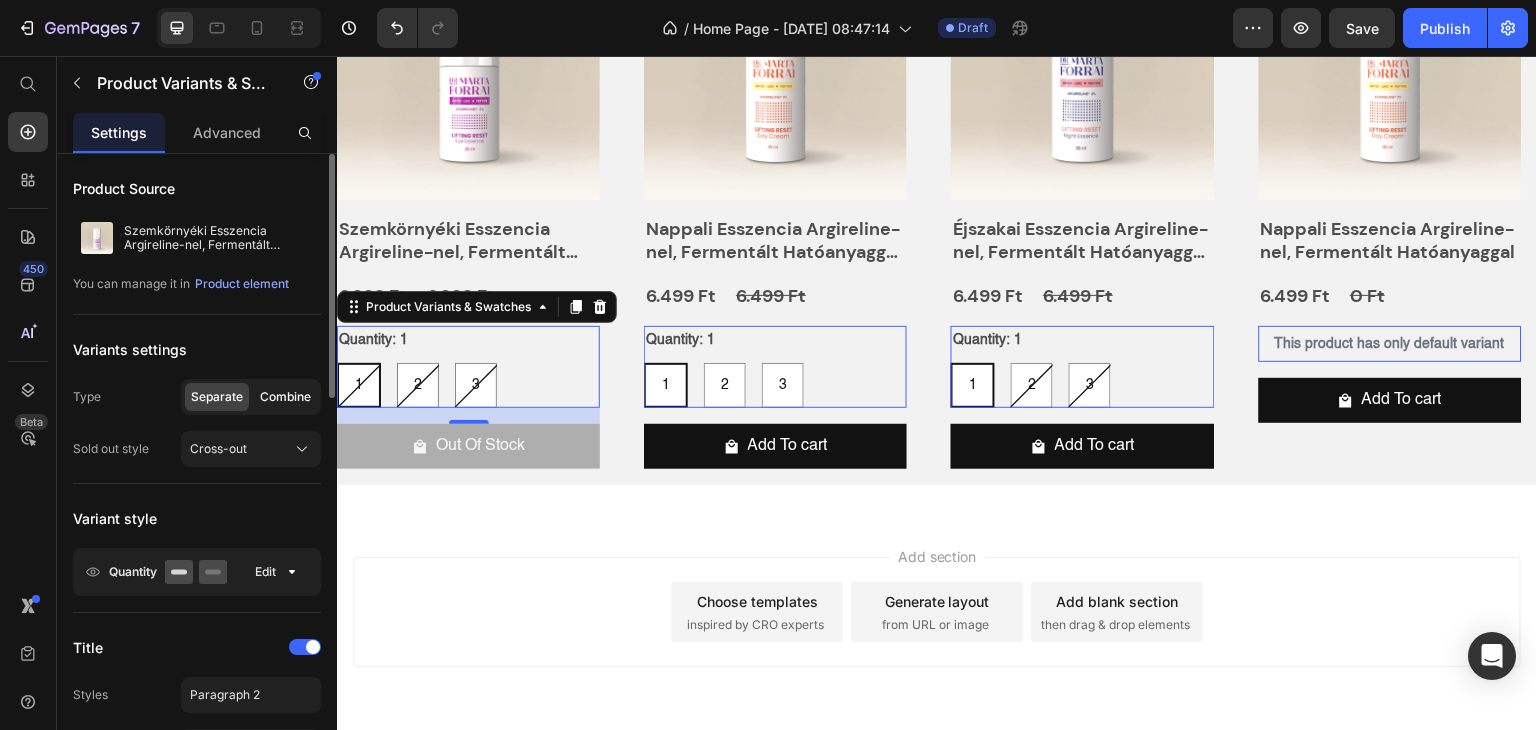 click on "Combine" 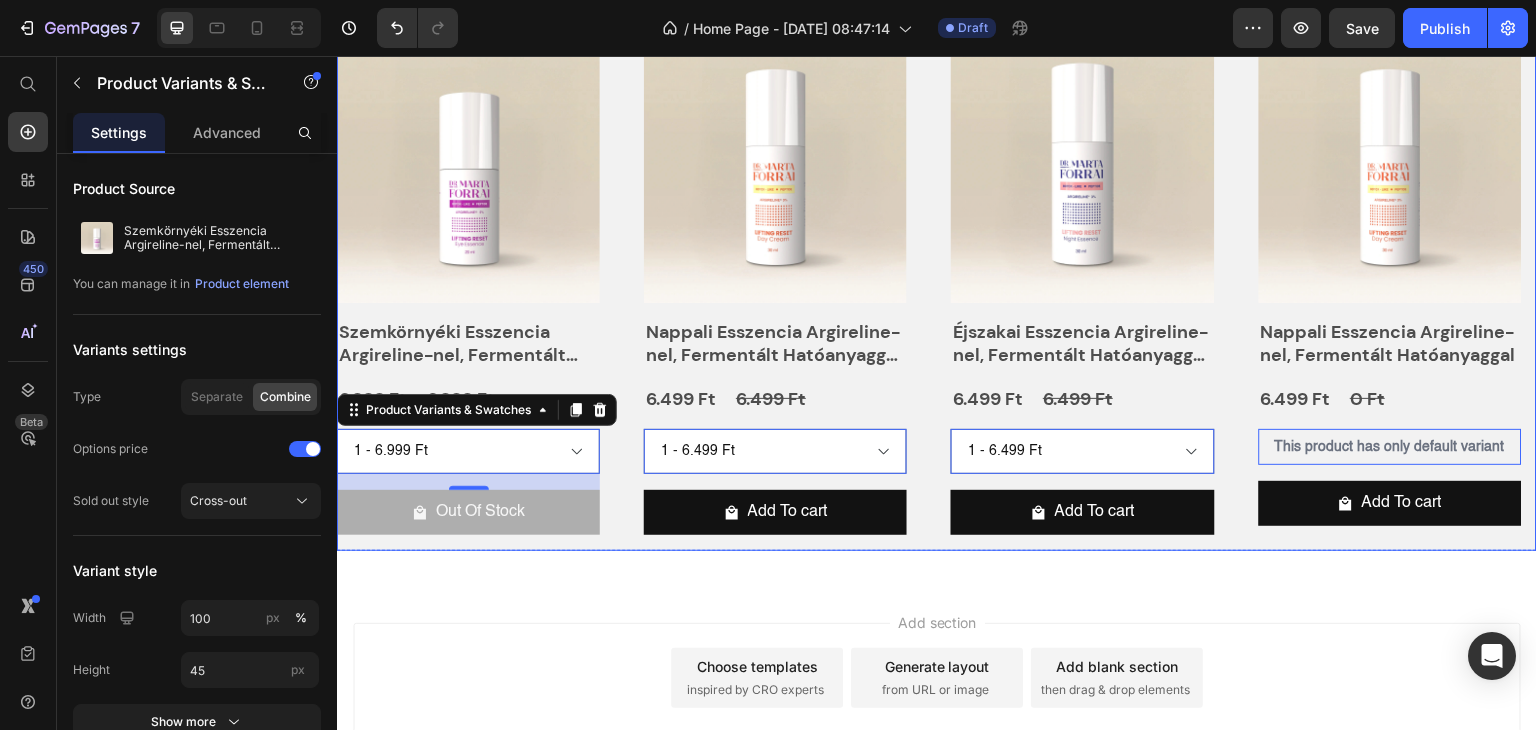 scroll, scrollTop: 1011, scrollLeft: 0, axis: vertical 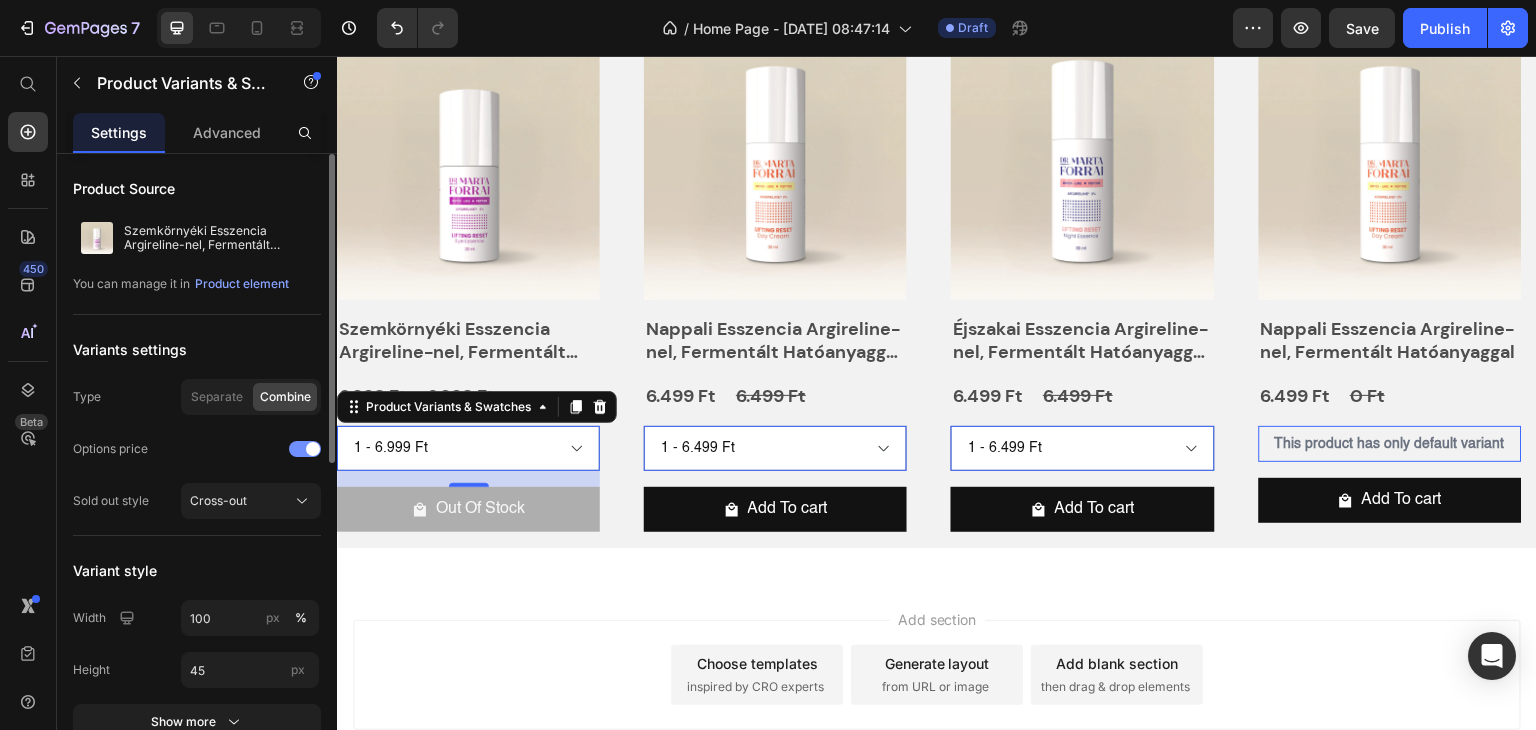 click at bounding box center [313, 449] 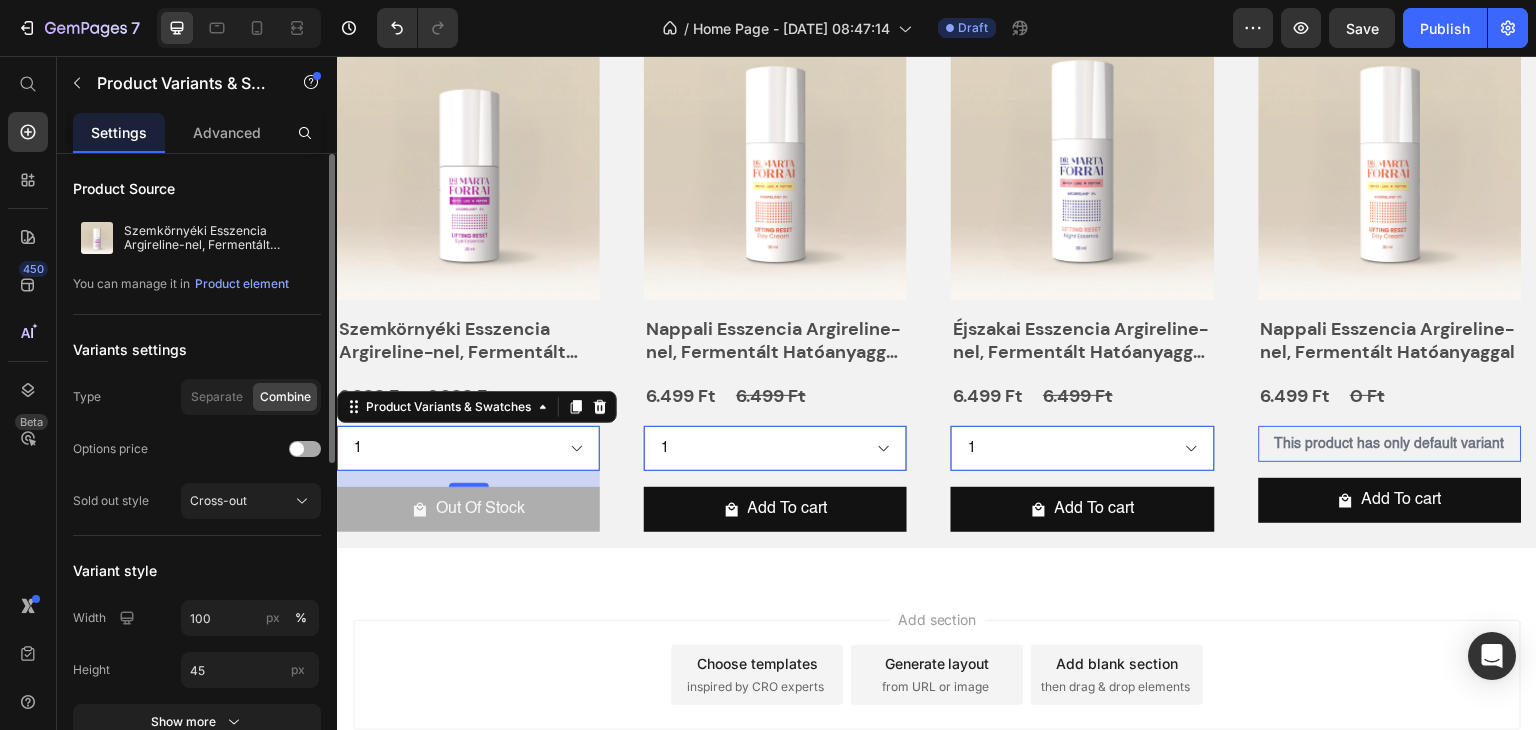 click at bounding box center [305, 449] 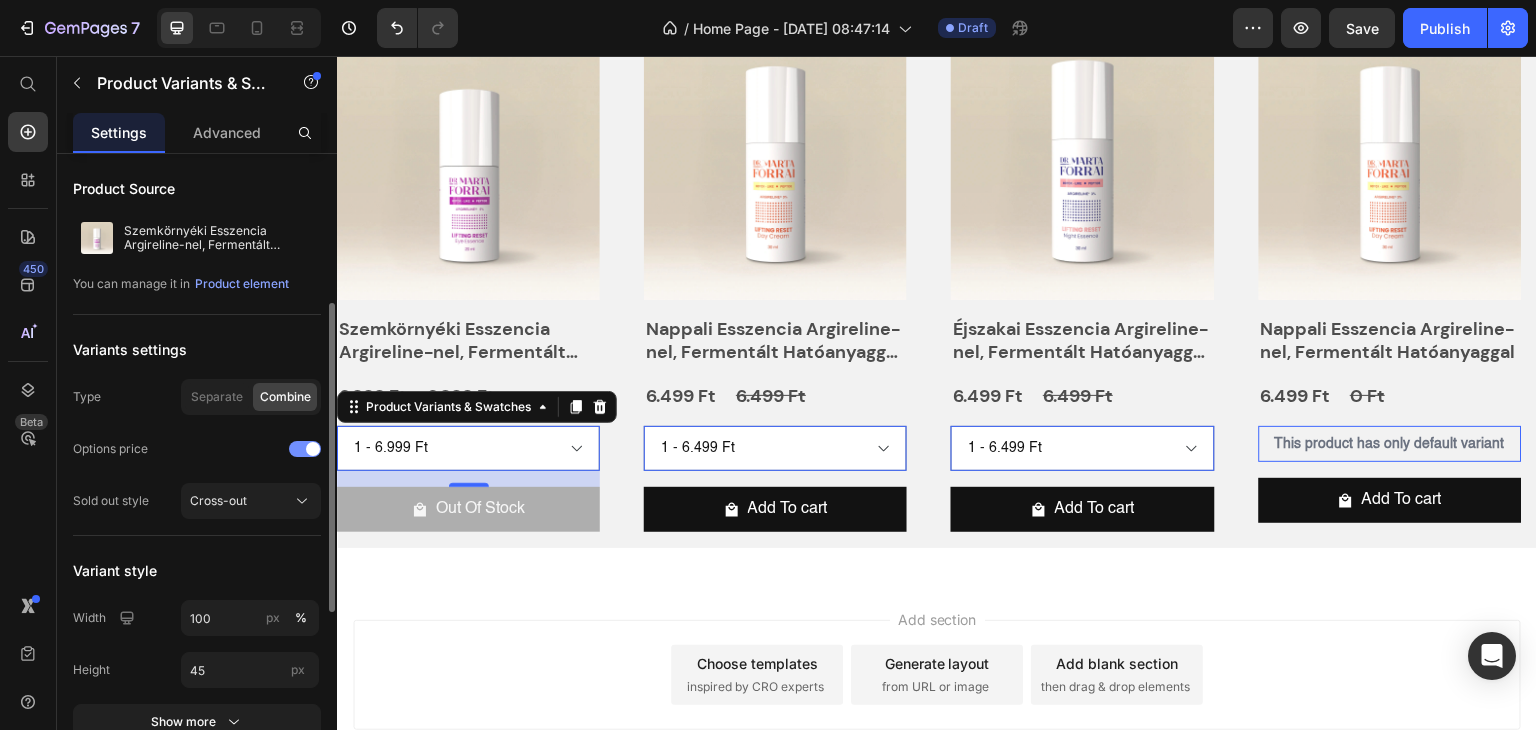 scroll, scrollTop: 100, scrollLeft: 0, axis: vertical 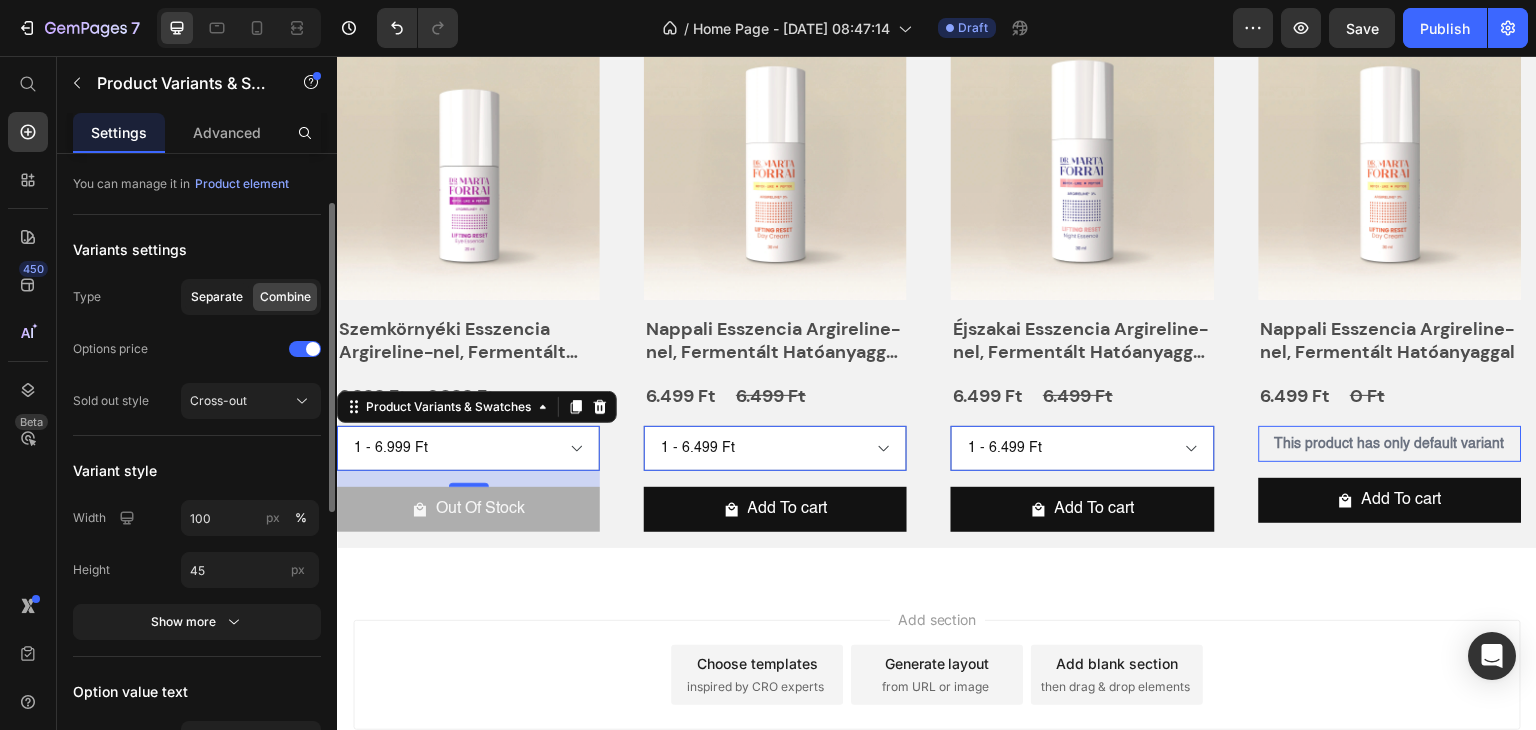click on "Separate" 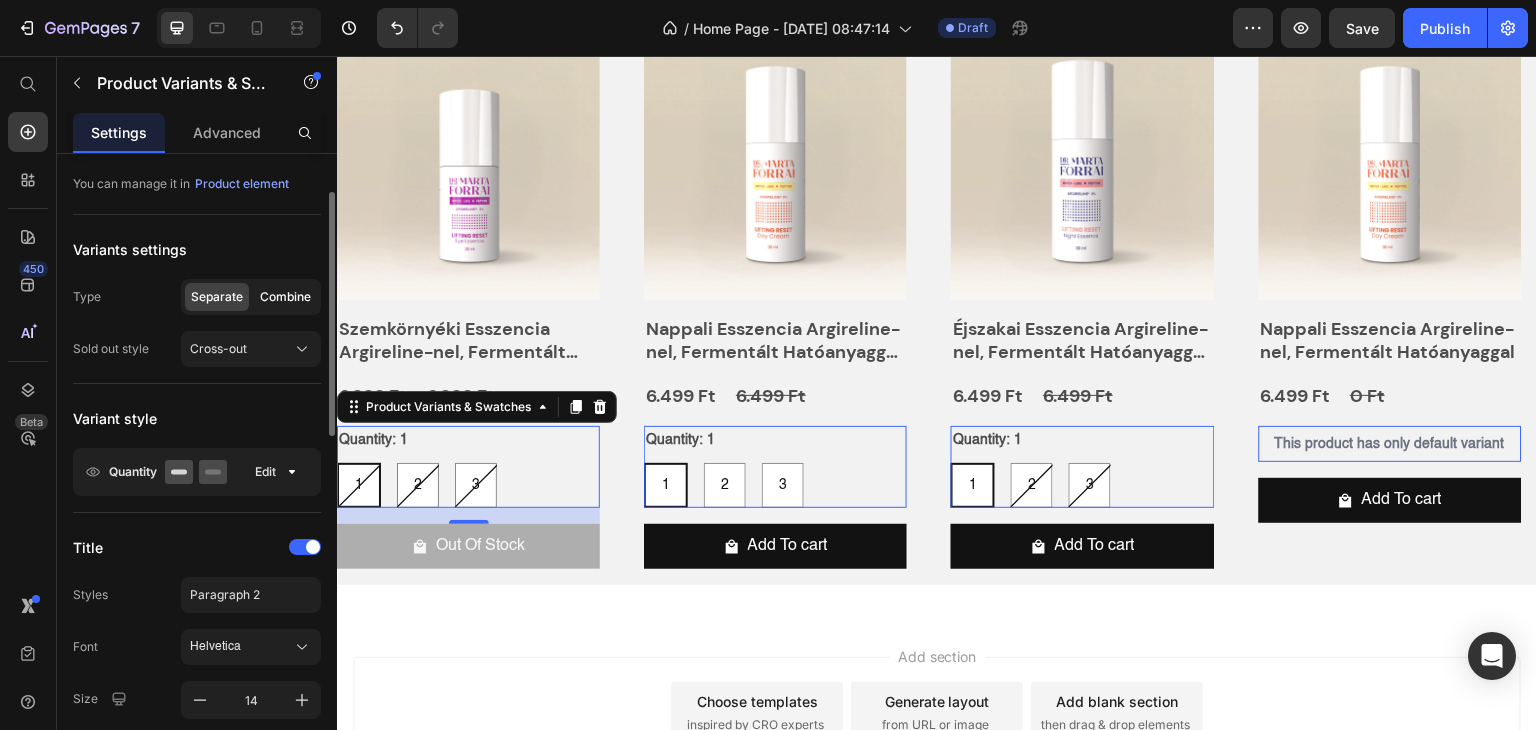 click on "Combine" 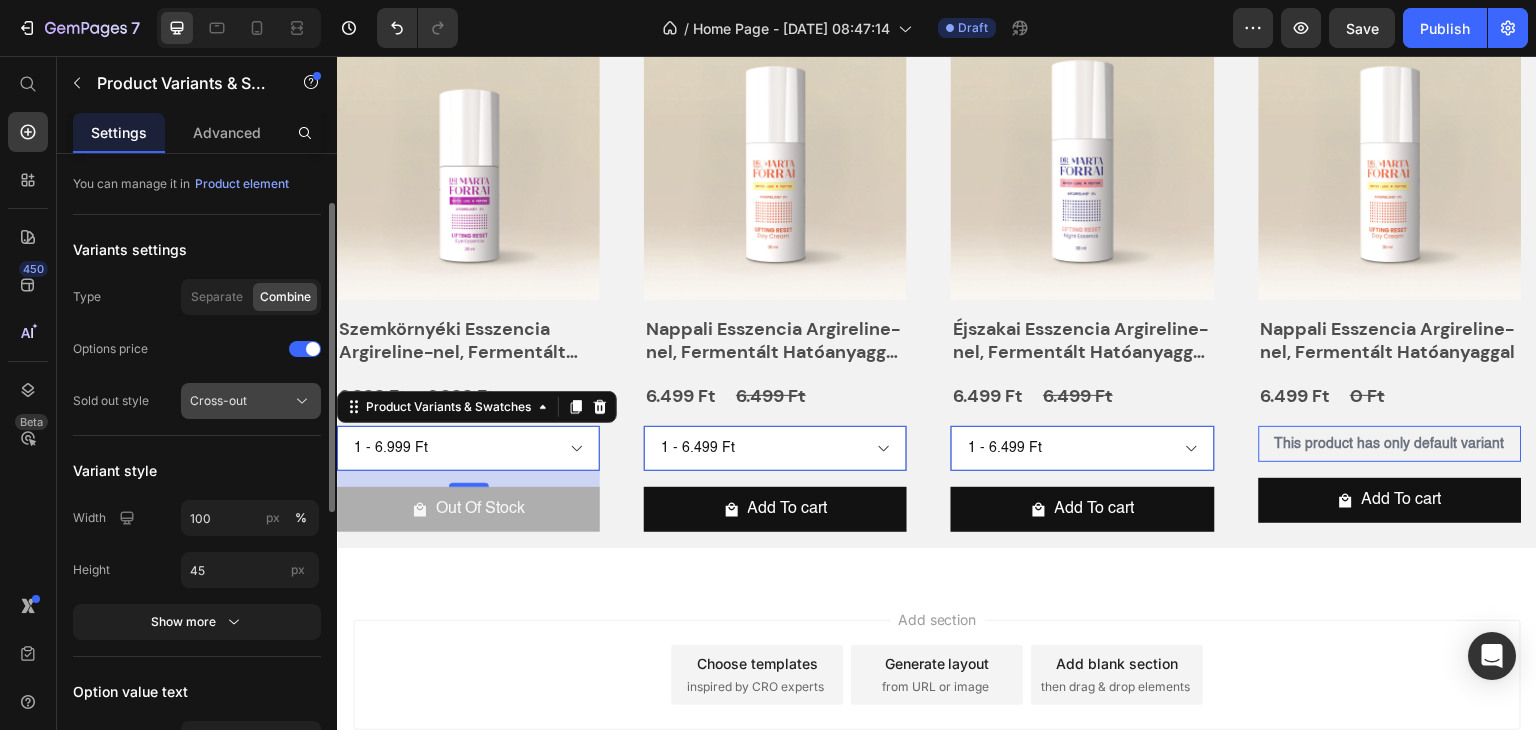 scroll, scrollTop: 0, scrollLeft: 0, axis: both 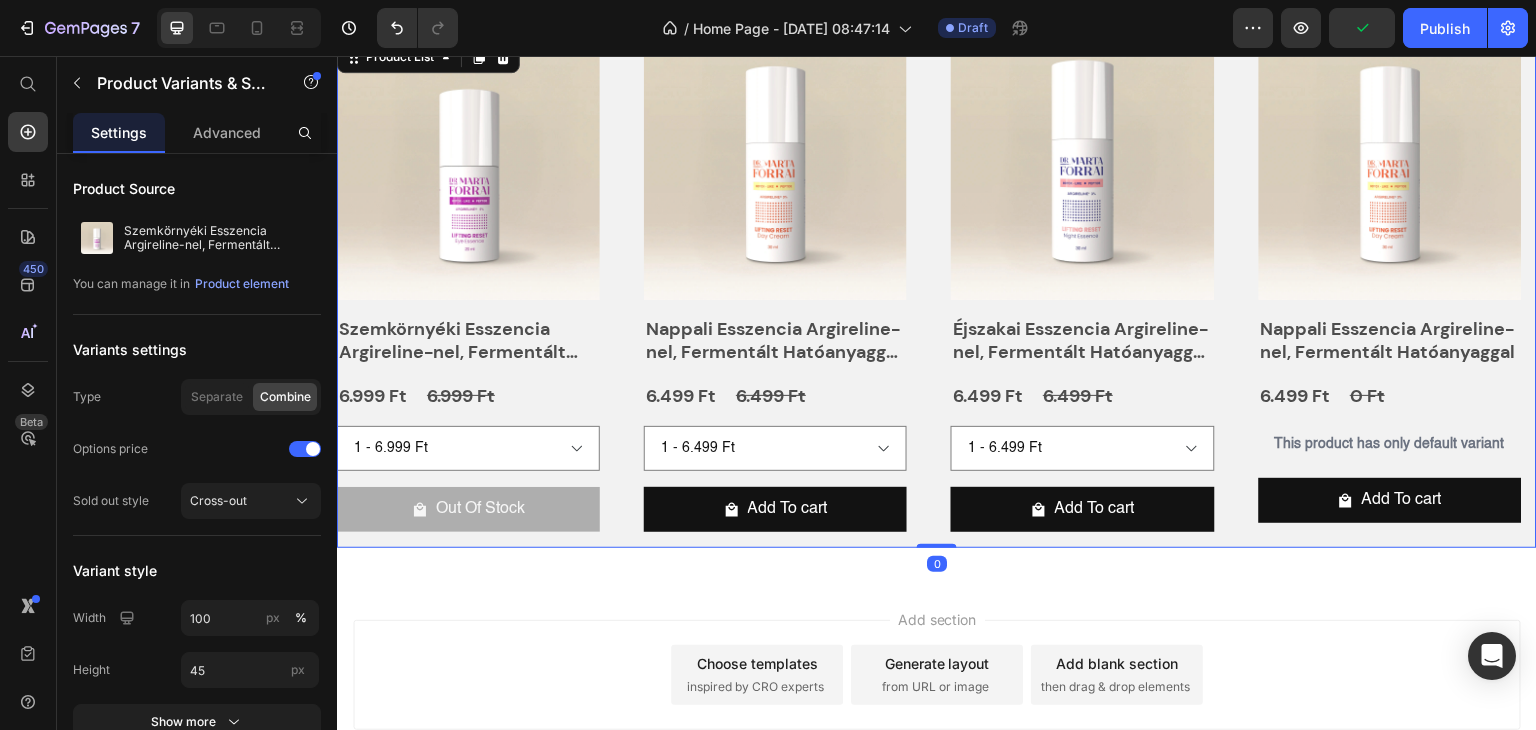 click on "Product Images Szemkörnyéki Esszencia Argireline-nel, Fermentált Hatóanyaggal 20ml Product Title 6.999 Ft Product Price 6.999 Ft Product Price Row 1 - 6.999 Ft  2 - 12.598 Ft  3 - 17.847 Ft  Product Variants & Swatches Out Of Stock Product Cart Button Row Product Images Nappali Esszencia Argireline-nel, Fermentált Hatóanyaggal 30ml Product Title 6.499 Ft Product Price 6.499 Ft Product Price Row 1 - 6.499 Ft  2 - 11.698 Ft  3 - 16.572 Ft  Product Variants & Swatches Add To cart Product Cart Button Row Product Images Éjszakai Esszencia Argireline-nel, Fermentált Hatóanyaggal 30ml Product Title 6.499 Ft Product Price 6.499 Ft Product Price Row 1 - 6.499 Ft  2 - 11.698 Ft  3 - 16.572 Ft  Product Variants & Swatches Add To cart Product Cart Button Row Product Images Nappali Esszencia Argireline-nel, Fermentált Hatóanyaggal Product Title 6.499 Ft Product Price 0 Ft Product Price Row This product has only default variant Product Variants & Swatches Add To cart Product Cart Button Row" at bounding box center [937, 292] 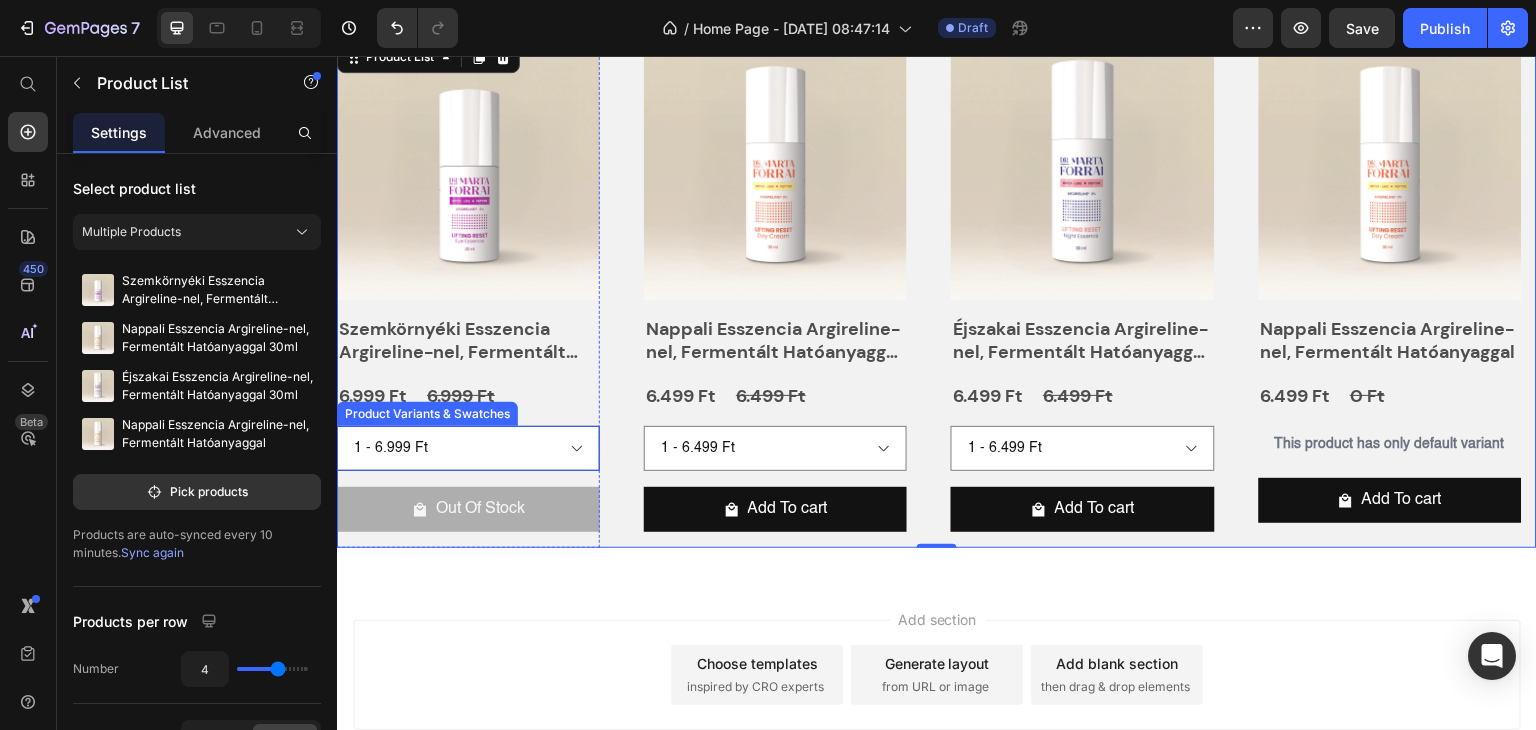 click on "1 - 6.999 Ft  2 - 12.598 Ft  3 - 17.847 Ft" at bounding box center [468, 448] 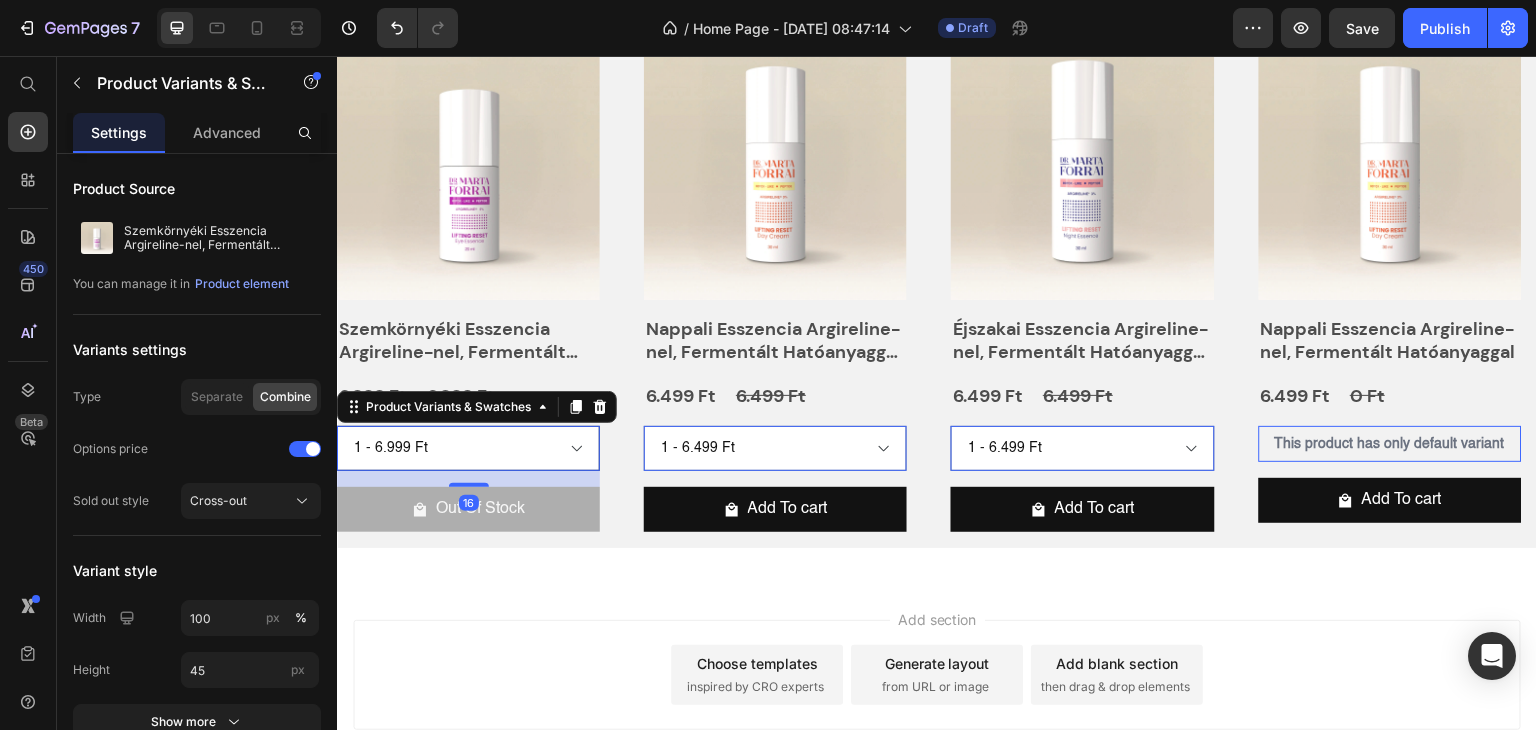 click on "1 - 6.999 Ft  2 - 12.598 Ft  3 - 17.847 Ft" at bounding box center [468, 448] 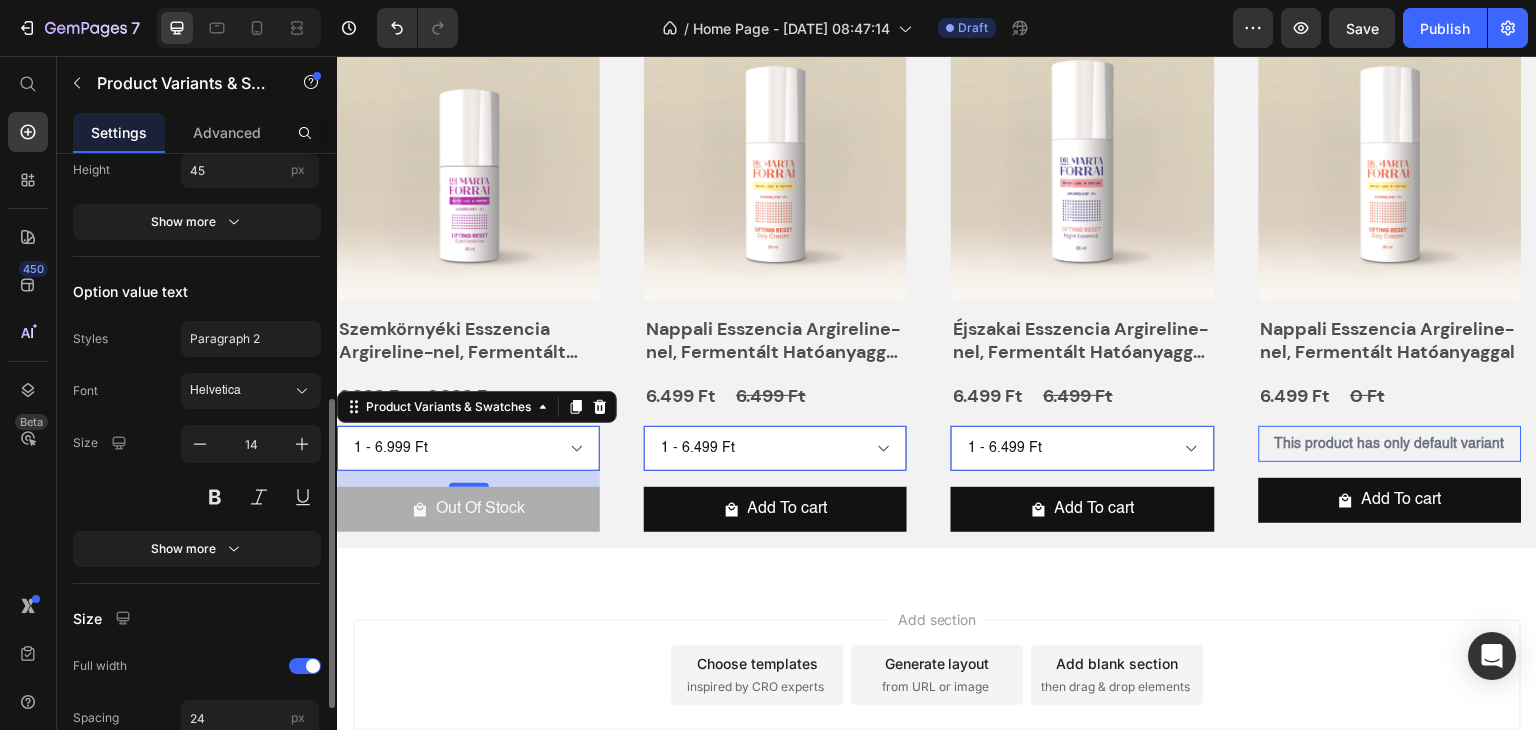 scroll, scrollTop: 660, scrollLeft: 0, axis: vertical 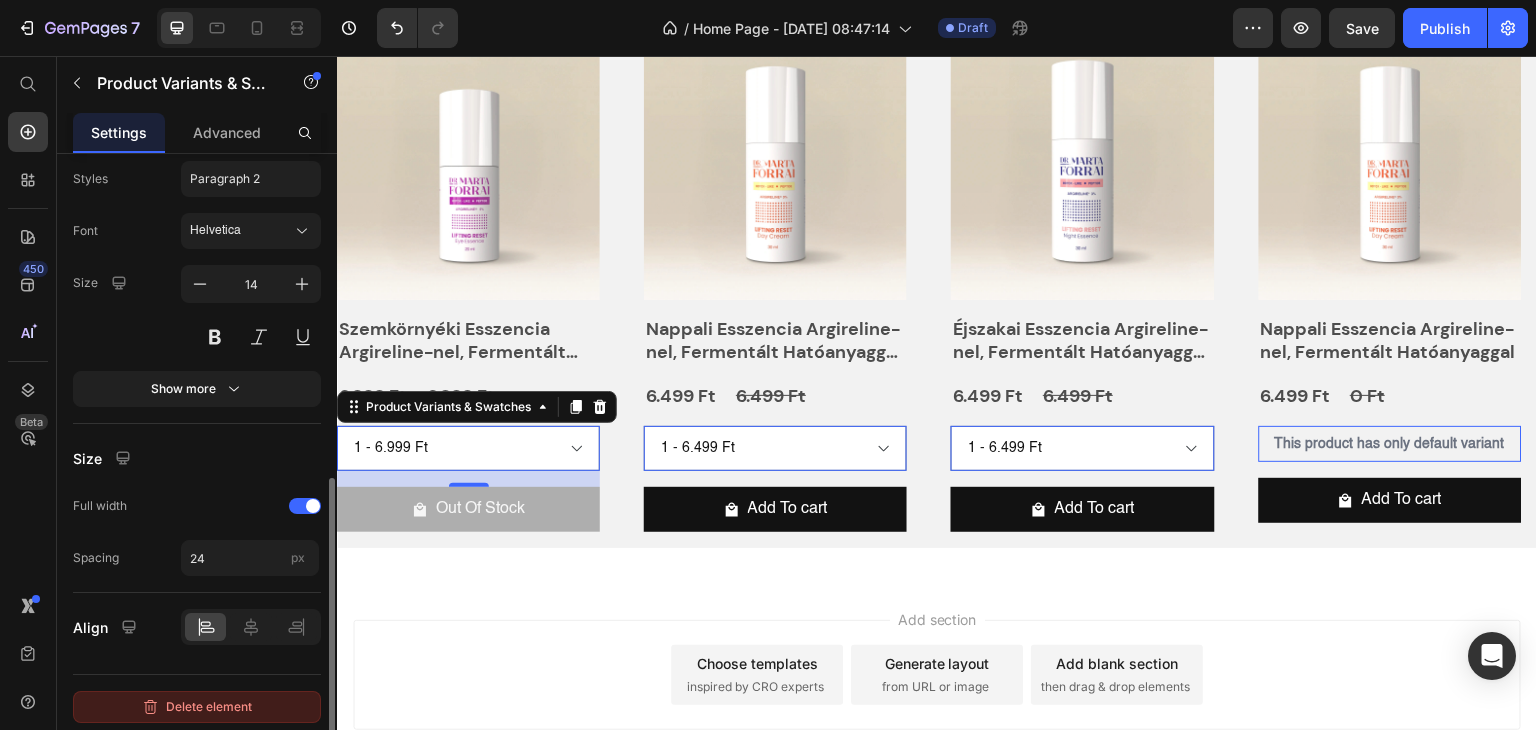 click on "Delete element" at bounding box center [197, 707] 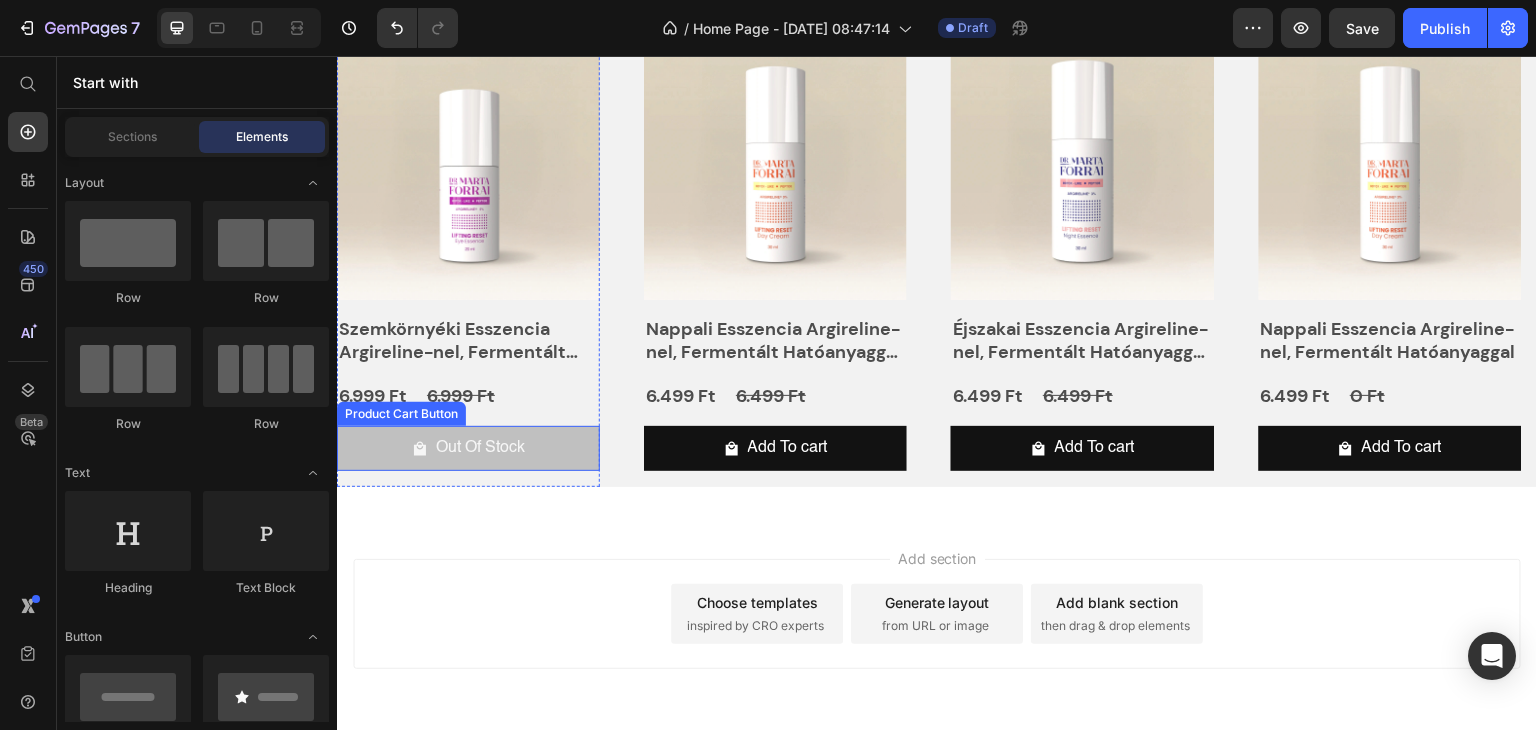 click on "Out Of Stock" at bounding box center (468, 448) 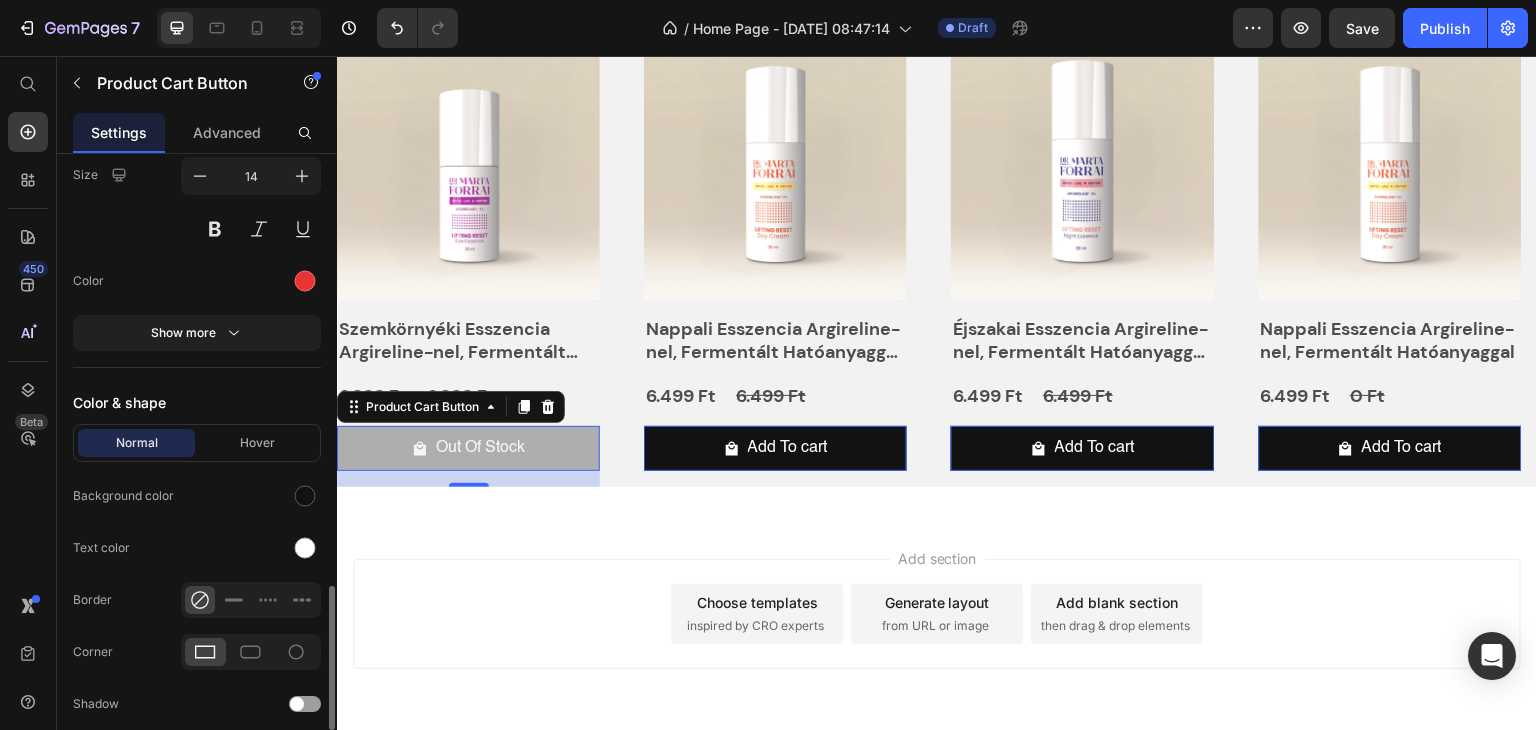 scroll, scrollTop: 2148, scrollLeft: 0, axis: vertical 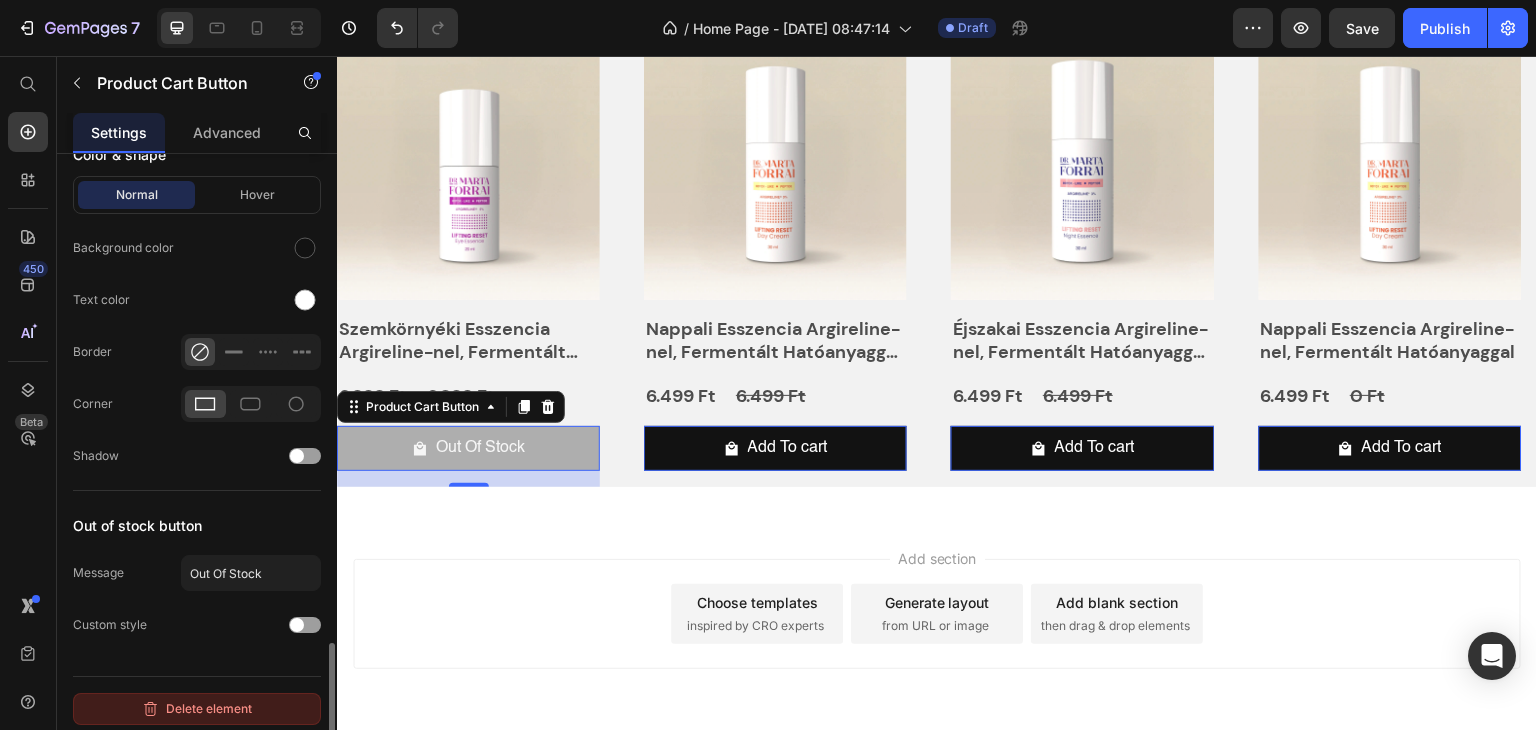 click on "Delete element" at bounding box center [197, 709] 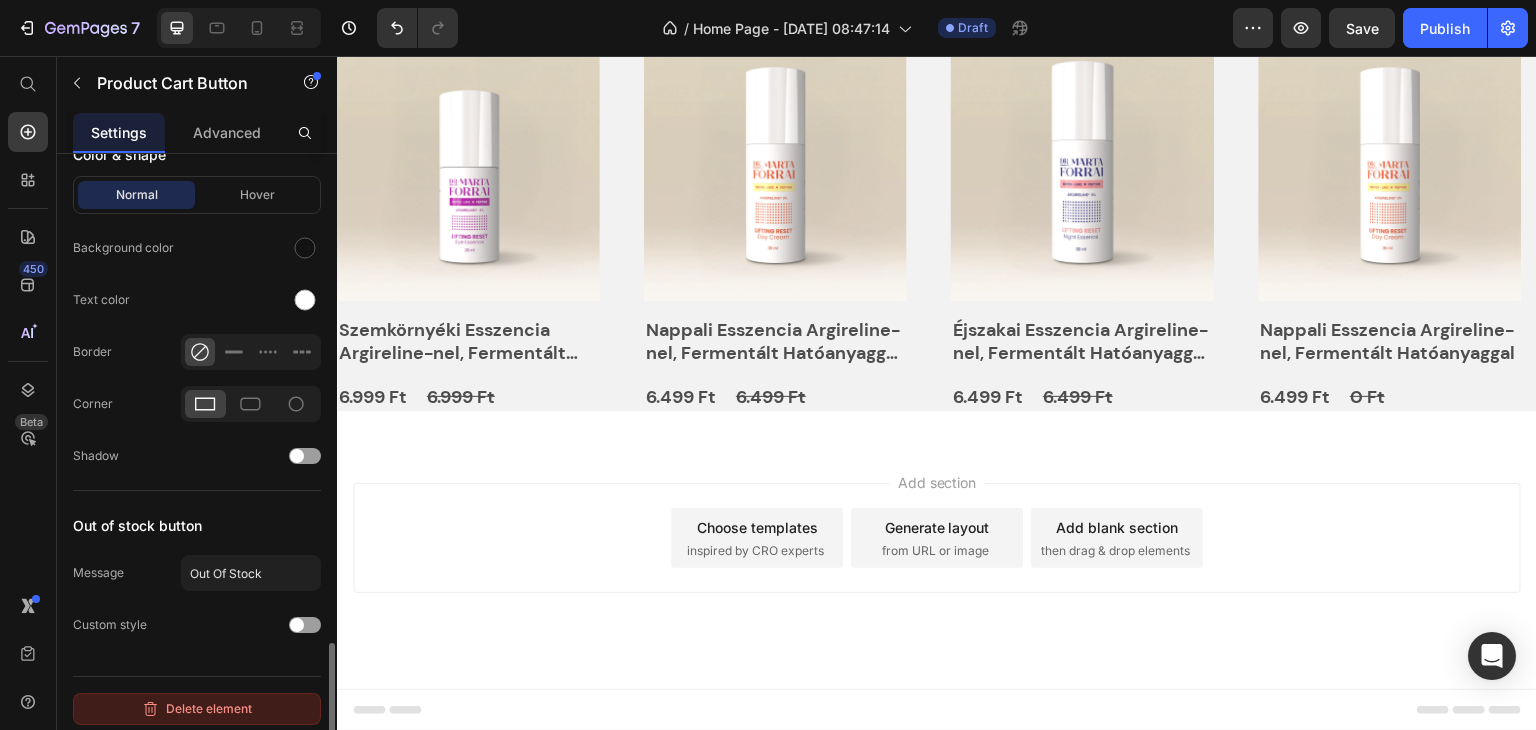 scroll, scrollTop: 1008, scrollLeft: 0, axis: vertical 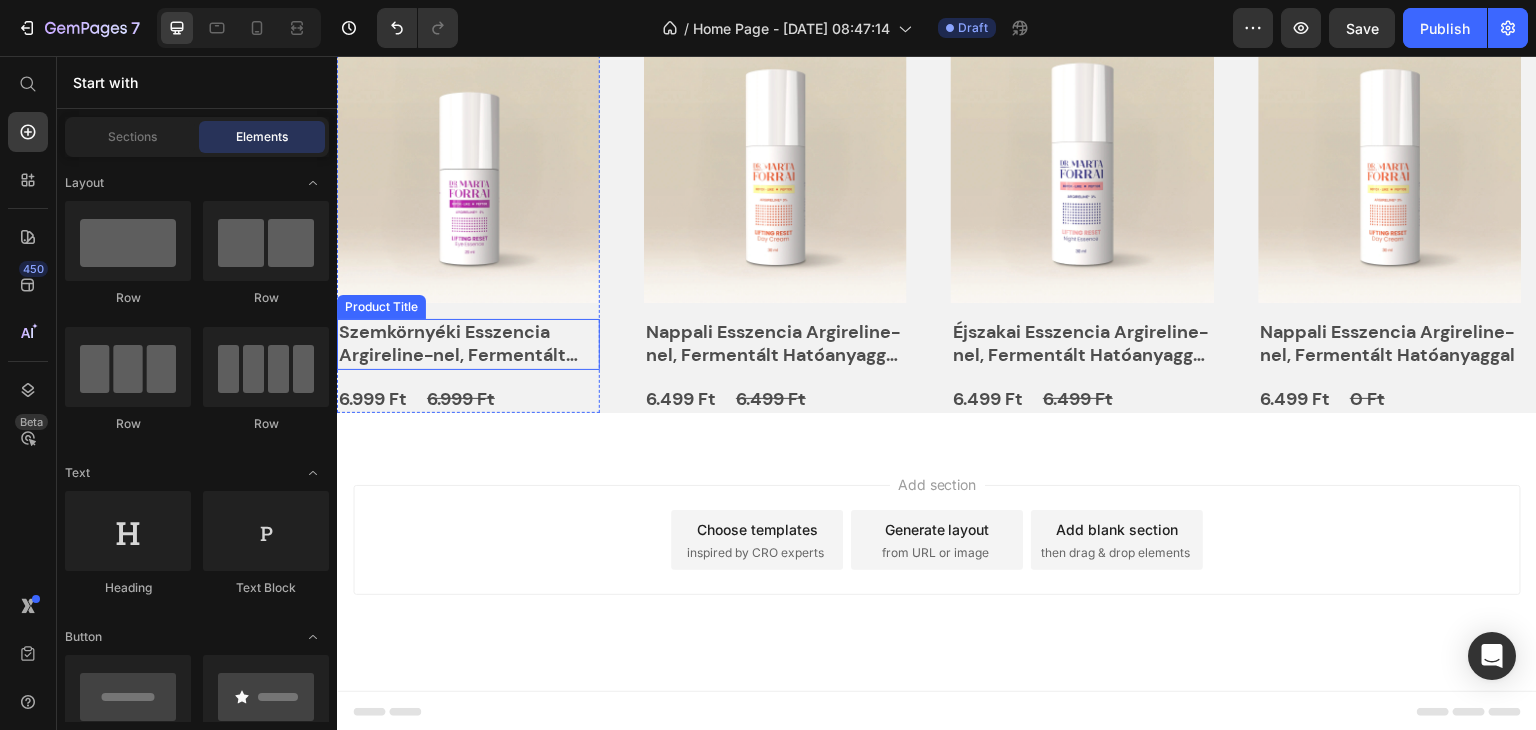 click on "Szemkörnyéki Esszencia Argireline-nel, Fermentált Hatóanyaggal 20ml" at bounding box center [468, 344] 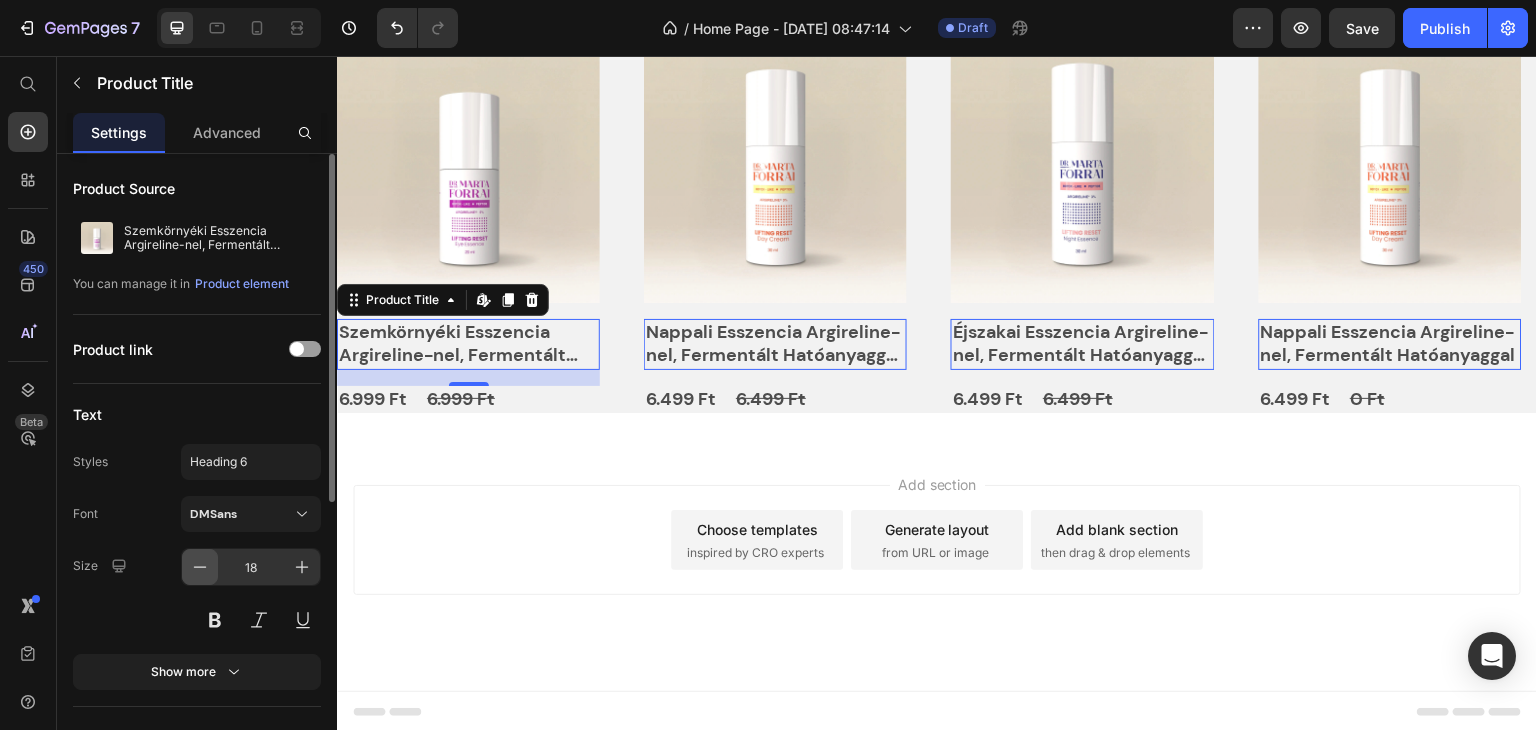 click 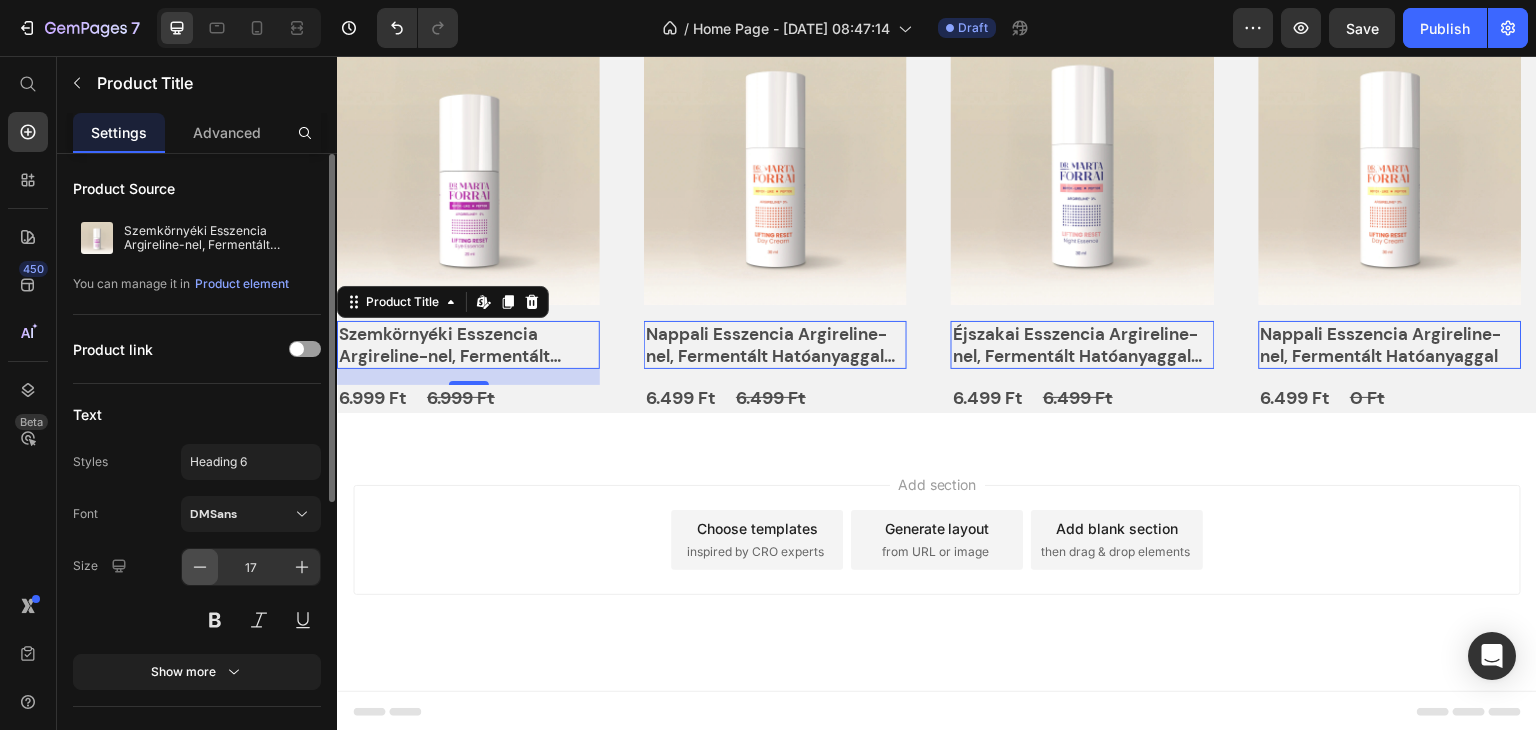 click 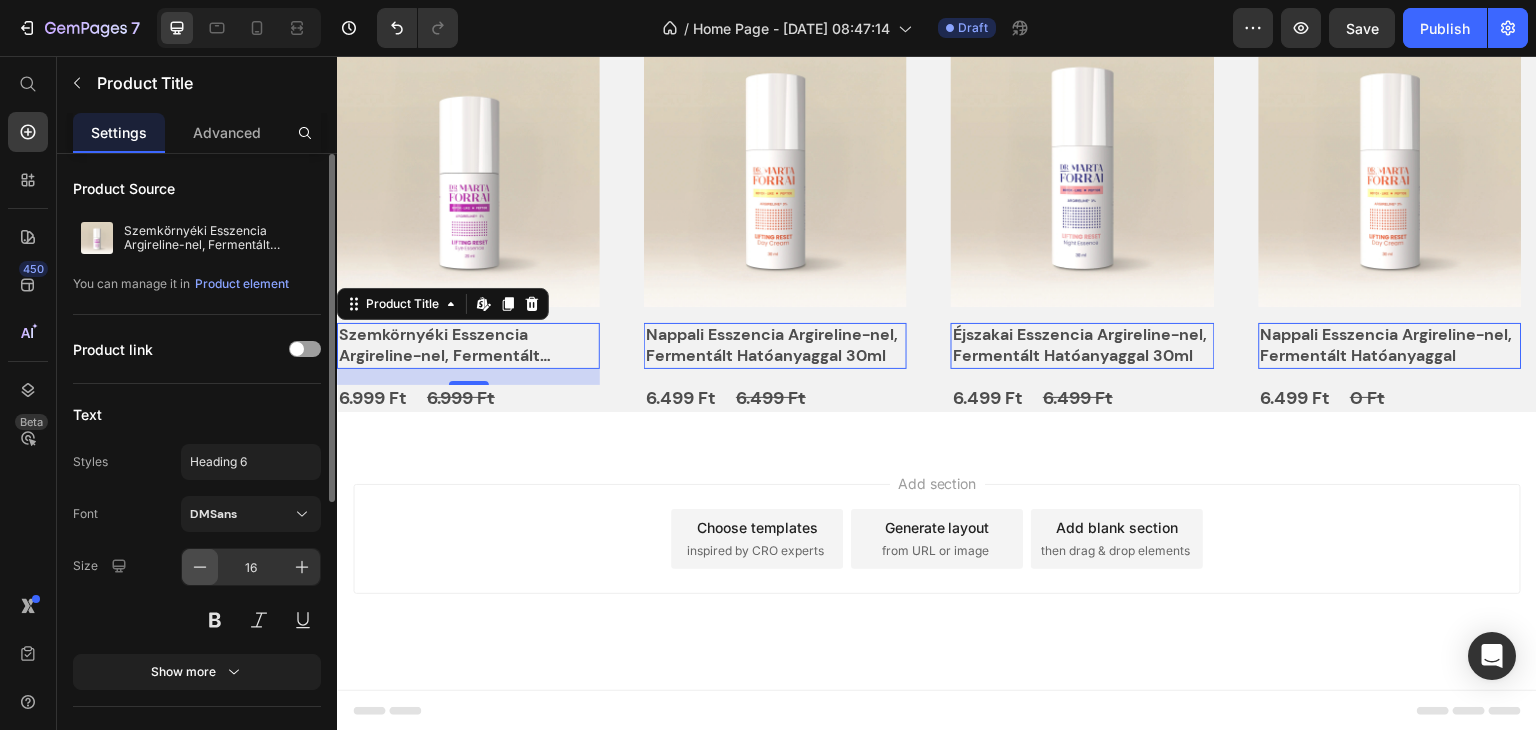 click 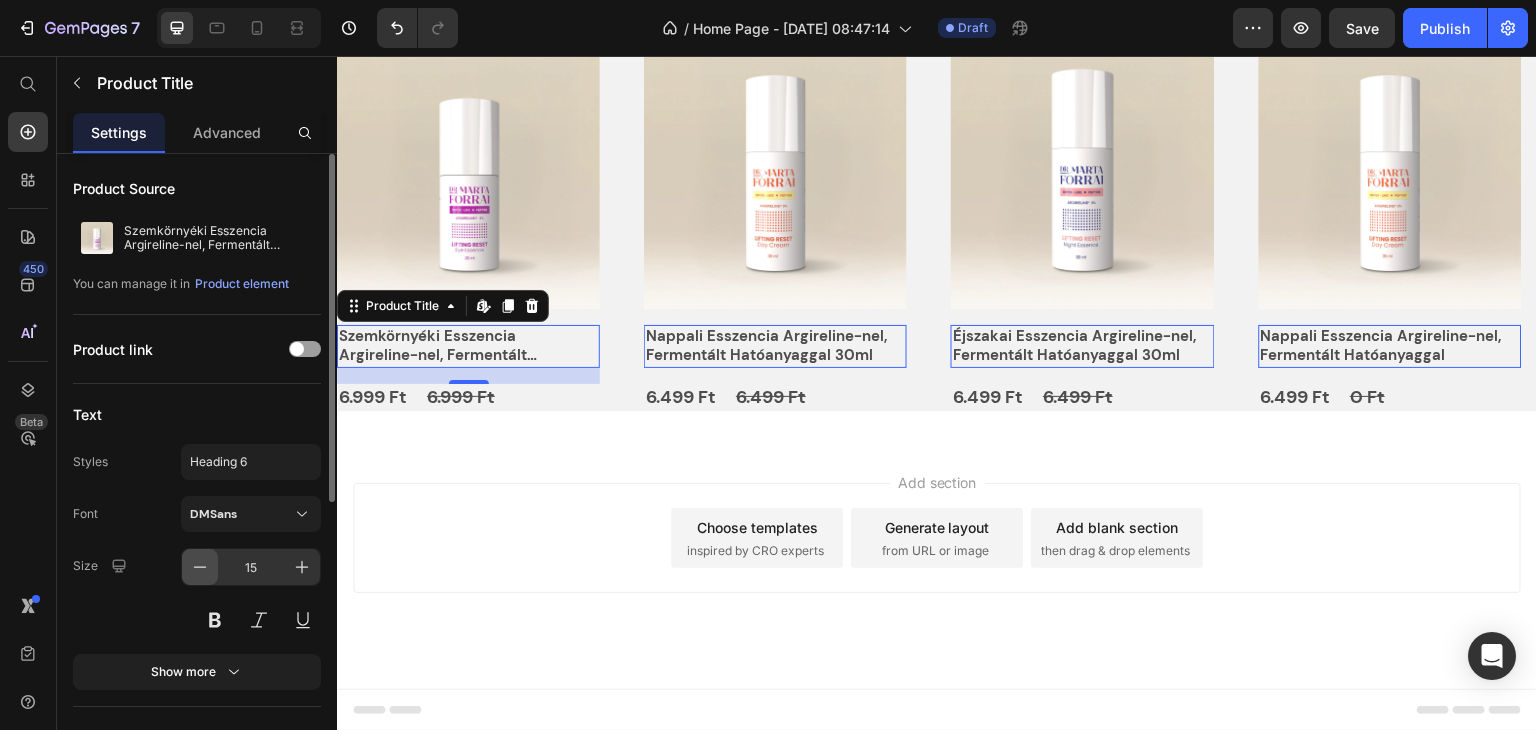 scroll, scrollTop: 1001, scrollLeft: 0, axis: vertical 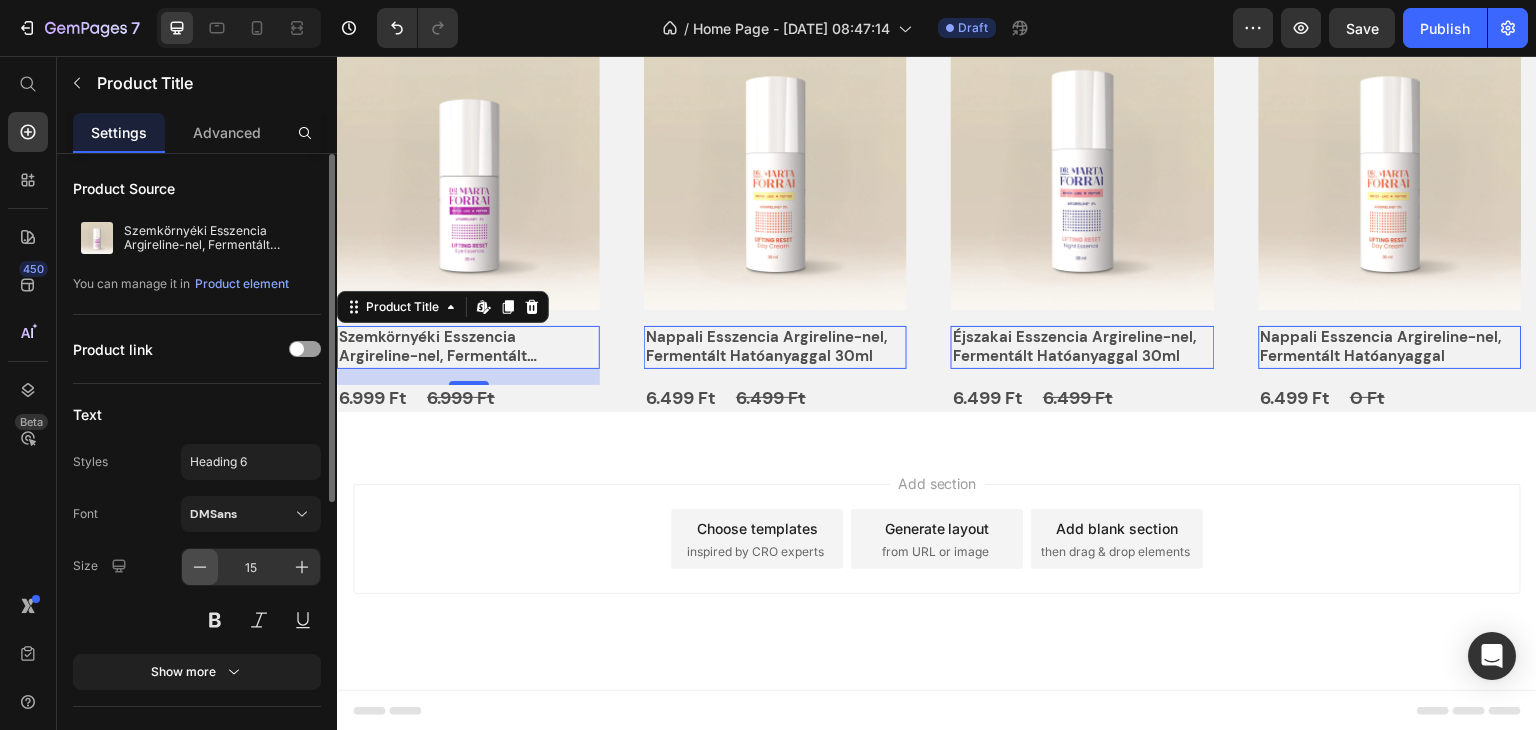 click 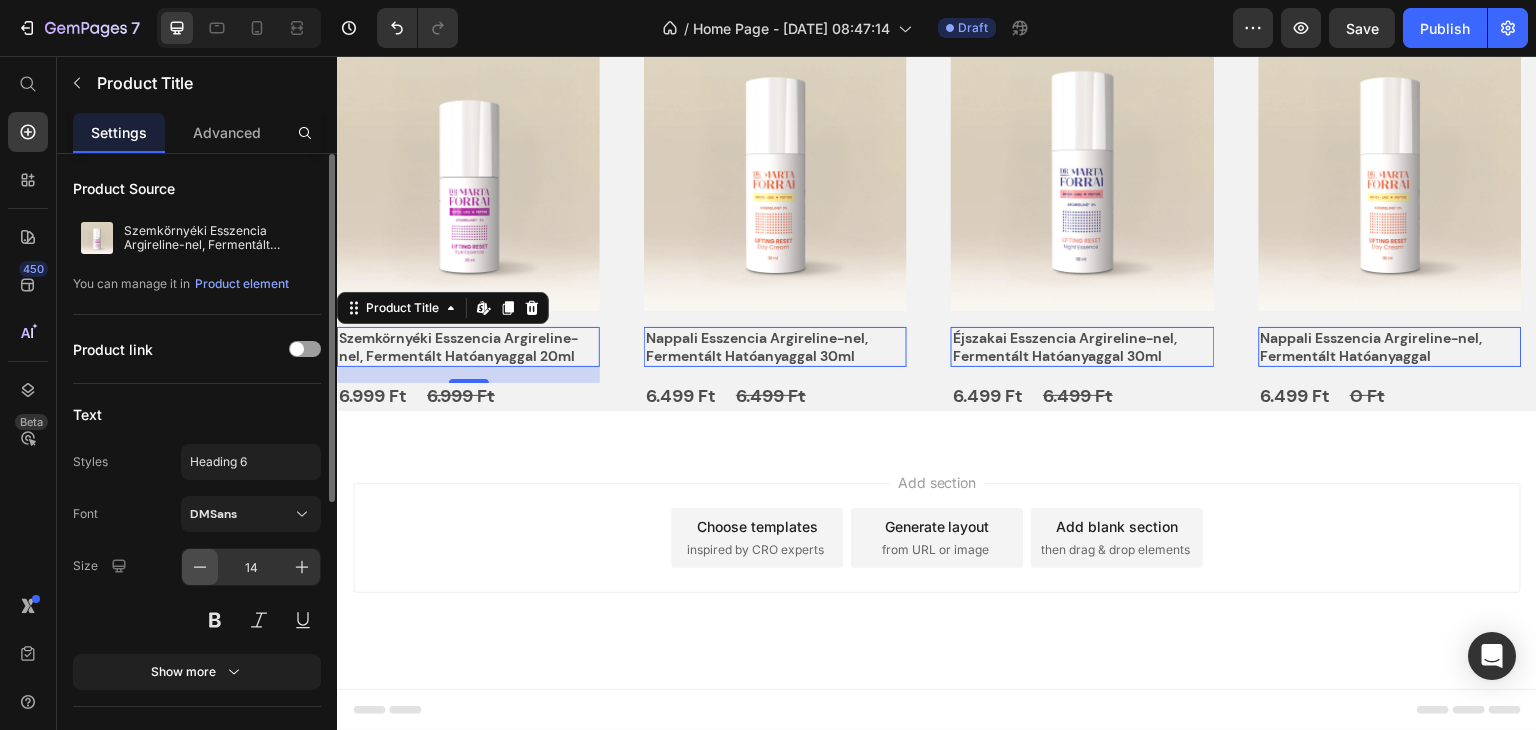 scroll, scrollTop: 998, scrollLeft: 0, axis: vertical 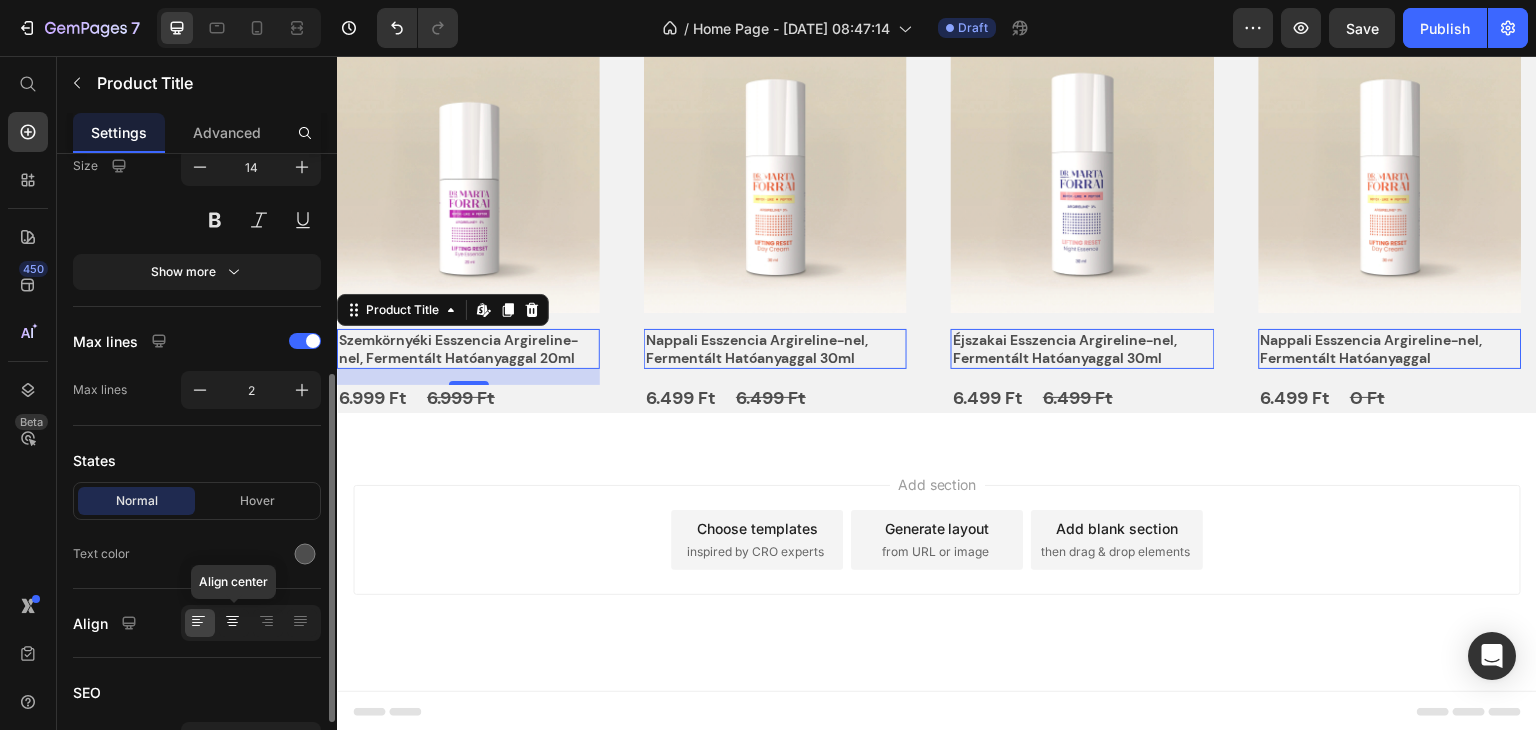click 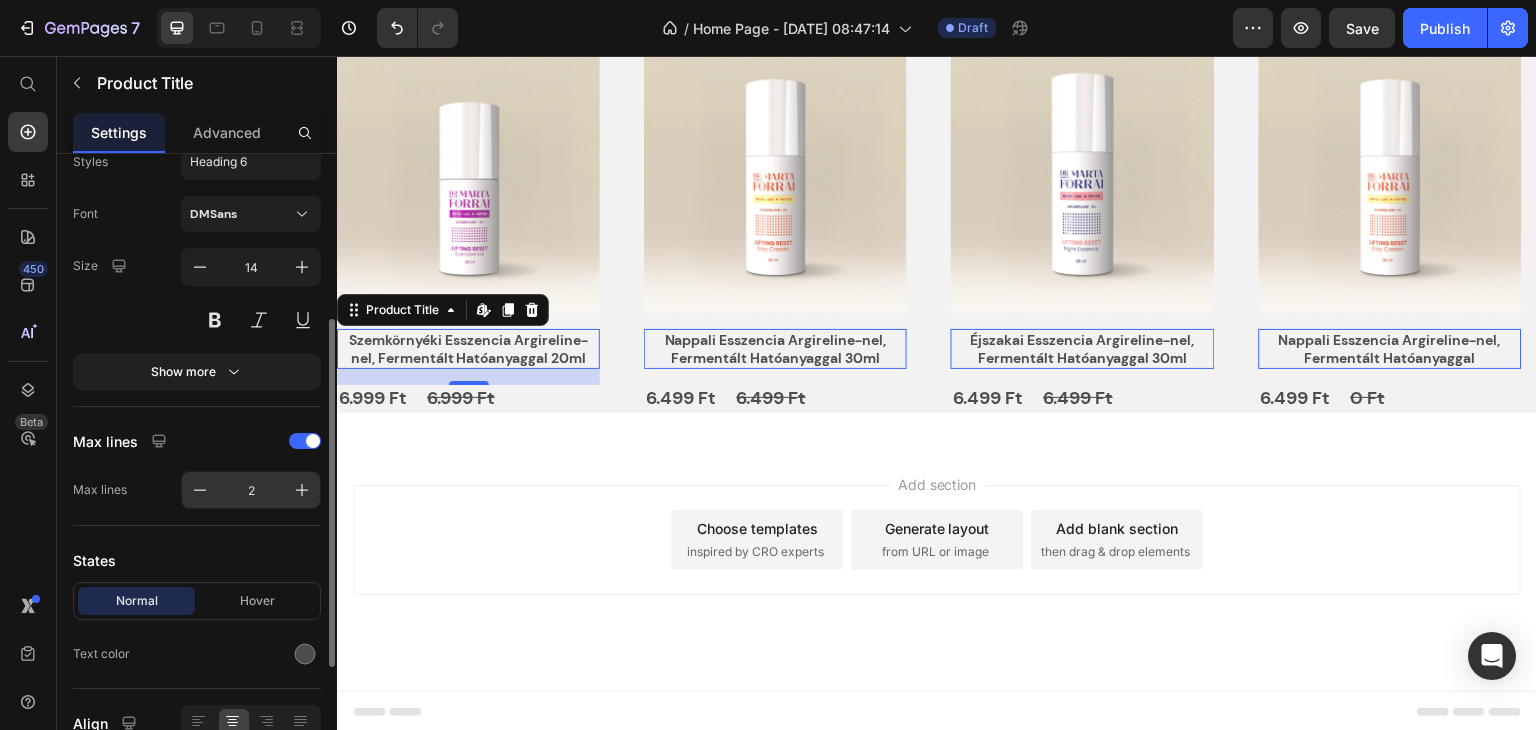 scroll, scrollTop: 500, scrollLeft: 0, axis: vertical 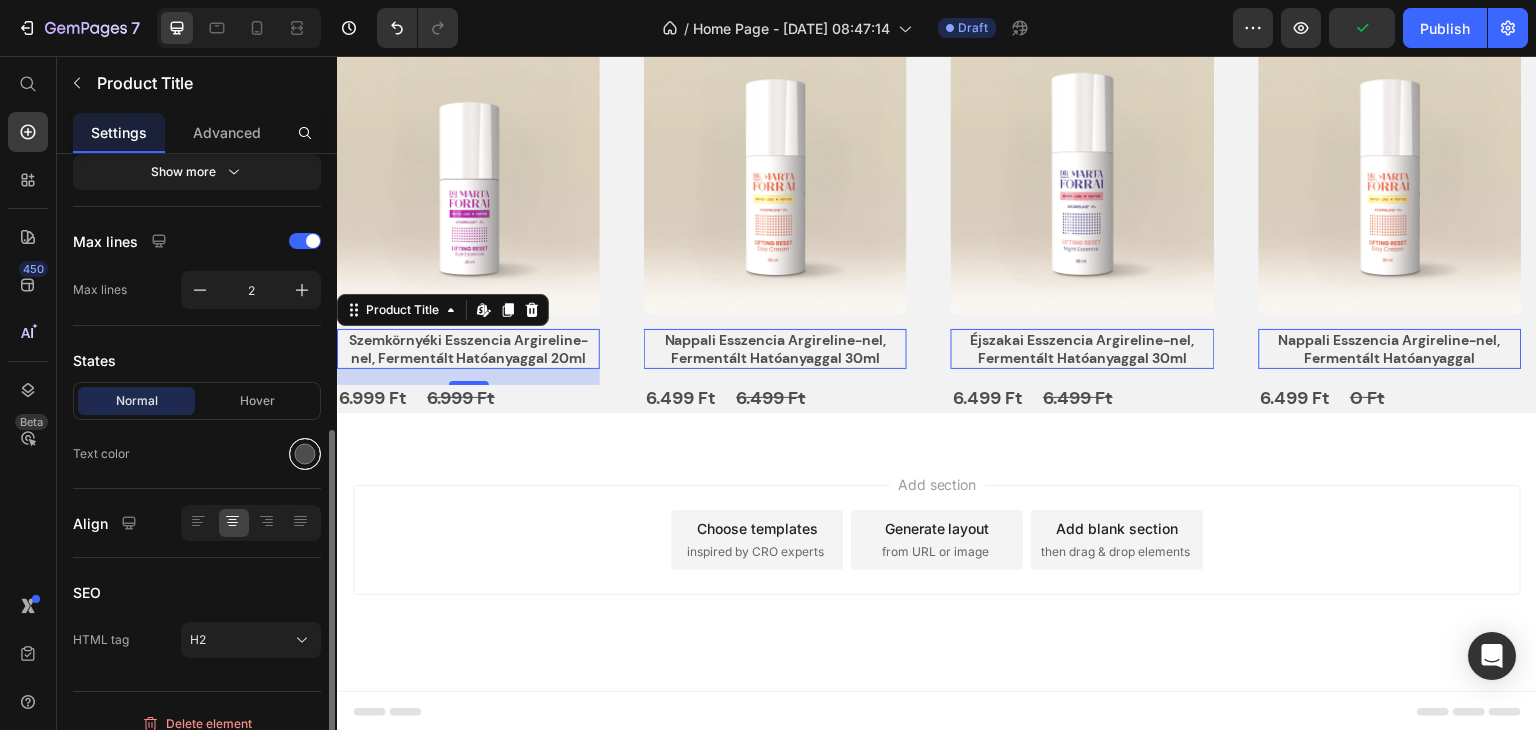 click at bounding box center [305, 454] 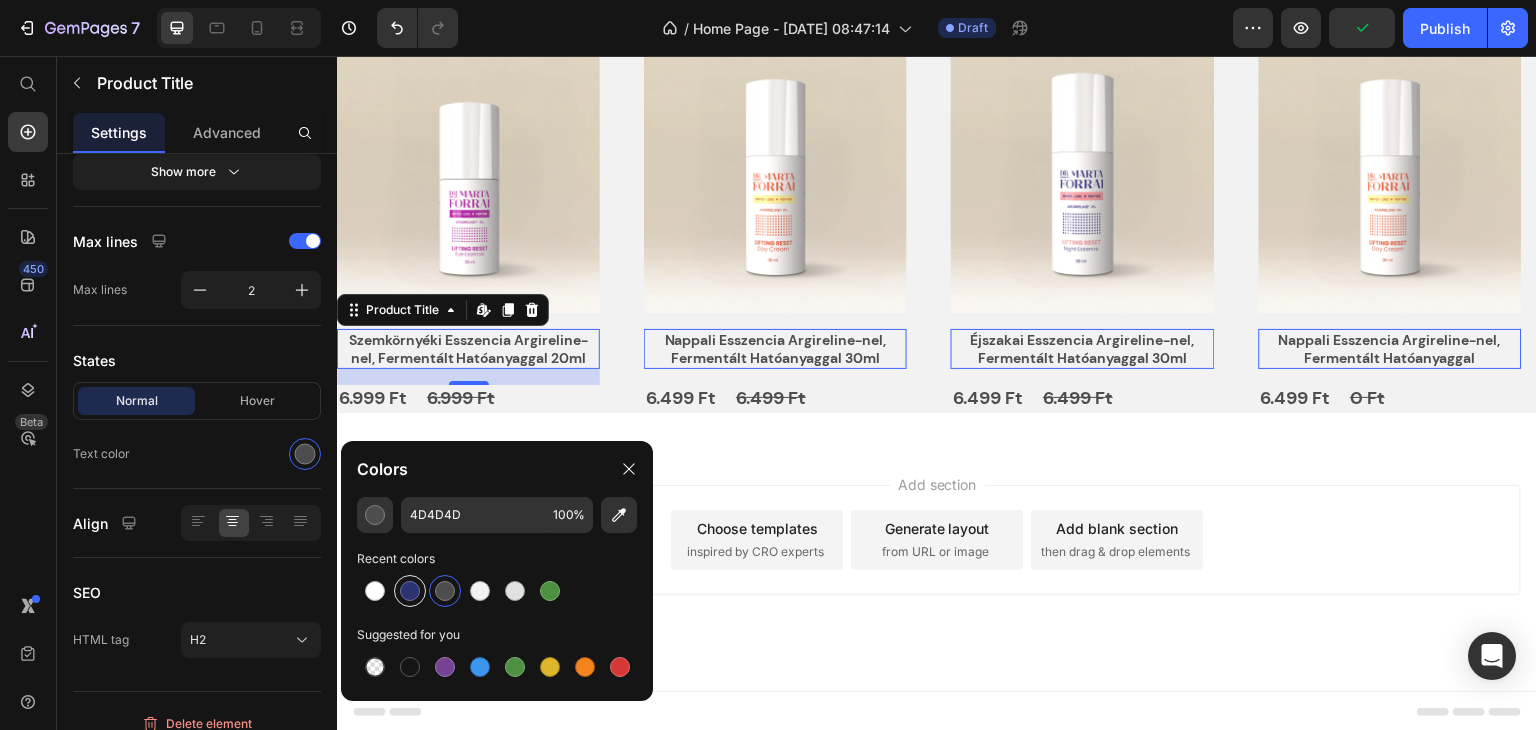 click at bounding box center [410, 591] 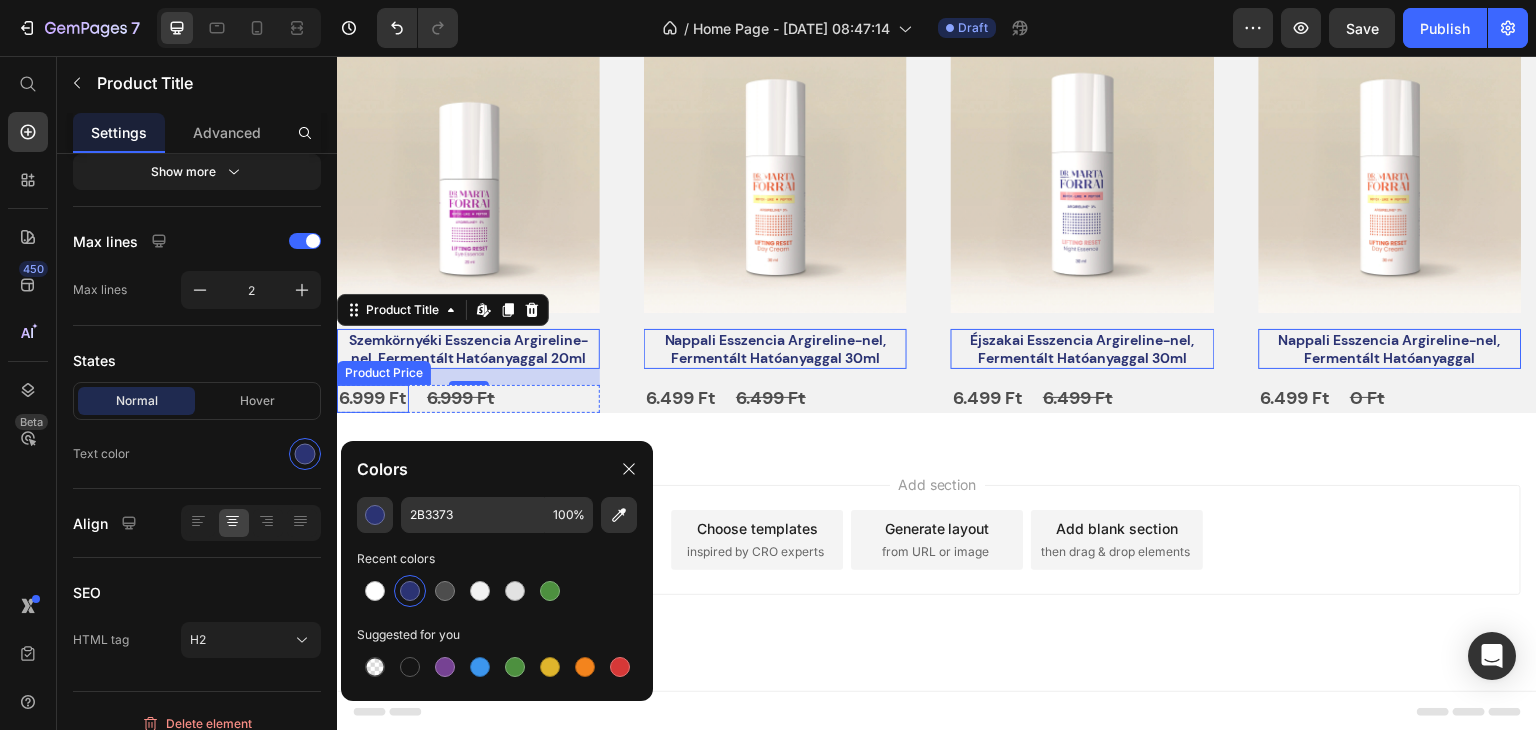 click on "6.999 Ft" at bounding box center [373, 398] 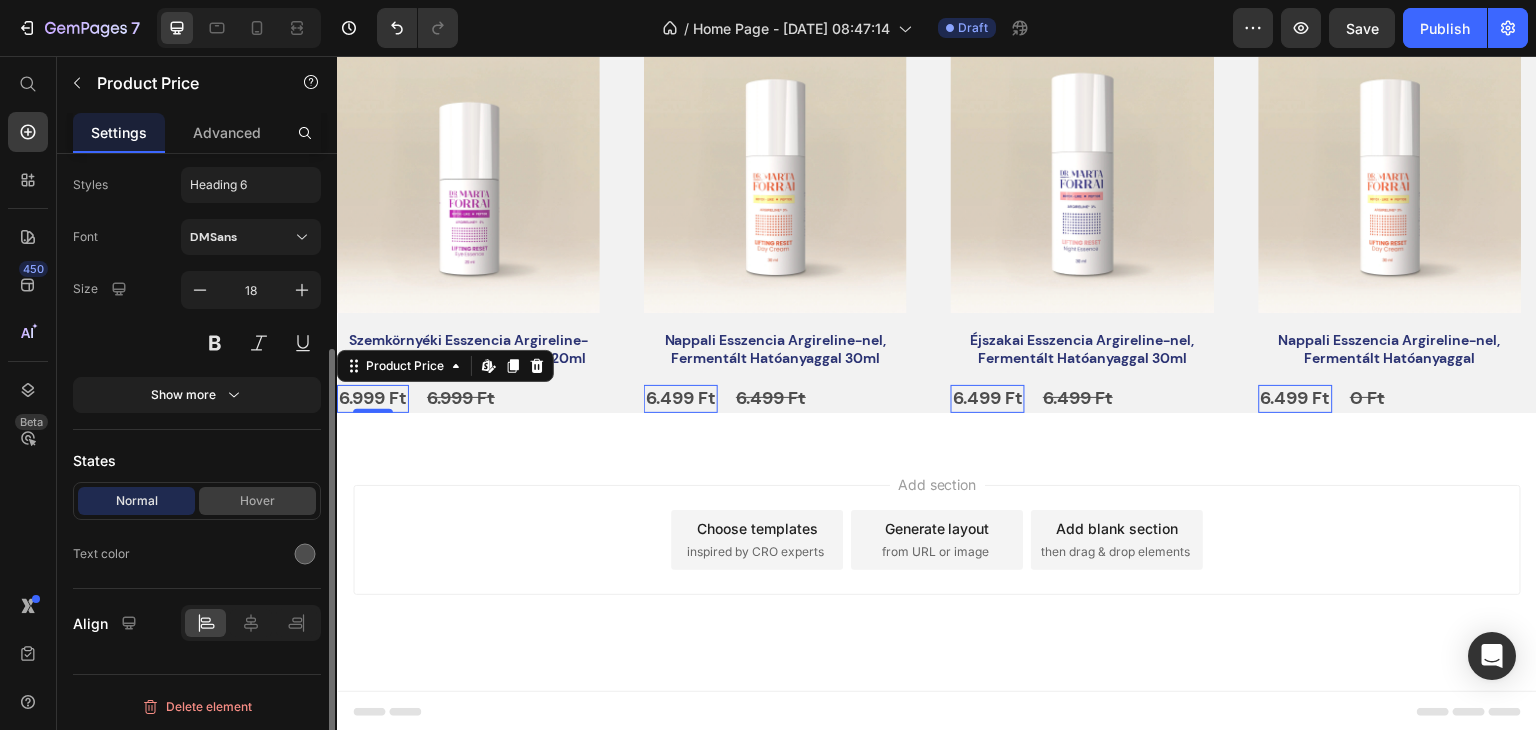 scroll, scrollTop: 0, scrollLeft: 0, axis: both 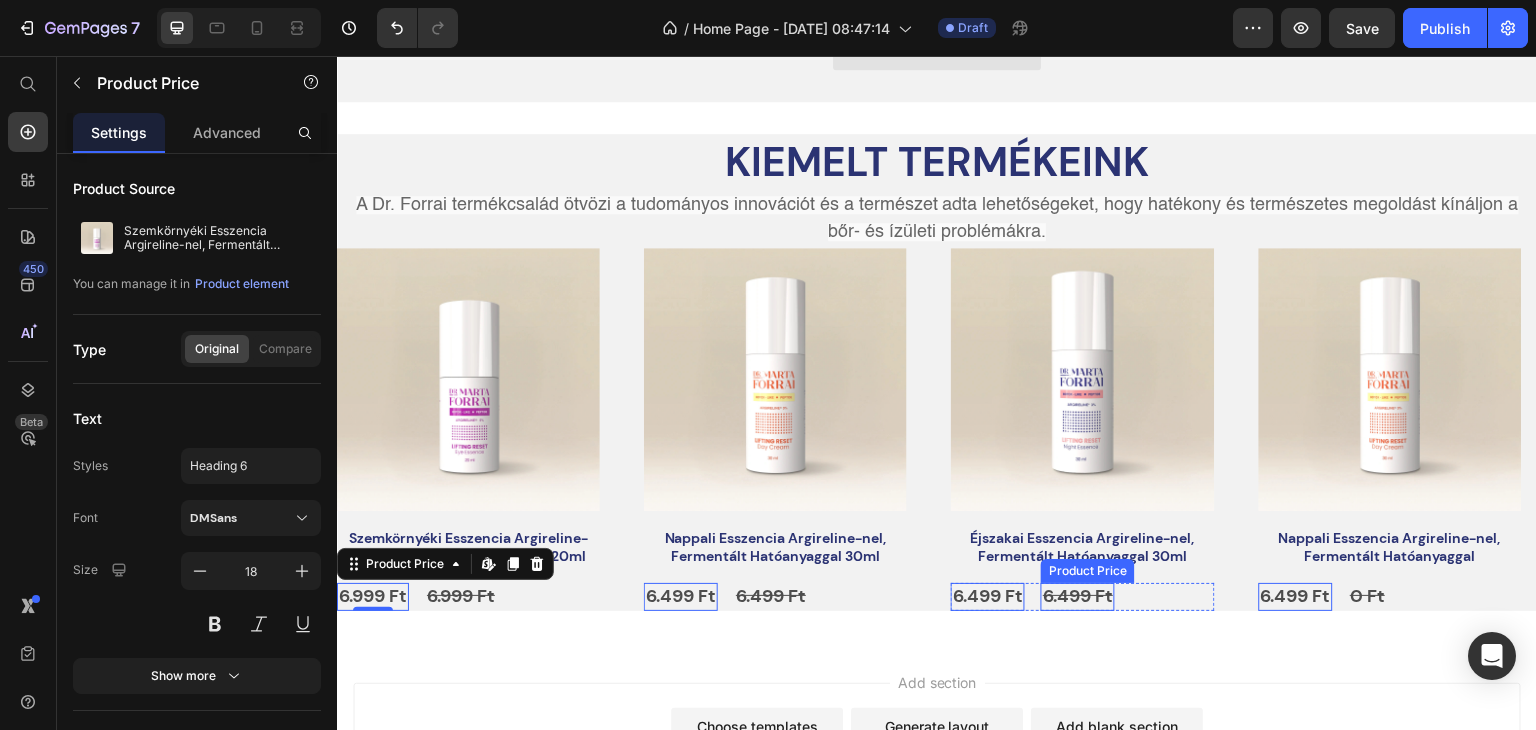 click on "6.499 Ft" at bounding box center (1078, 596) 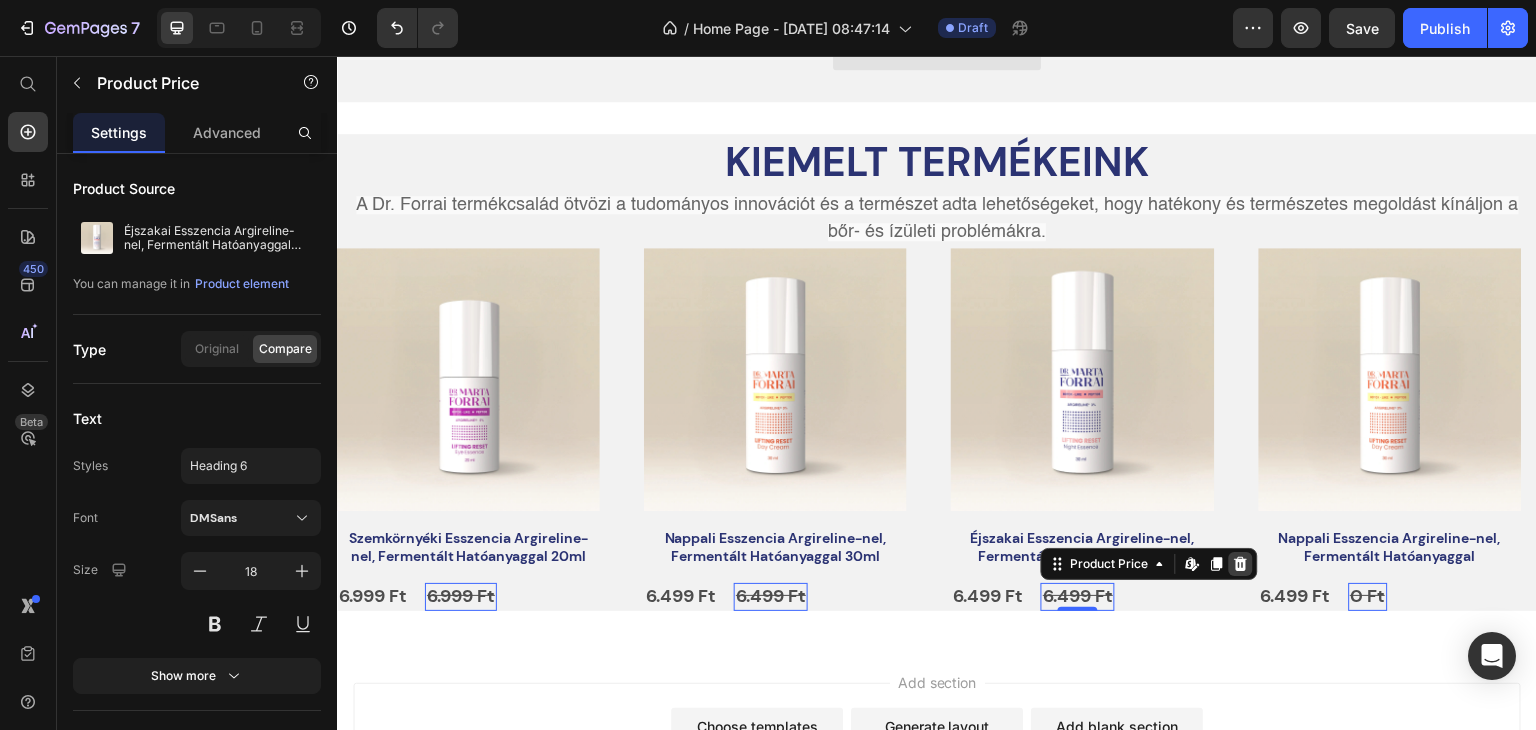 click 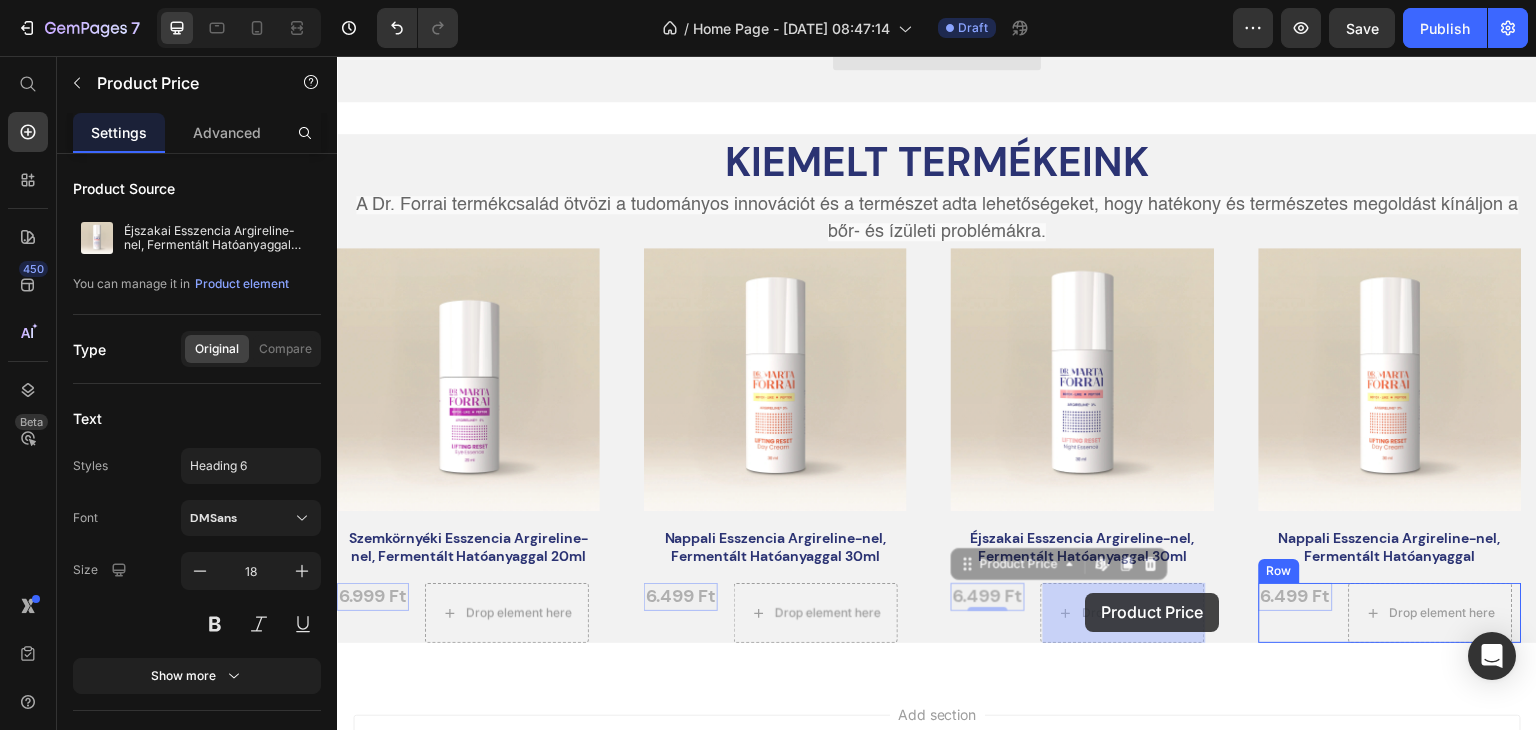 drag, startPoint x: 974, startPoint y: 597, endPoint x: 1086, endPoint y: 593, distance: 112.0714 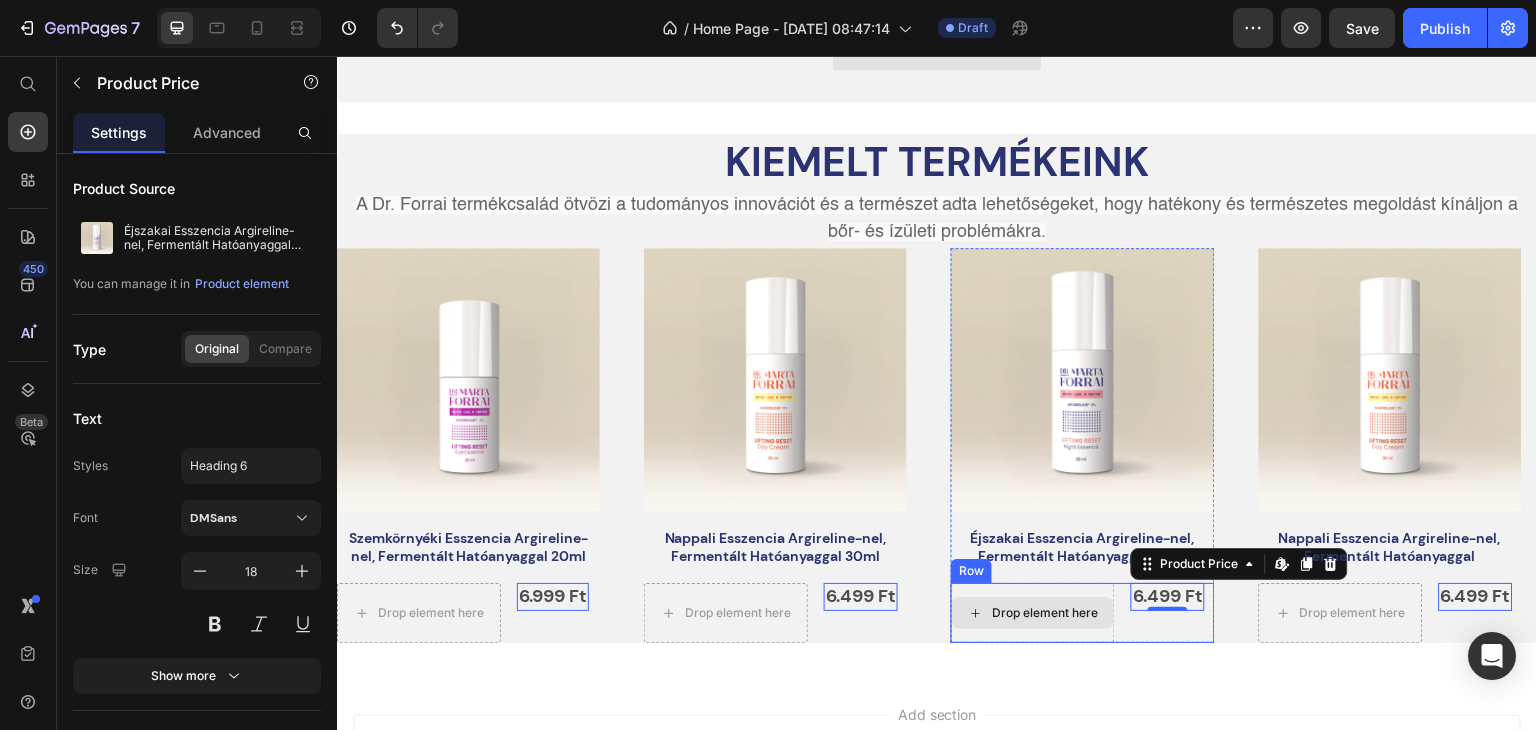 drag, startPoint x: 1163, startPoint y: 602, endPoint x: 1087, endPoint y: 599, distance: 76.05919 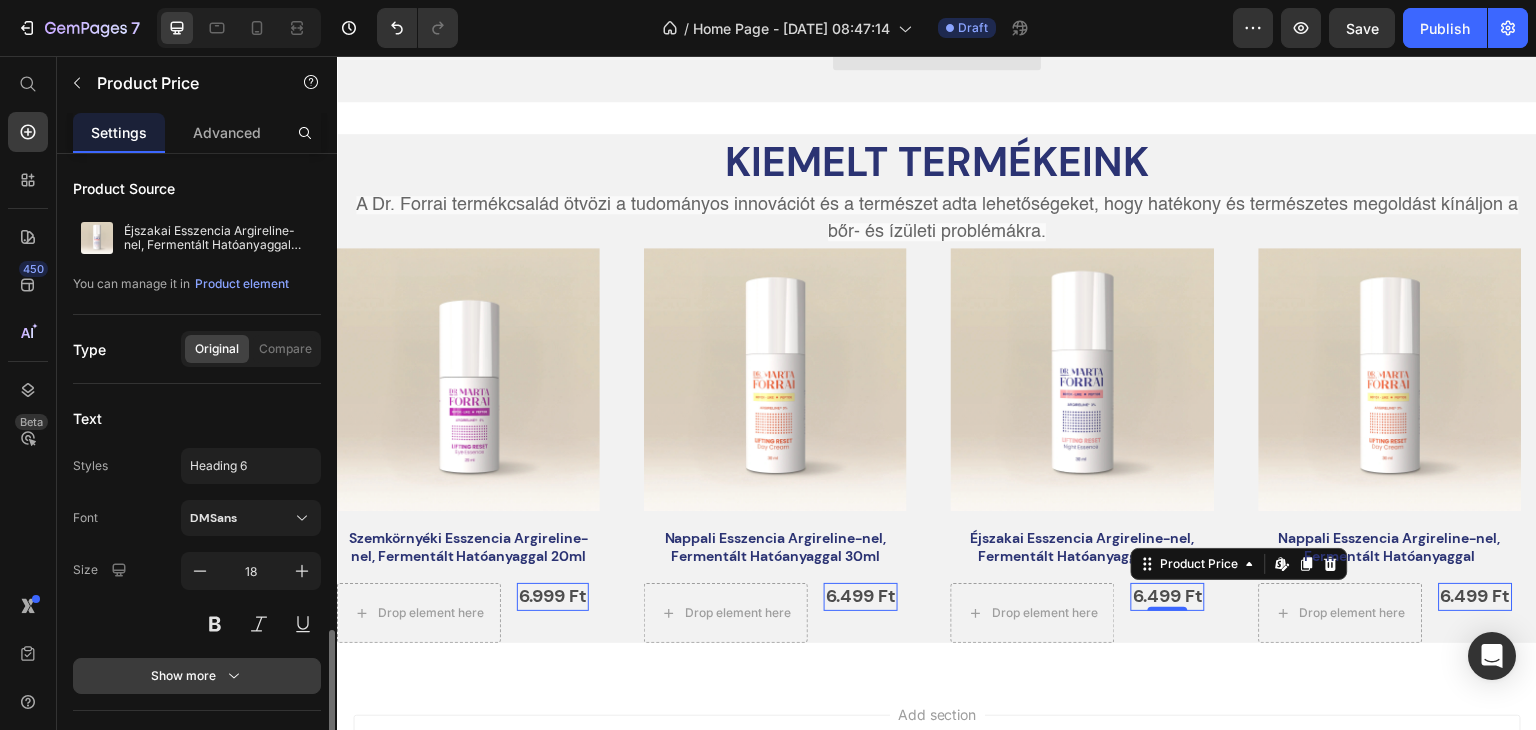 scroll, scrollTop: 281, scrollLeft: 0, axis: vertical 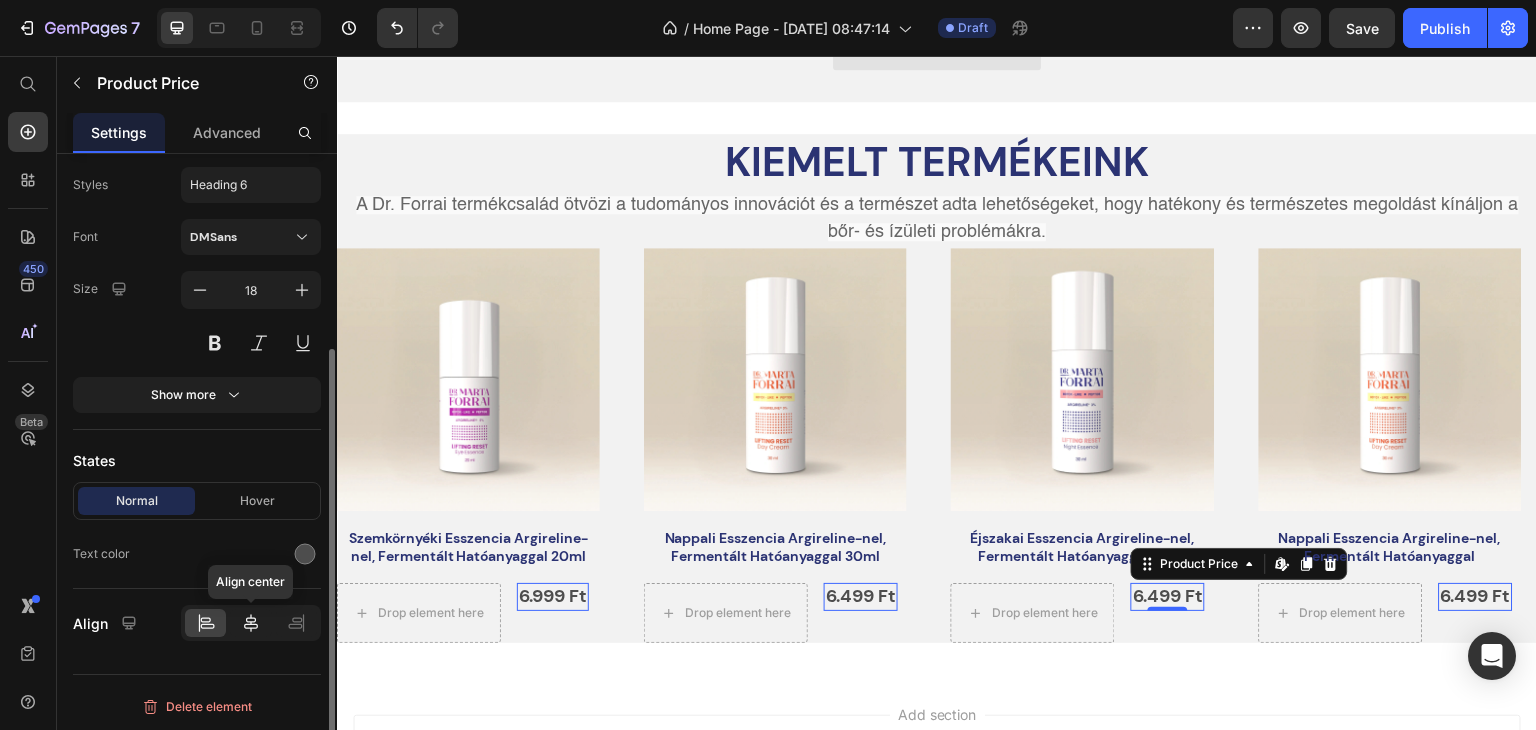 click 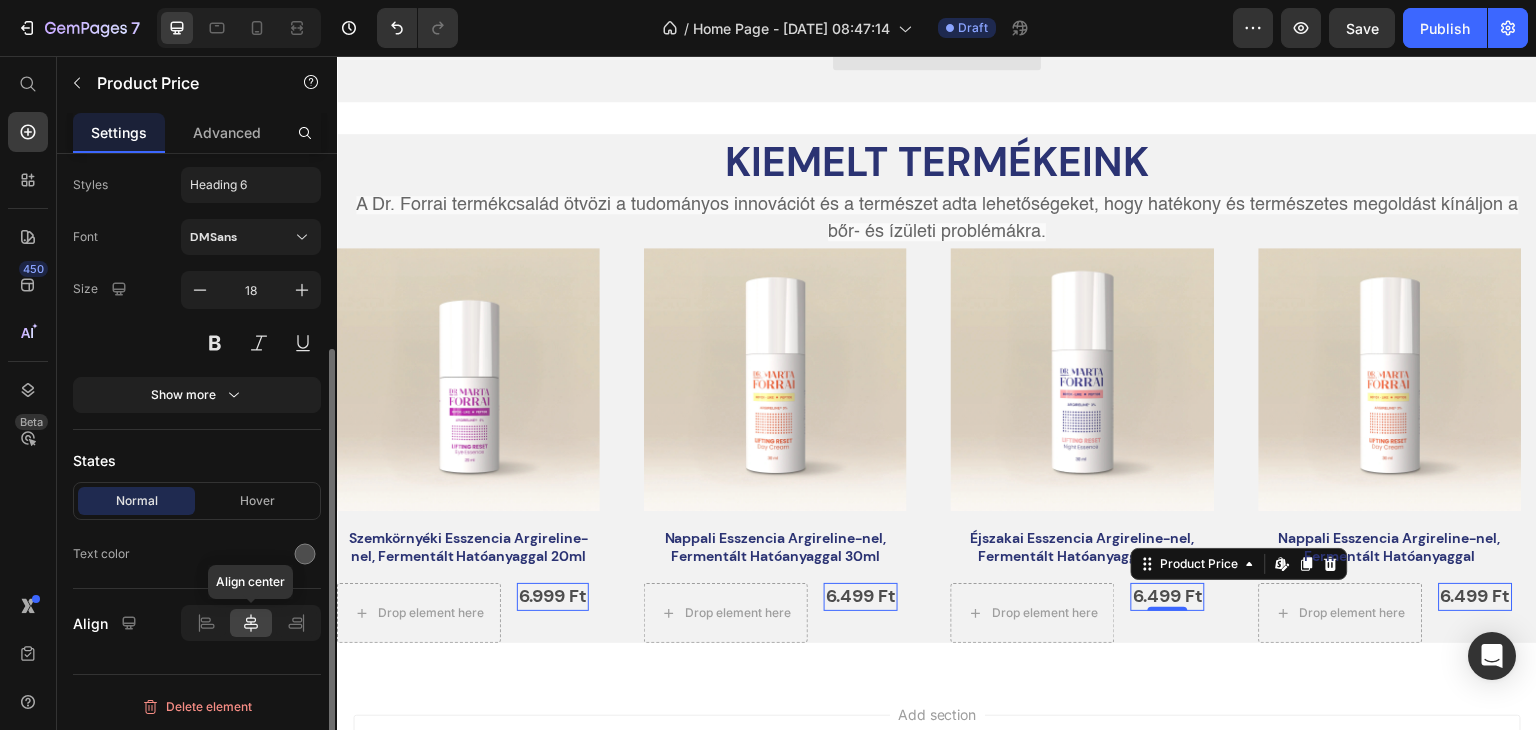 click 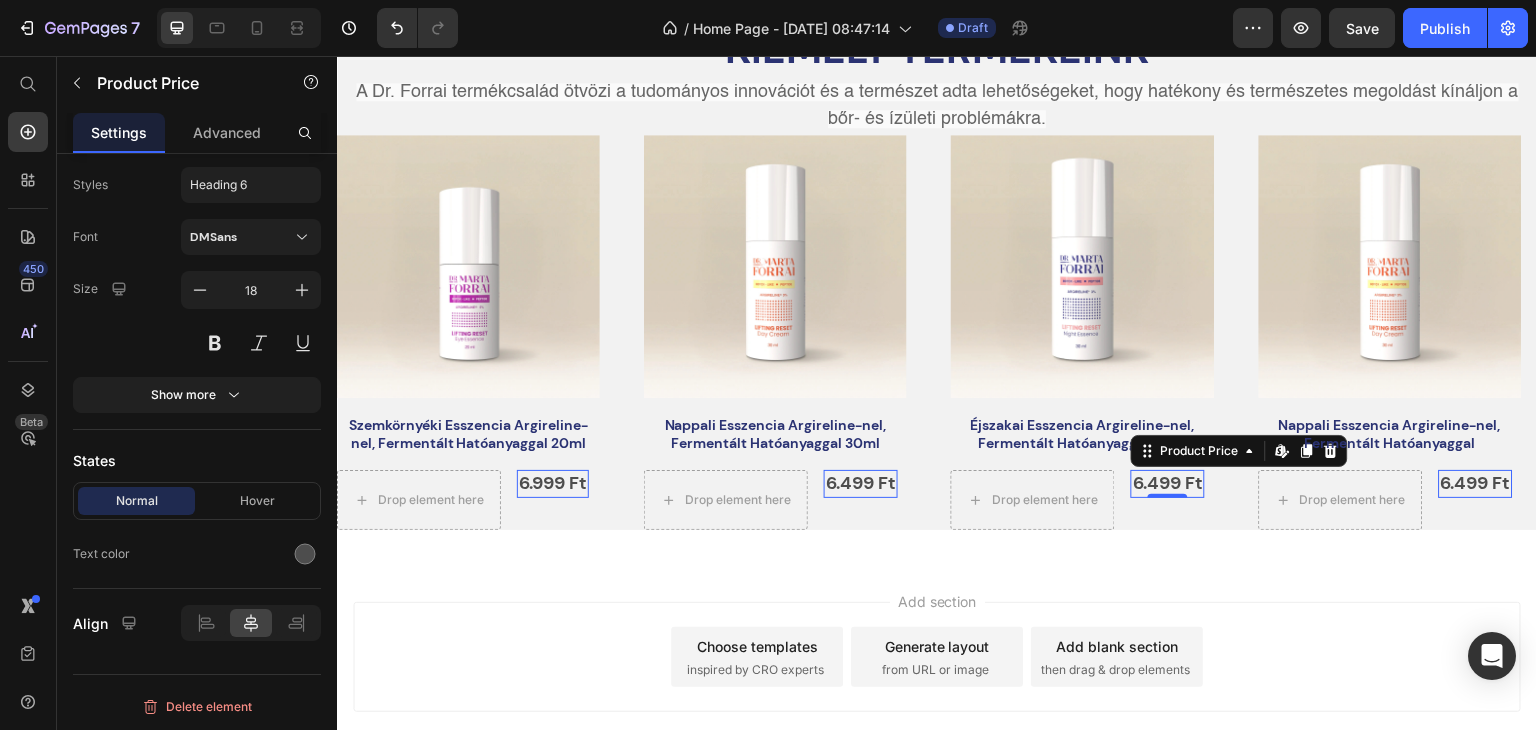 scroll, scrollTop: 1000, scrollLeft: 0, axis: vertical 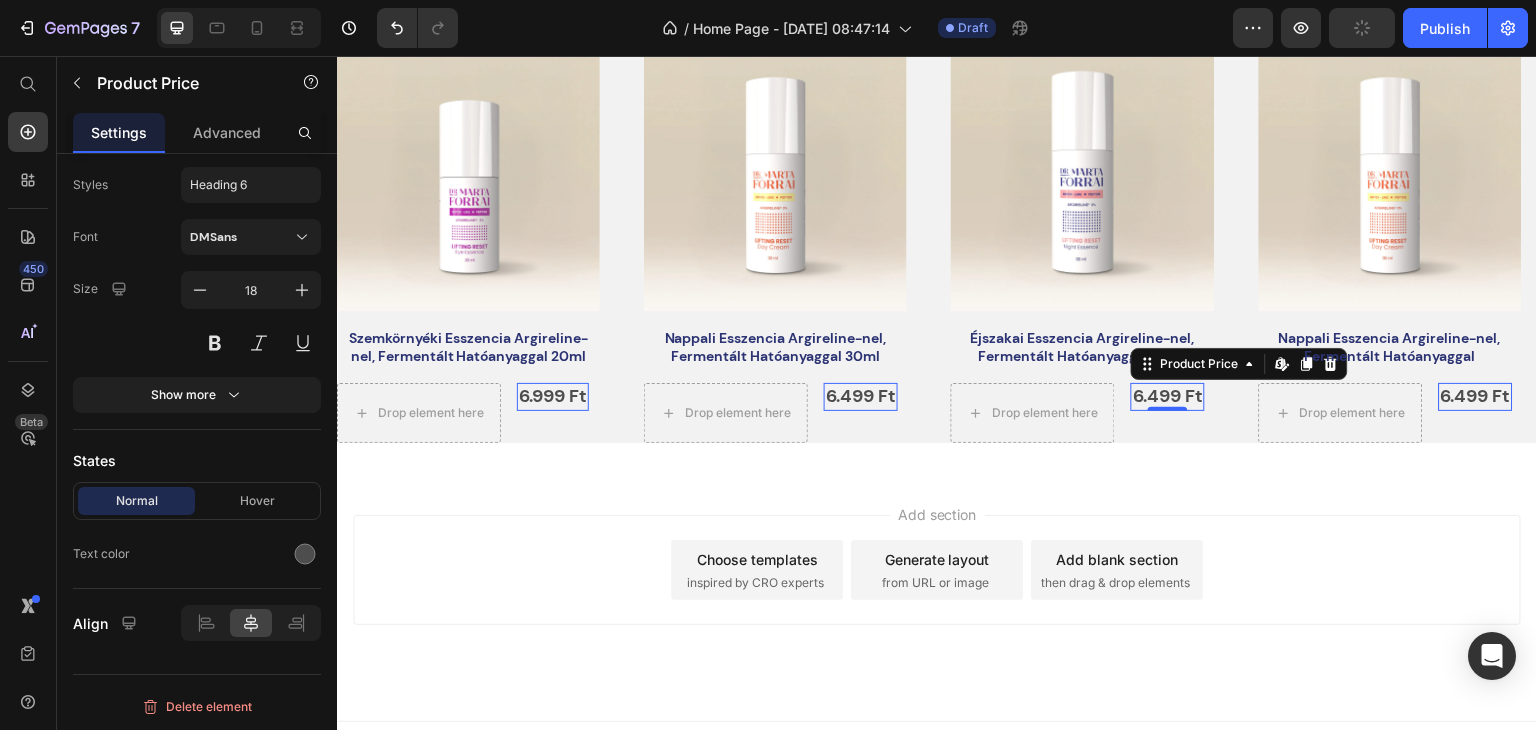 click on "6.999 Ft" at bounding box center (553, 396) 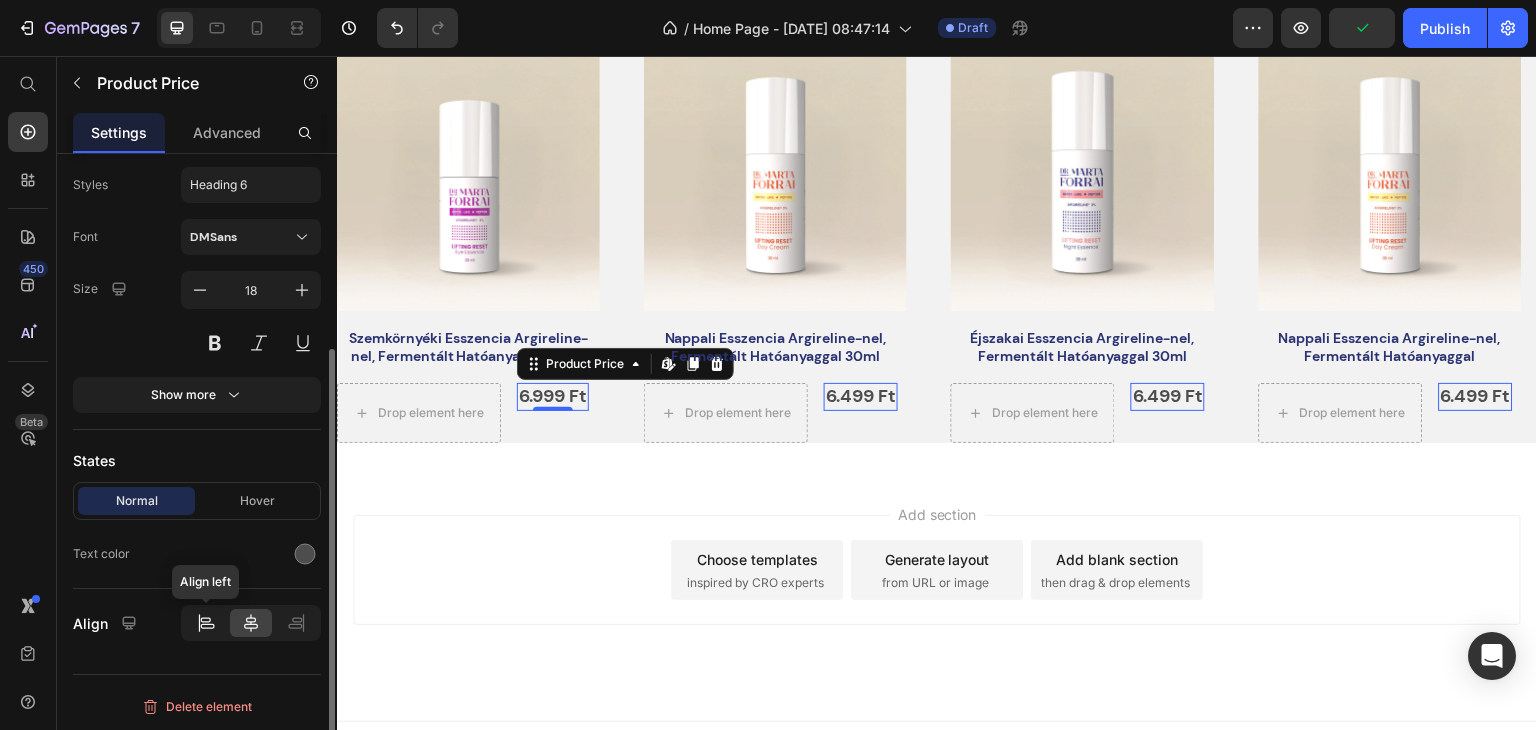 click 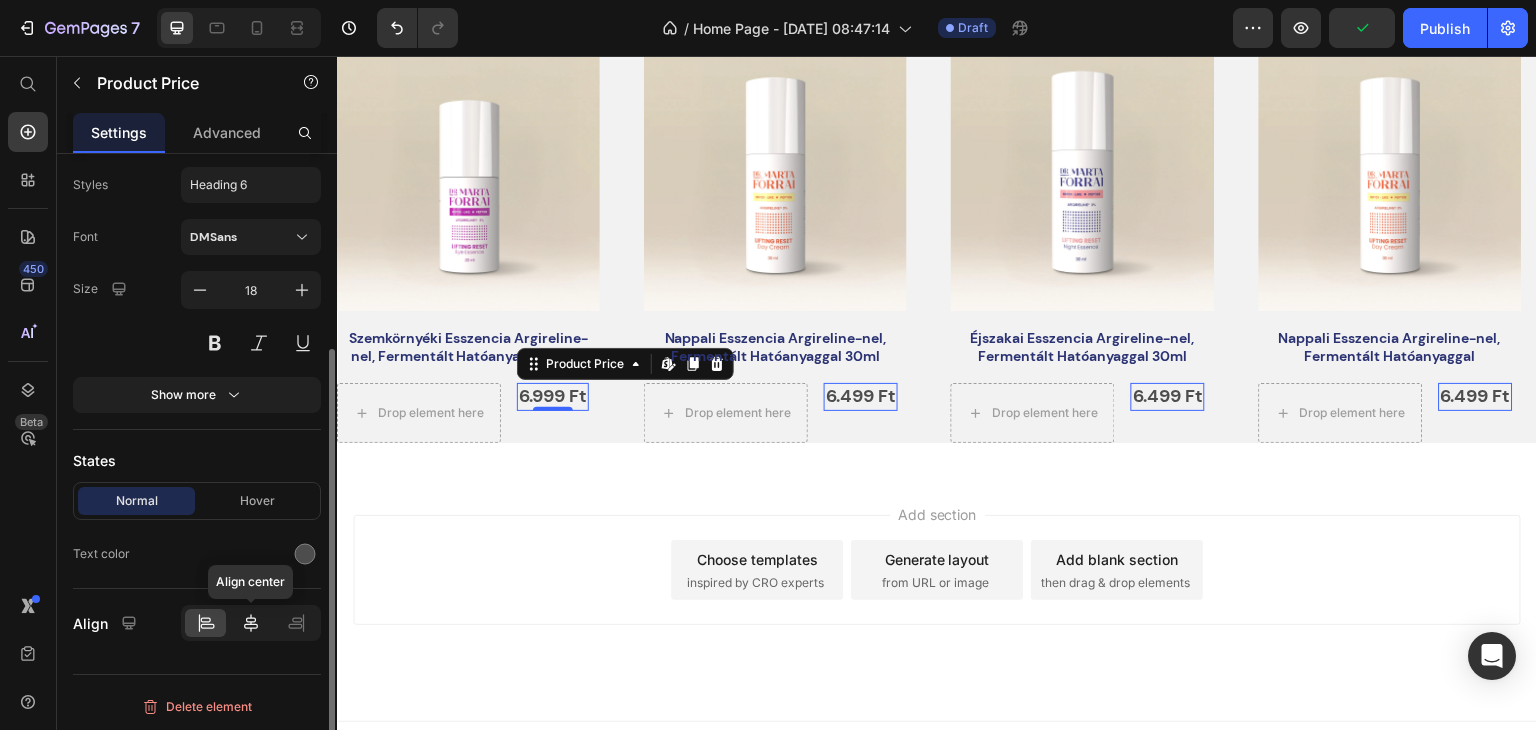 click 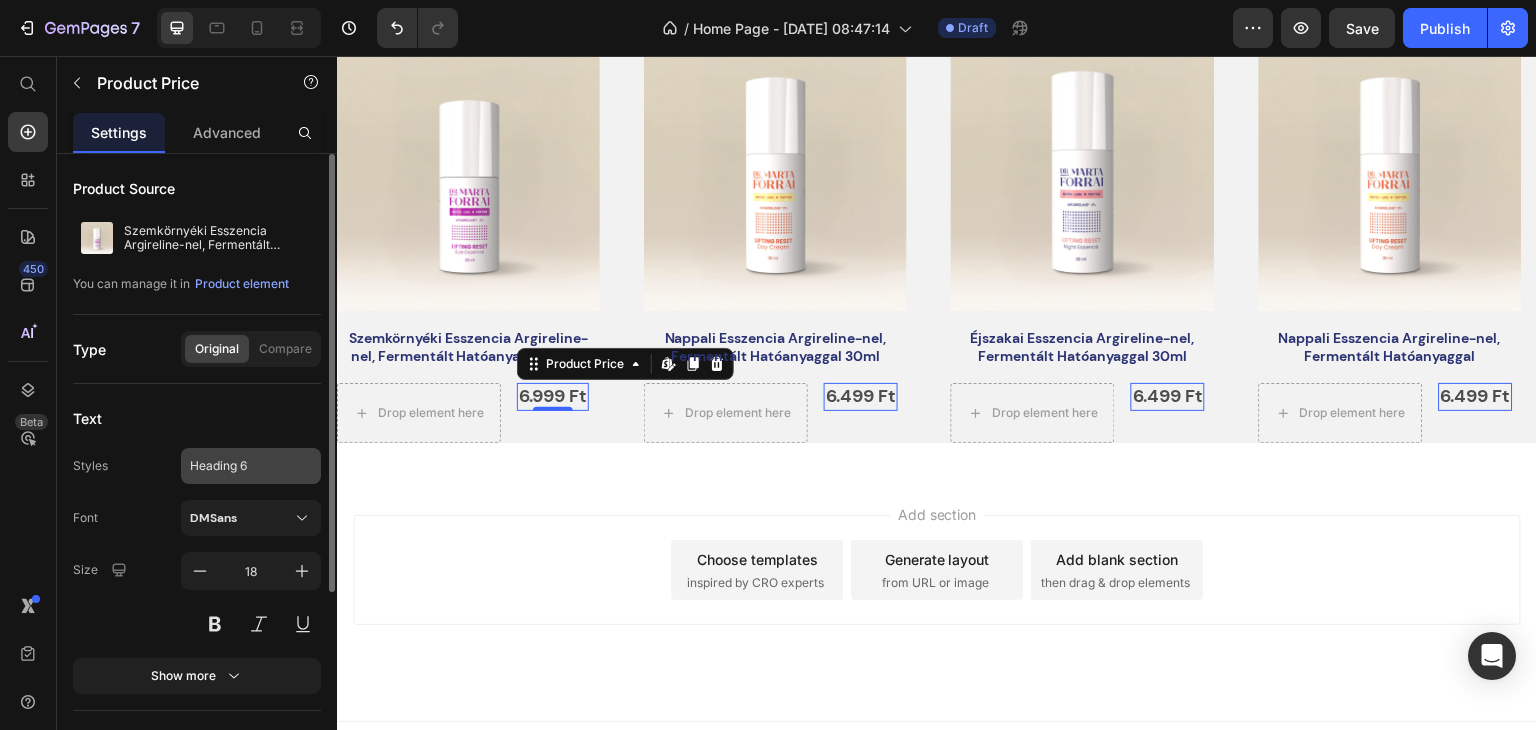 scroll, scrollTop: 281, scrollLeft: 0, axis: vertical 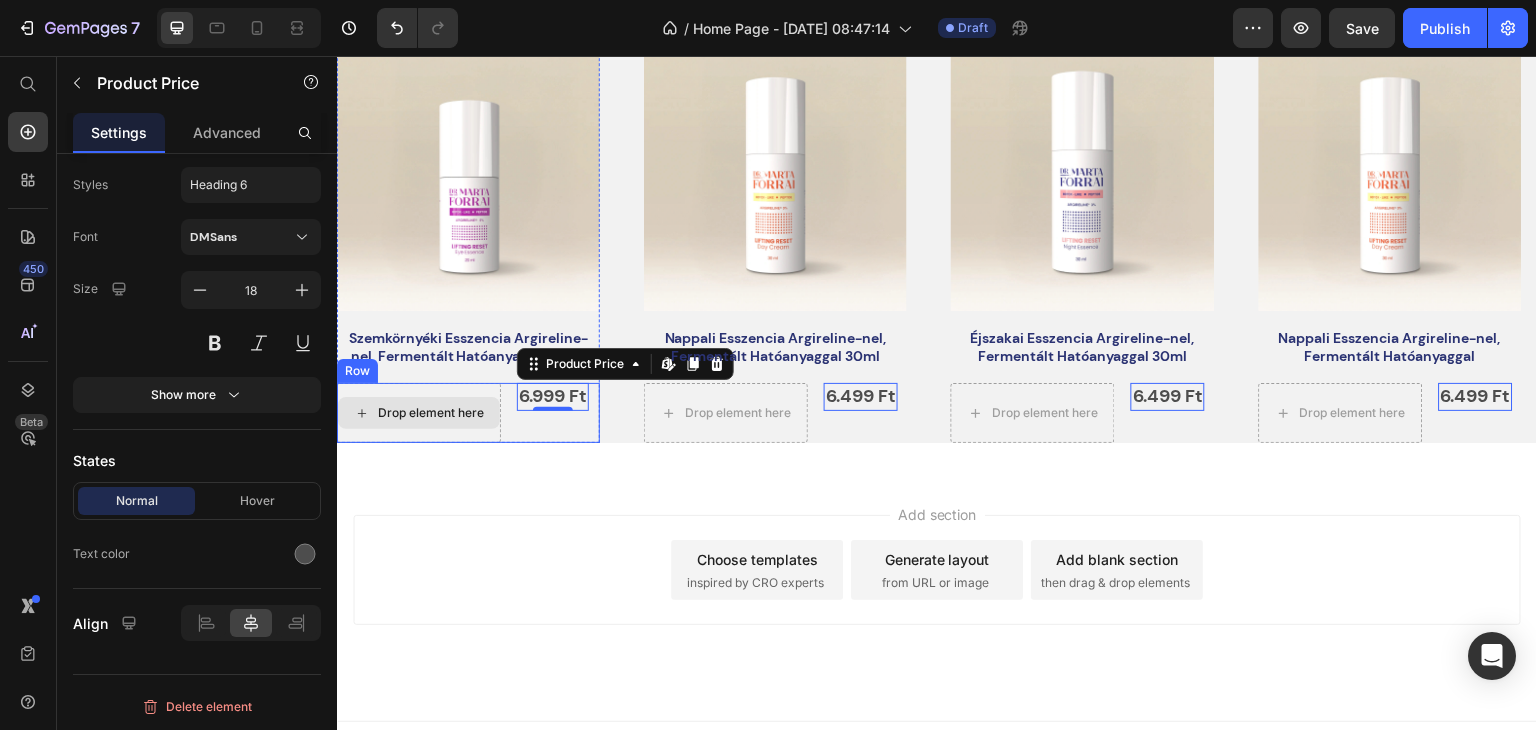 click on "Drop element here" at bounding box center [419, 413] 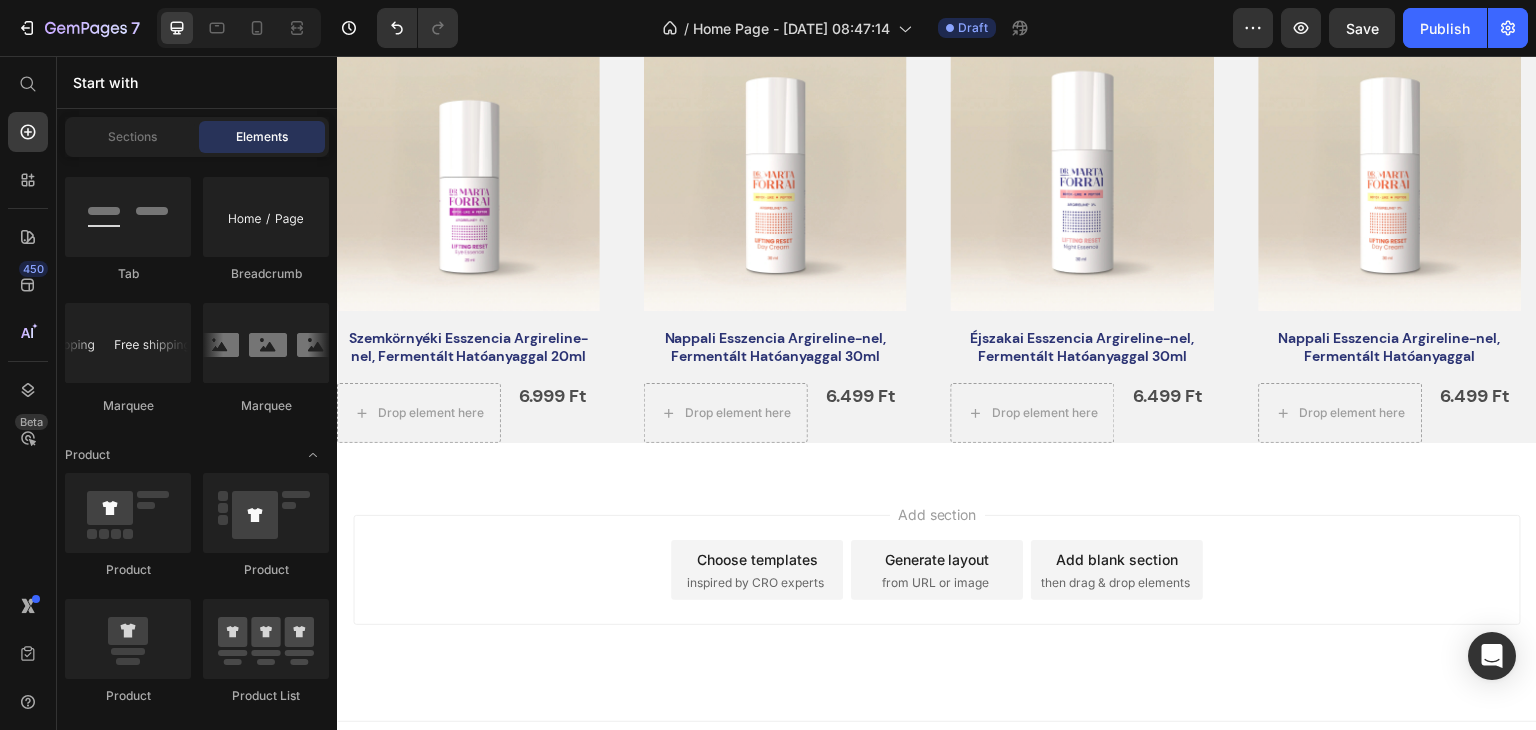 scroll, scrollTop: 1900, scrollLeft: 0, axis: vertical 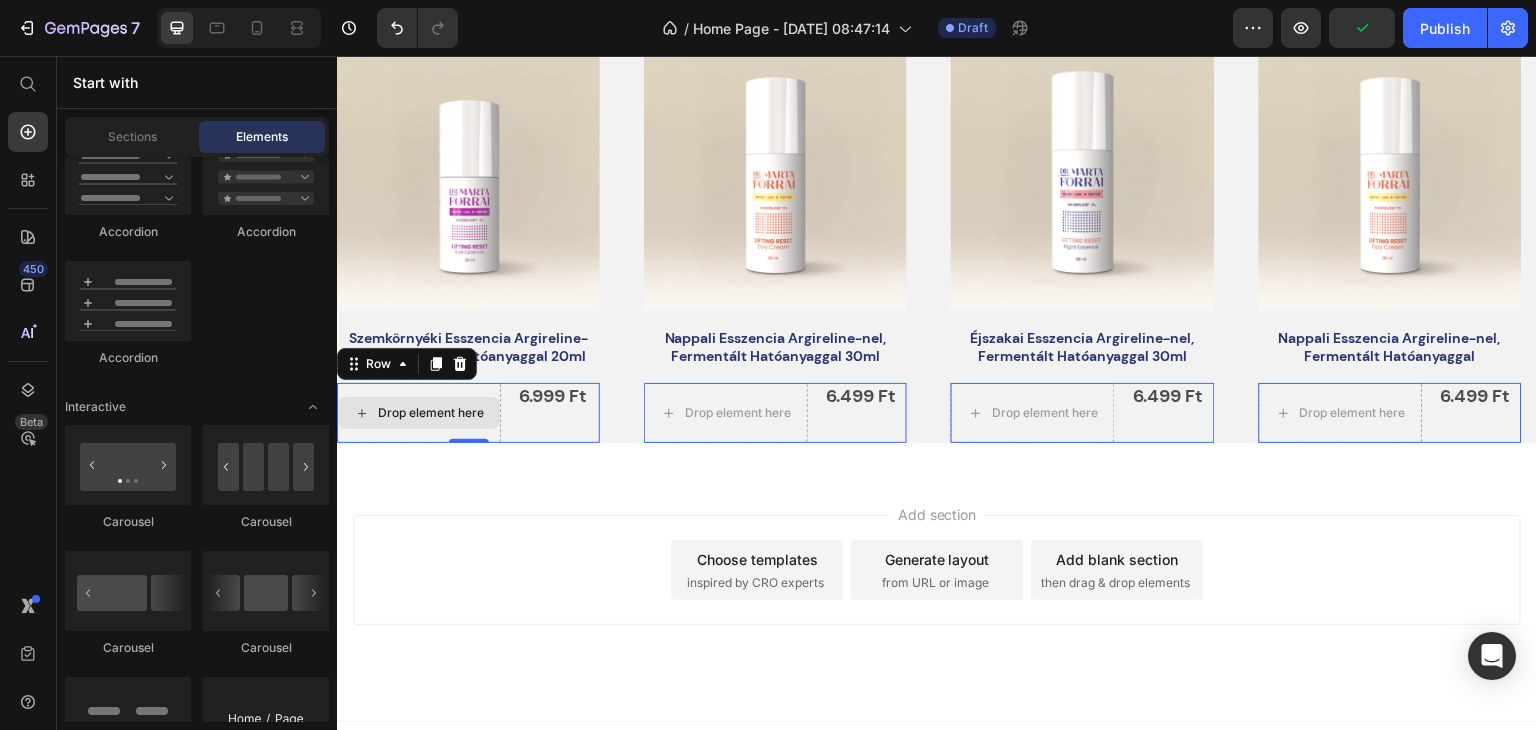 click on "Drop element here" at bounding box center (419, 413) 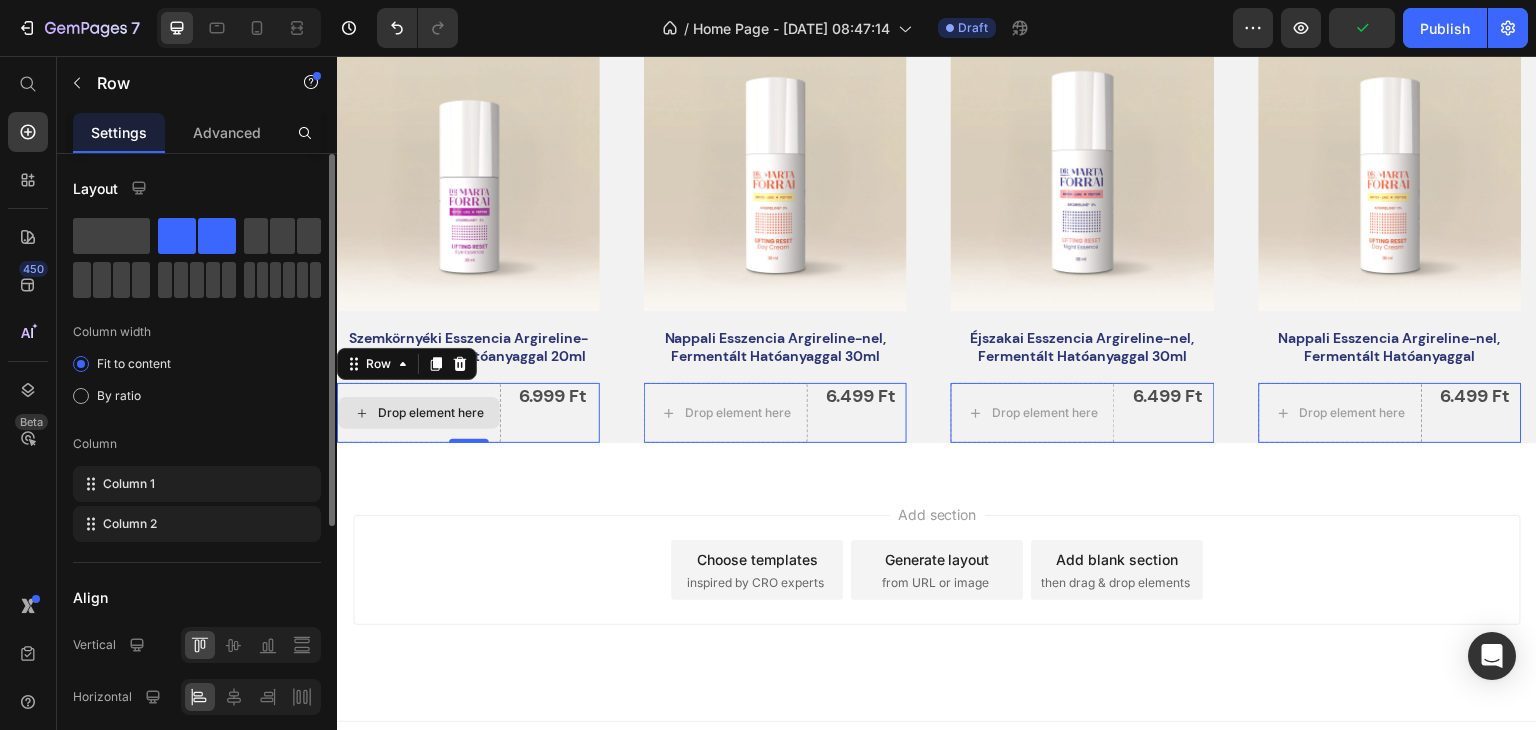 scroll, scrollTop: 442, scrollLeft: 0, axis: vertical 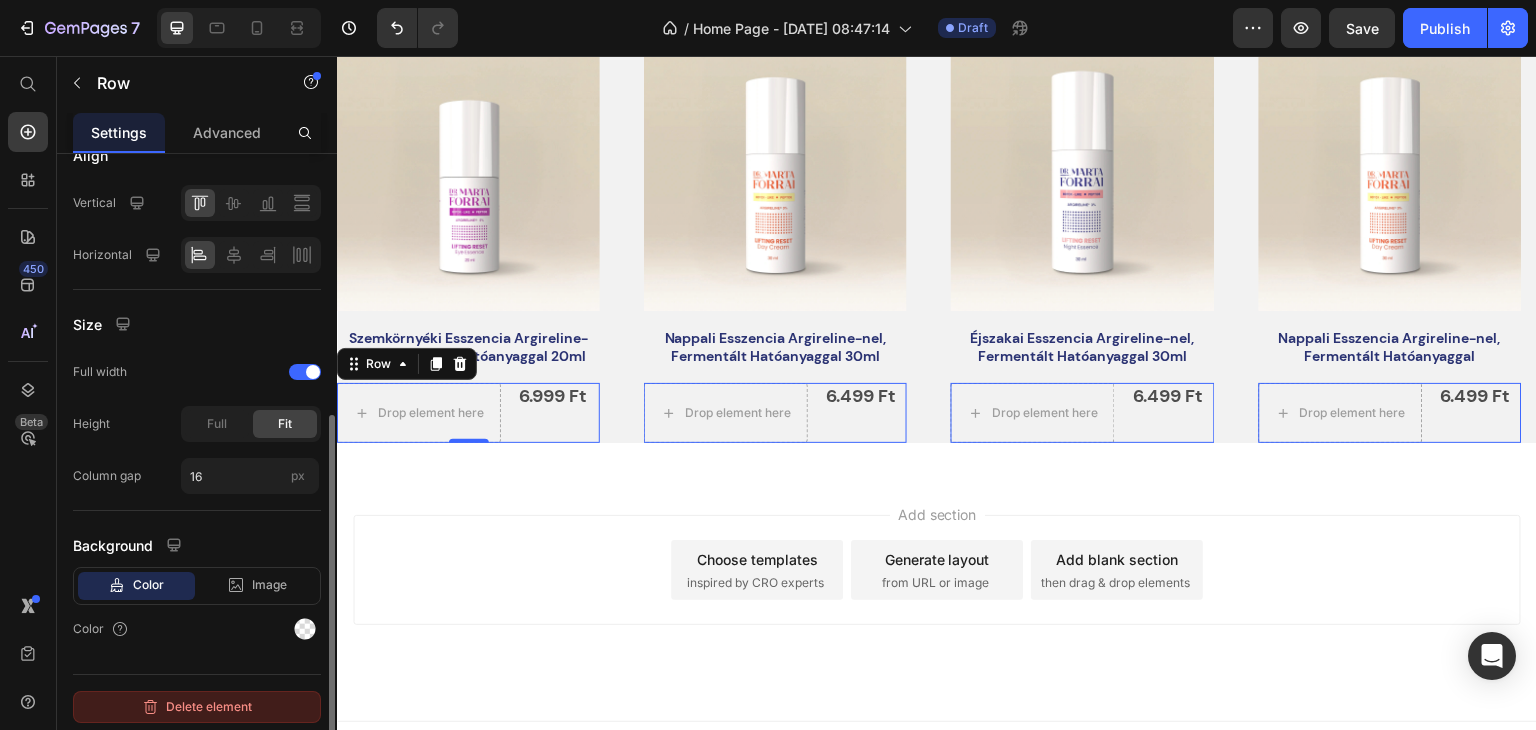 click on "Delete element" at bounding box center (197, 707) 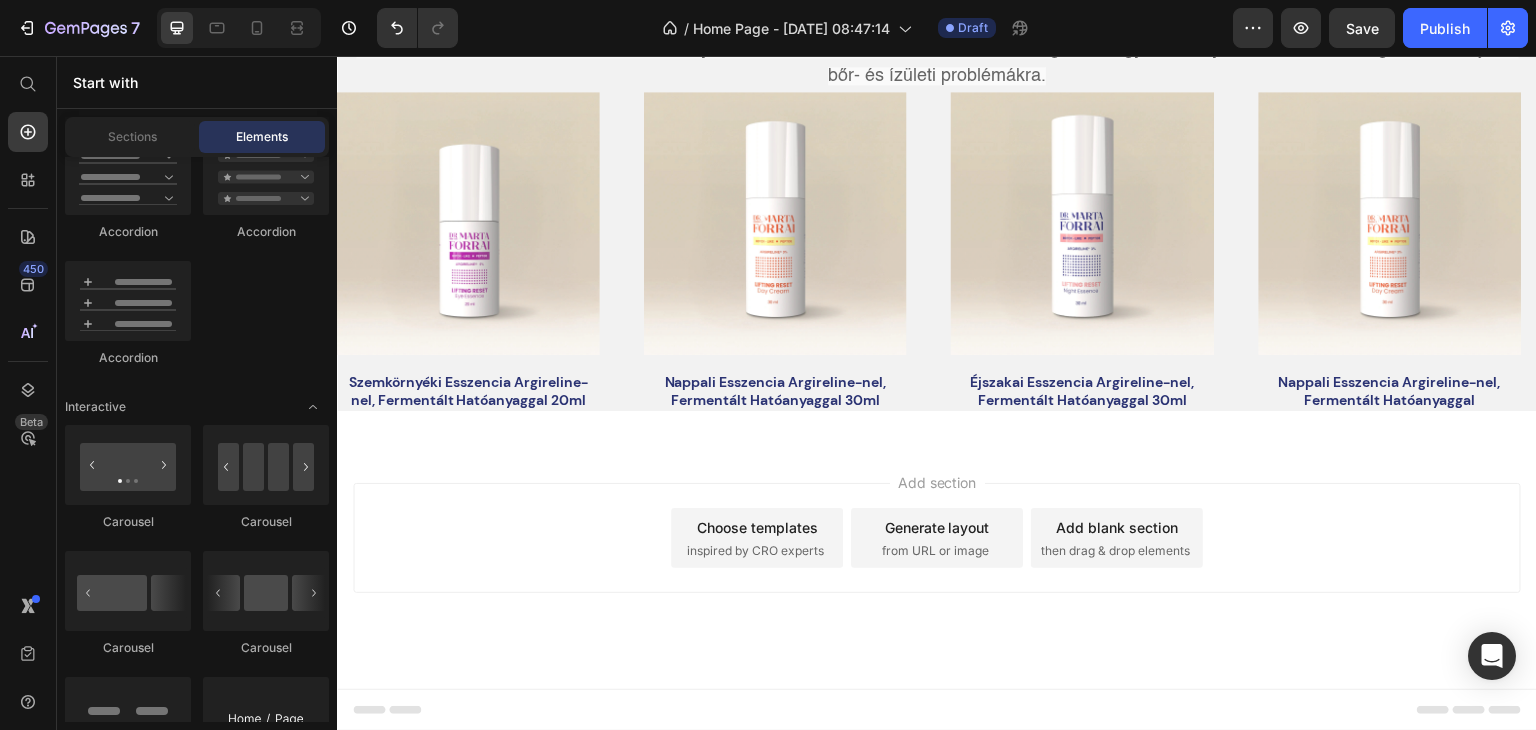 scroll, scrollTop: 955, scrollLeft: 0, axis: vertical 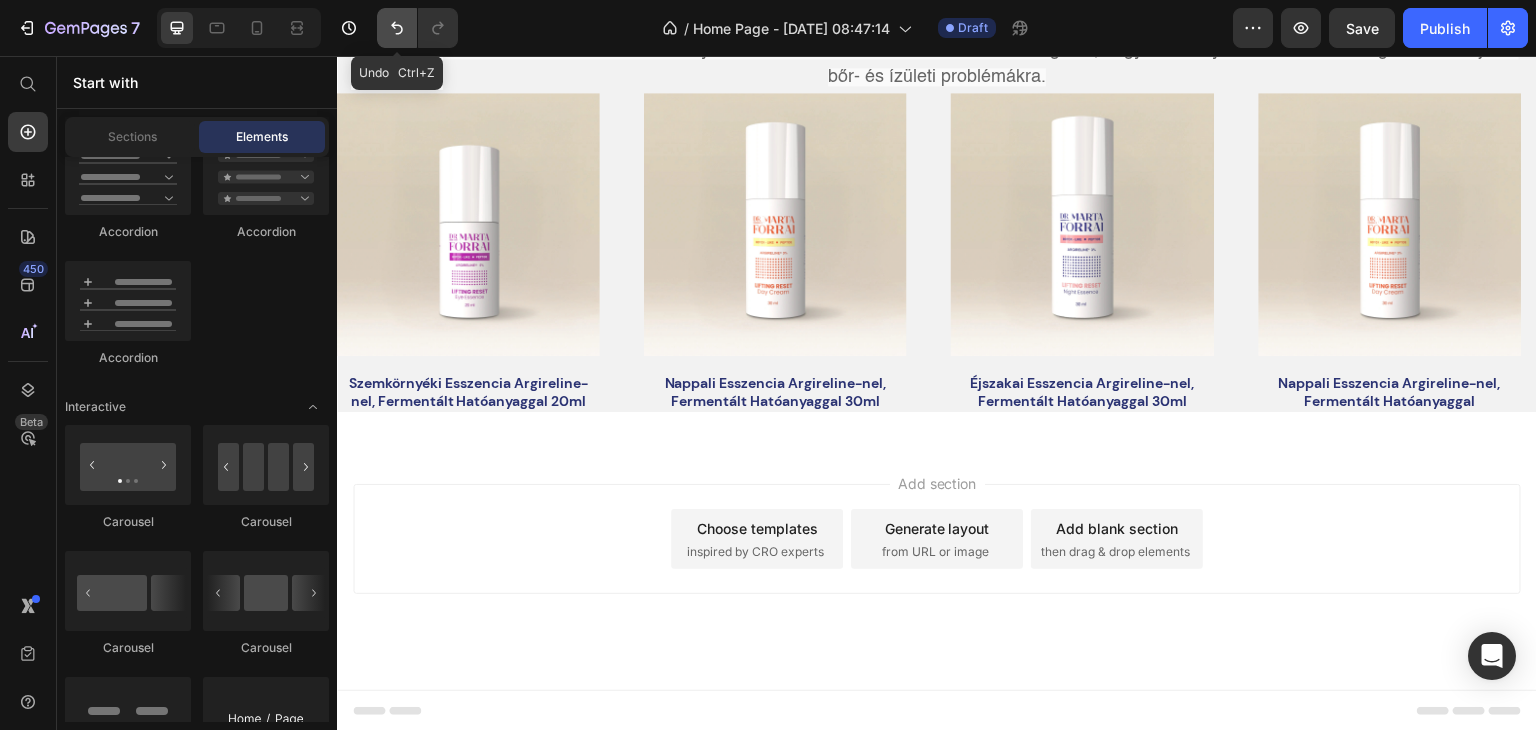 click 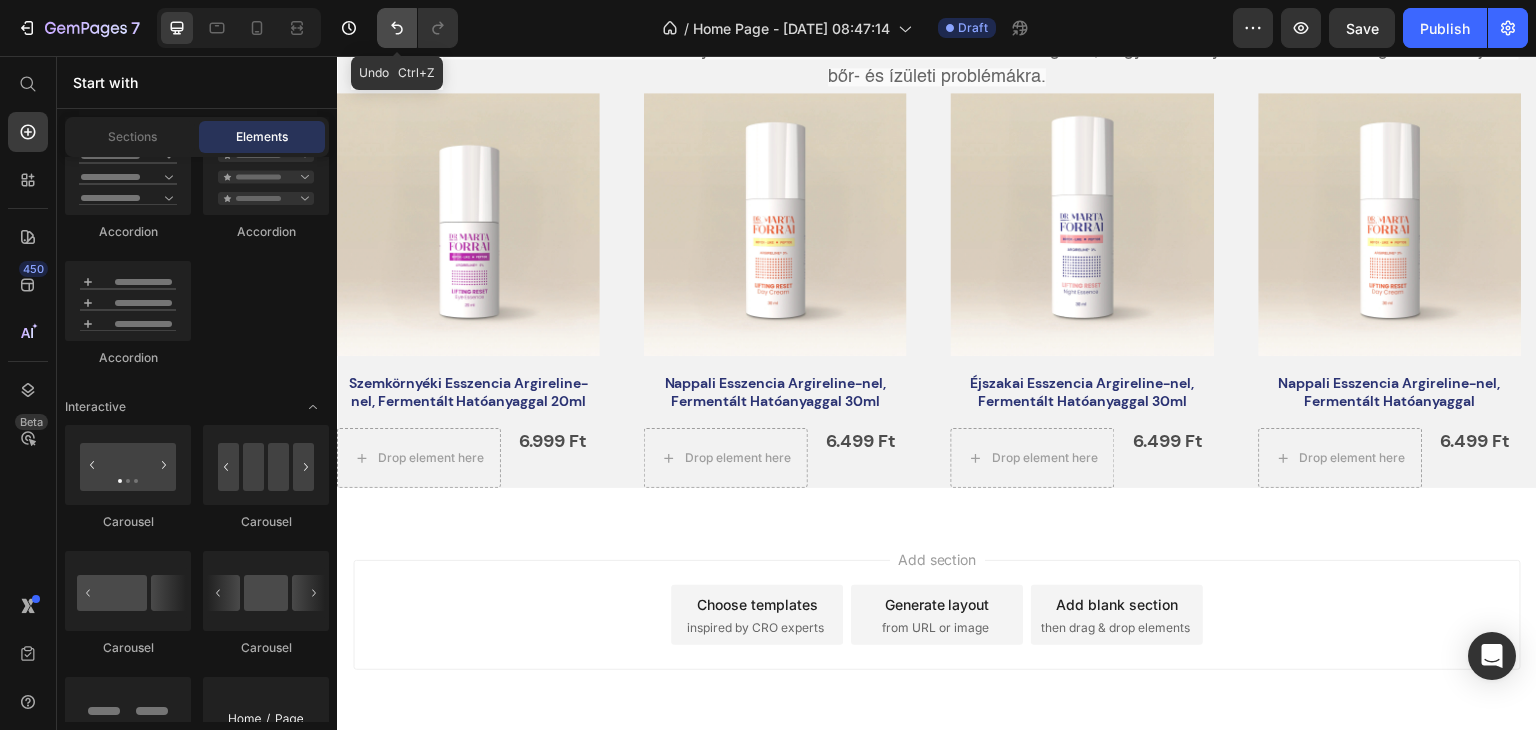 scroll, scrollTop: 1000, scrollLeft: 0, axis: vertical 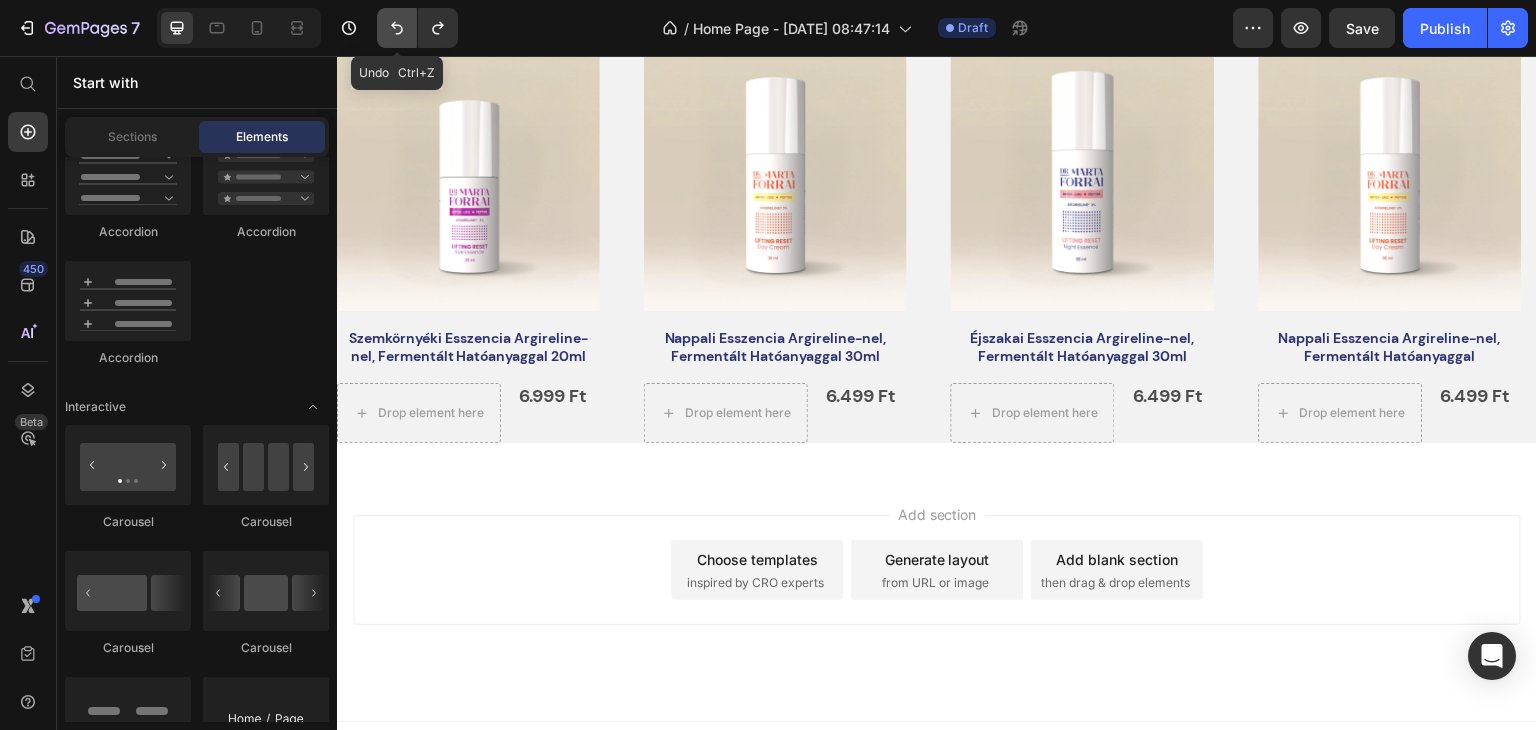 click 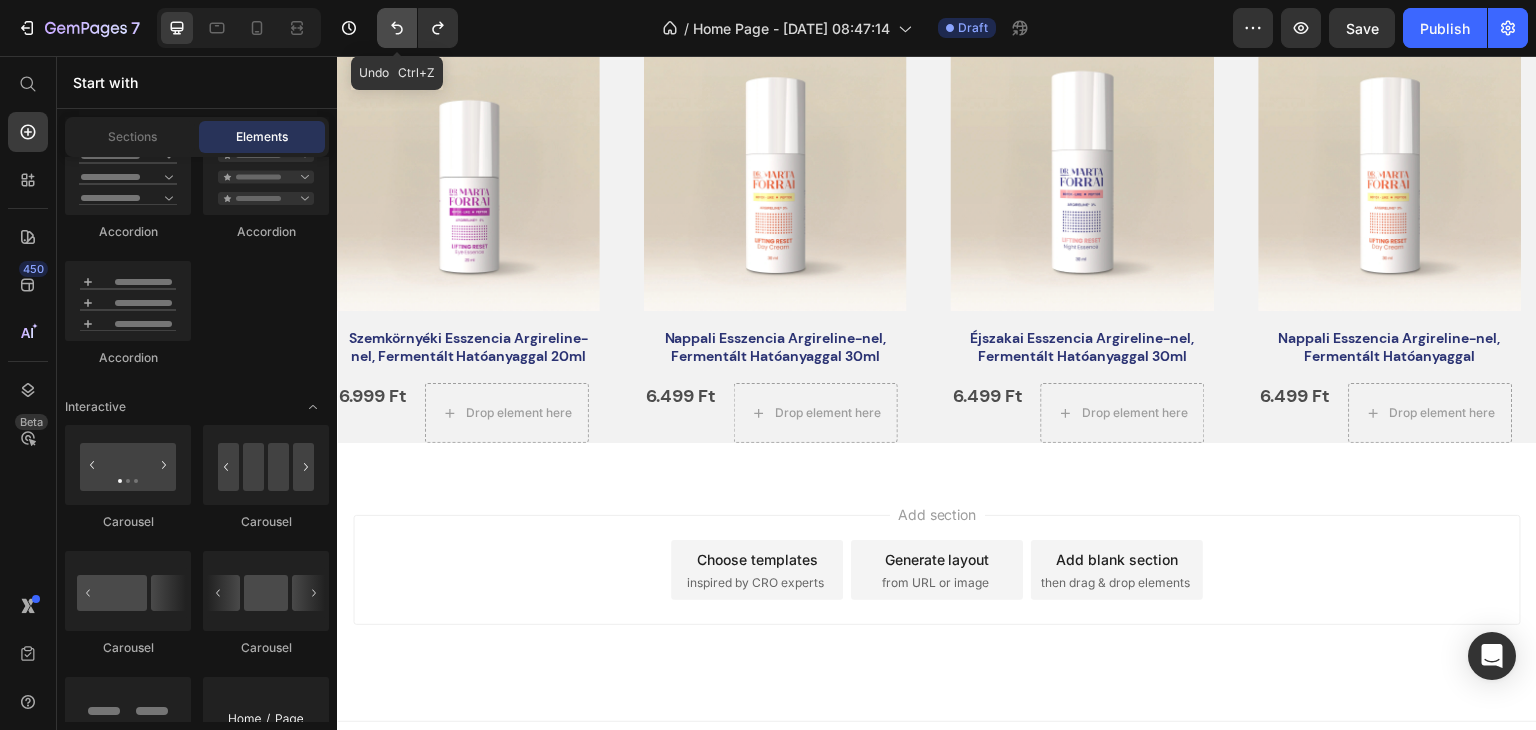 click 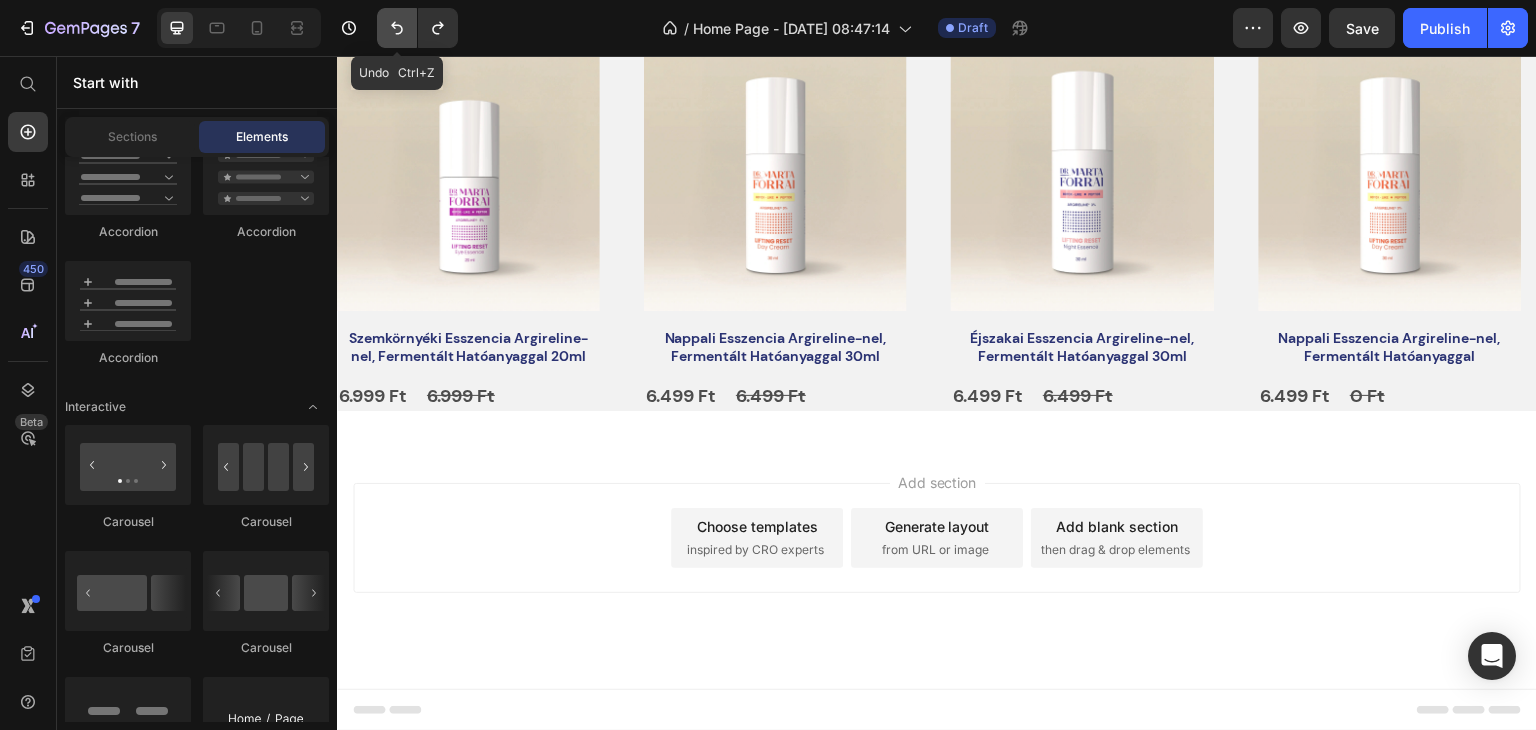 scroll, scrollTop: 998, scrollLeft: 0, axis: vertical 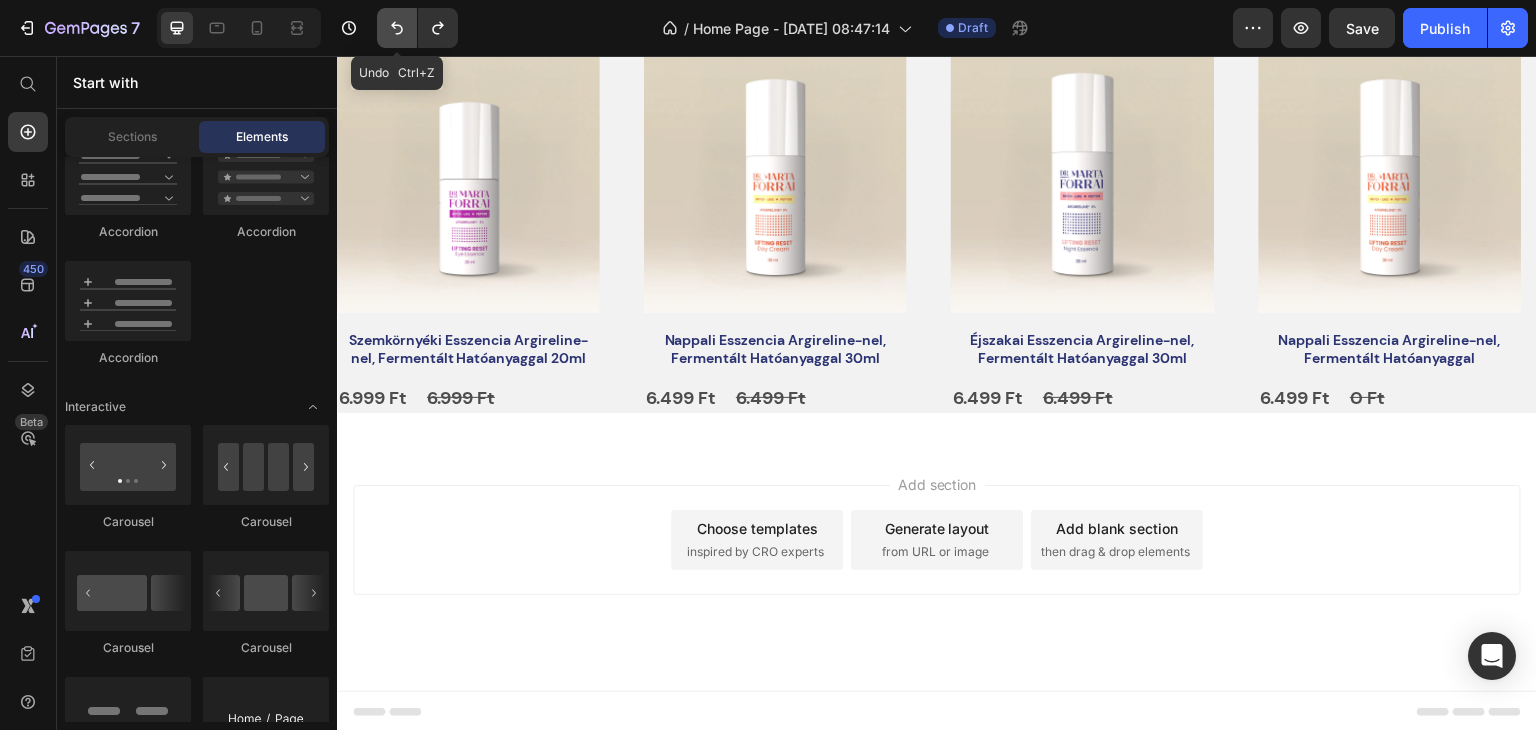 click 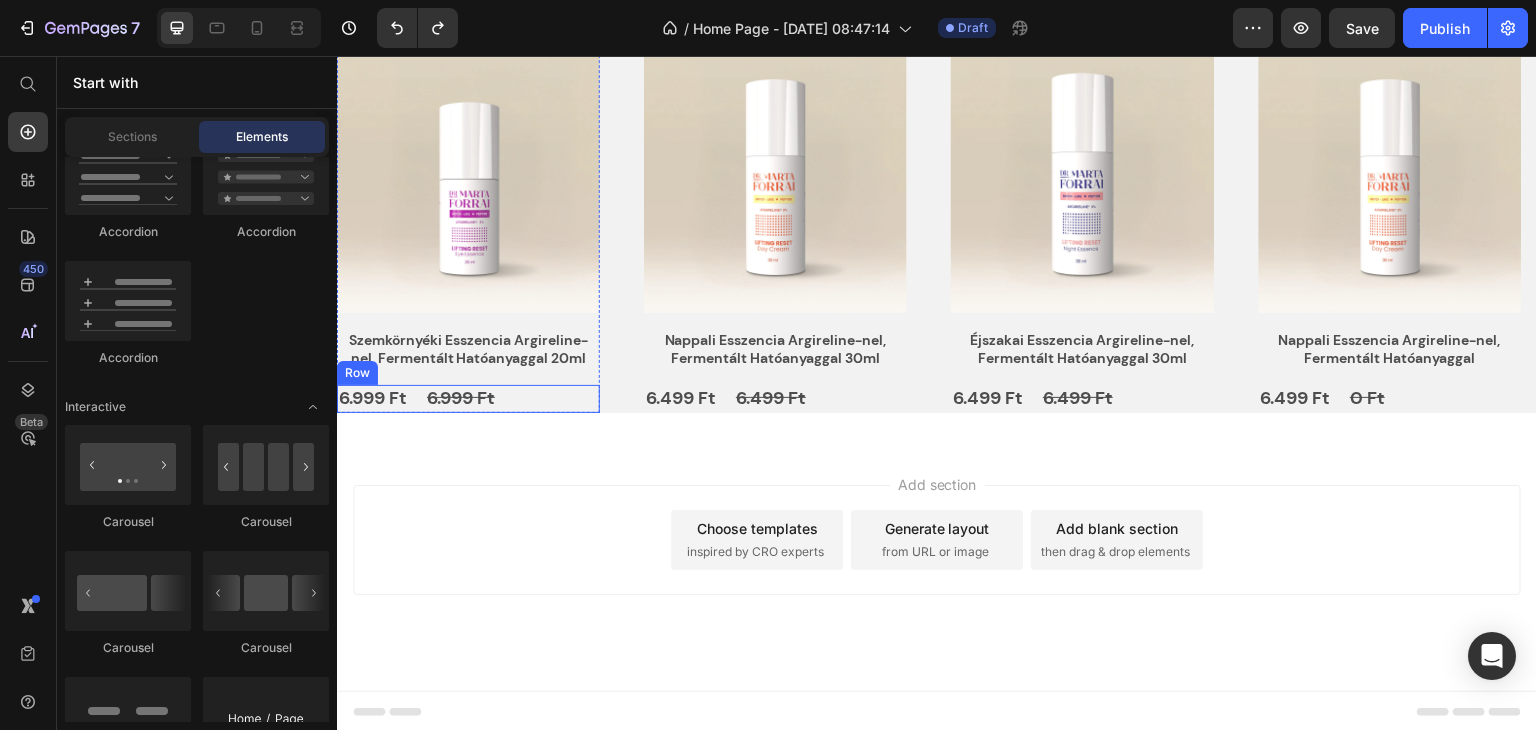 click on "6.999 Ft Product Price 6.999 Ft Product Price Row" at bounding box center (468, 398) 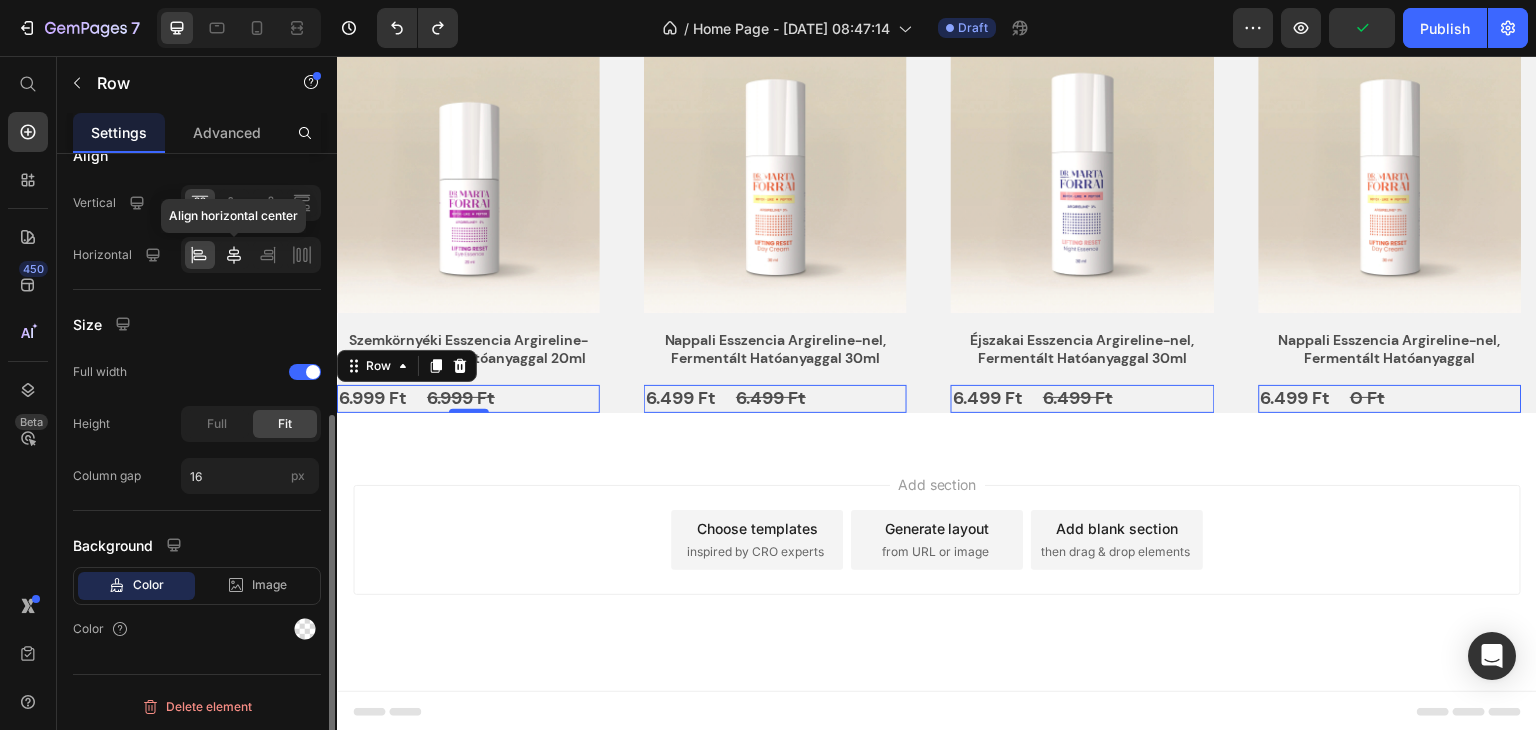 click 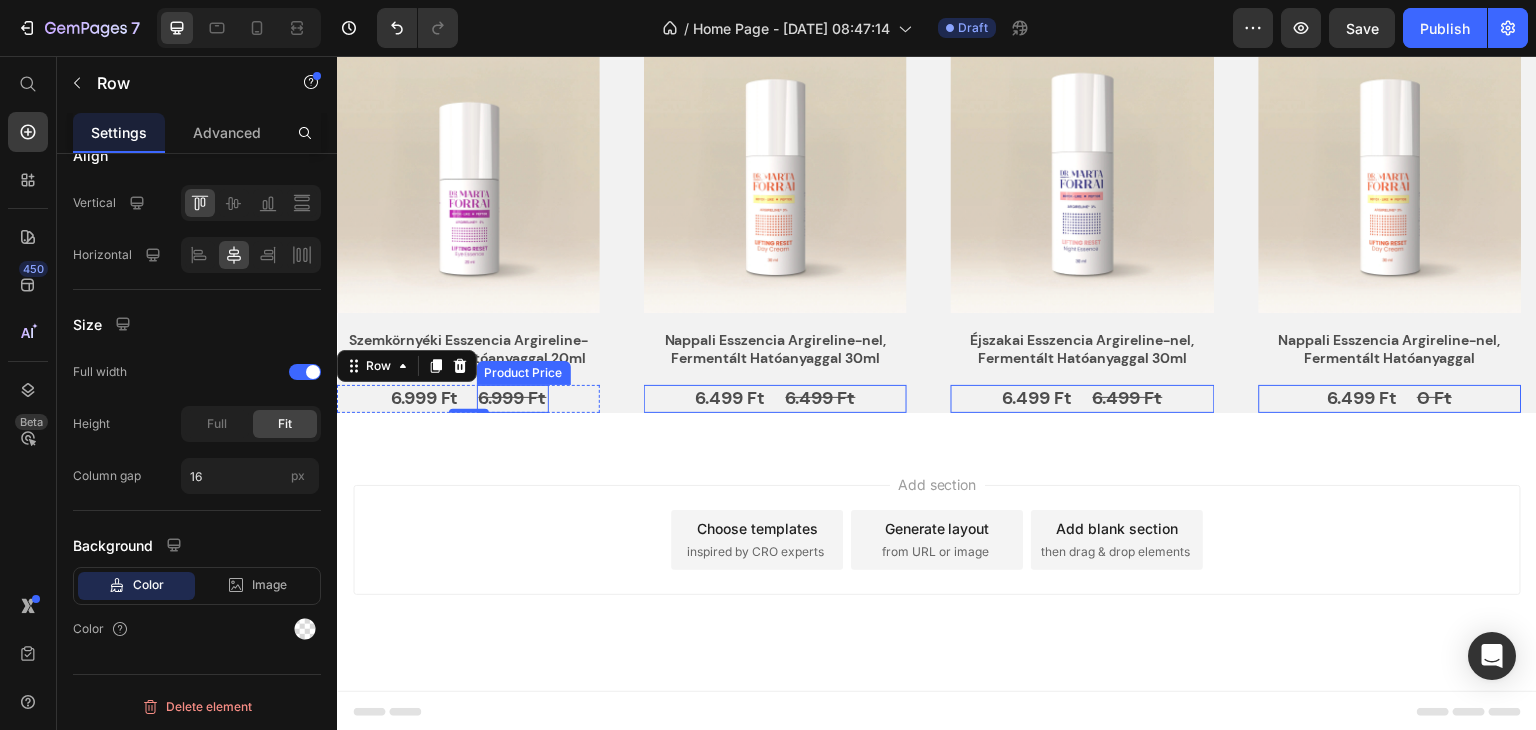 click on "6.999 Ft" at bounding box center [513, 398] 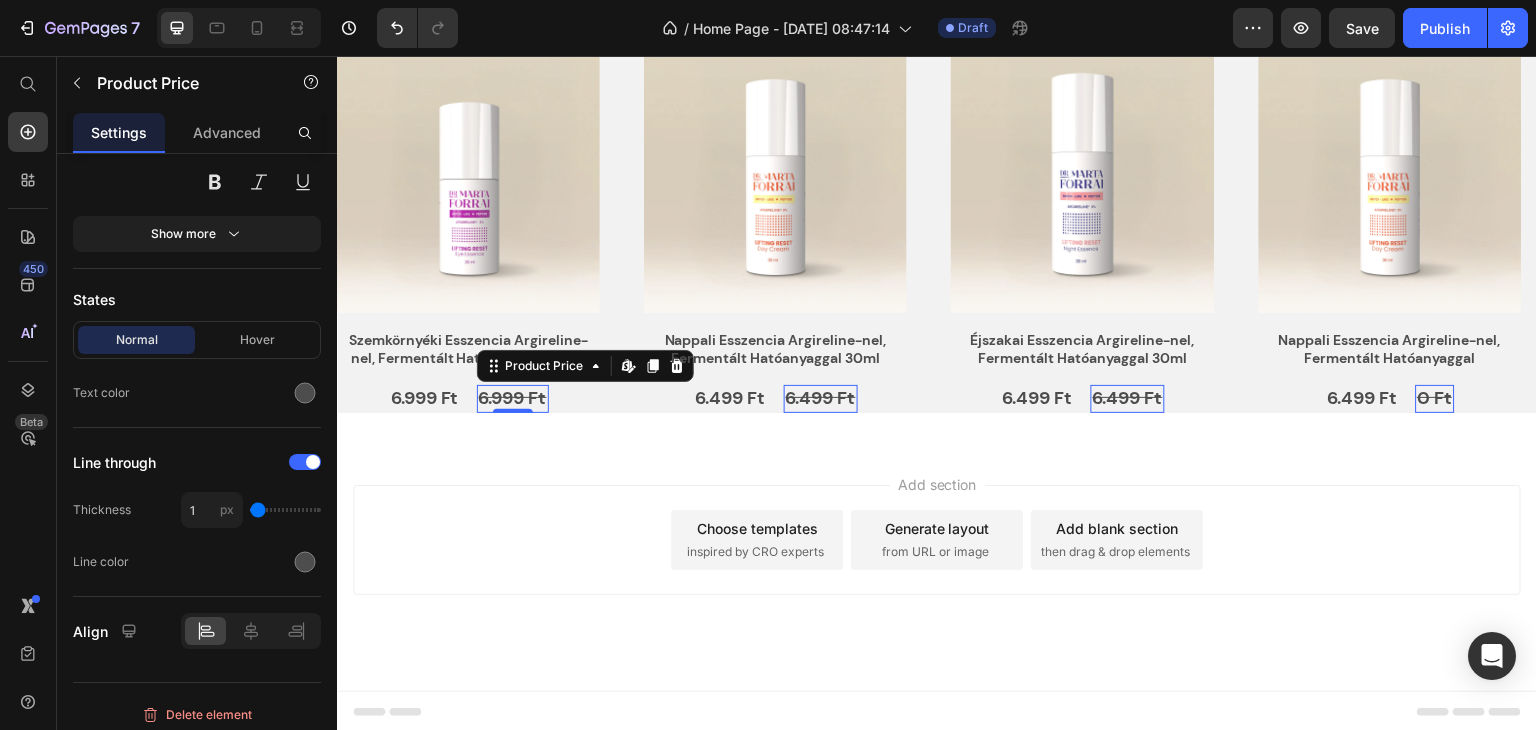 scroll, scrollTop: 0, scrollLeft: 0, axis: both 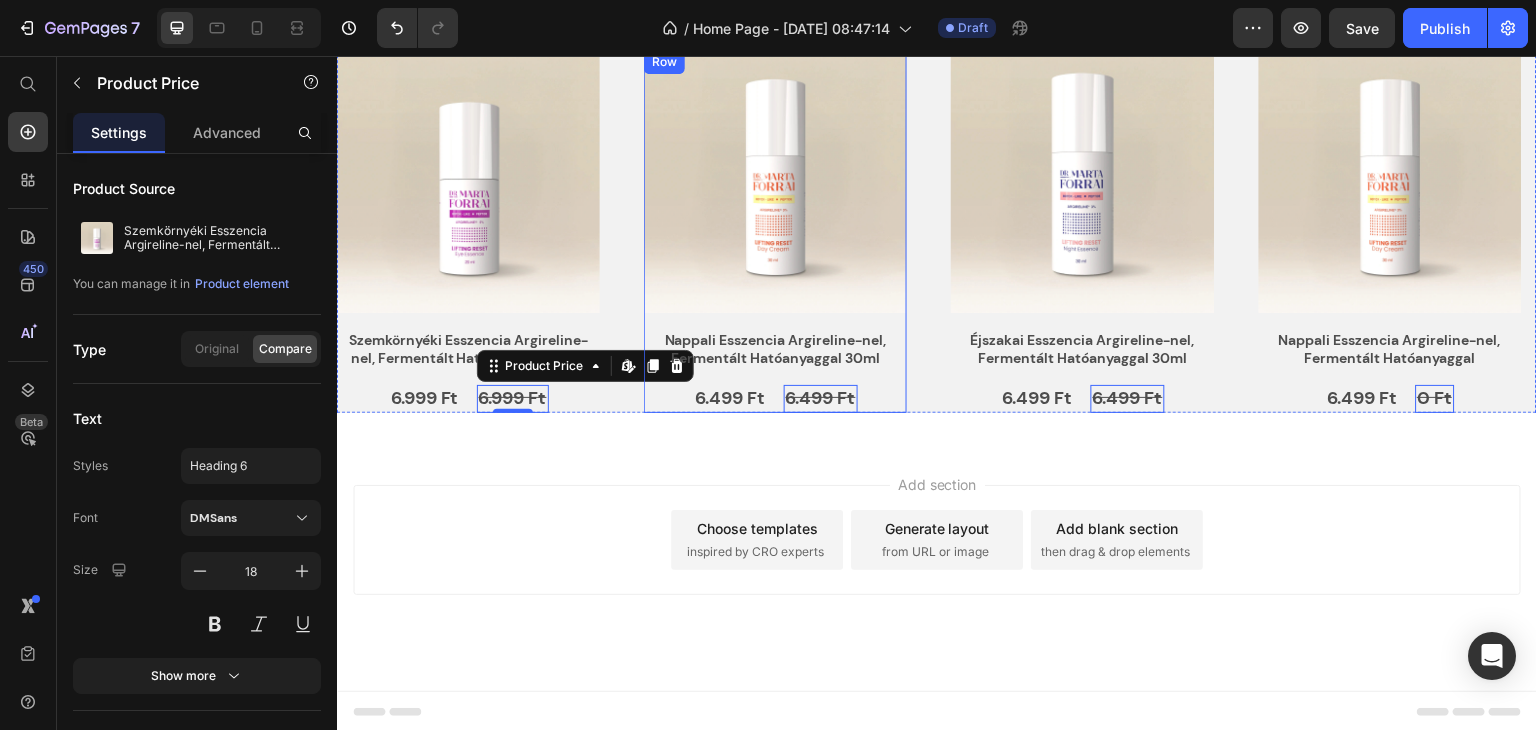 click on "Product Images Nappali Esszencia Argireline-nel, Fermentált Hatóanyaggal 30ml Product Title 6.499 Ft Product Price 6.499 Ft Product [PERSON_NAME] content in Shopify 0 Row" at bounding box center (775, 231) 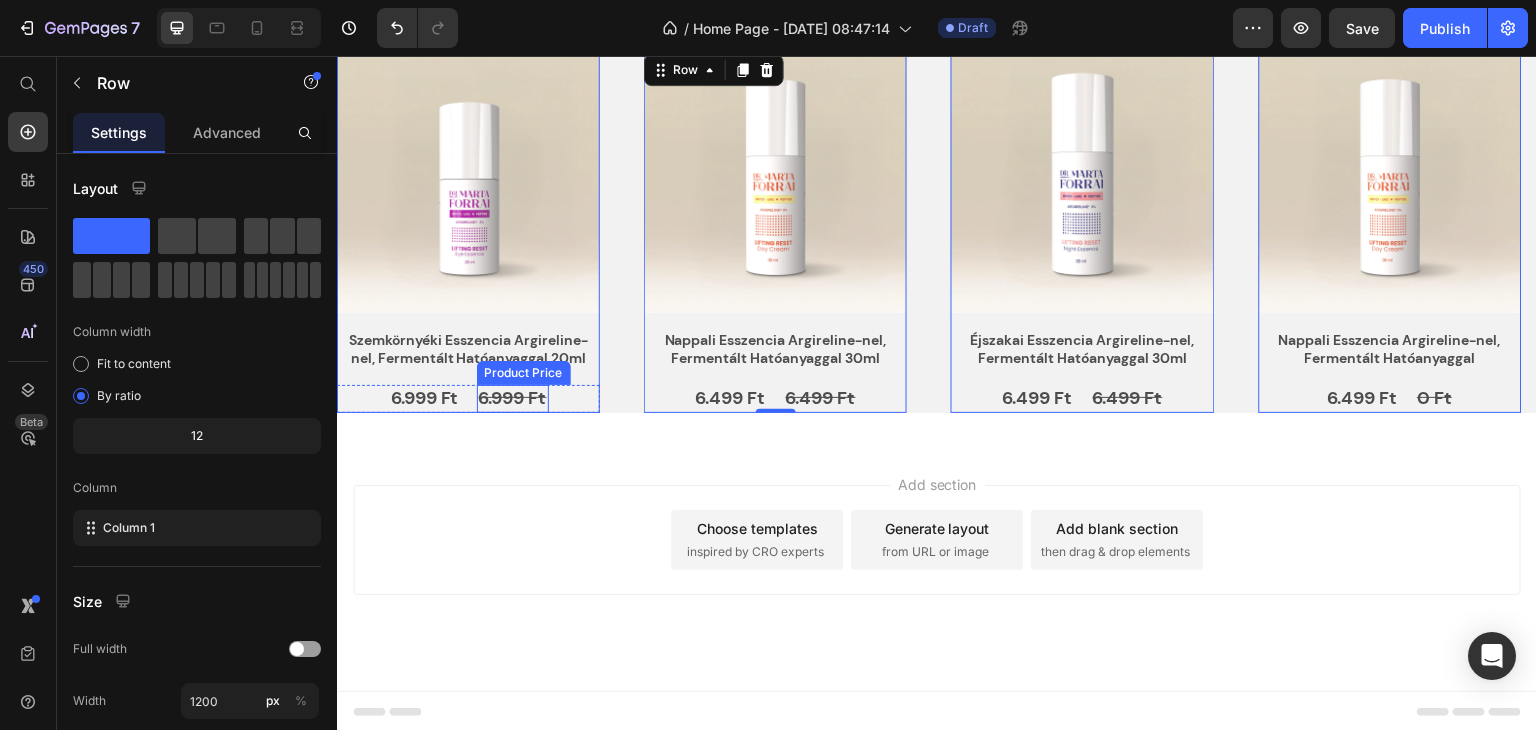click on "6.999 Ft" at bounding box center (513, 398) 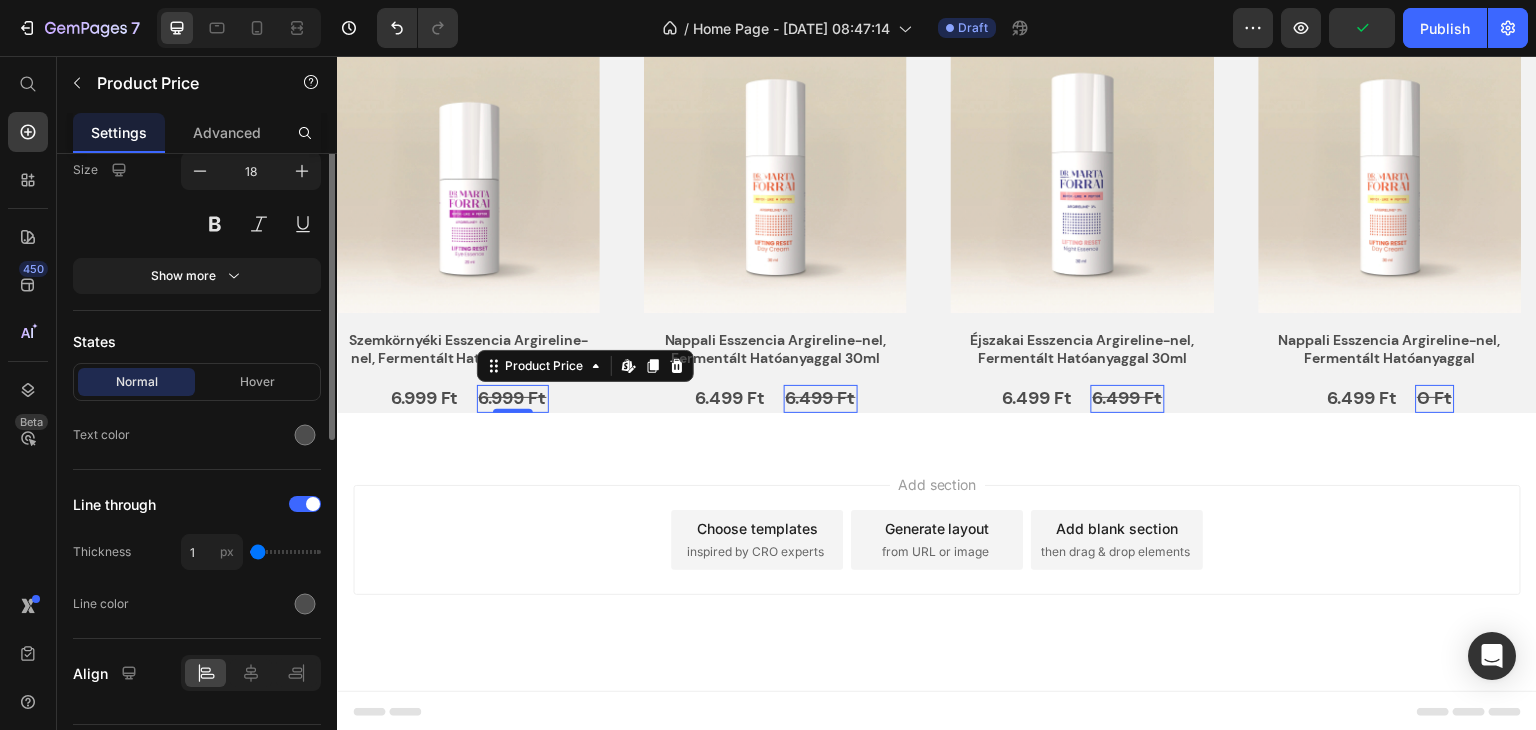 scroll, scrollTop: 450, scrollLeft: 0, axis: vertical 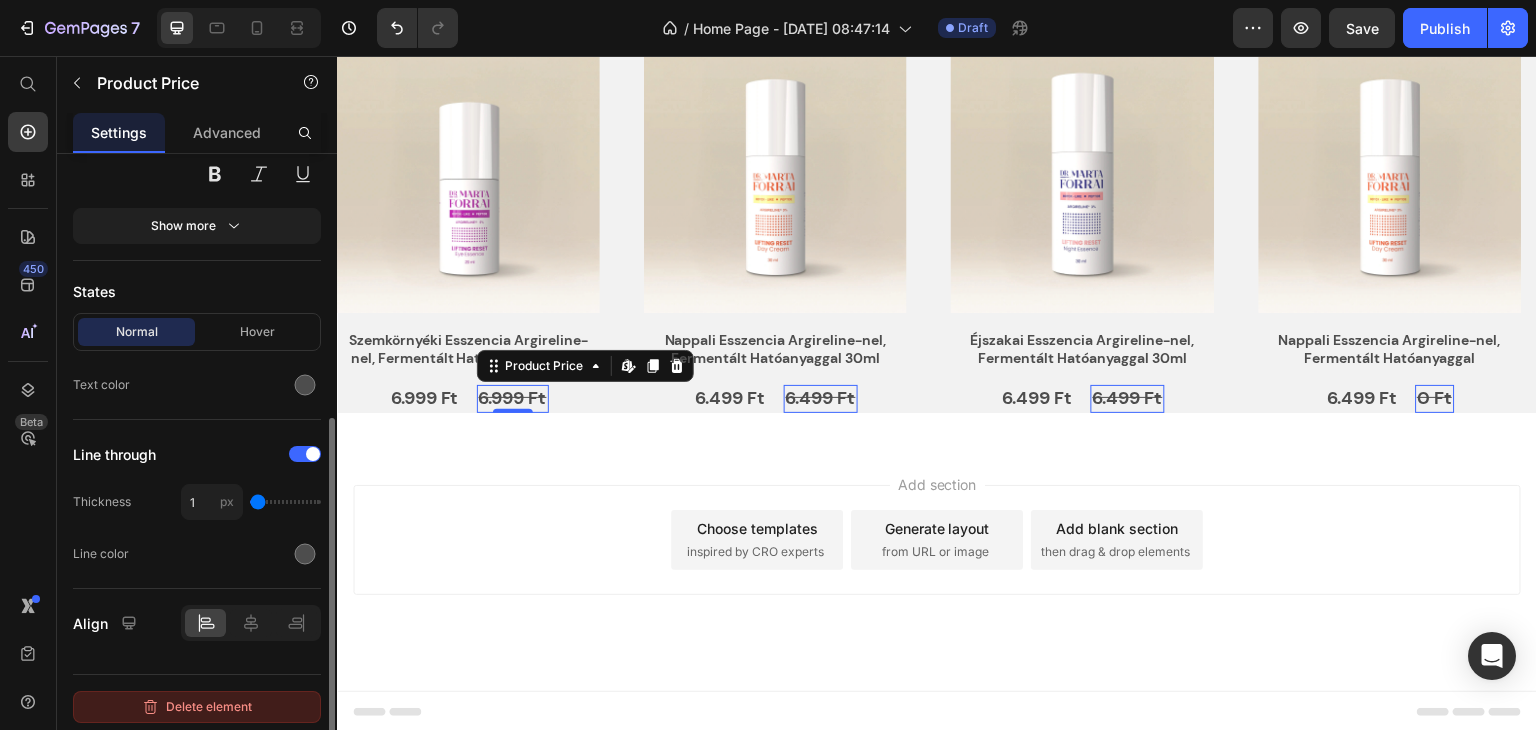 click on "Delete element" at bounding box center (197, 707) 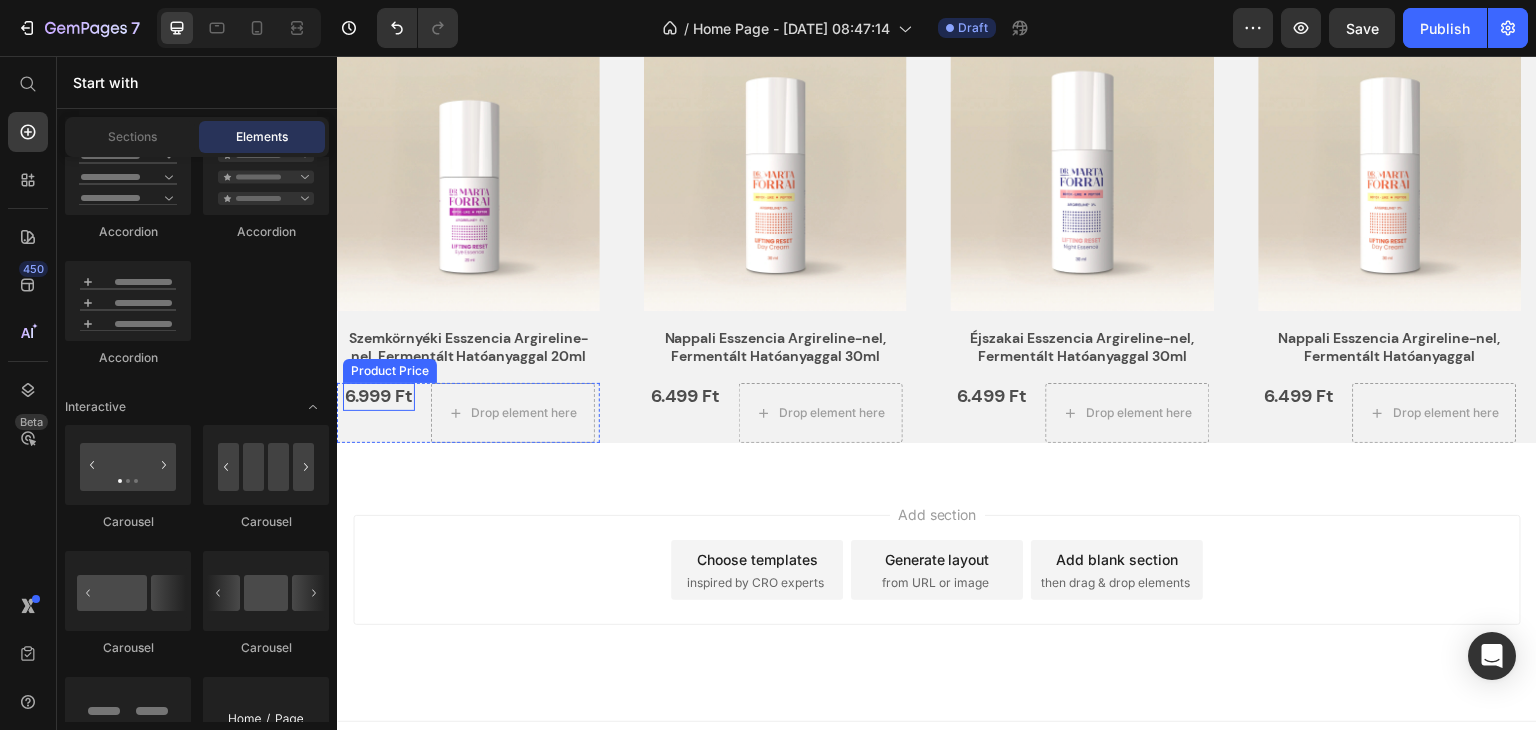 click on "6.999 Ft" at bounding box center (379, 396) 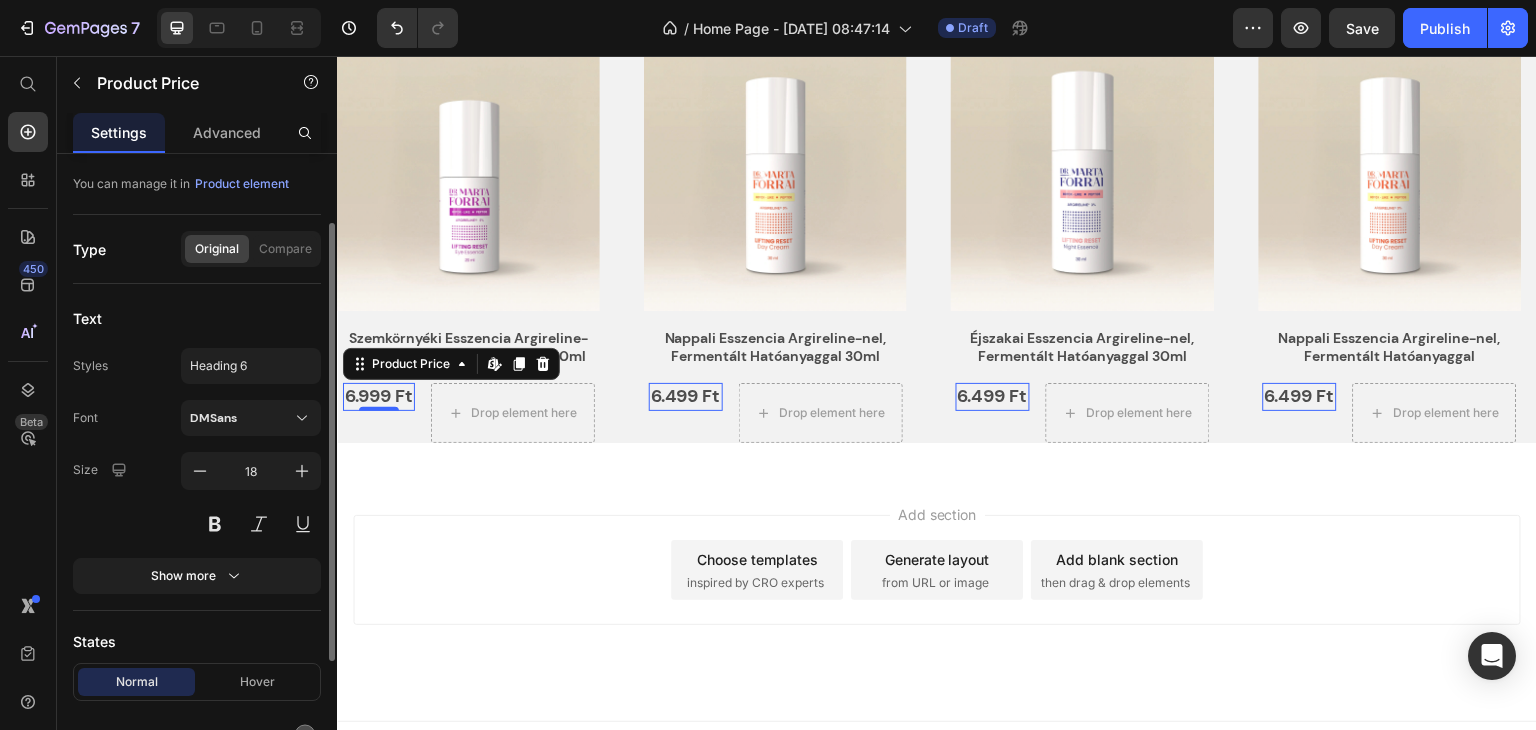 scroll, scrollTop: 0, scrollLeft: 0, axis: both 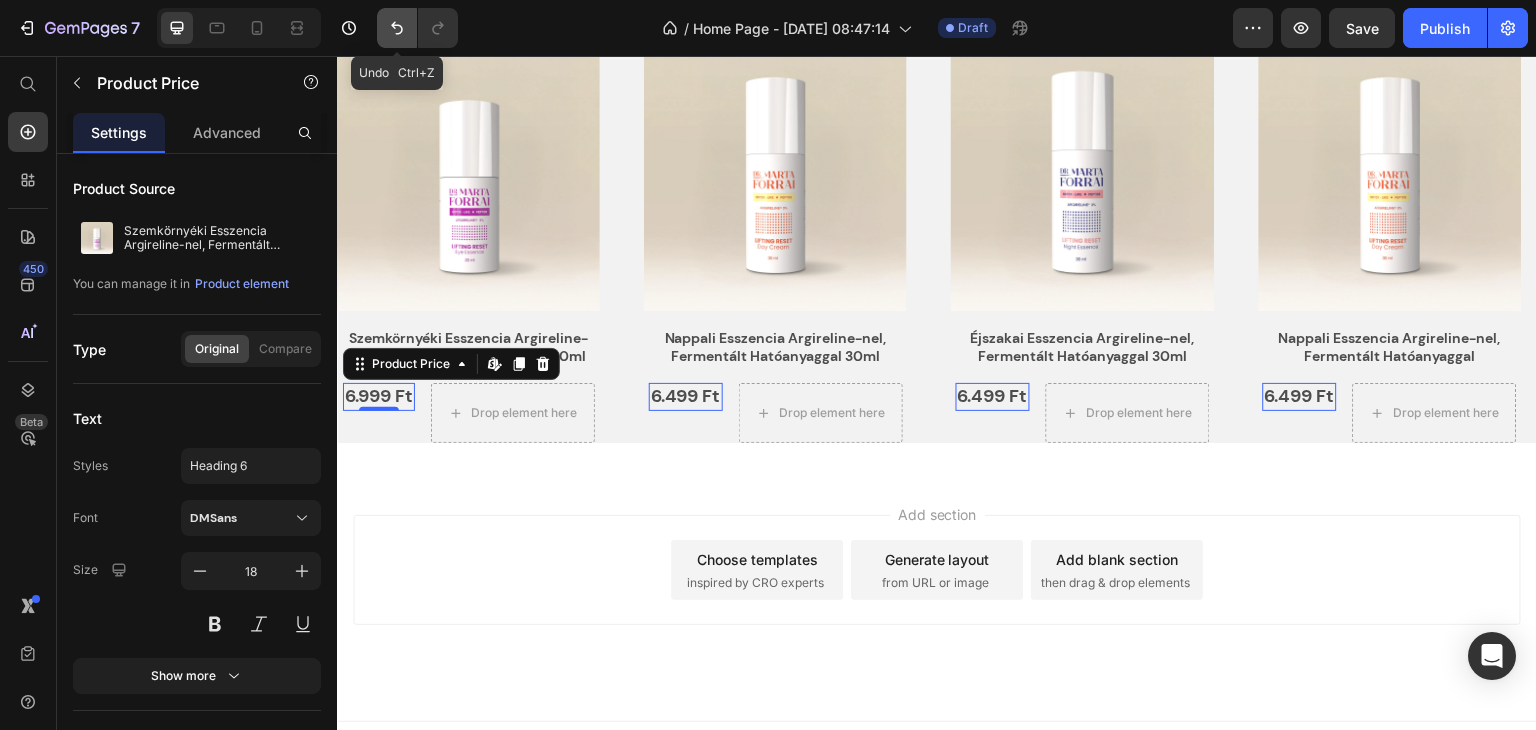 click 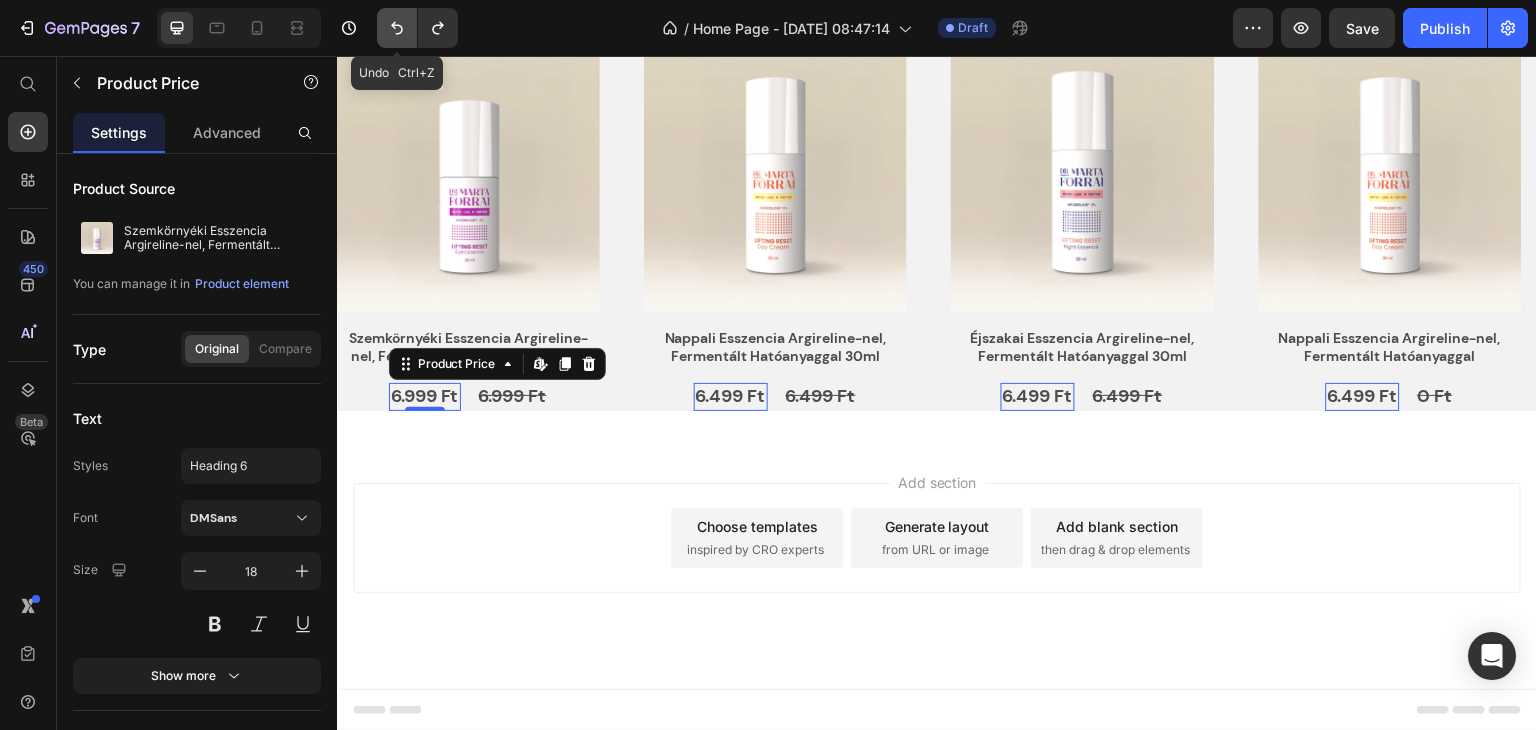 scroll, scrollTop: 998, scrollLeft: 0, axis: vertical 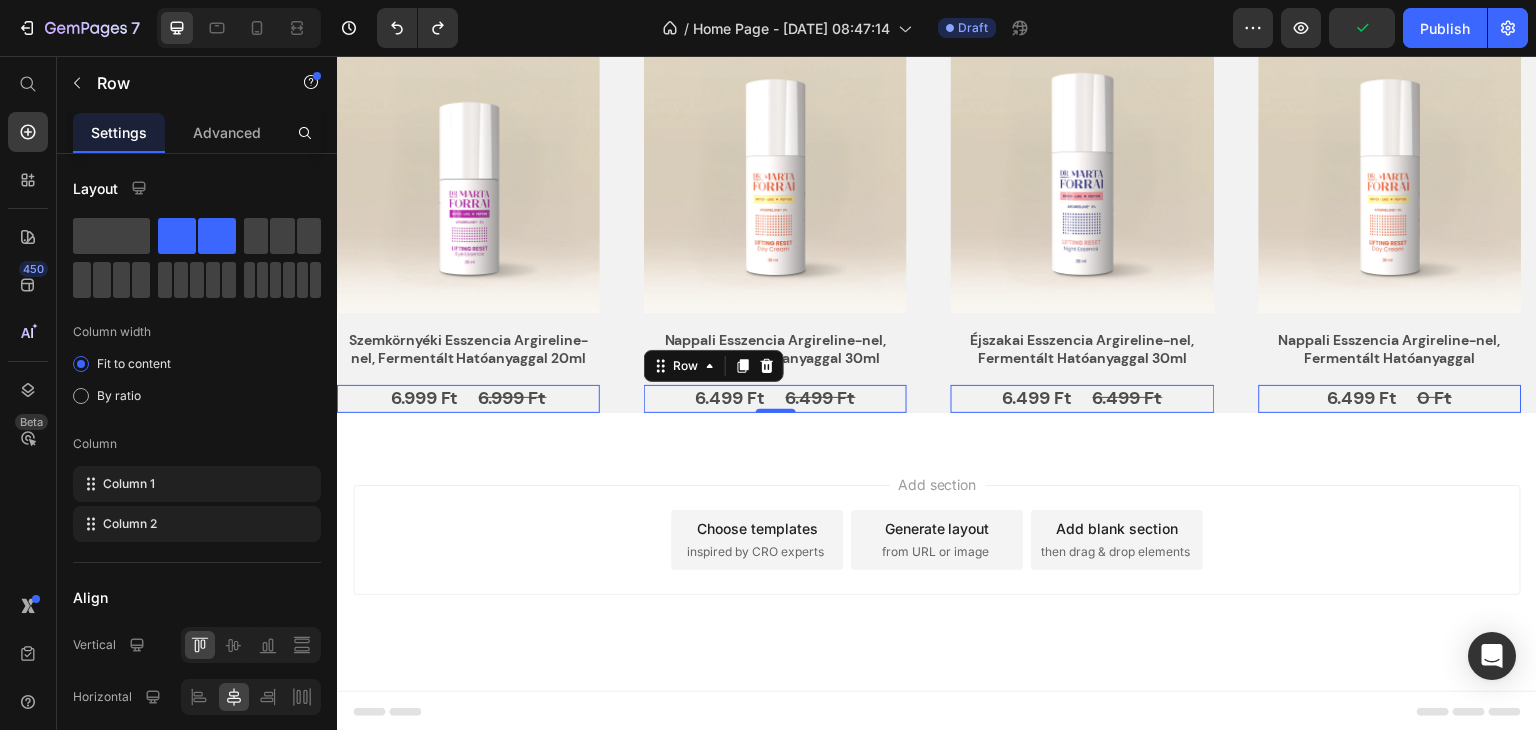 click on "6.499 Ft Product Price 6.499 Ft Product Price Row   0" at bounding box center [775, 398] 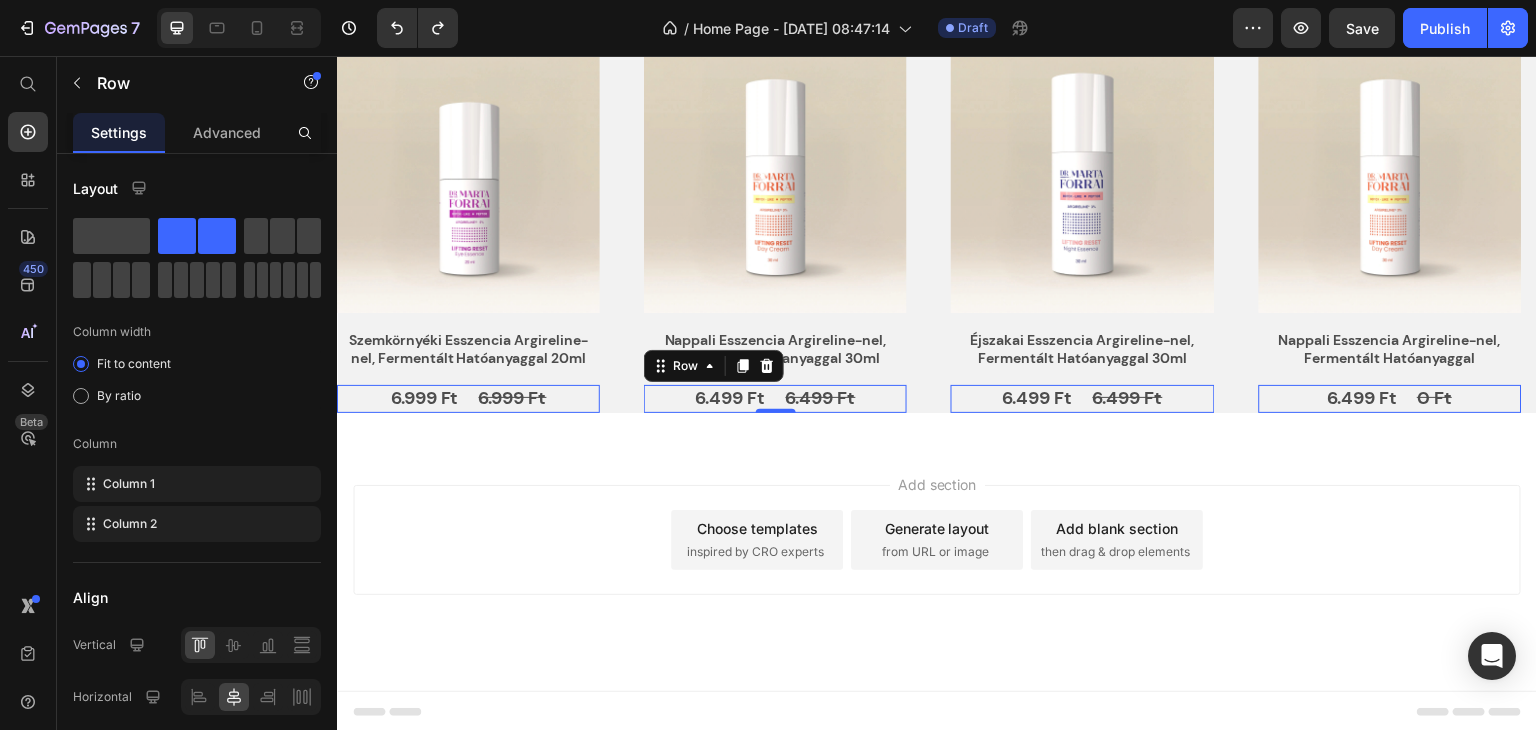 click on "6.499 Ft Product Price 6.499 Ft Product Price Row   0" at bounding box center [775, 398] 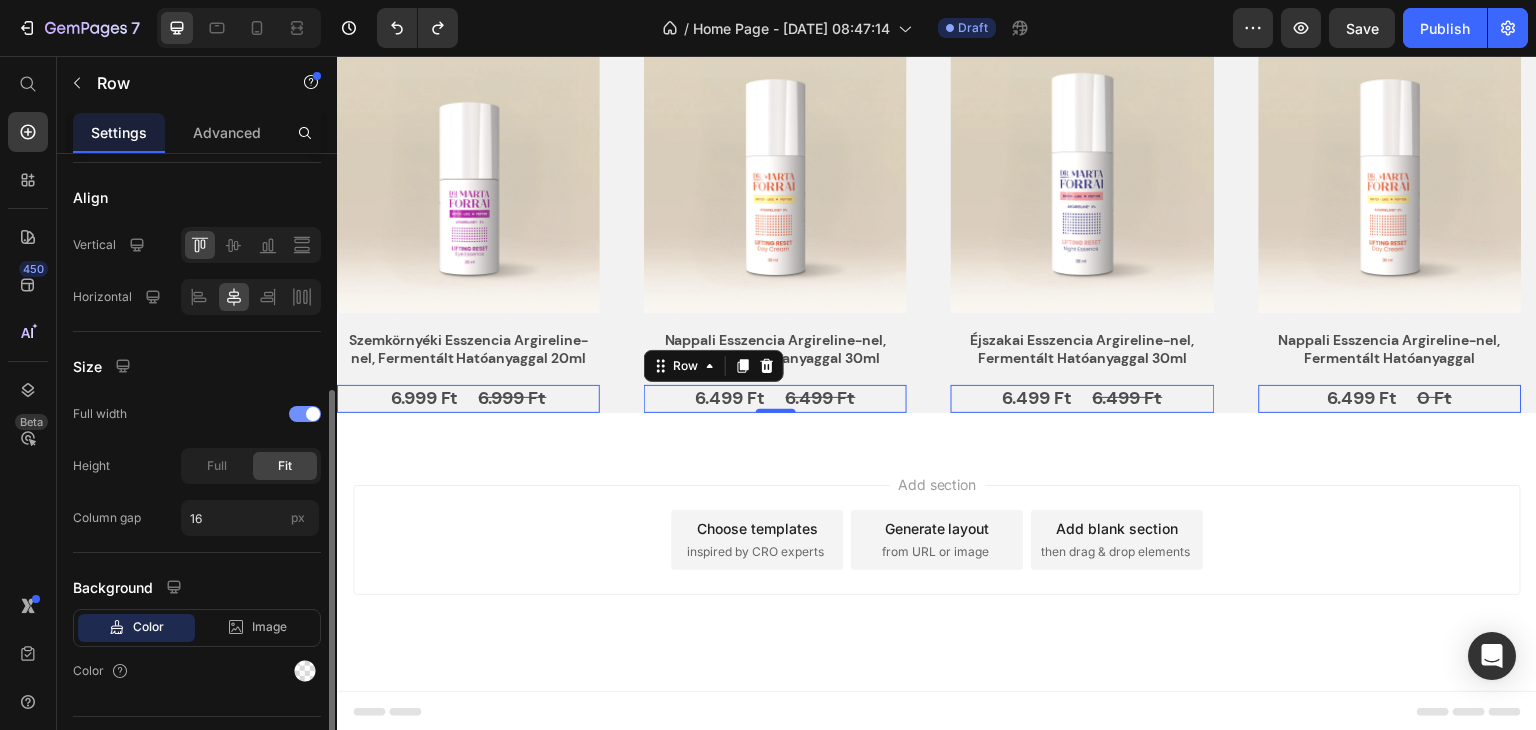 scroll, scrollTop: 442, scrollLeft: 0, axis: vertical 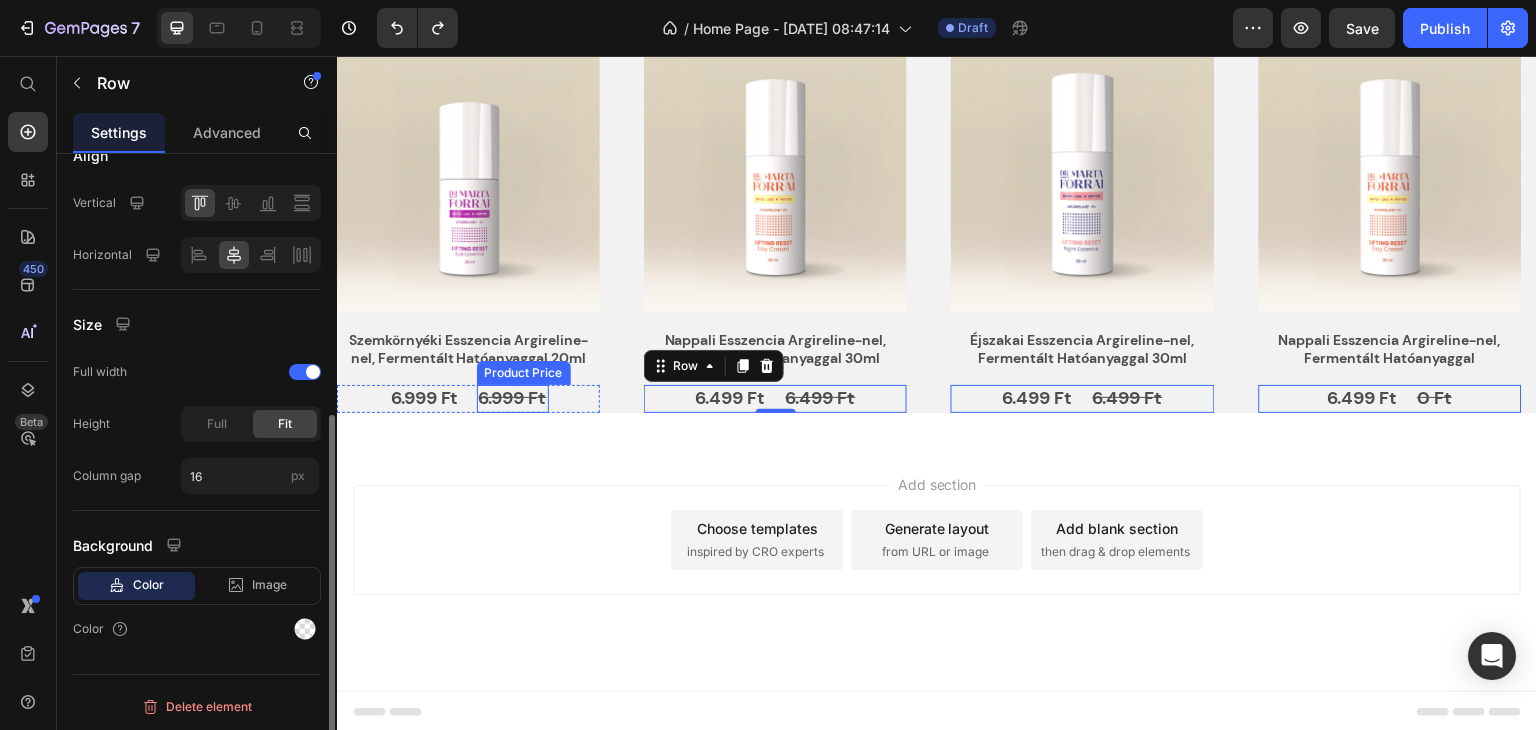 click on "6.999 Ft" at bounding box center [513, 398] 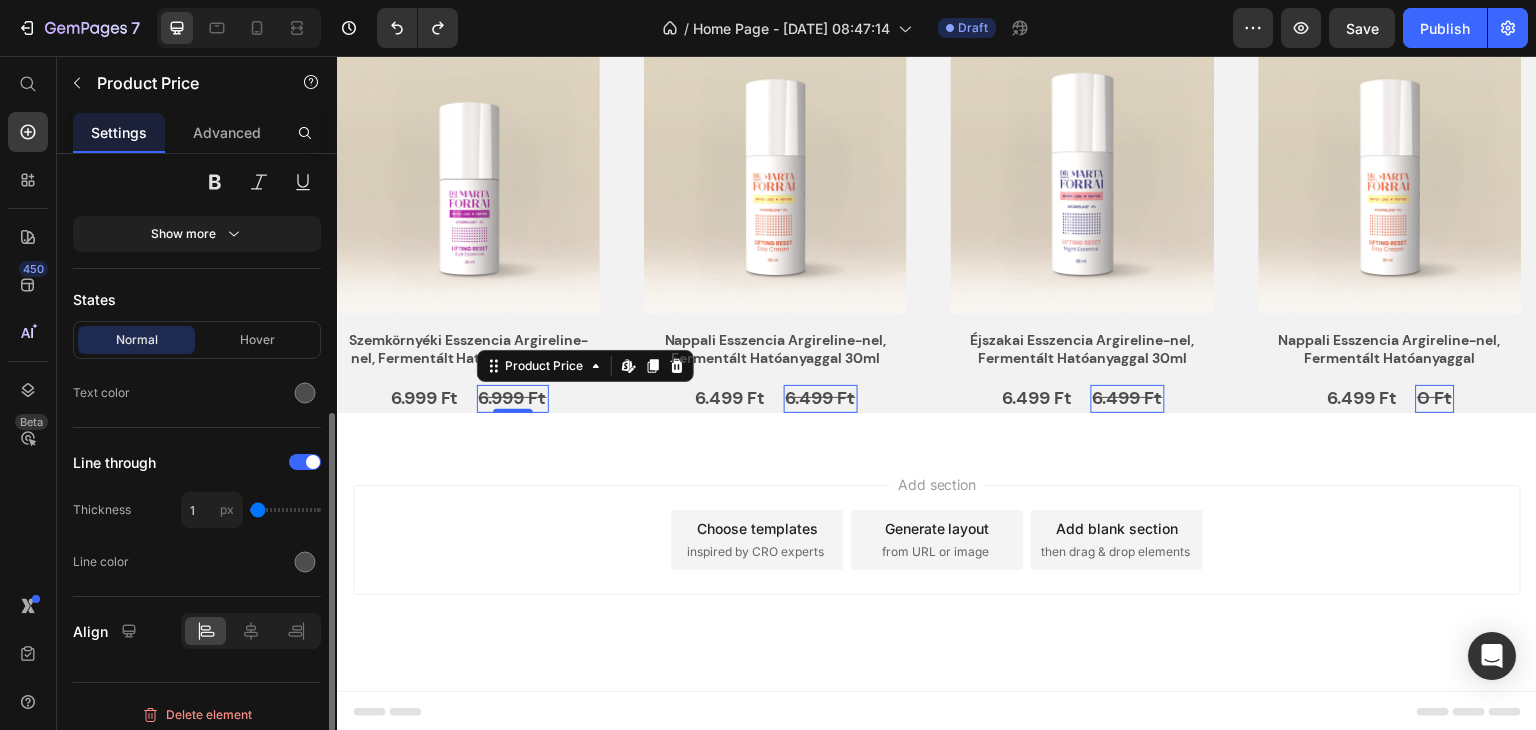 scroll, scrollTop: 0, scrollLeft: 0, axis: both 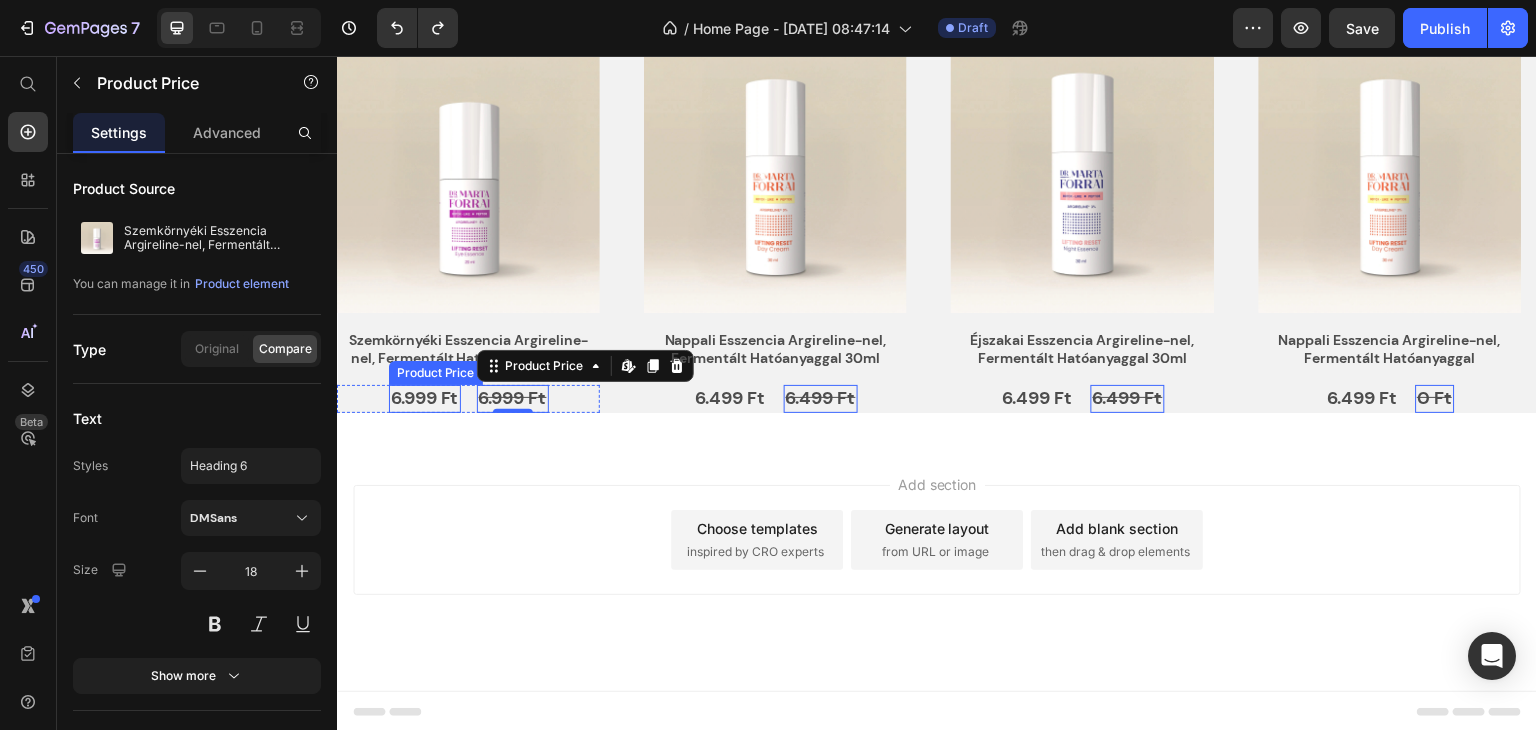 click on "6.999 Ft" at bounding box center [425, 398] 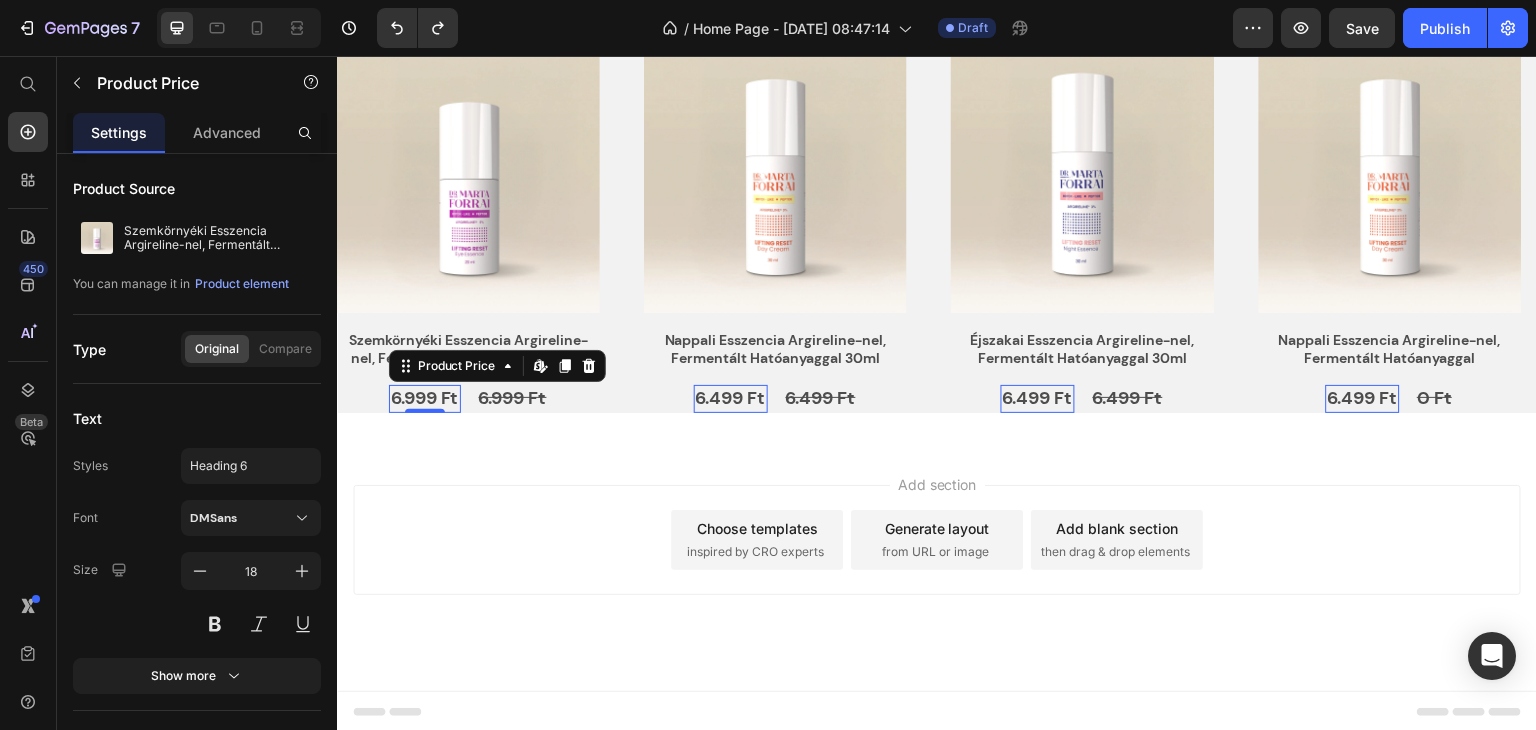 click on "6.499 Ft" at bounding box center (1038, 398) 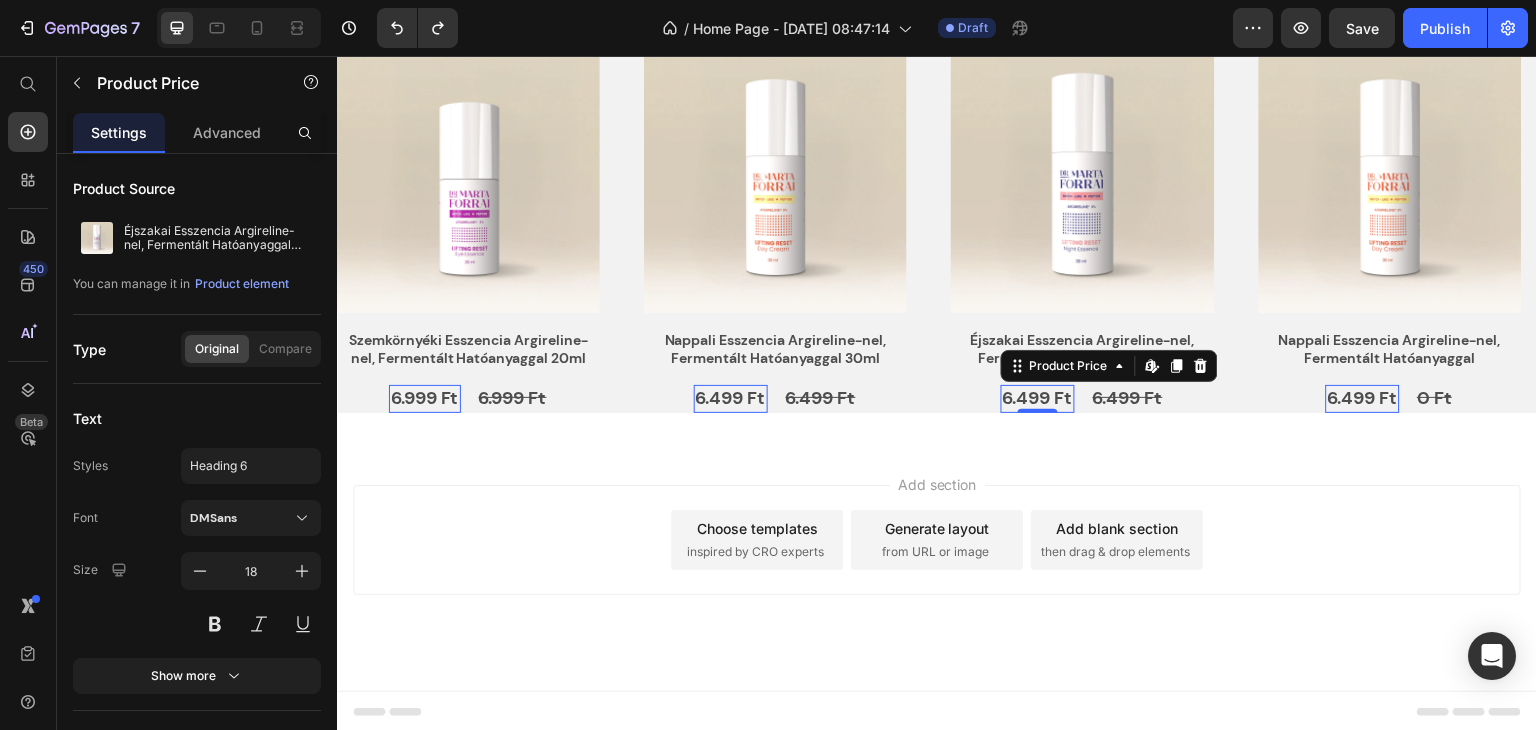 click on "6.499 Ft" at bounding box center (1038, 398) 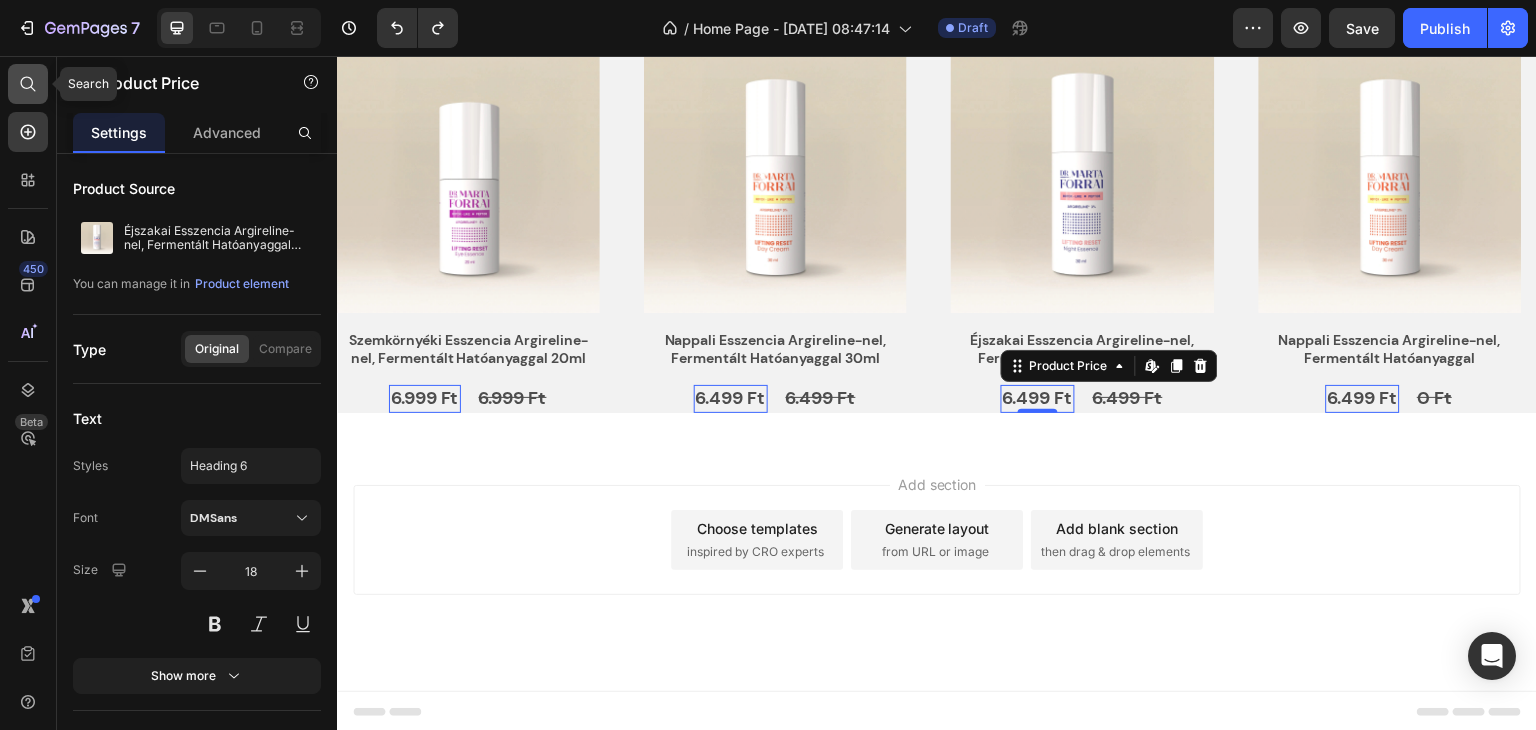 click 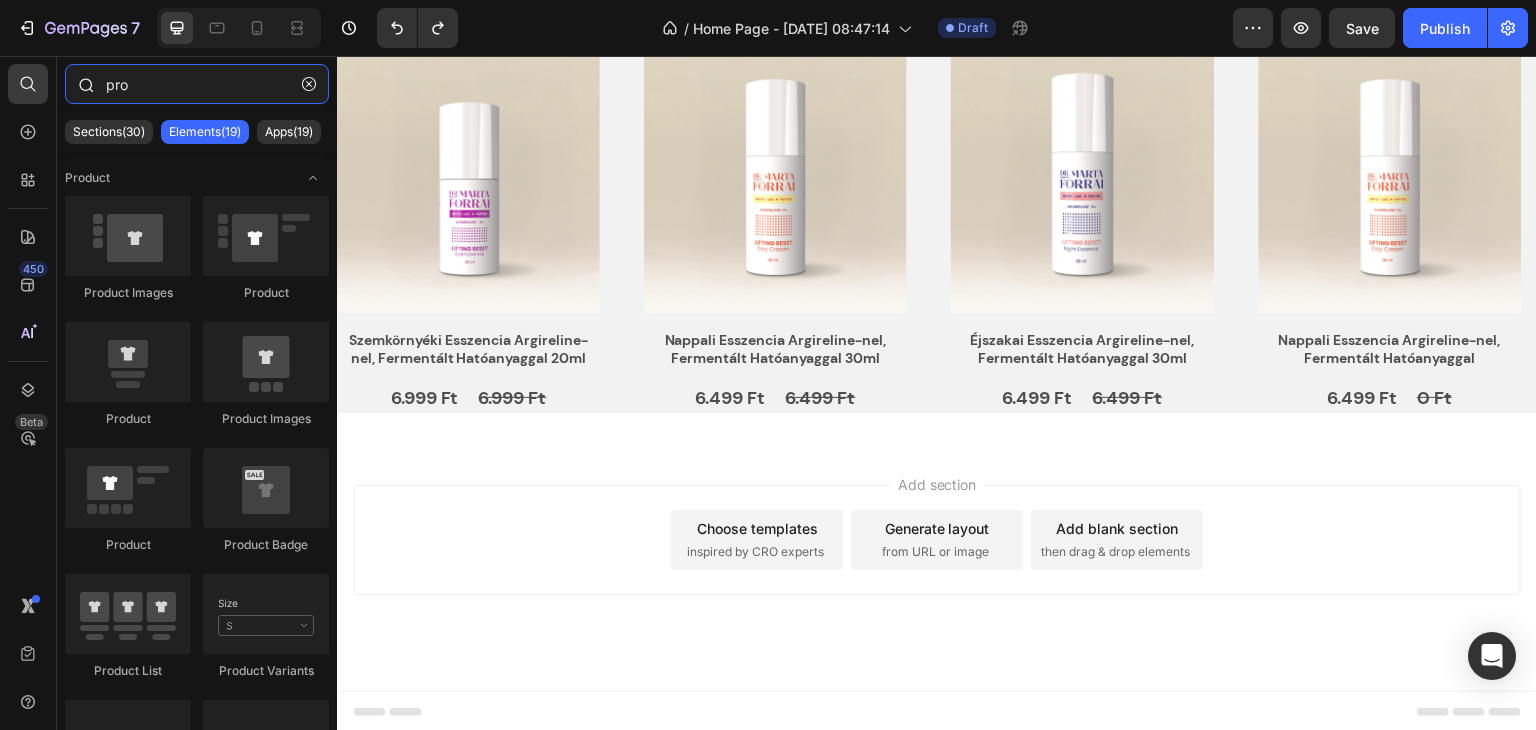 click on "pro" at bounding box center [197, 84] 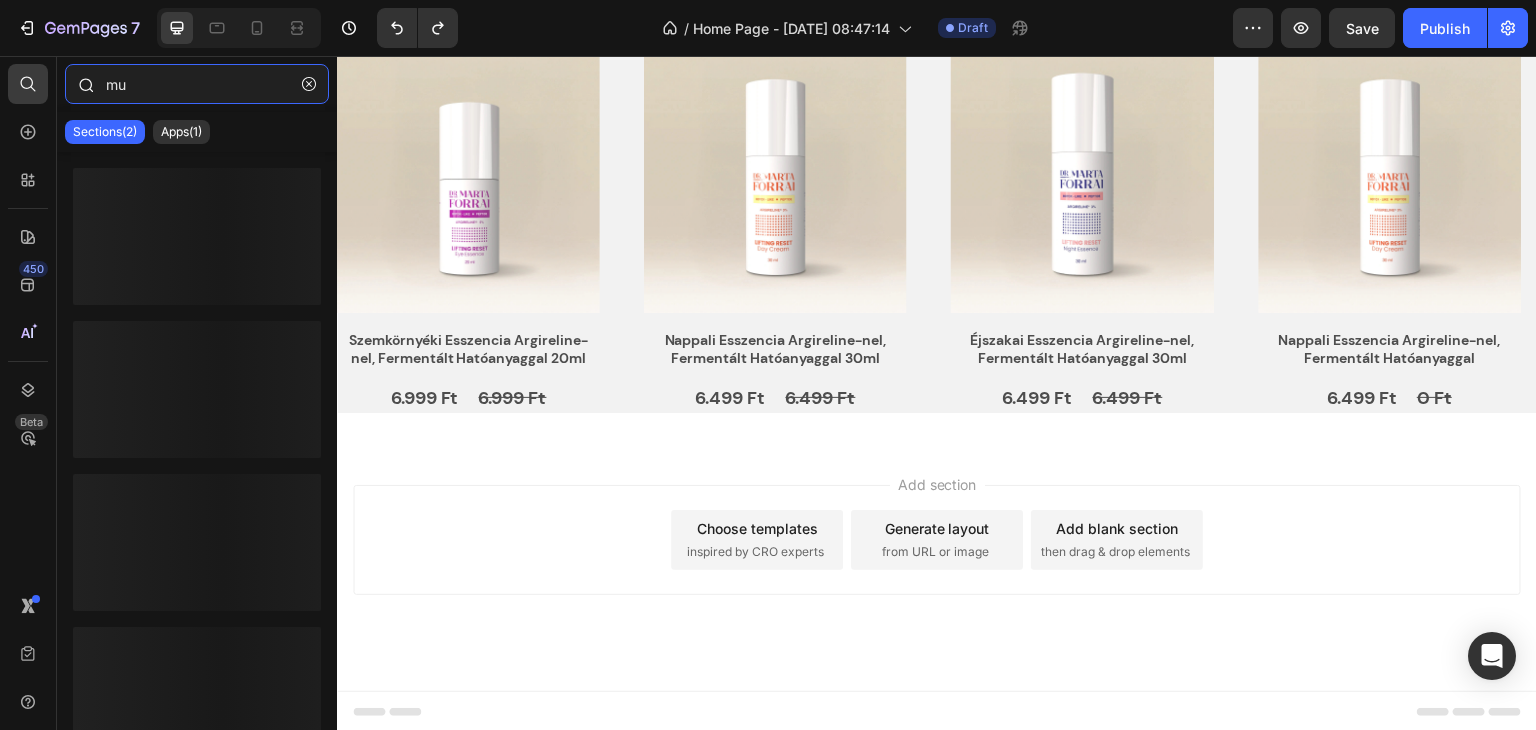 type on "m" 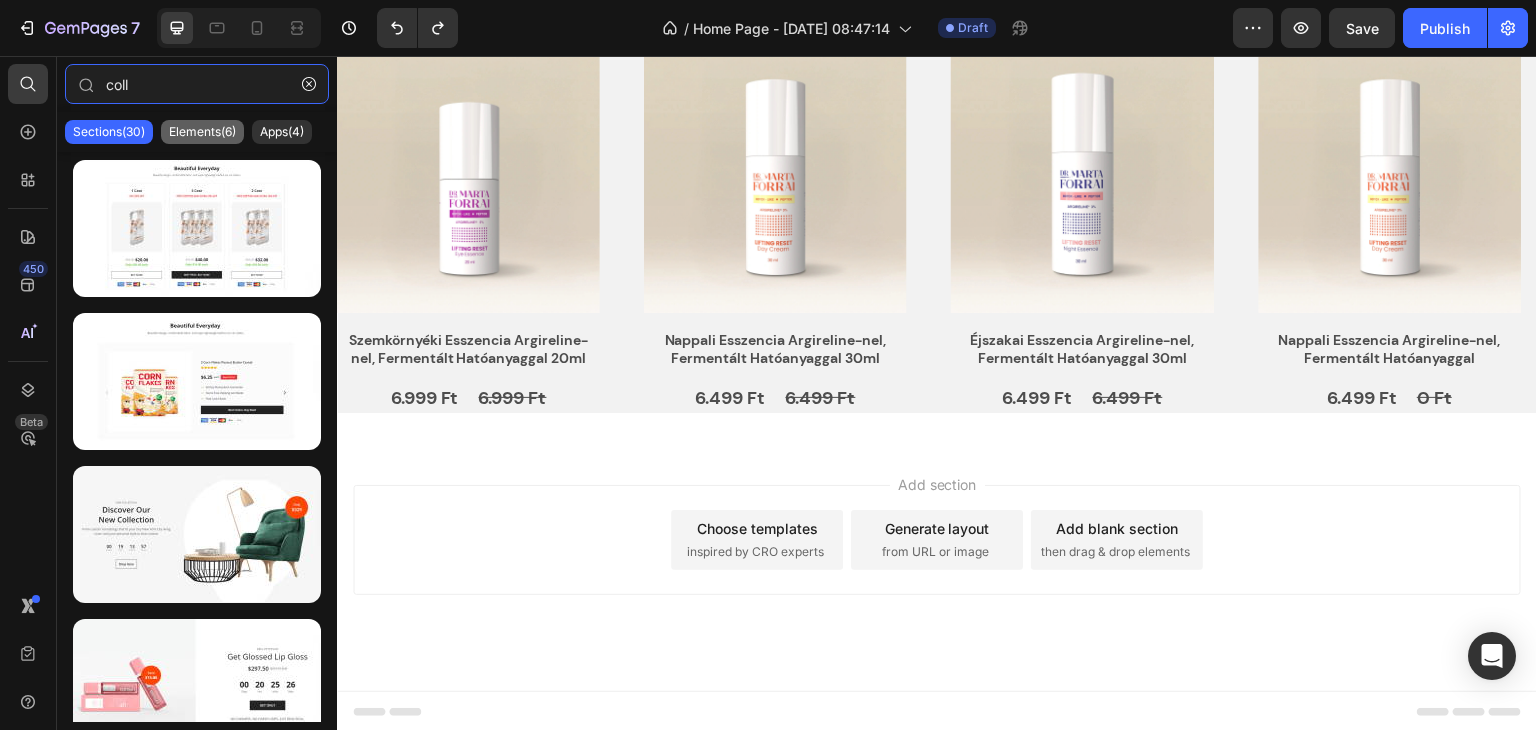type on "coll" 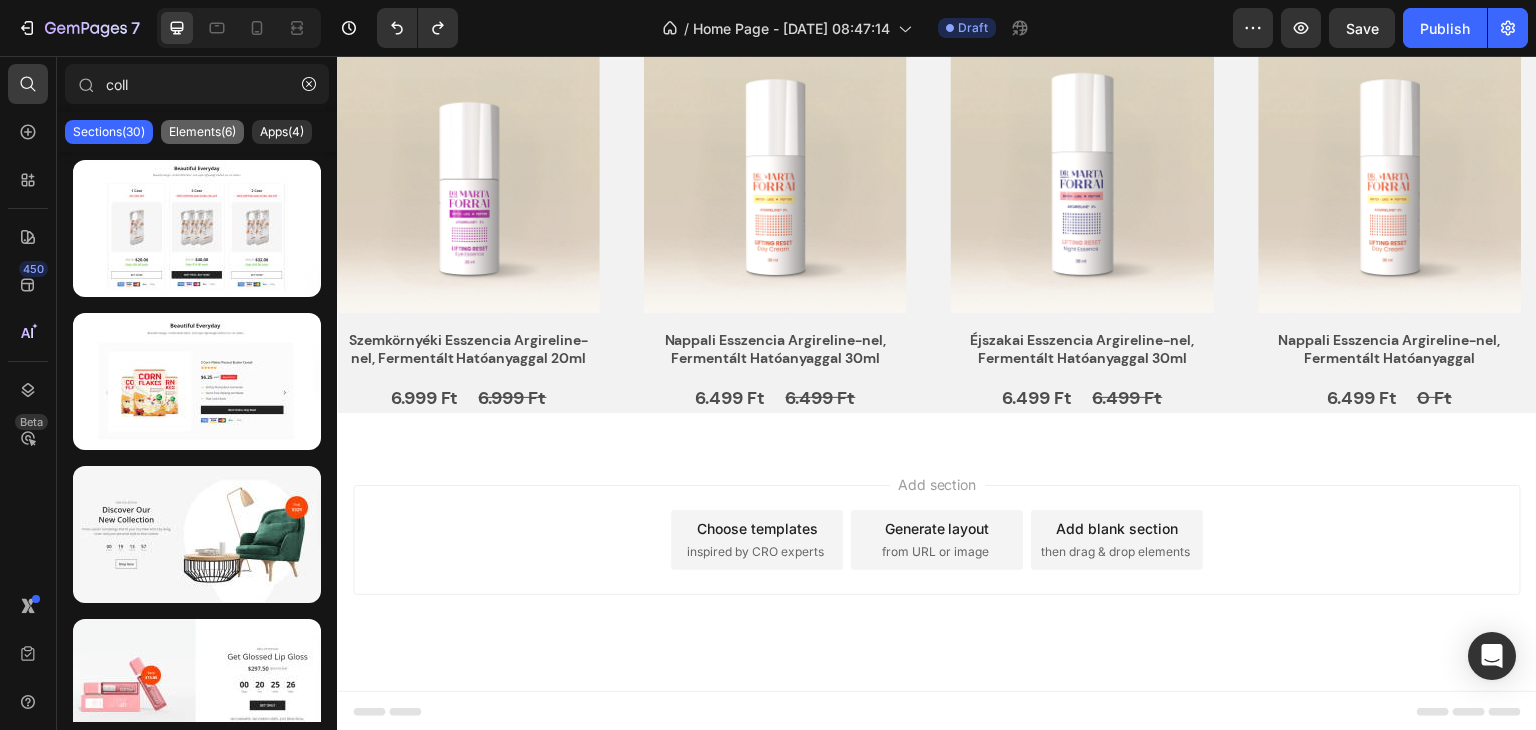 click on "Elements(6)" at bounding box center [202, 132] 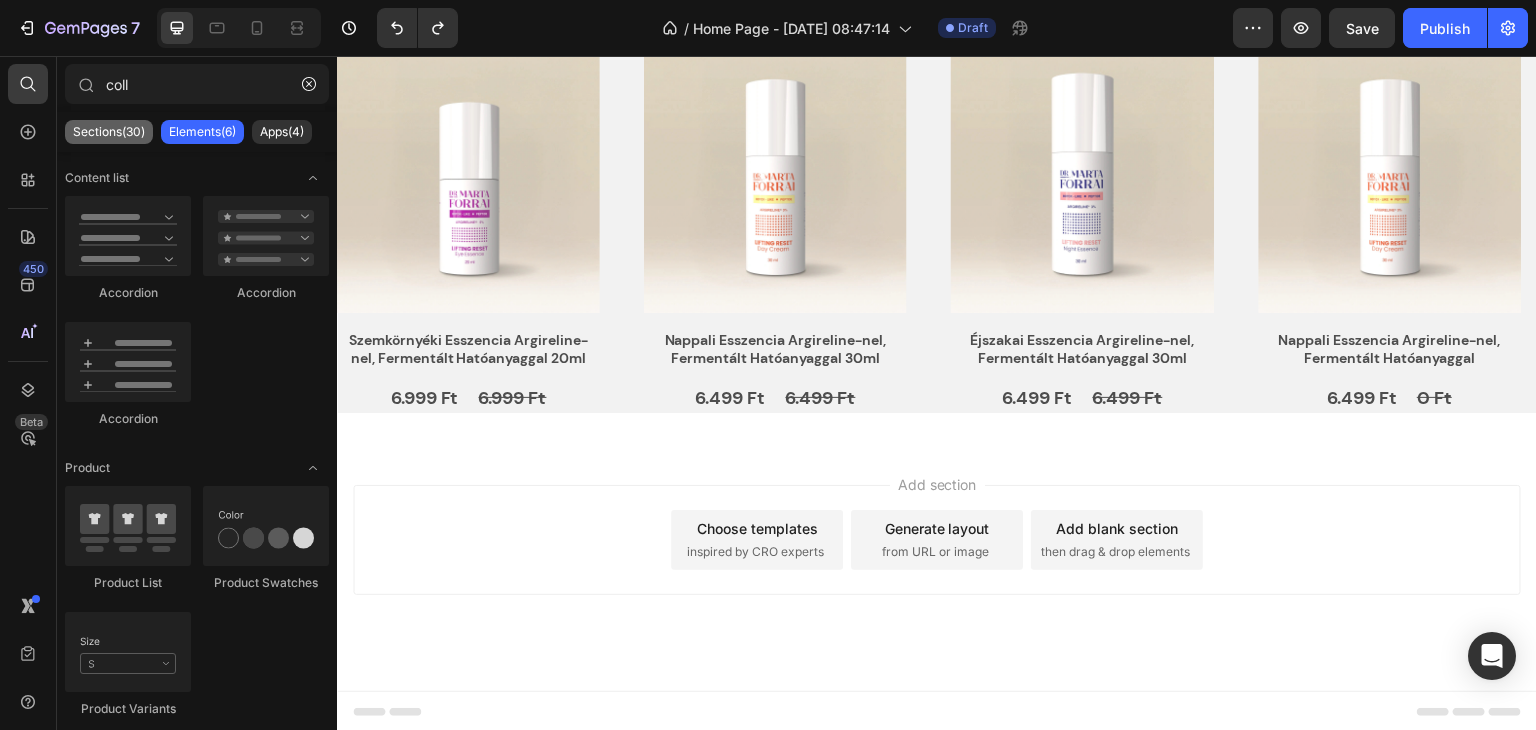 click on "Sections(30)" at bounding box center (109, 132) 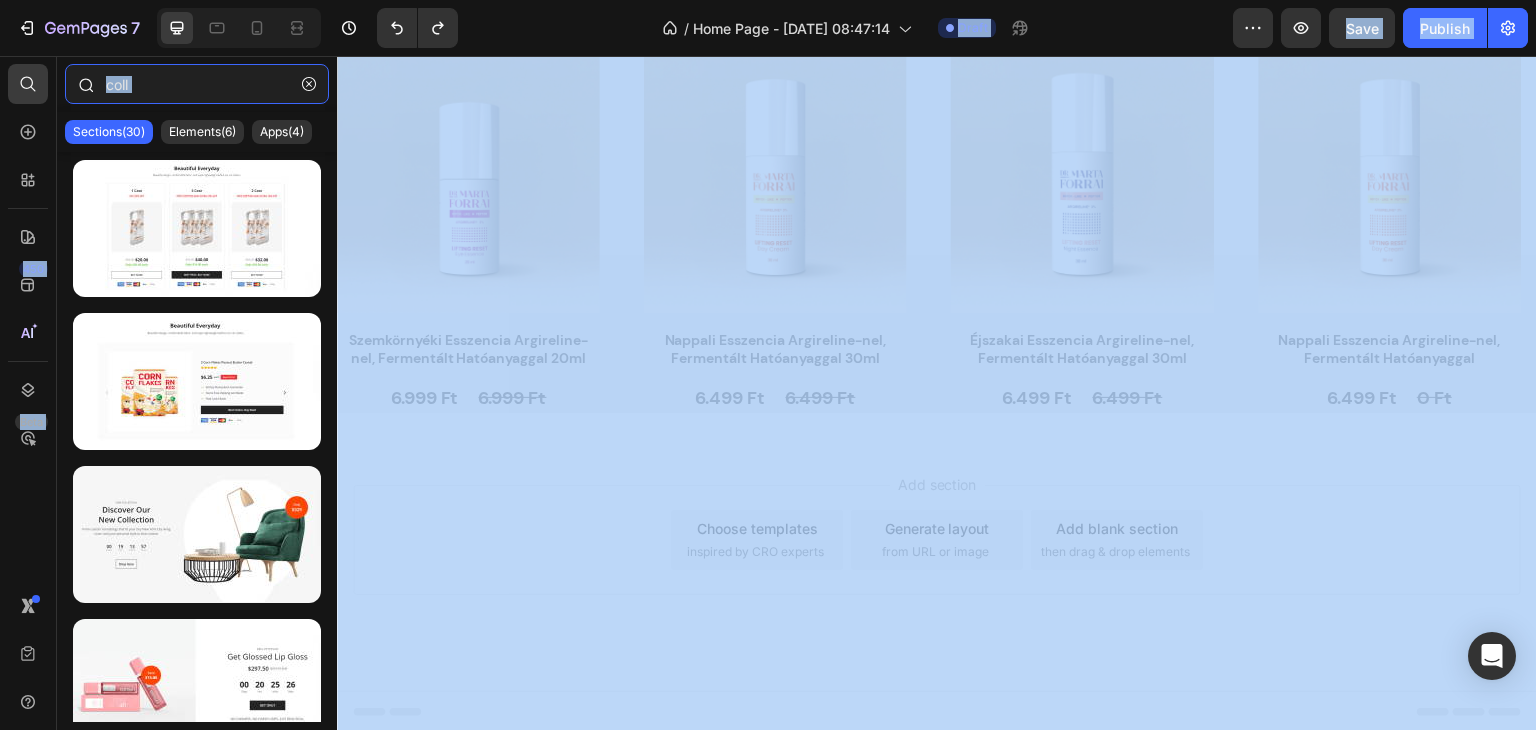 click on "coll" at bounding box center [197, 84] 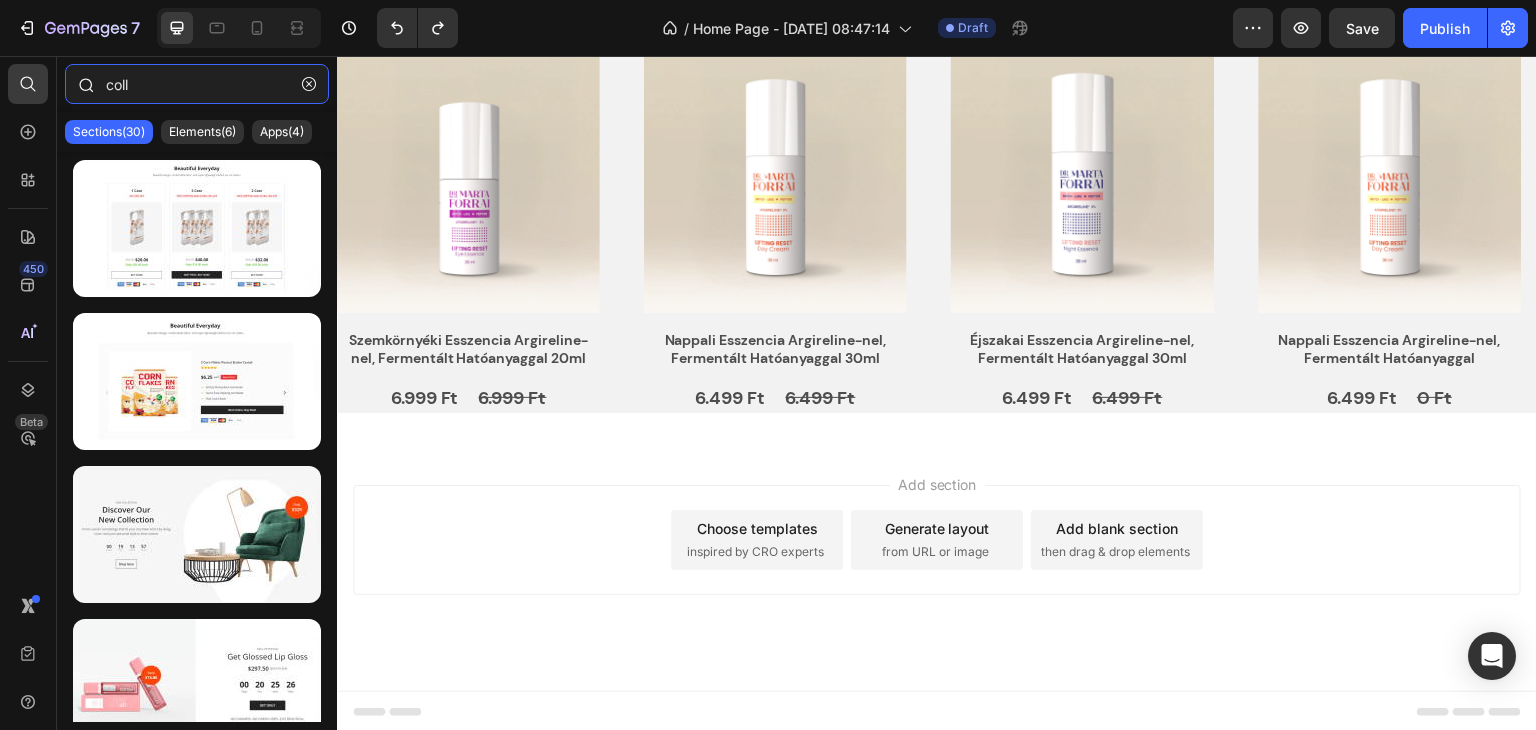 click on "coll" at bounding box center (197, 84) 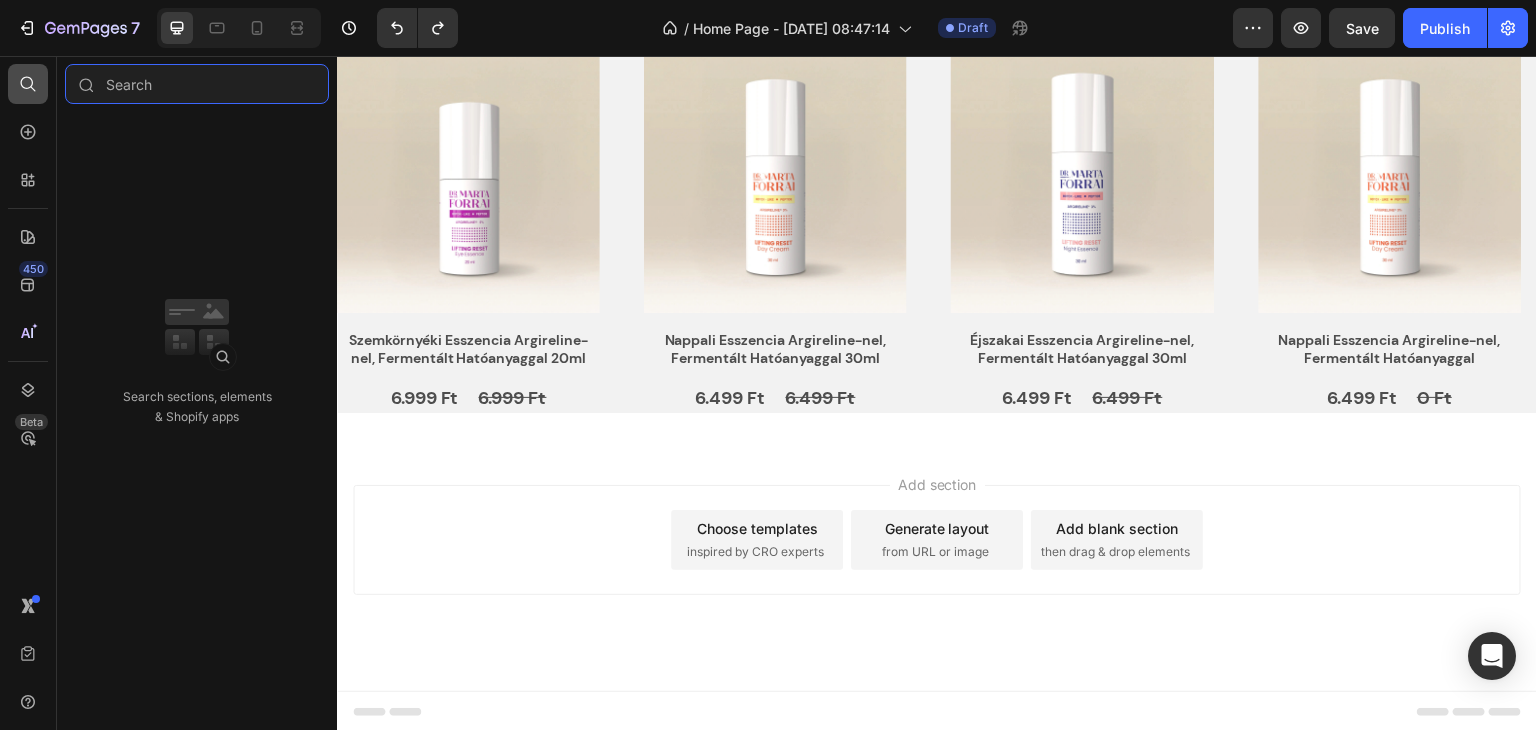 type 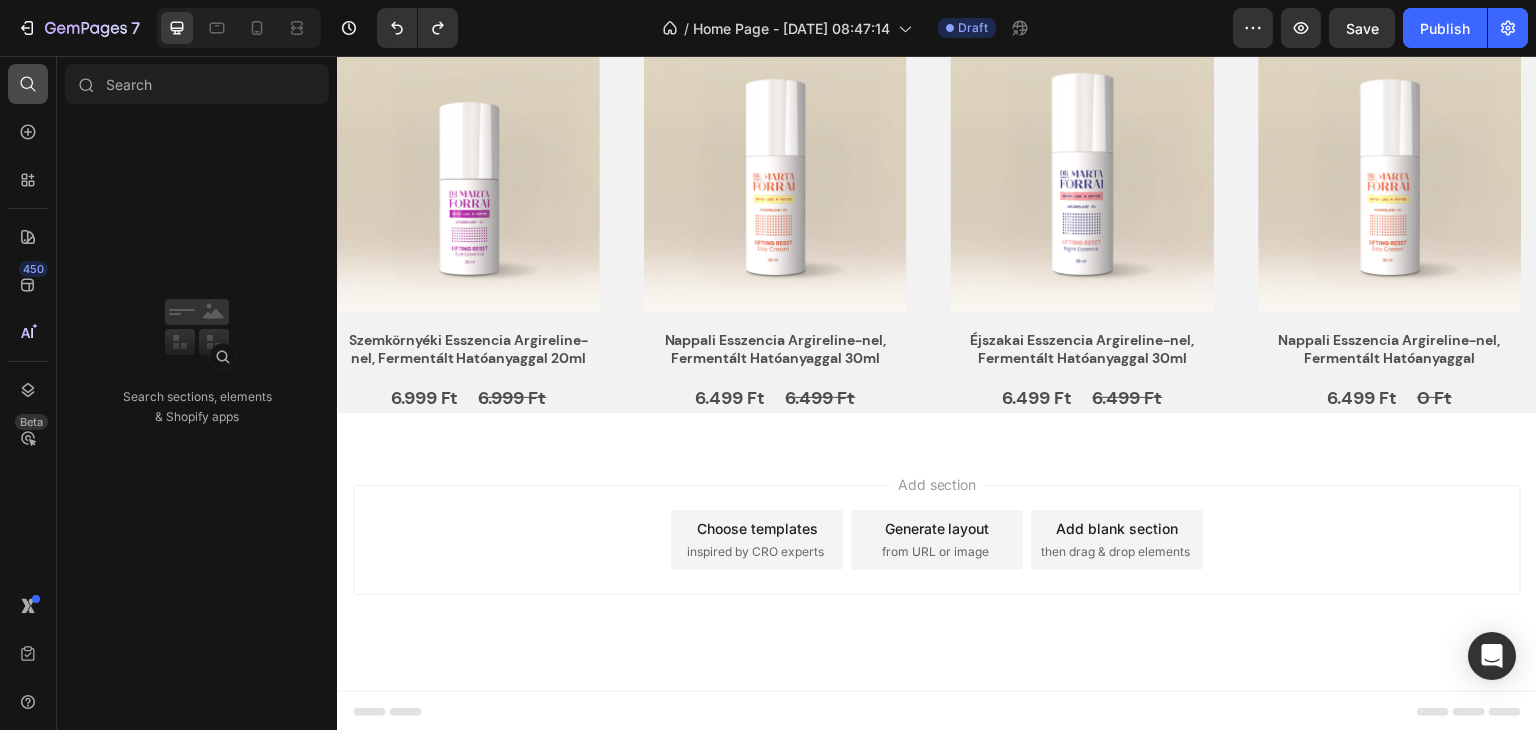 click 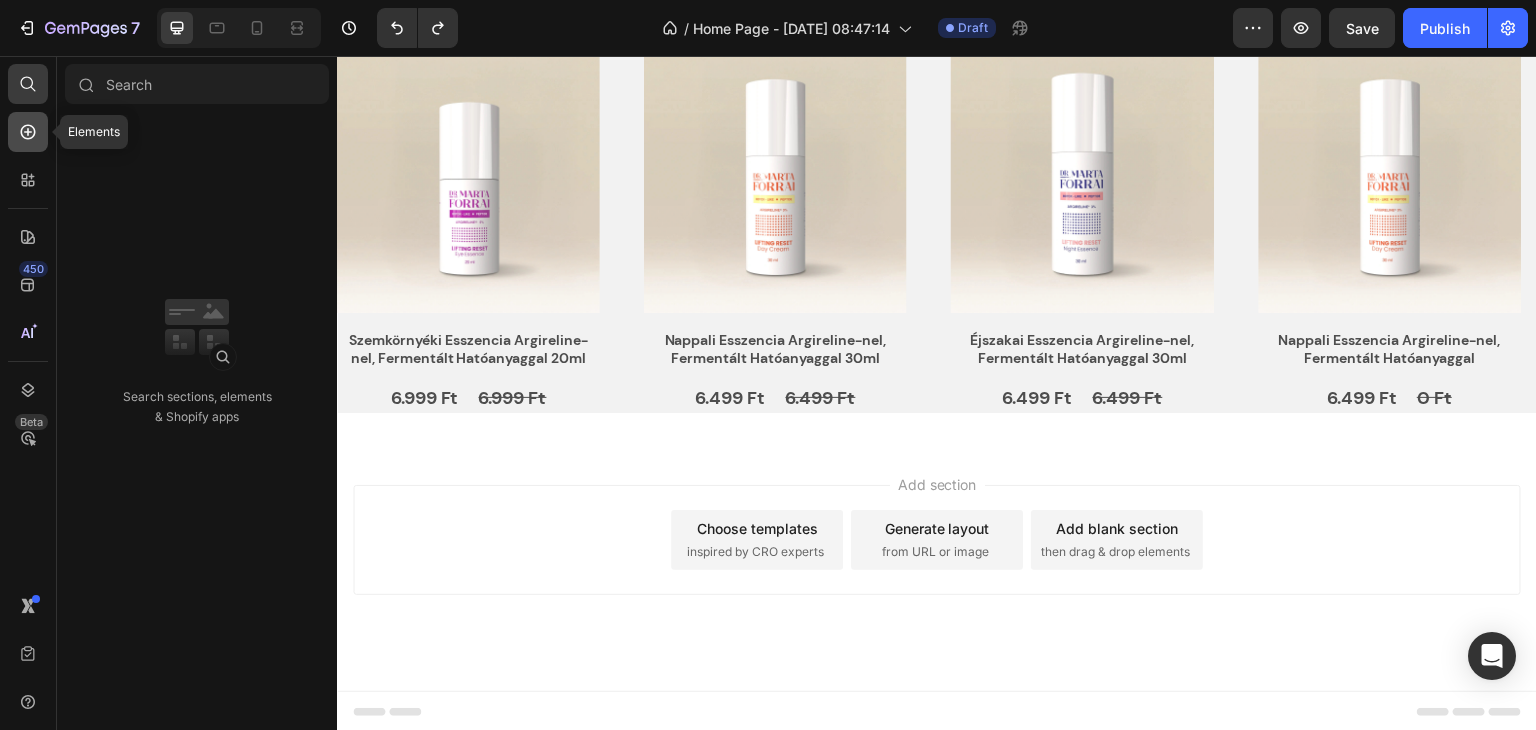 click 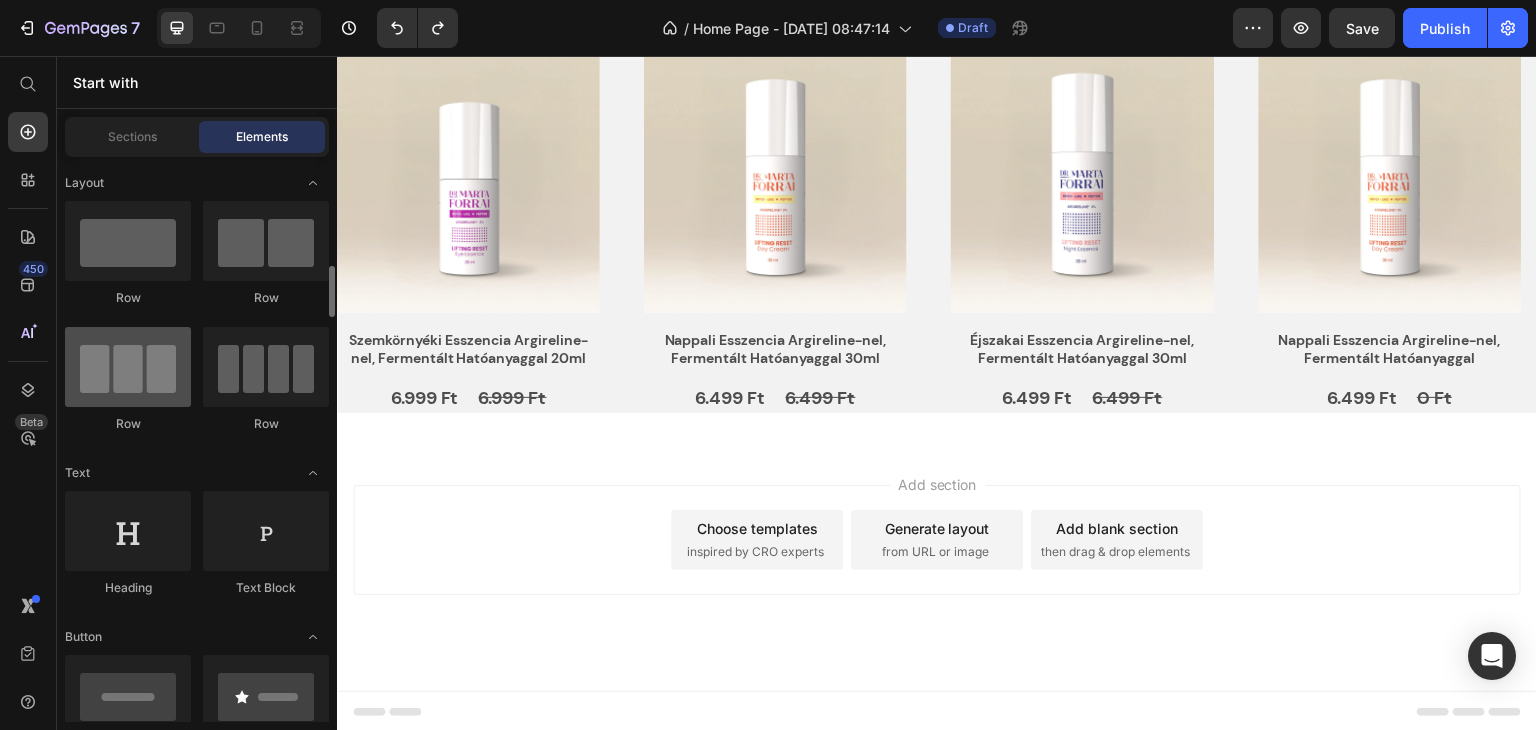 scroll, scrollTop: 100, scrollLeft: 0, axis: vertical 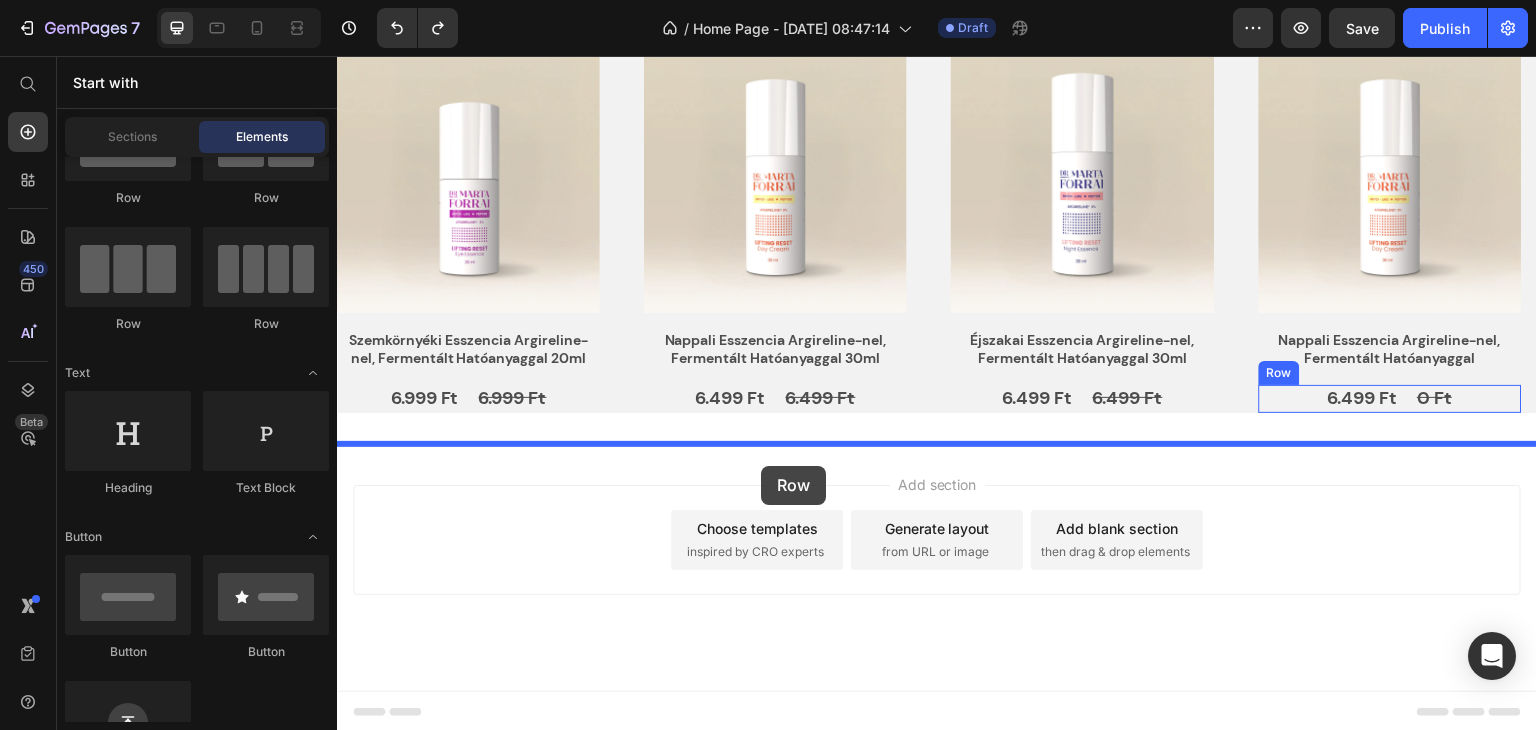 drag, startPoint x: 467, startPoint y: 231, endPoint x: 771, endPoint y: 467, distance: 384.8532 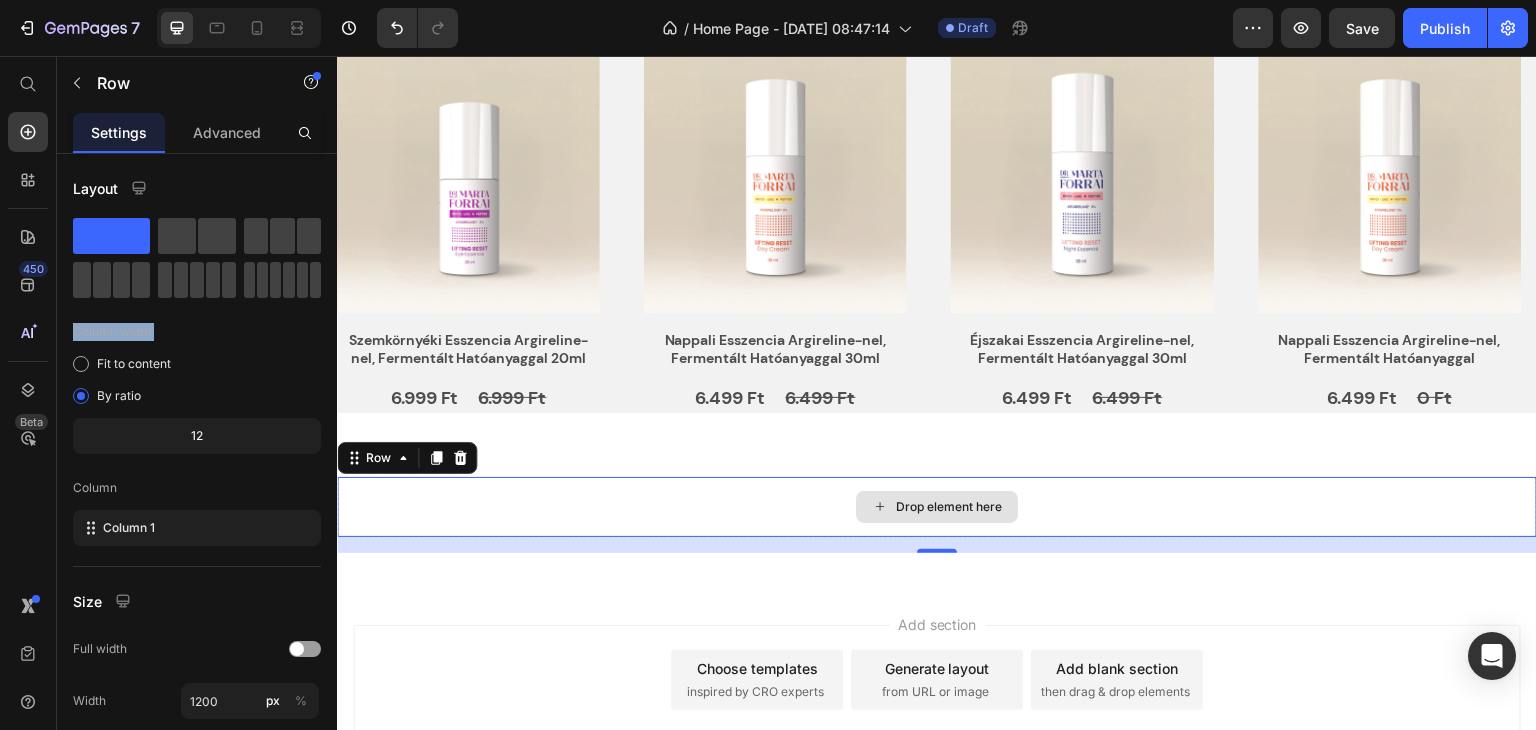 drag, startPoint x: 429, startPoint y: 339, endPoint x: 891, endPoint y: 508, distance: 491.94003 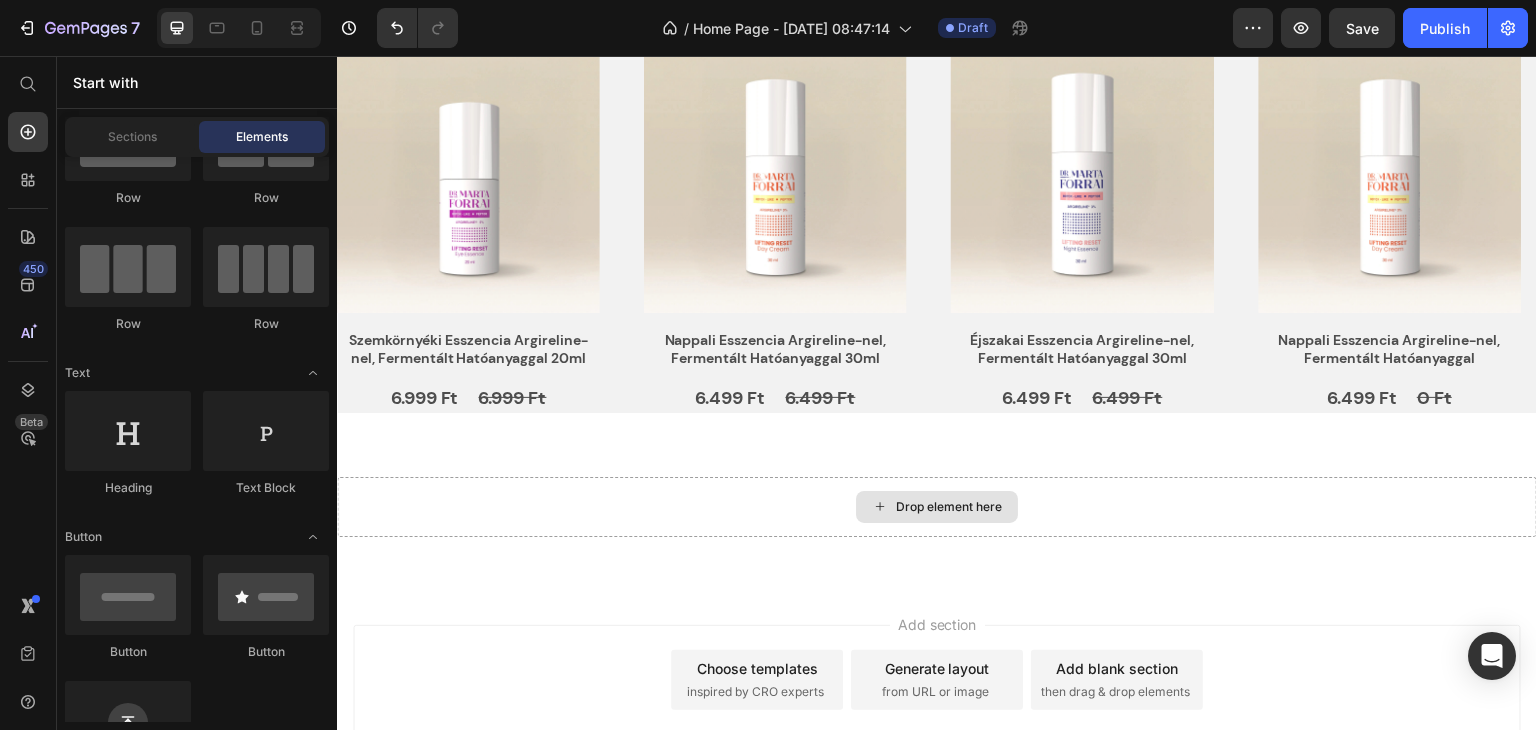 click on "Drop element here" at bounding box center (949, 507) 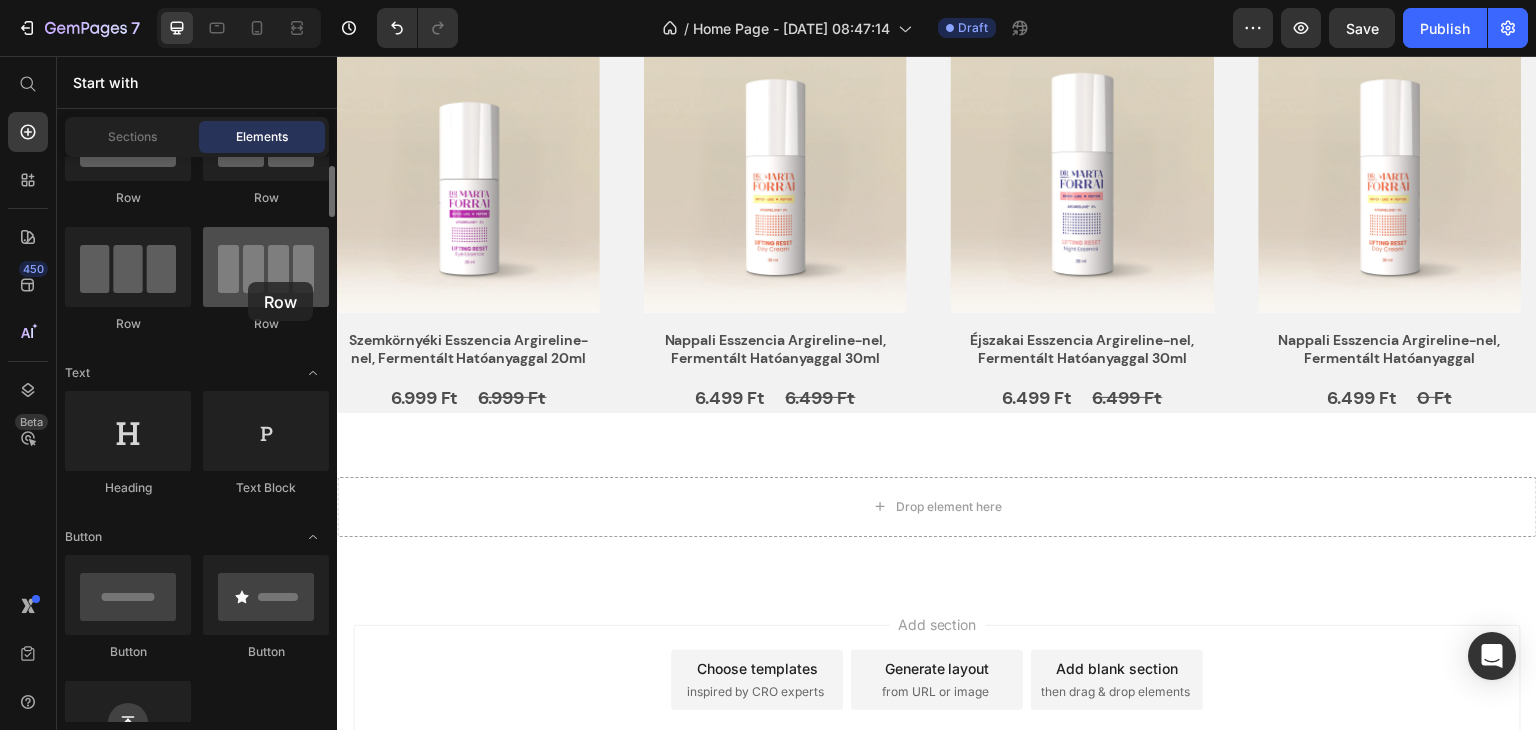 click at bounding box center (266, 267) 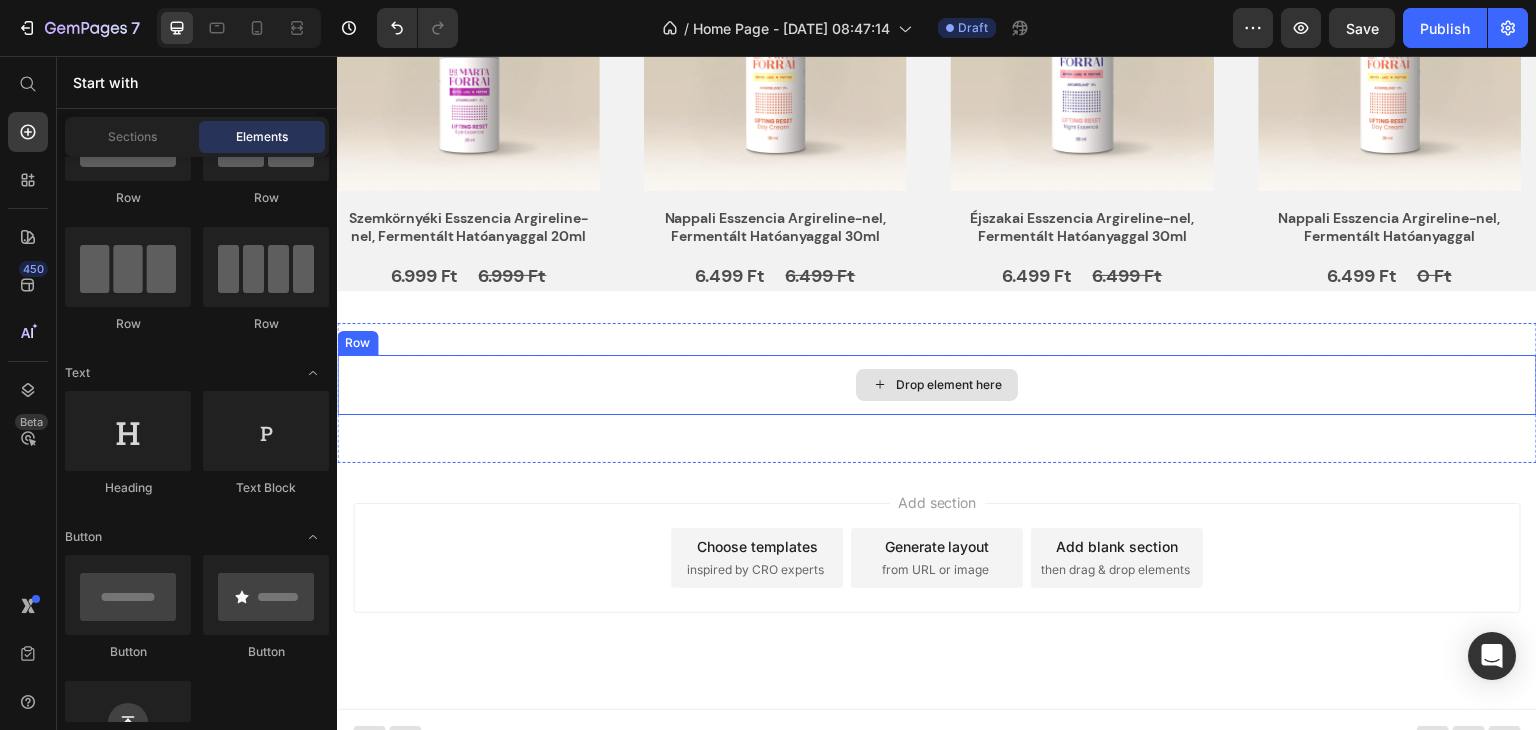 scroll, scrollTop: 1138, scrollLeft: 0, axis: vertical 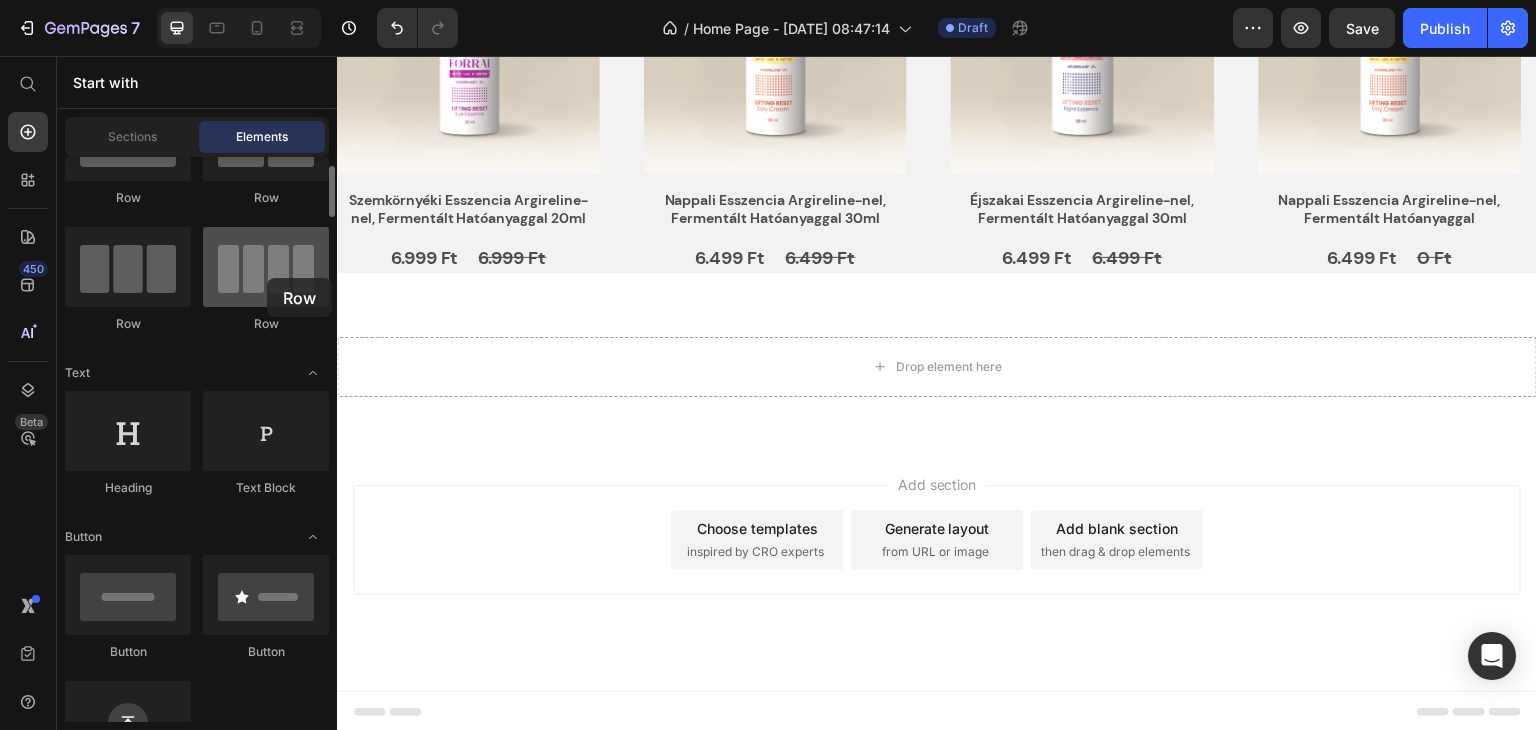 click at bounding box center [266, 267] 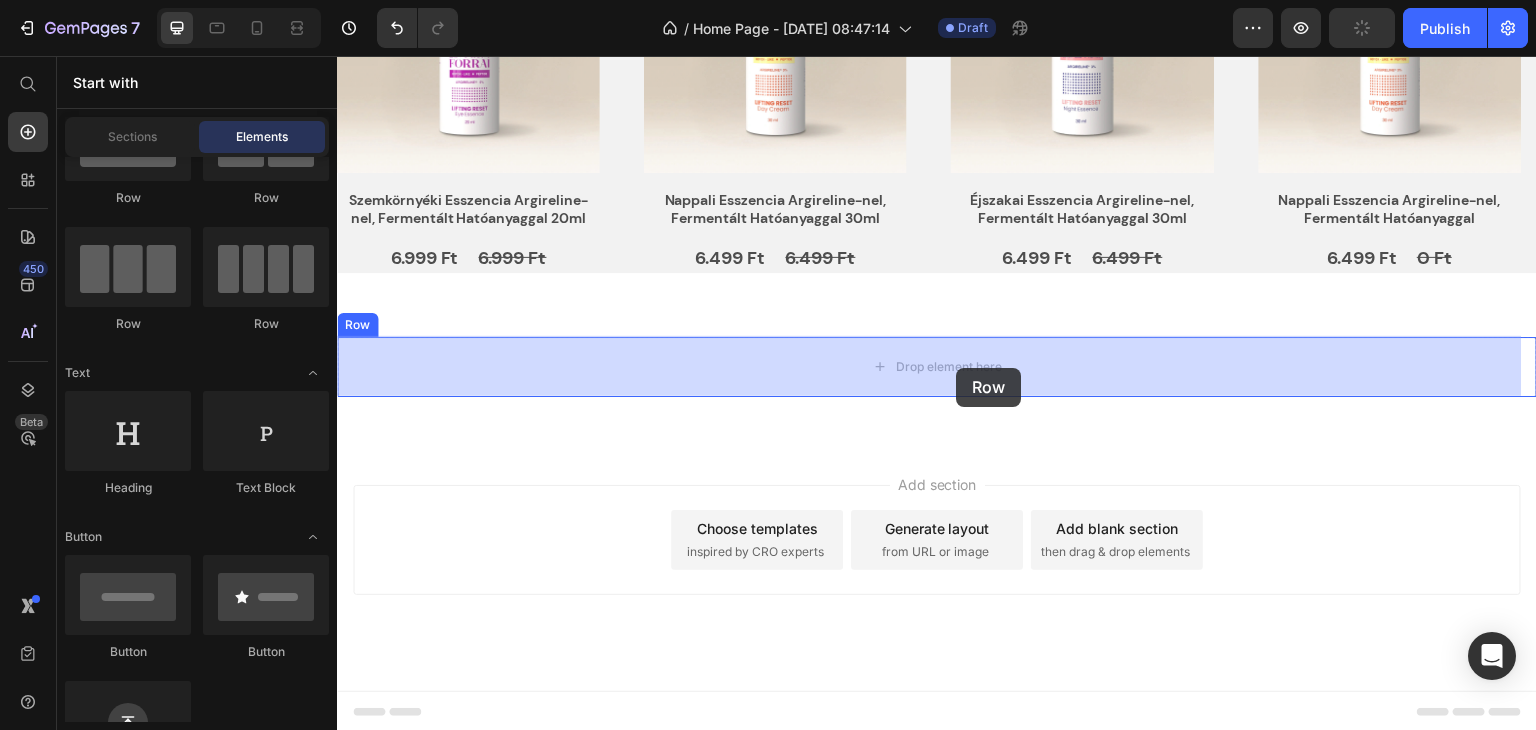drag, startPoint x: 604, startPoint y: 334, endPoint x: 943, endPoint y: 367, distance: 340.60242 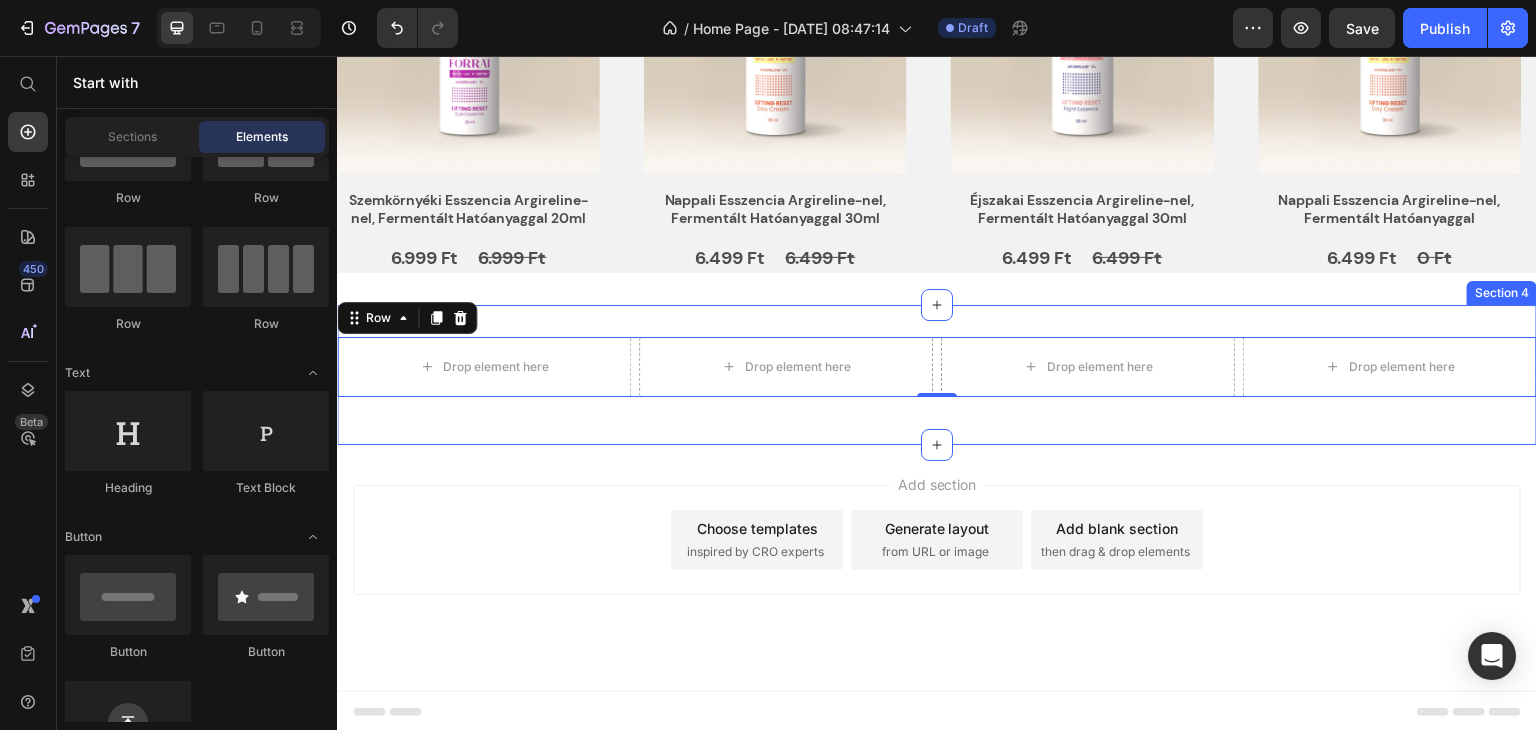 click on "Drop element here" at bounding box center [484, 367] 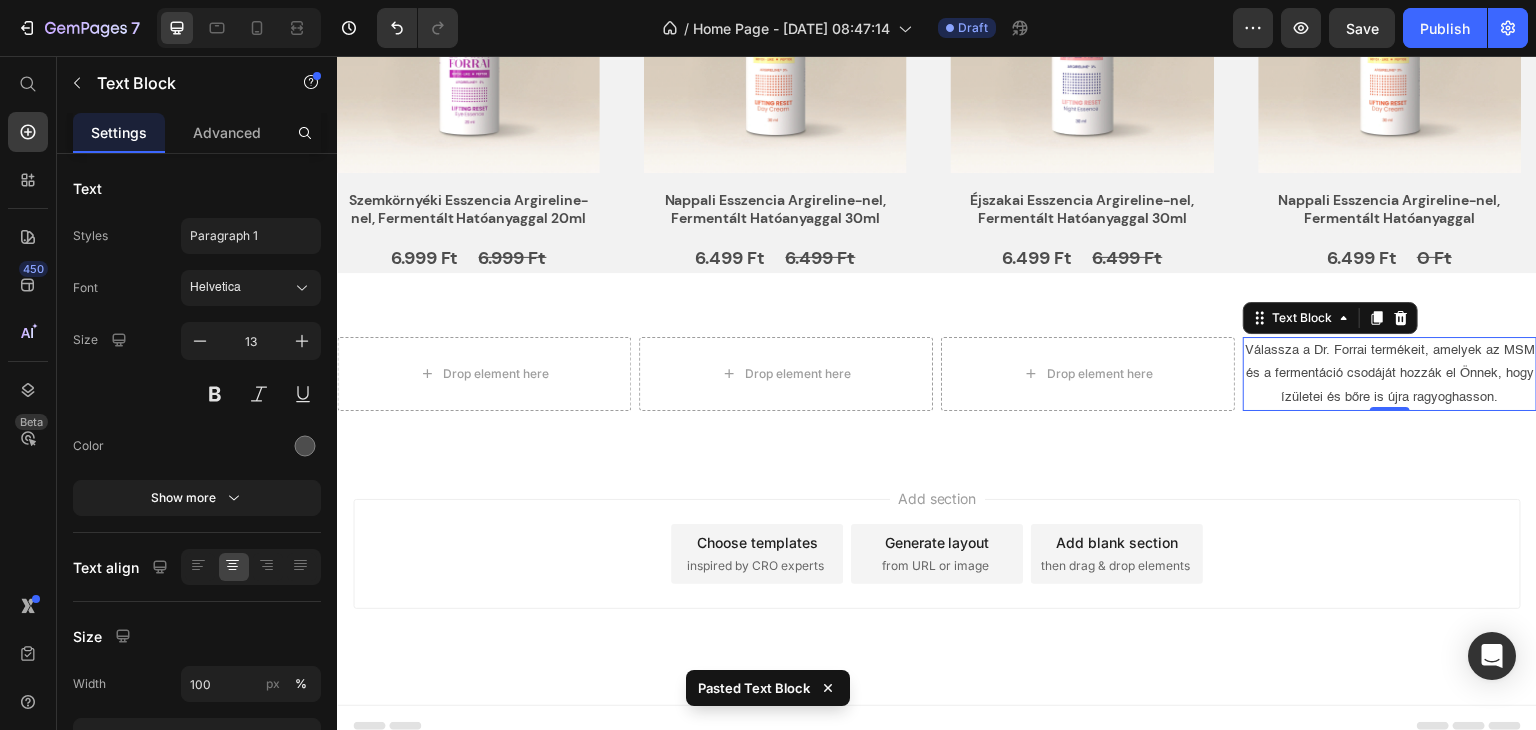 click on "Válassza a Dr. Forrai termékeit, amelyek az MSM és a fermentáció csodáját hozzák el Önnek, hogy ízületei és bőre is újra ragyoghasson." at bounding box center (1390, 374) 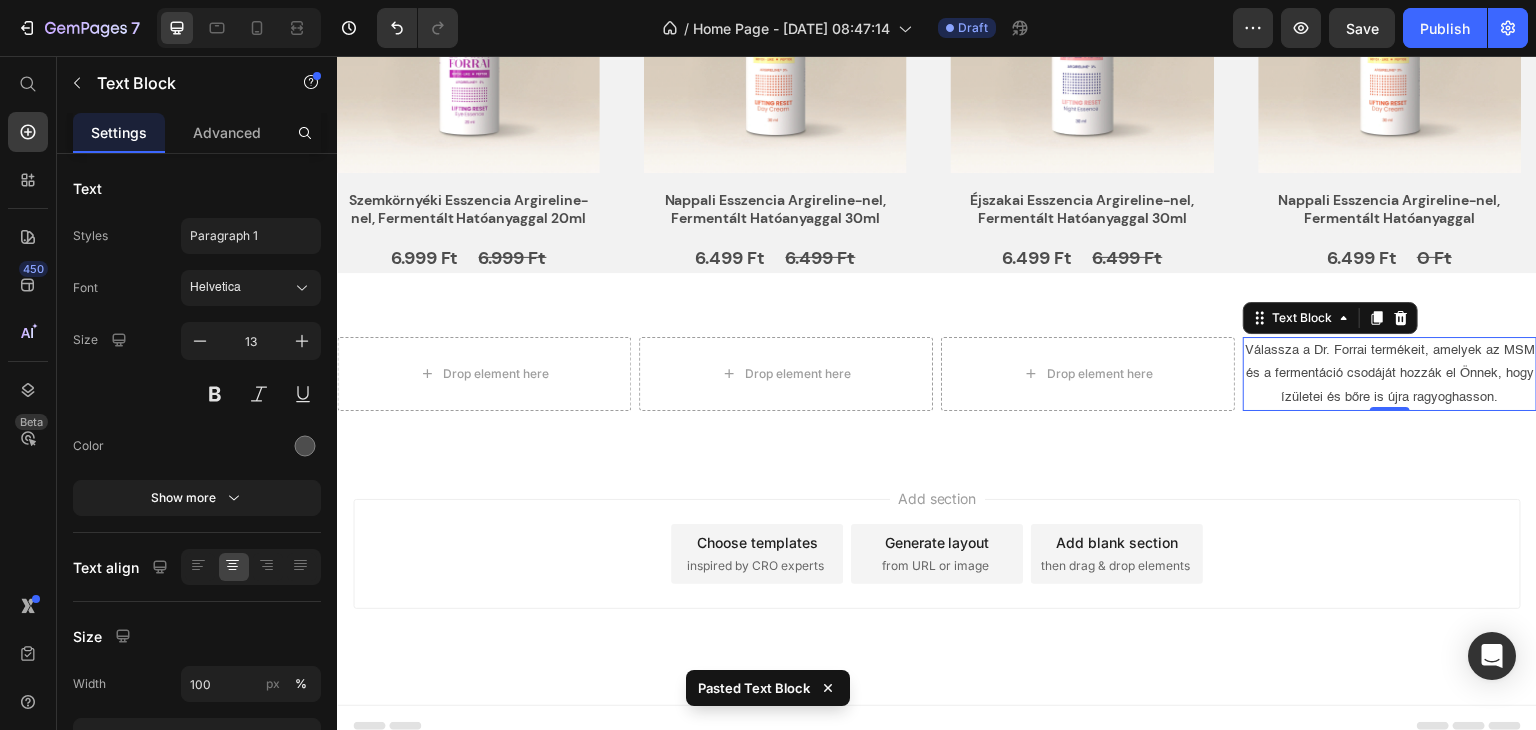 click on "Válassza a Dr. Forrai termékeit, amelyek az MSM és a fermentáció csodáját hozzák el Önnek, hogy ízületei és bőre is újra ragyoghasson." at bounding box center (1390, 374) 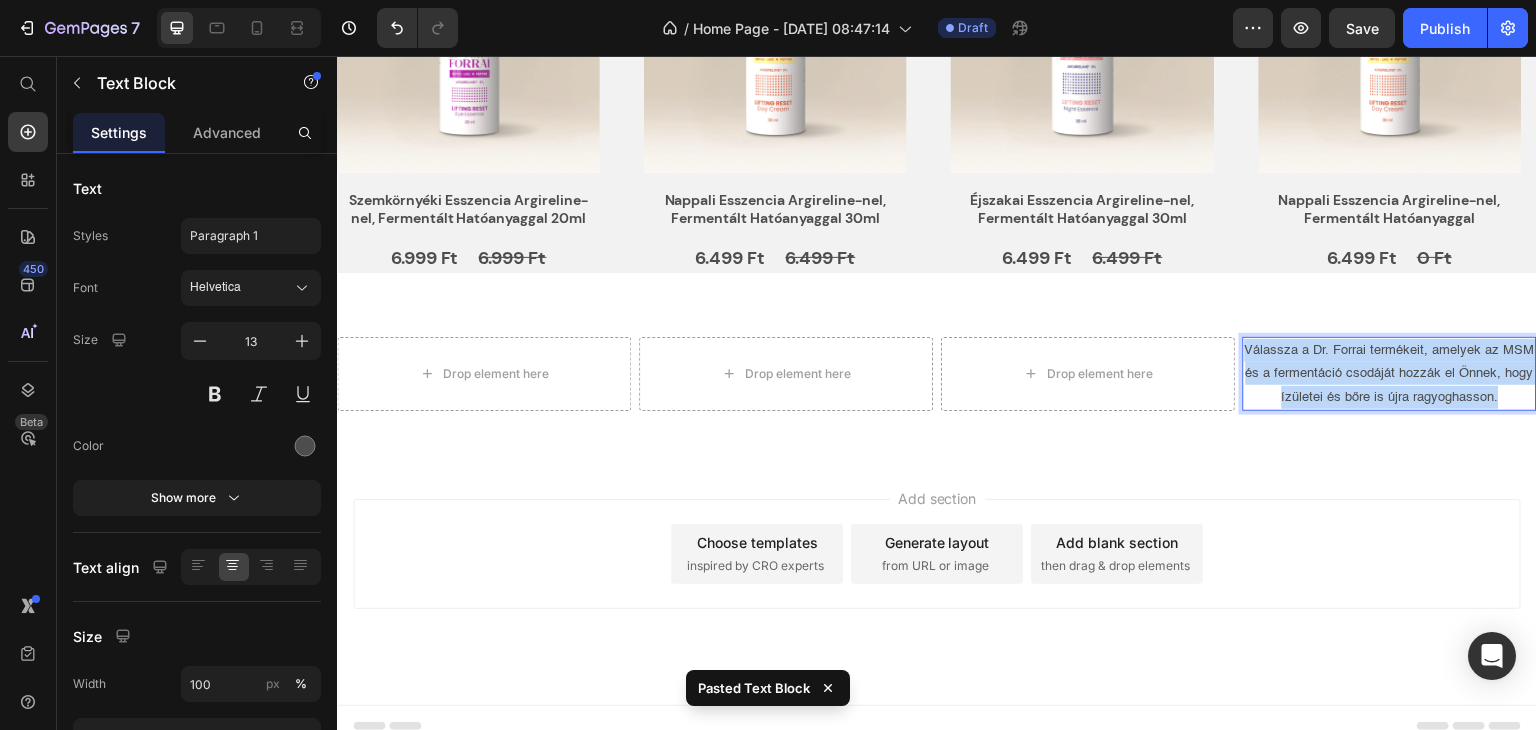 click on "Válassza a Dr. Forrai termékeit, amelyek az MSM és a fermentáció csodáját hozzák el Önnek, hogy ízületei és bőre is újra ragyoghasson." at bounding box center (1390, 374) 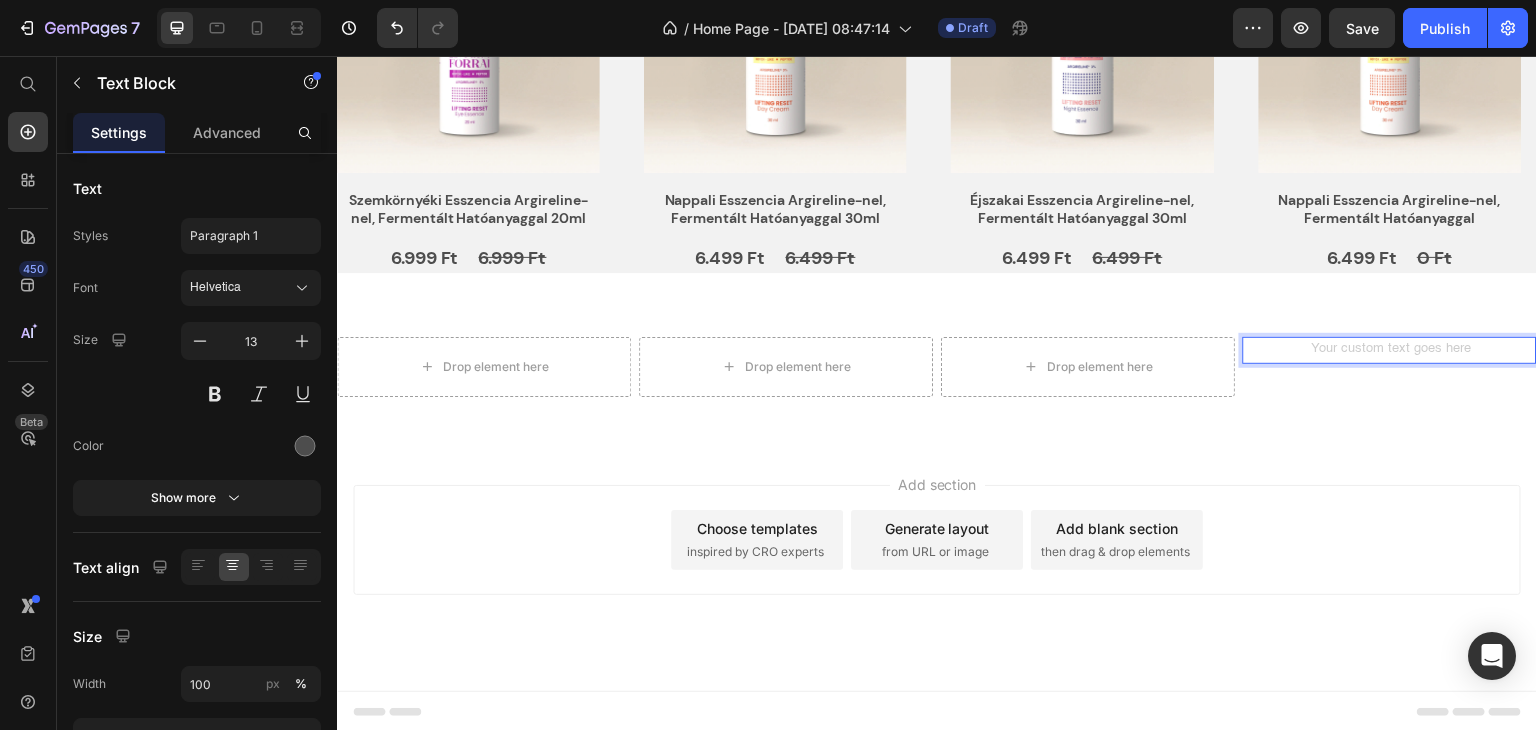click on "Add section Choose templates inspired by CRO experts Generate layout from URL or image Add blank section then drag & drop elements" at bounding box center (937, 568) 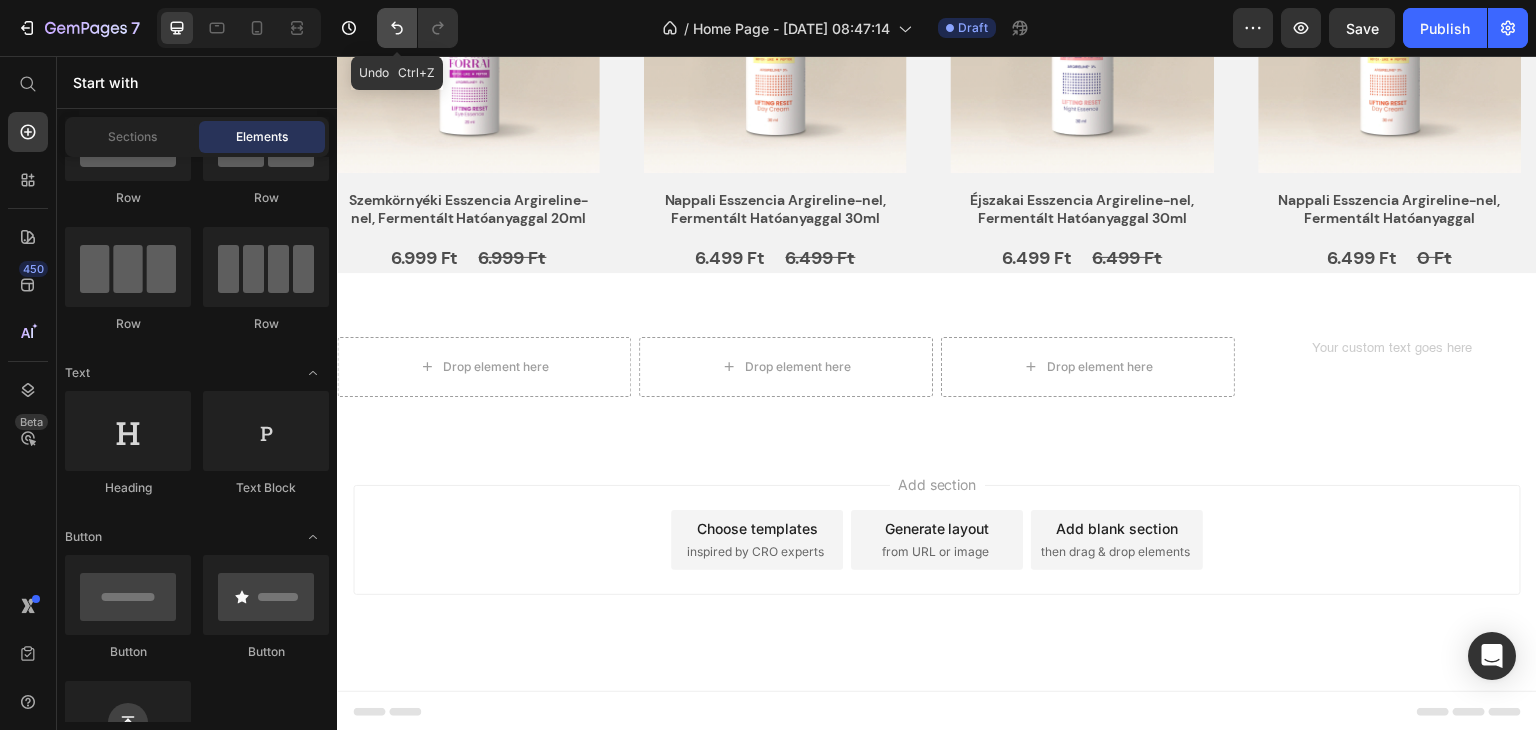 click 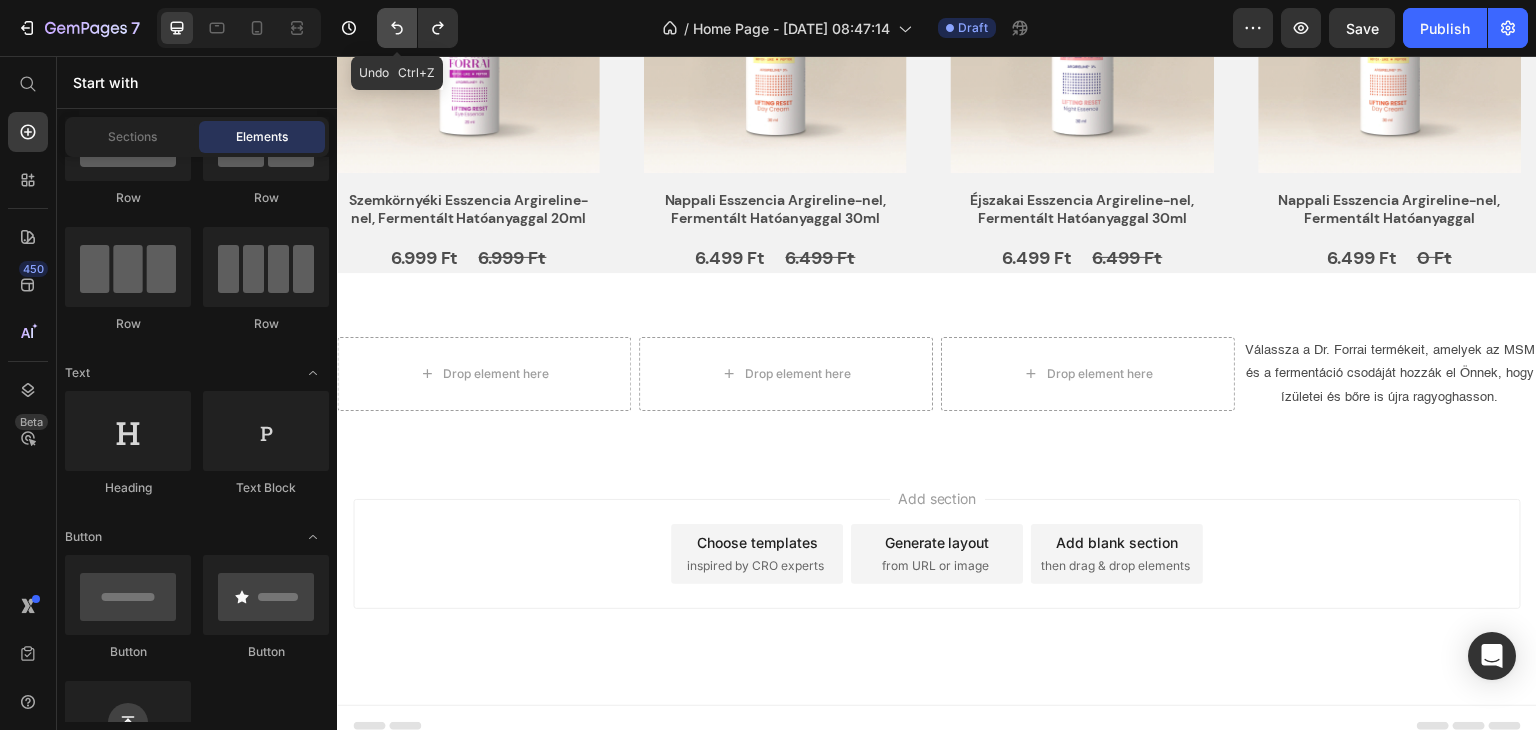 click 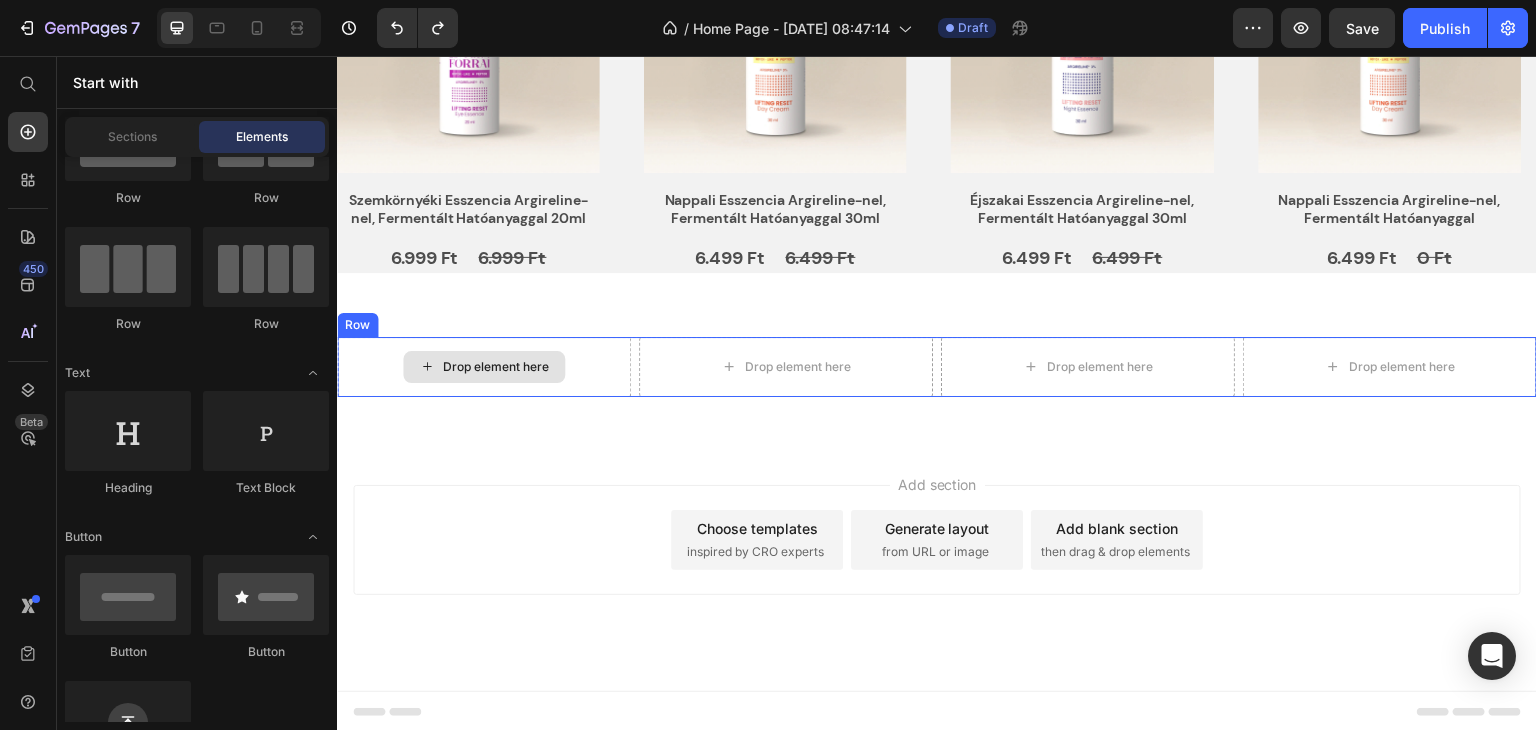 click on "Drop element here" at bounding box center [496, 367] 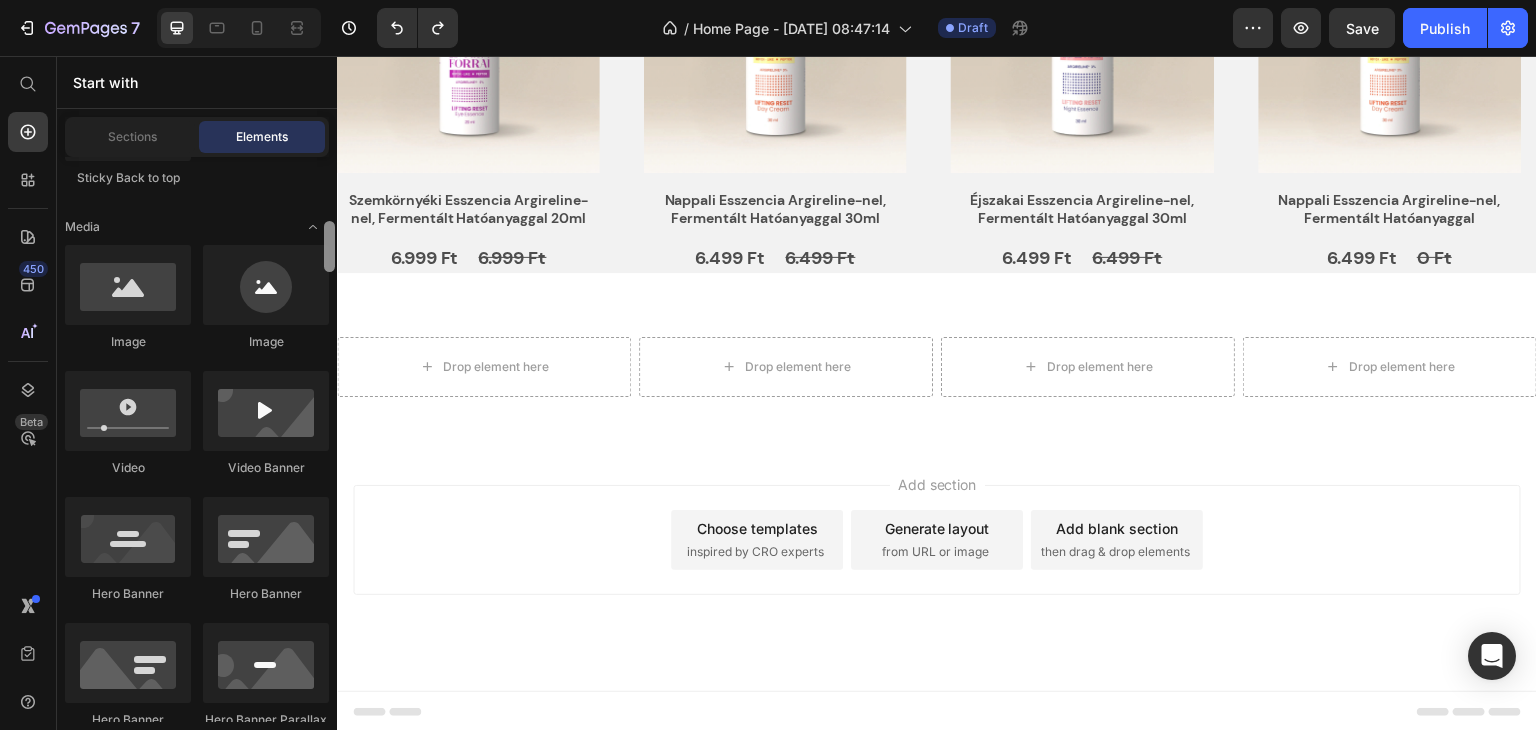 scroll, scrollTop: 200, scrollLeft: 0, axis: vertical 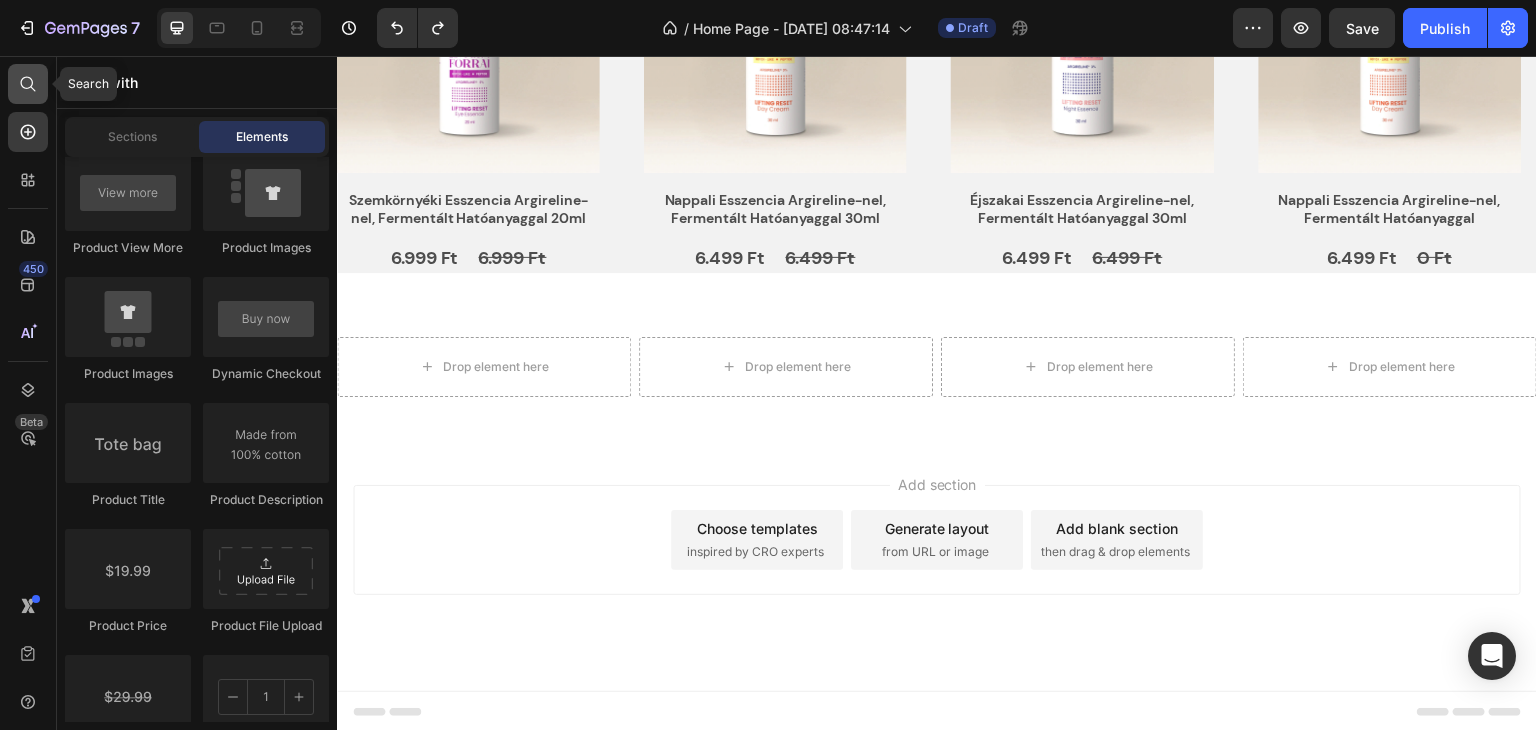 click 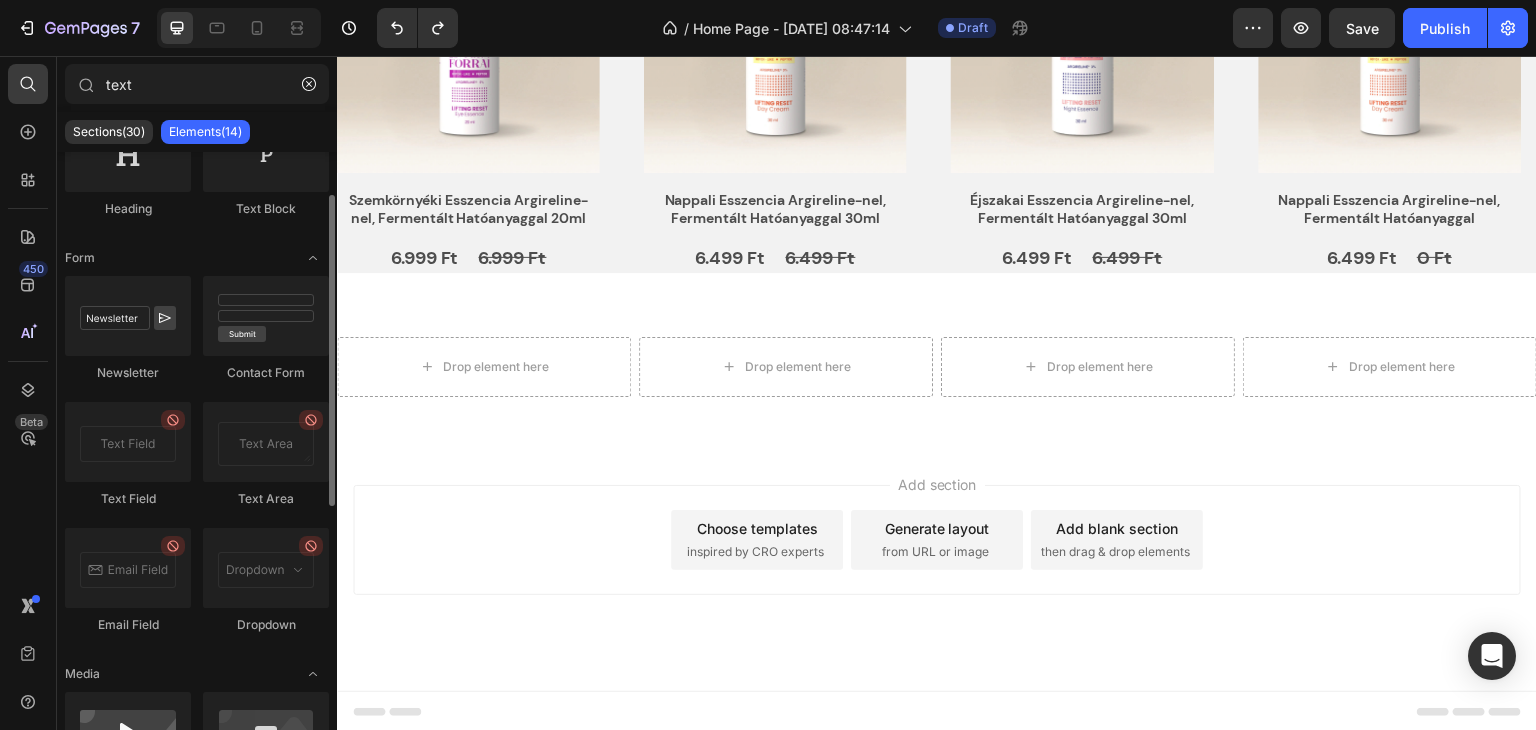 scroll, scrollTop: 0, scrollLeft: 0, axis: both 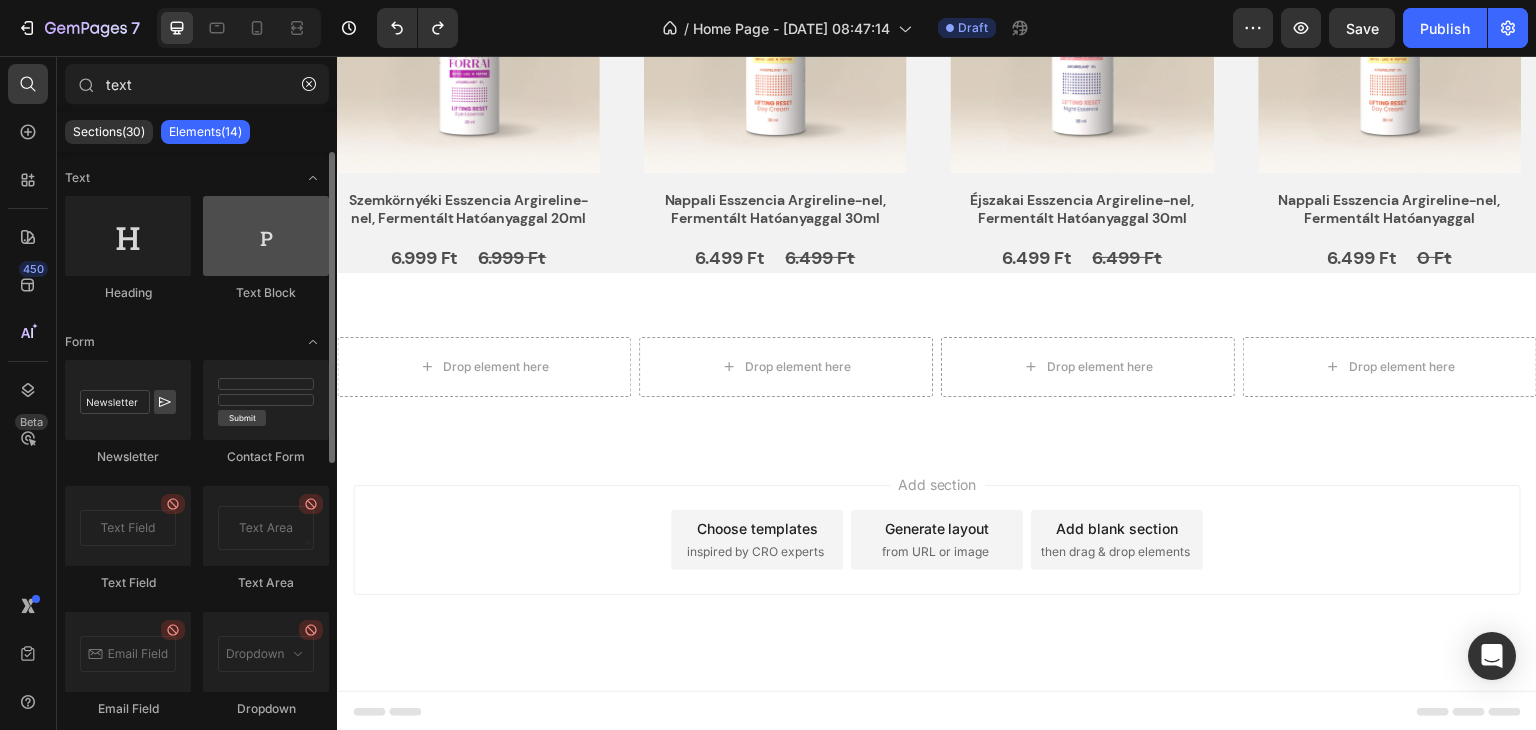 type on "text" 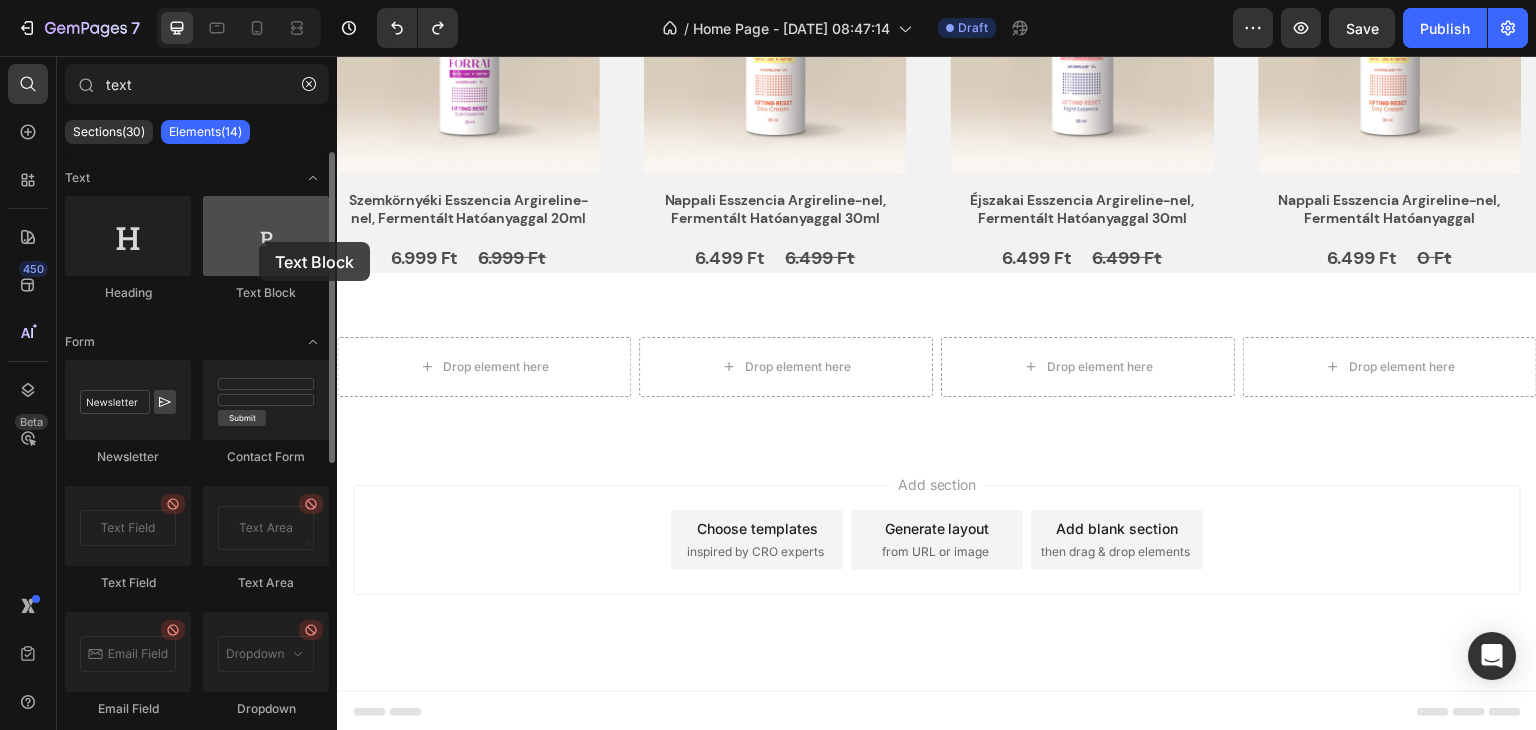 click at bounding box center (266, 236) 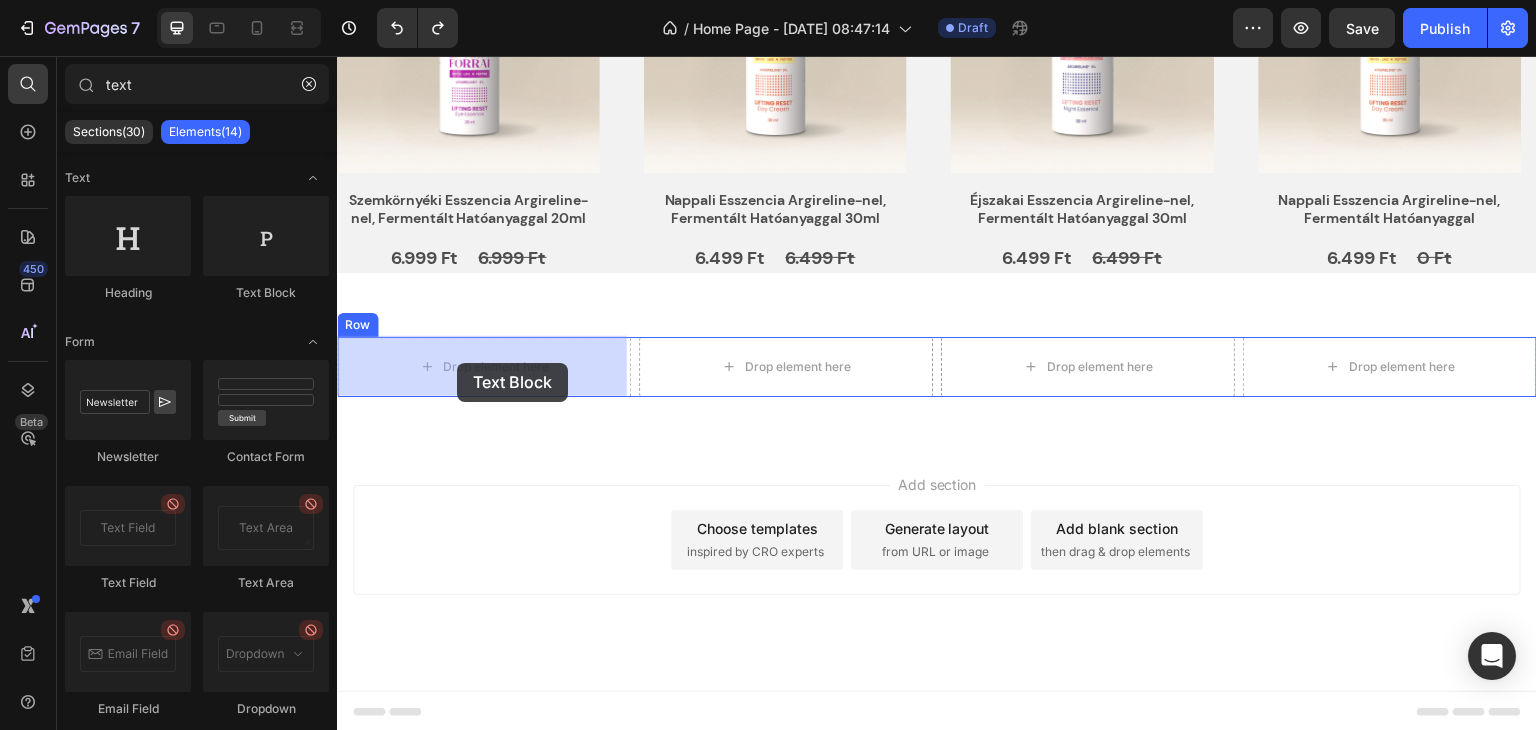 drag, startPoint x: 611, startPoint y: 317, endPoint x: 457, endPoint y: 366, distance: 161.60754 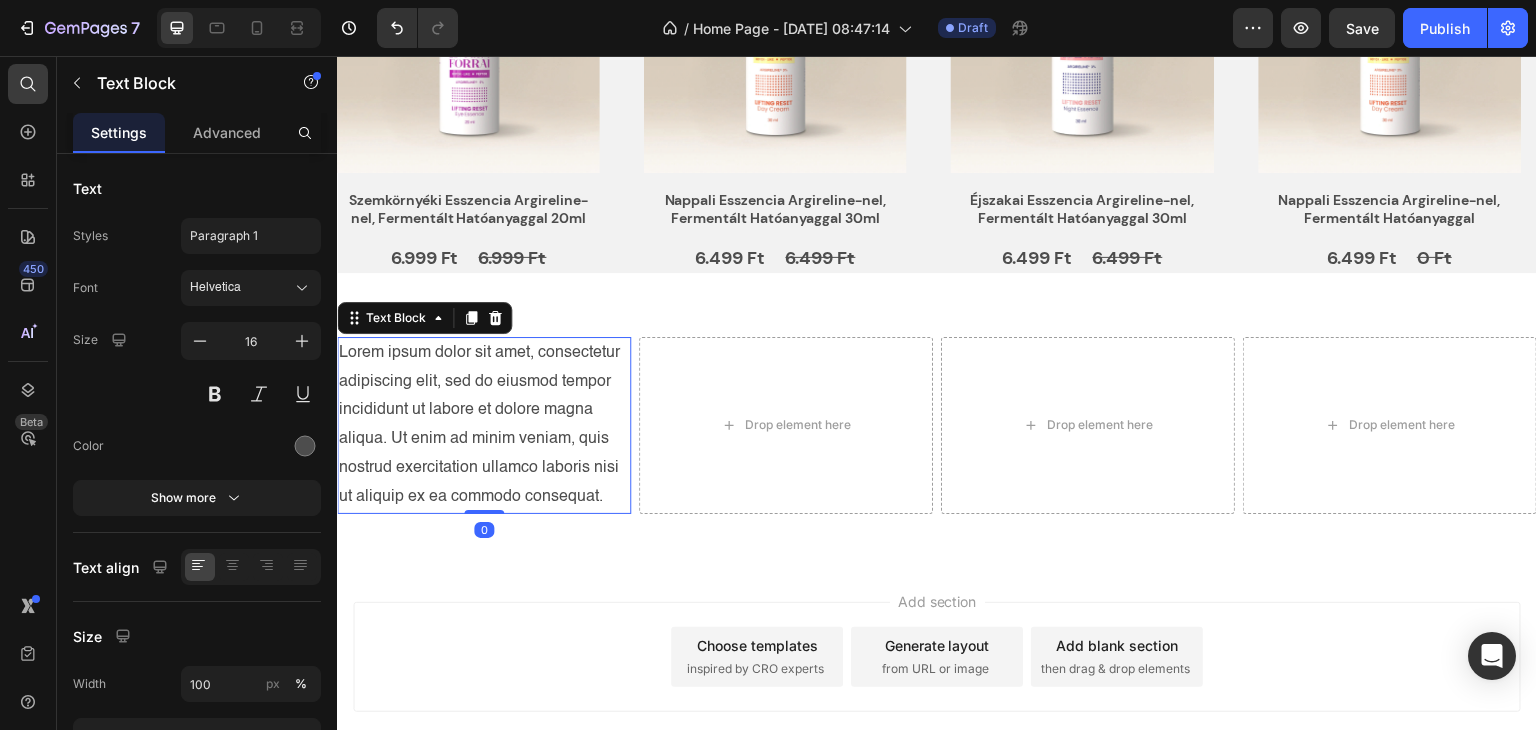 click on "Lorem ipsum dolor sit amet, consectetur adipiscing elit, sed do eiusmod tempor incididunt ut labore et dolore magna aliqua. Ut enim ad minim veniam, quis nostrud exercitation ullamco laboris nisi ut aliquip ex ea commodo consequat." at bounding box center [484, 425] 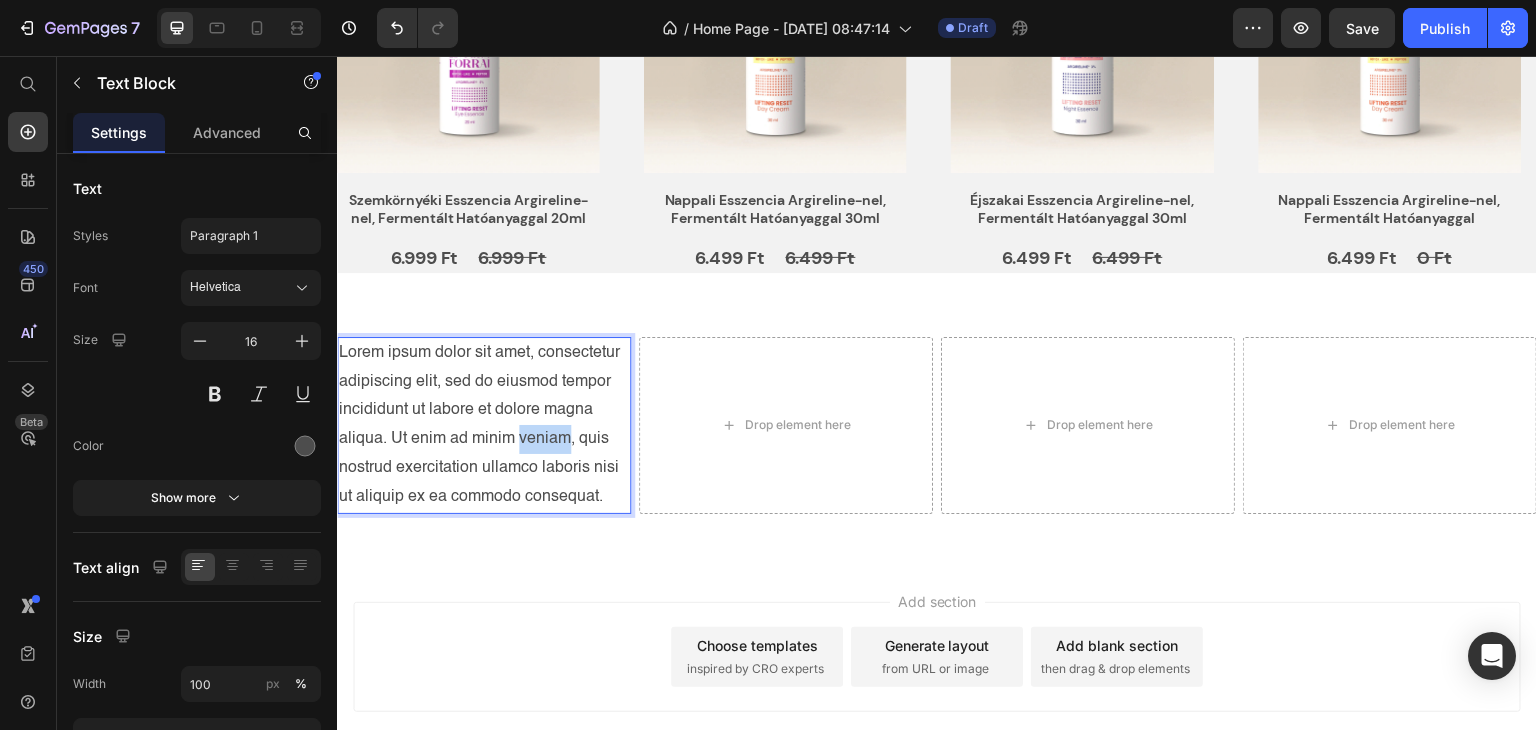 click on "Lorem ipsum dolor sit amet, consectetur adipiscing elit, sed do eiusmod tempor incididunt ut labore et dolore magna aliqua. Ut enim ad minim veniam, quis nostrud exercitation ullamco laboris nisi ut aliquip ex ea commodo consequat." at bounding box center [484, 425] 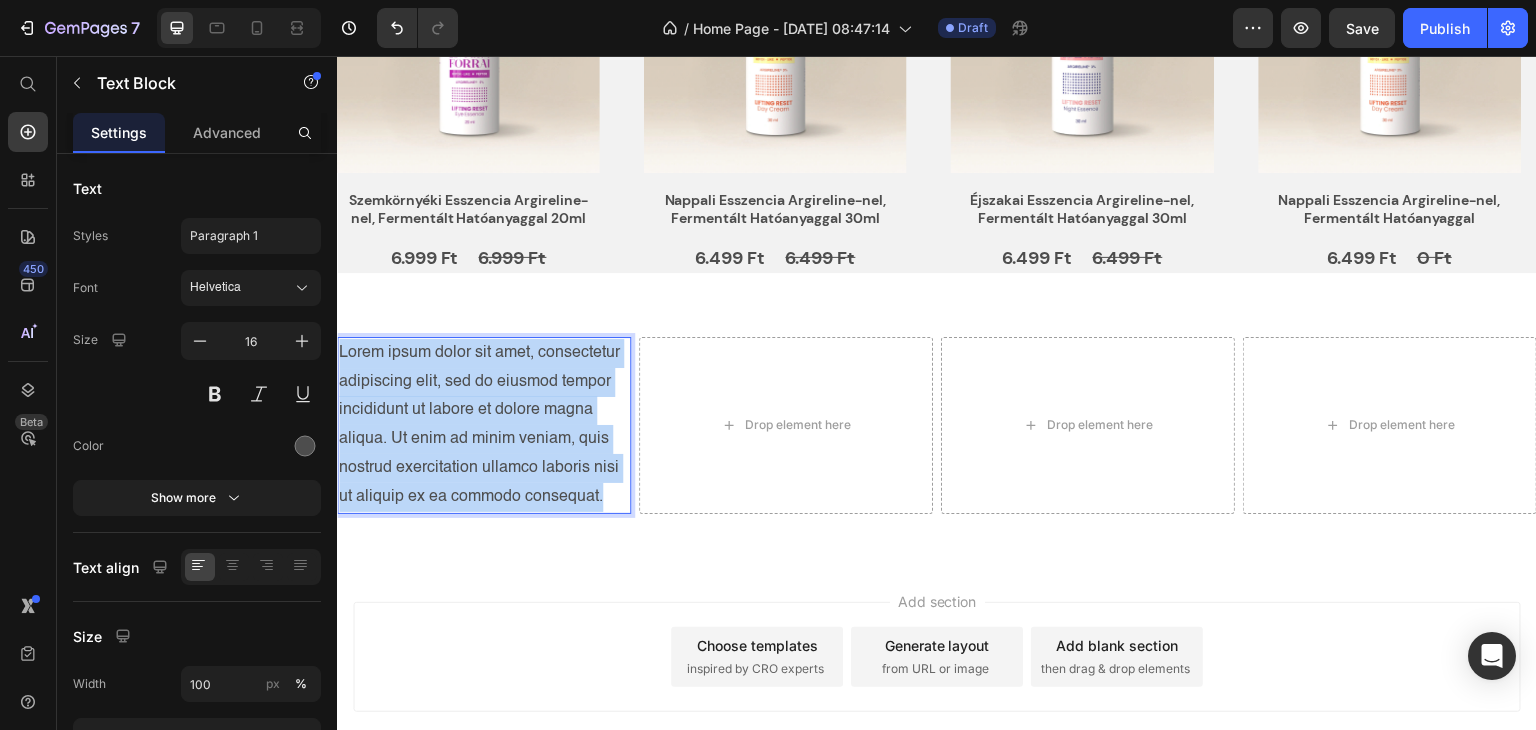 click on "Lorem ipsum dolor sit amet, consectetur adipiscing elit, sed do eiusmod tempor incididunt ut labore et dolore magna aliqua. Ut enim ad minim veniam, quis nostrud exercitation ullamco laboris nisi ut aliquip ex ea commodo consequat." at bounding box center (484, 425) 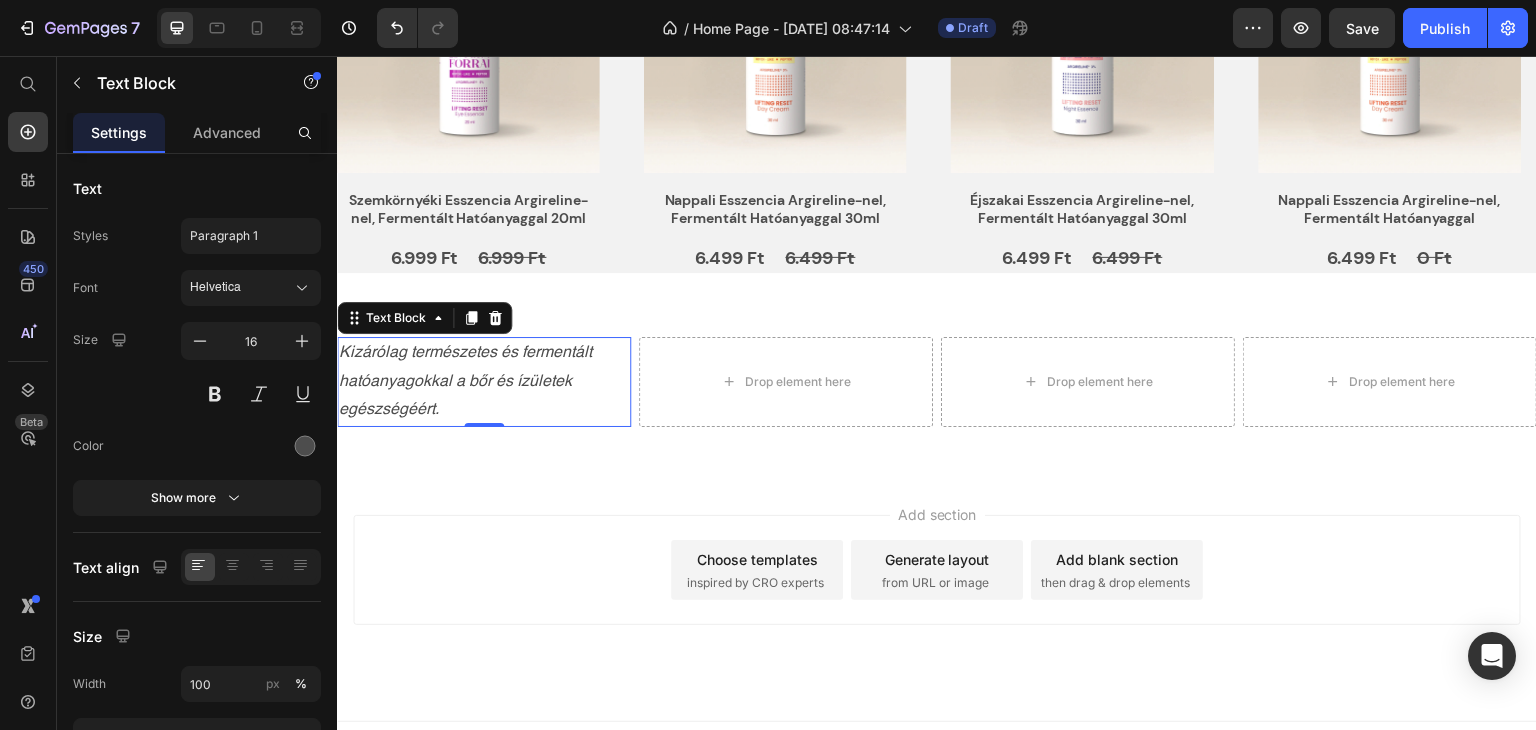 click on "Kizárólag természetes és fermentált hatóanyagokkal a bőr és ízületek egészségéért." at bounding box center [484, 382] 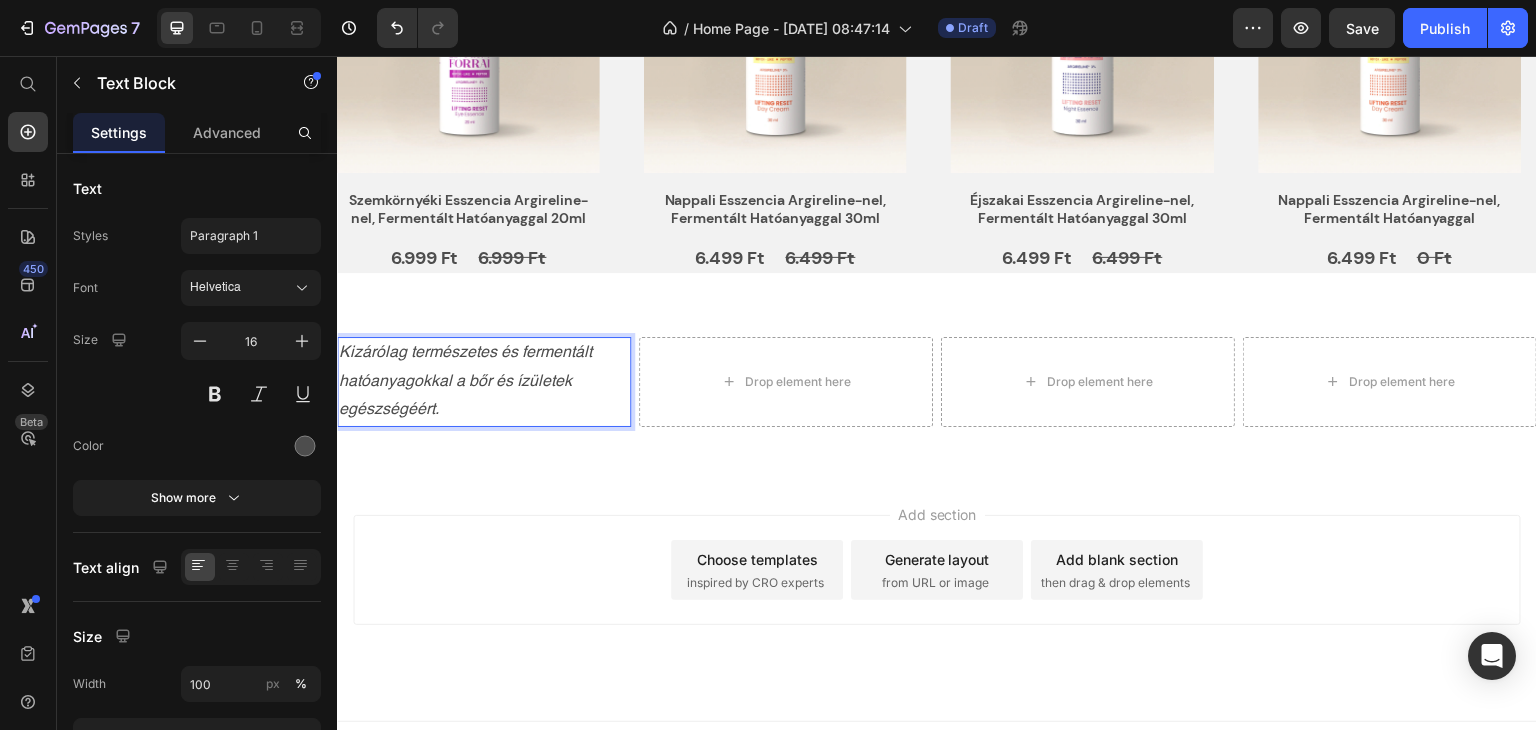 click on "Kizárólag természetes és fermentált hatóanyagokkal a bőr és ízületek egészségéért." at bounding box center [465, 382] 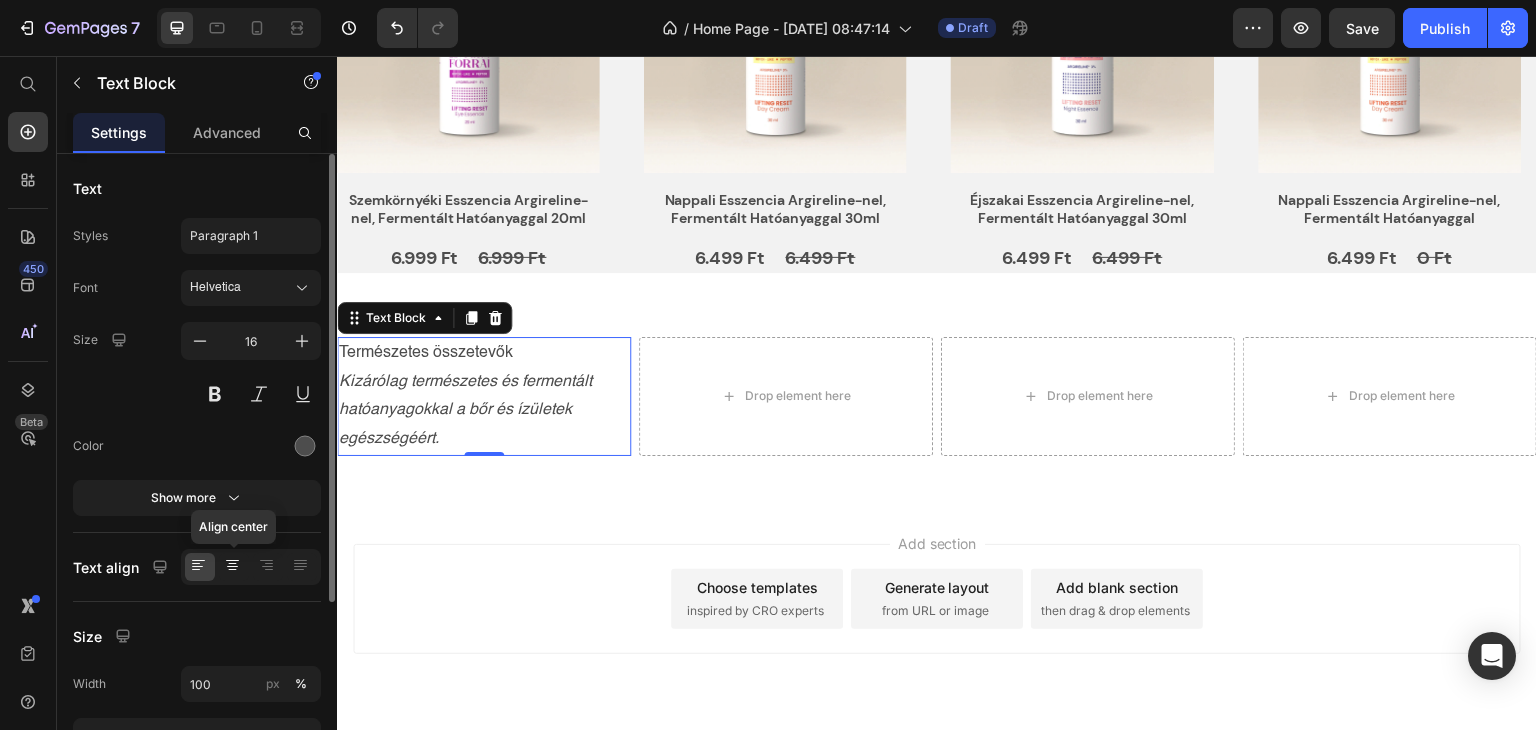 click 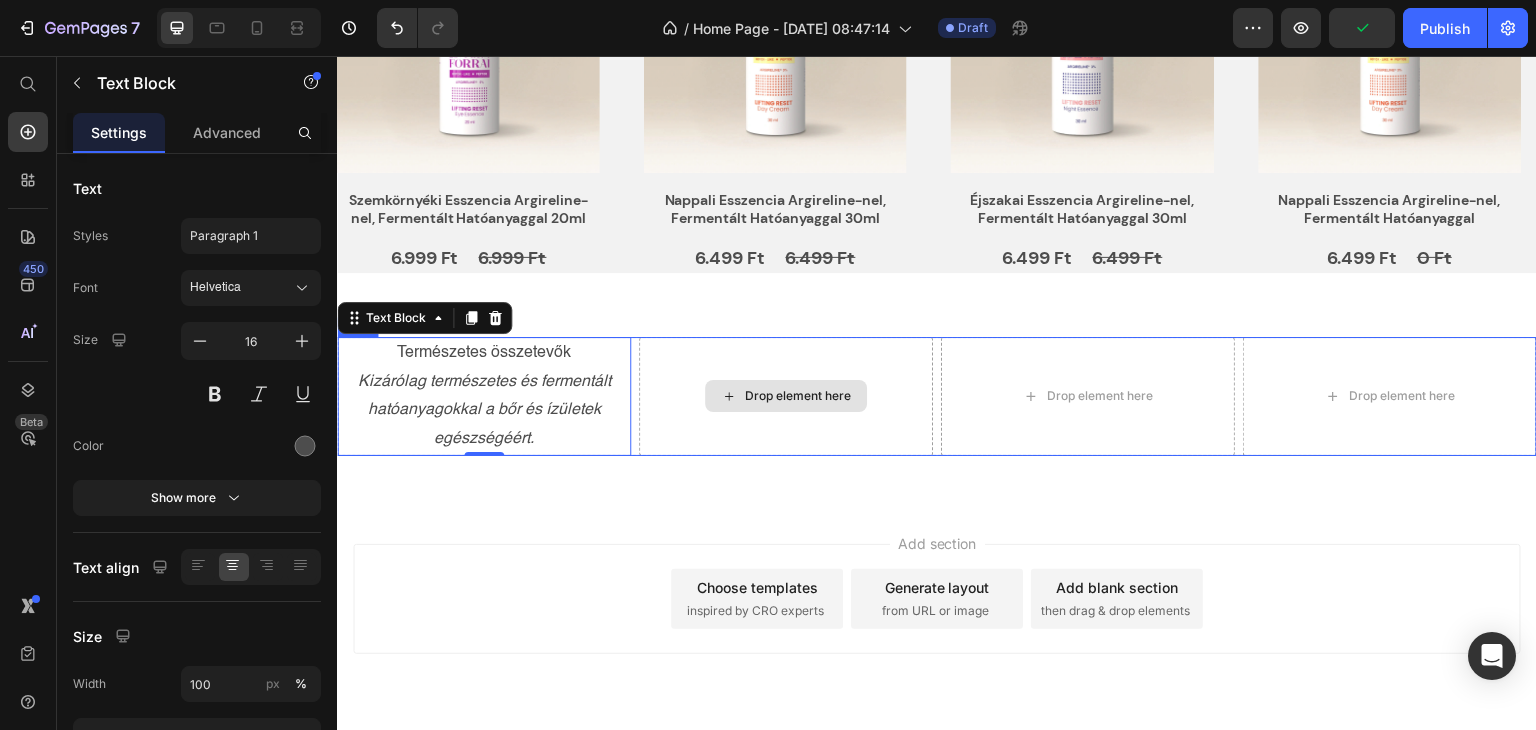 click on "Drop element here" at bounding box center [786, 396] 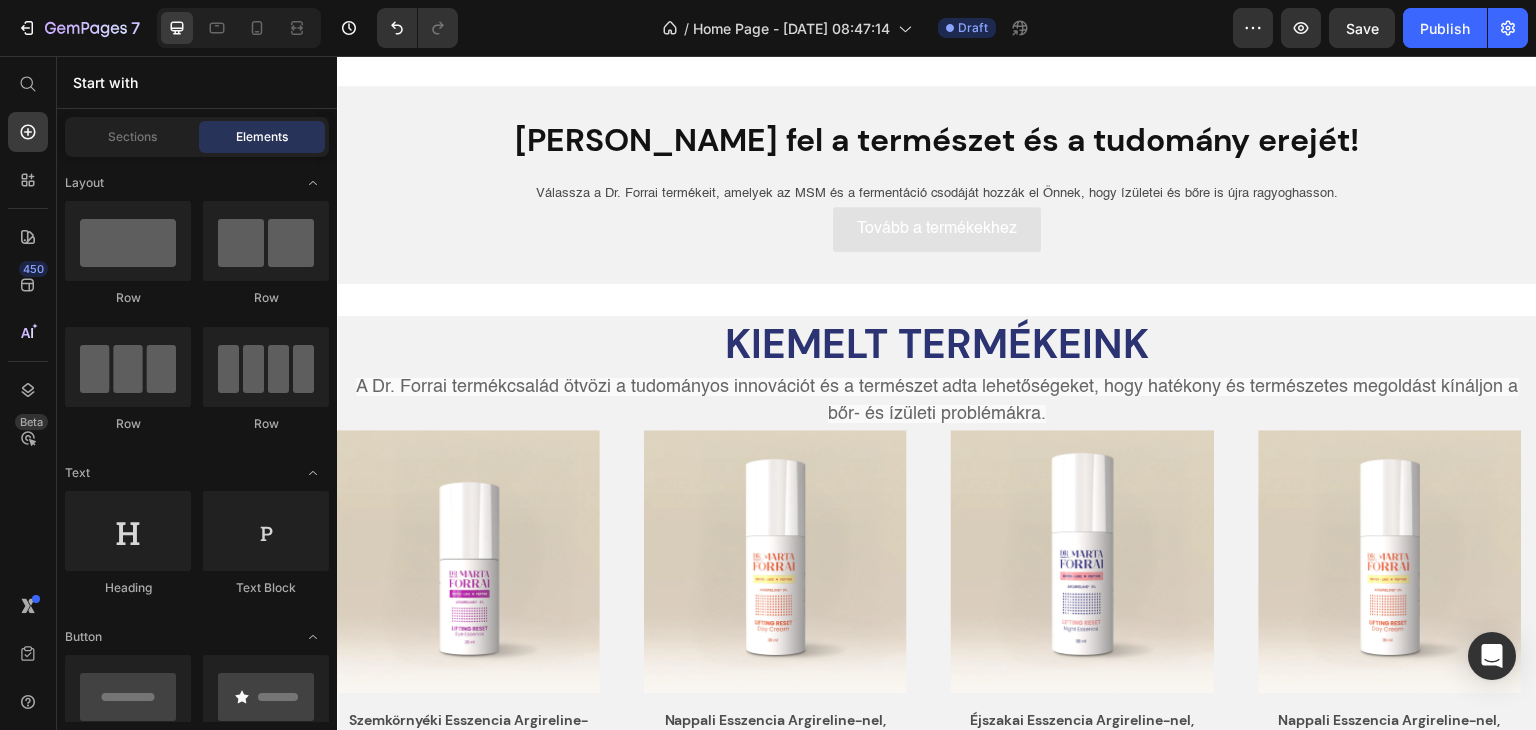 scroll, scrollTop: 700, scrollLeft: 0, axis: vertical 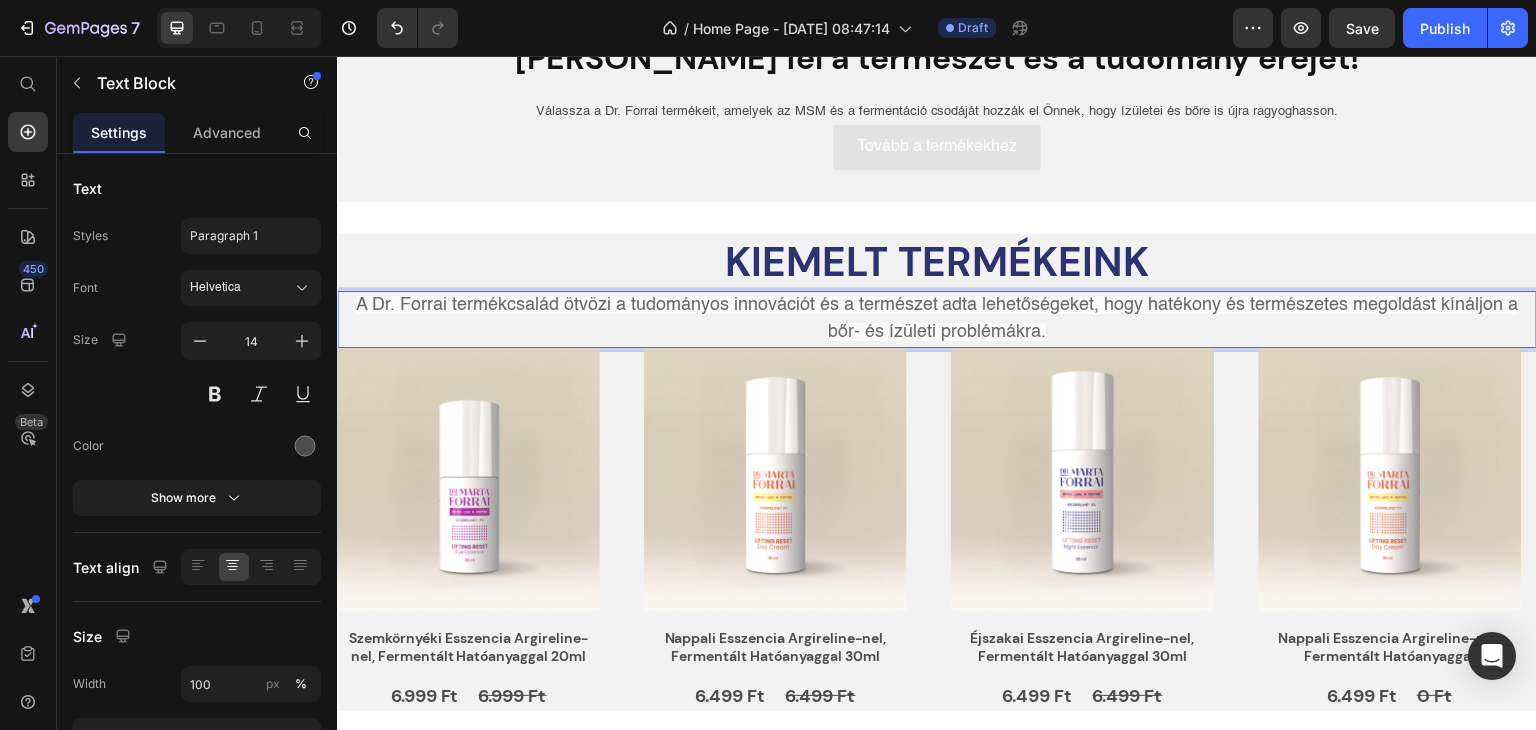 click on "A Dr. Forrai termékcsalád ötvözi a tudományos innovációt és a természet adta lehetőségeket, hogy hatékony és természetes megoldást kínáljon a bőr- és ízületi problémákra." at bounding box center [937, 318] 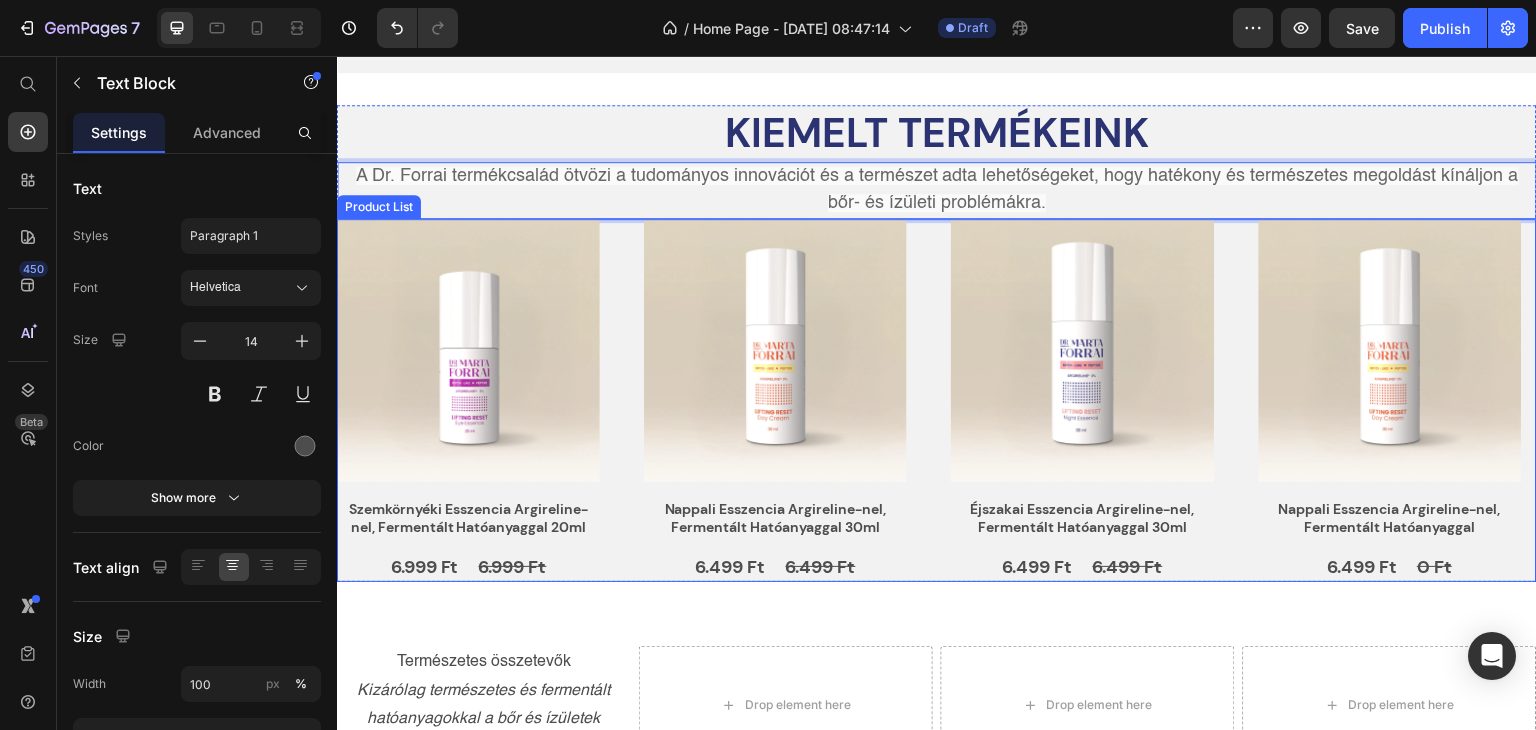 scroll, scrollTop: 1197, scrollLeft: 0, axis: vertical 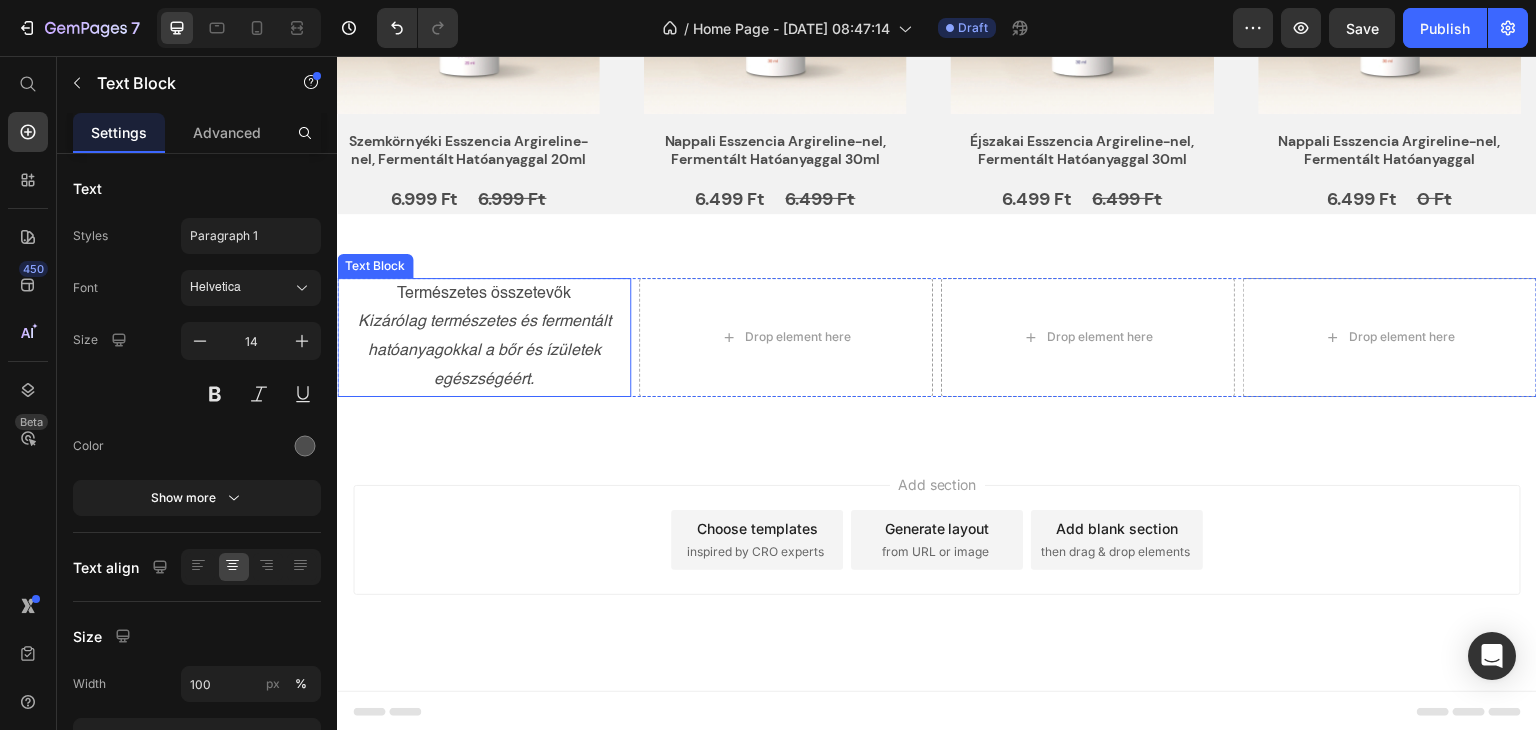 click on "Kizárólag természetes és fermentált hatóanyagokkal a bőr és ízületek egészségéért." at bounding box center [484, 351] 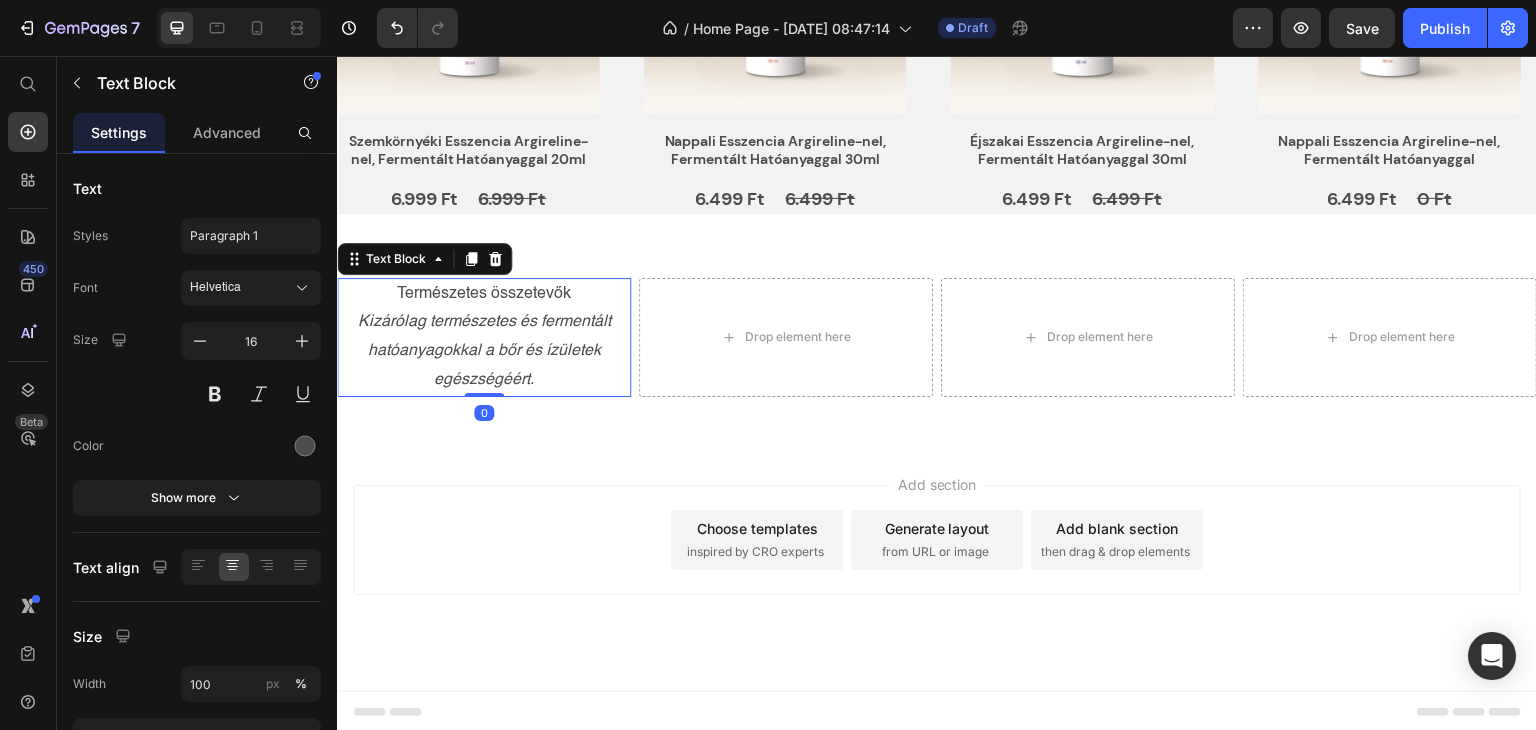 click on "Kizárólag természetes és fermentált hatóanyagokkal a bőr és ízületek egészségéért." at bounding box center (484, 351) 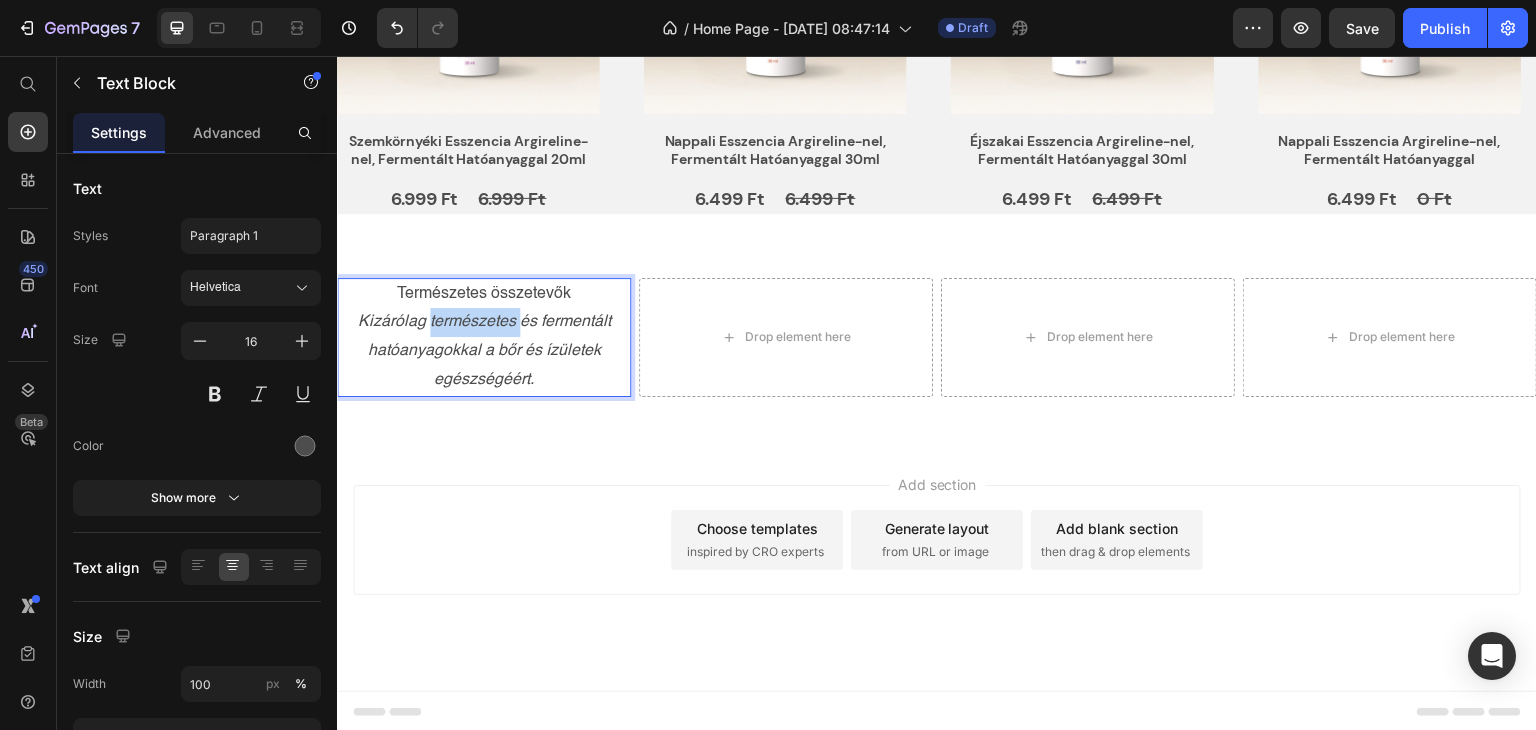 click on "Kizárólag természetes és fermentált hatóanyagokkal a bőr és ízületek egészségéért." at bounding box center (484, 351) 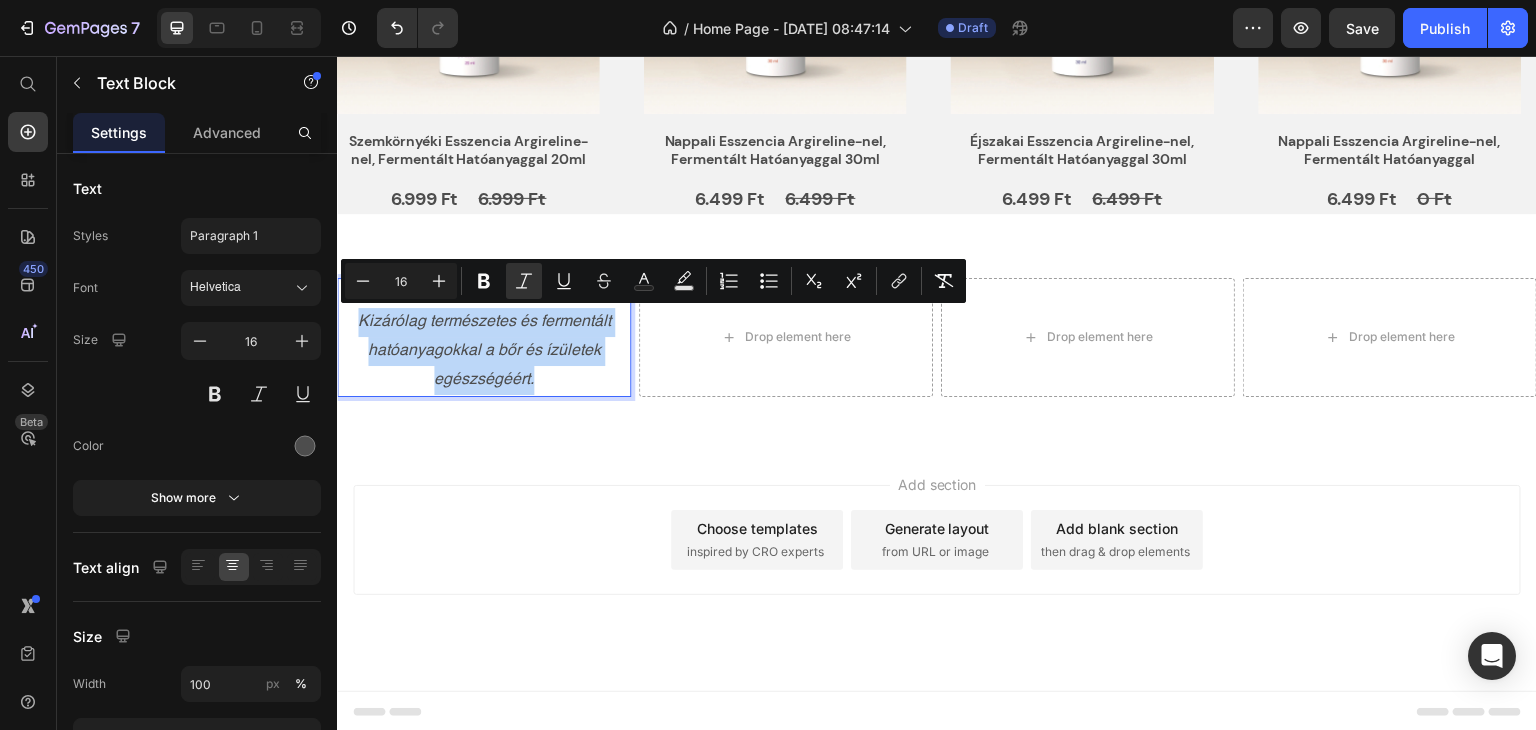 click on "Kizárólag természetes és fermentált hatóanyagokkal a bőr és ízületek egészségéért." at bounding box center [484, 351] 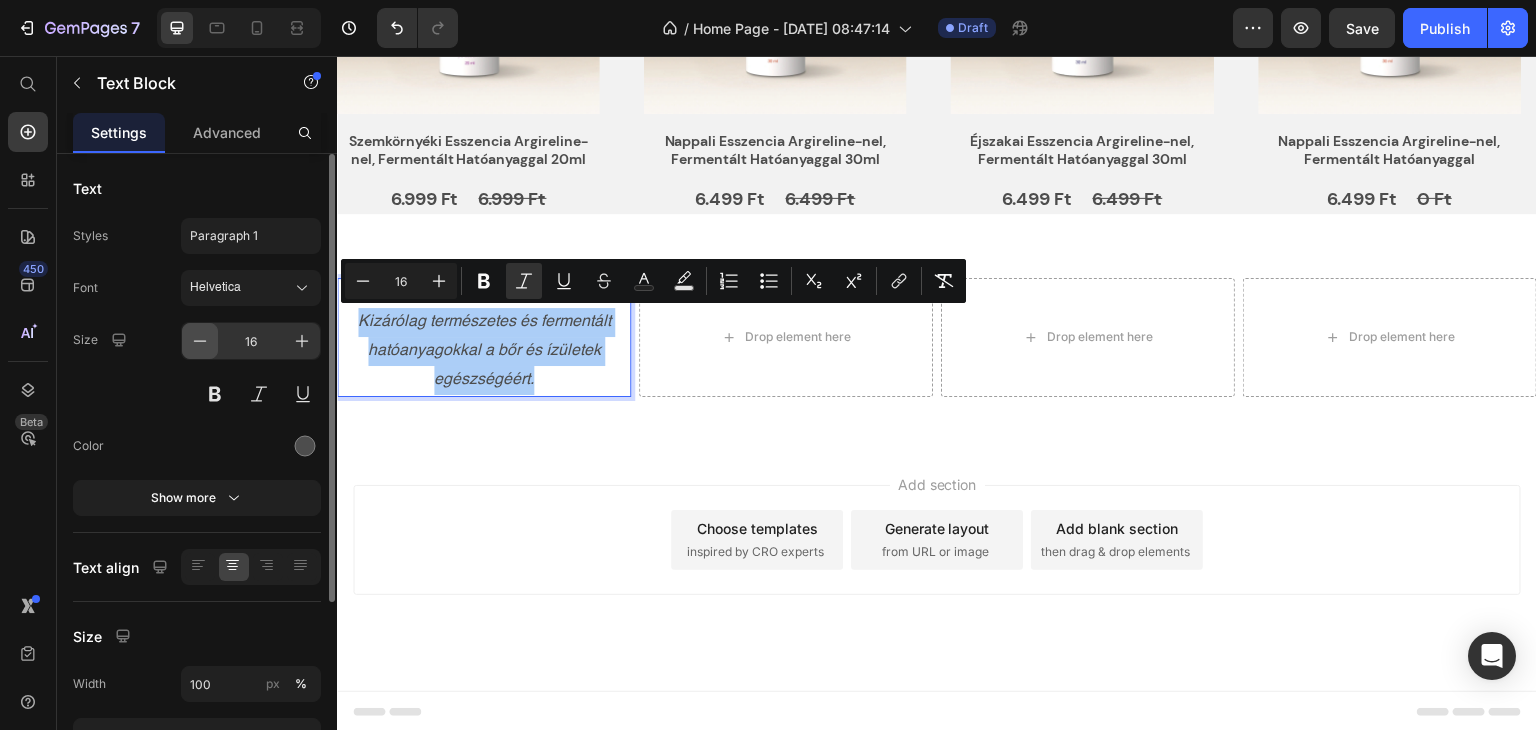 click 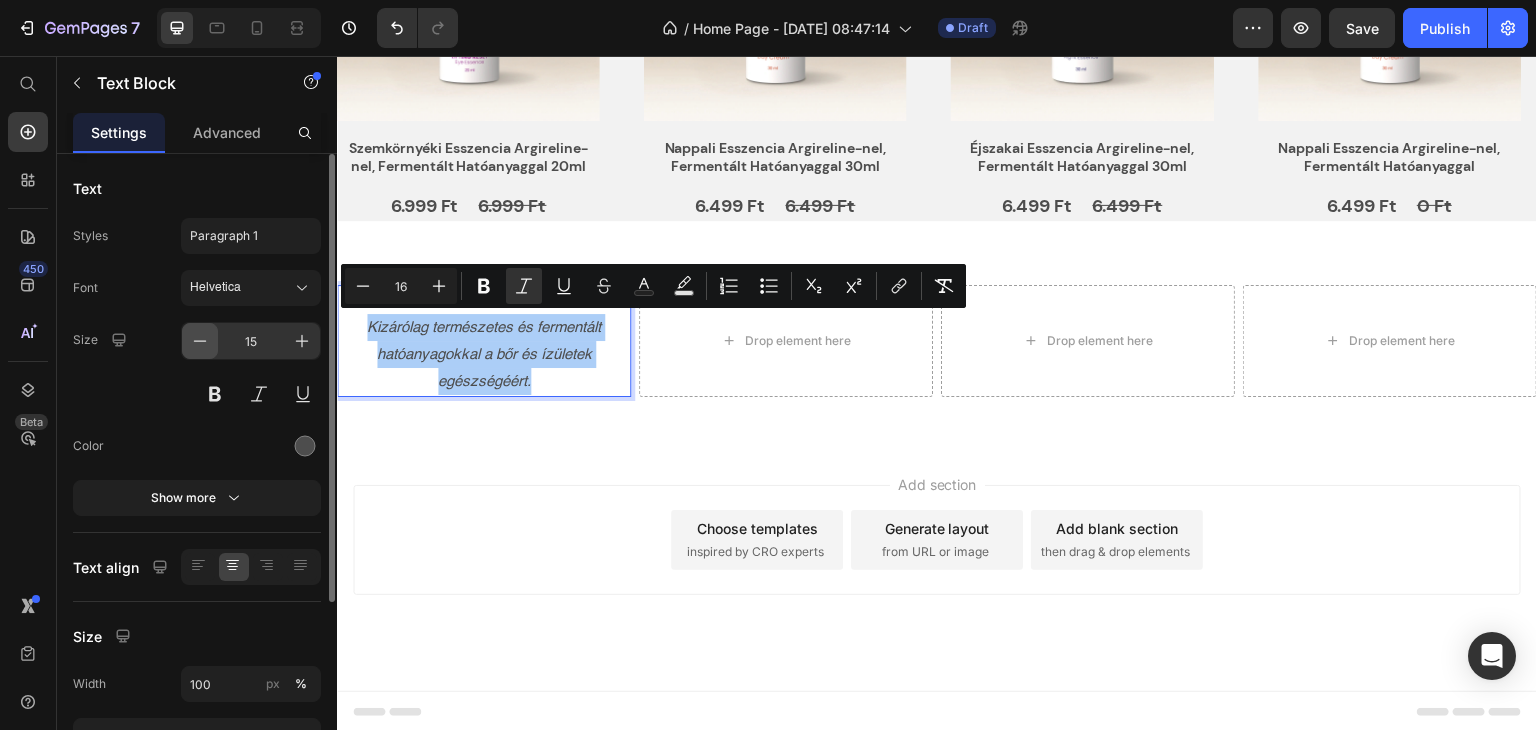 click 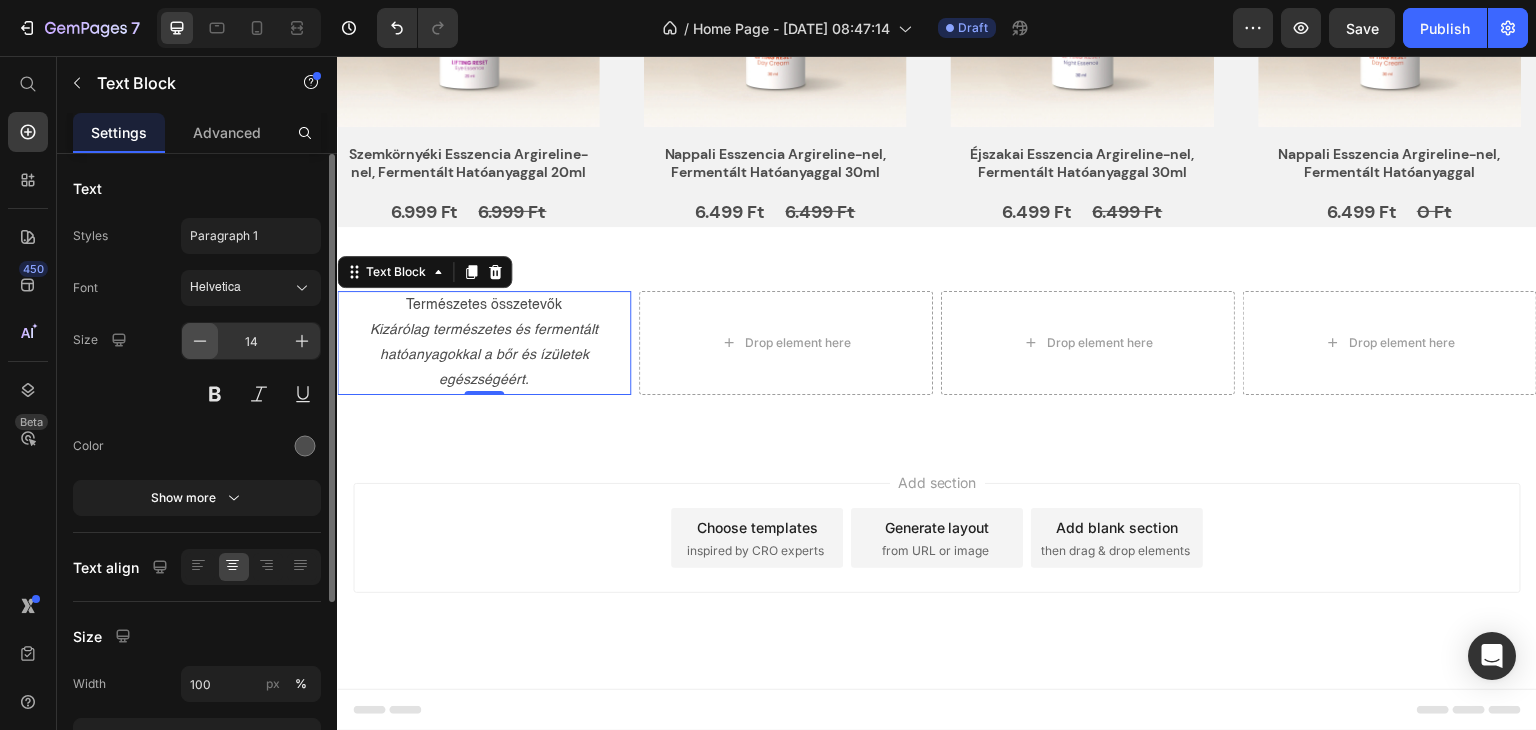 scroll, scrollTop: 1183, scrollLeft: 0, axis: vertical 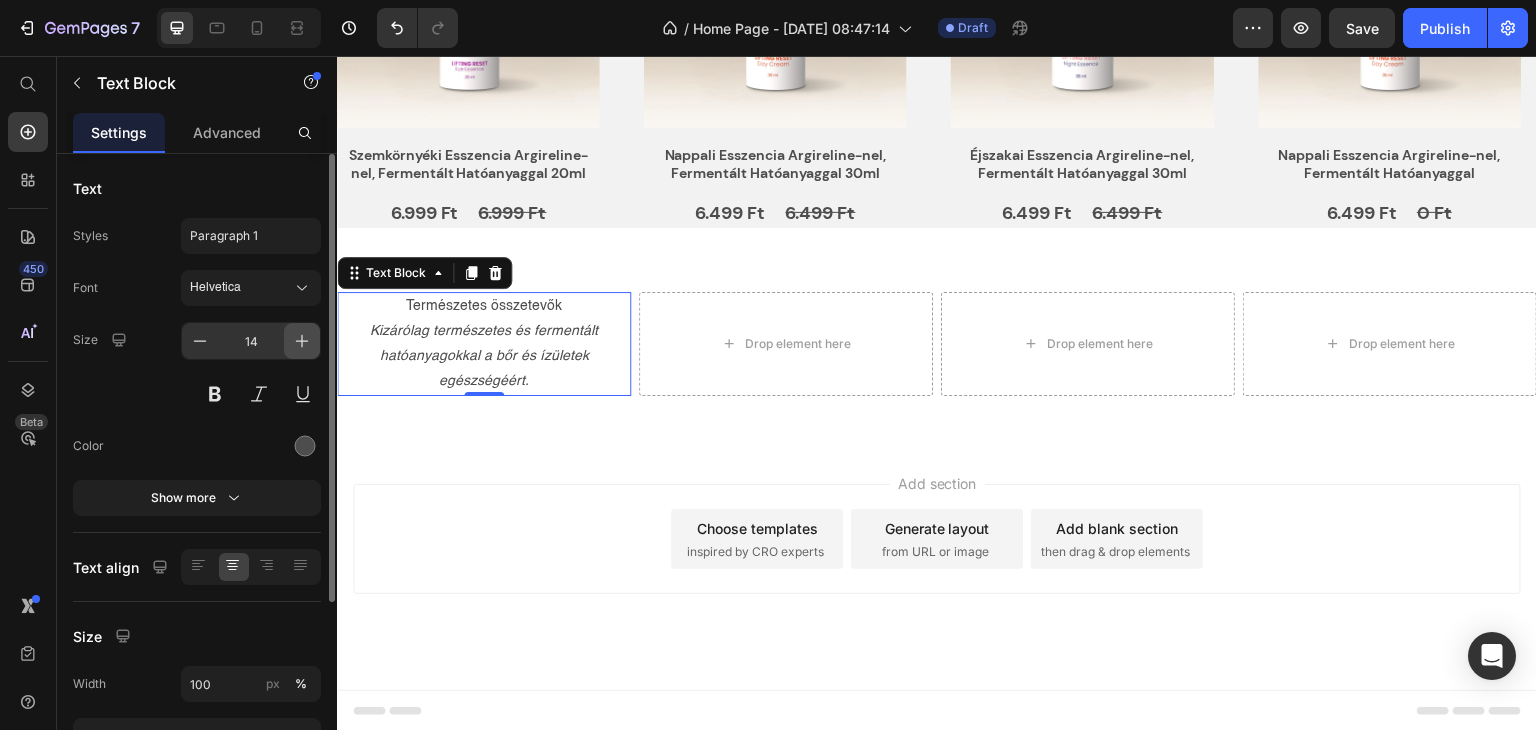 click 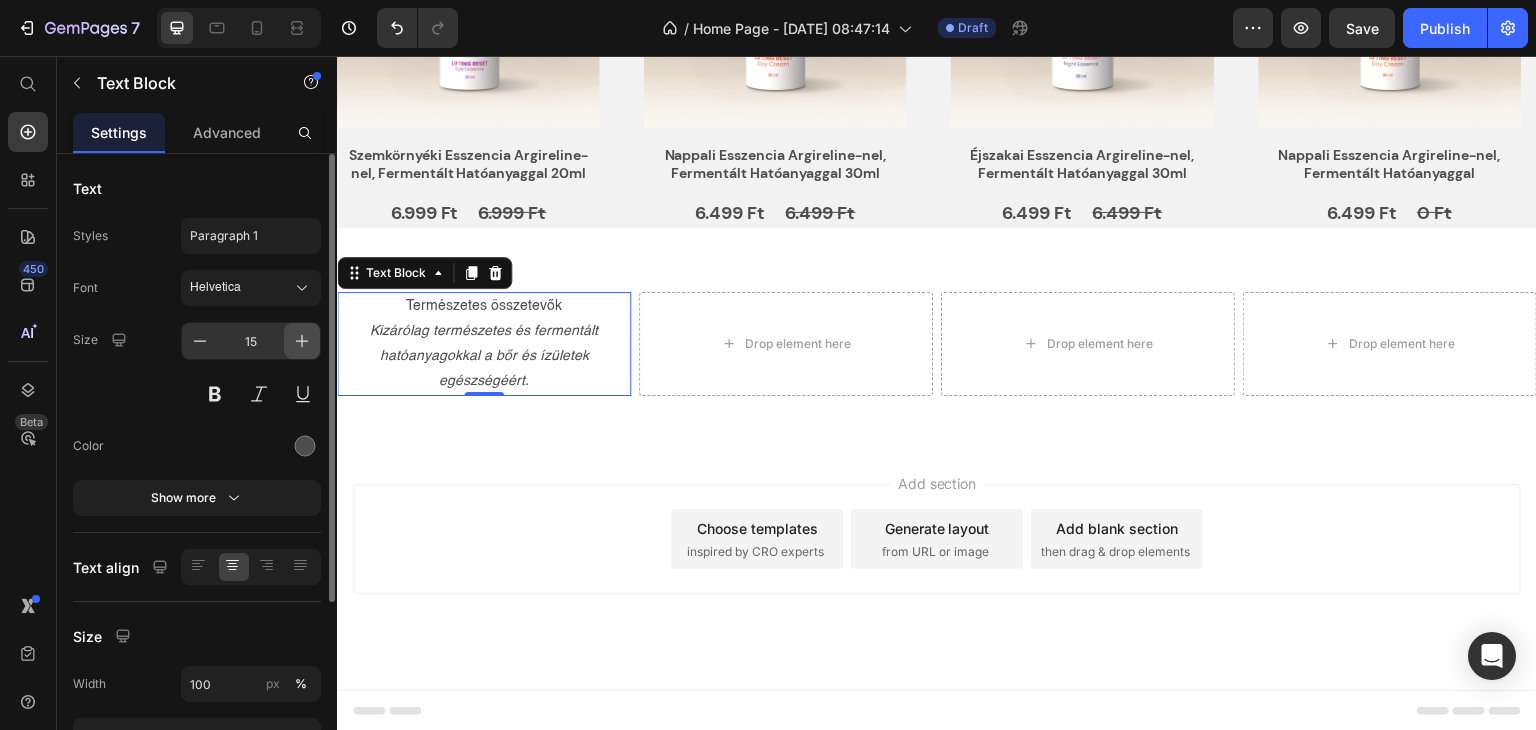 scroll, scrollTop: 1190, scrollLeft: 0, axis: vertical 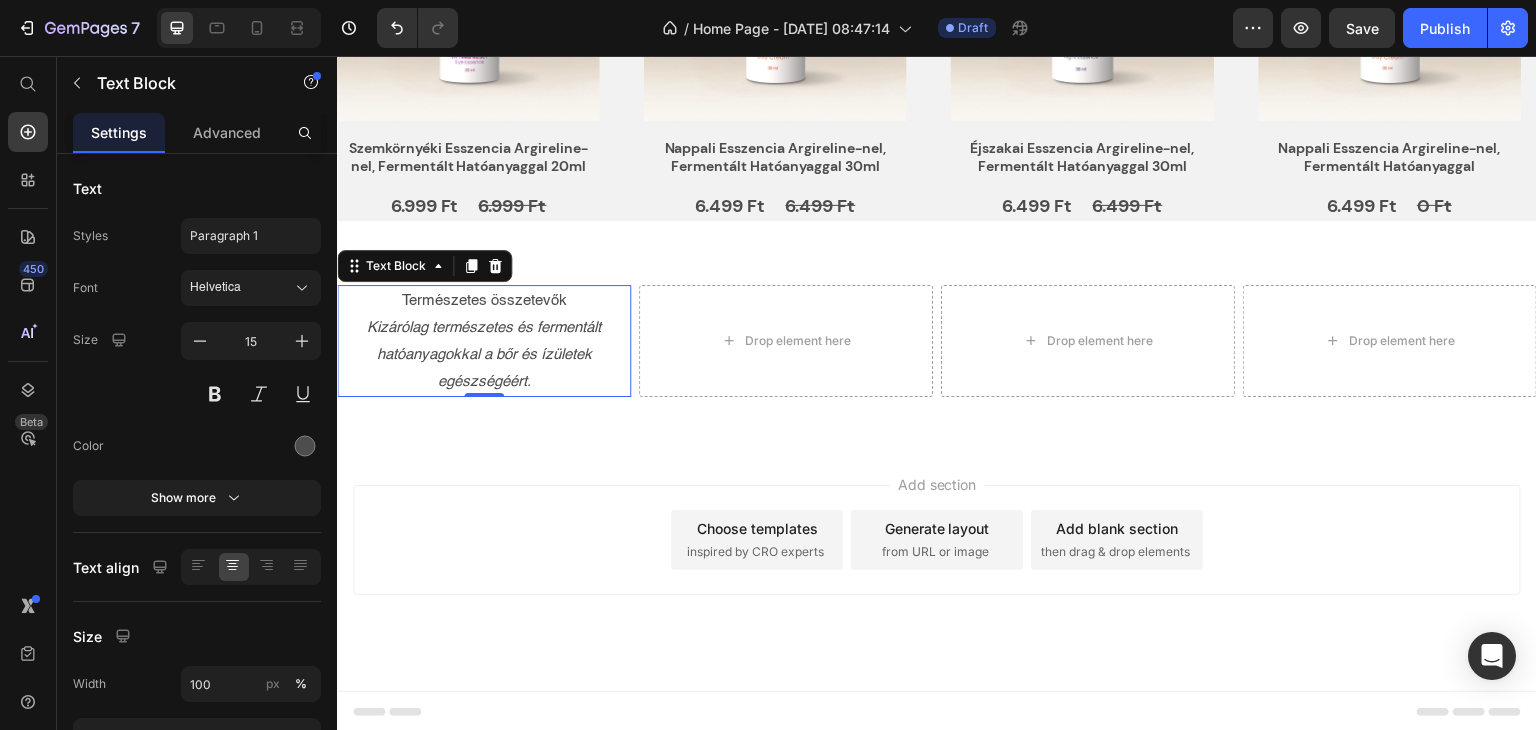 click on "Természetes összetevők" at bounding box center (484, 300) 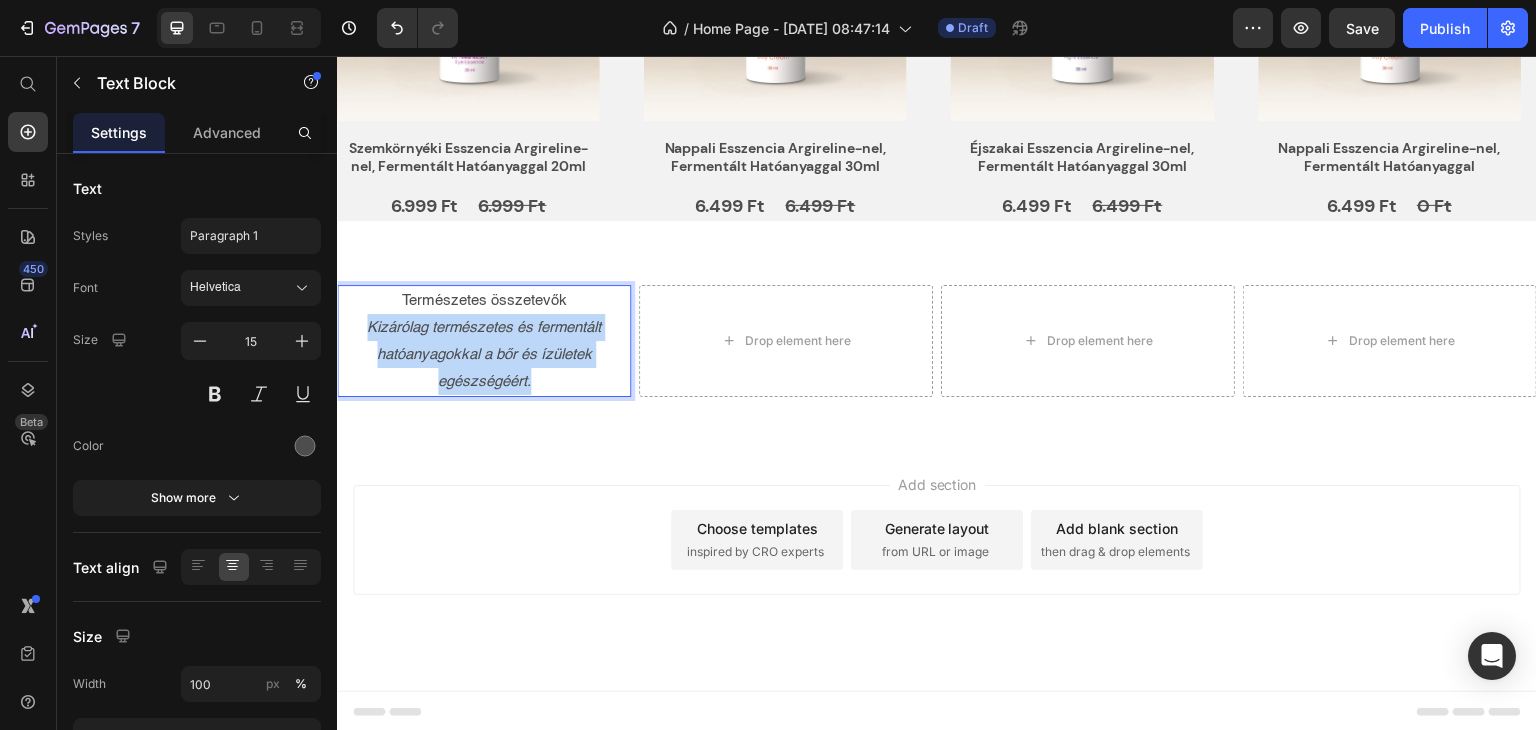 drag, startPoint x: 556, startPoint y: 386, endPoint x: 345, endPoint y: 324, distance: 219.92044 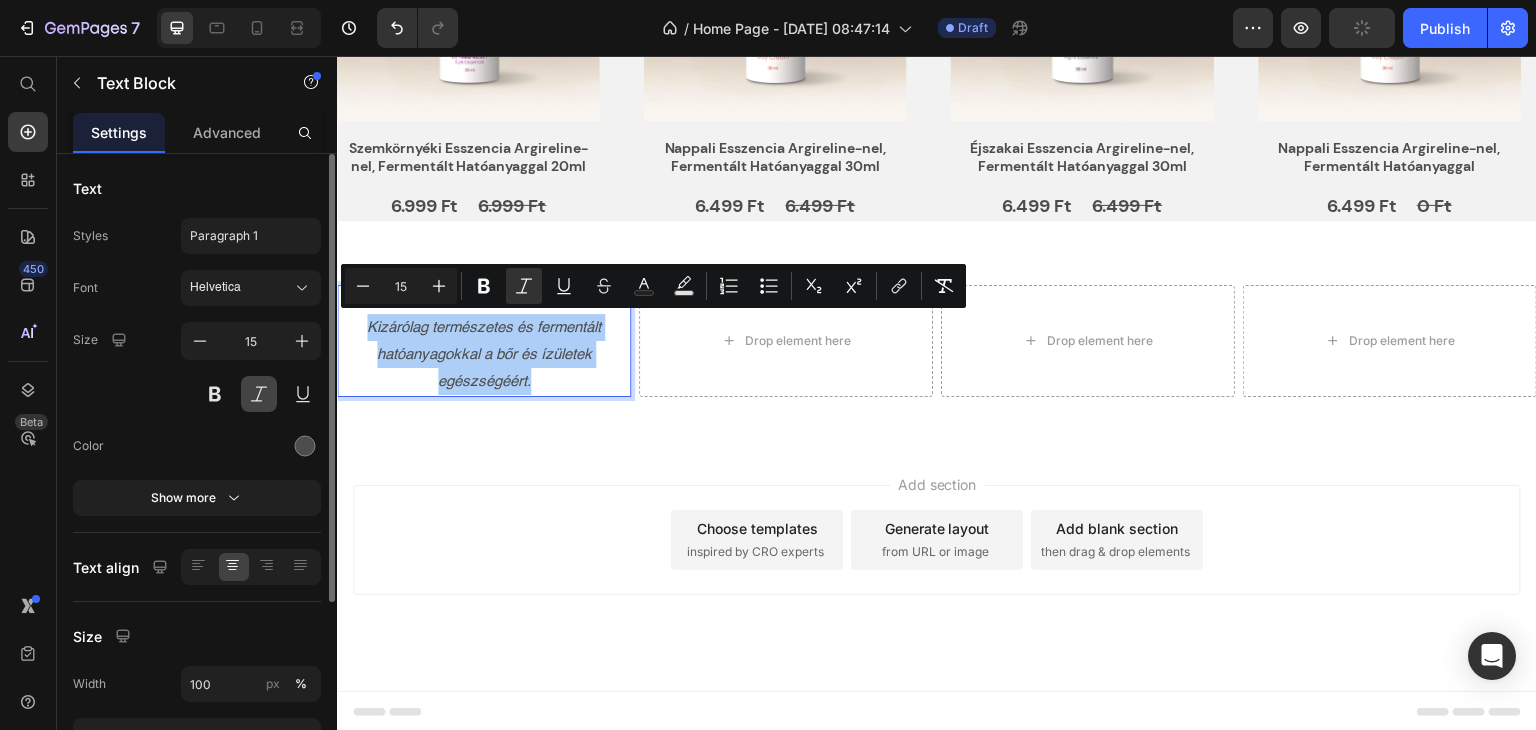 click at bounding box center [259, 394] 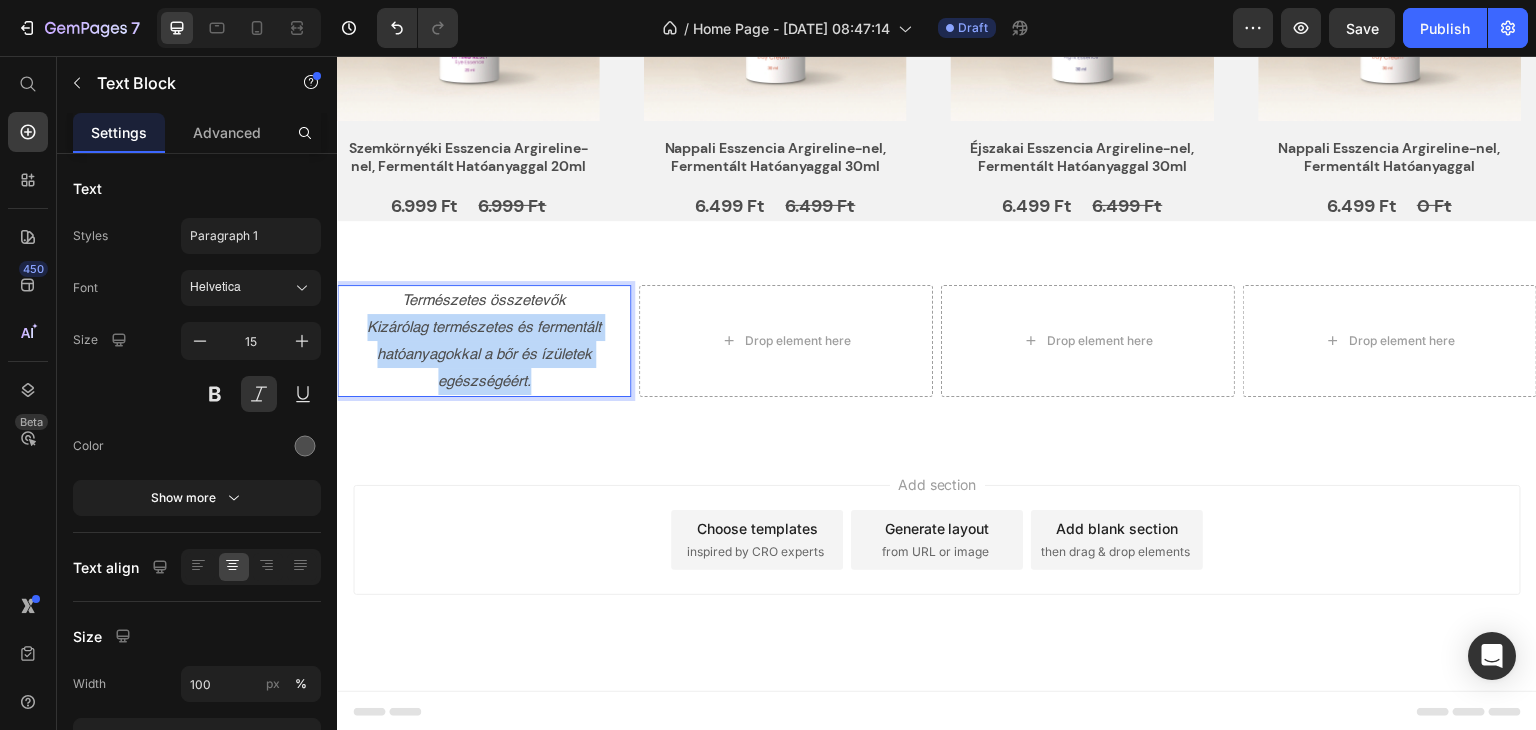 drag, startPoint x: 530, startPoint y: 374, endPoint x: 355, endPoint y: 326, distance: 181.4635 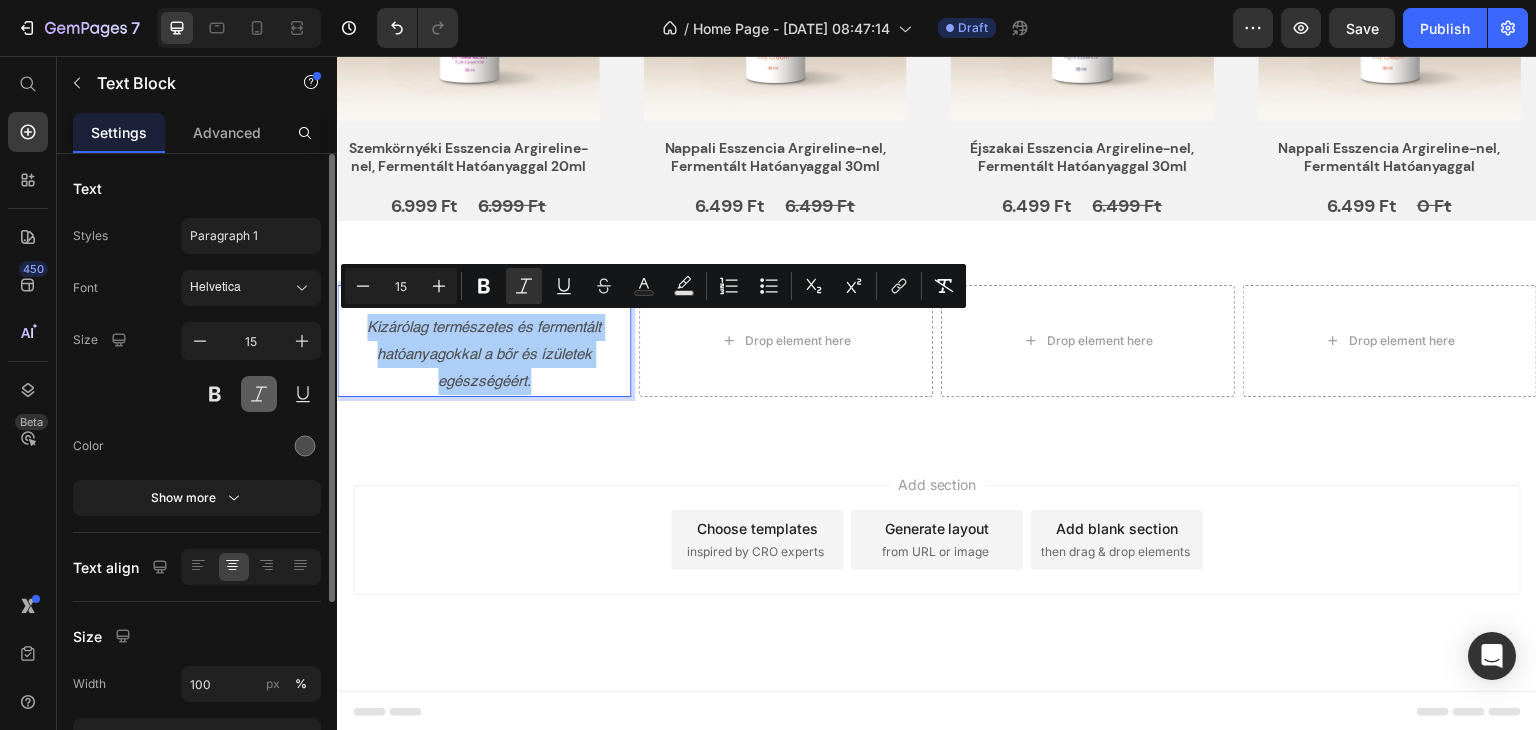 click at bounding box center [259, 394] 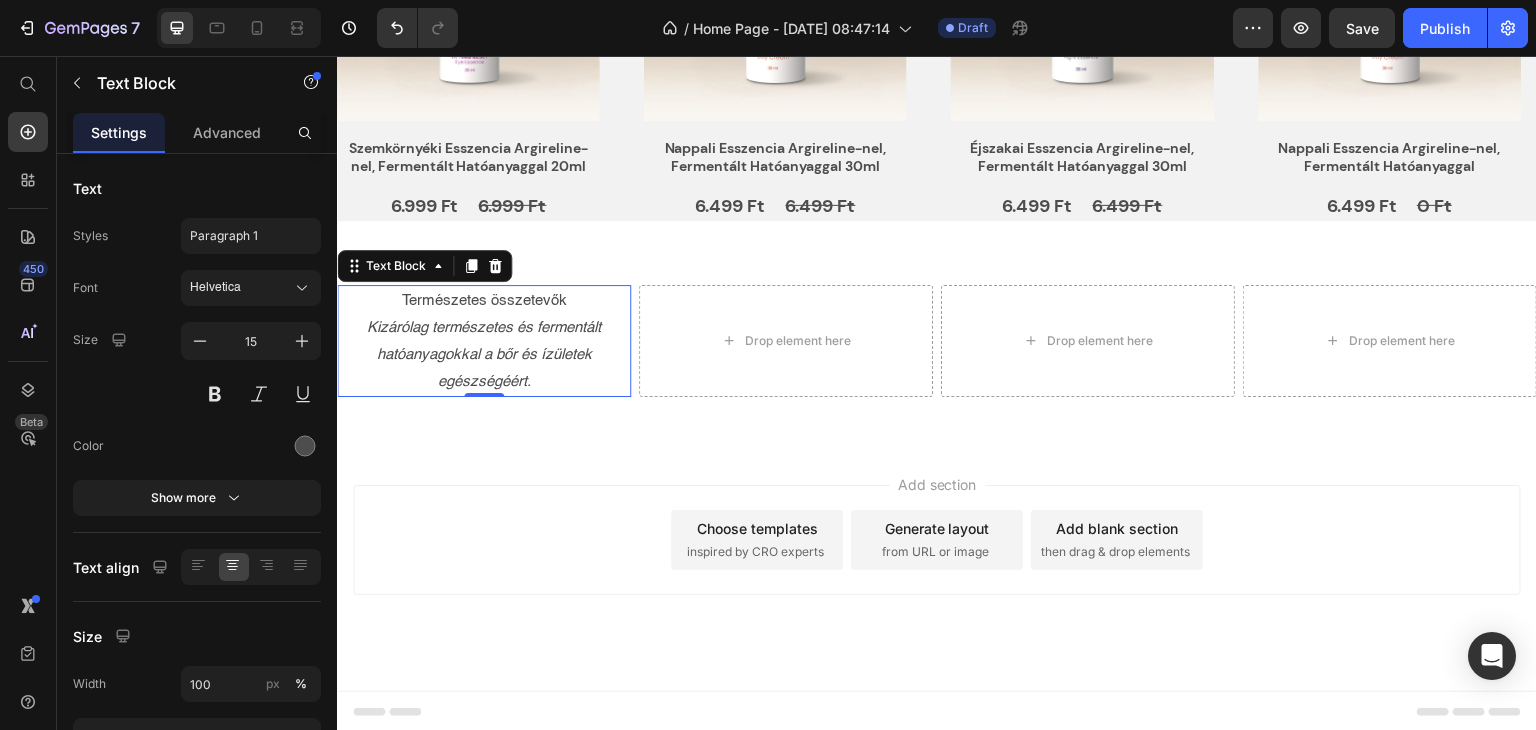 type 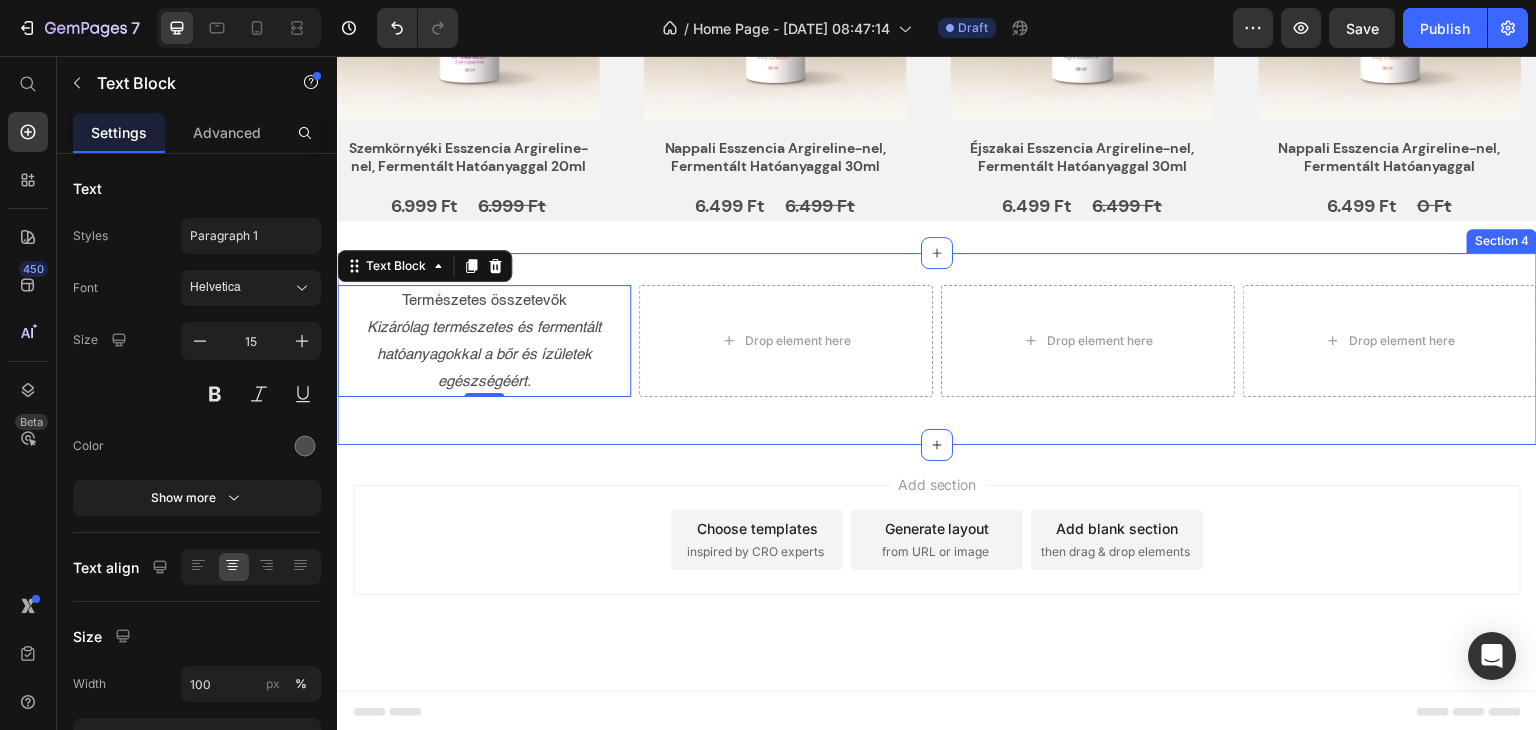 copy on "Kizárólag természetes és fermentált hatóanyagokkal a bőr és ízületek egészségéért." 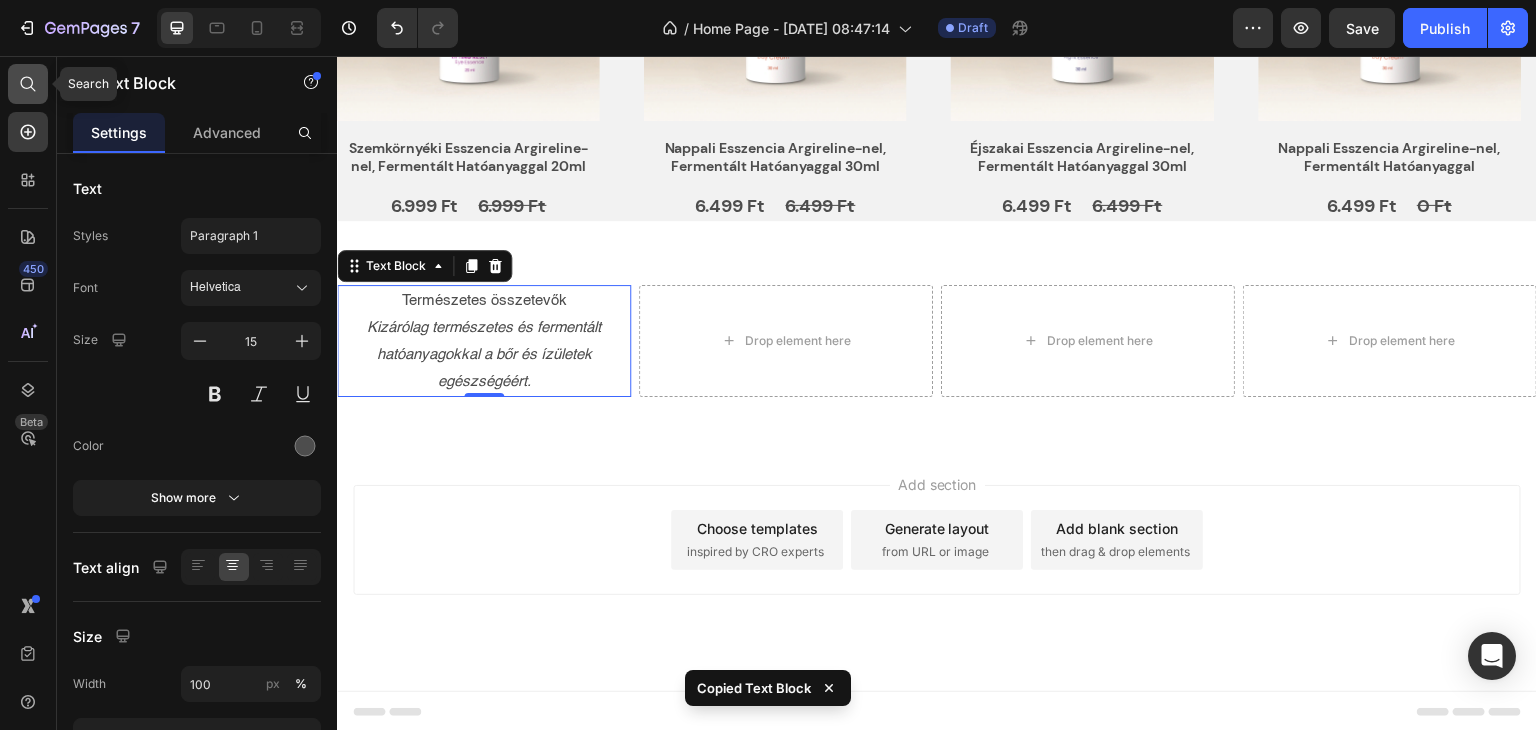 click 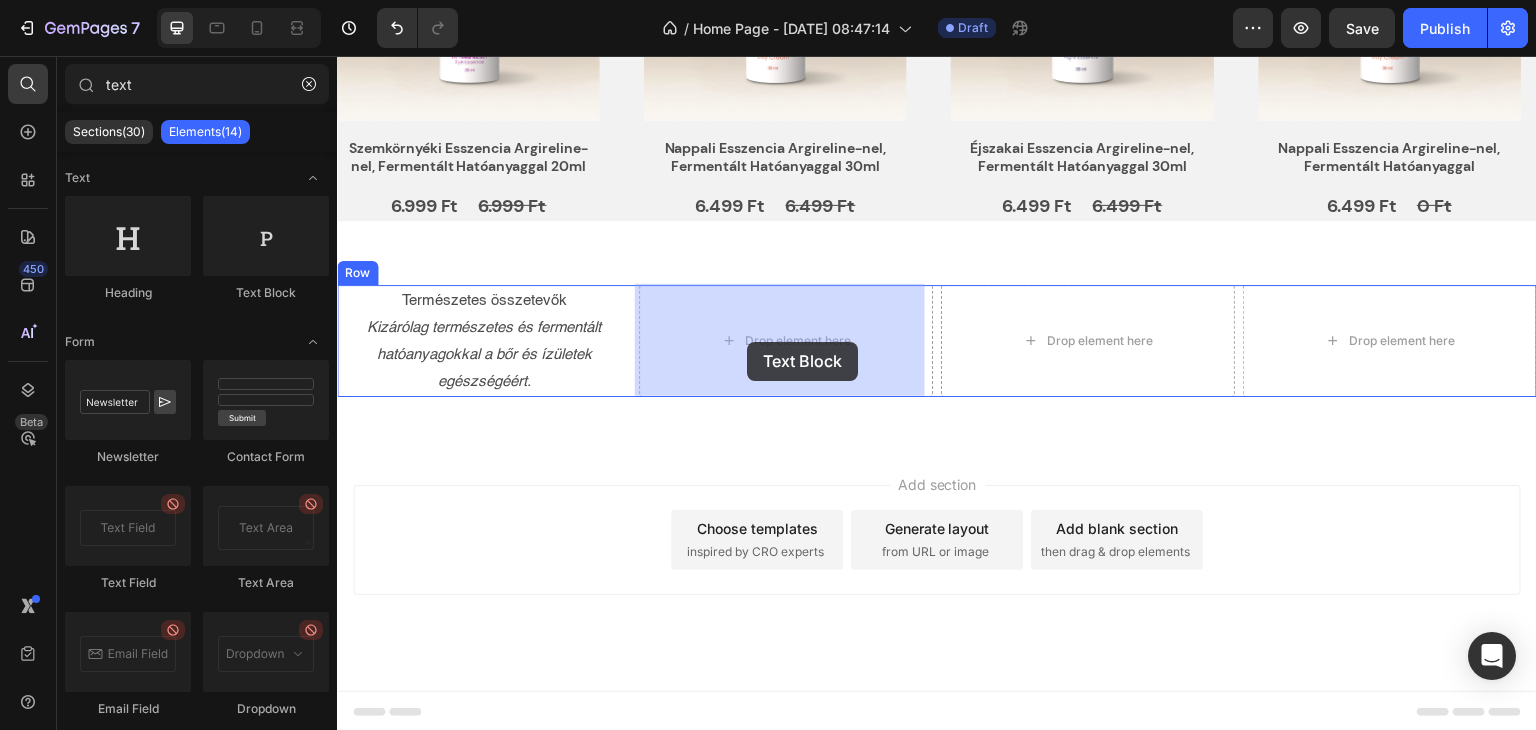 drag, startPoint x: 597, startPoint y: 315, endPoint x: 747, endPoint y: 342, distance: 152.41063 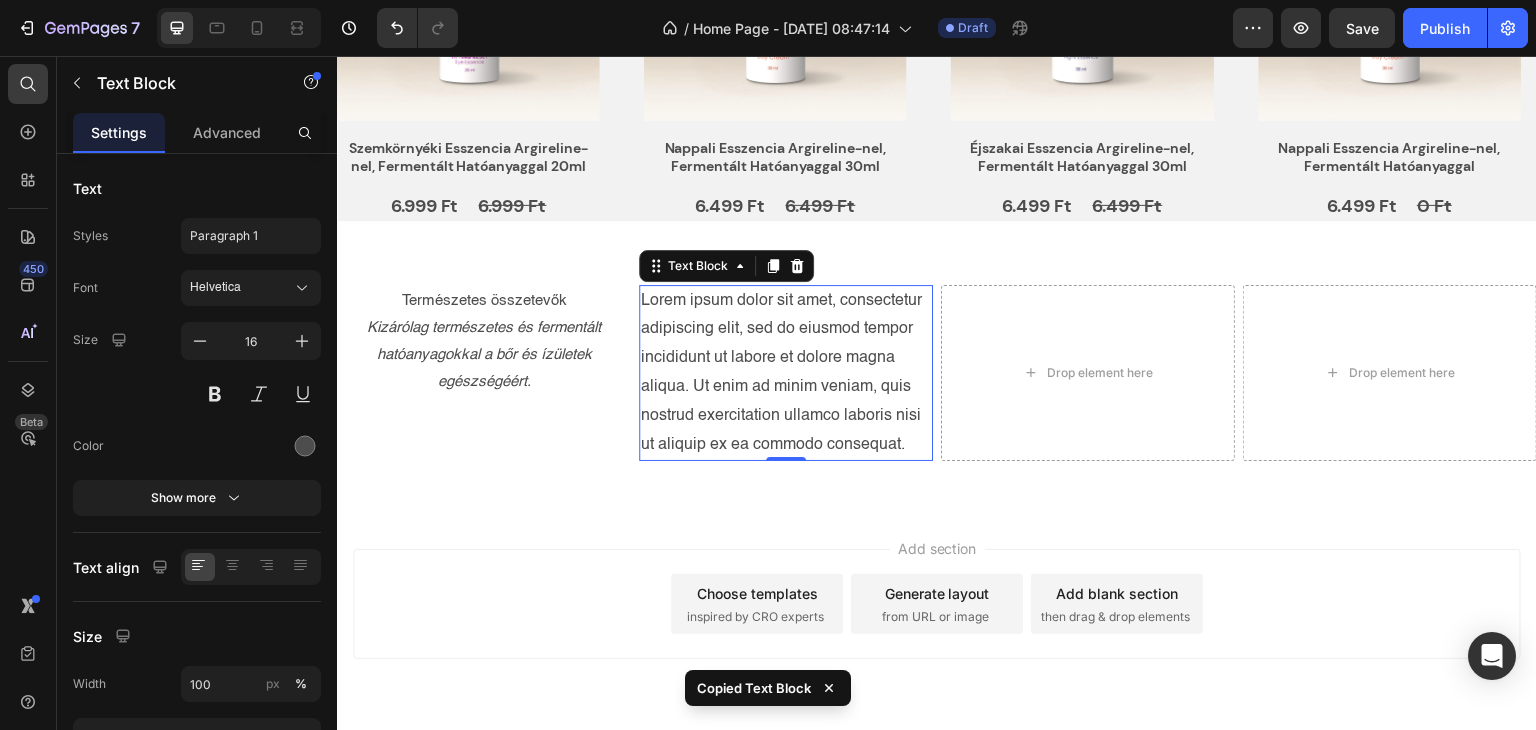 click on "Lorem ipsum dolor sit amet, consectetur adipiscing elit, sed do eiusmod tempor incididunt ut labore et dolore magna aliqua. Ut enim ad minim veniam, quis nostrud exercitation ullamco laboris nisi ut aliquip ex ea commodo consequat." at bounding box center [786, 373] 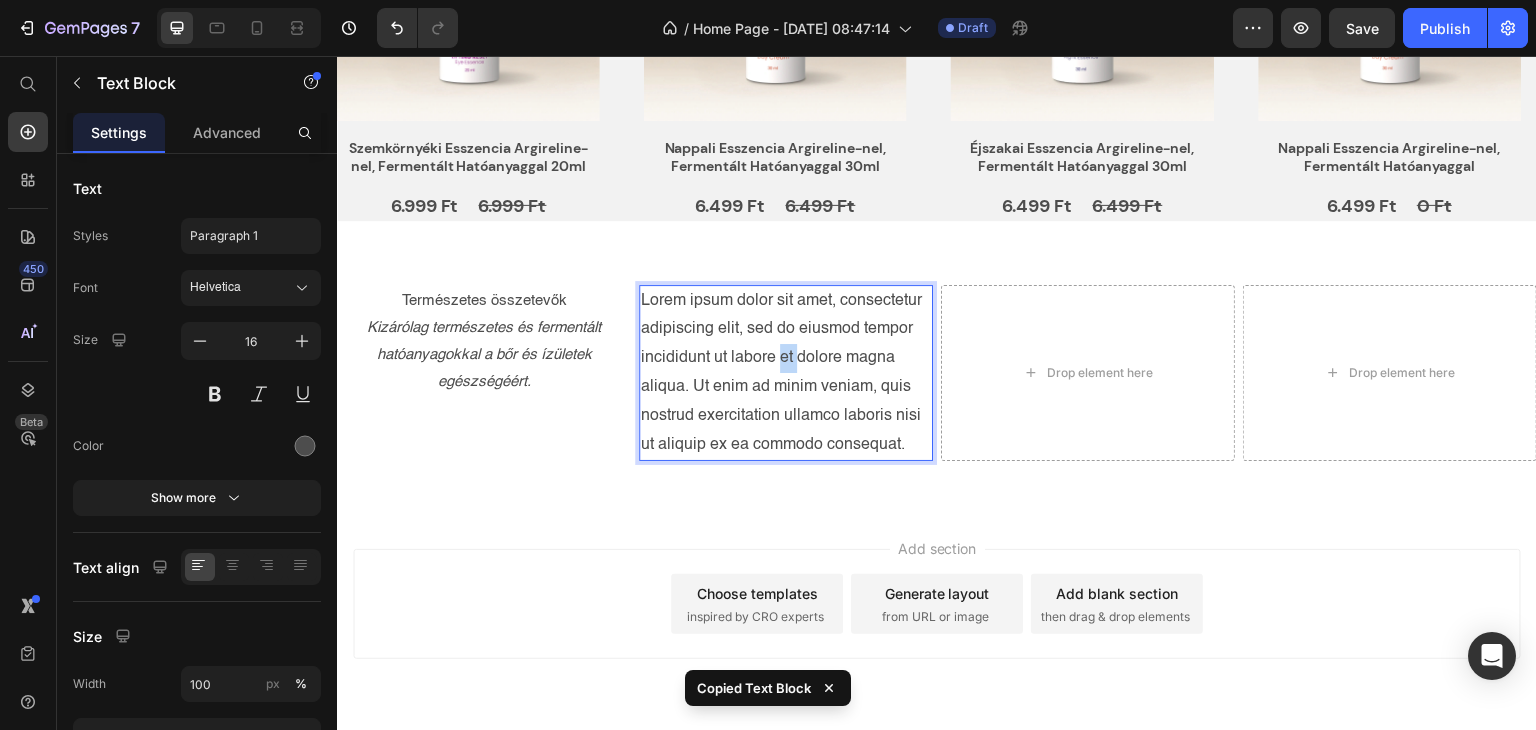 click on "Lorem ipsum dolor sit amet, consectetur adipiscing elit, sed do eiusmod tempor incididunt ut labore et dolore magna aliqua. Ut enim ad minim veniam, quis nostrud exercitation ullamco laboris nisi ut aliquip ex ea commodo consequat." at bounding box center [786, 373] 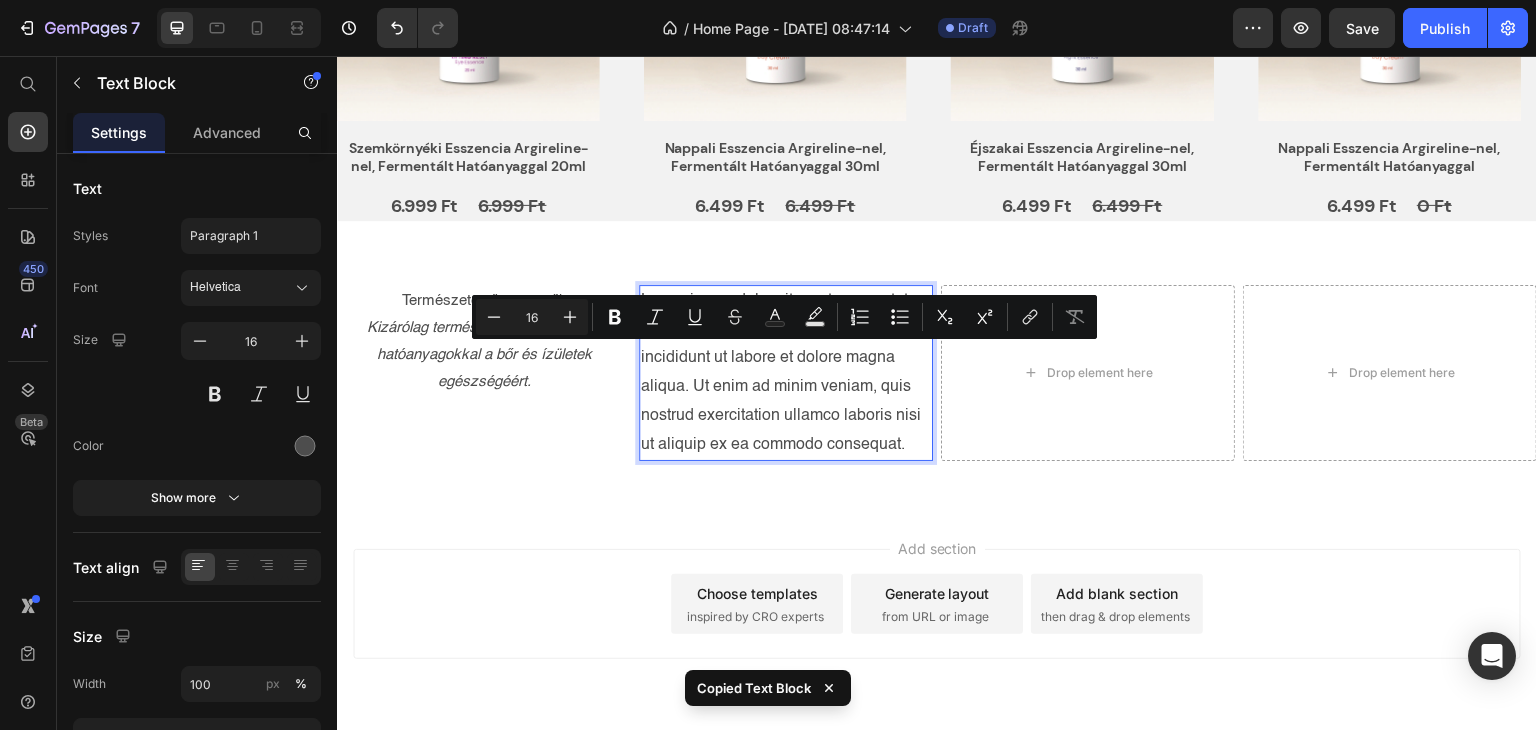 click on "Lorem ipsum dolor sit amet, consectetur adipiscing elit, sed do eiusmod tempor incididunt ut labore et dolore magna aliqua. Ut enim ad minim veniam, quis nostrud exercitation ullamco laboris nisi ut aliquip ex ea commodo consequat." at bounding box center [786, 373] 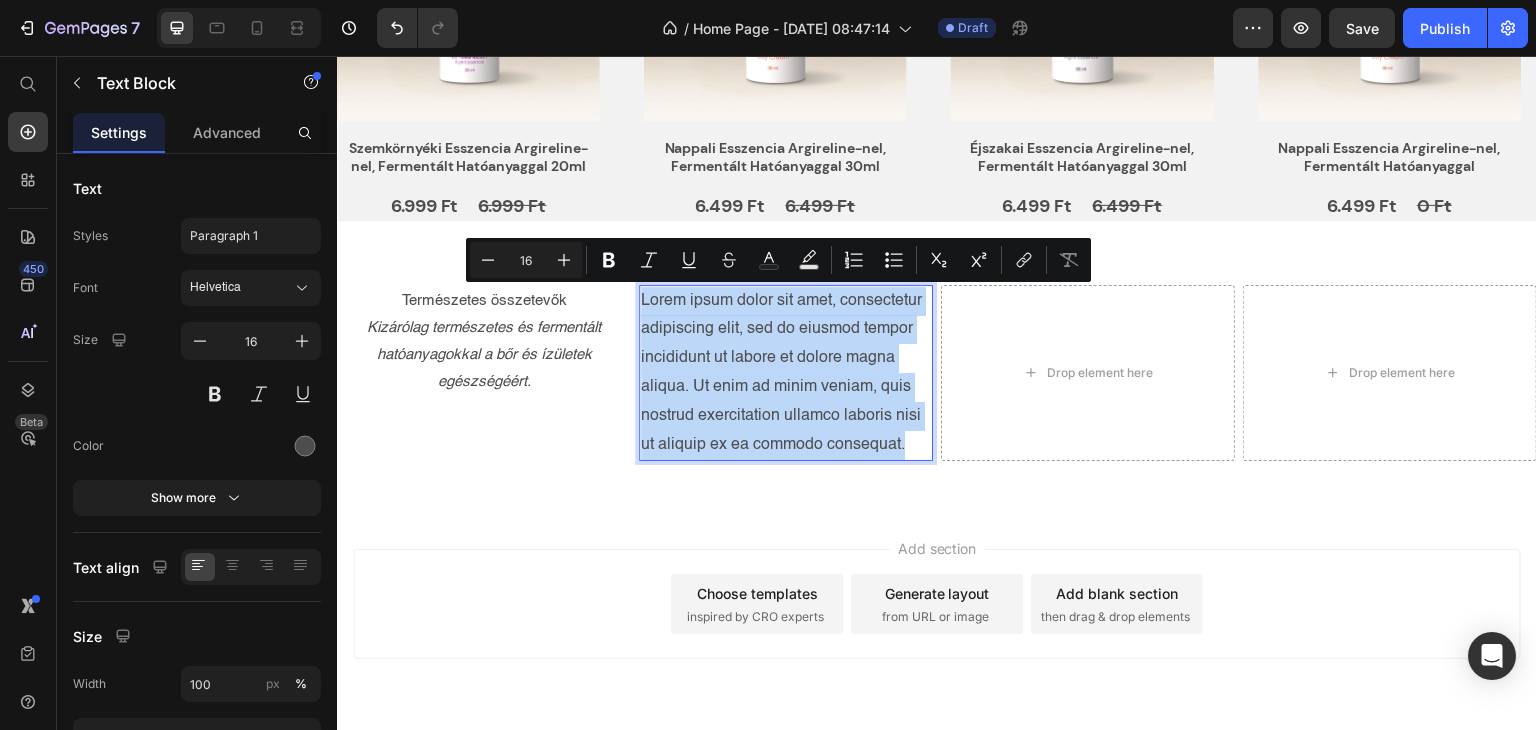 click on "Lorem ipsum dolor sit amet, consectetur adipiscing elit, sed do eiusmod tempor incididunt ut labore et dolore magna aliqua. Ut enim ad minim veniam, quis nostrud exercitation ullamco laboris nisi ut aliquip ex ea commodo consequat." at bounding box center (786, 373) 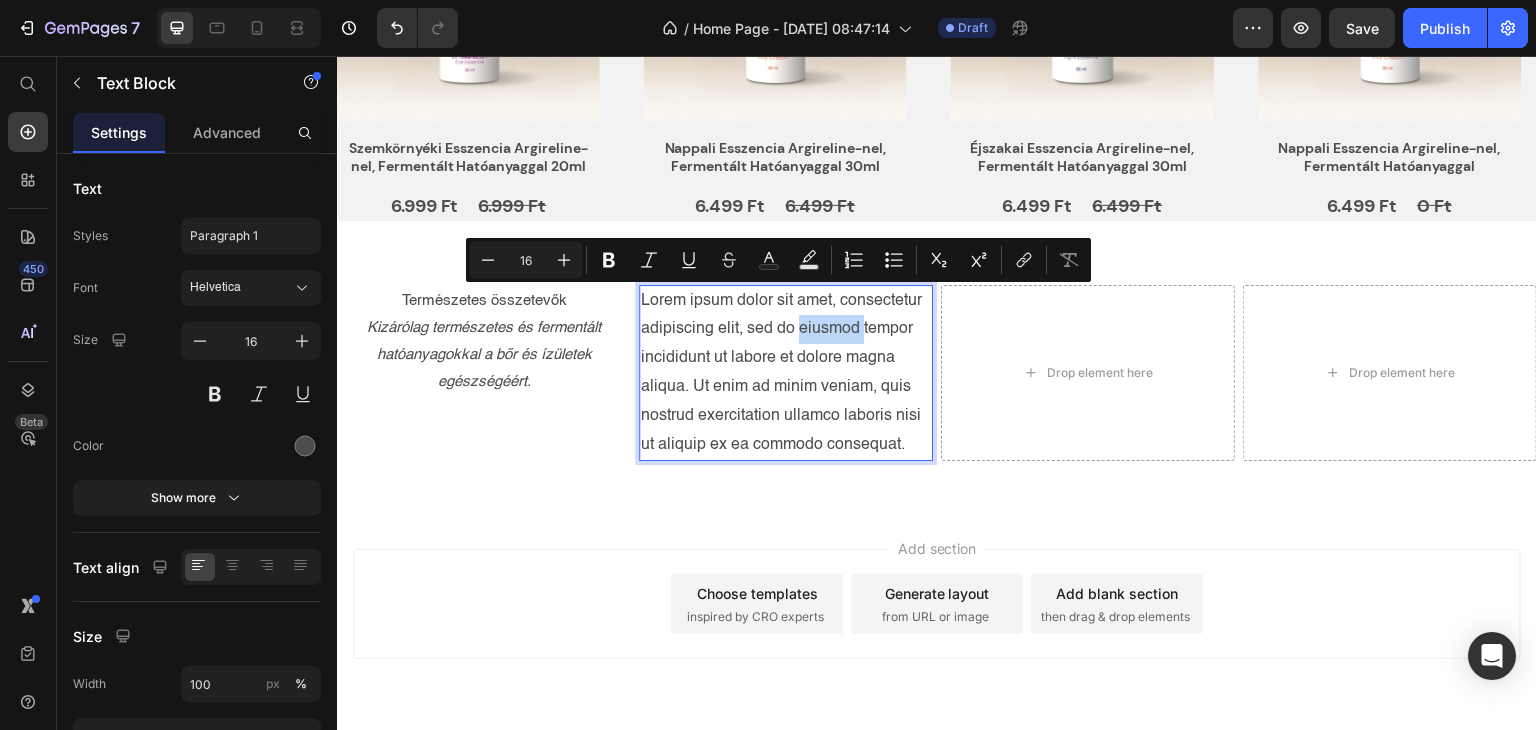 click on "Lorem ipsum dolor sit amet, consectetur adipiscing elit, sed do eiusmod tempor incididunt ut labore et dolore magna aliqua. Ut enim ad minim veniam, quis nostrud exercitation ullamco laboris nisi ut aliquip ex ea commodo consequat." at bounding box center (786, 373) 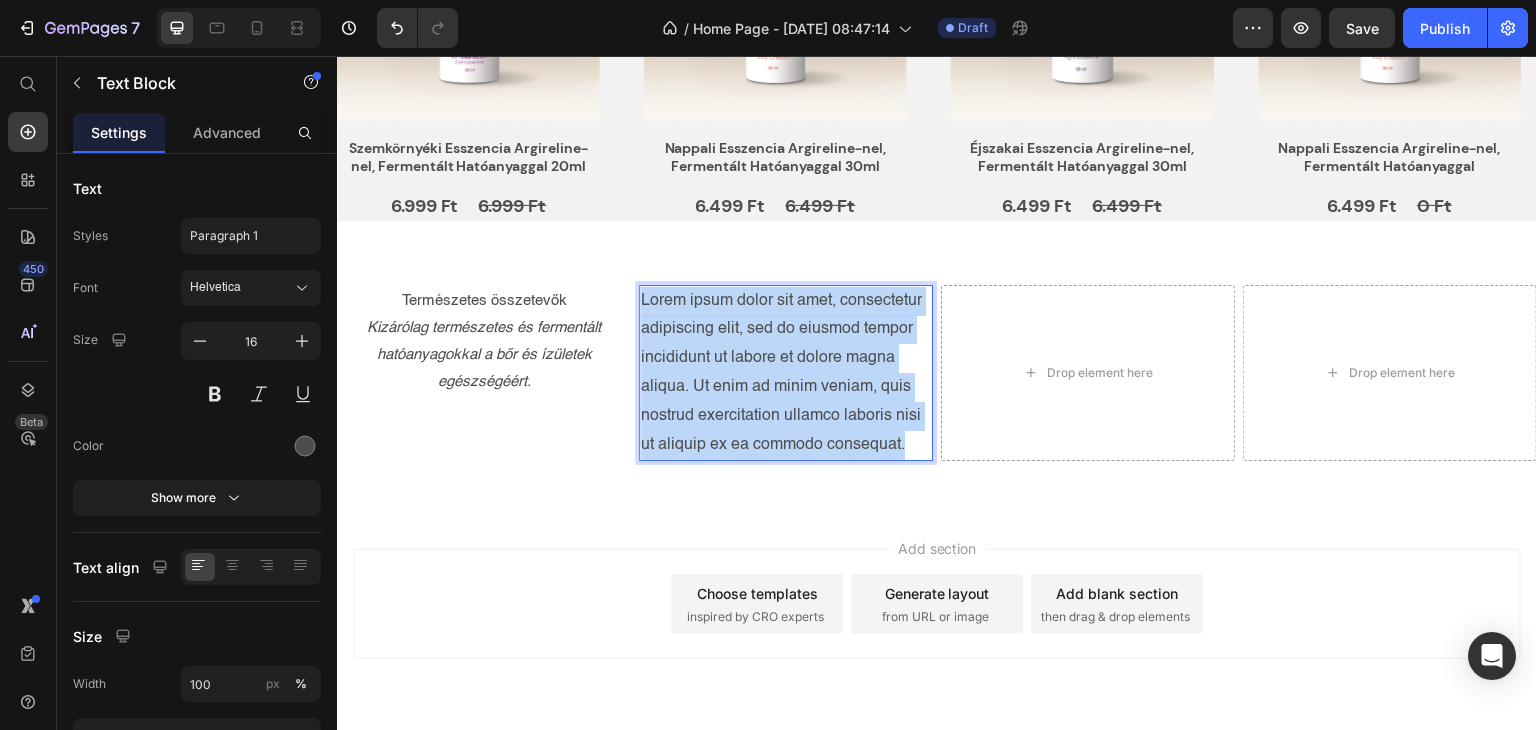 drag, startPoint x: 808, startPoint y: 336, endPoint x: 788, endPoint y: 341, distance: 20.615528 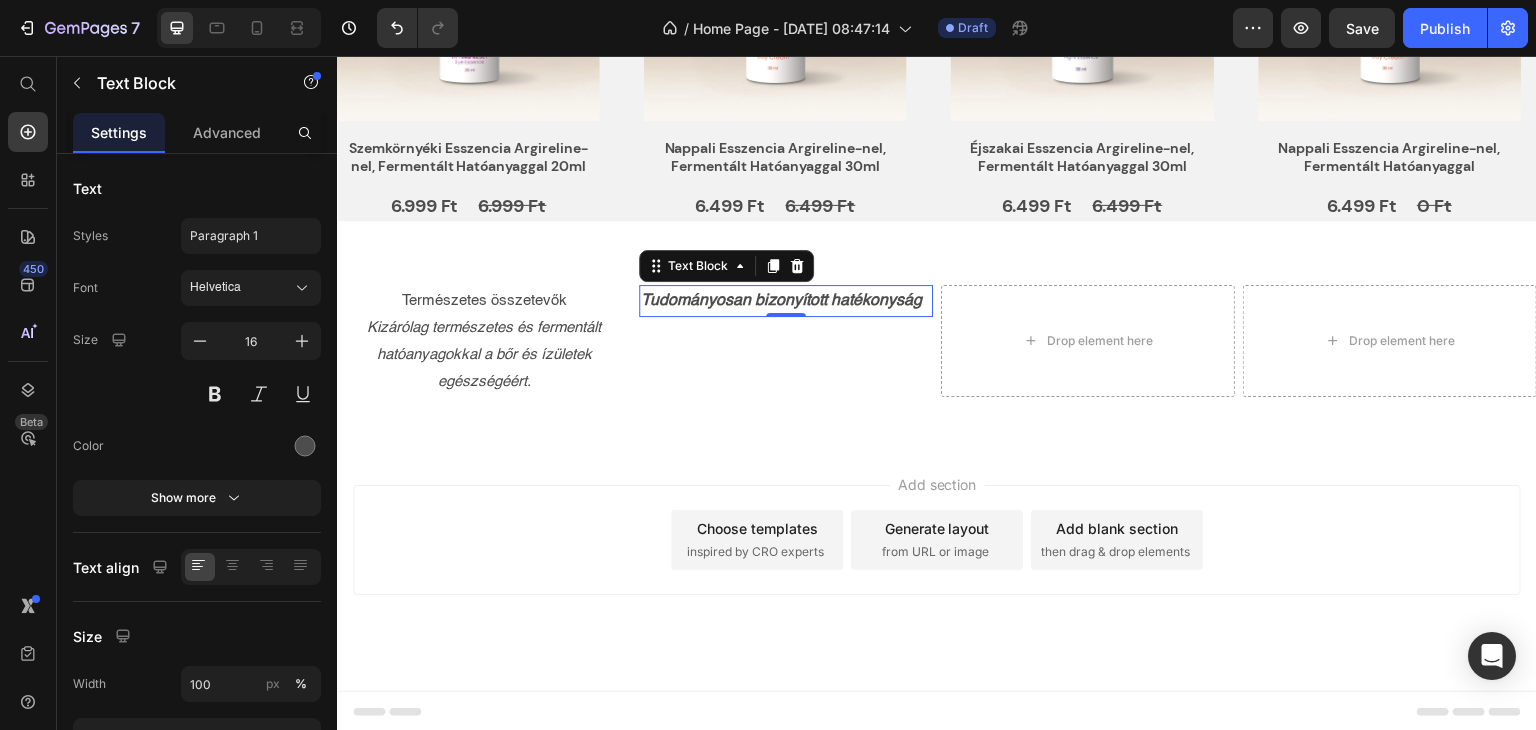 click on "Tudományosan bizonyított hatékonyság" at bounding box center (781, 301) 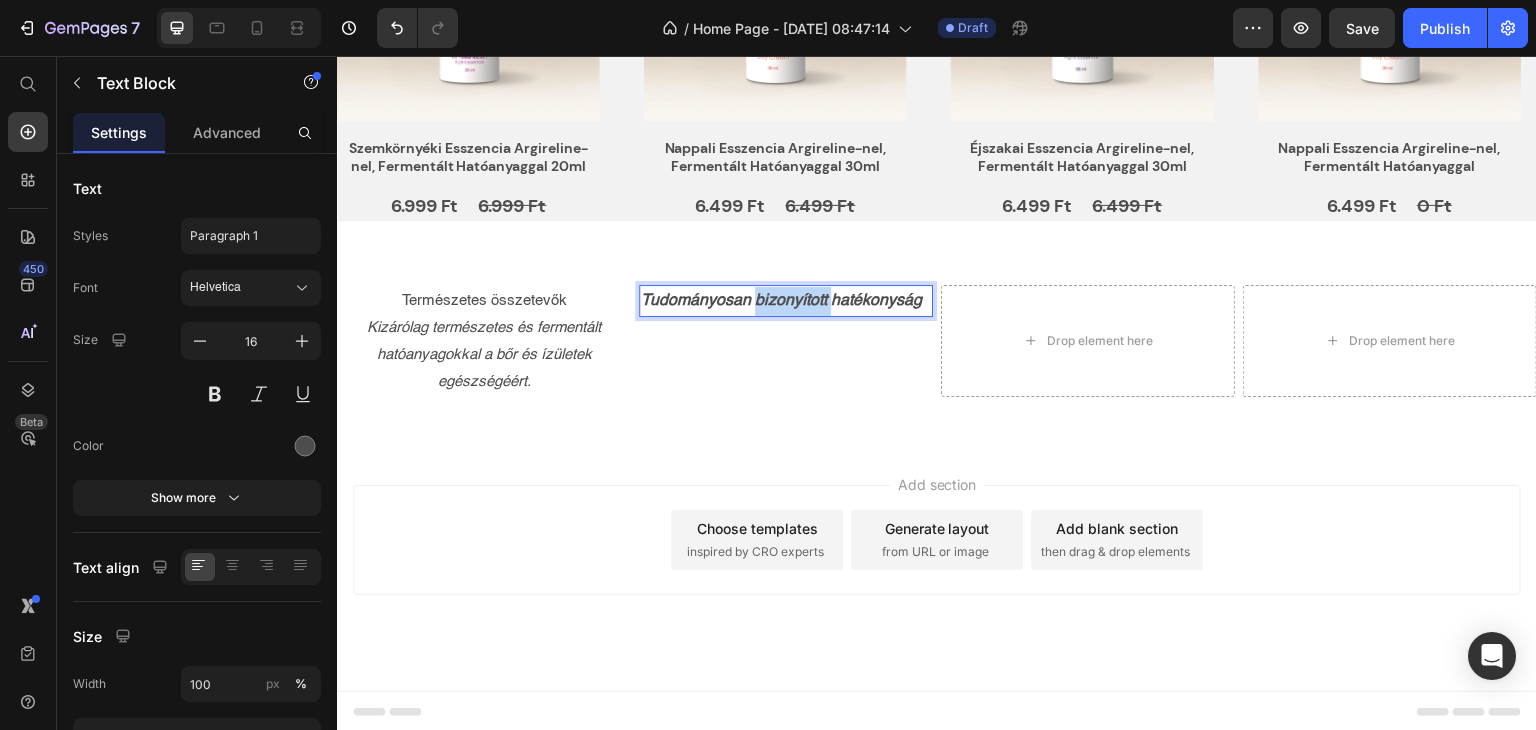 click on "Tudományosan bizonyított hatékonyság" at bounding box center (781, 301) 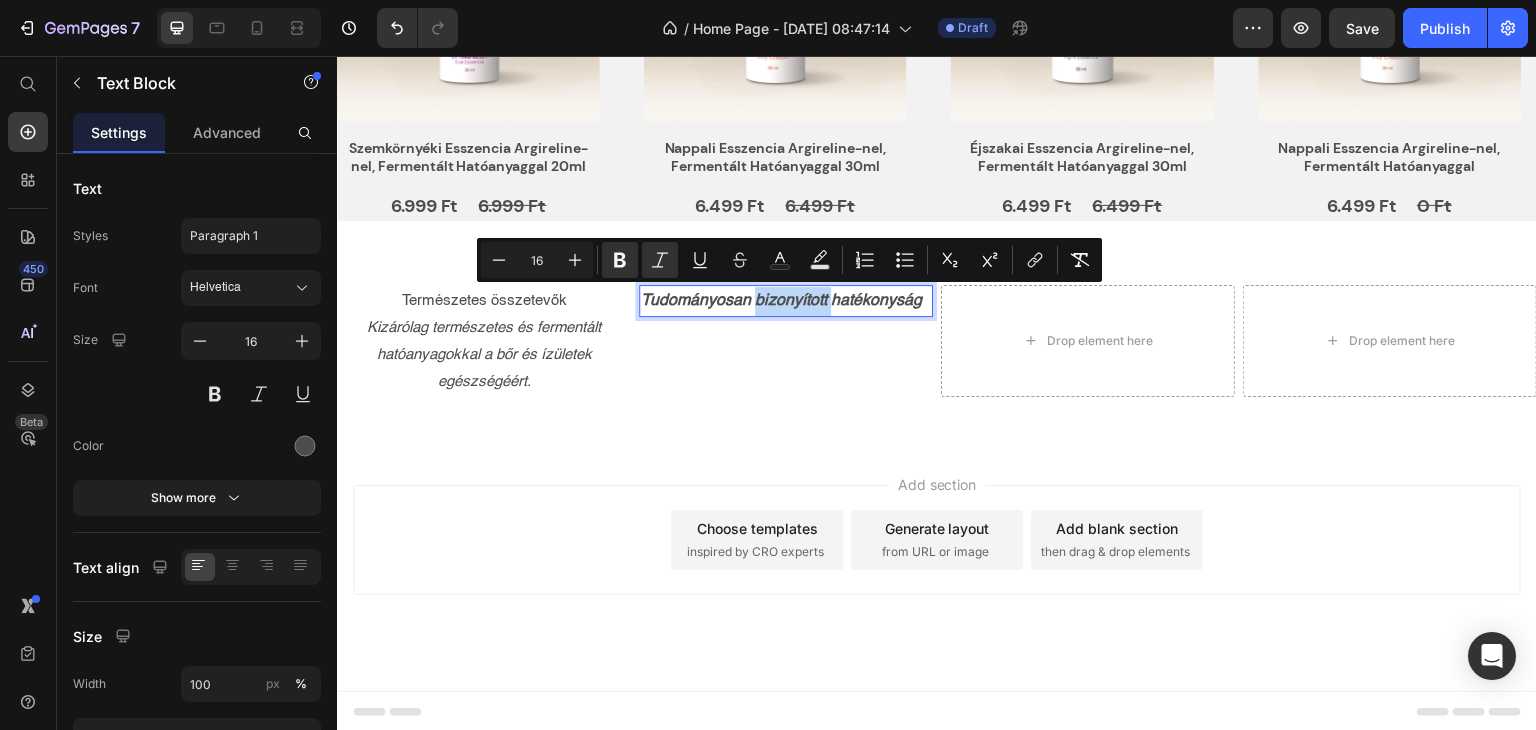 click on "Tudományosan bizonyított hatékonyság" at bounding box center [781, 301] 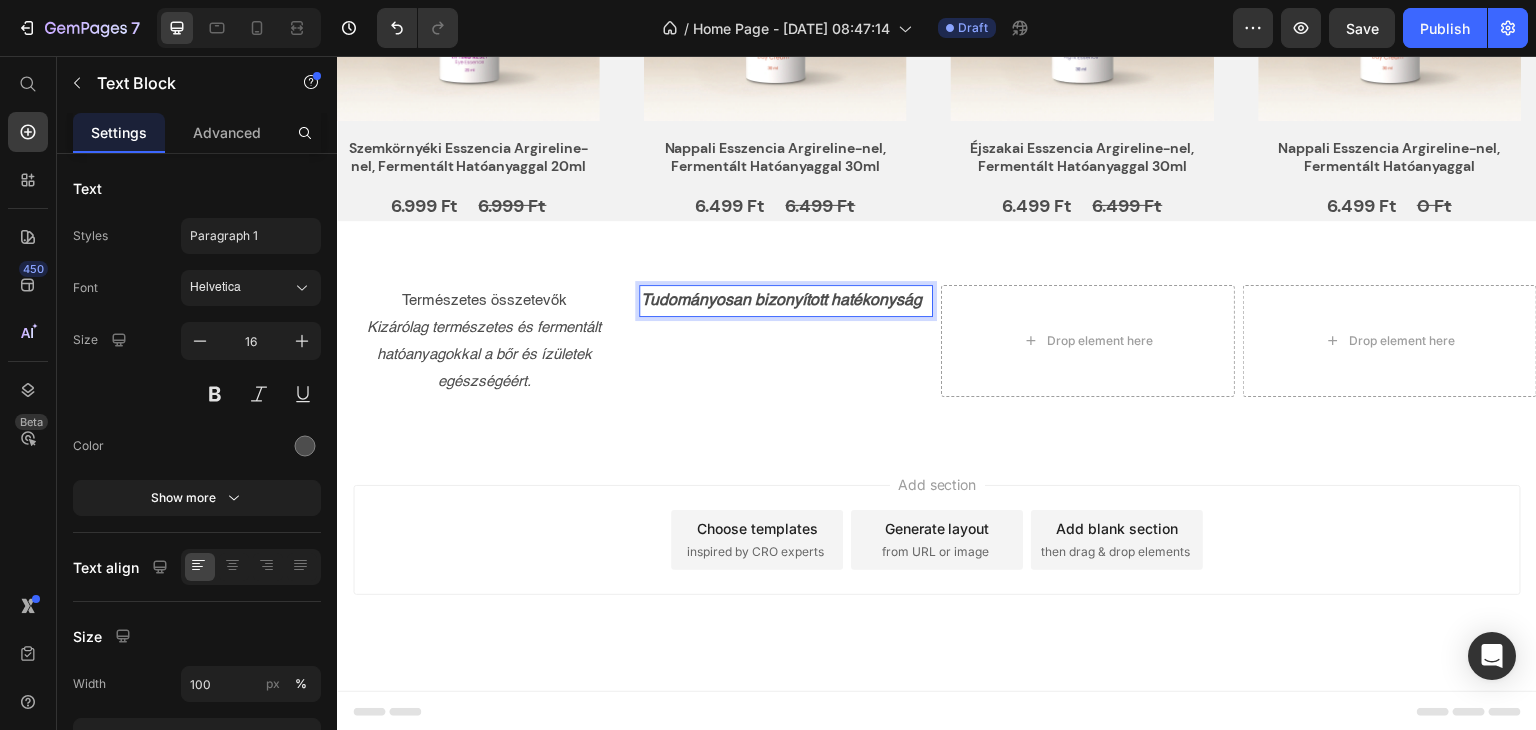 click on "Tudományosan bizonyított hatékonyság" at bounding box center (781, 301) 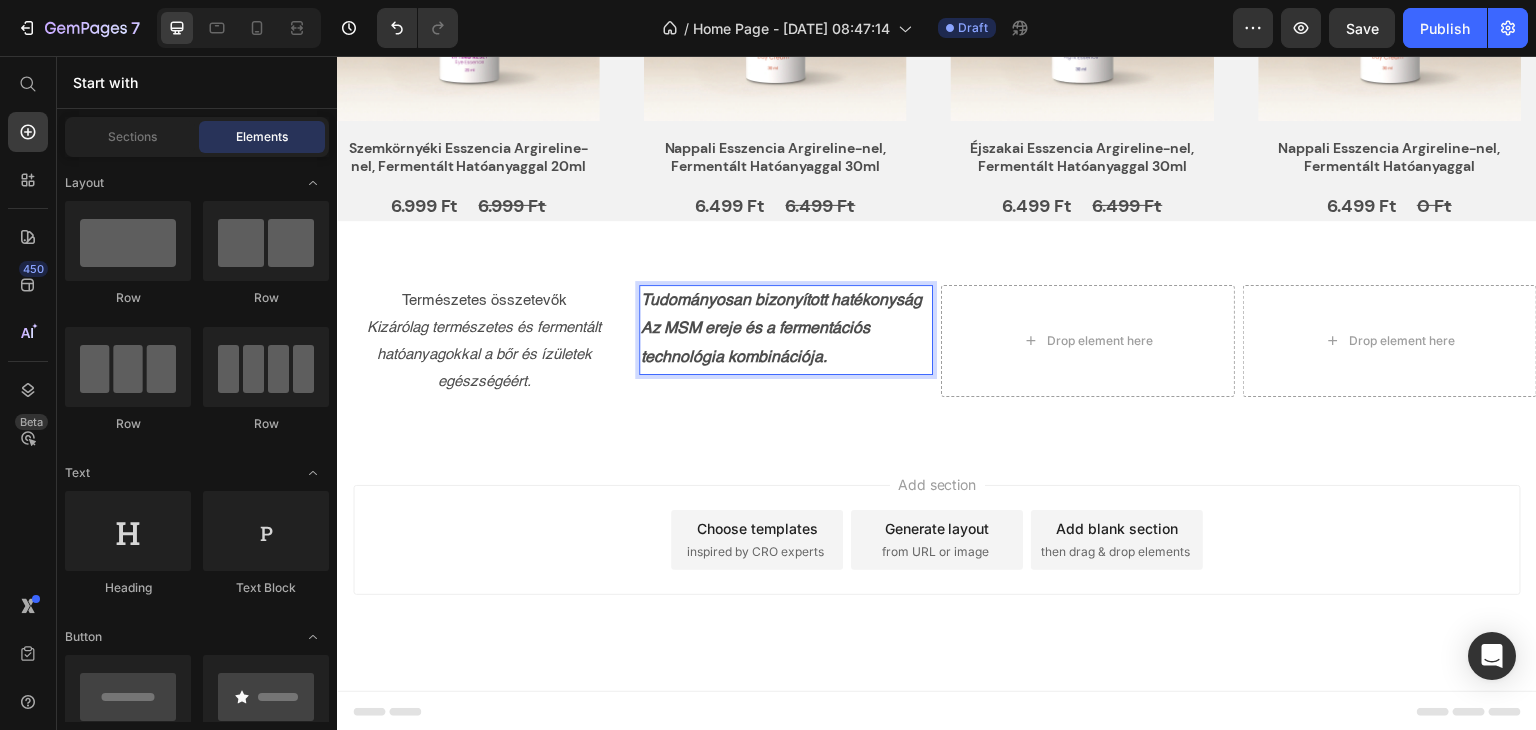 click on "Add section Choose templates inspired by CRO experts Generate layout from URL or image Add blank section then drag & drop elements" at bounding box center [937, 568] 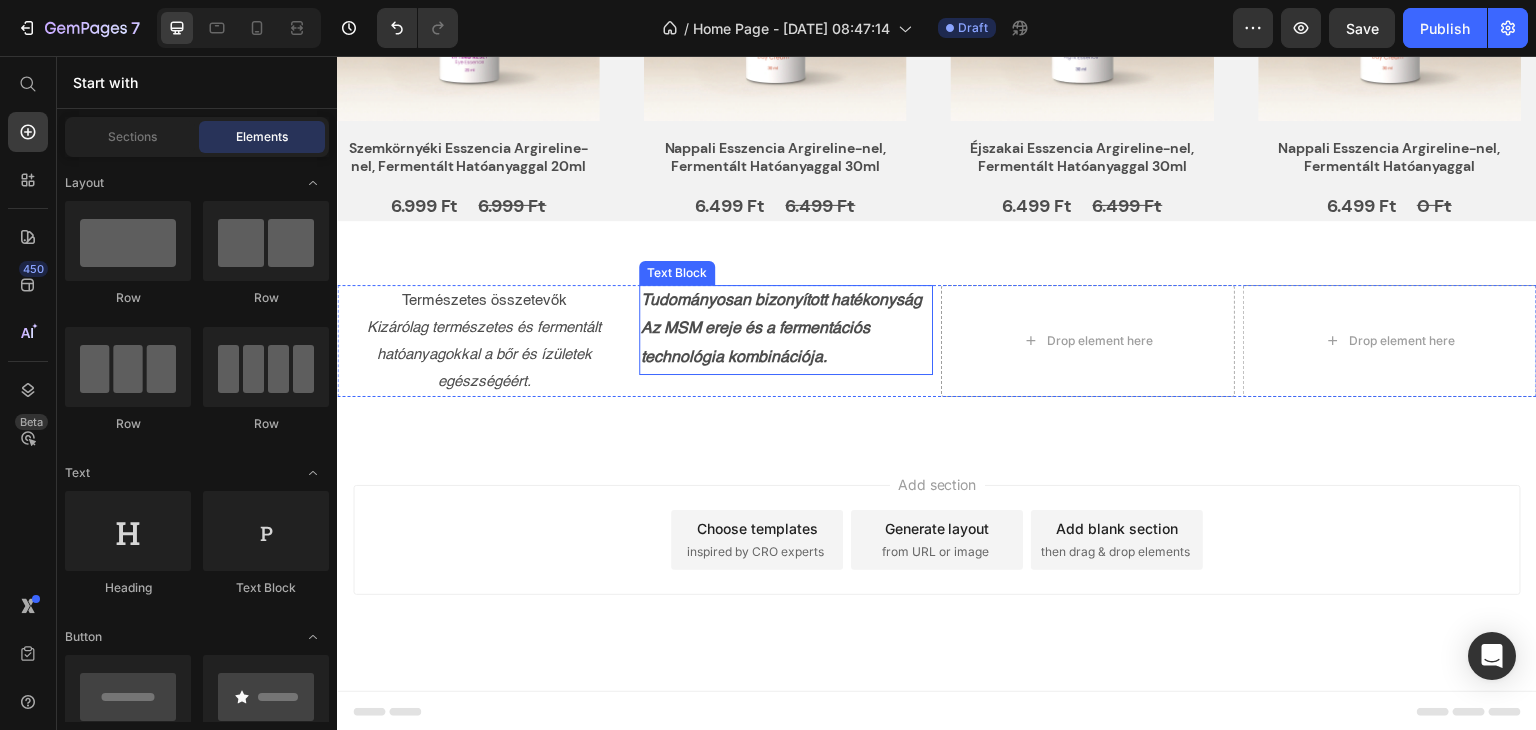click on "Az MSM ereje és a fermentációs technológia kombinációja." at bounding box center [755, 343] 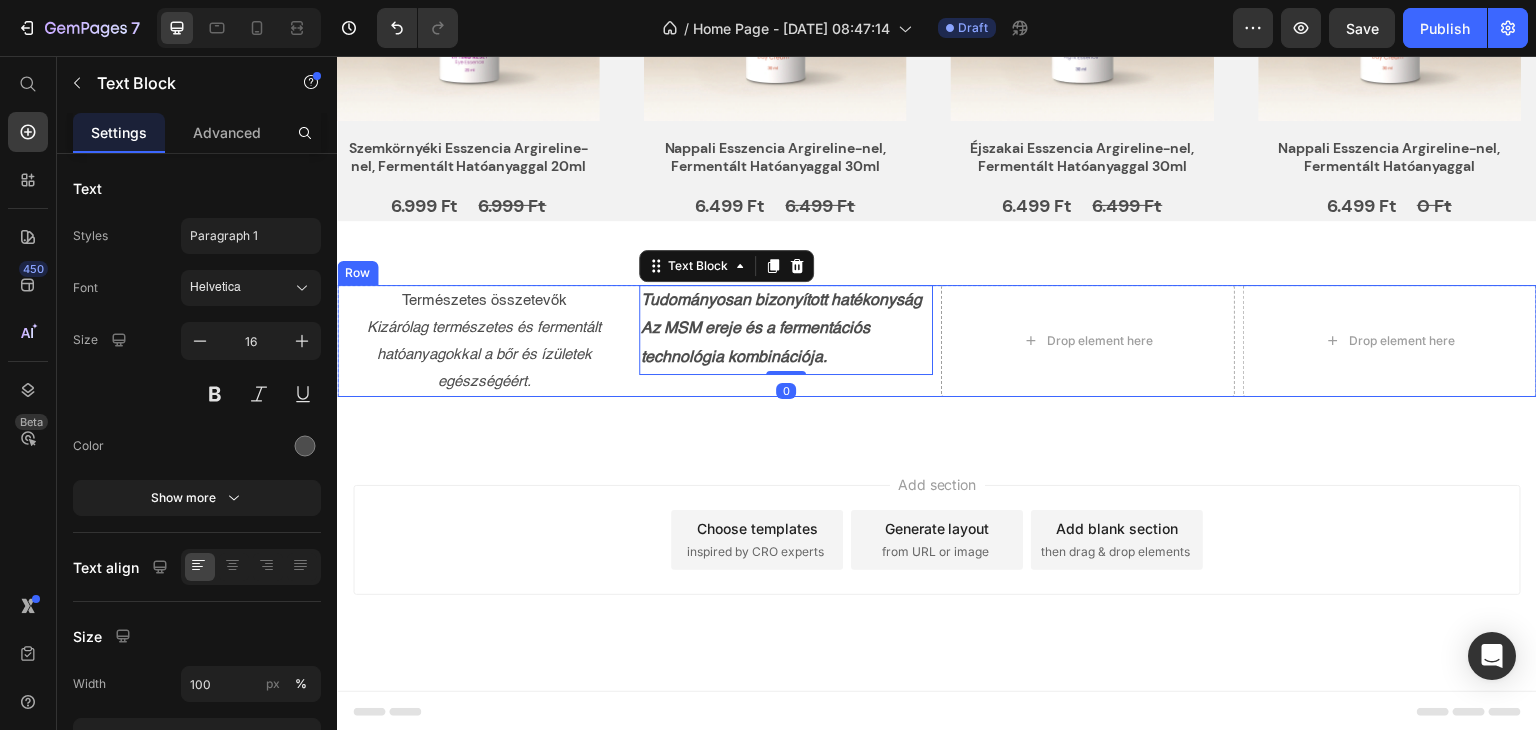 click on "Kizárólag természetes és fermentált hatóanyagokkal a bőr és ízületek egészségéért." at bounding box center [484, 354] 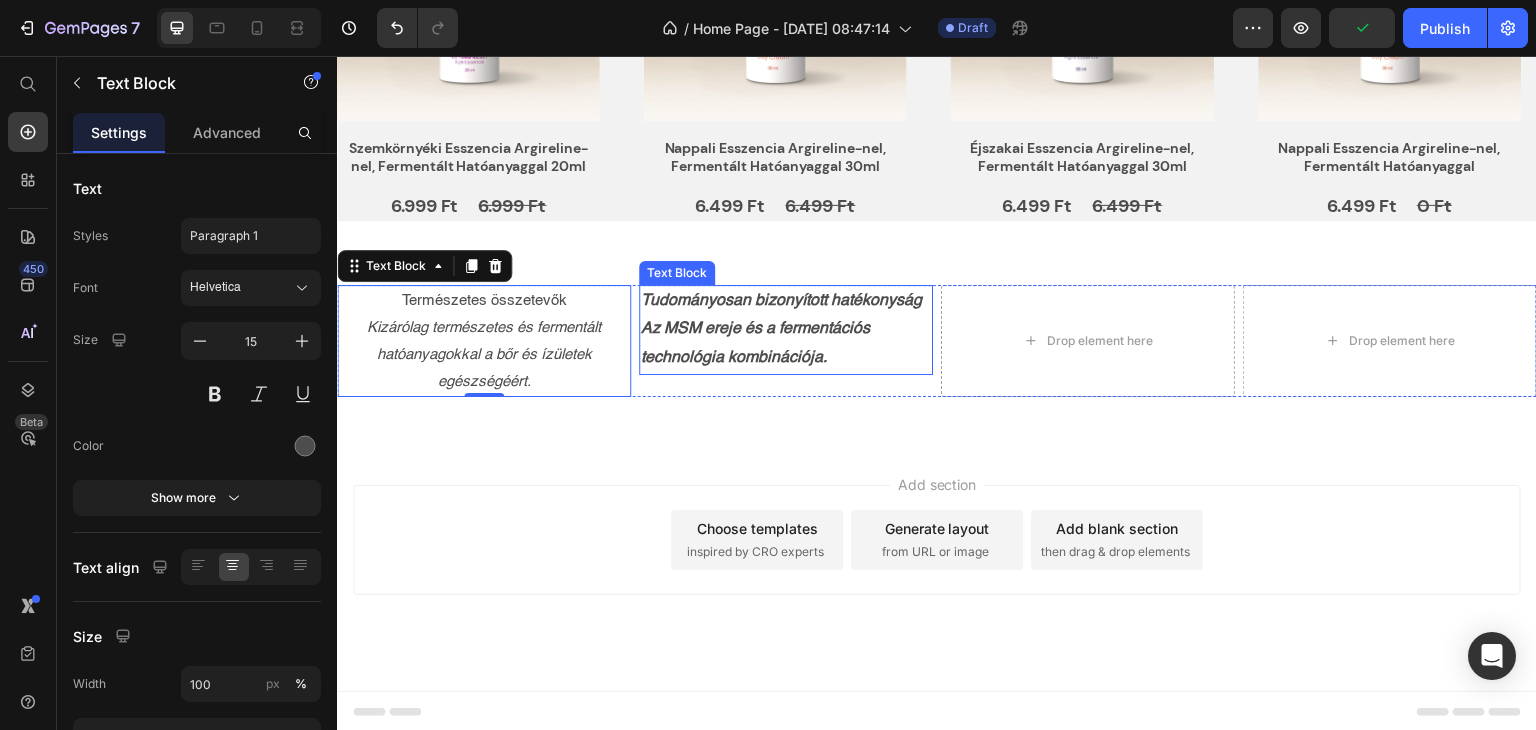 click on "Az MSM ereje és a fermentációs technológia kombinációja." at bounding box center (786, 344) 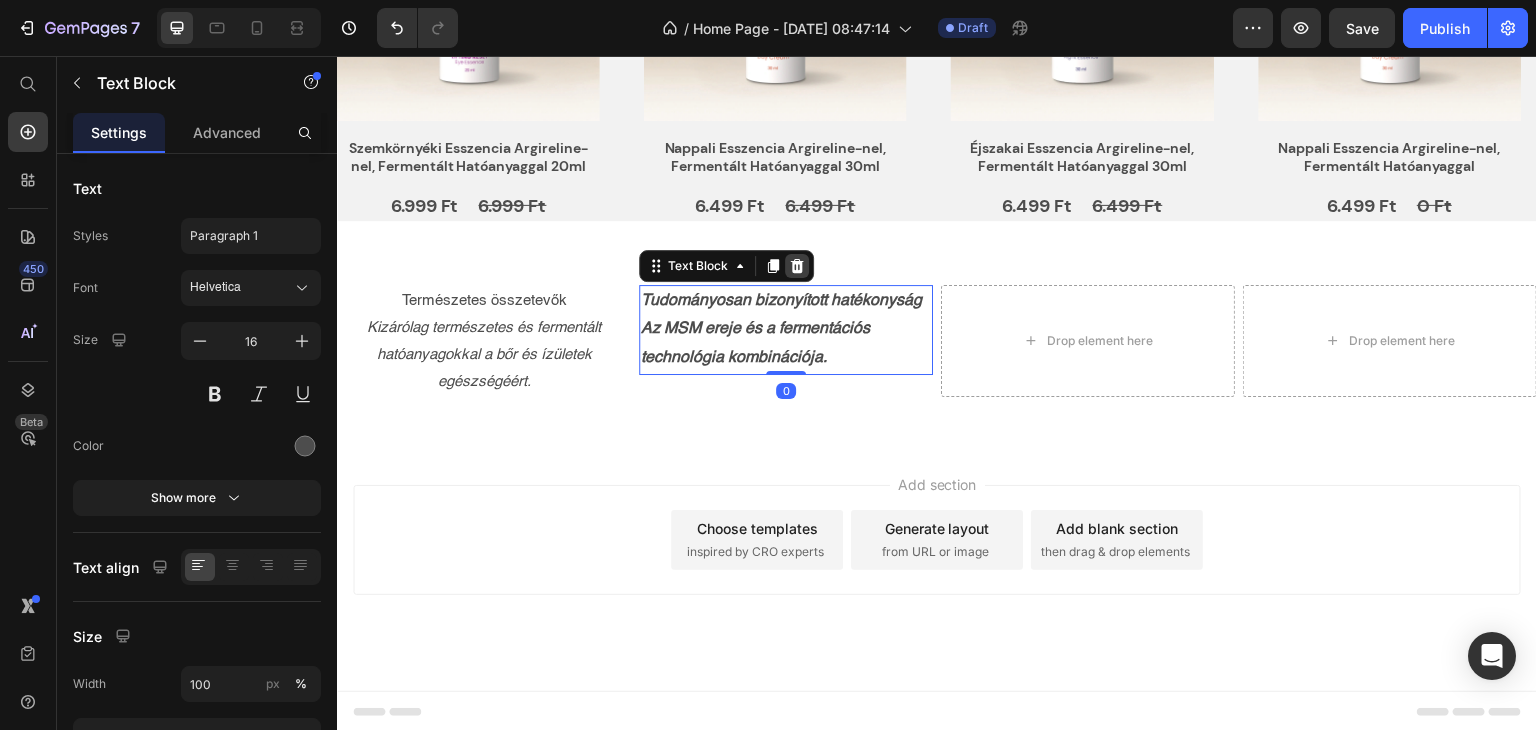 click 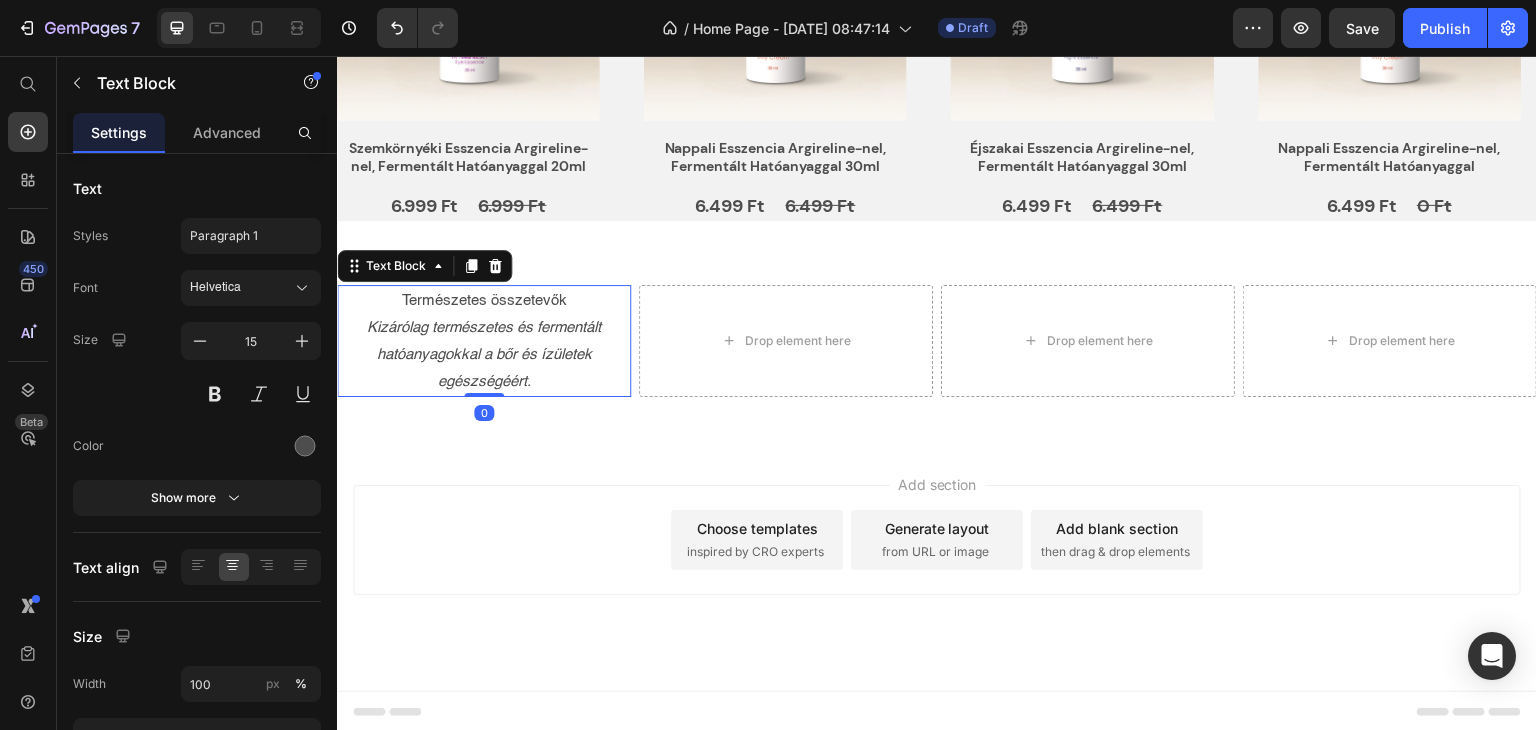 click on "Kizárólag természetes és fermentált hatóanyagokkal a bőr és ízületek egészségéért." at bounding box center [484, 354] 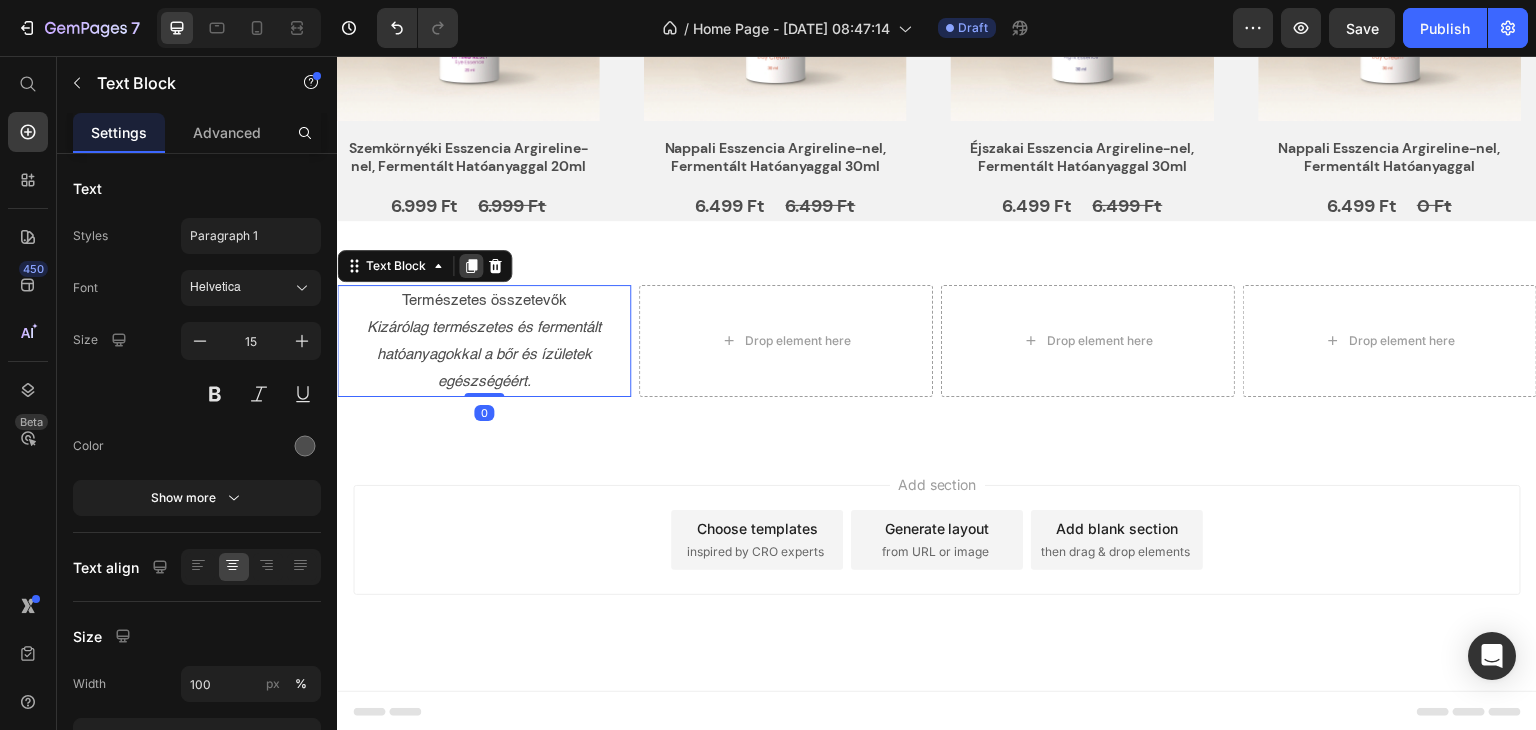 click 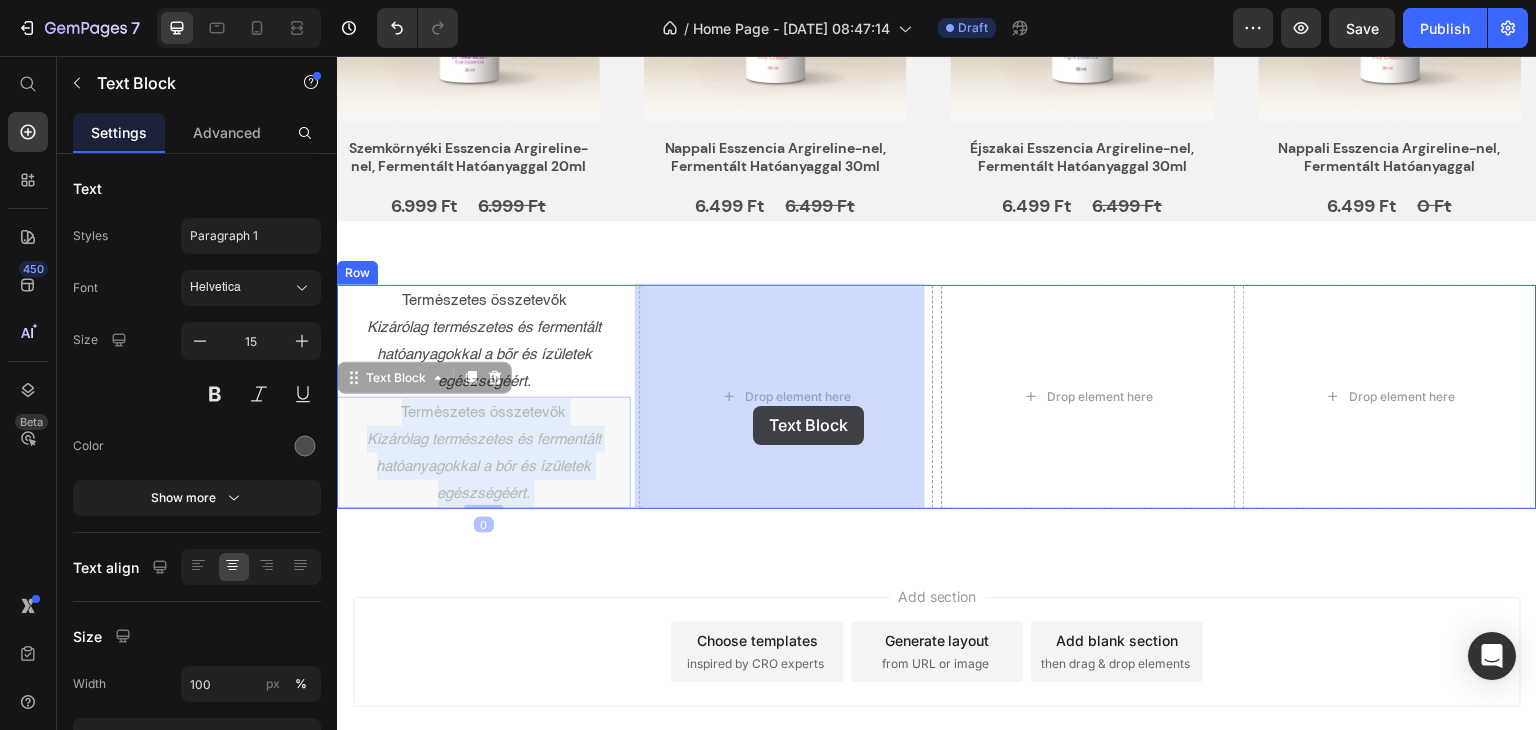 drag, startPoint x: 483, startPoint y: 467, endPoint x: 754, endPoint y: 406, distance: 277.7805 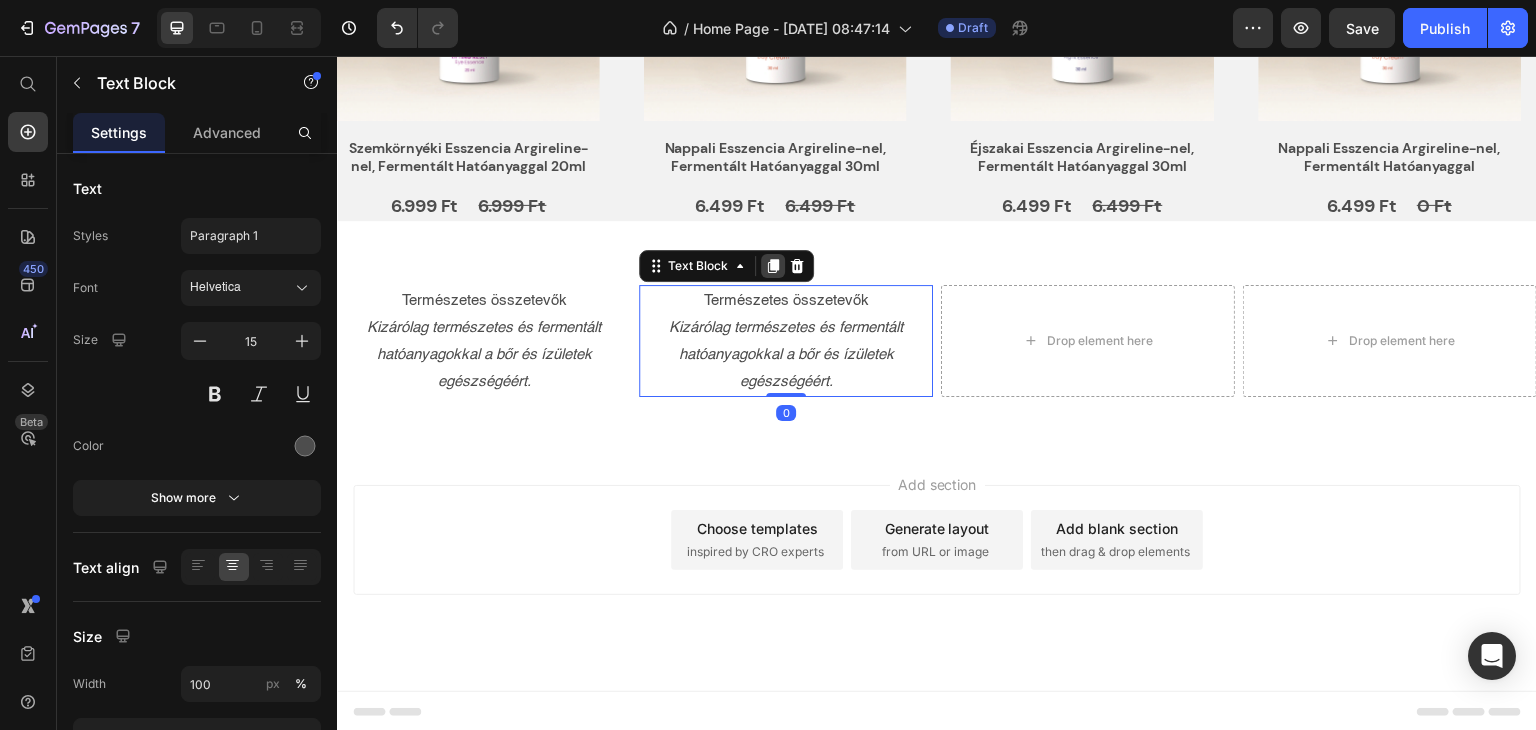 click 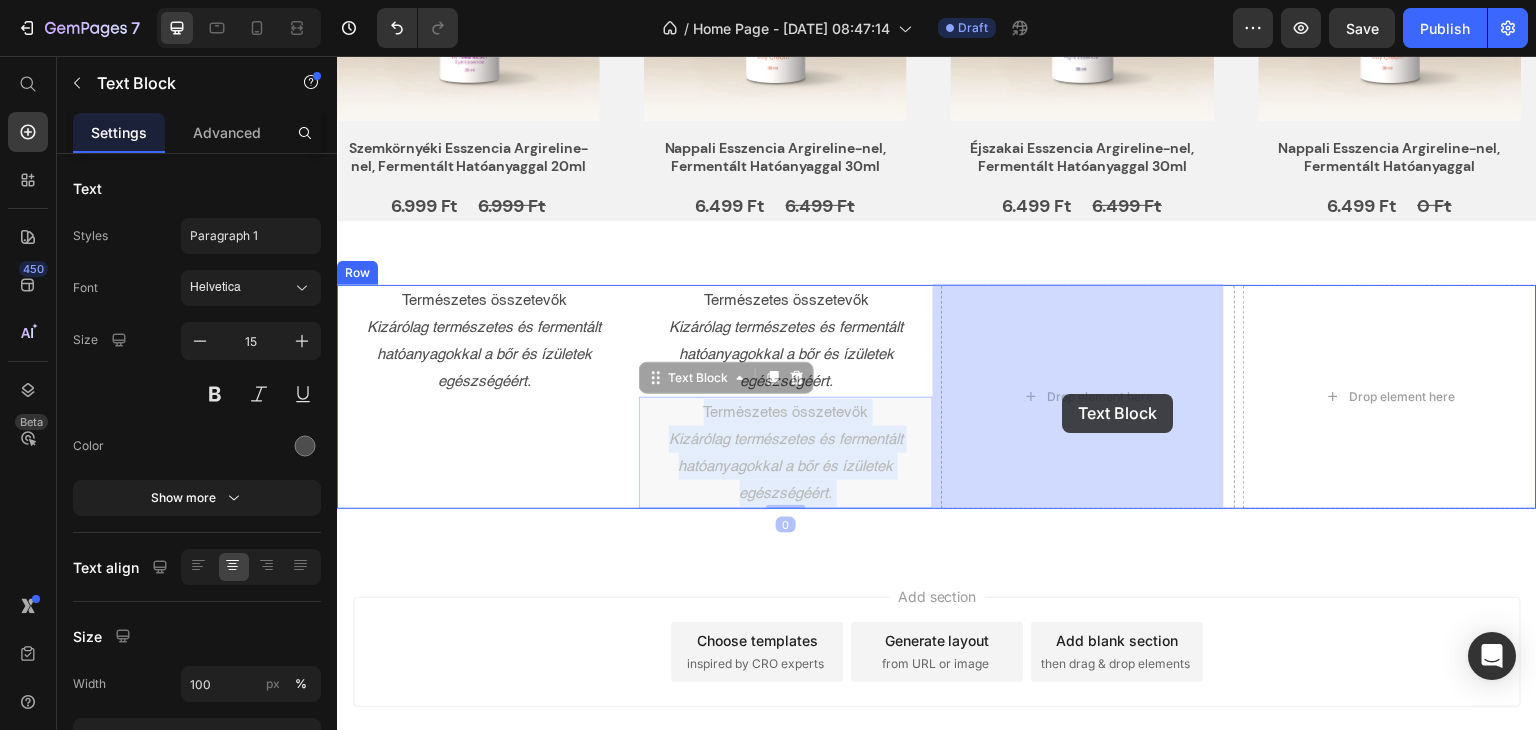 drag, startPoint x: 813, startPoint y: 459, endPoint x: 1063, endPoint y: 394, distance: 258.31183 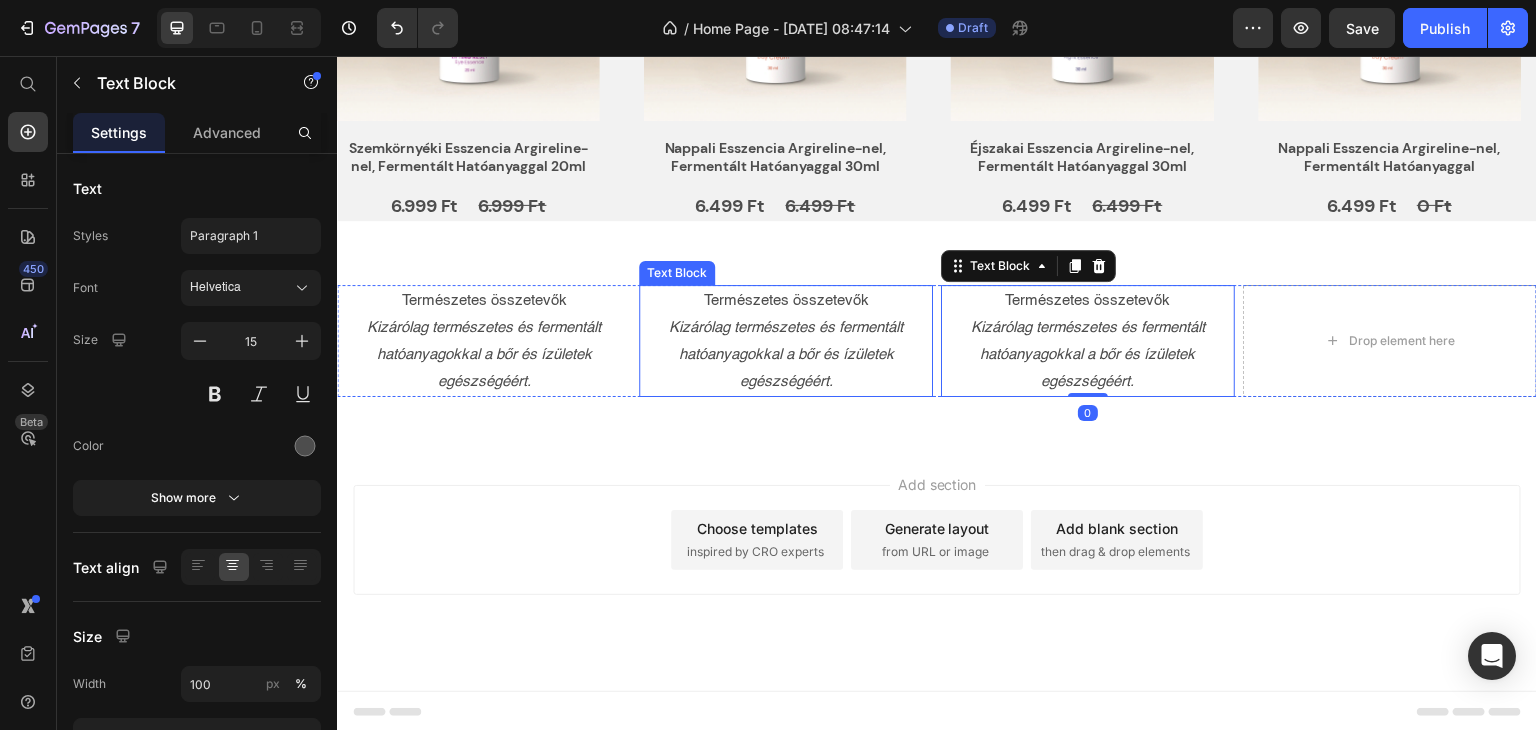 click on "Kizárólag természetes és fermentált hatóanyagokkal a bőr és ízületek egészségéért." at bounding box center (786, 354) 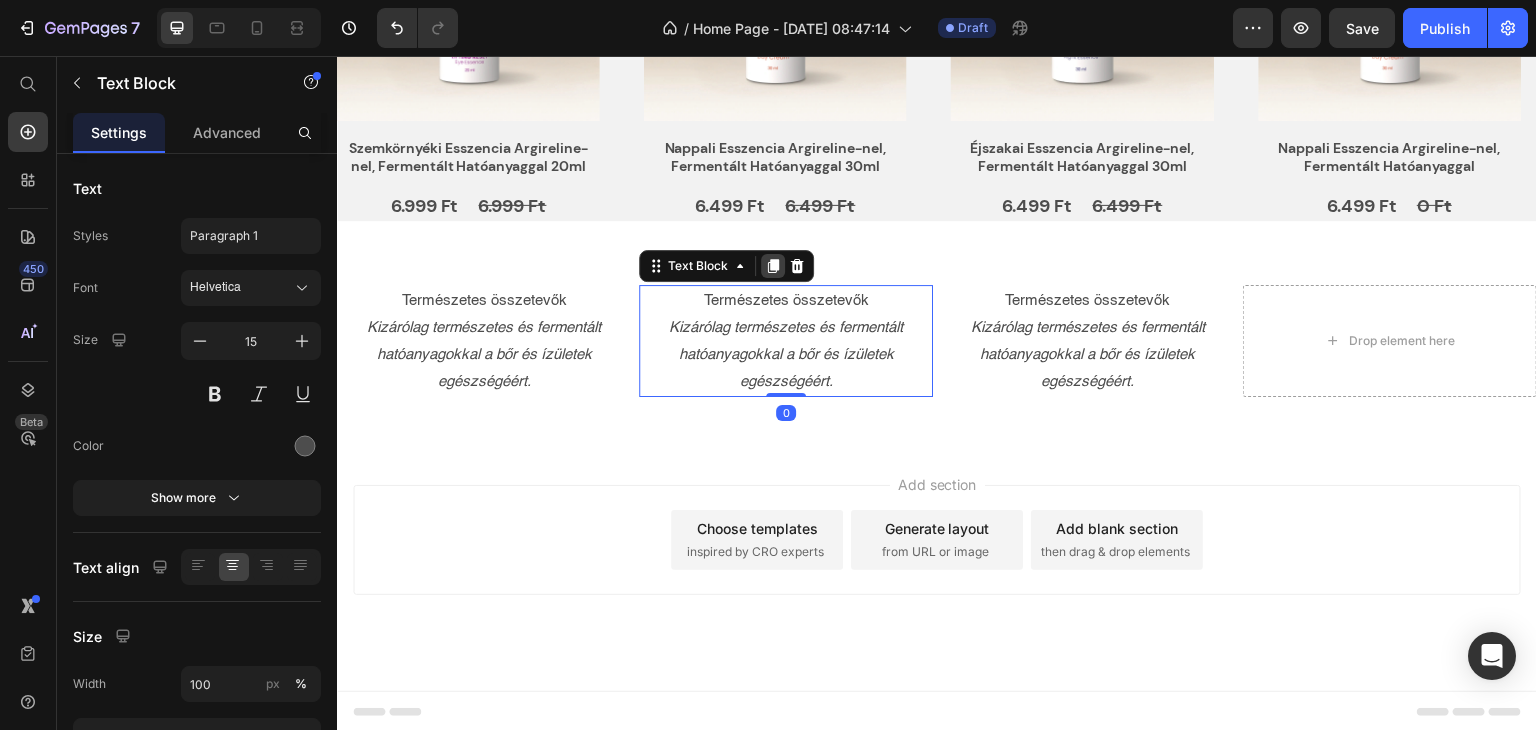 click 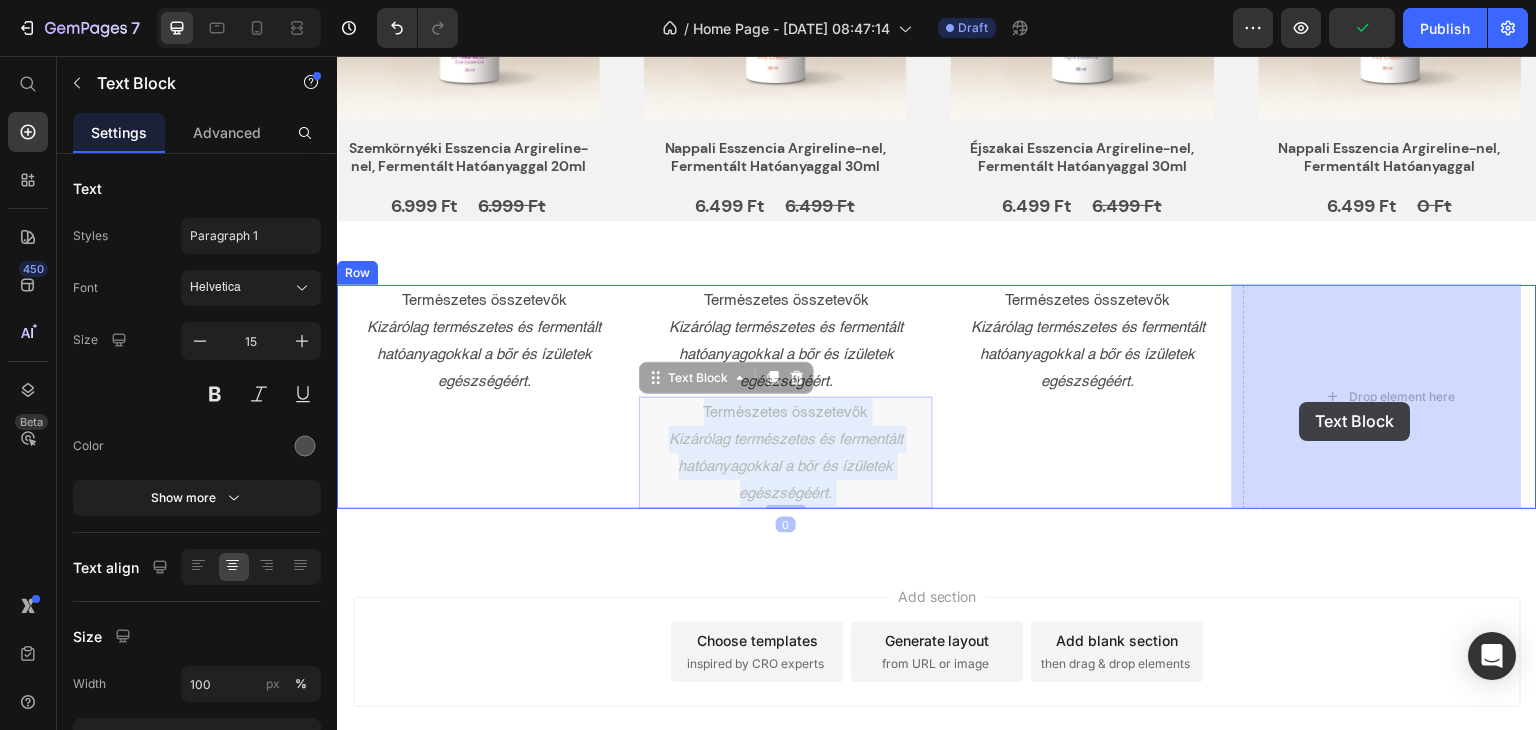 drag, startPoint x: 830, startPoint y: 435, endPoint x: 1271, endPoint y: 414, distance: 441.49973 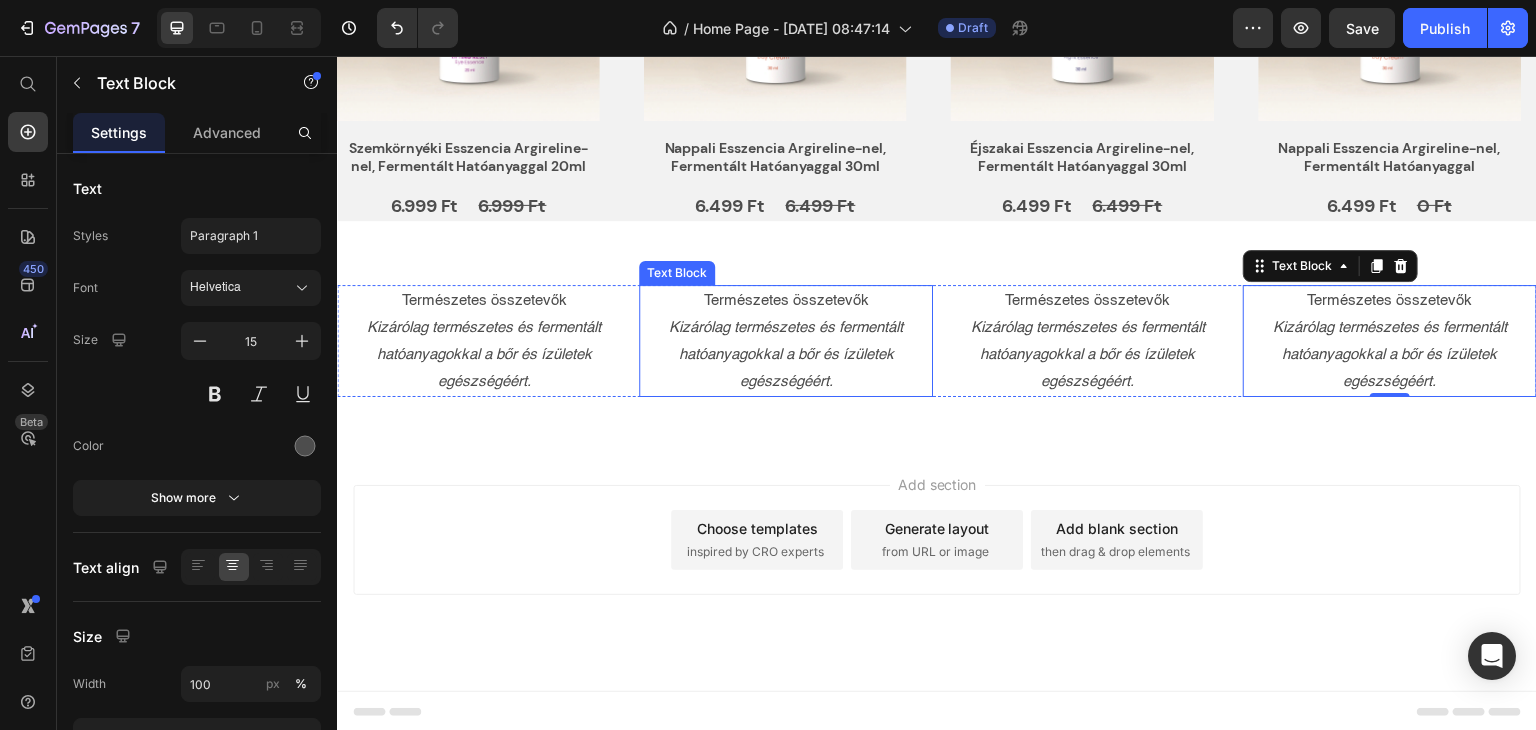 click on "Természetes összetevők" at bounding box center (786, 300) 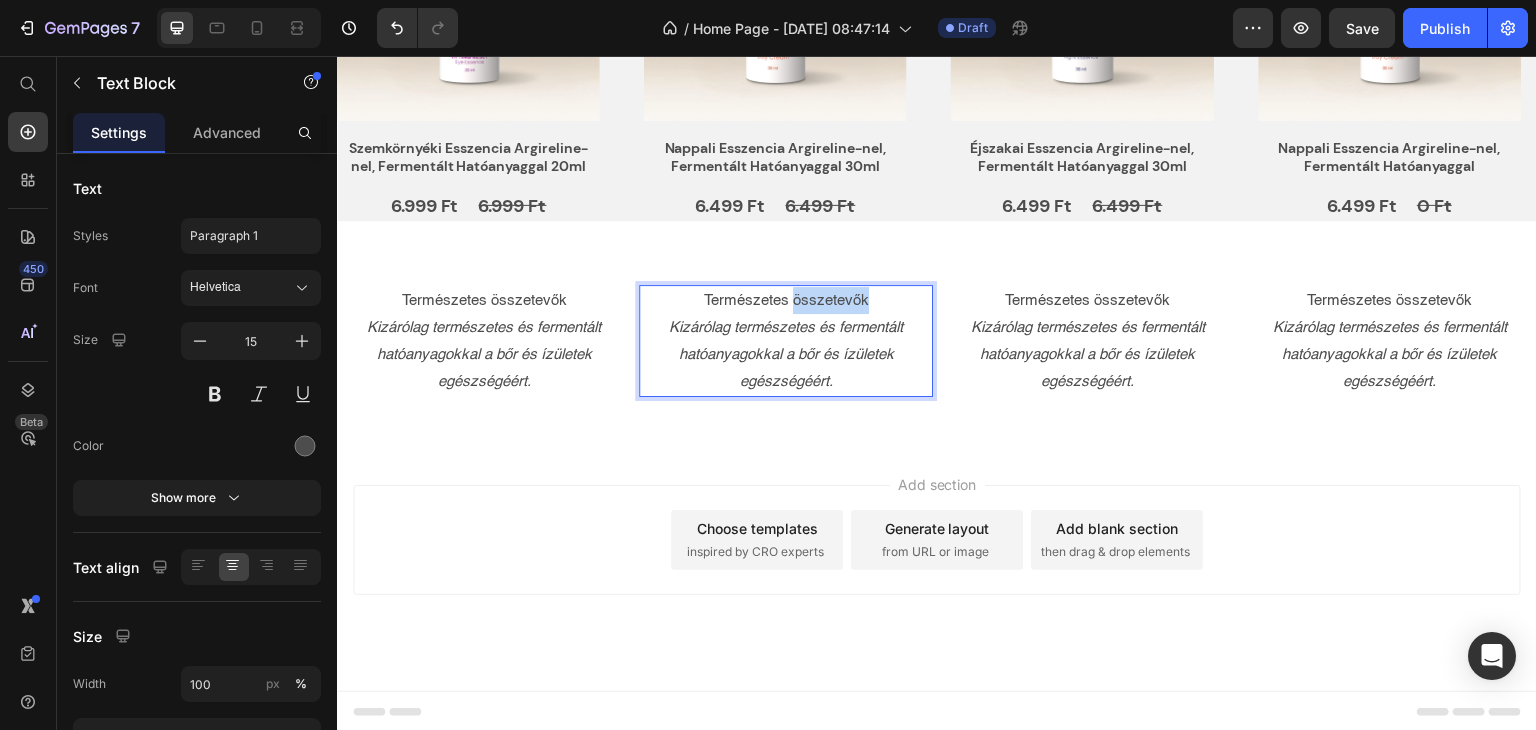 click on "Természetes összetevők" at bounding box center [786, 300] 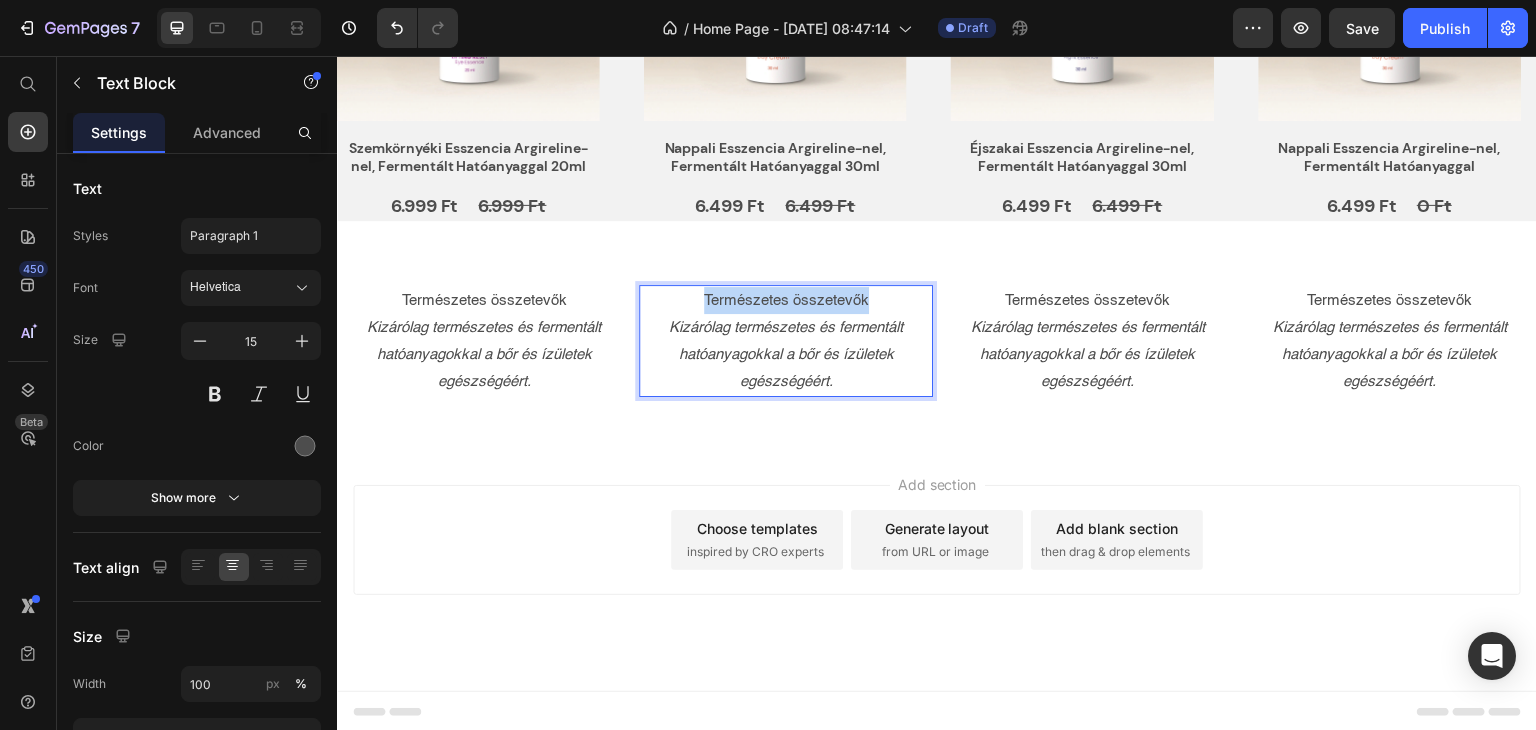 click on "Természetes összetevők" at bounding box center (786, 300) 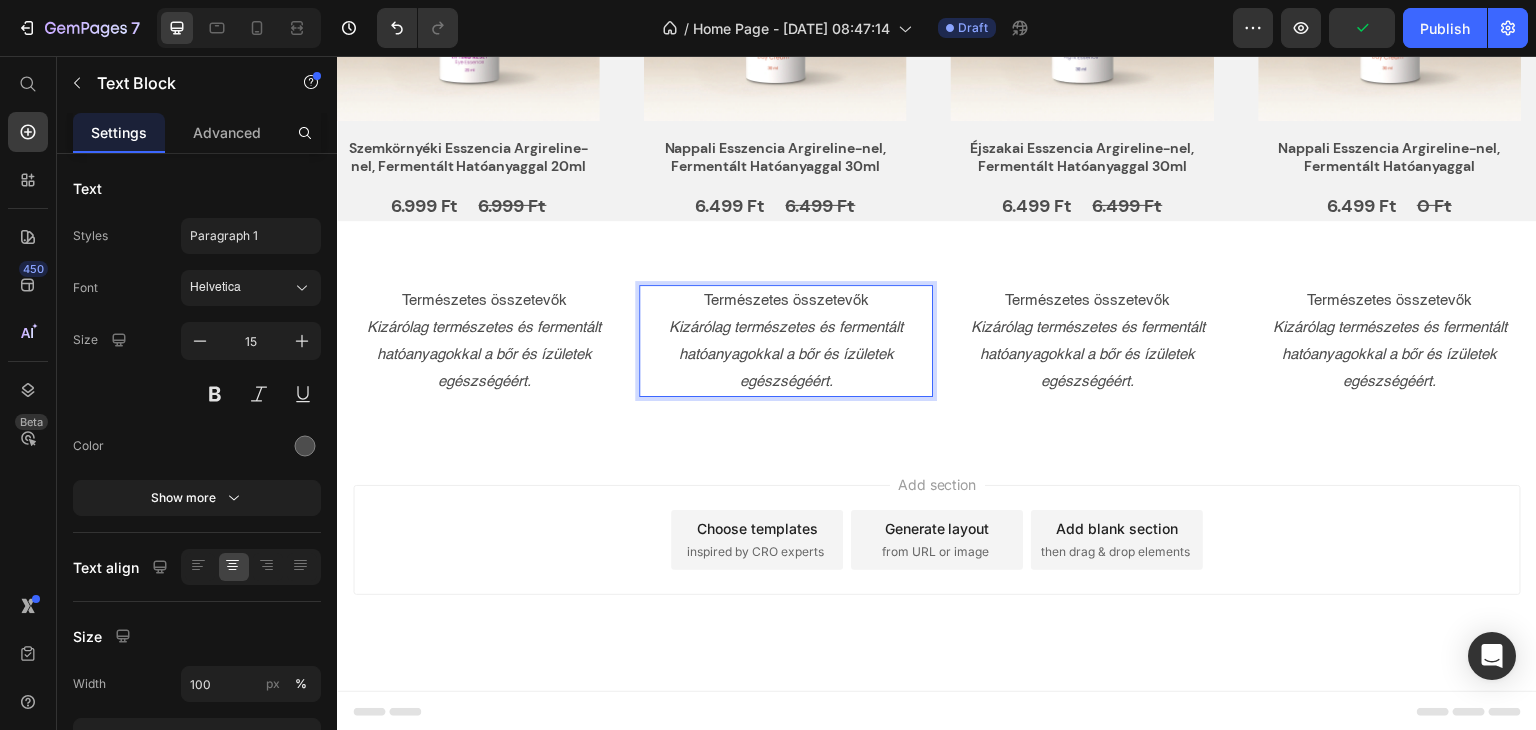 click on "Természetes összetevők" at bounding box center (786, 300) 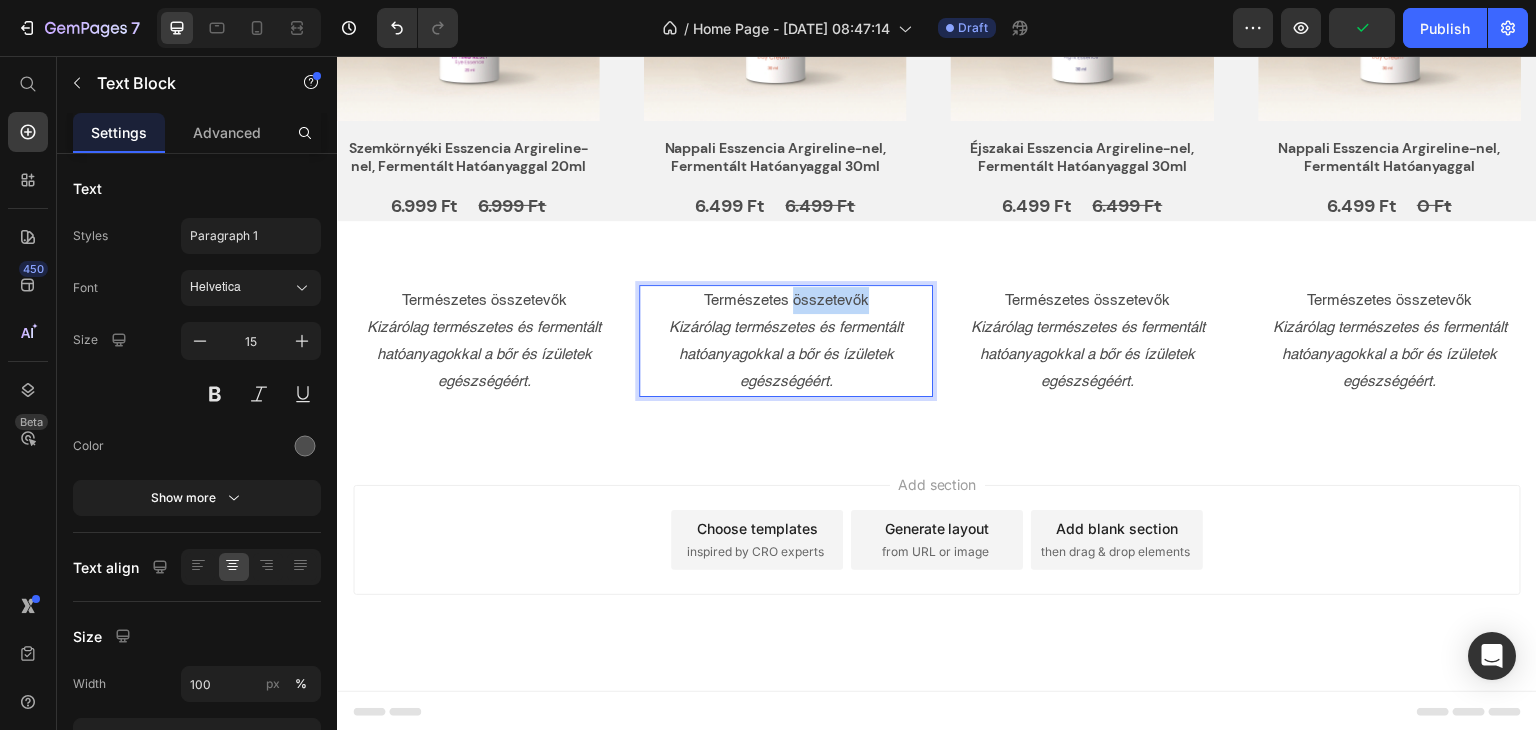 click on "Természetes összetevők" at bounding box center [786, 300] 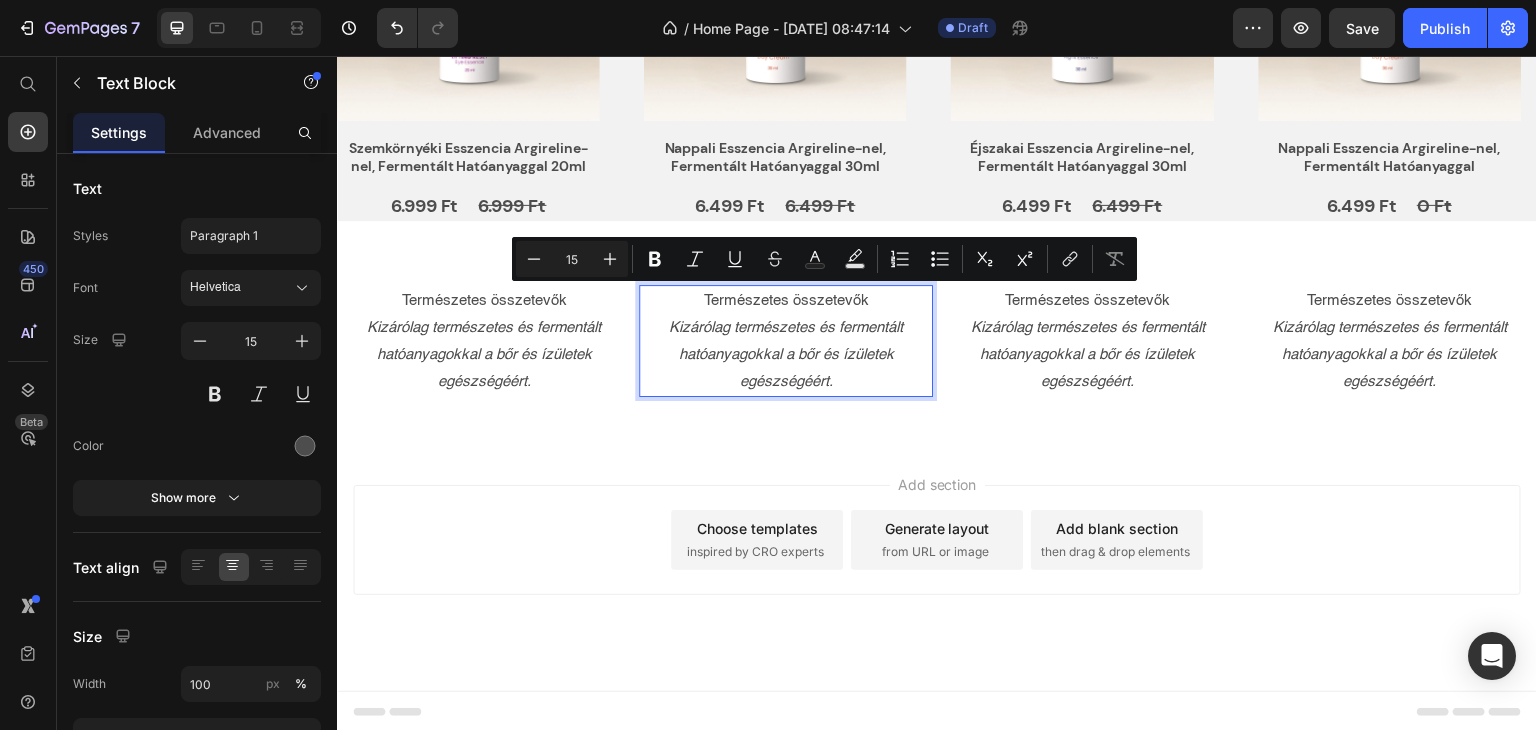 click on "Kizárólag természetes és fermentált hatóanyagokkal a bőr és ízületek egészségéért." at bounding box center (786, 354) 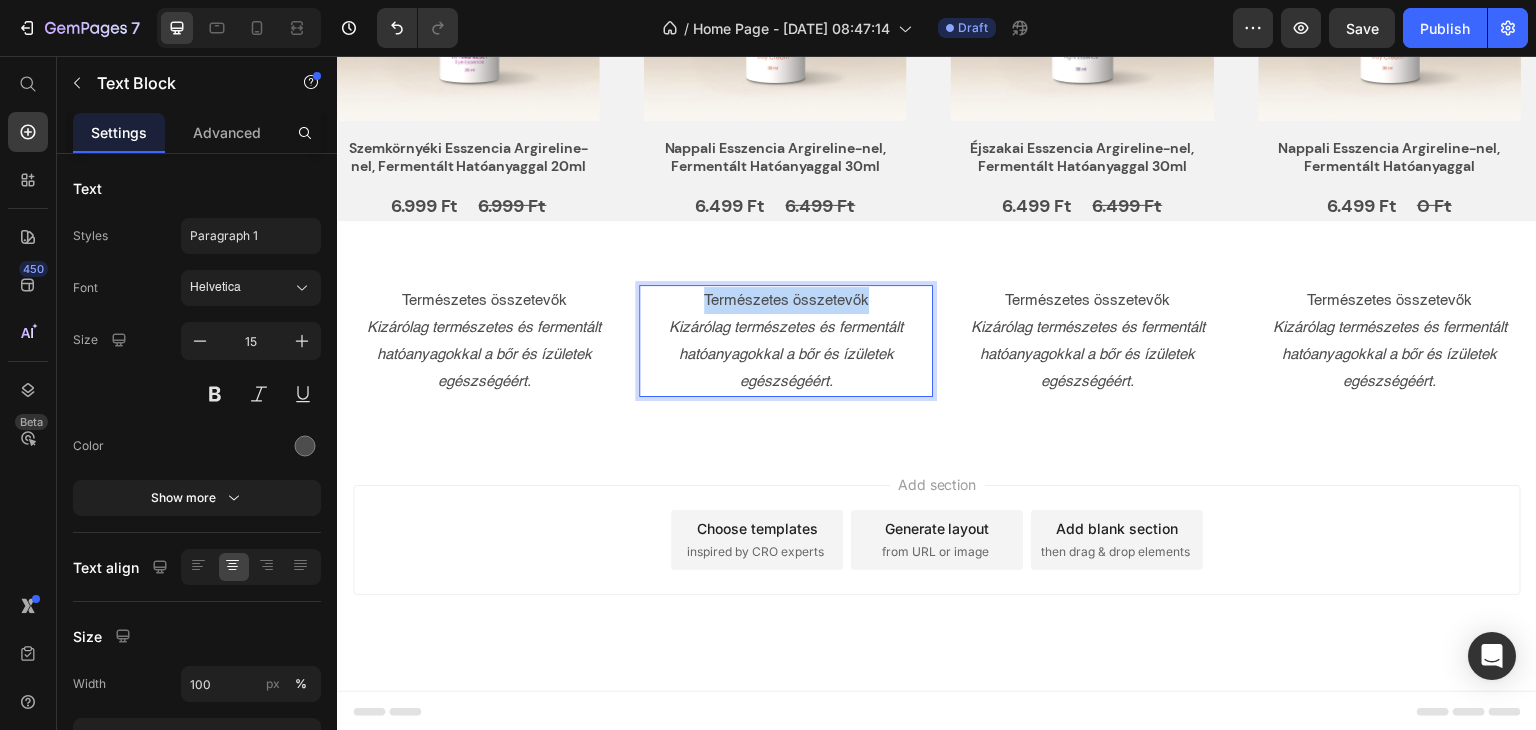 drag, startPoint x: 834, startPoint y: 301, endPoint x: 699, endPoint y: 304, distance: 135.03333 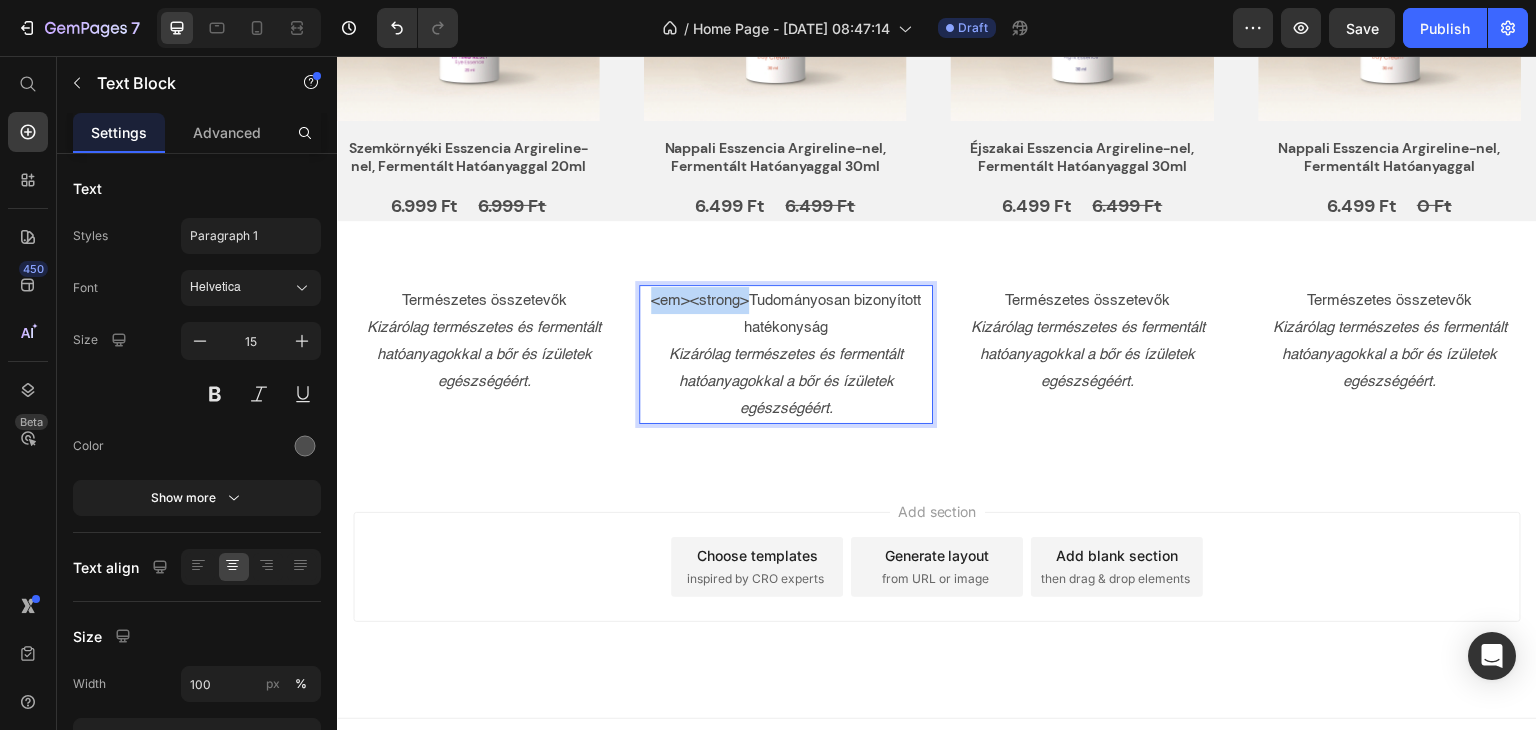 drag, startPoint x: 743, startPoint y: 296, endPoint x: 643, endPoint y: 302, distance: 100.17984 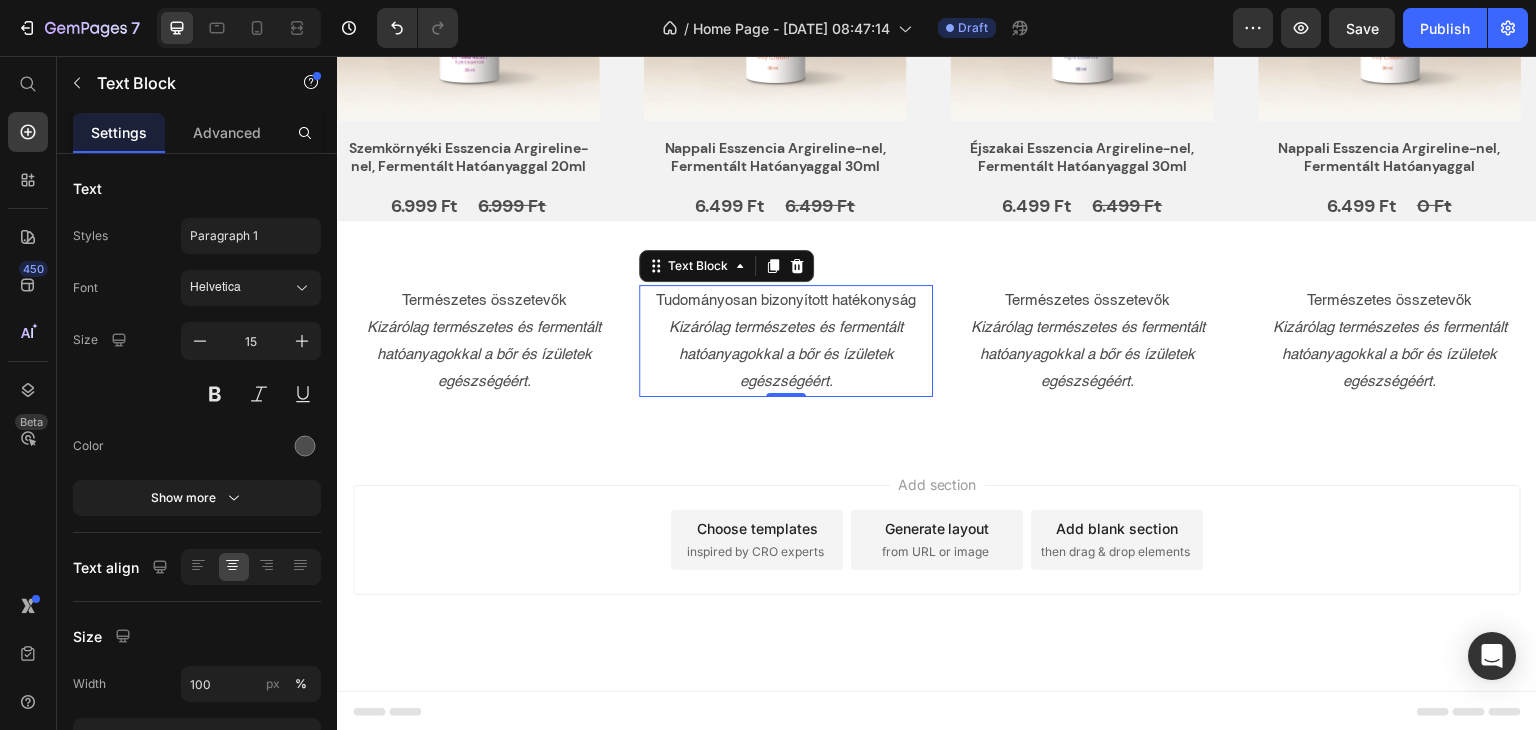 click on "Kizárólag természetes és fermentált hatóanyagokkal a bőr és ízületek egészségéért." at bounding box center (786, 354) 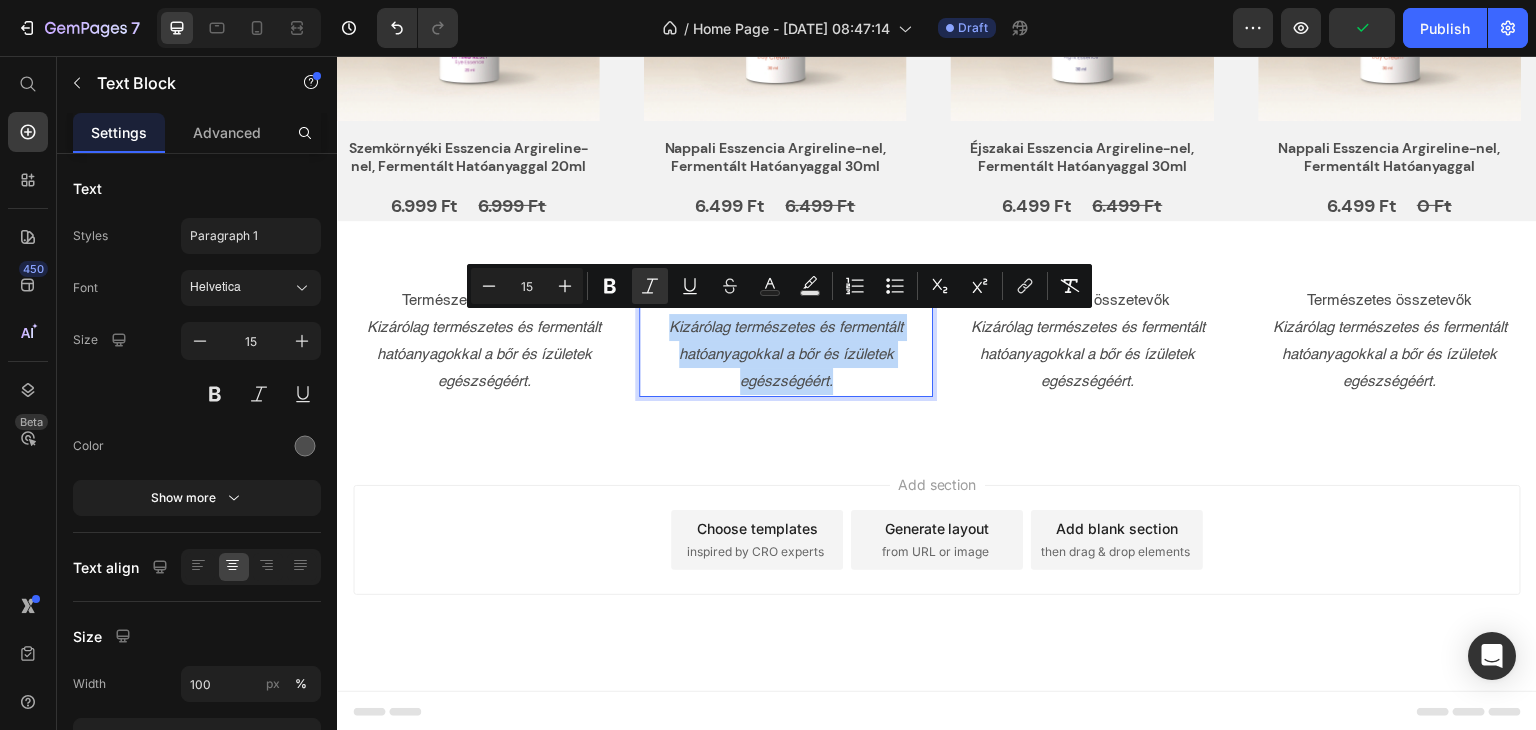 drag, startPoint x: 837, startPoint y: 386, endPoint x: 641, endPoint y: 334, distance: 202.78067 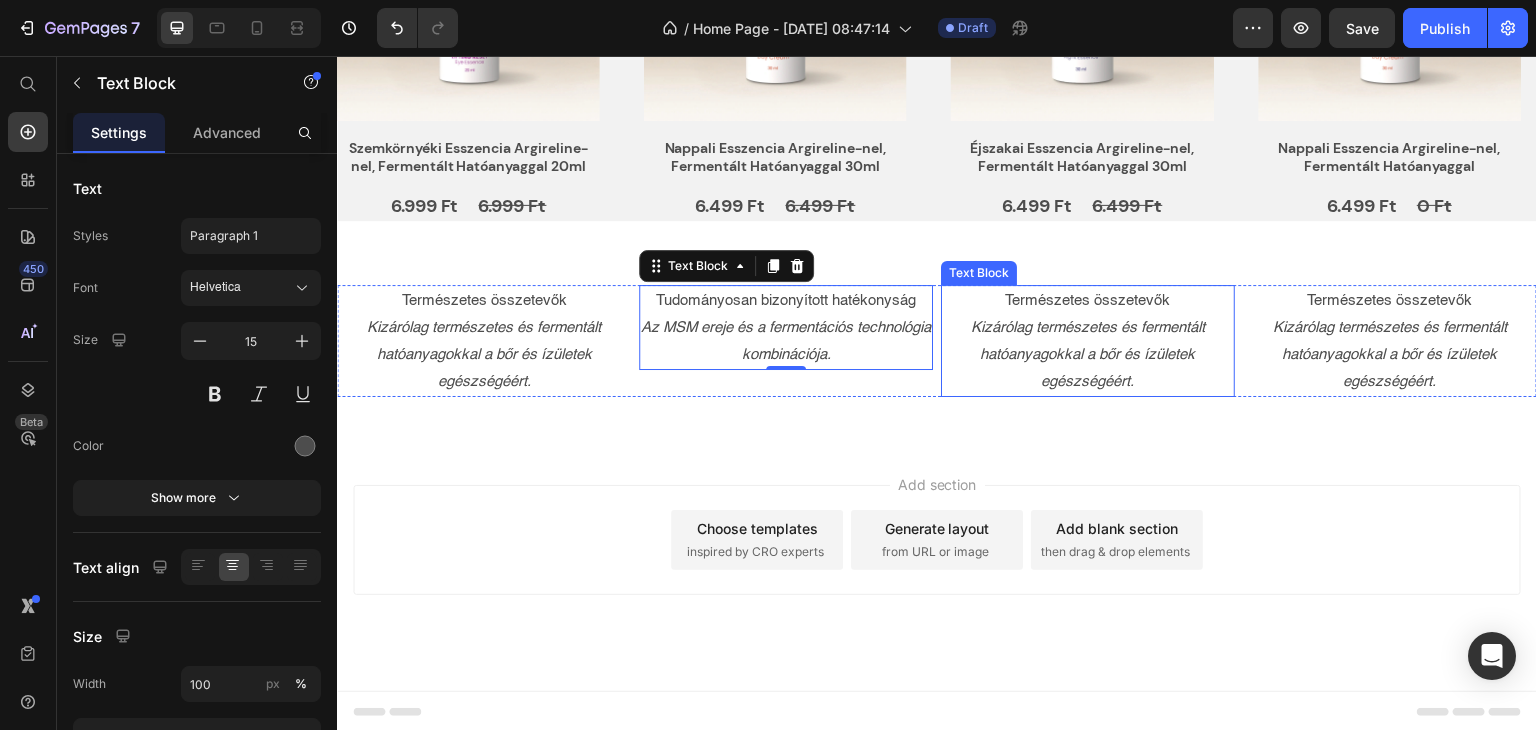 click on "Természetes összetevők" at bounding box center [1088, 300] 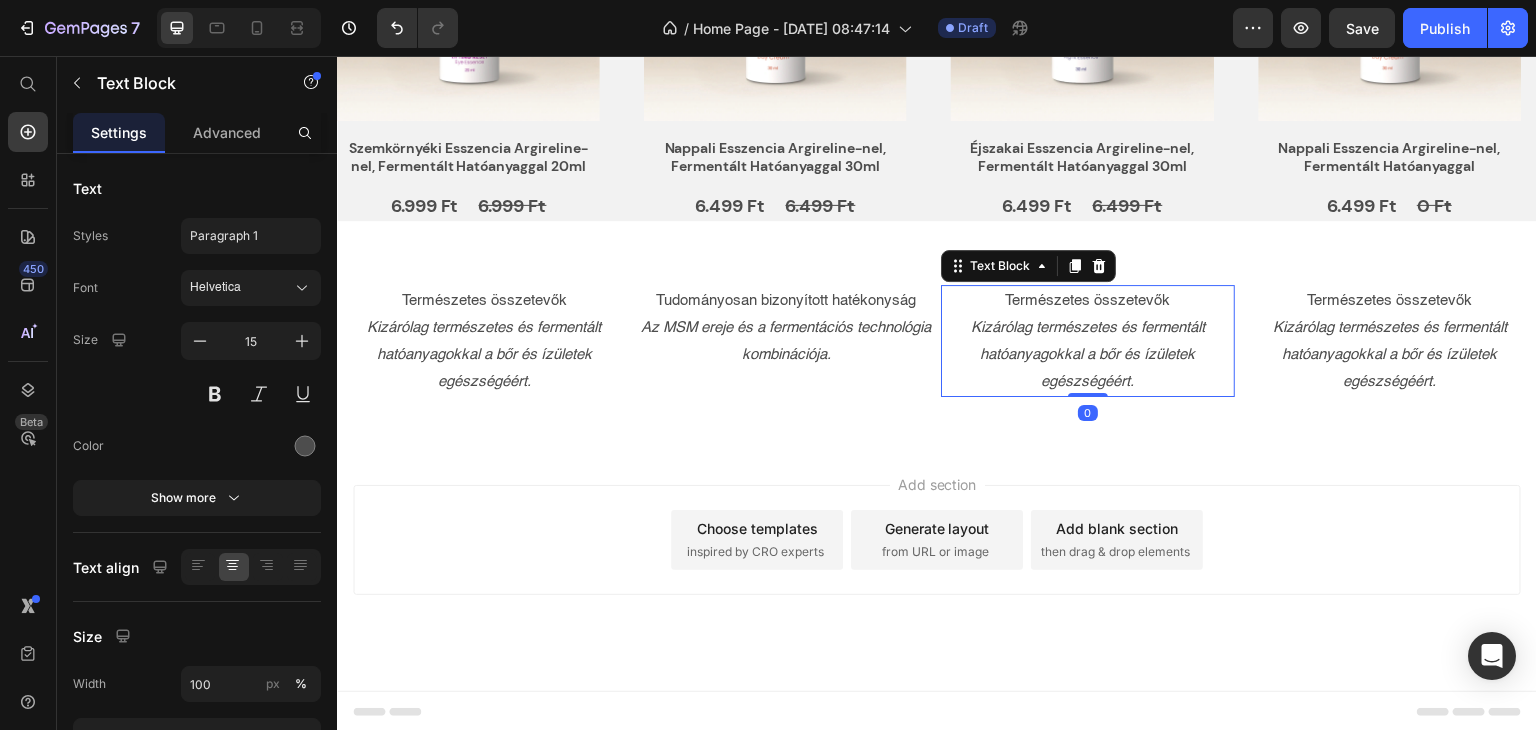click on "Természetes összetevők" at bounding box center [1088, 300] 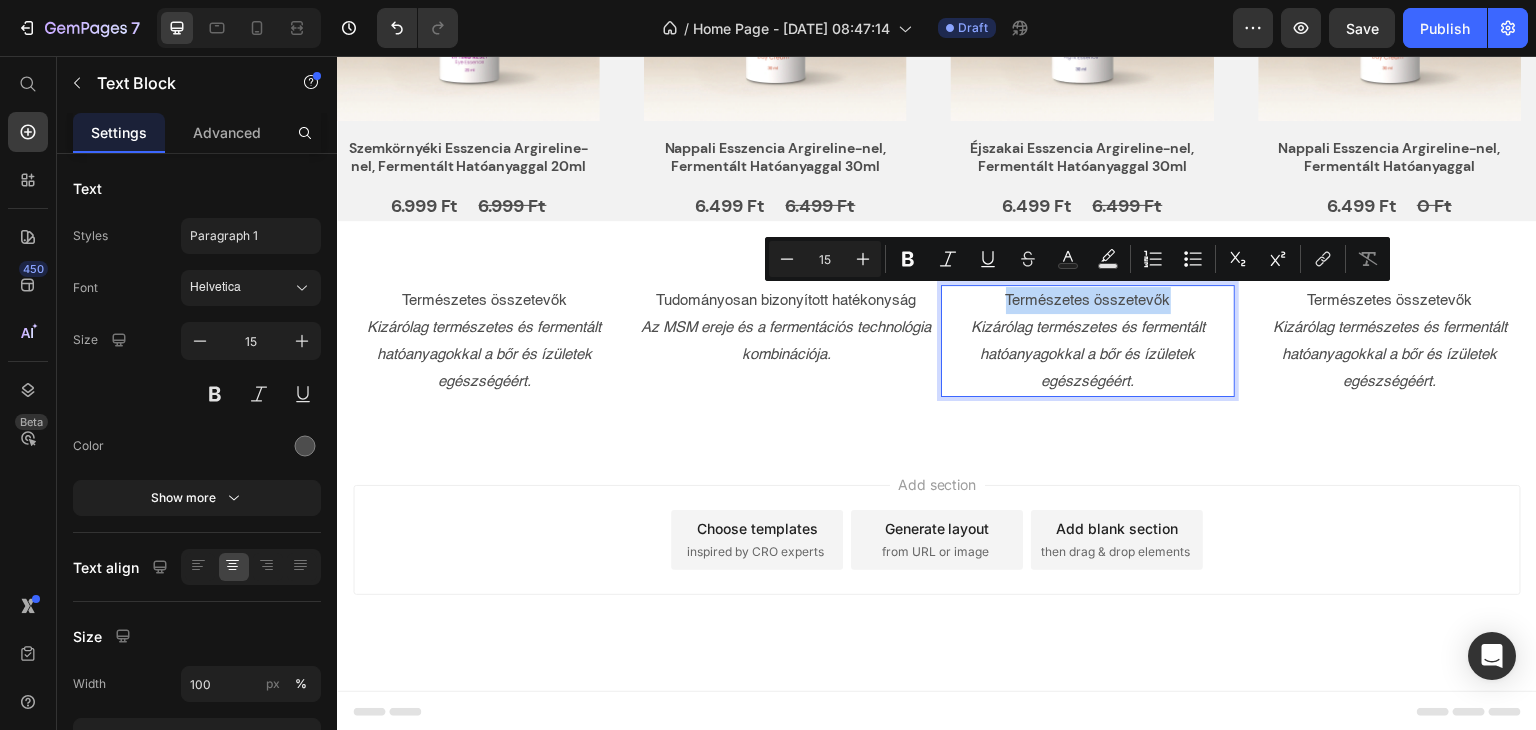 drag, startPoint x: 1167, startPoint y: 299, endPoint x: 997, endPoint y: 306, distance: 170.14406 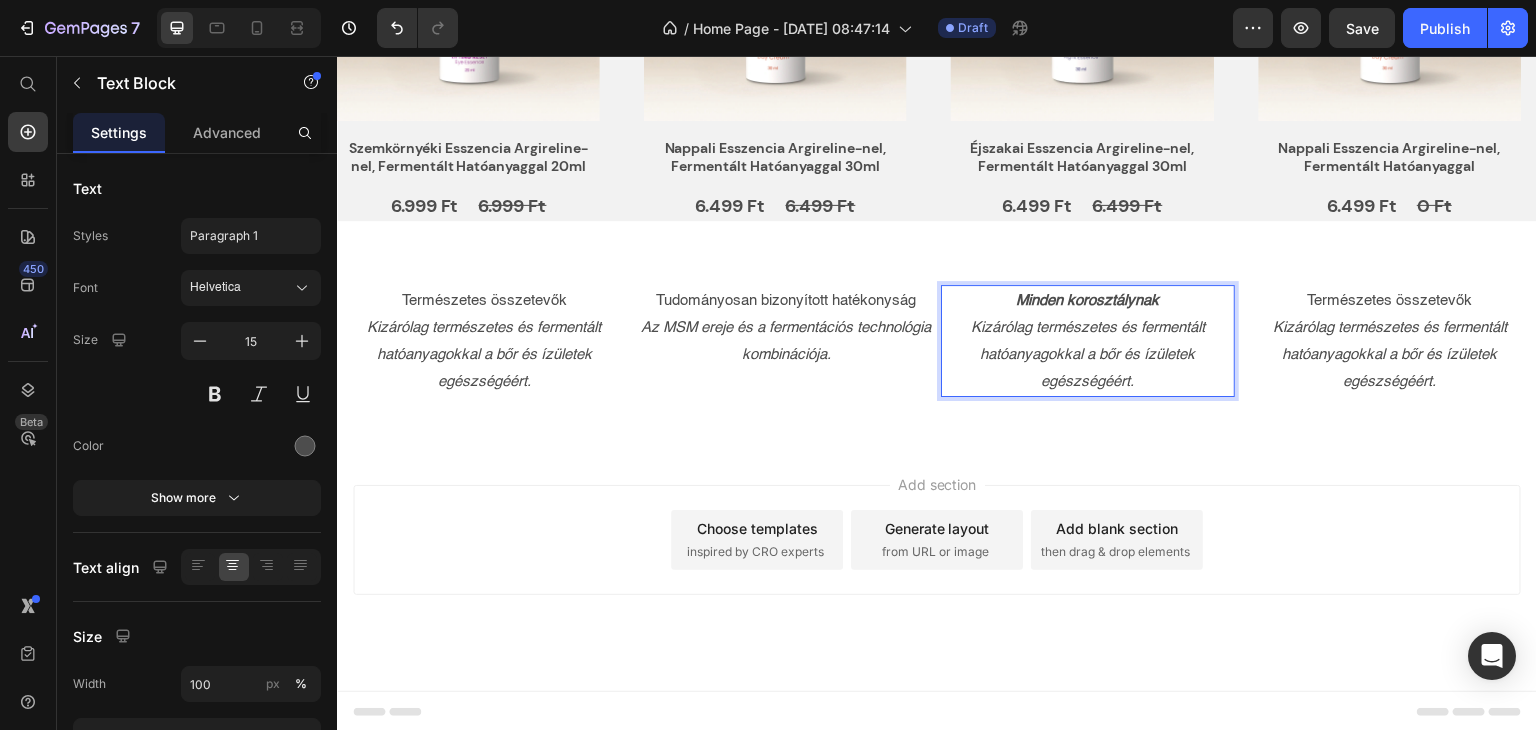 click on "Kizárólag természetes és fermentált hatóanyagokkal a bőr és ízületek egészségéért." at bounding box center (1088, 354) 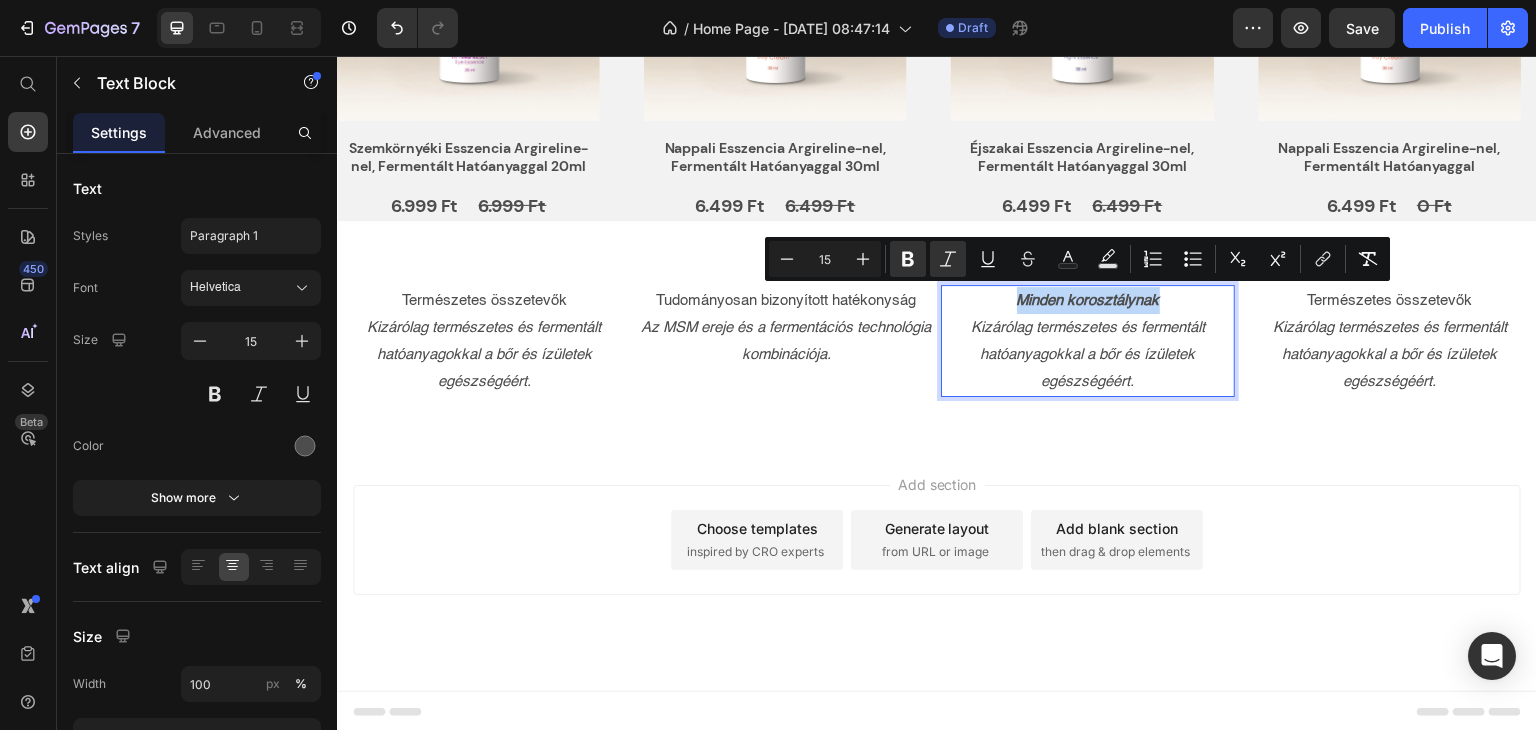 drag, startPoint x: 1111, startPoint y: 298, endPoint x: 1006, endPoint y: 305, distance: 105.23308 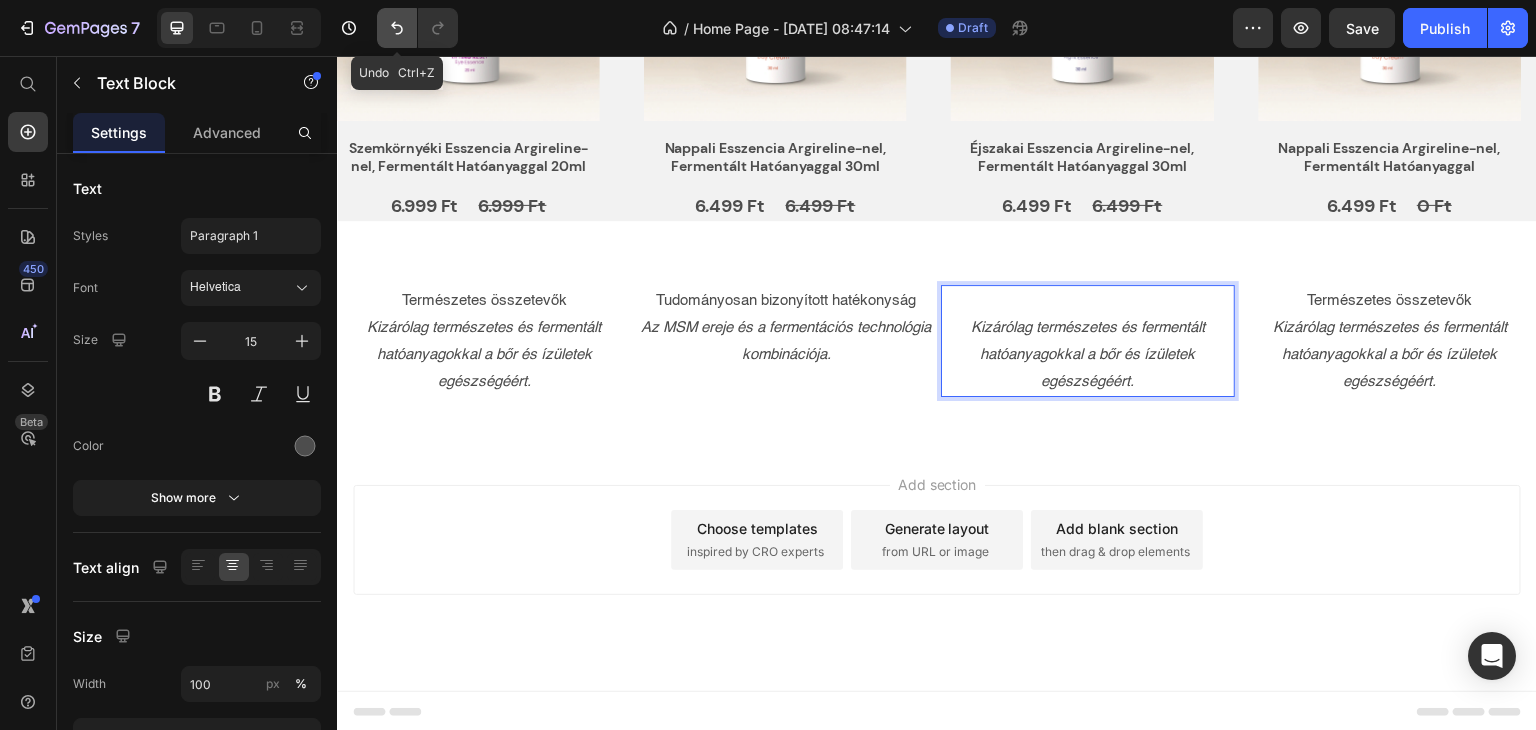 click 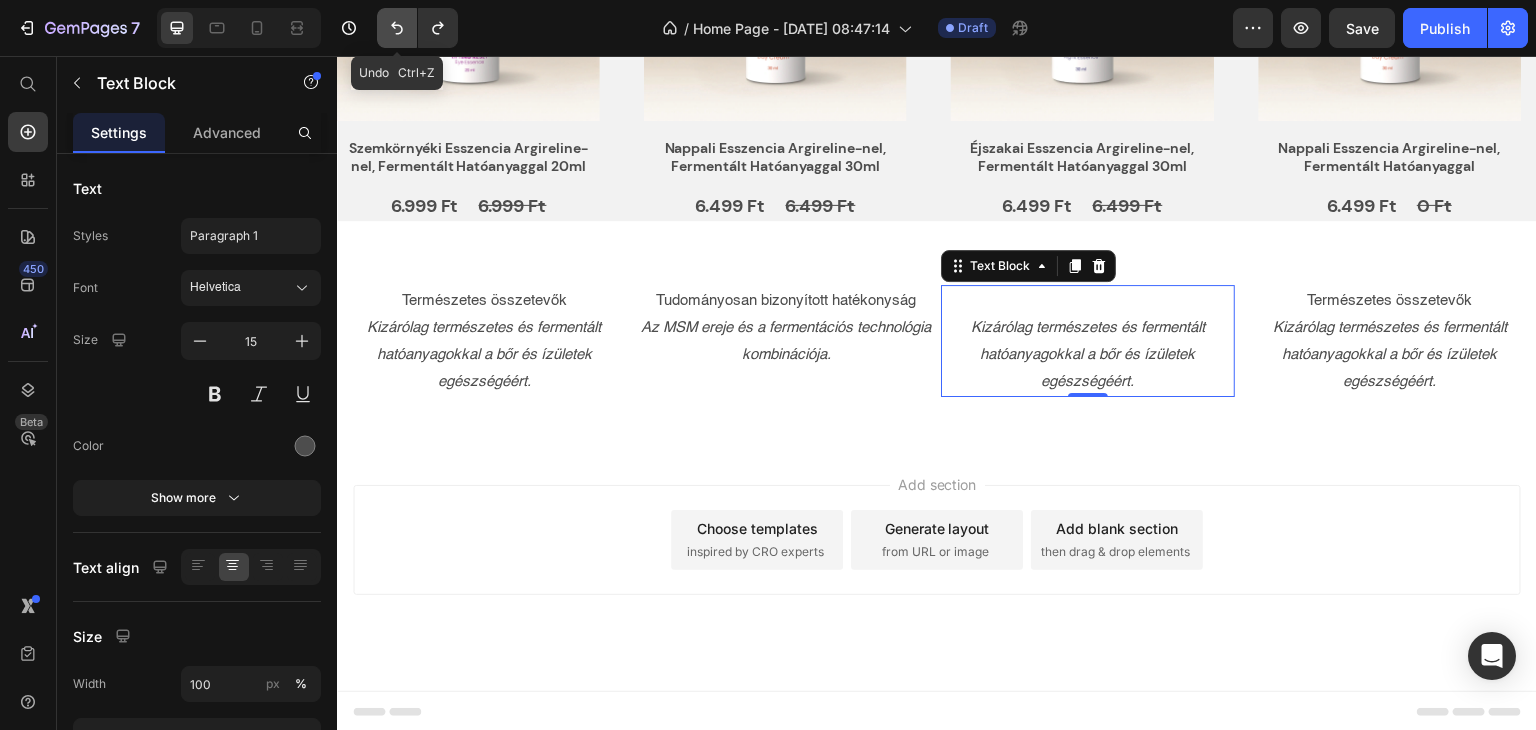 click 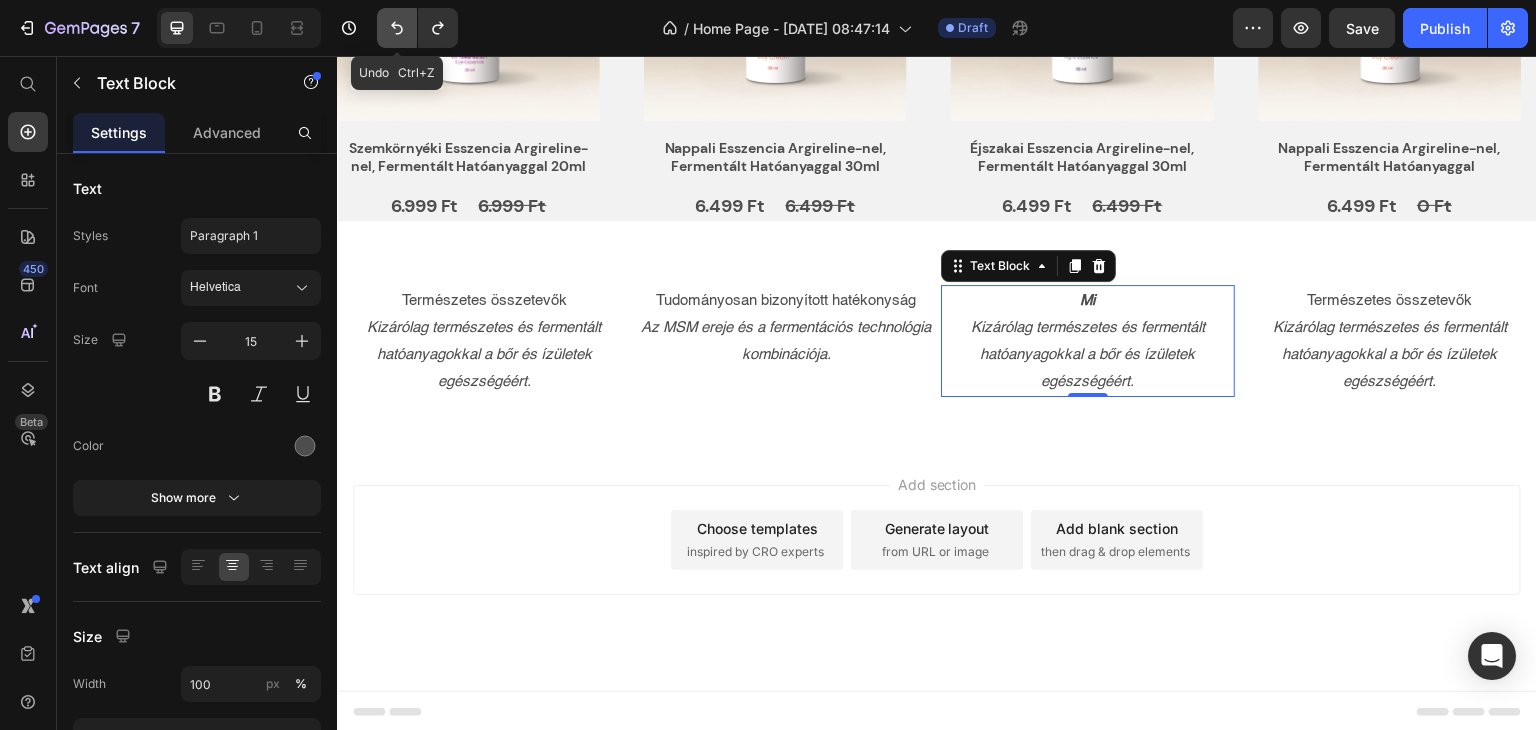 click 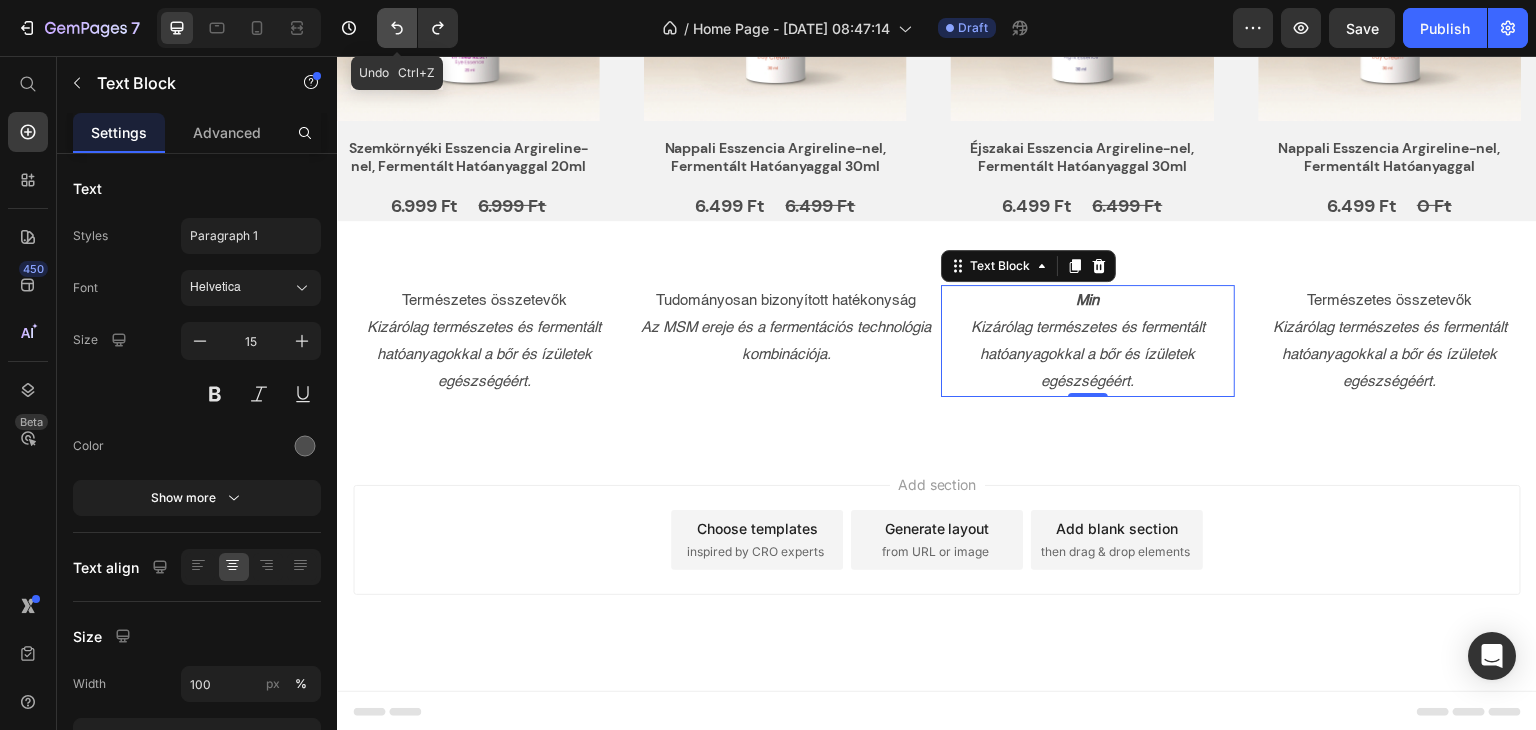 click 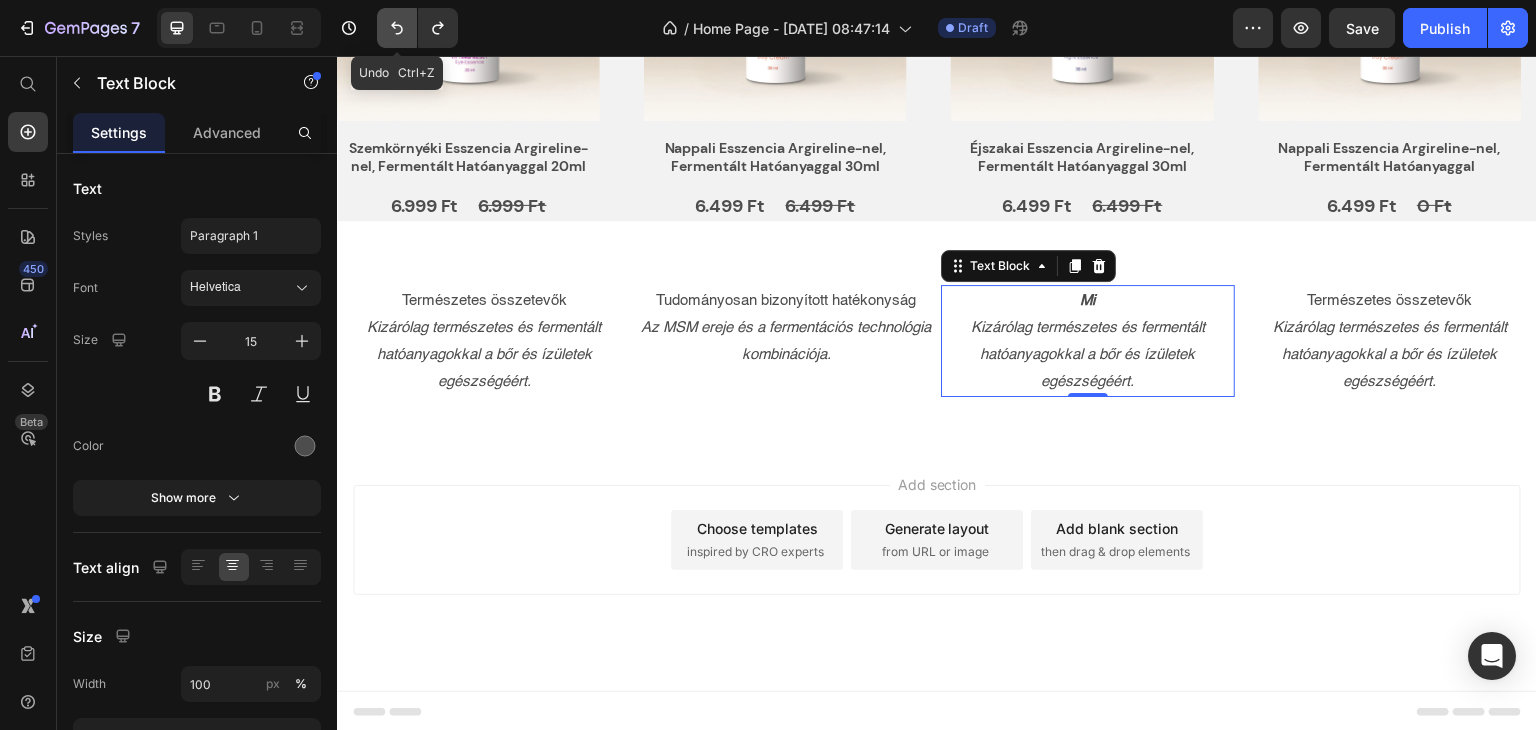 click 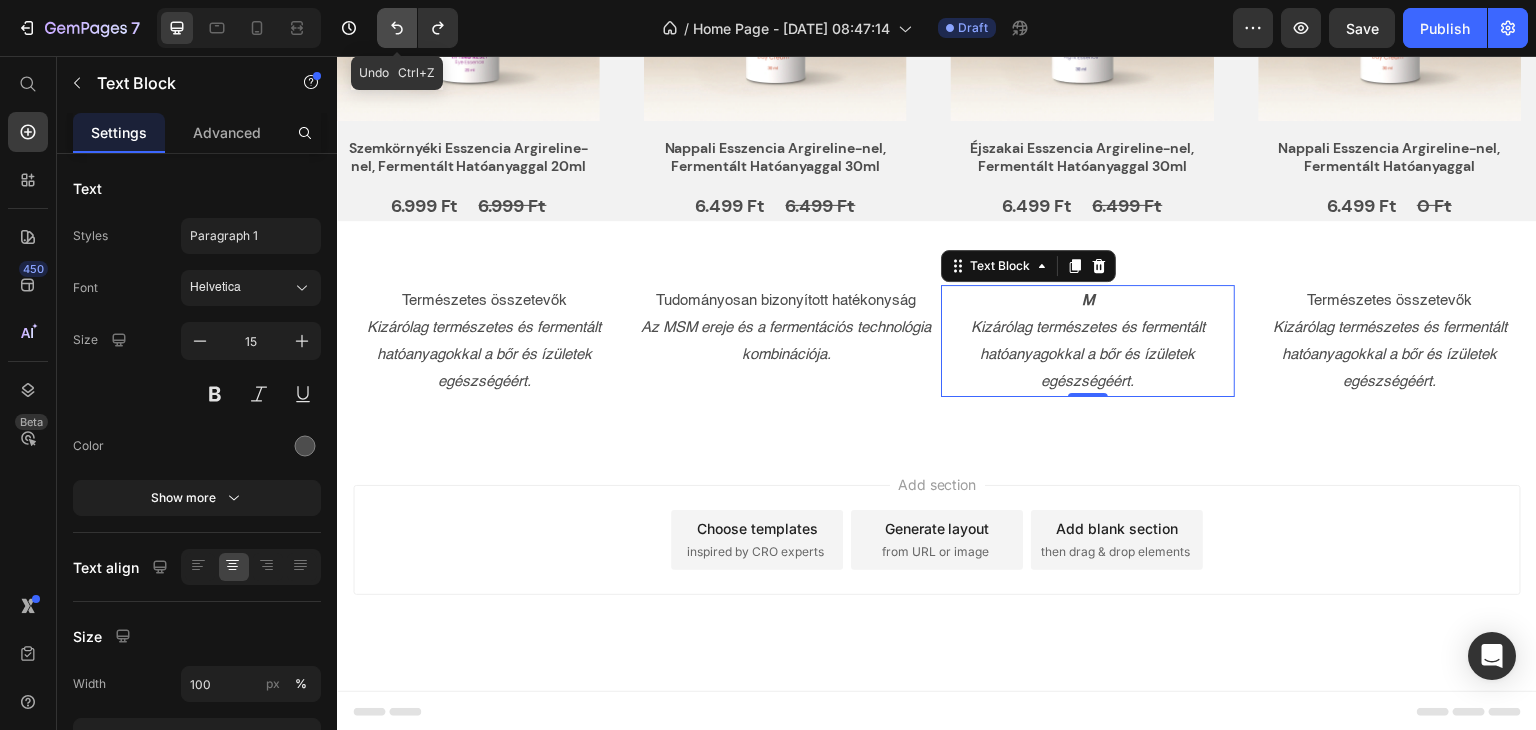 click 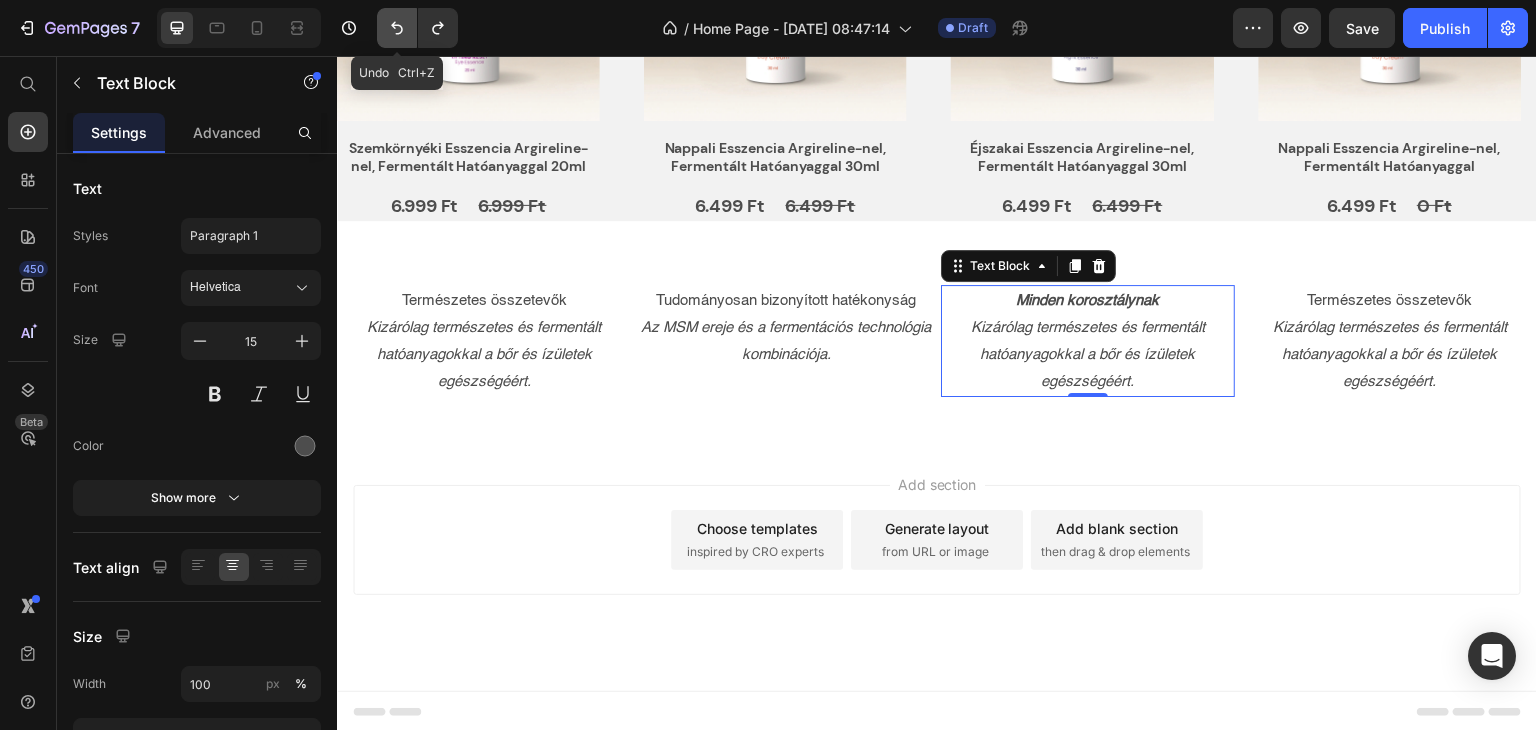 click 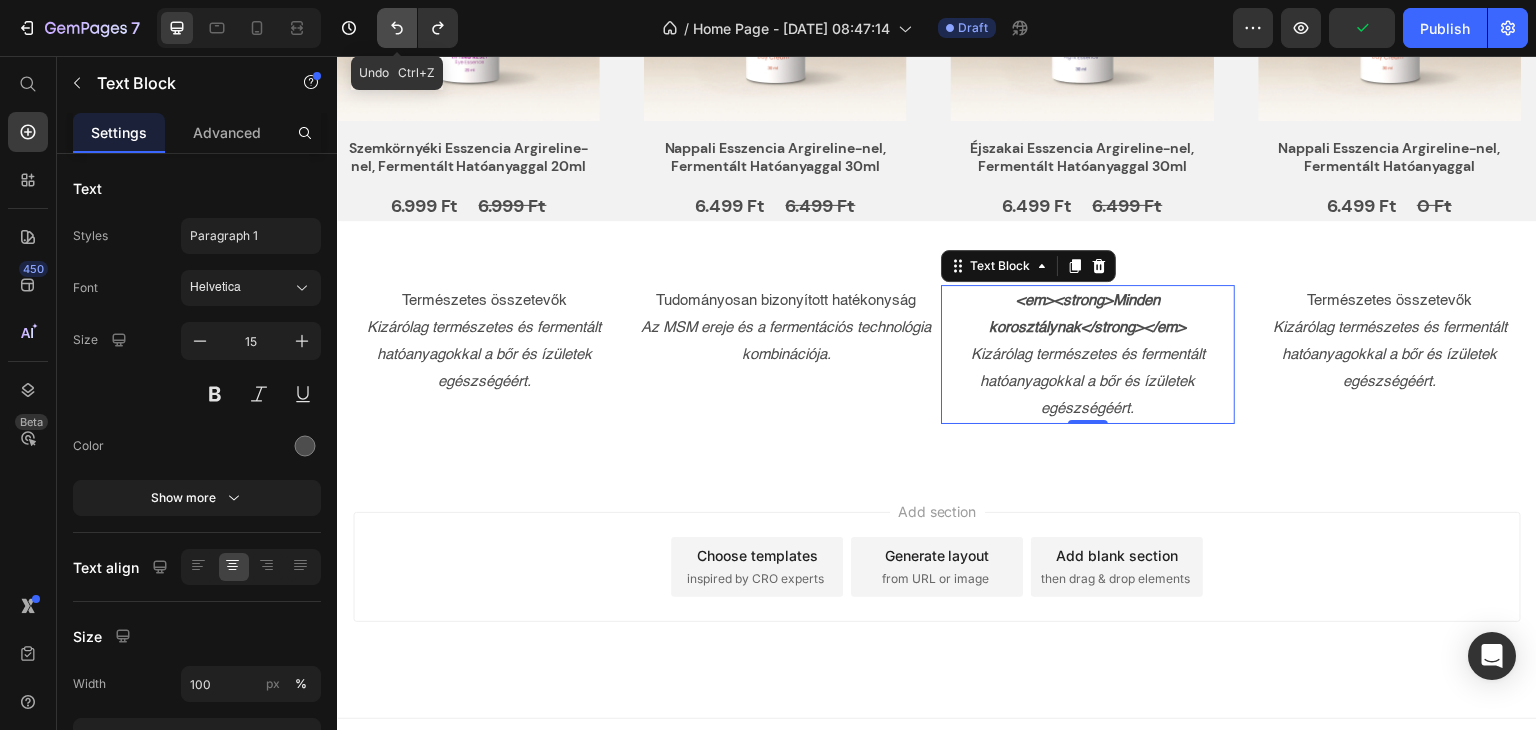 click 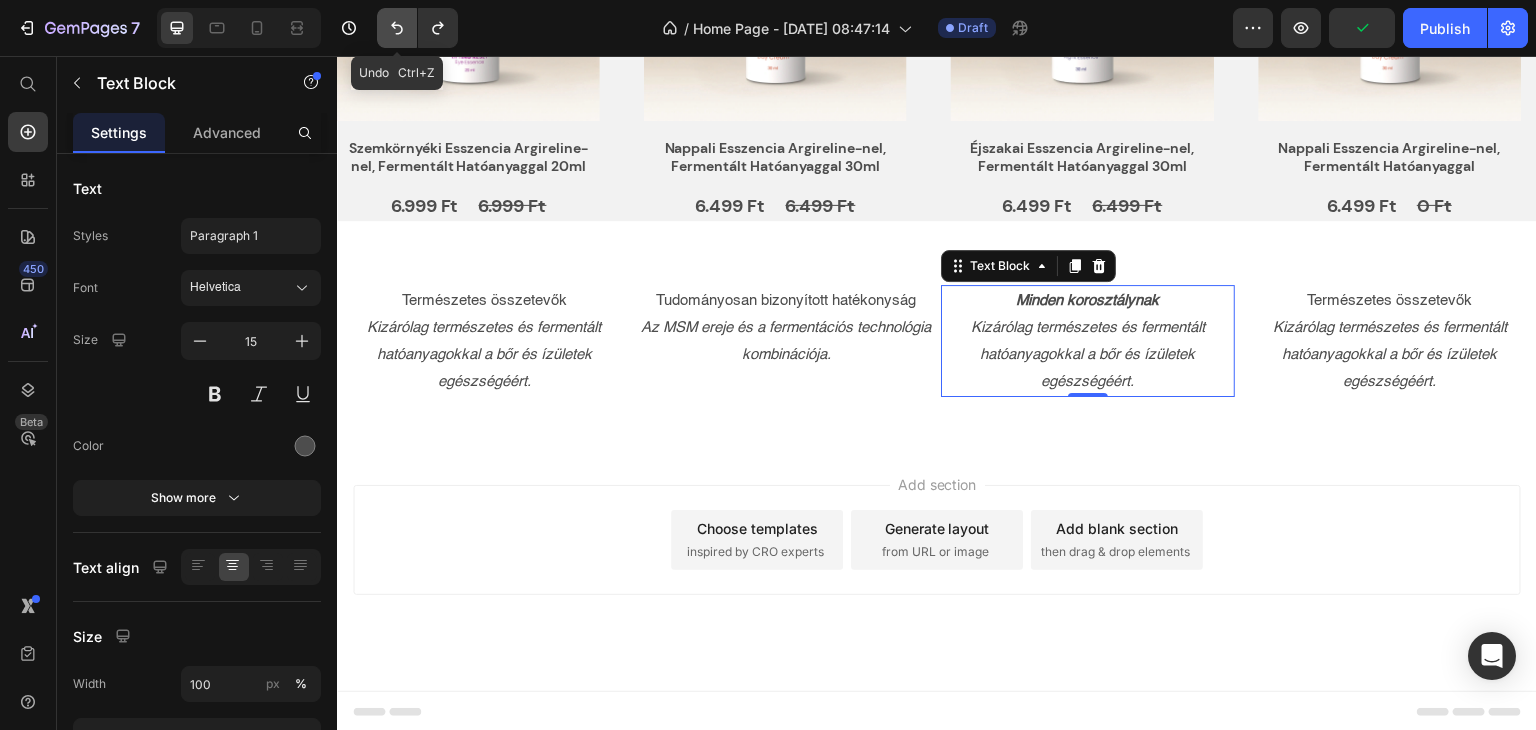 click 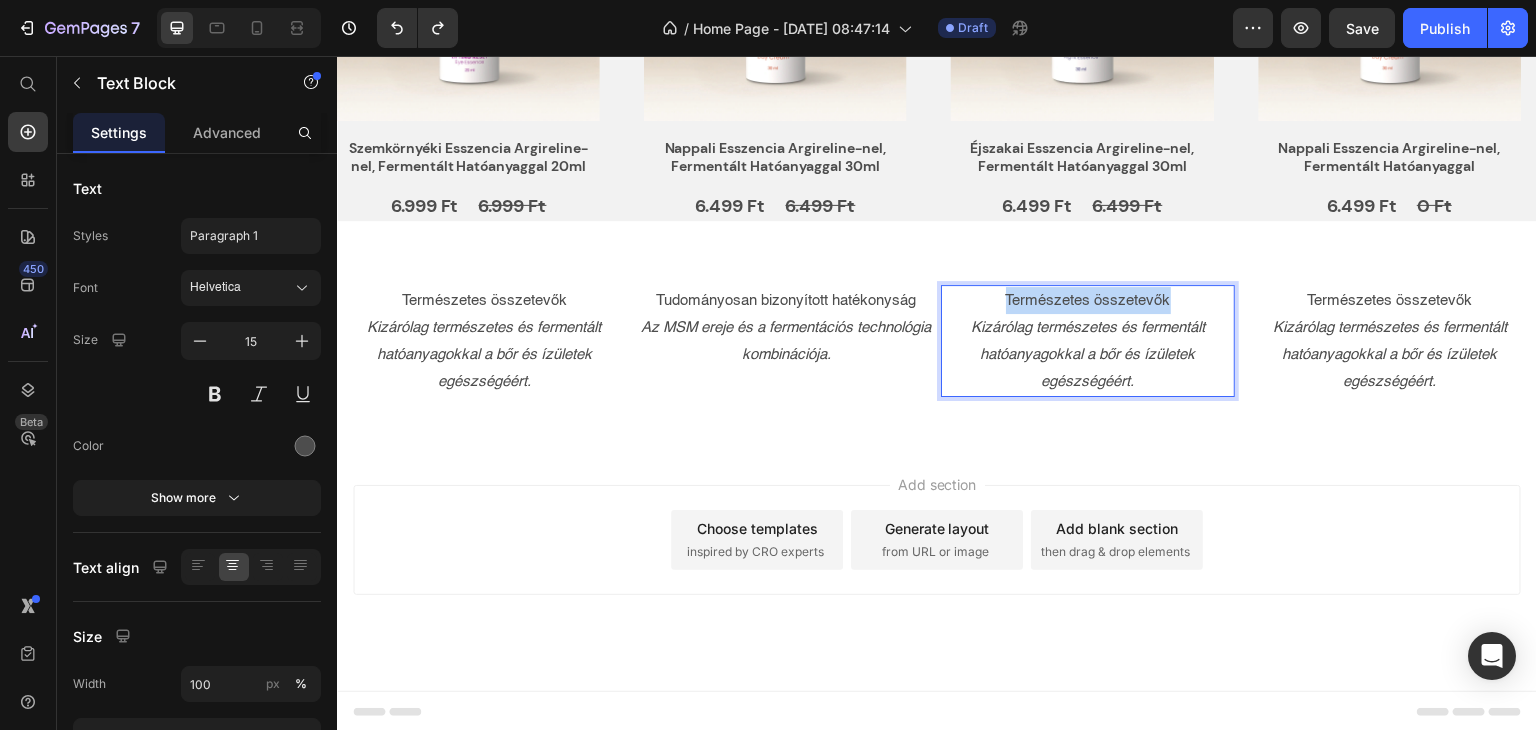 drag, startPoint x: 1161, startPoint y: 301, endPoint x: 972, endPoint y: 318, distance: 189.76302 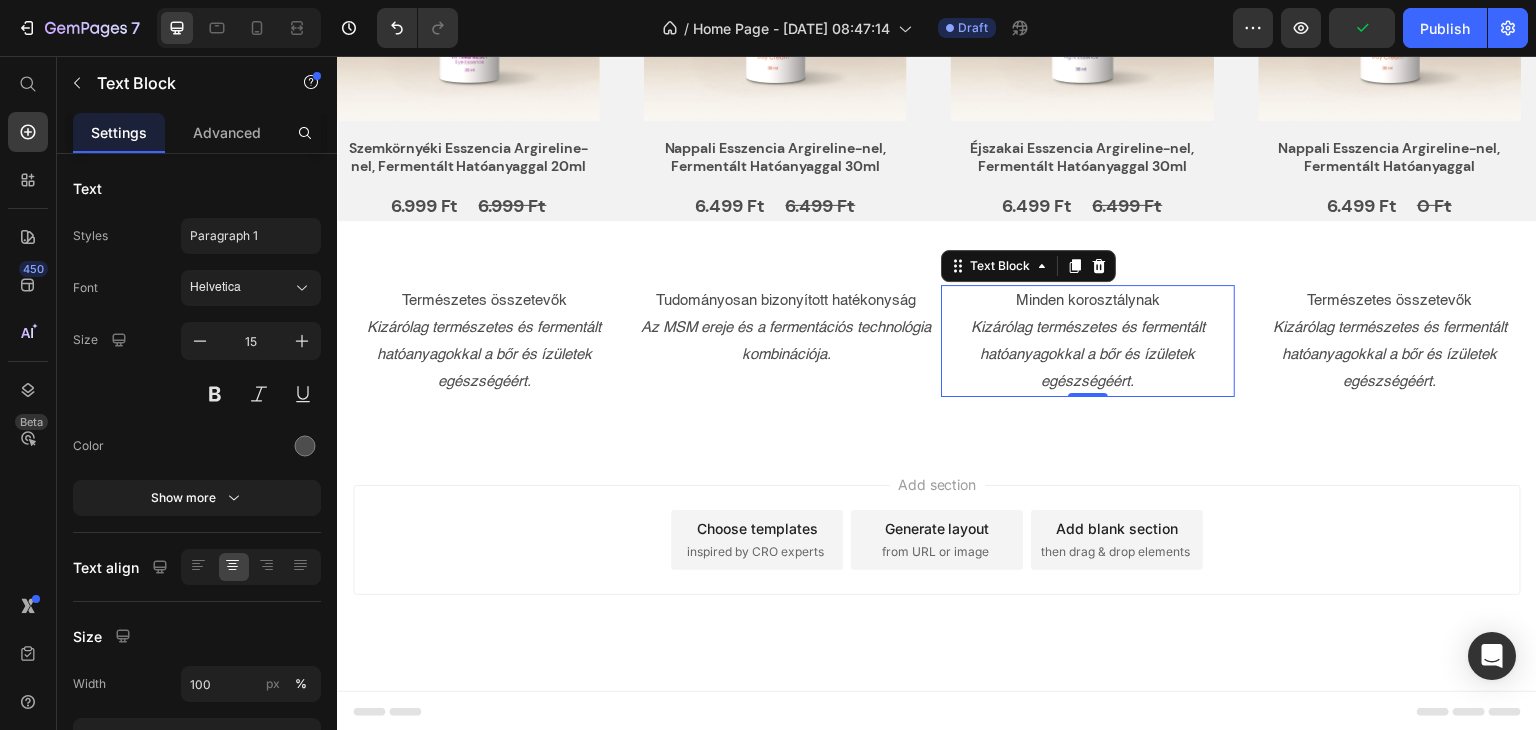 click on "Kizárólag természetes és fermentált hatóanyagokkal a bőr és ízületek egészségéért." at bounding box center [1088, 354] 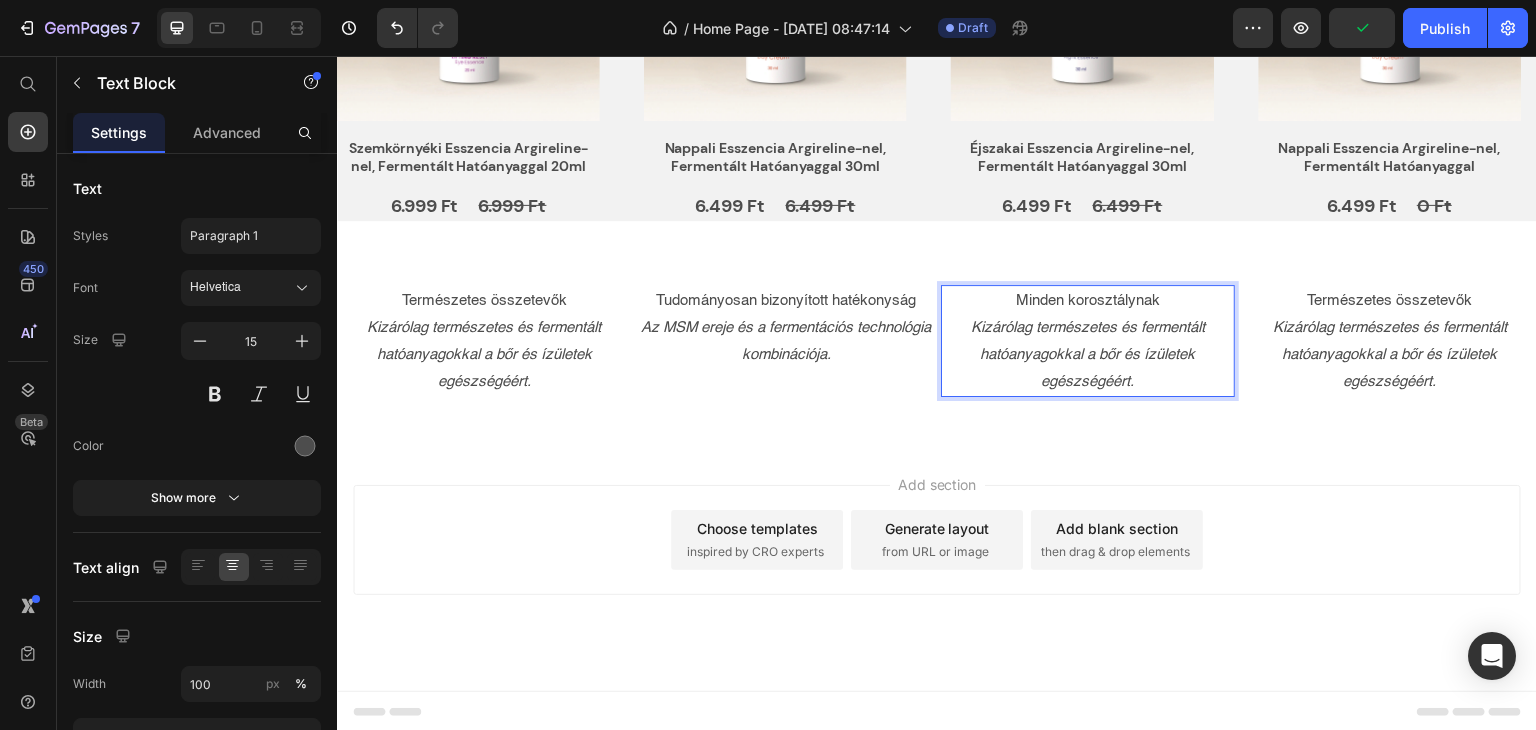 click on "Kizárólag természetes és fermentált hatóanyagokkal a bőr és ízületek egészségéért." at bounding box center (1088, 354) 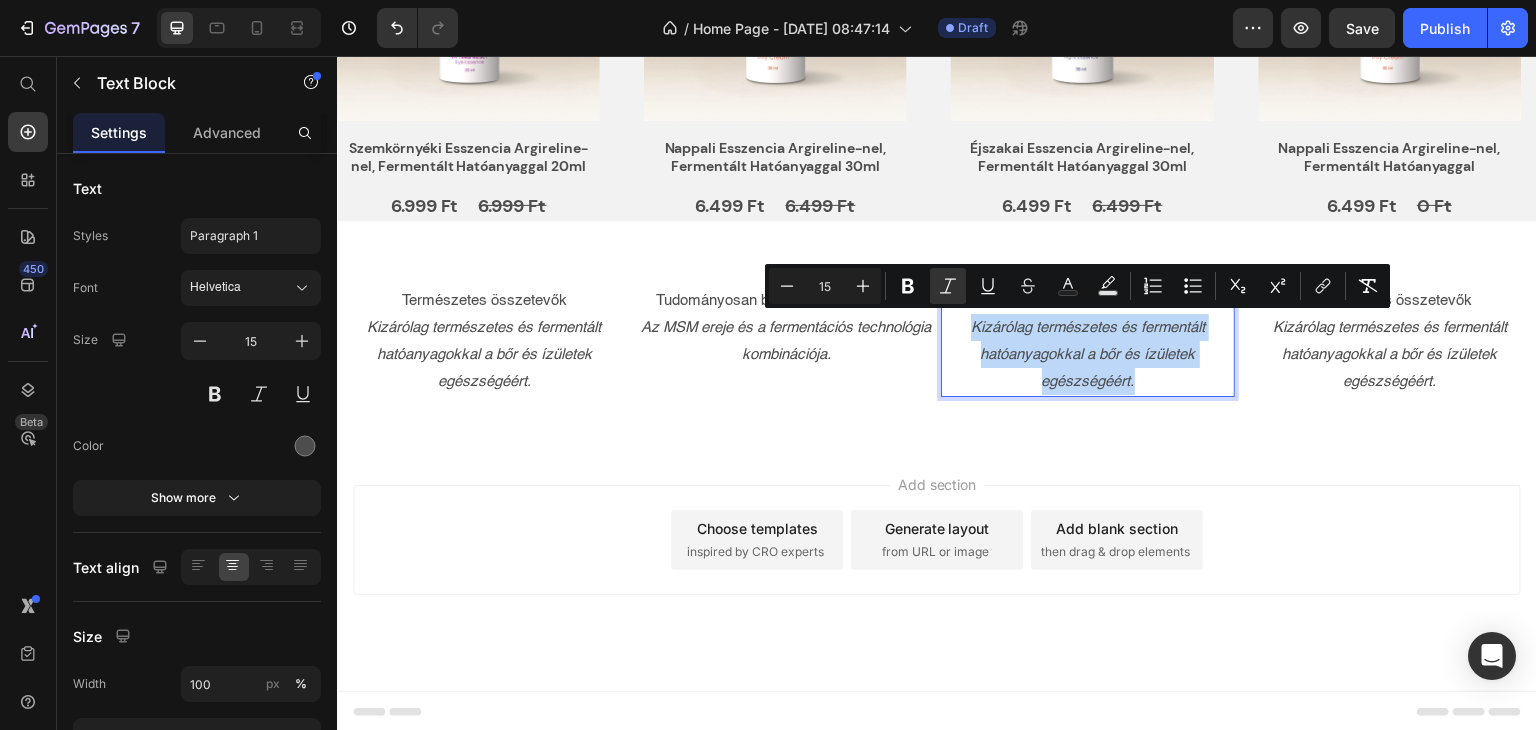 drag, startPoint x: 1004, startPoint y: 336, endPoint x: 950, endPoint y: 329, distance: 54.451813 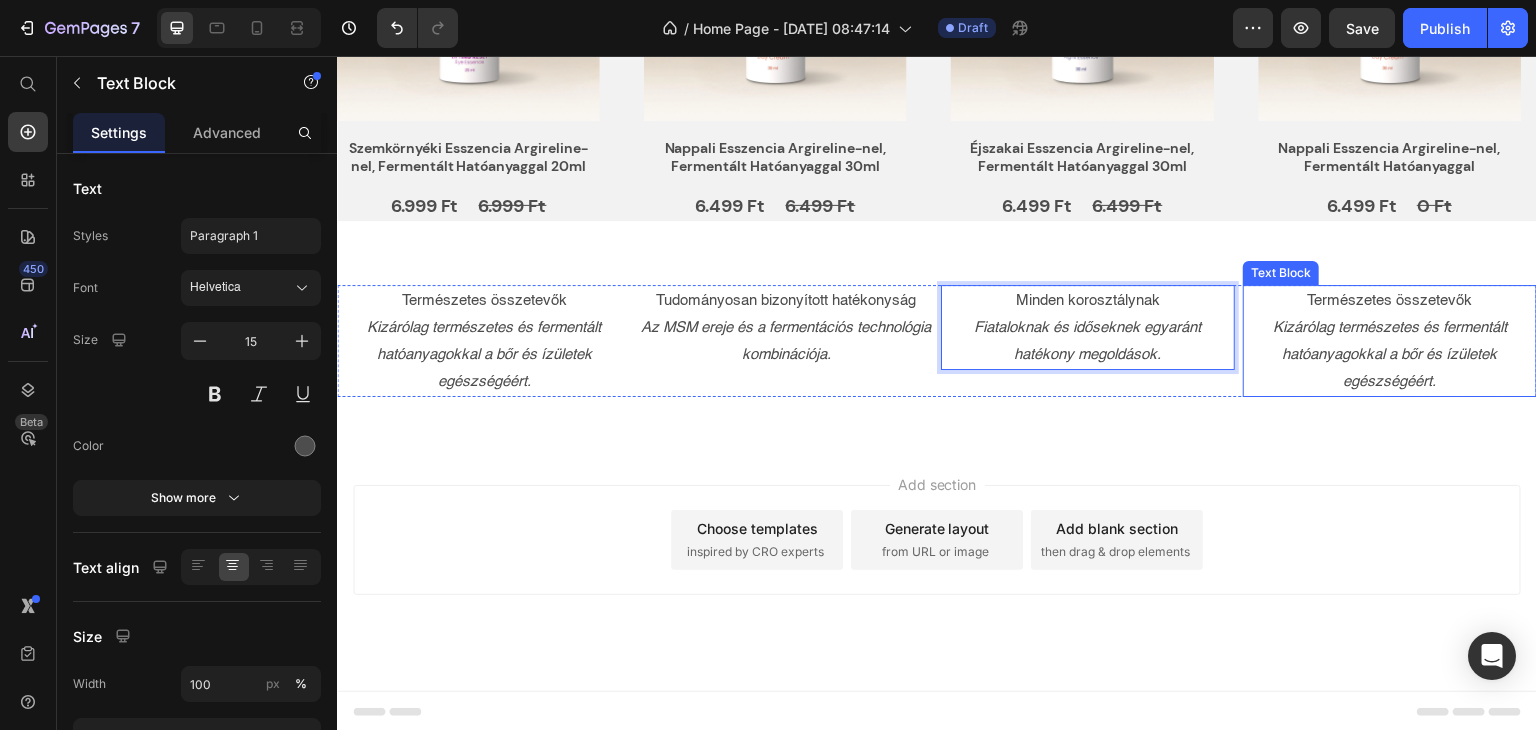 click on "Természetes összetevők" at bounding box center [1390, 300] 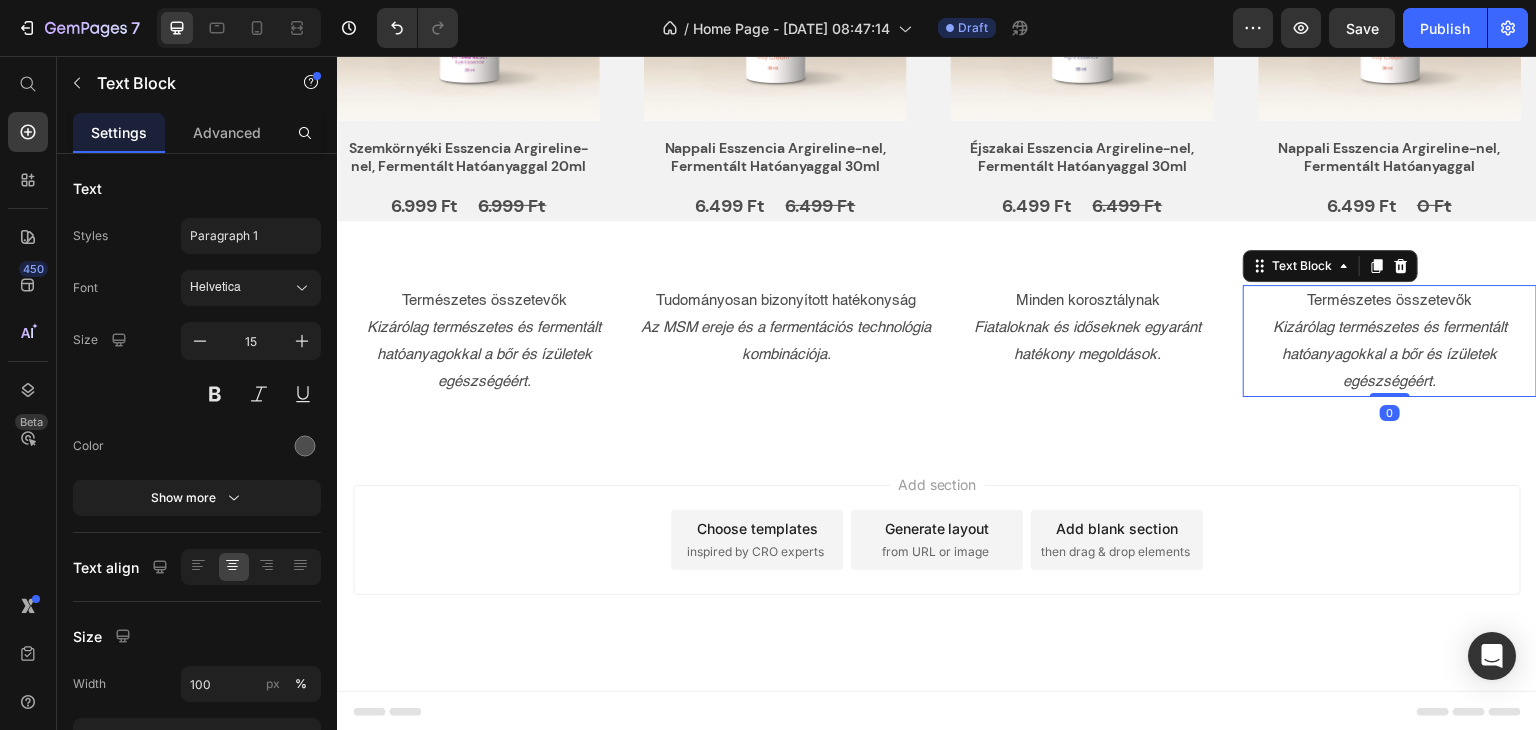 click on "Természetes összetevők" at bounding box center [1390, 300] 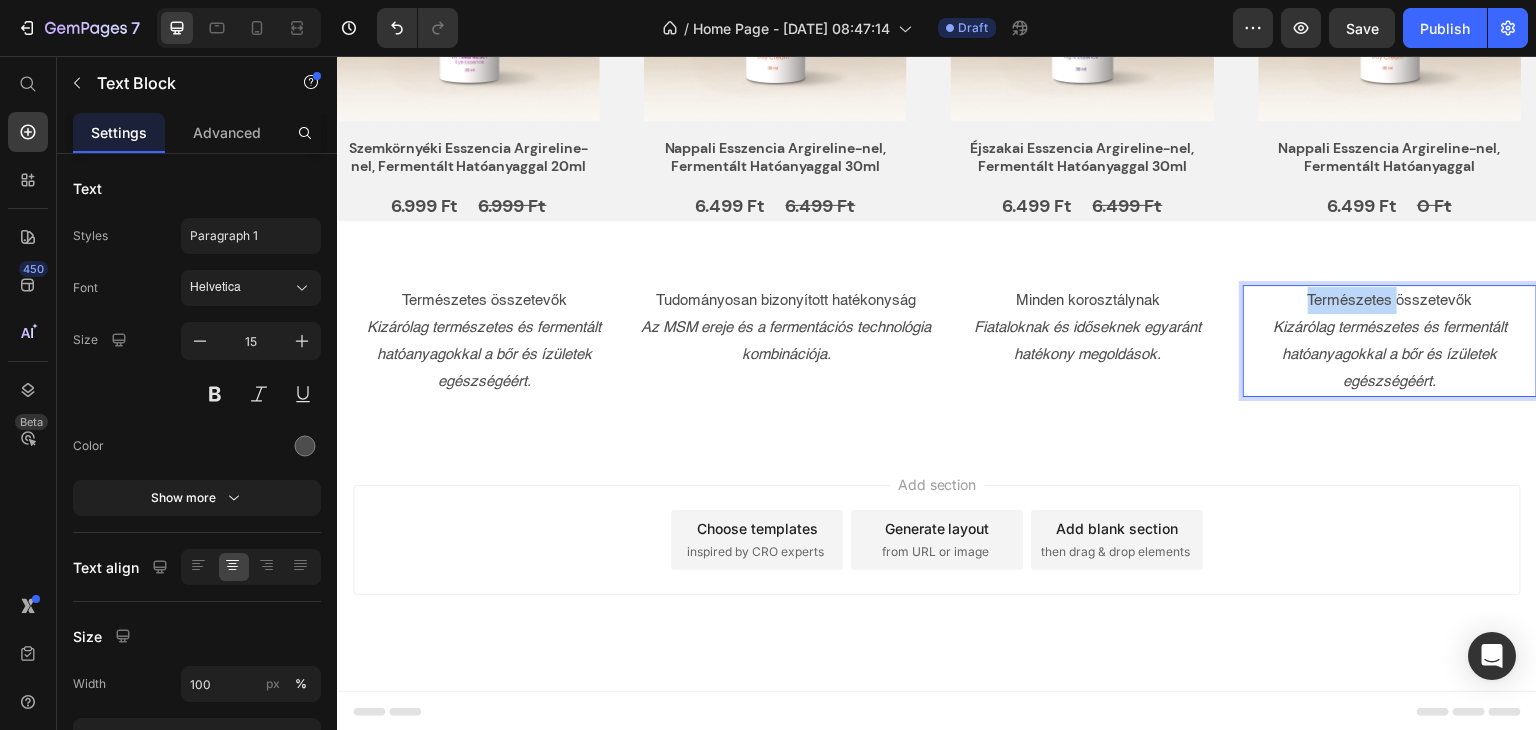 click on "Természetes összetevők" at bounding box center [1390, 300] 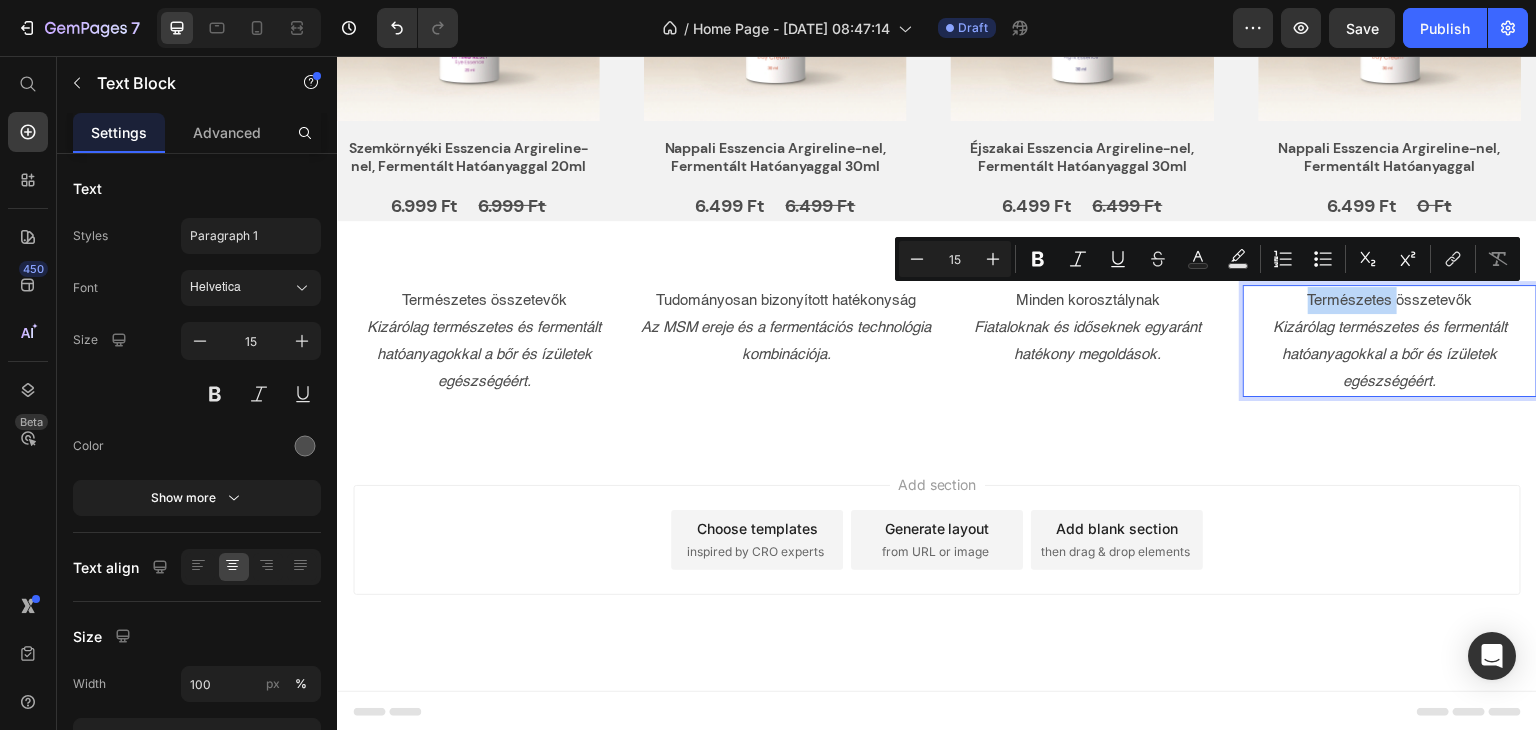 click on "Természetes összetevők" at bounding box center (1390, 300) 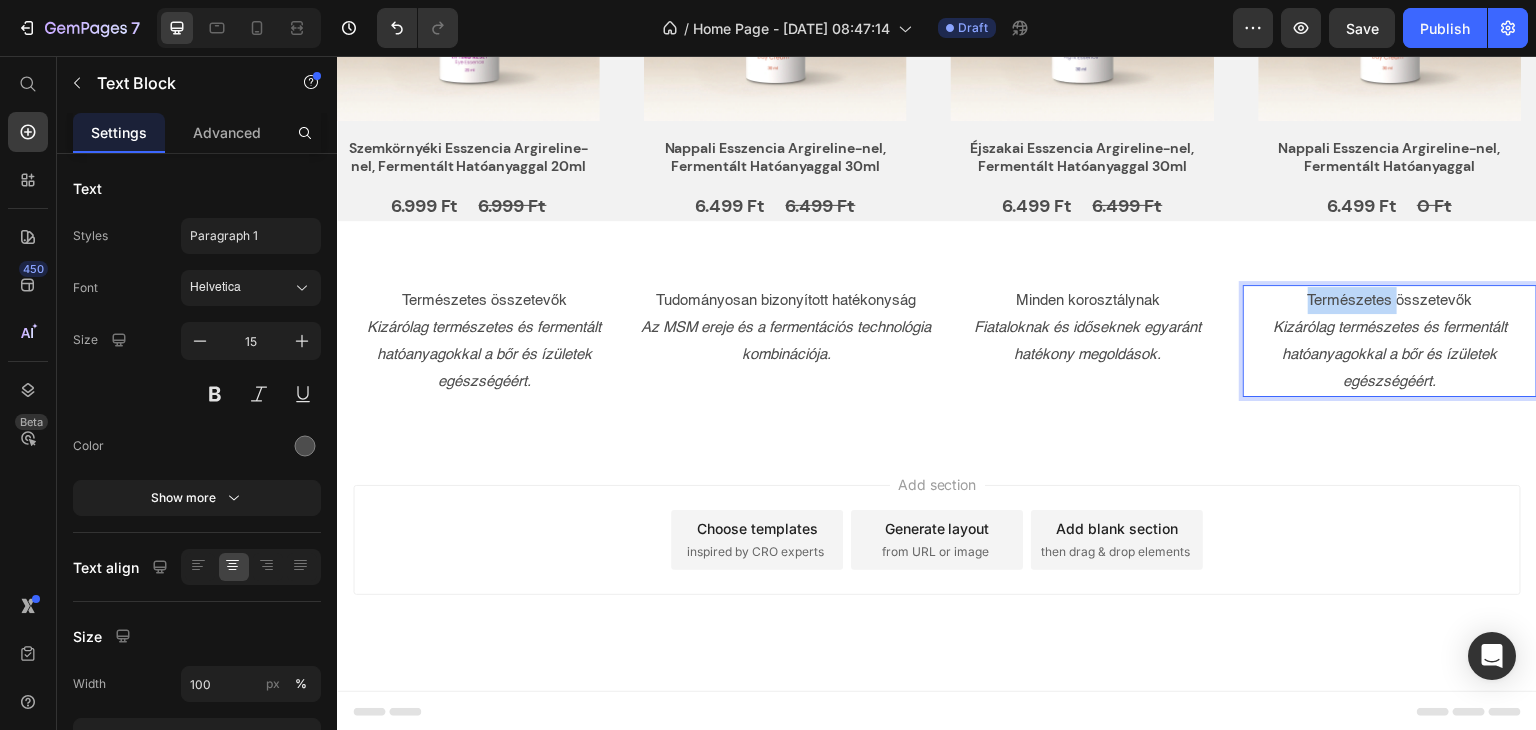 click on "Természetes összetevők" at bounding box center [1390, 300] 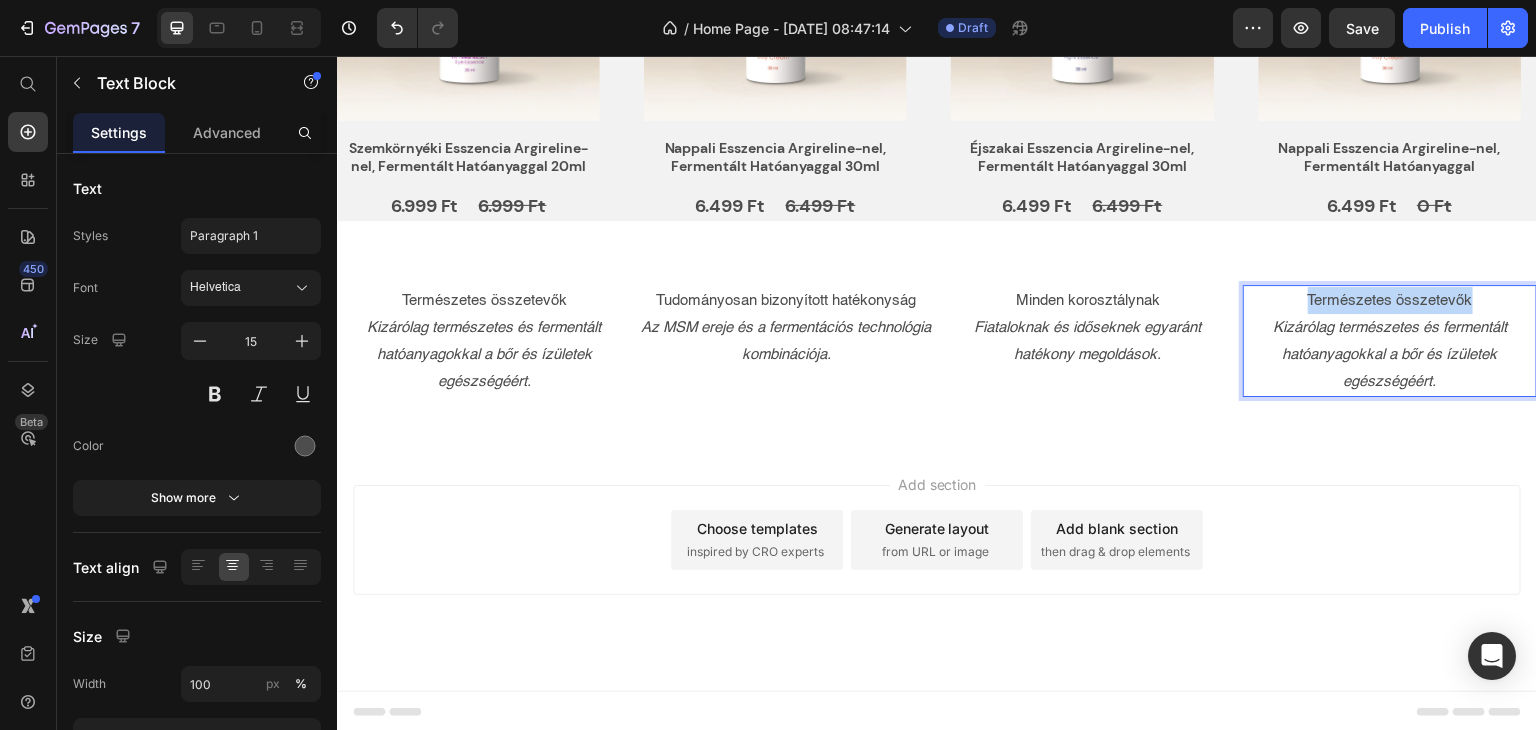 click on "Természetes összetevők" at bounding box center [1390, 300] 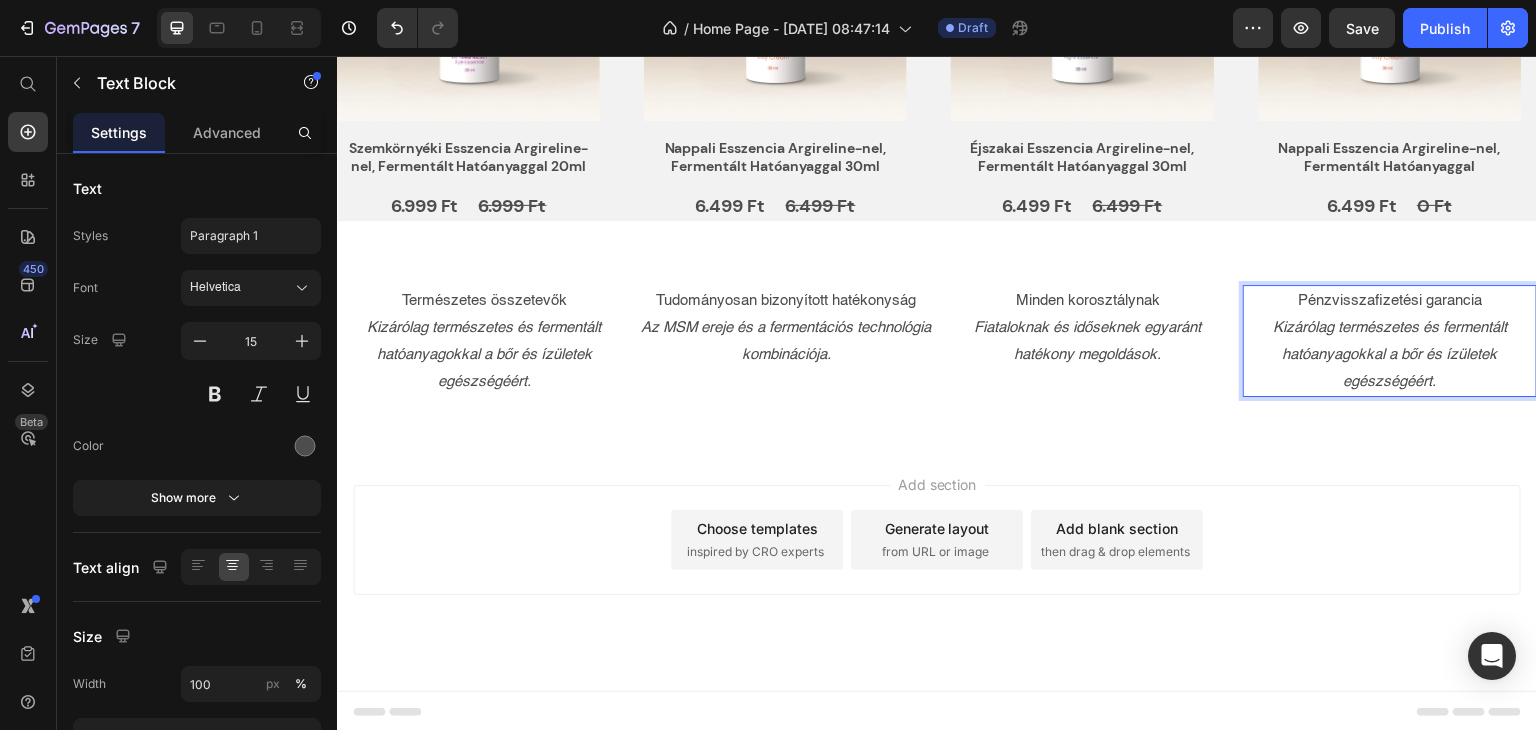 click on "Kizárólag természetes és fermentált hatóanyagokkal a bőr és ízületek egészségéért." at bounding box center [1390, 354] 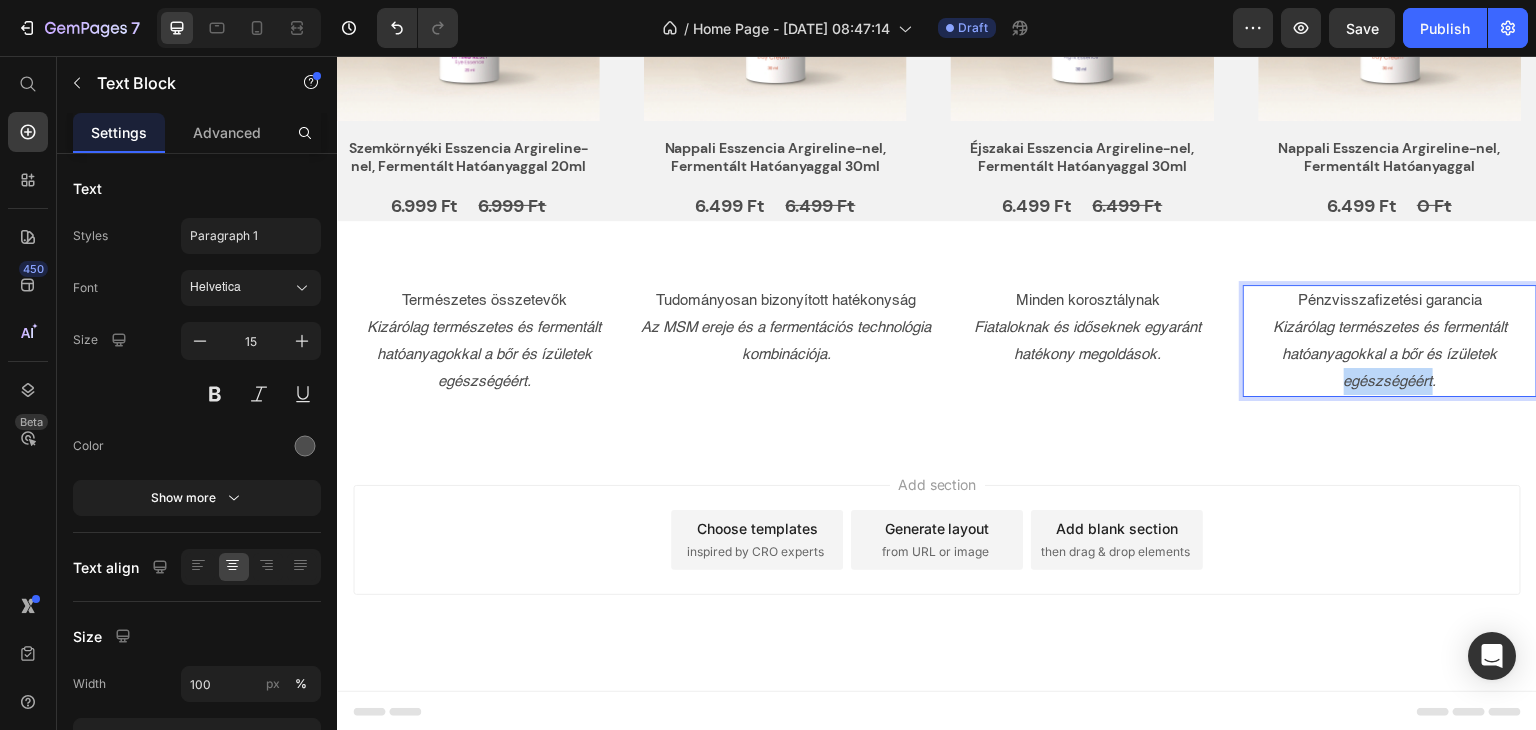 click on "Kizárólag természetes és fermentált hatóanyagokkal a bőr és ízületek egészségéért." at bounding box center [1390, 354] 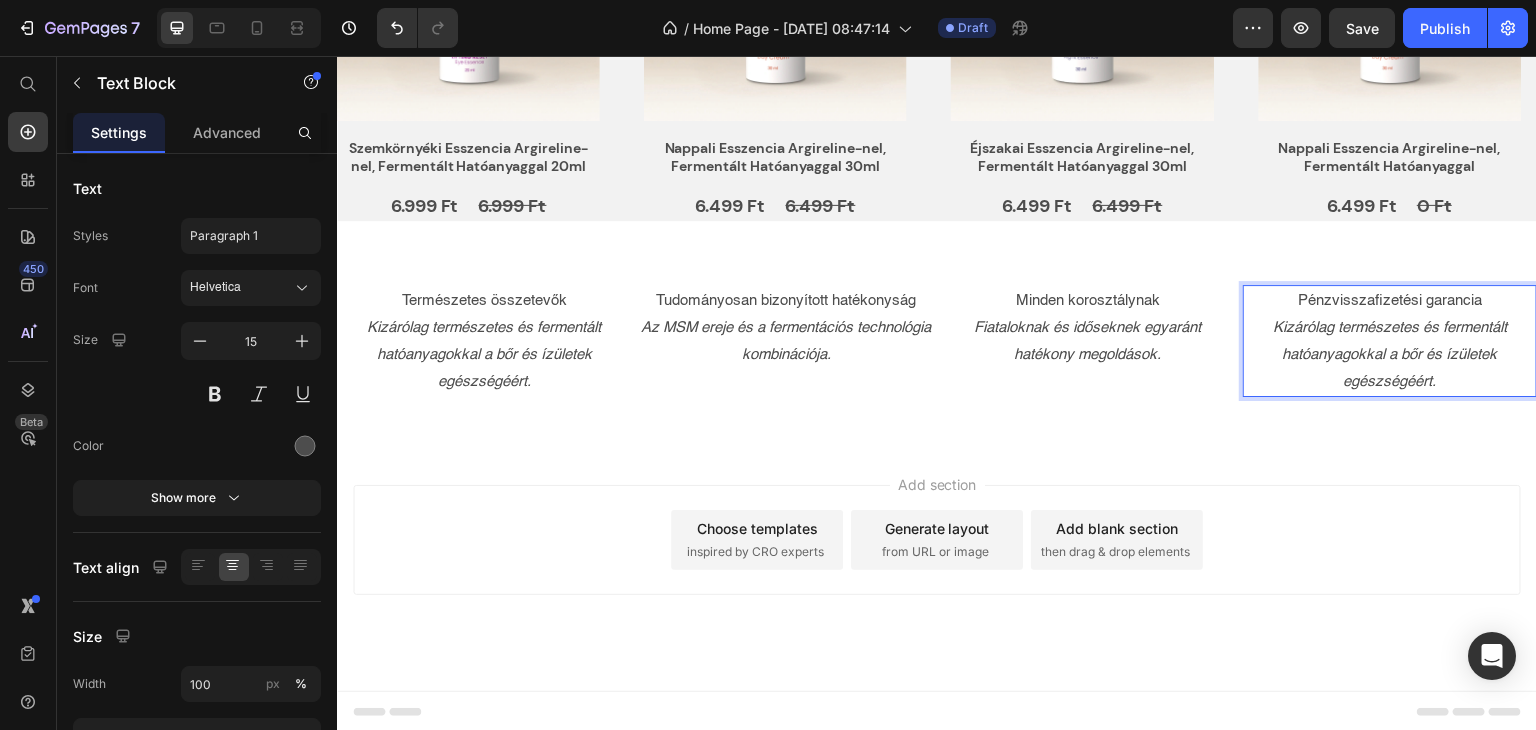 click on "Kizárólag természetes és fermentált hatóanyagokkal a bőr és ízületek egészségéért." at bounding box center (1390, 354) 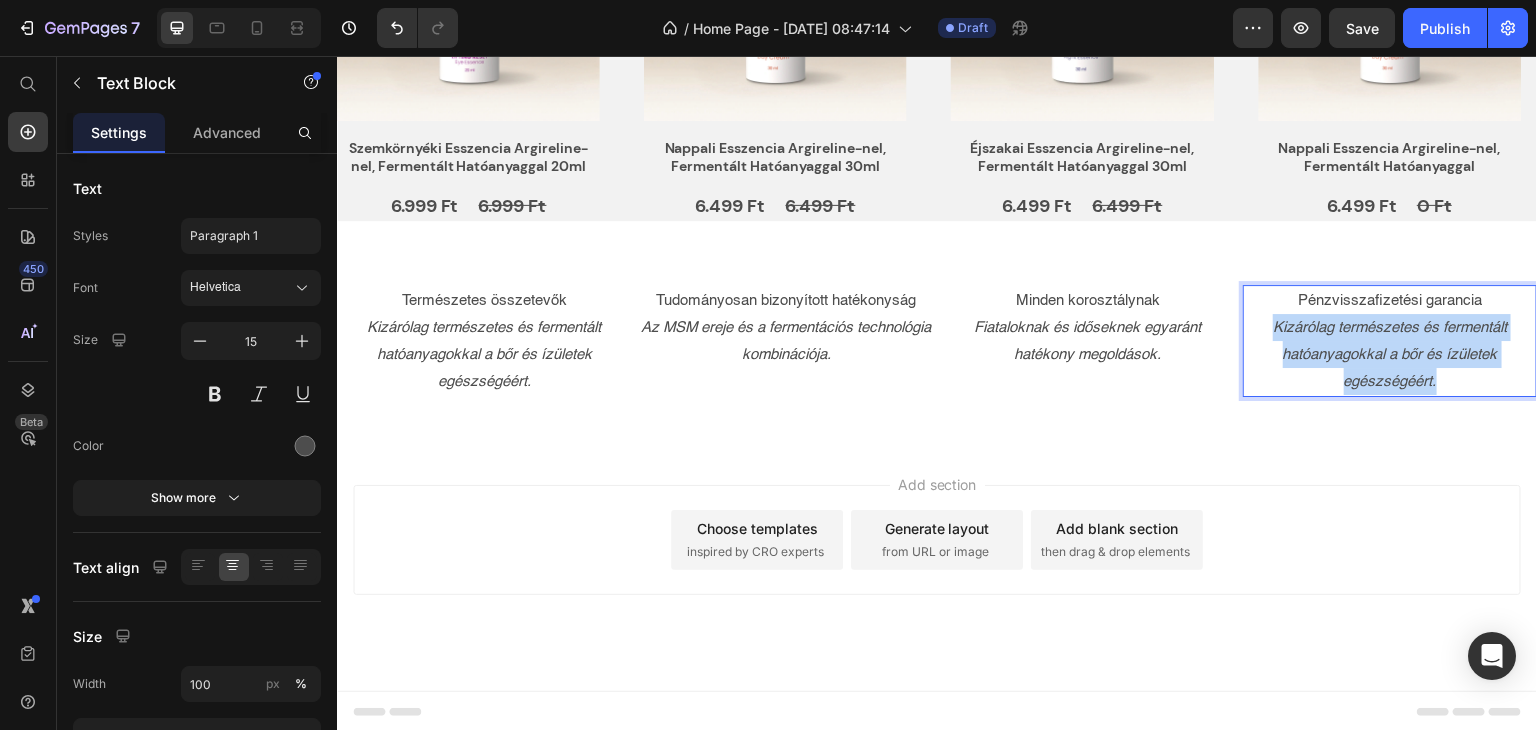 drag, startPoint x: 1329, startPoint y: 356, endPoint x: 1255, endPoint y: 336, distance: 76.655075 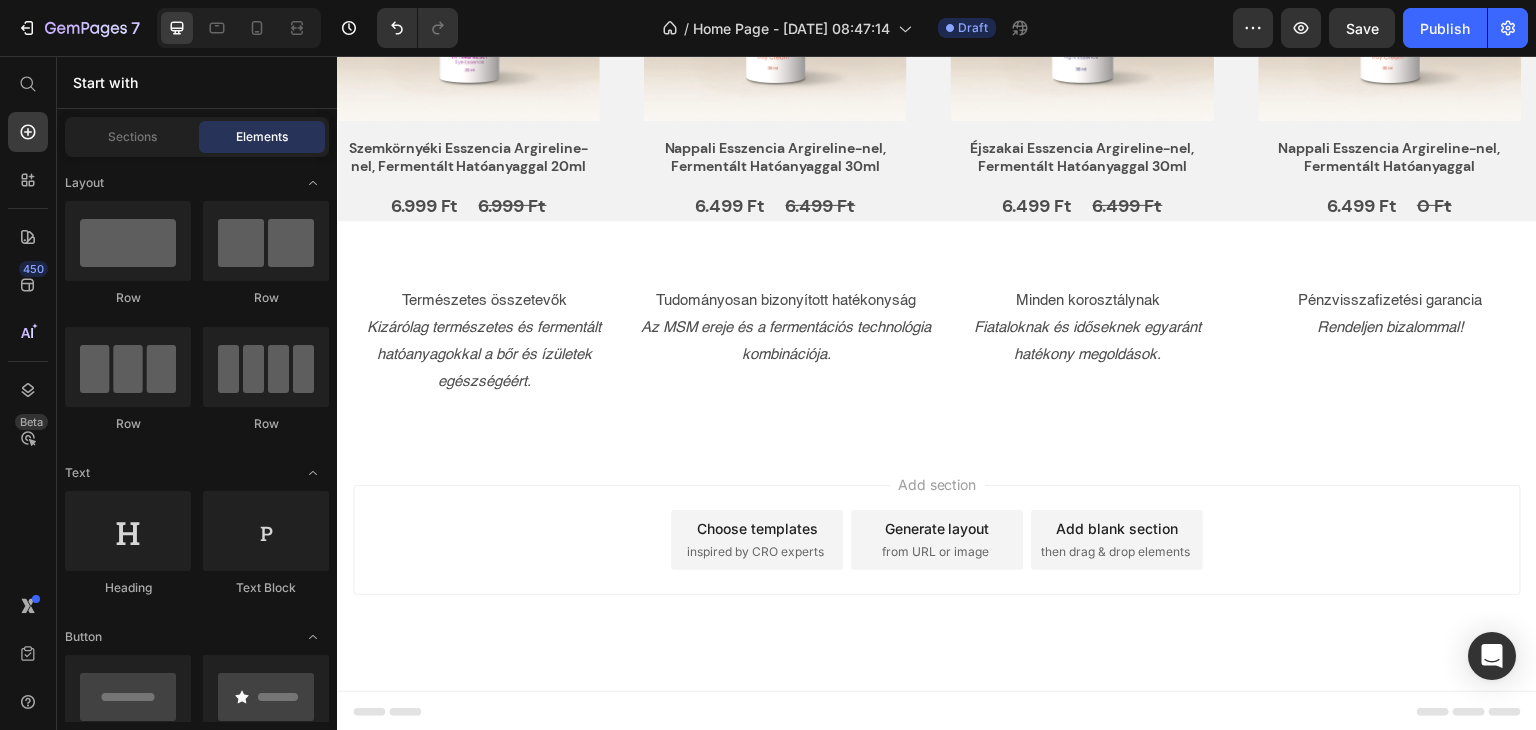 click on "Add section Choose templates inspired by CRO experts Generate layout from URL or image Add blank section then drag & drop elements" at bounding box center [937, 568] 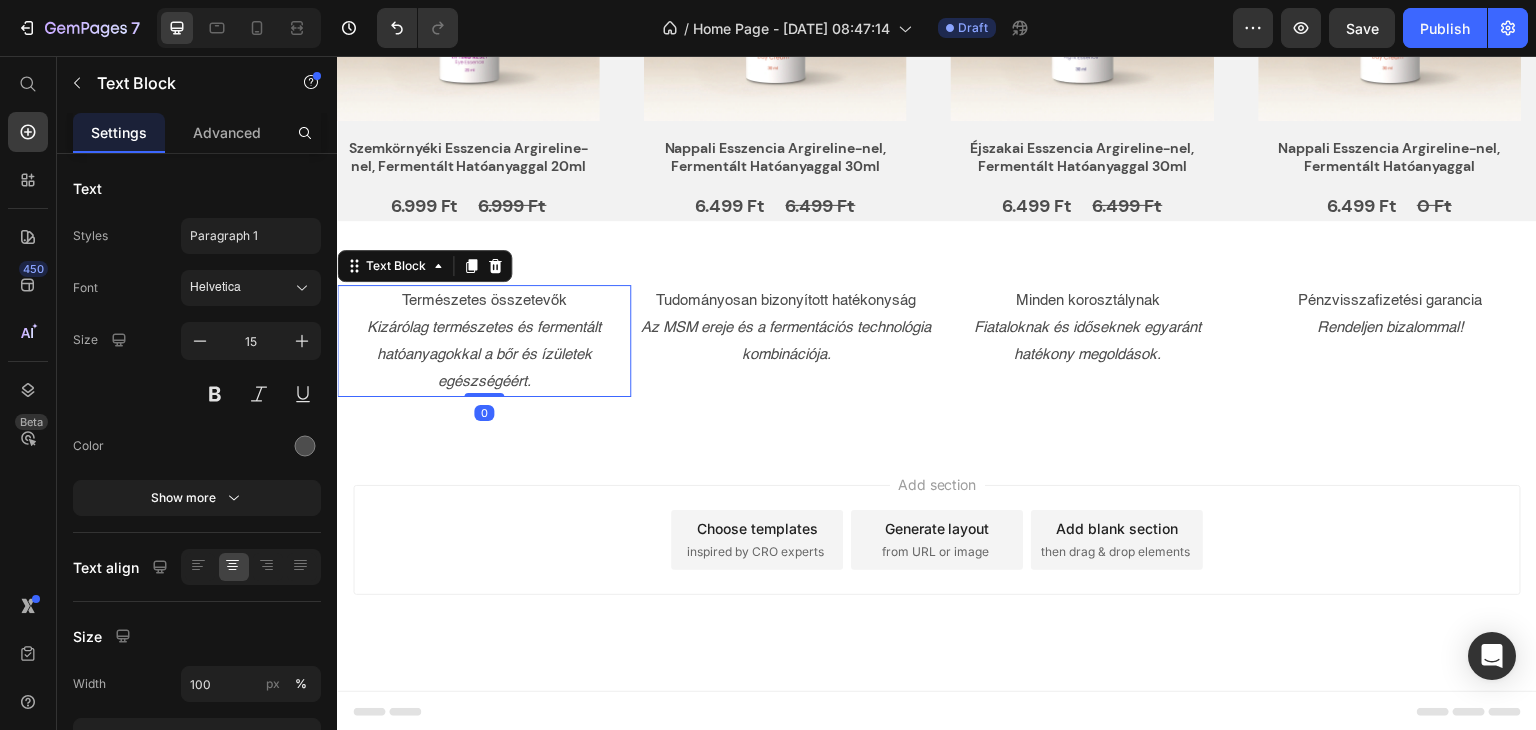 click on "Természetes összetevők" at bounding box center (484, 300) 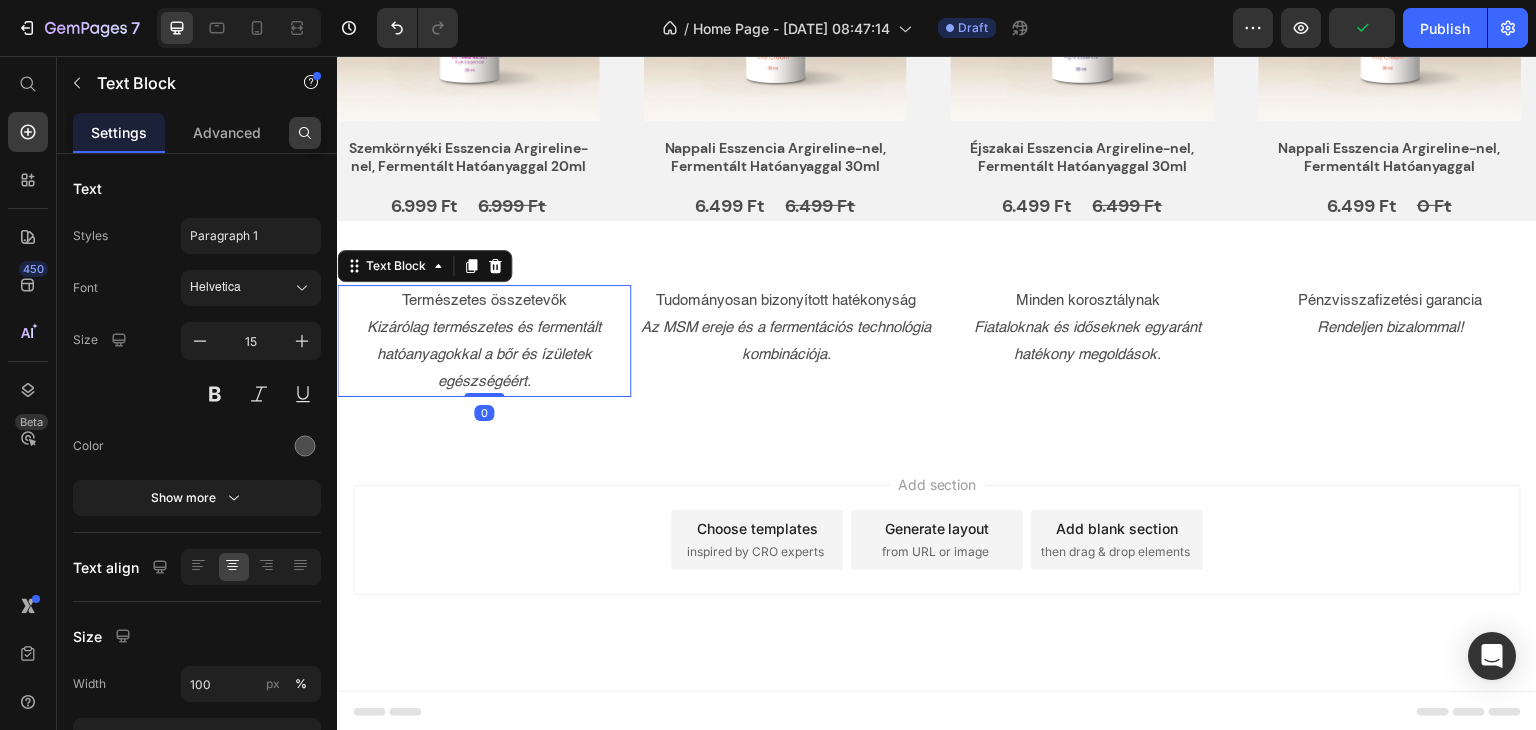 click at bounding box center [305, 133] 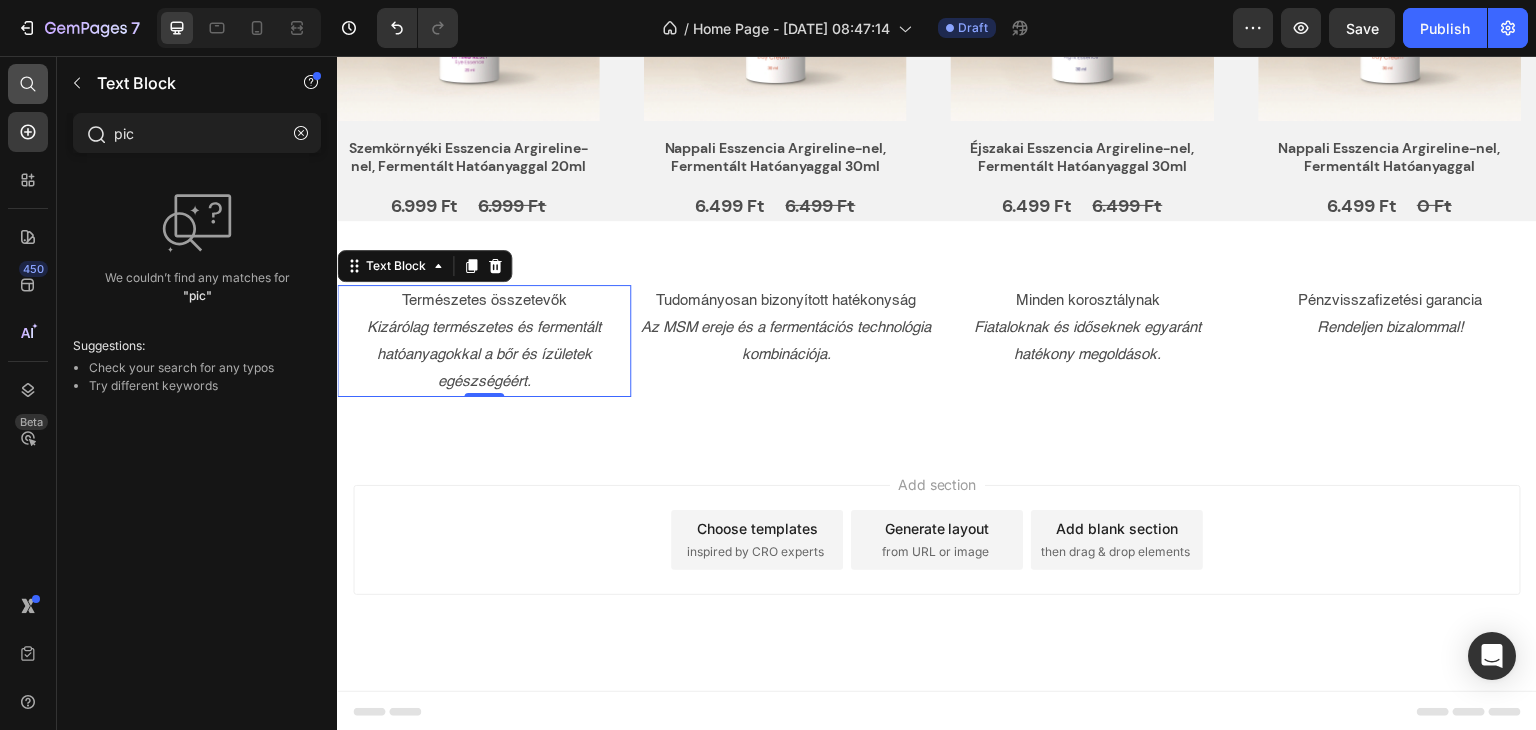 type on "pic" 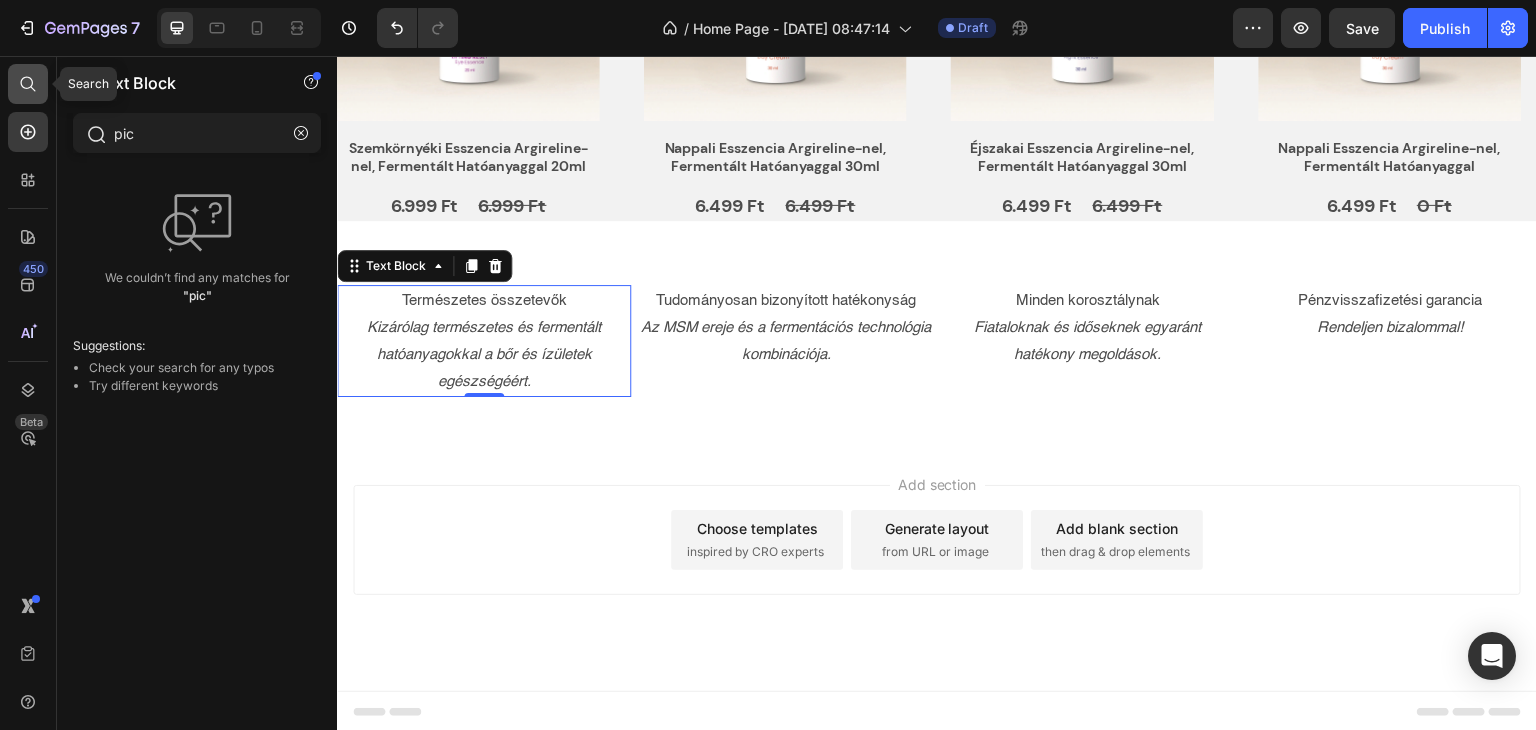 click 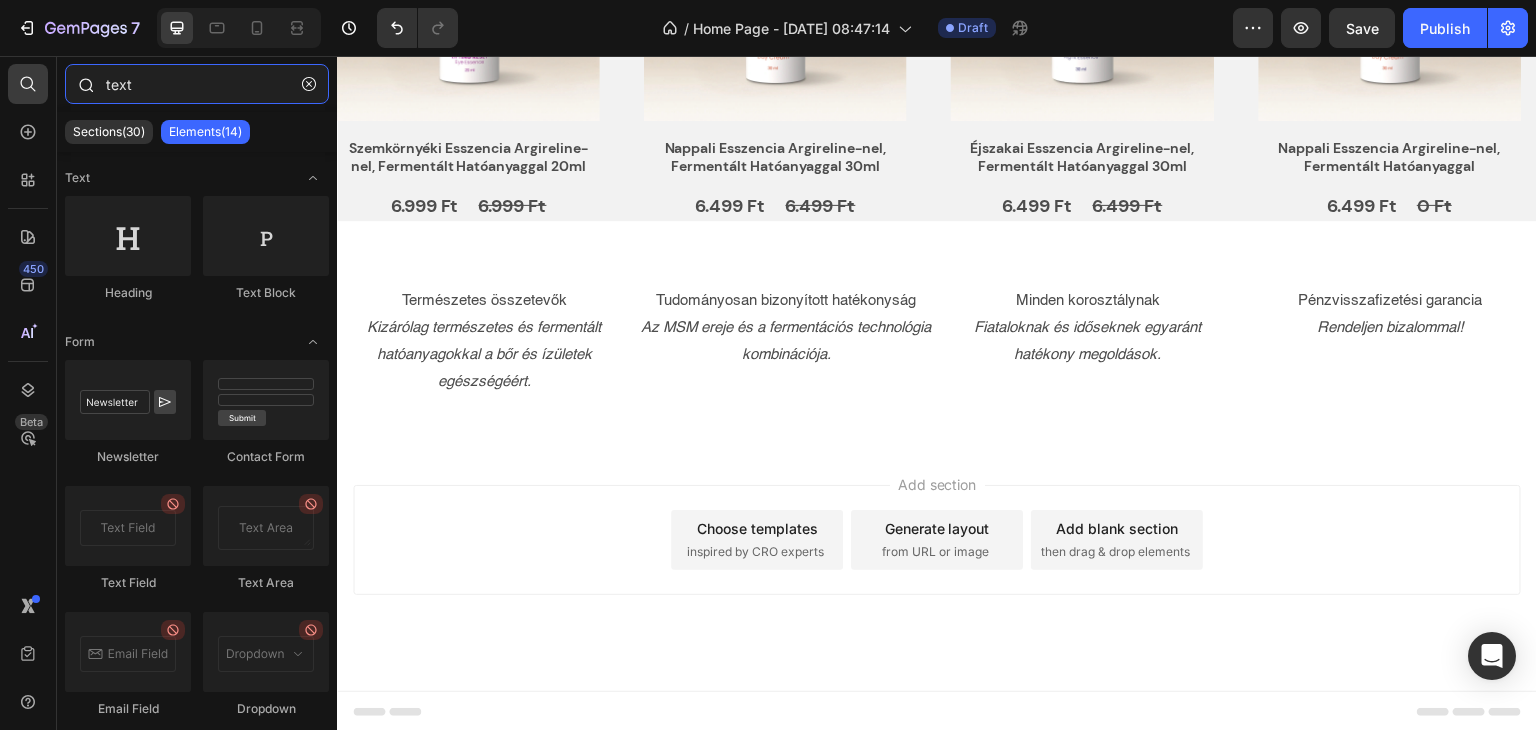 click on "text" at bounding box center (197, 84) 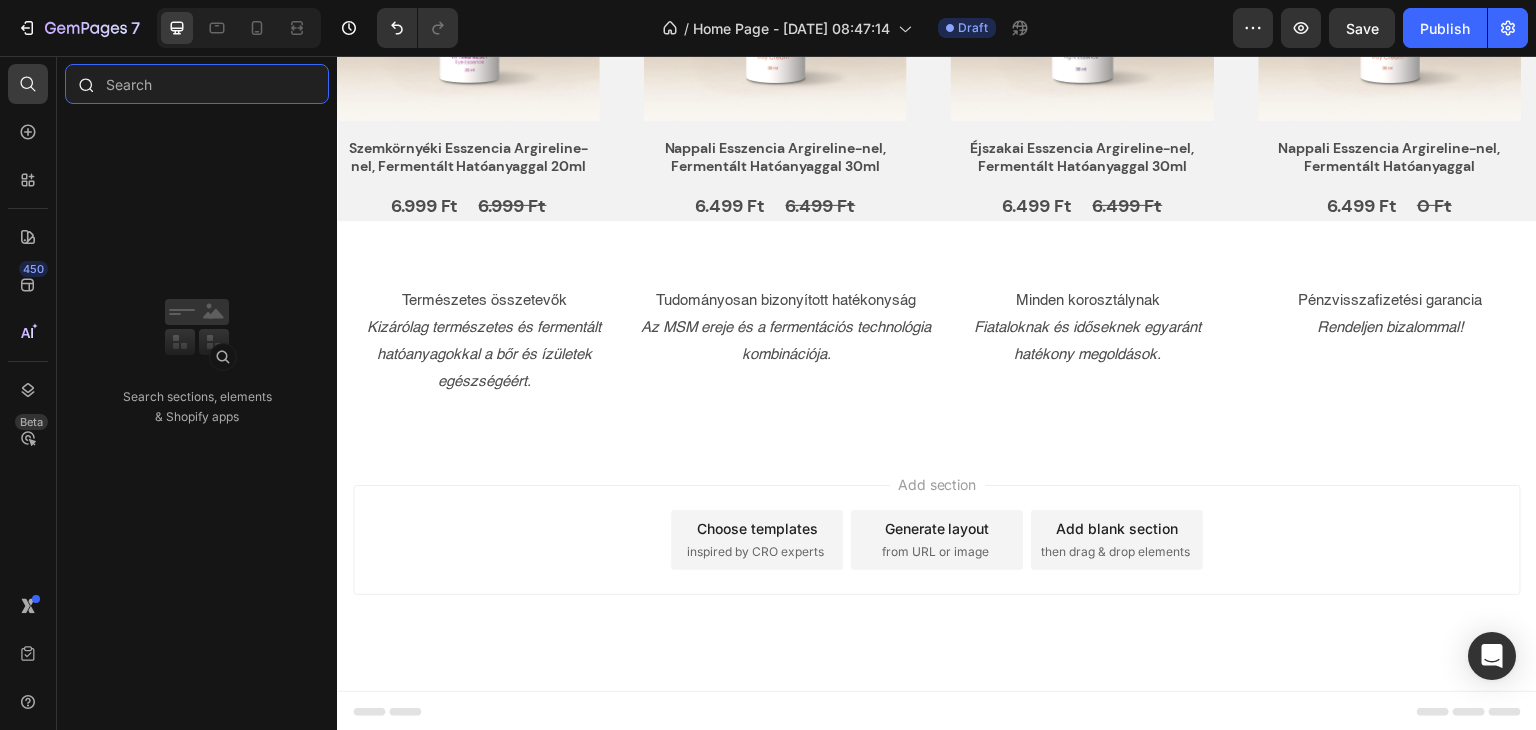 type on "p" 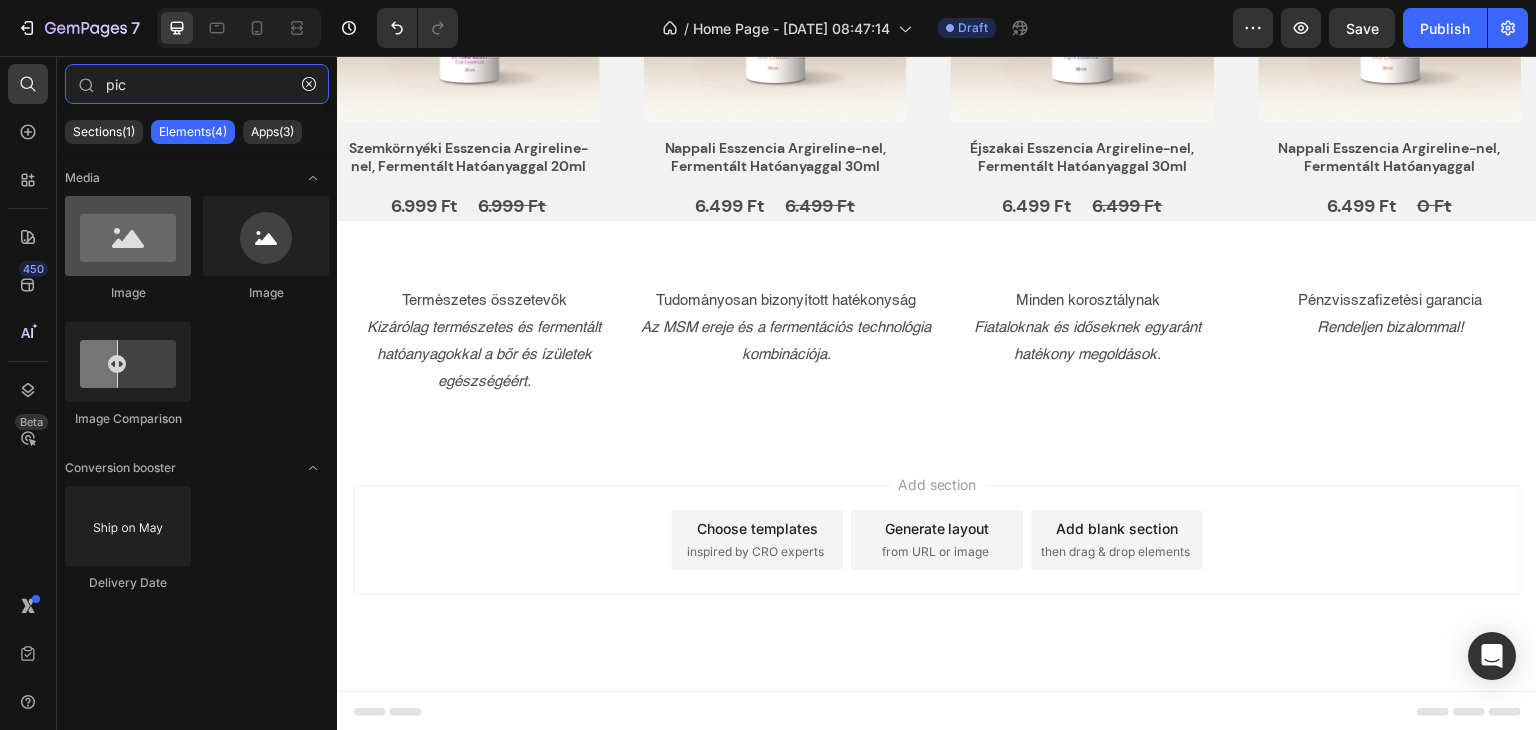 type on "pic" 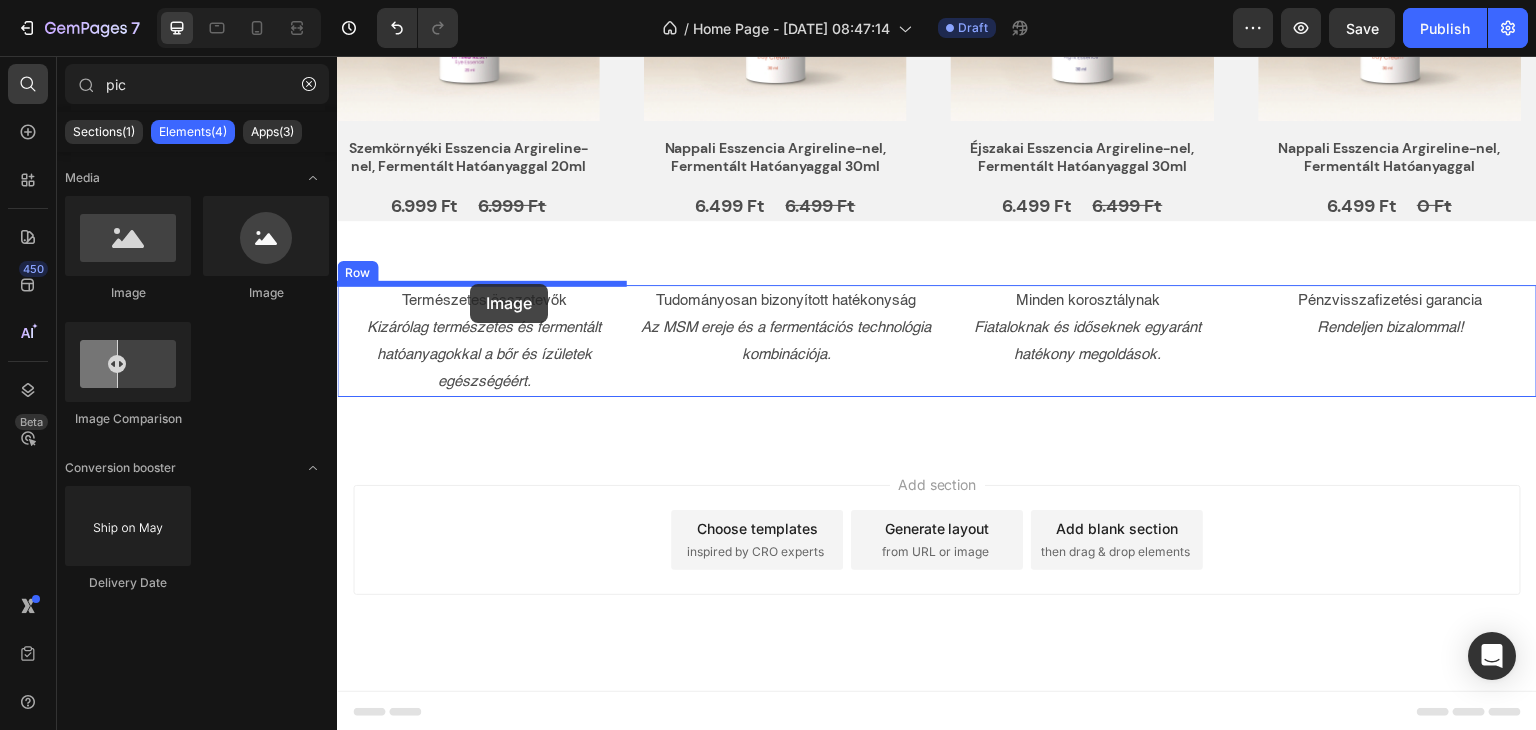 drag, startPoint x: 483, startPoint y: 319, endPoint x: 470, endPoint y: 284, distance: 37.336308 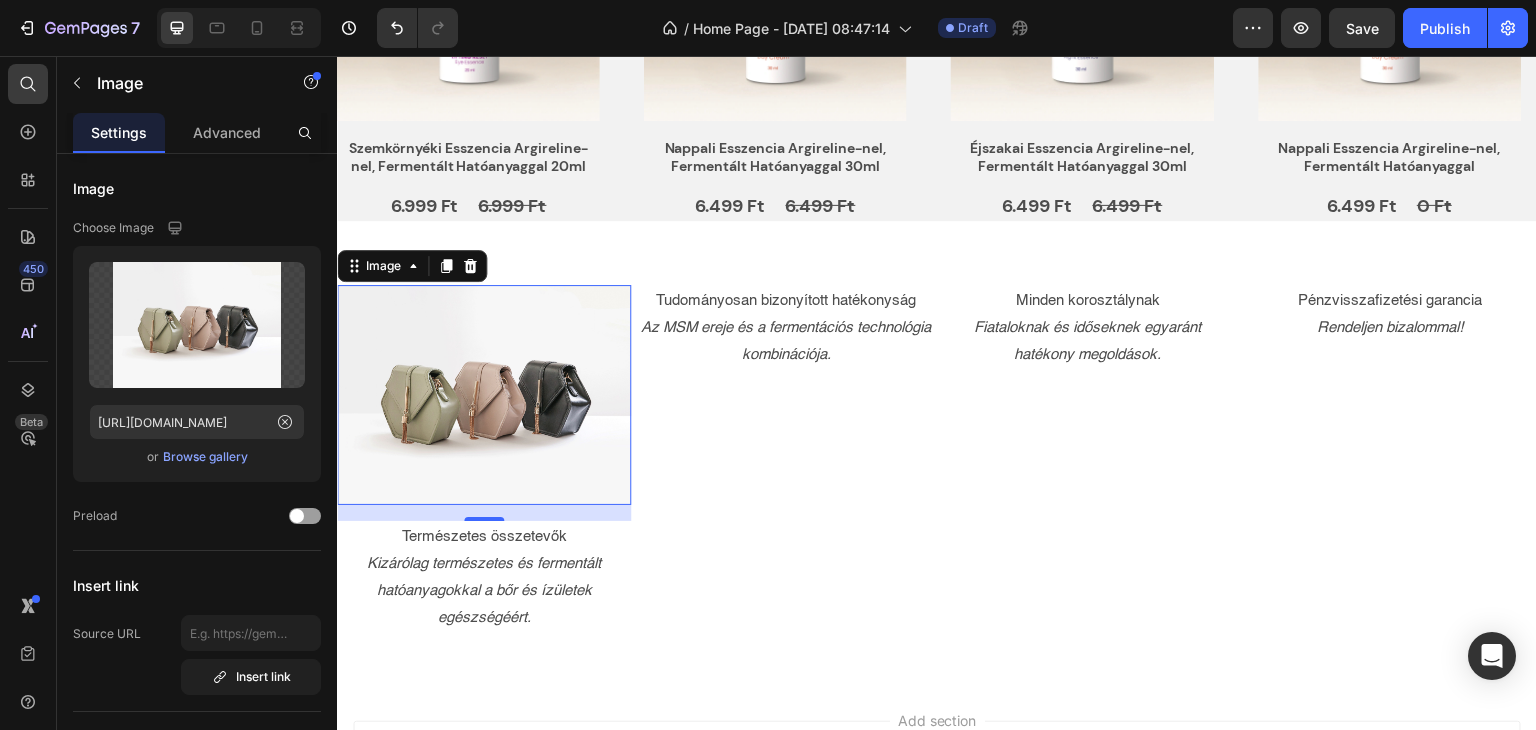 click at bounding box center (484, 395) 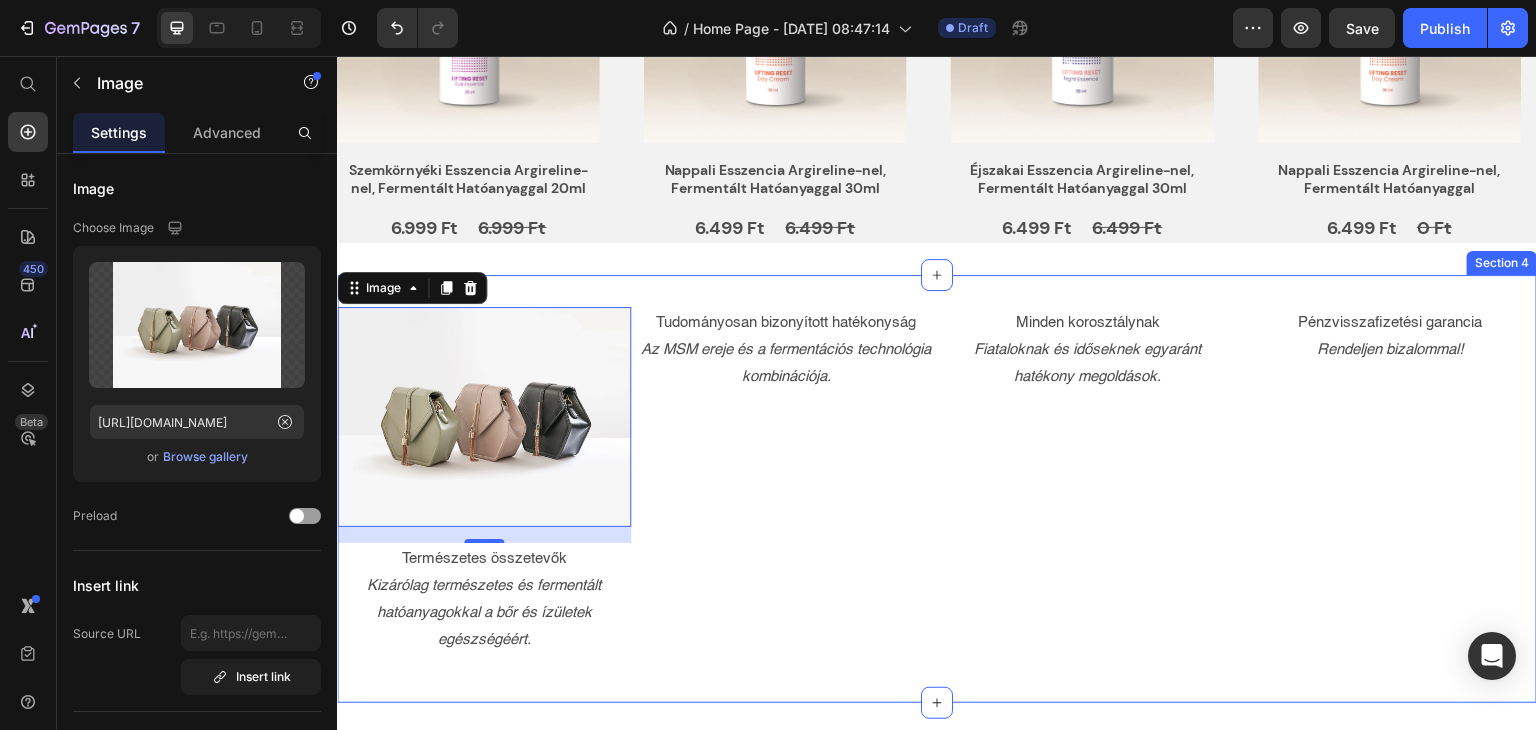 scroll, scrollTop: 1190, scrollLeft: 0, axis: vertical 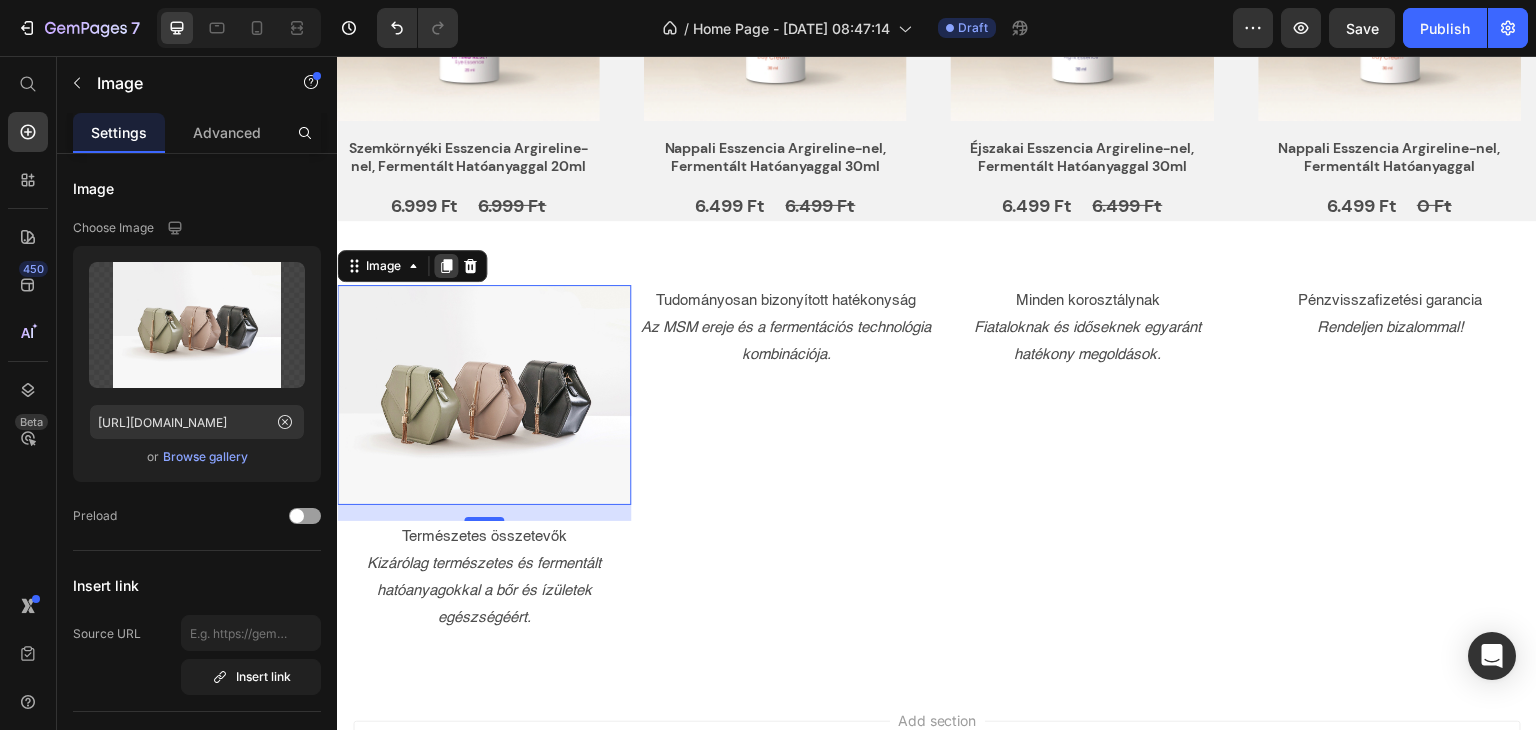 click at bounding box center [446, 266] 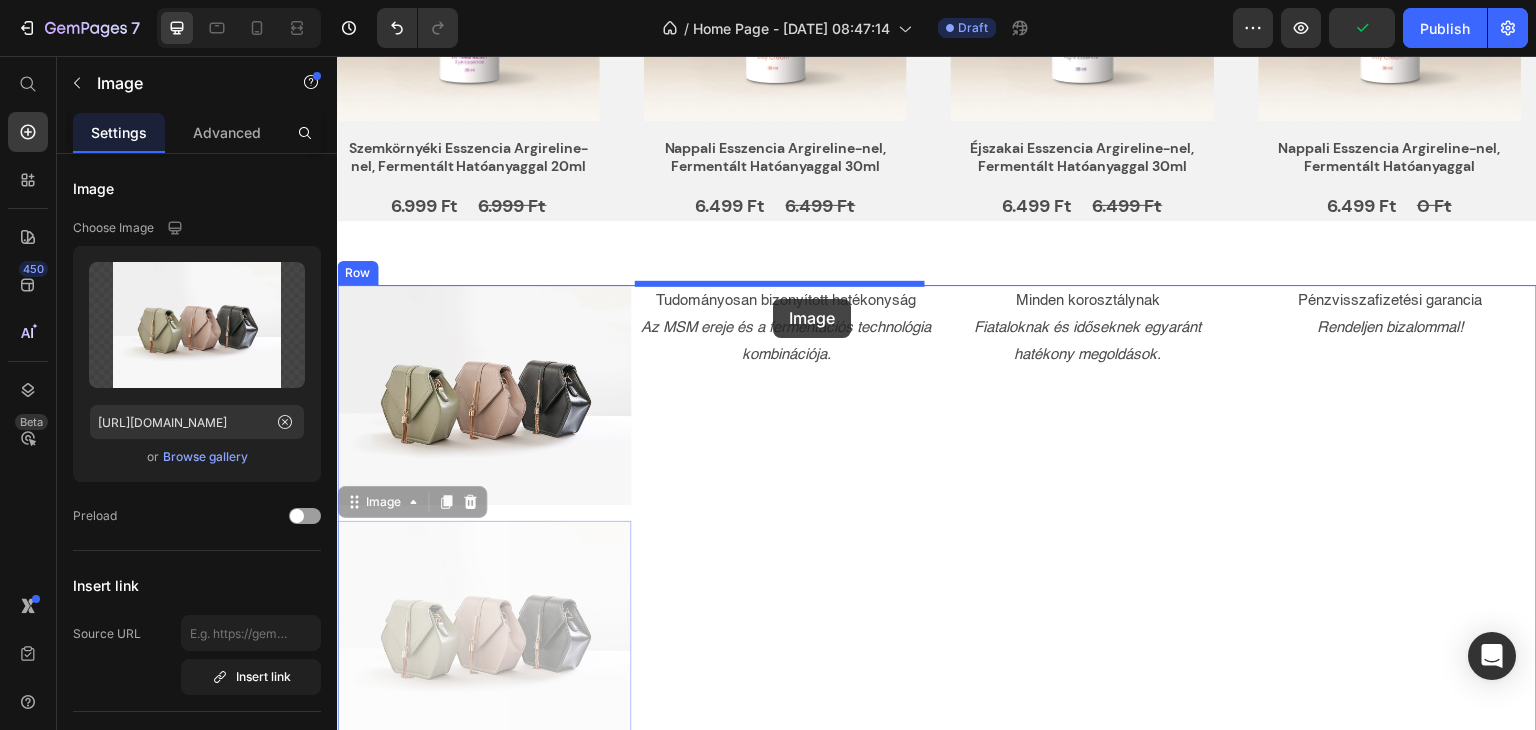 drag, startPoint x: 536, startPoint y: 593, endPoint x: 773, endPoint y: 299, distance: 377.63077 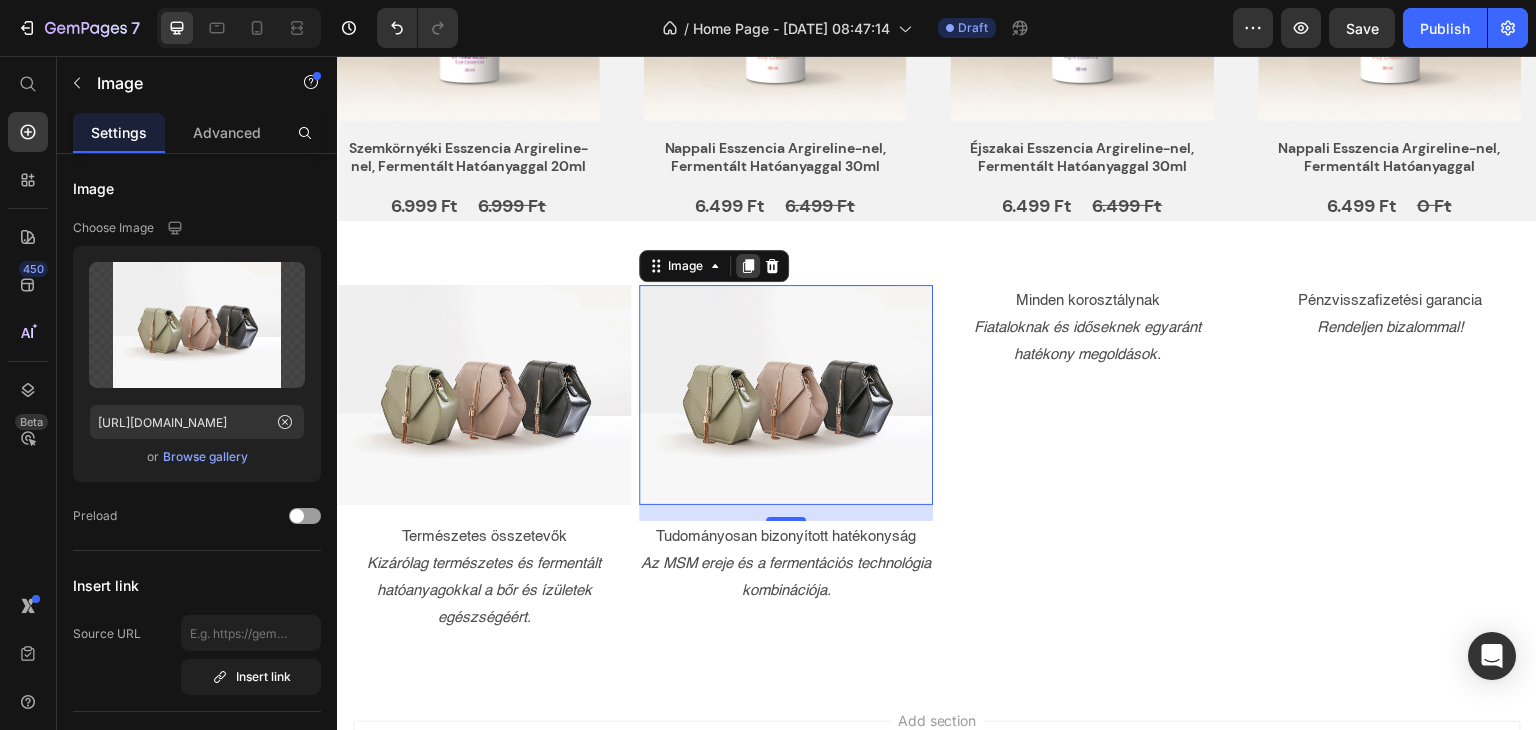 click 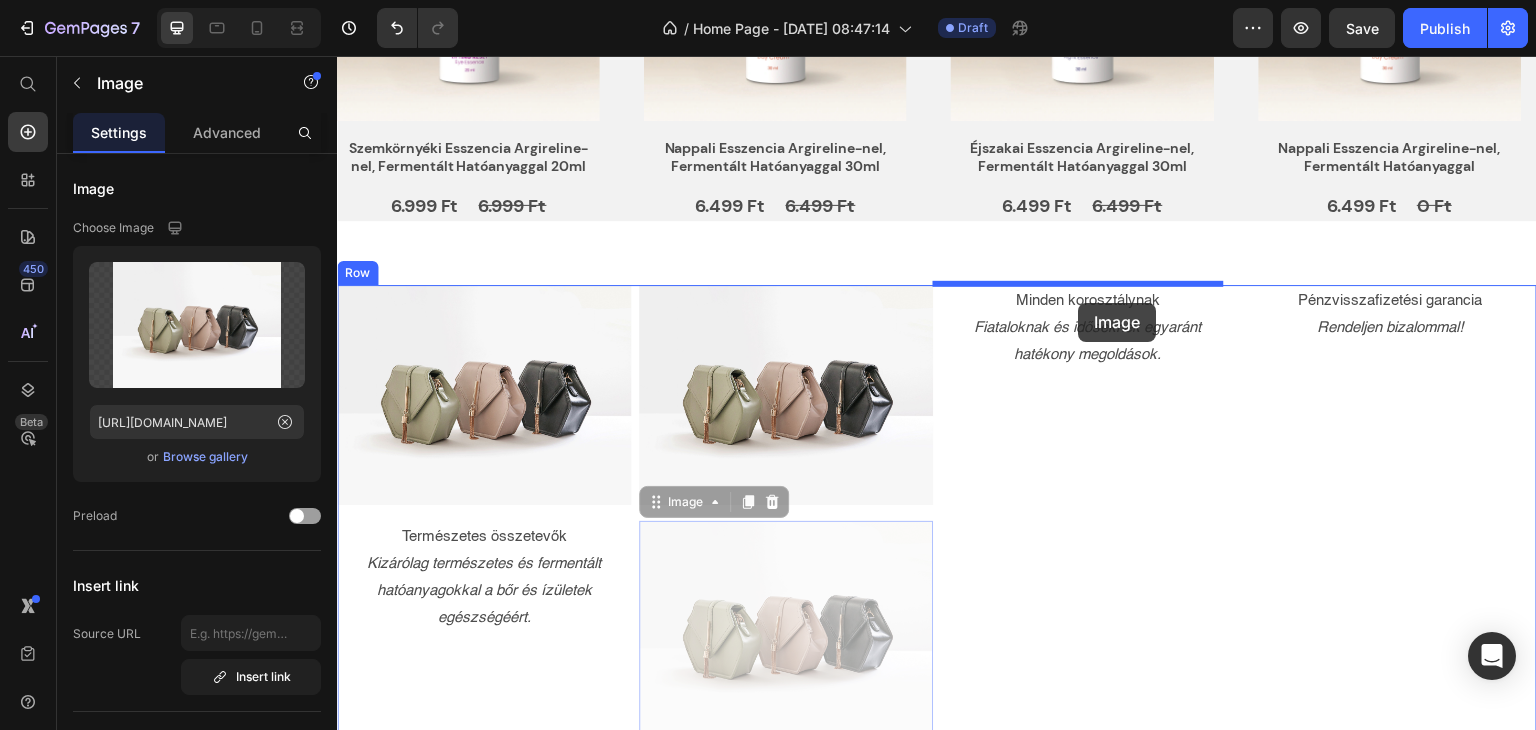 drag, startPoint x: 817, startPoint y: 656, endPoint x: 1079, endPoint y: 303, distance: 439.6055 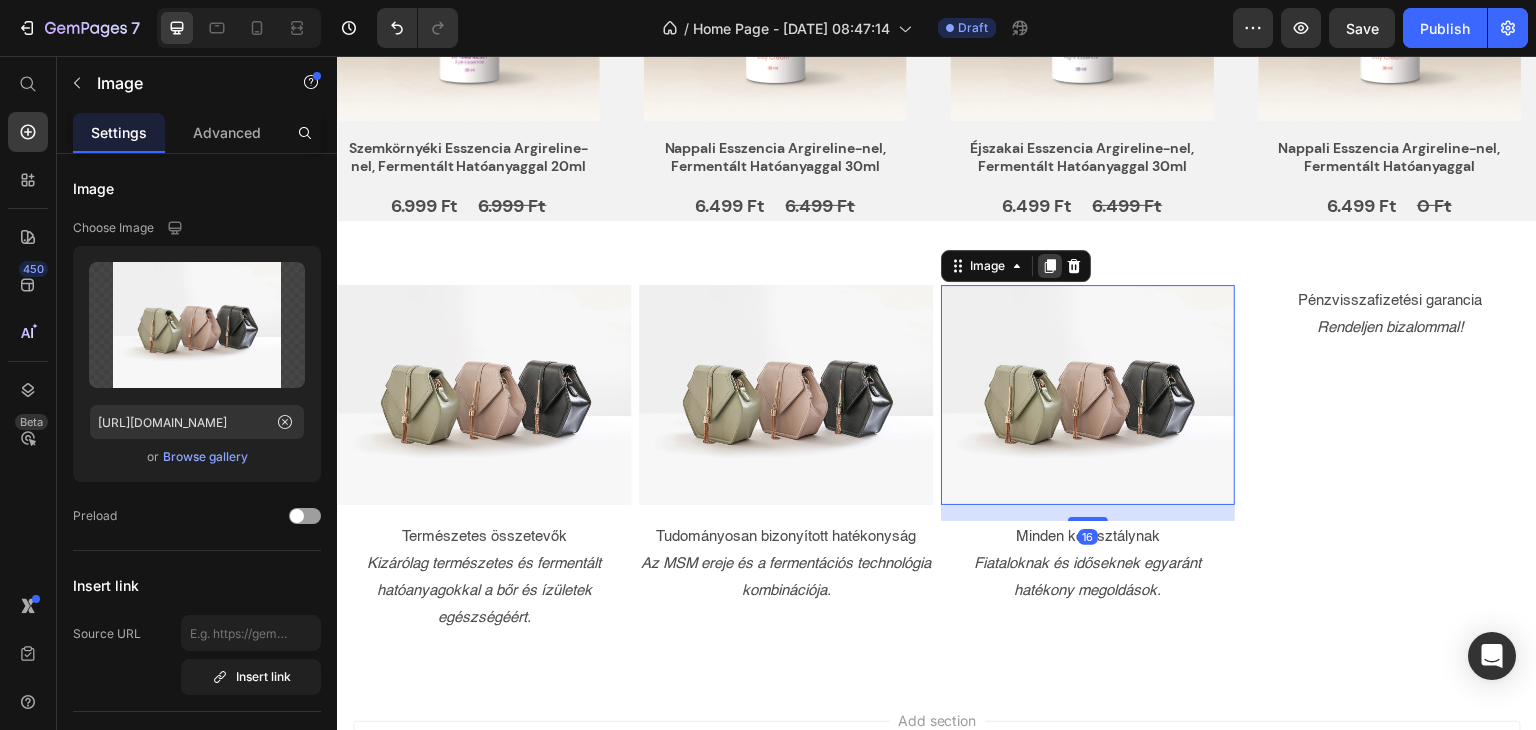 click 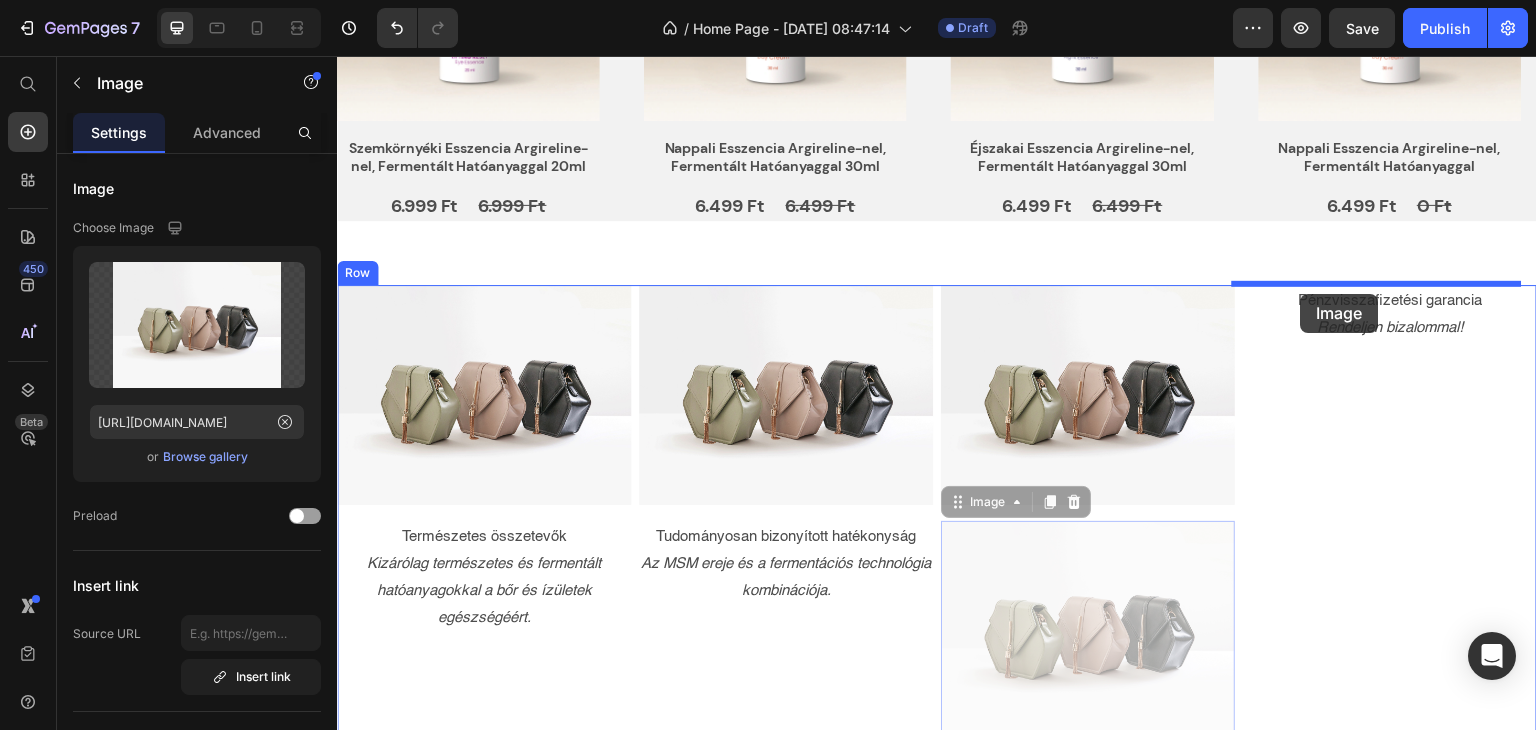 drag, startPoint x: 1184, startPoint y: 479, endPoint x: 1301, endPoint y: 294, distance: 218.89267 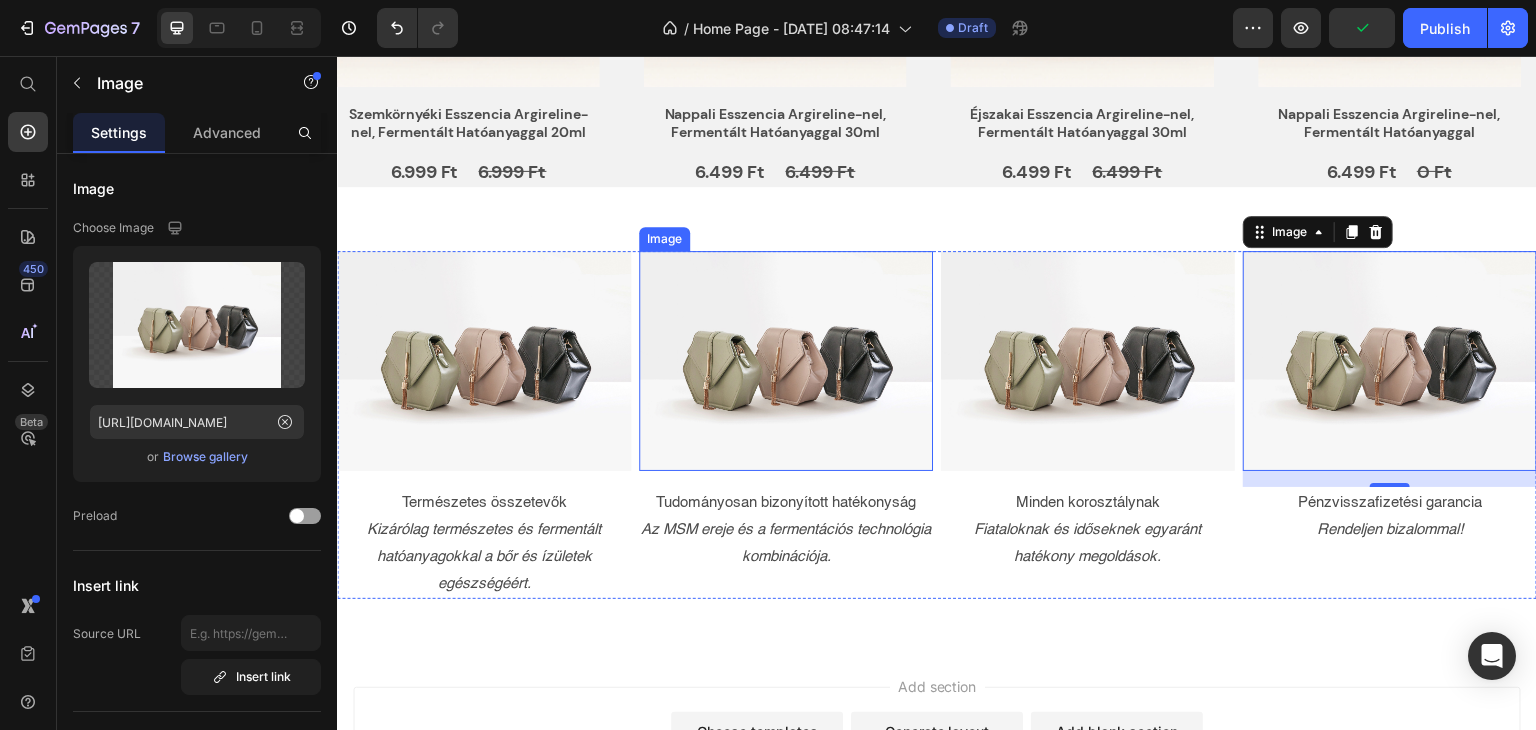 scroll, scrollTop: 1224, scrollLeft: 0, axis: vertical 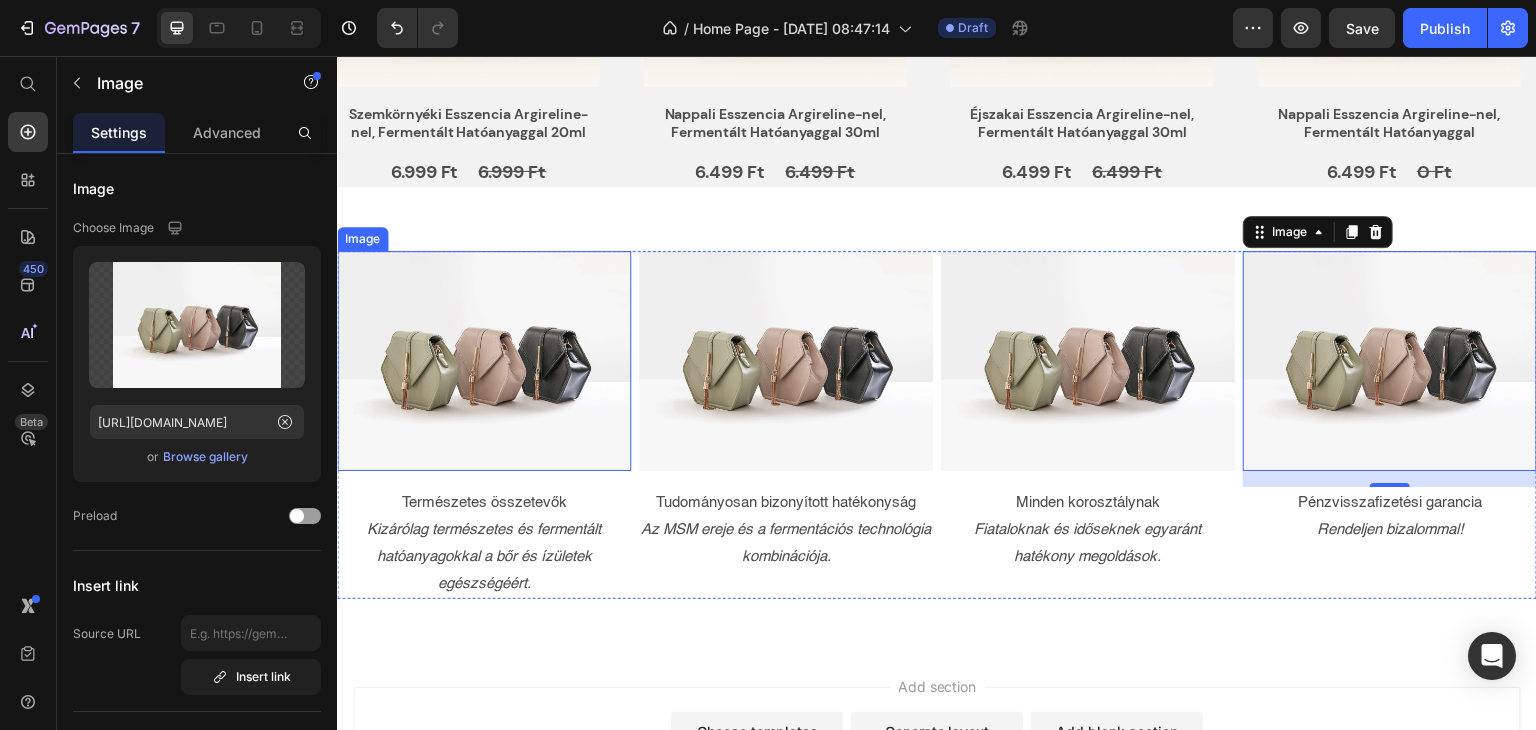 click at bounding box center (484, 361) 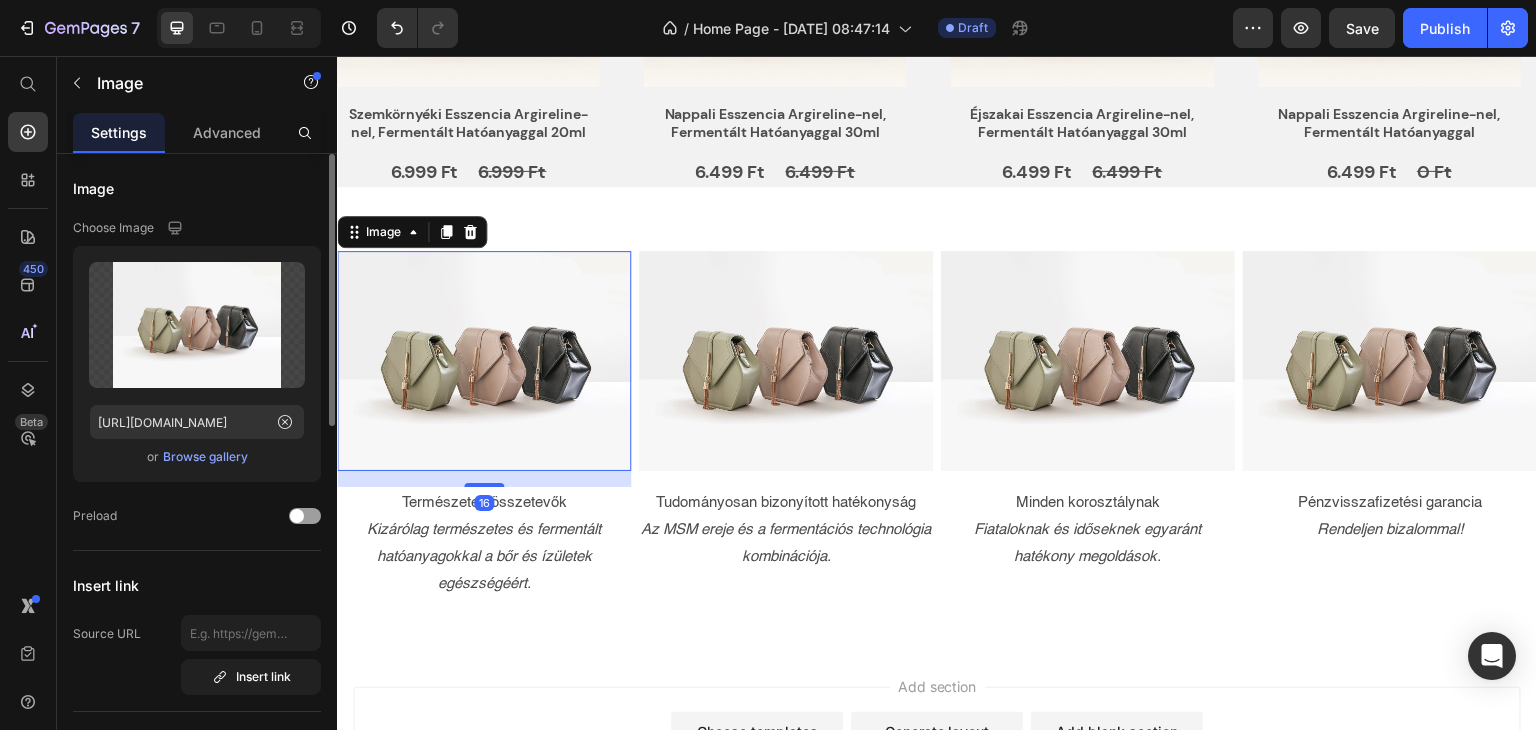 click on "Browse gallery" at bounding box center (205, 457) 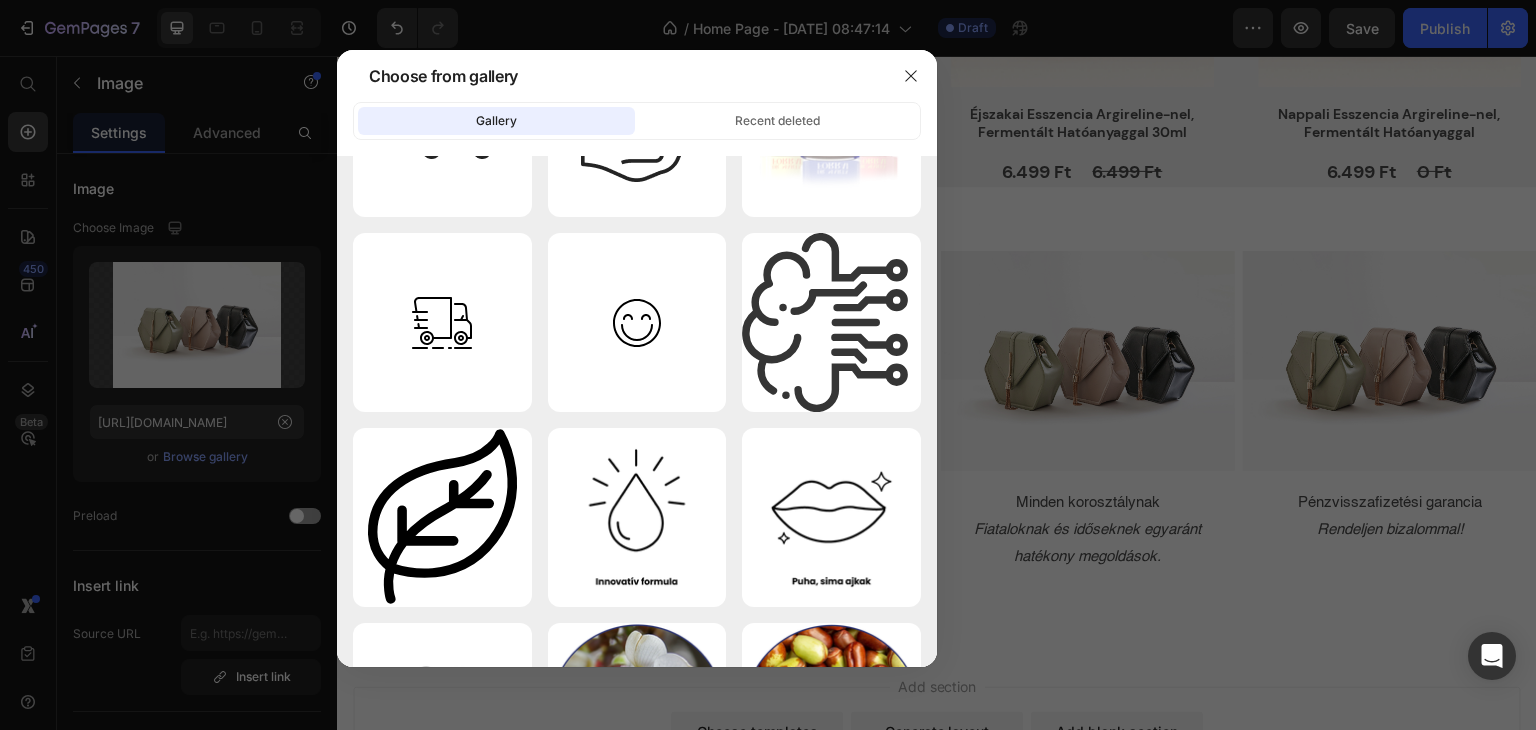 scroll, scrollTop: 4616, scrollLeft: 0, axis: vertical 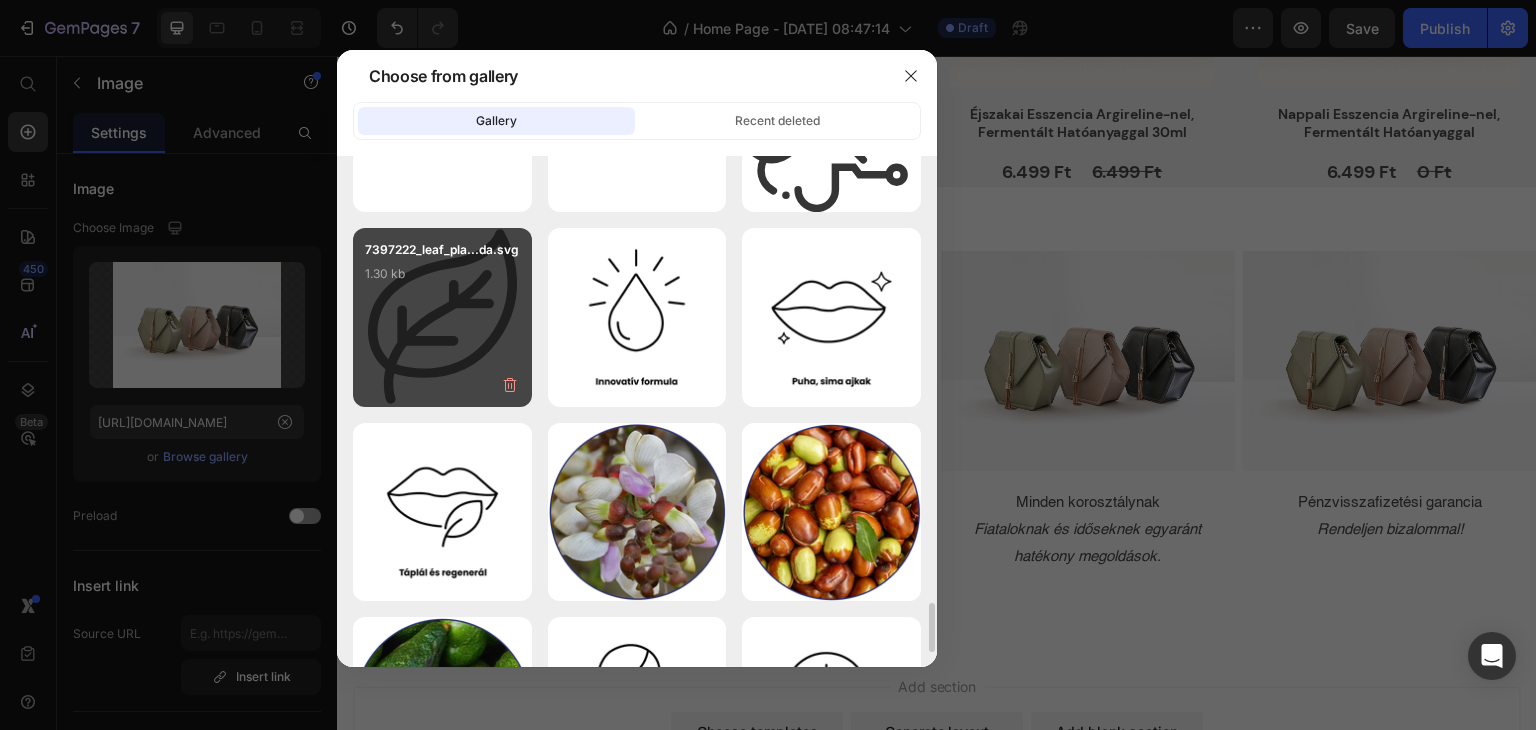 click on "7397222_leaf_pla...da.svg 1.30 kb" at bounding box center [442, 280] 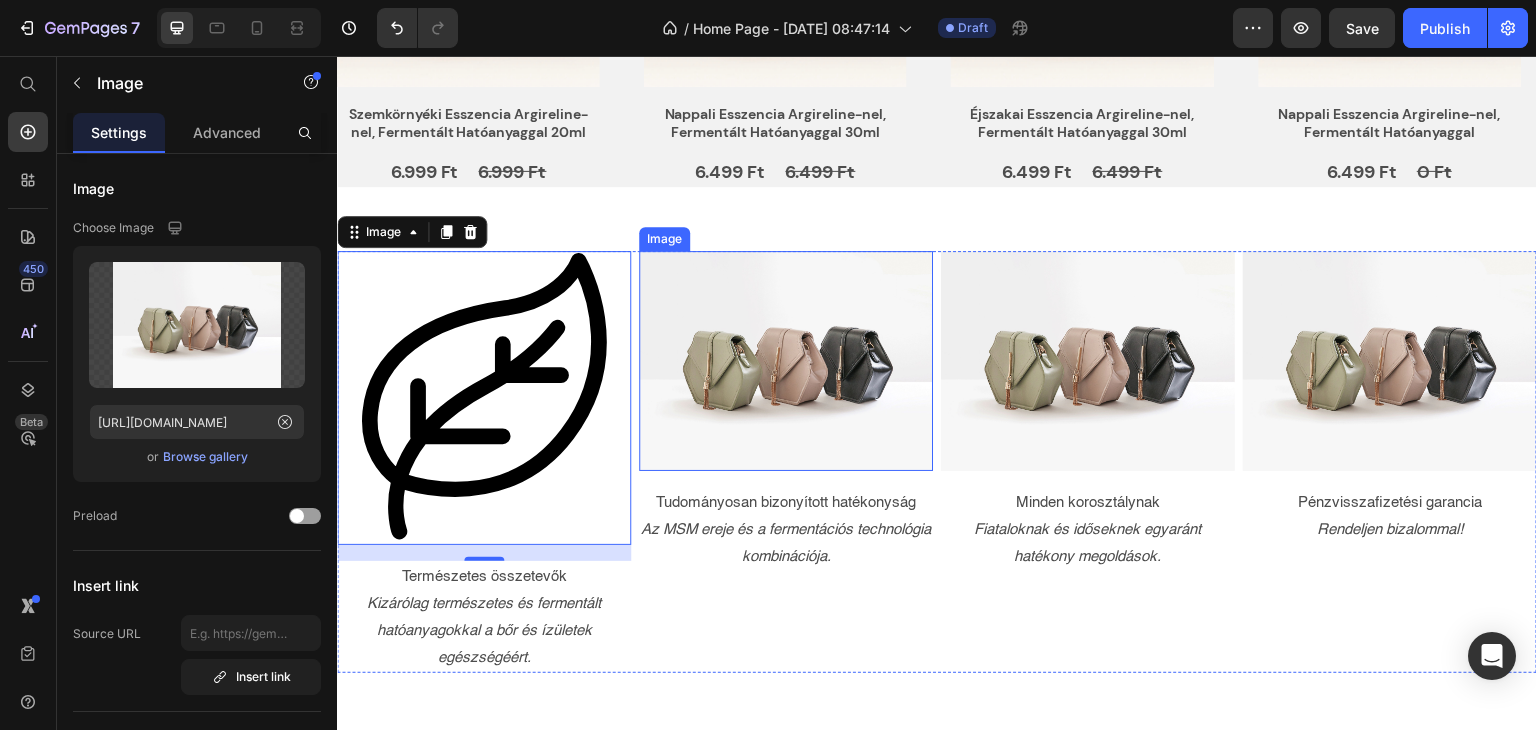 click at bounding box center (786, 361) 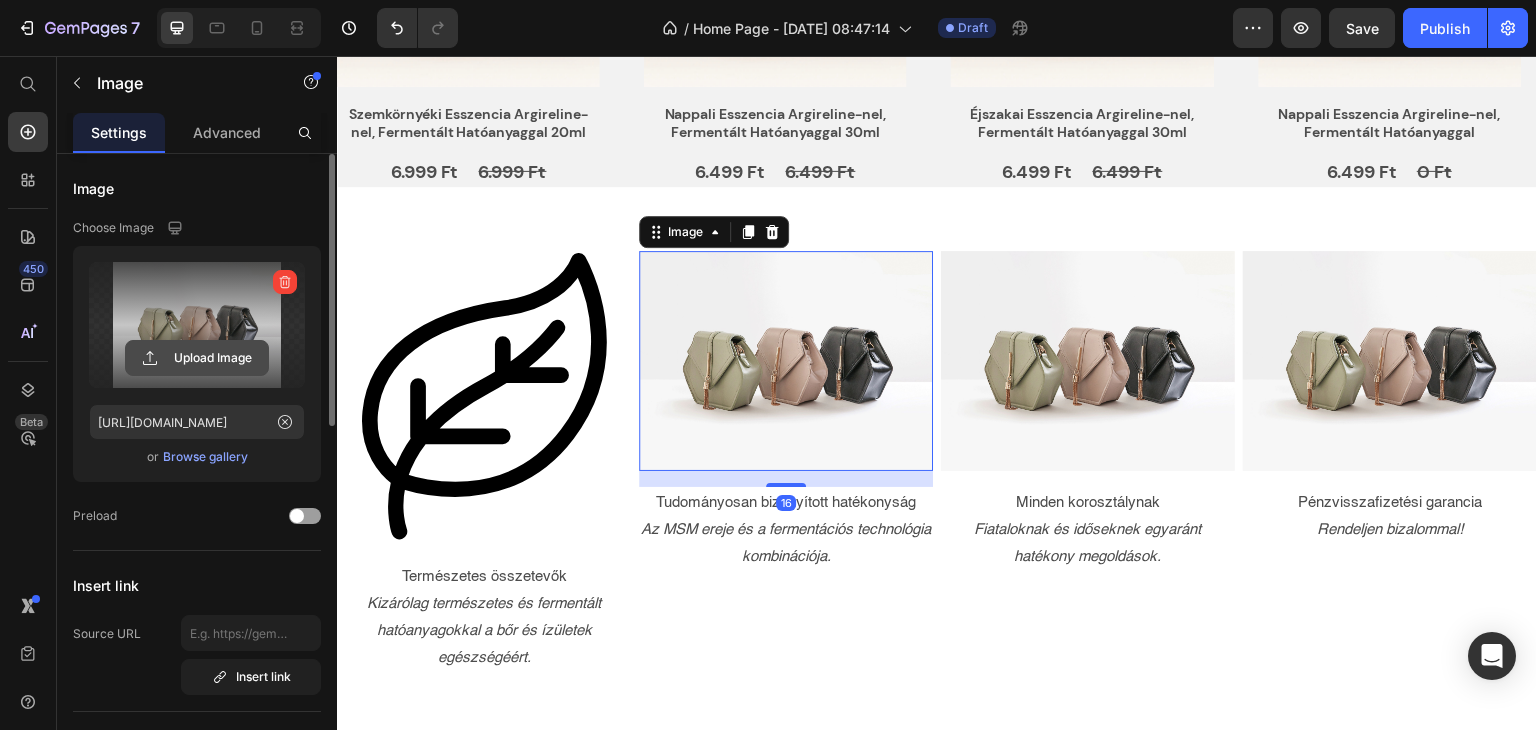 click 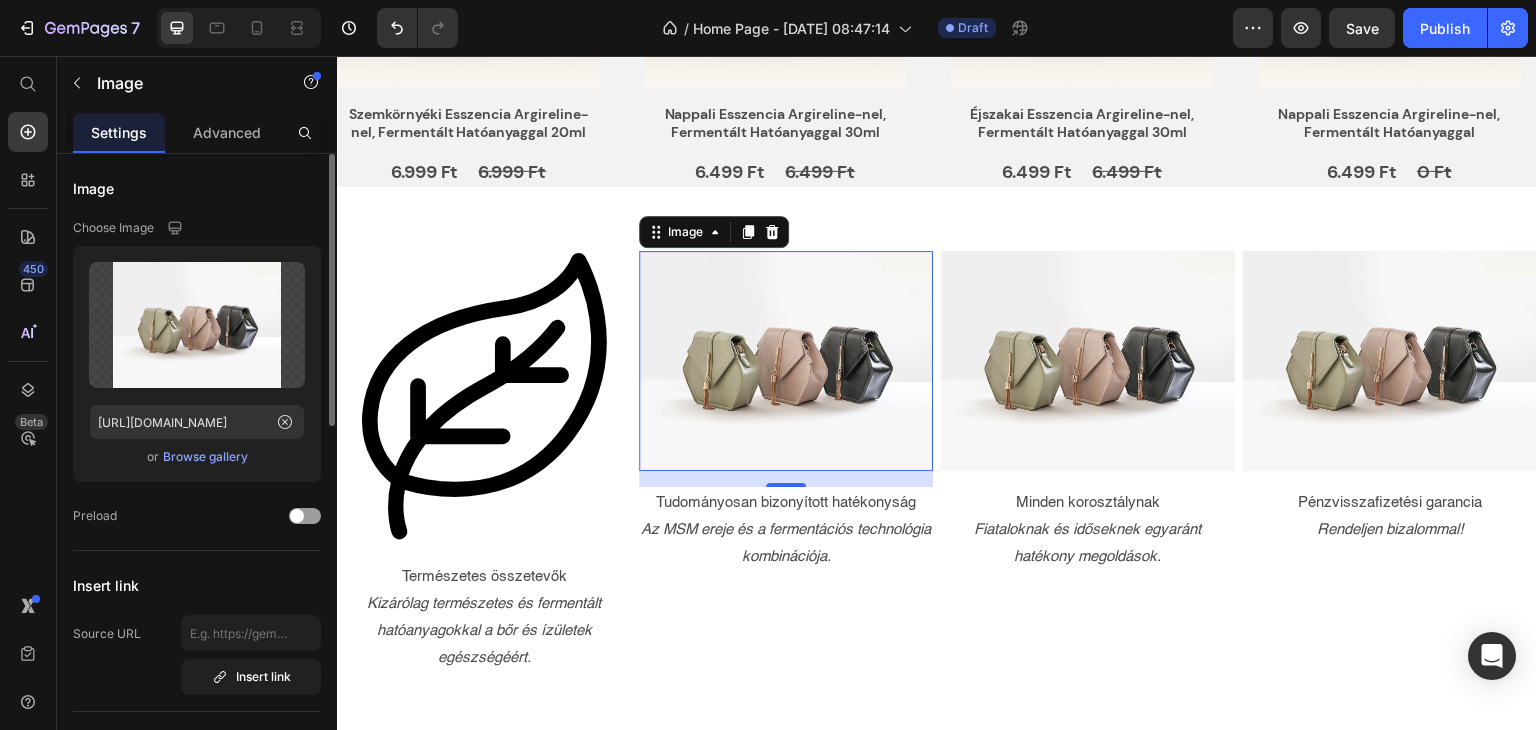 click on "Browse gallery" at bounding box center (205, 457) 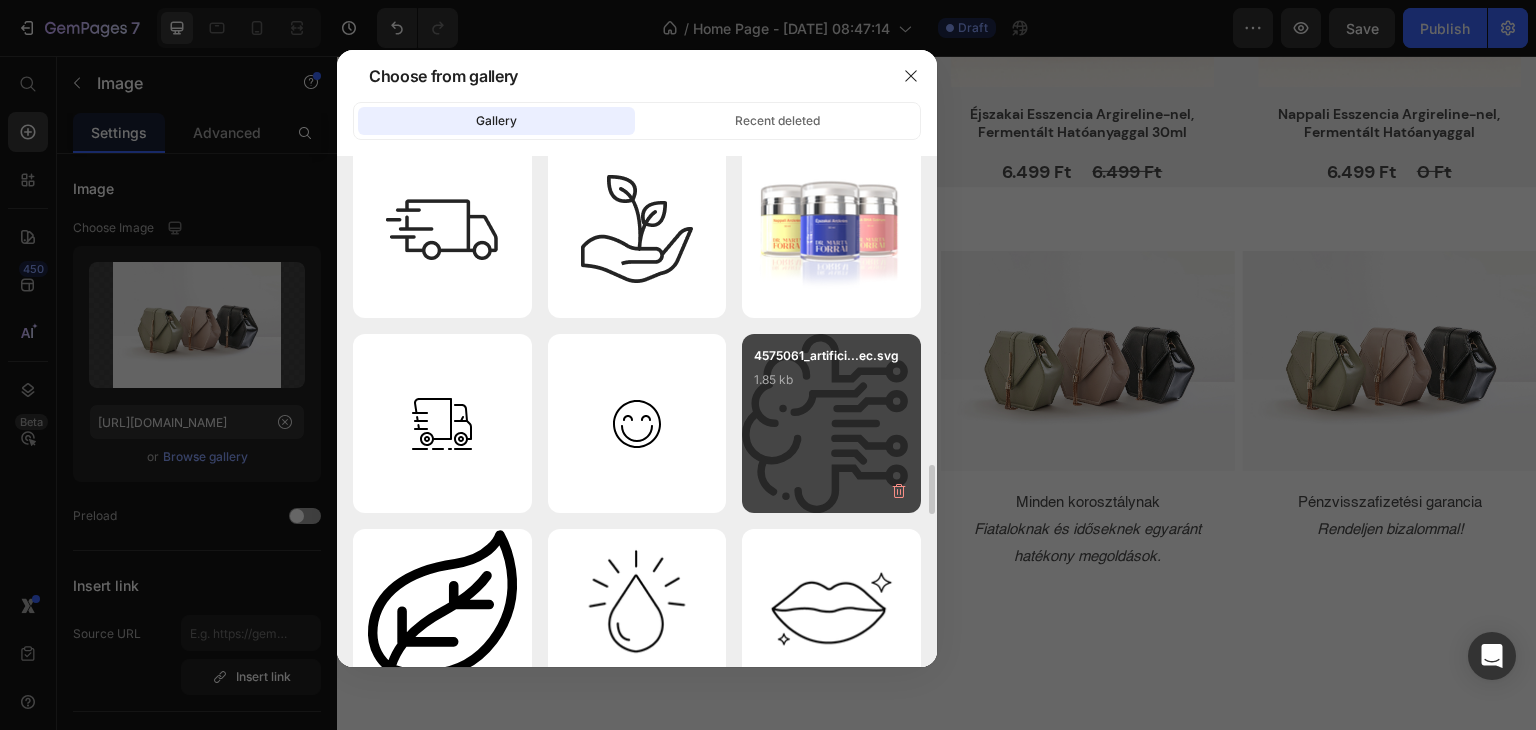 scroll, scrollTop: 4415, scrollLeft: 0, axis: vertical 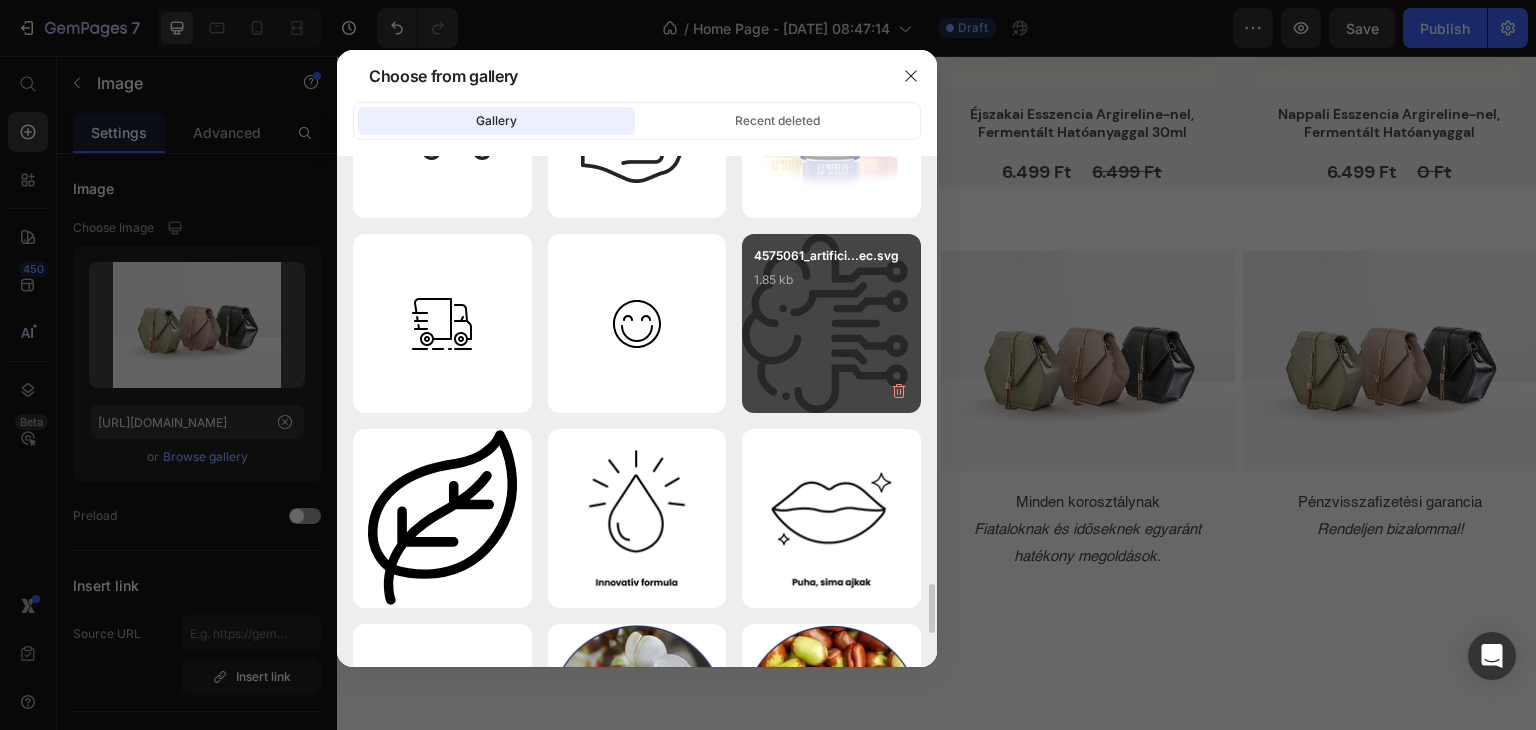 click on "4575061_artifici...ec.svg 1.85 kb" at bounding box center (831, 286) 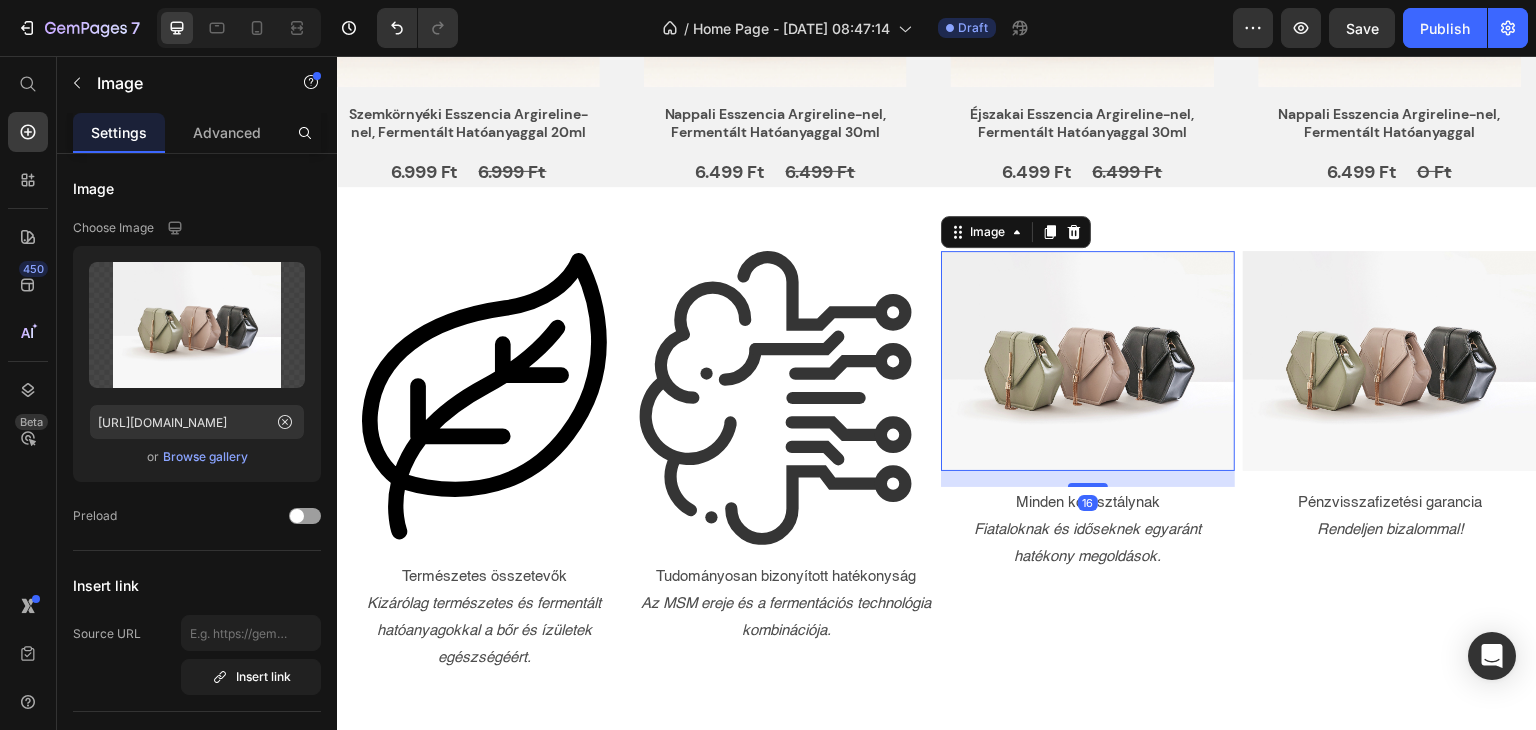 click at bounding box center [1088, 361] 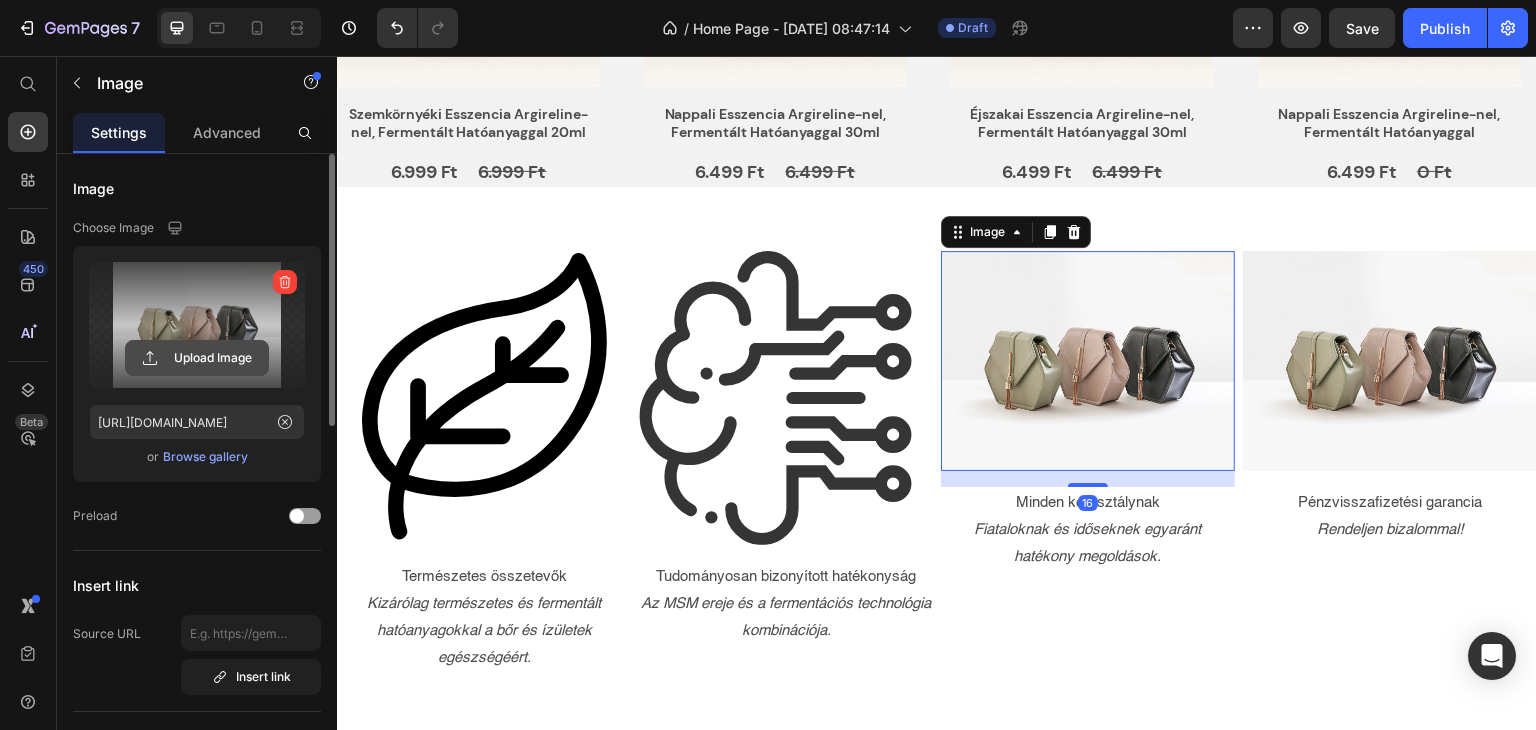 click 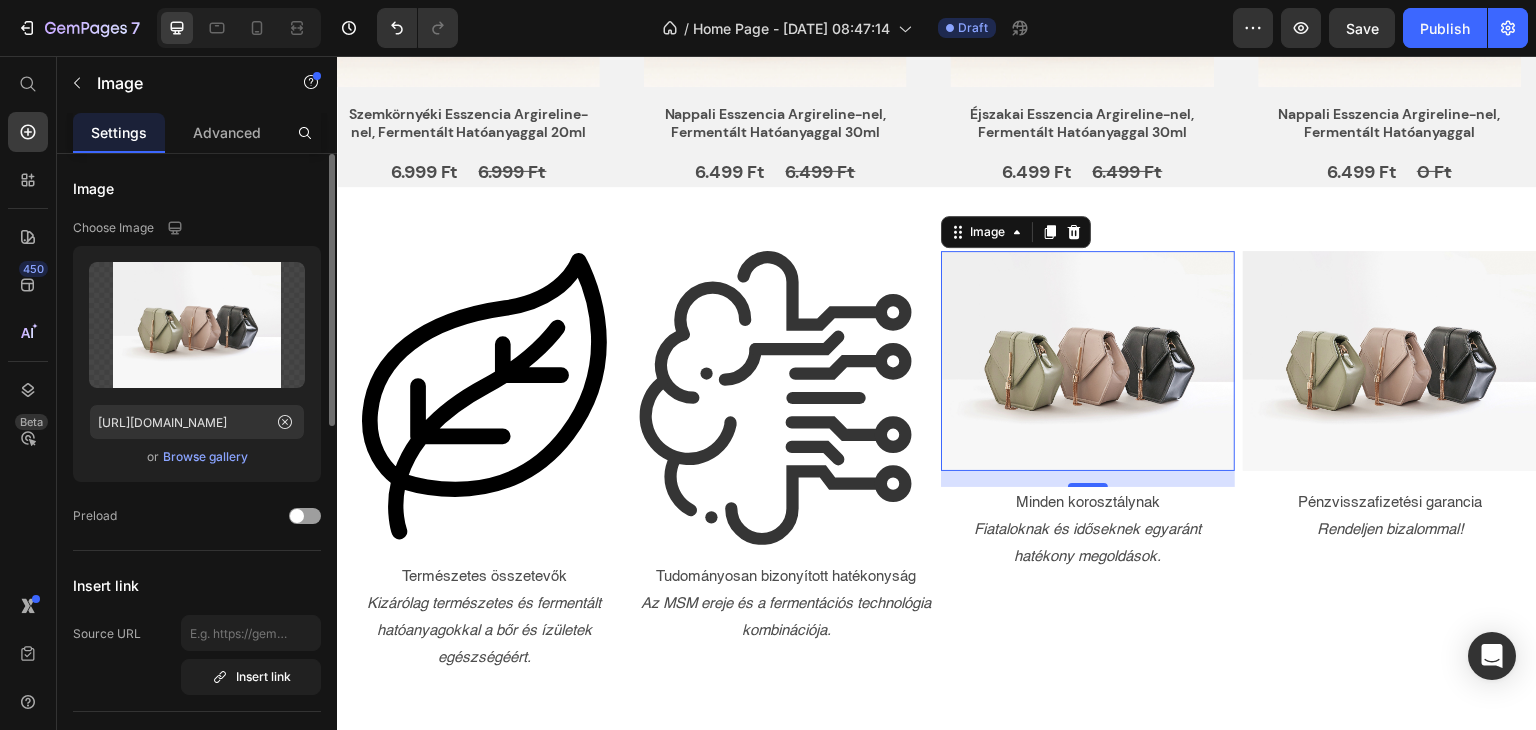 click on "Browse gallery" at bounding box center (205, 457) 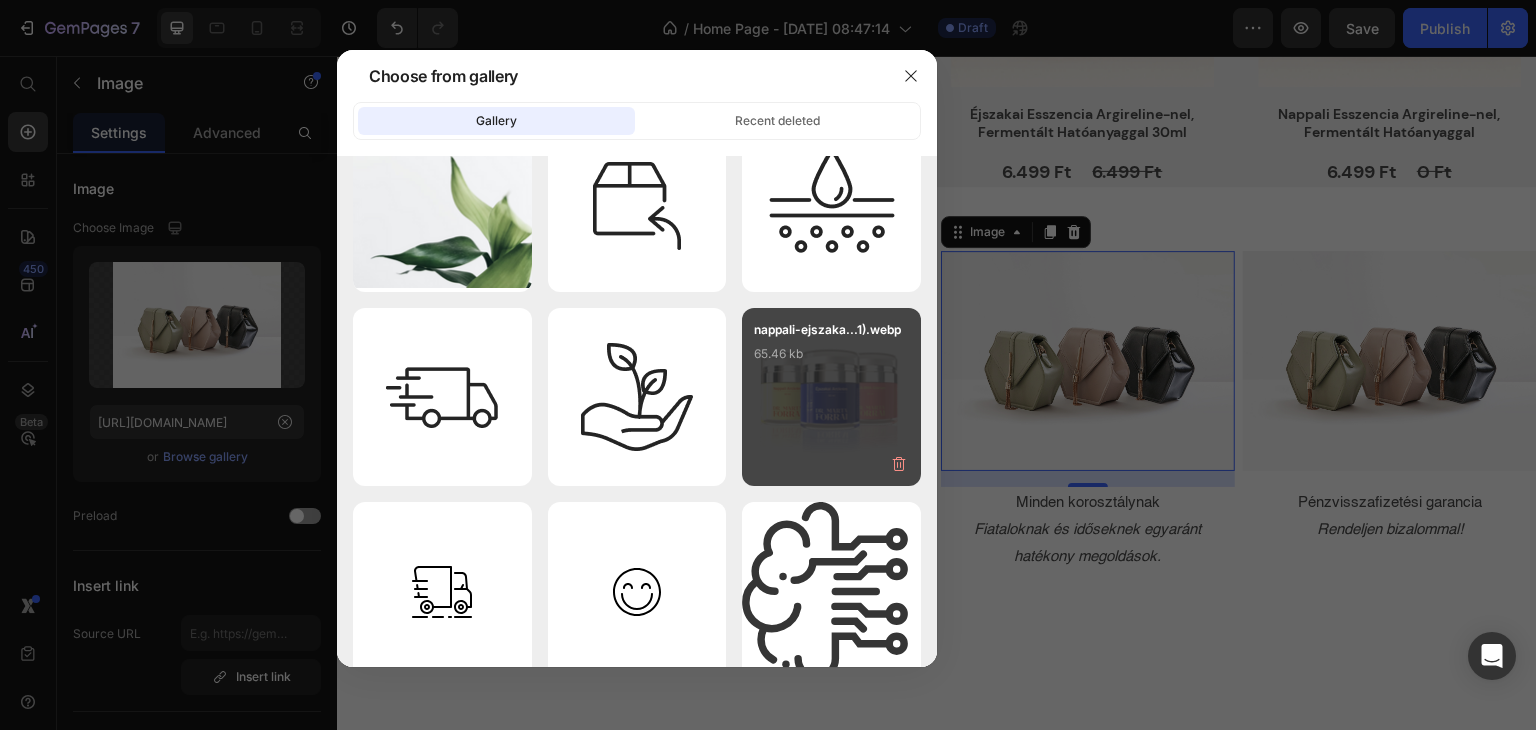 scroll, scrollTop: 4347, scrollLeft: 0, axis: vertical 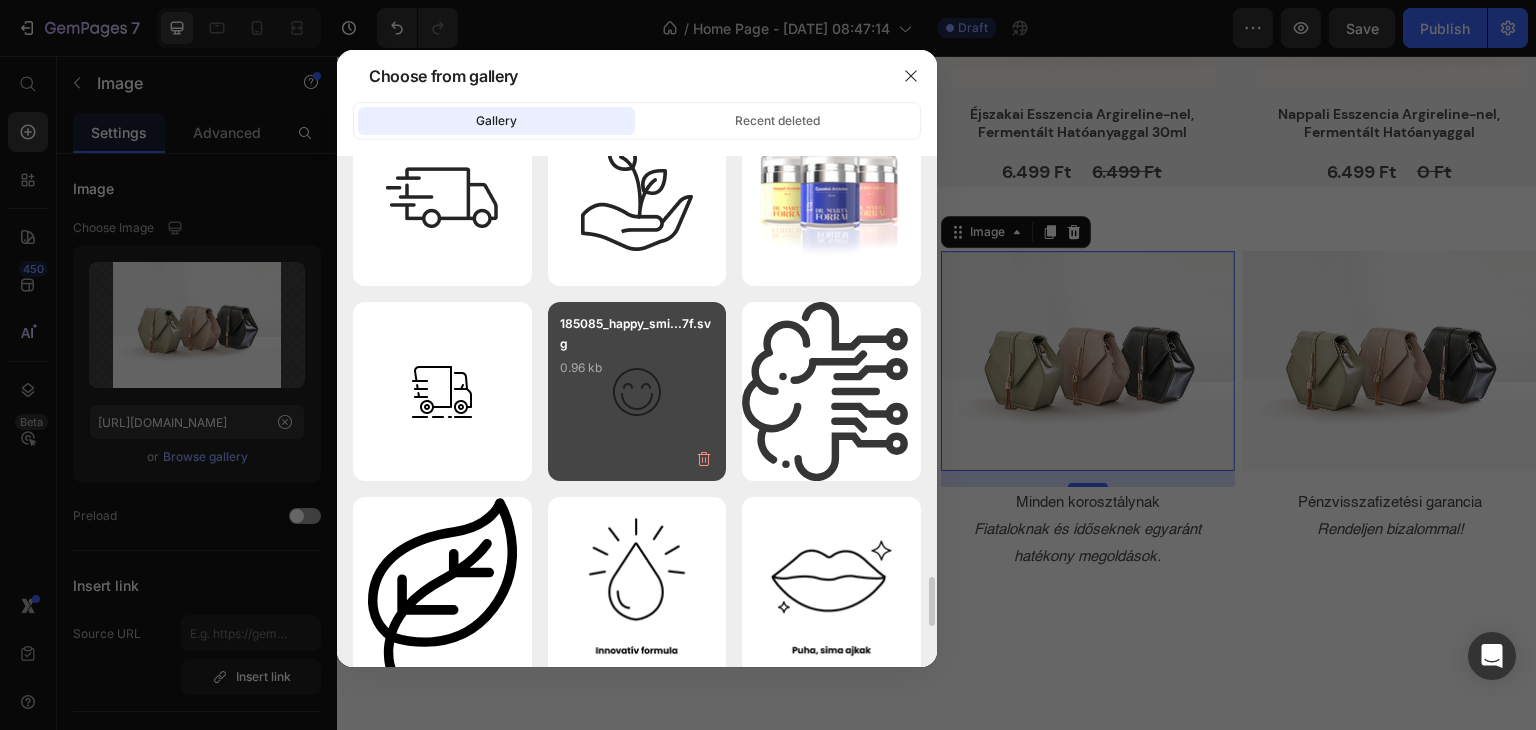 click on "185085_happy_smi...7f.svg 0.96 kb" at bounding box center (637, 354) 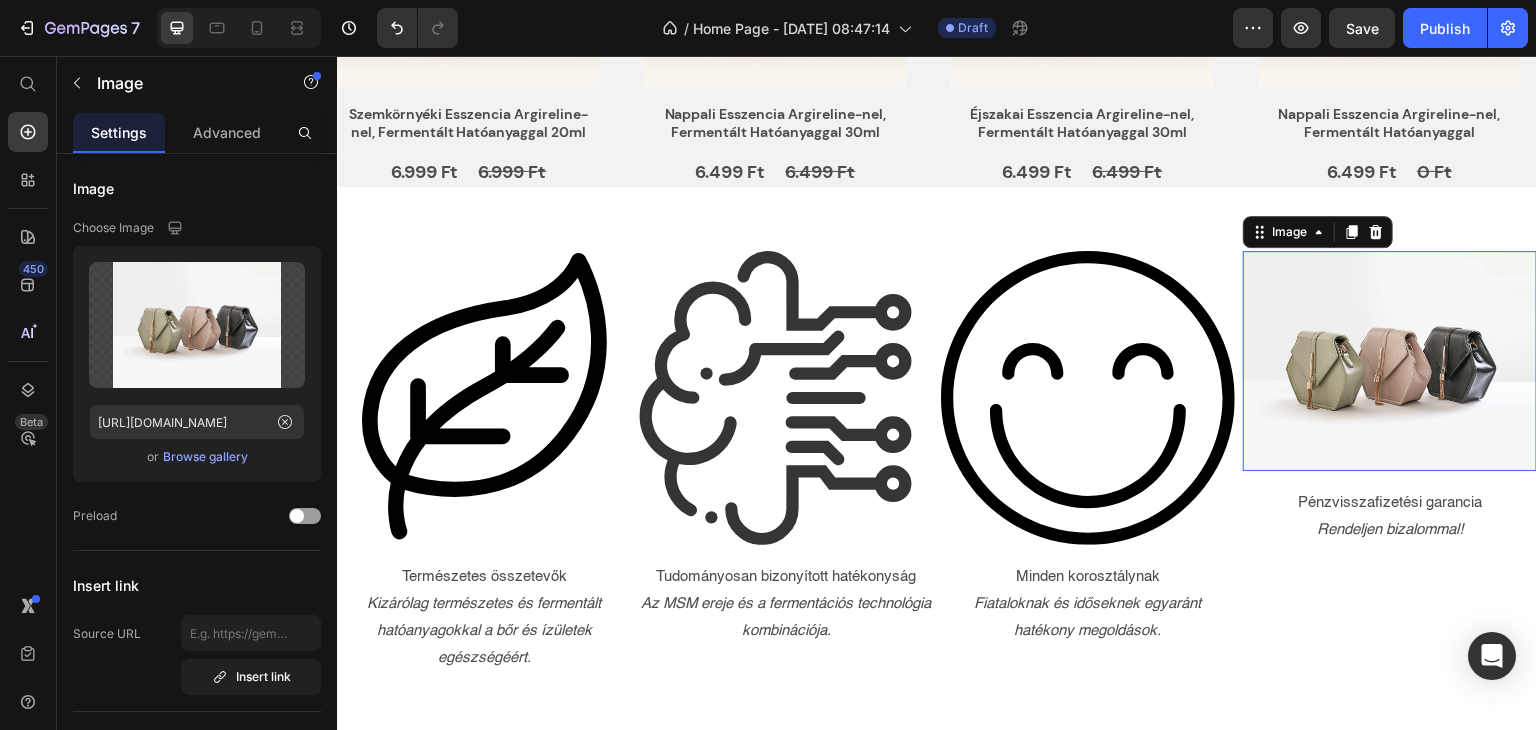 click at bounding box center (1390, 361) 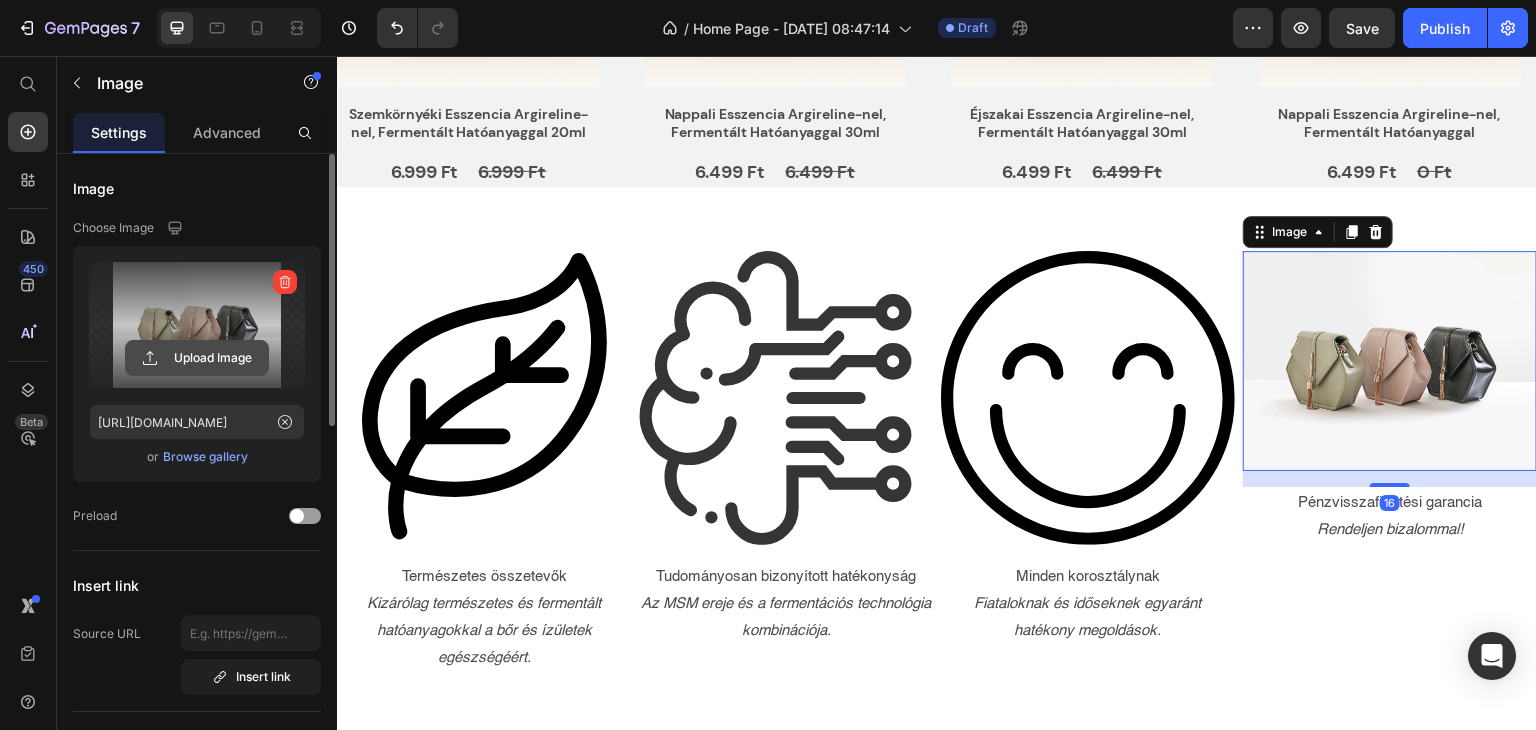 click 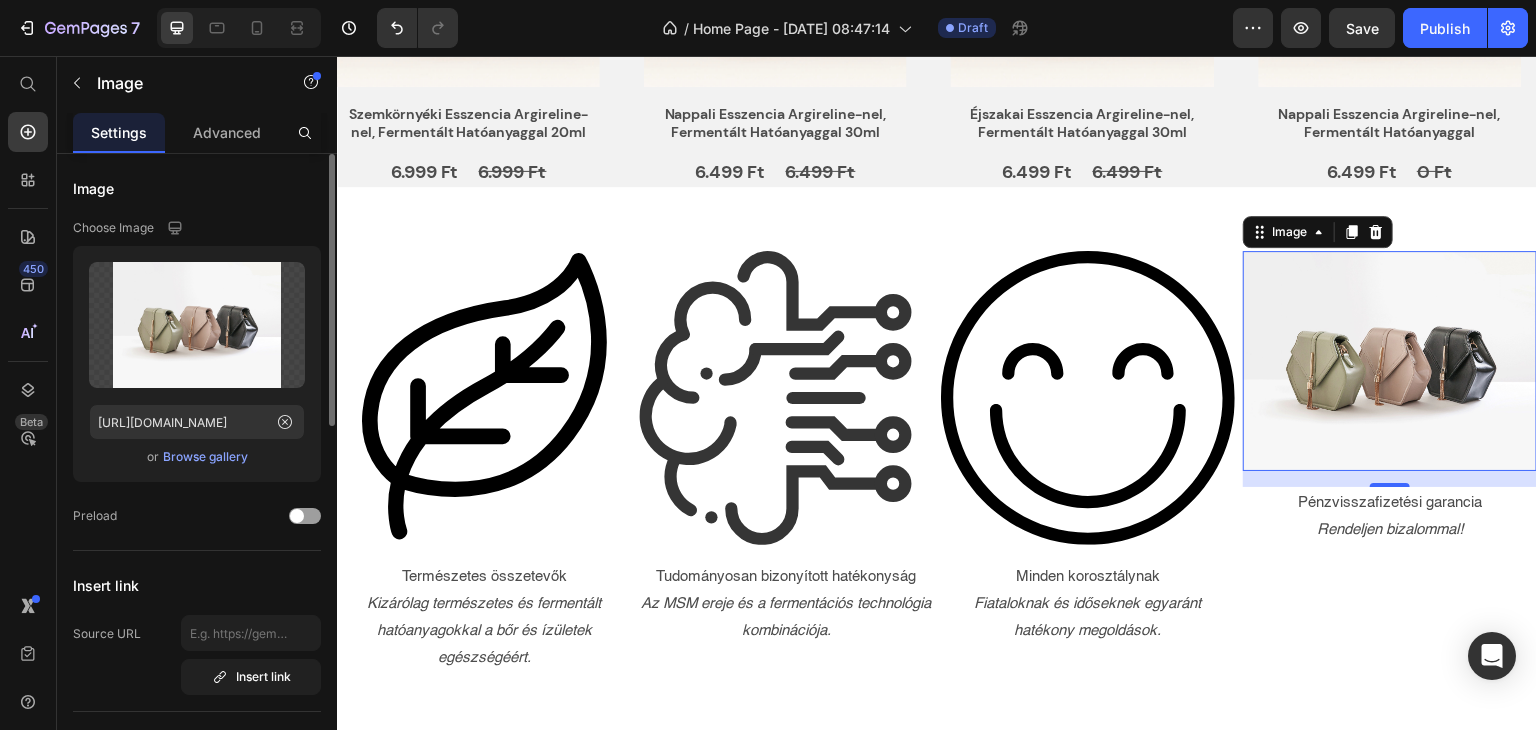 click on "Browse gallery" at bounding box center (205, 457) 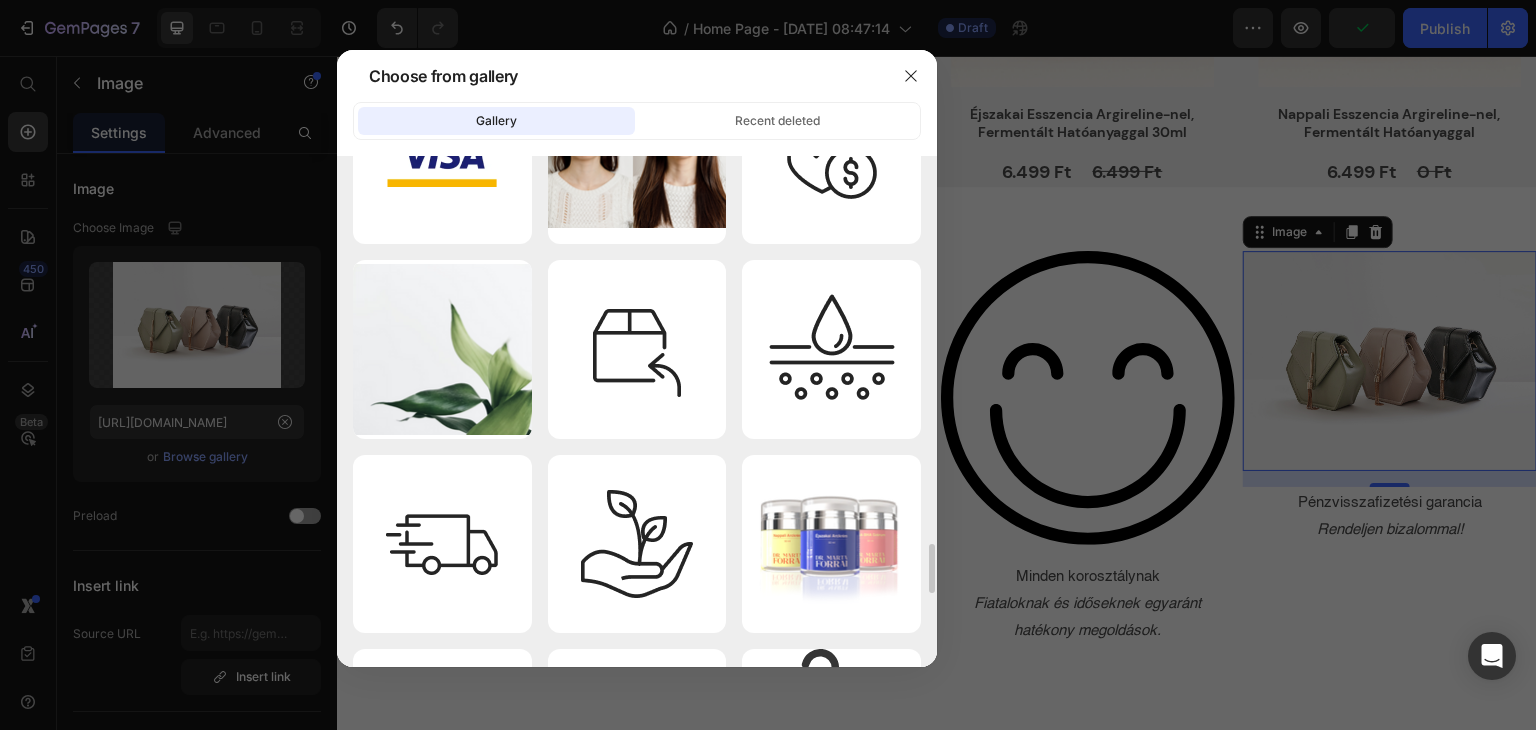scroll, scrollTop: 4200, scrollLeft: 0, axis: vertical 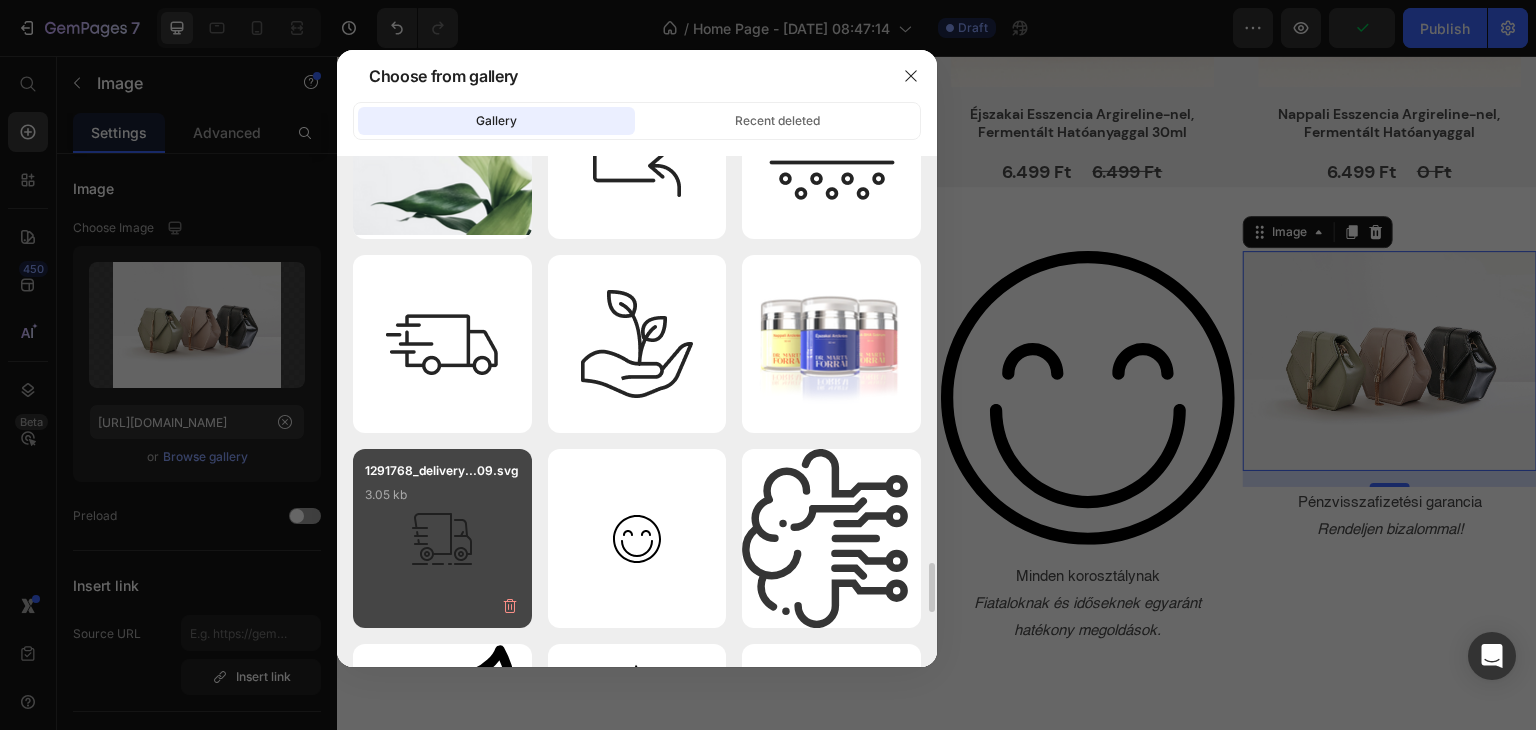 click on "3.05 kb" at bounding box center (442, 495) 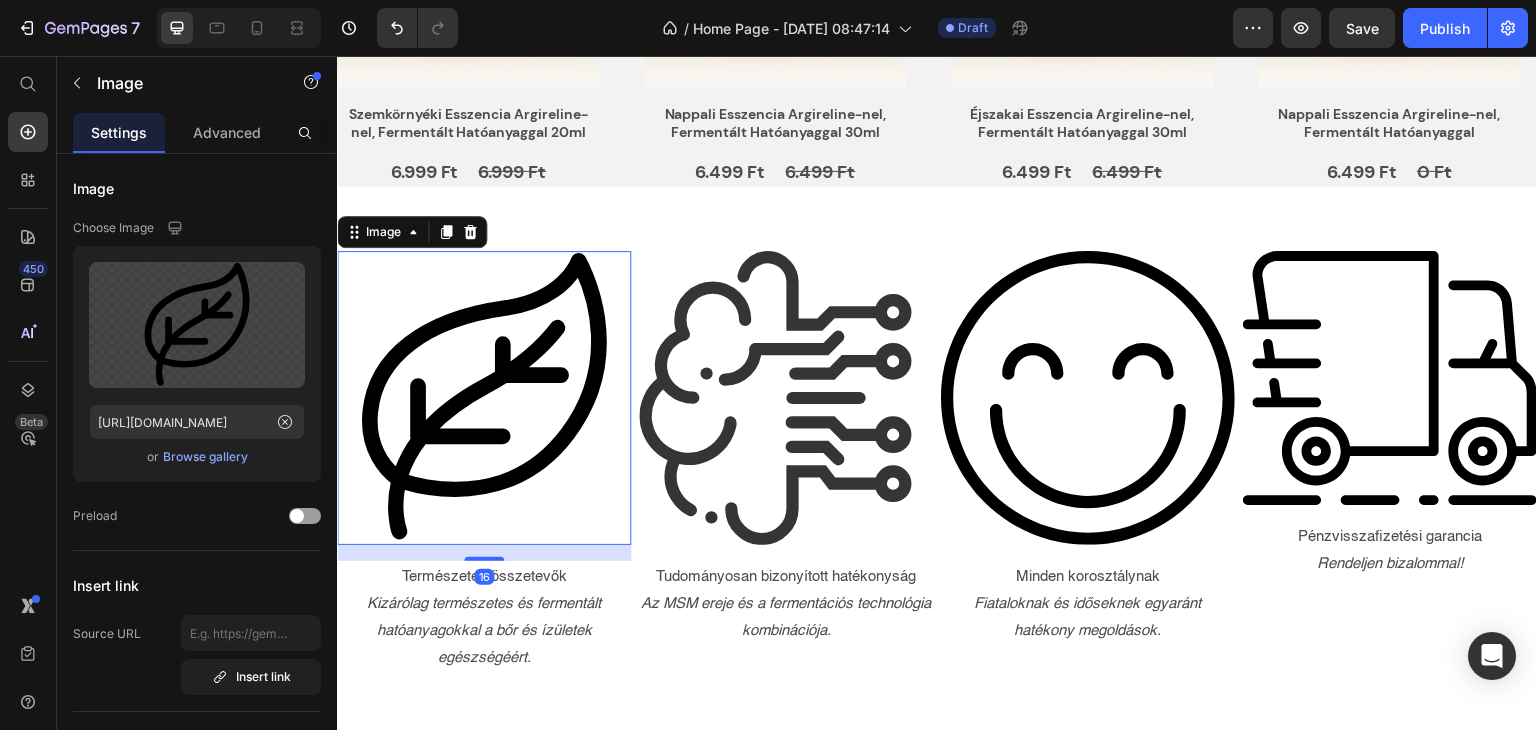 click at bounding box center (484, 398) 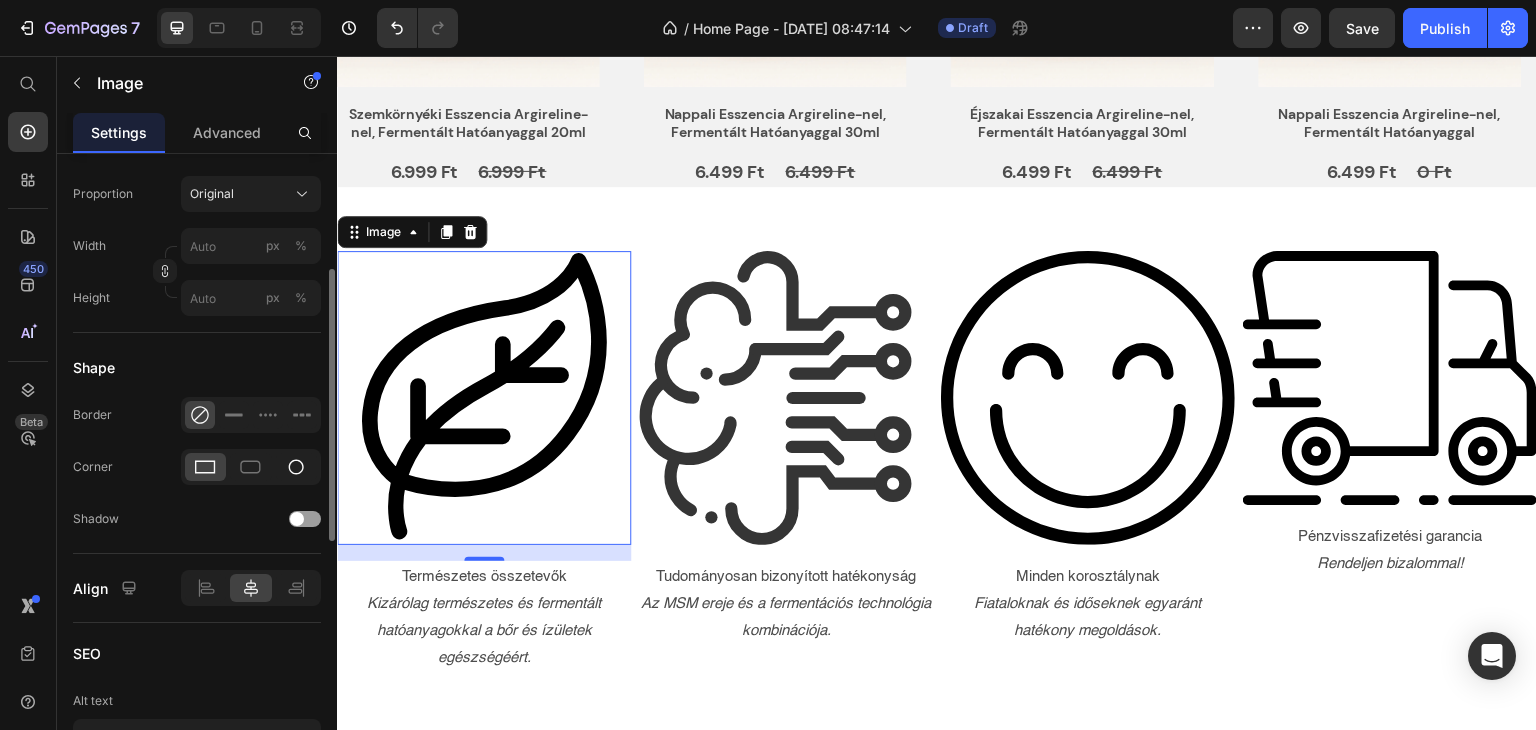 scroll, scrollTop: 500, scrollLeft: 0, axis: vertical 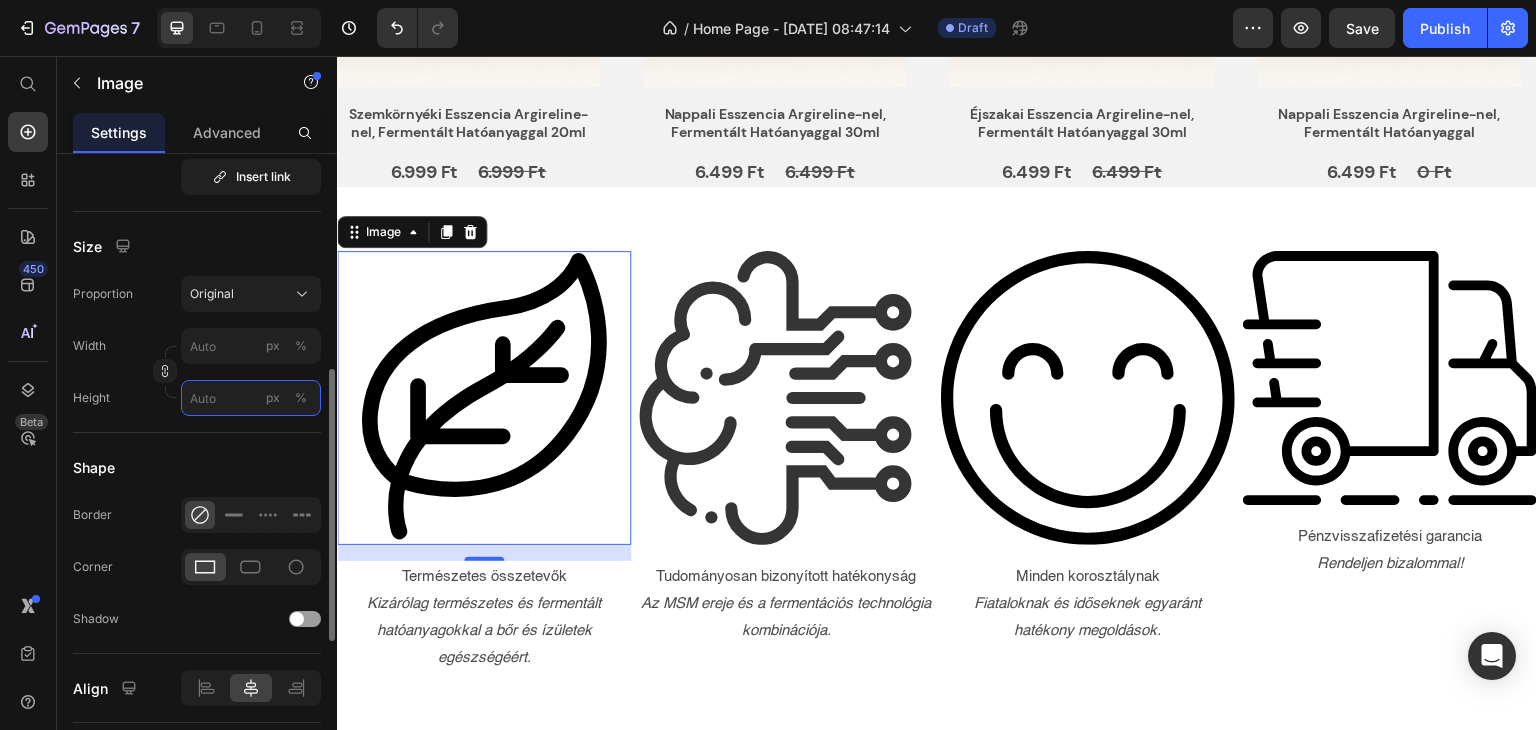 click on "px %" at bounding box center (251, 398) 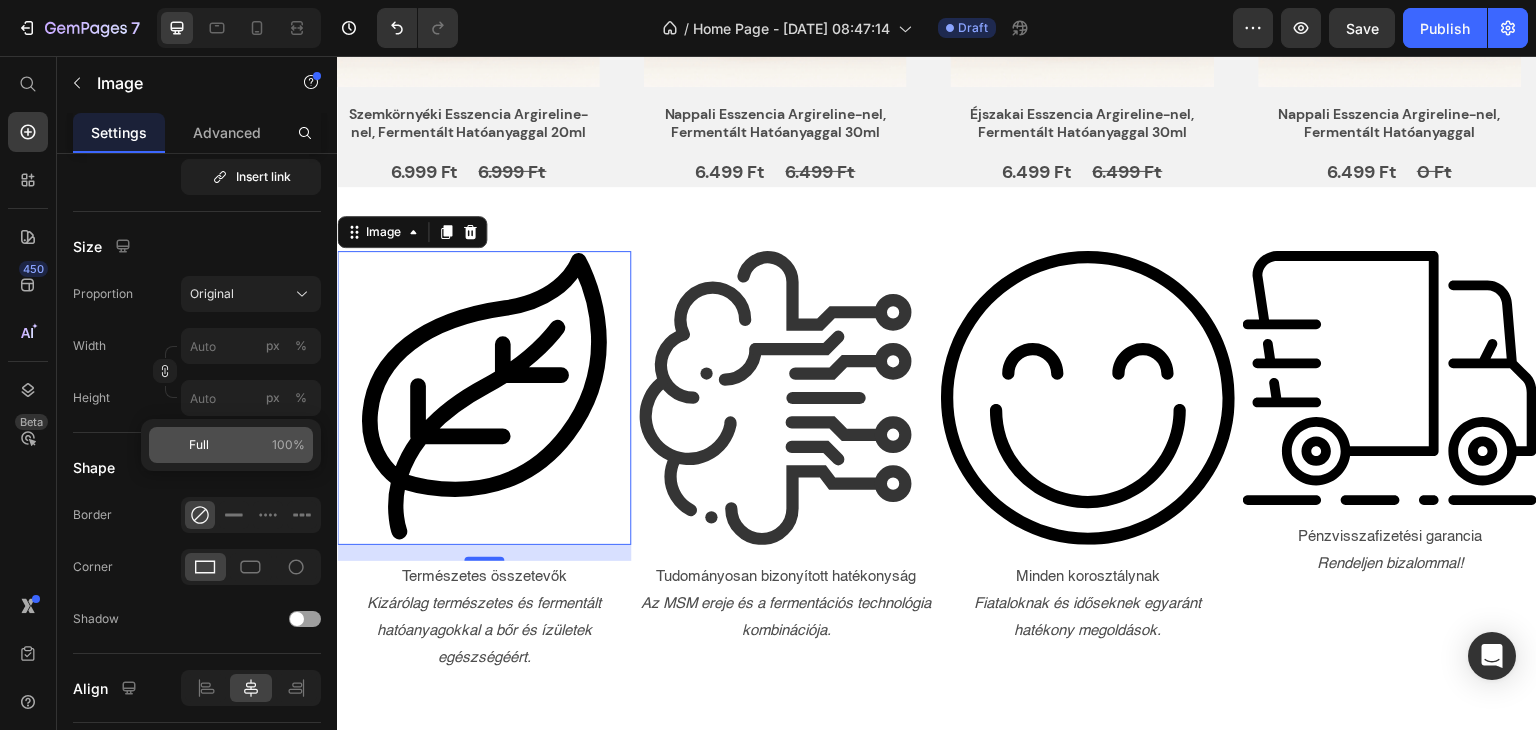 click on "100%" at bounding box center [288, 445] 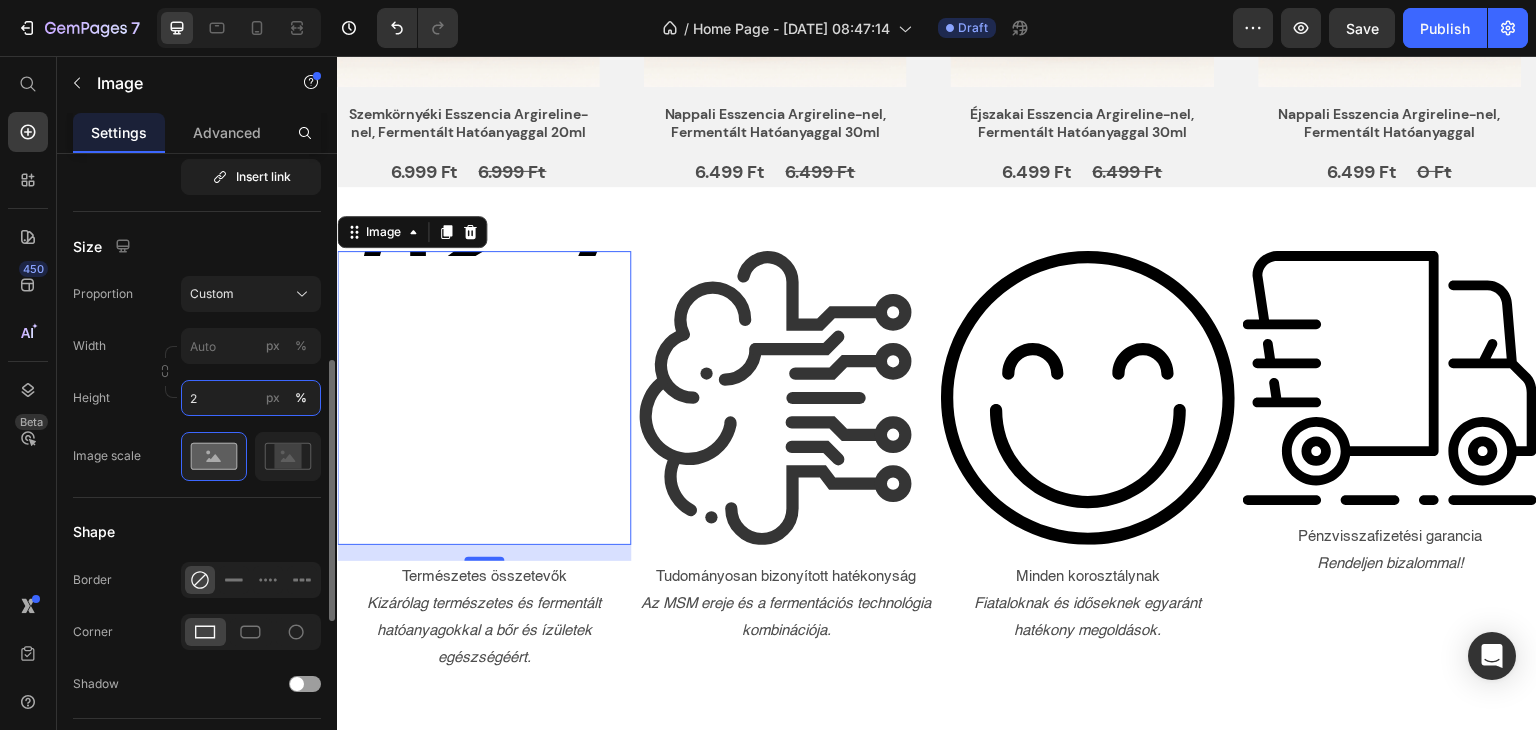 type on "100" 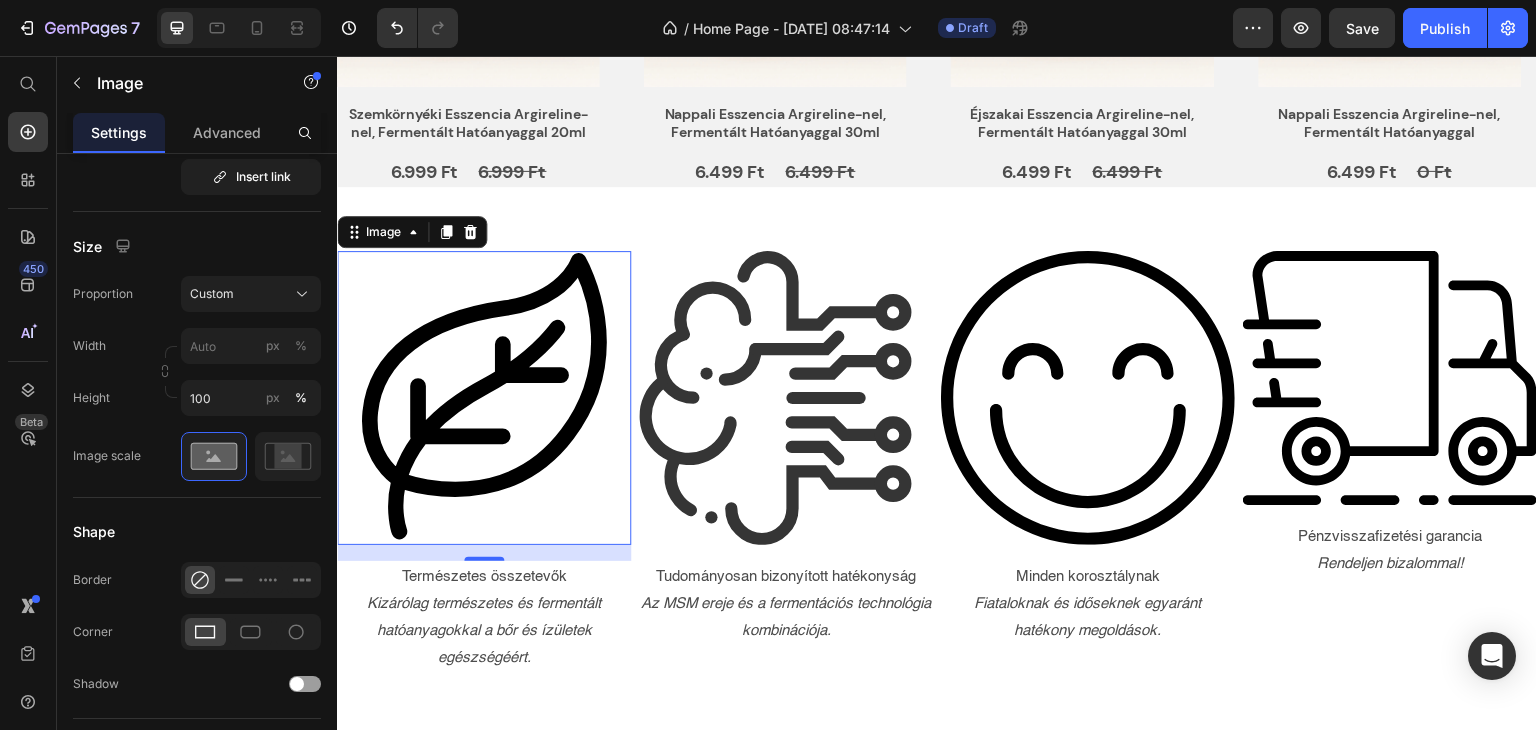 click at bounding box center (484, 398) 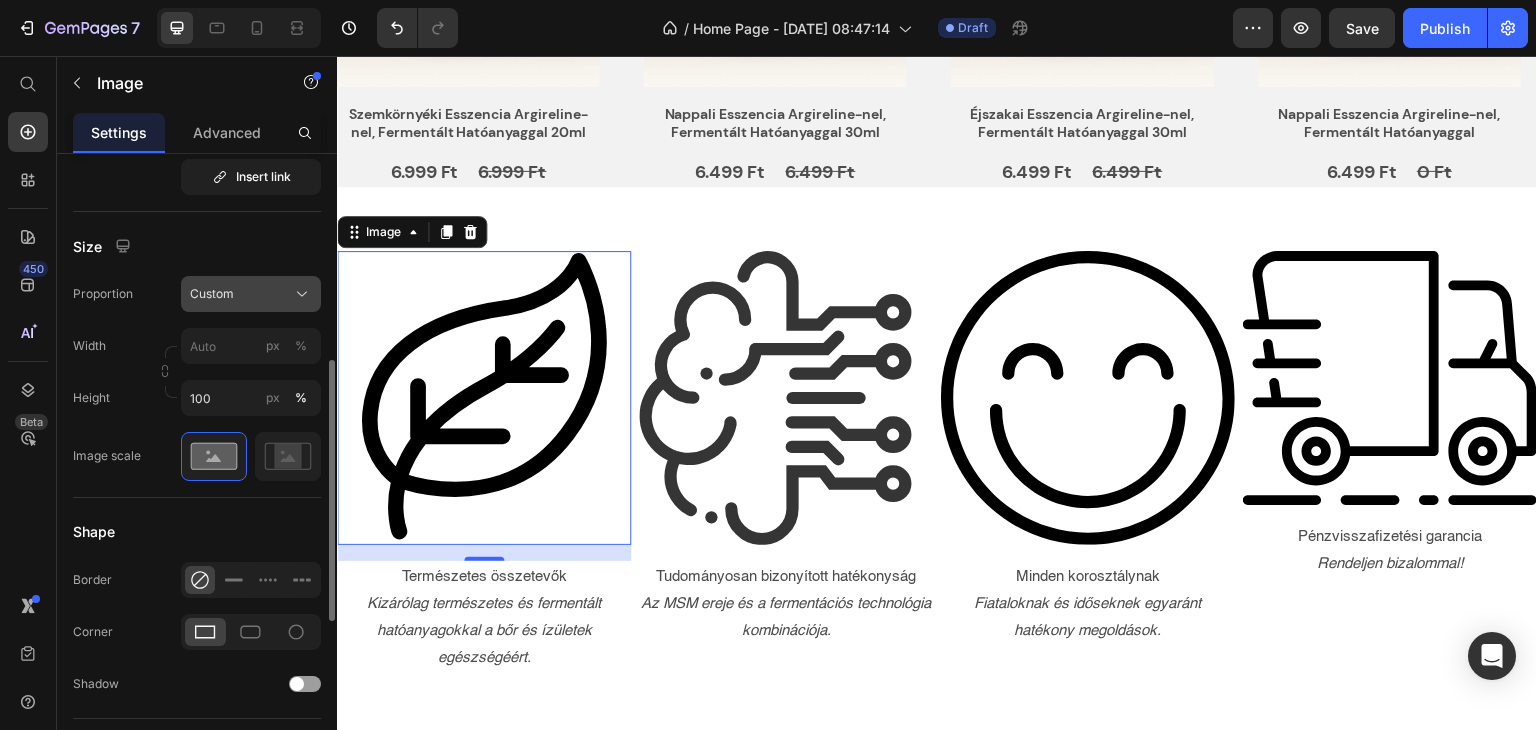 click on "Custom" at bounding box center (212, 294) 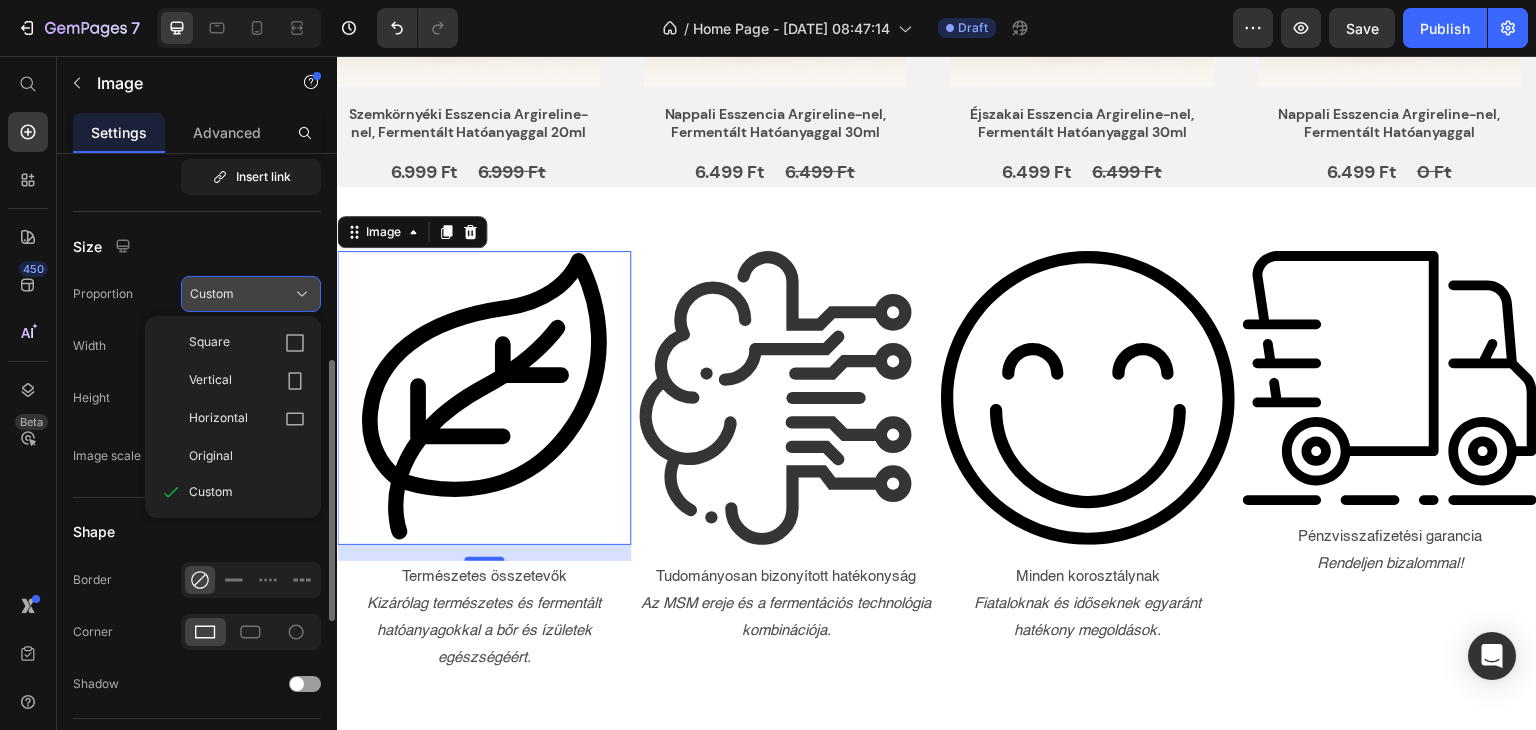 click on "Custom" at bounding box center (212, 294) 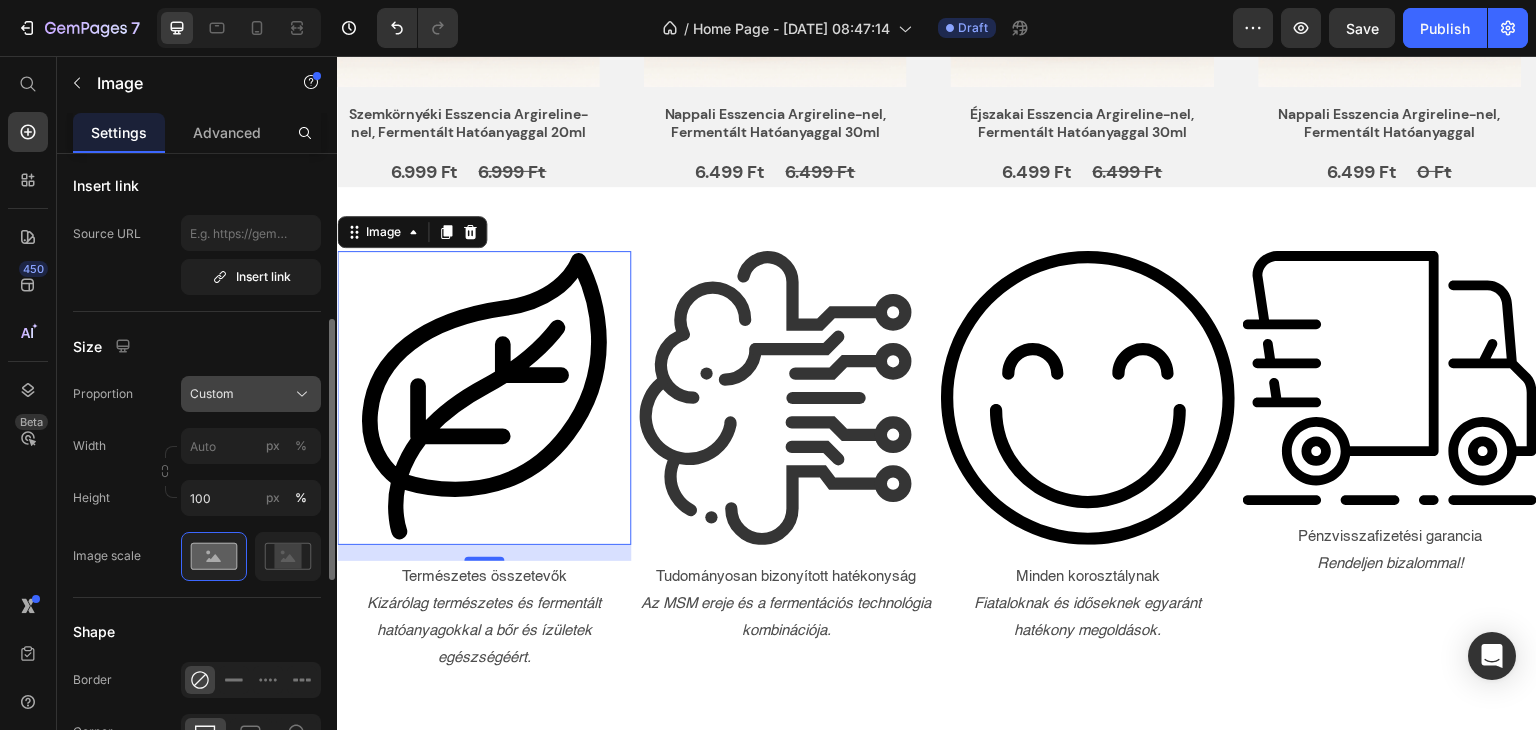 scroll, scrollTop: 500, scrollLeft: 0, axis: vertical 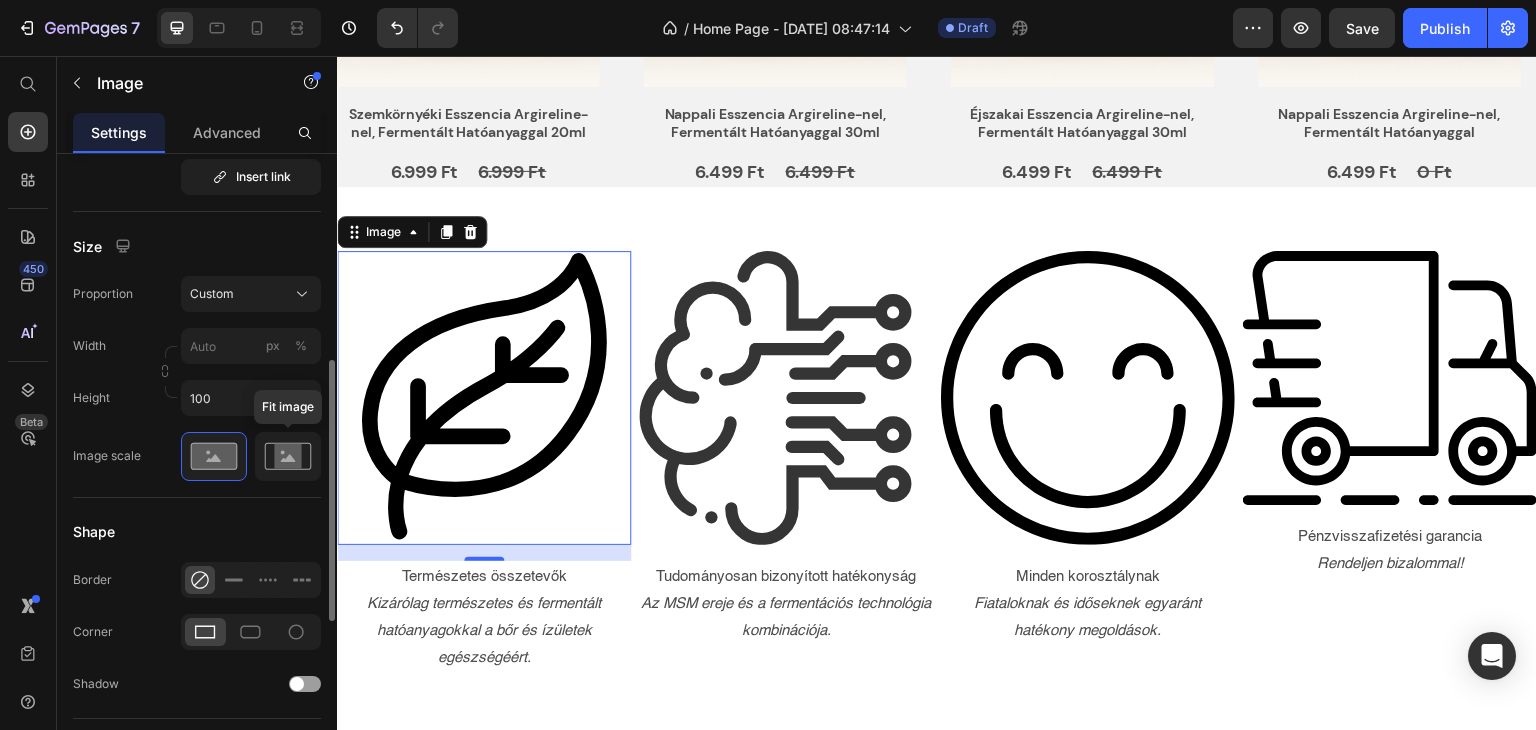 click 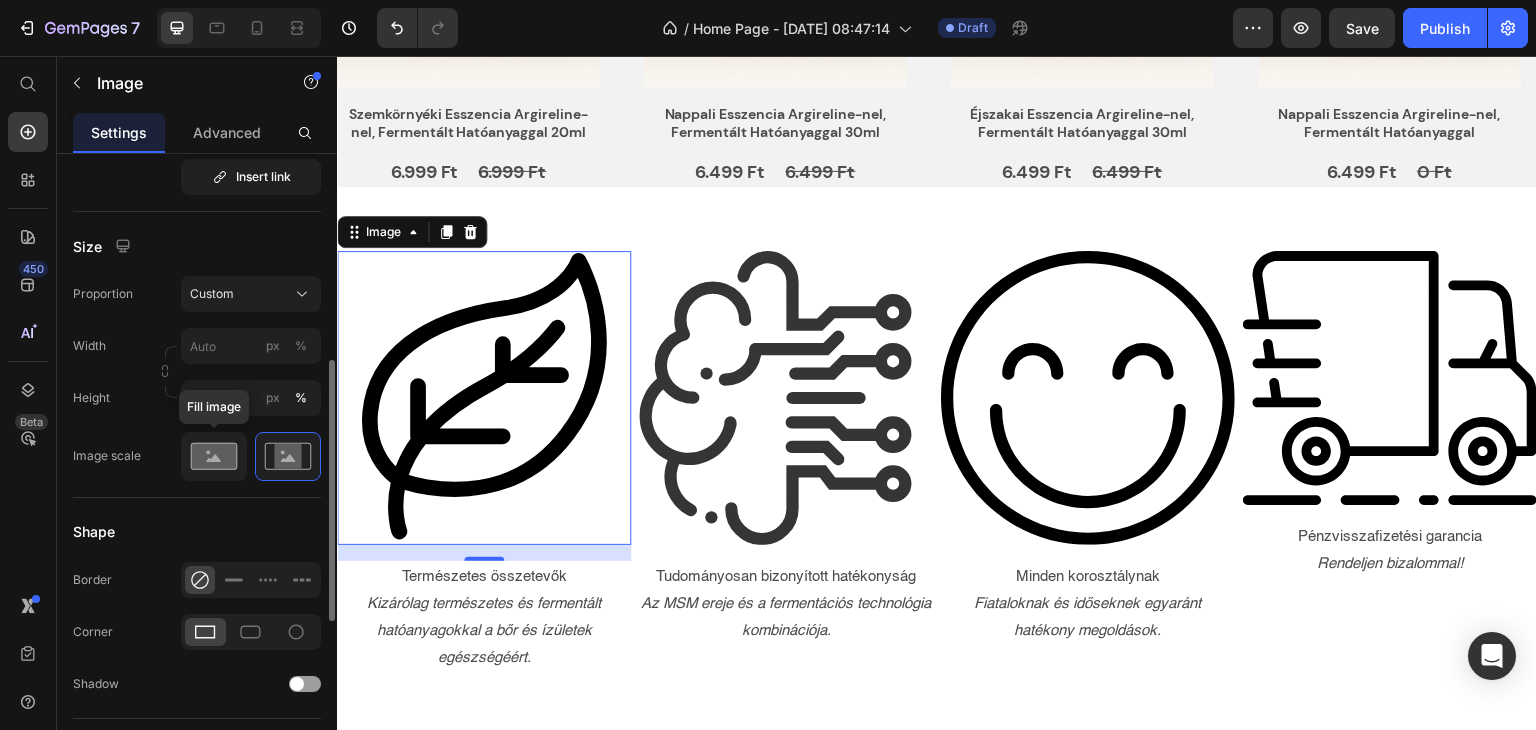click 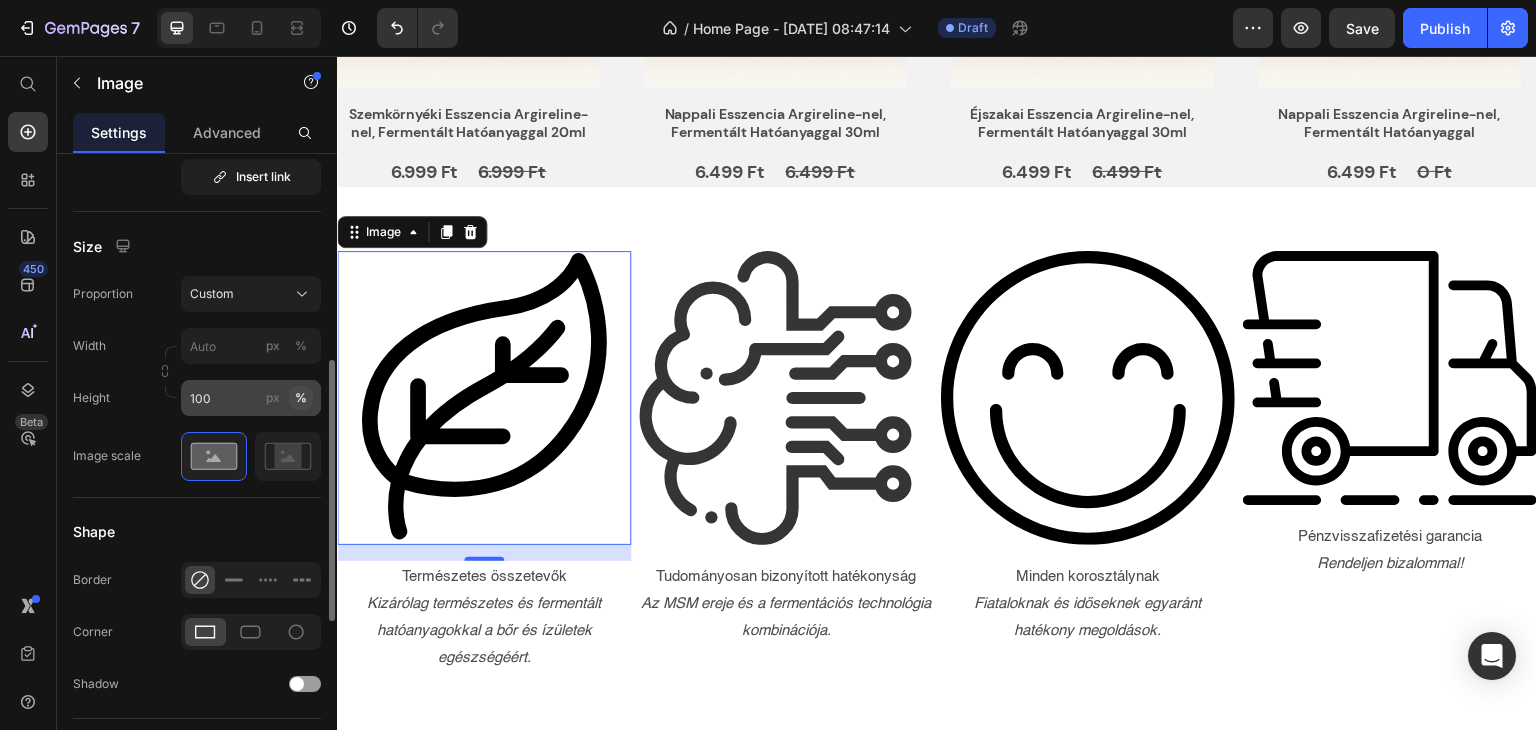 click on "%" at bounding box center (301, 398) 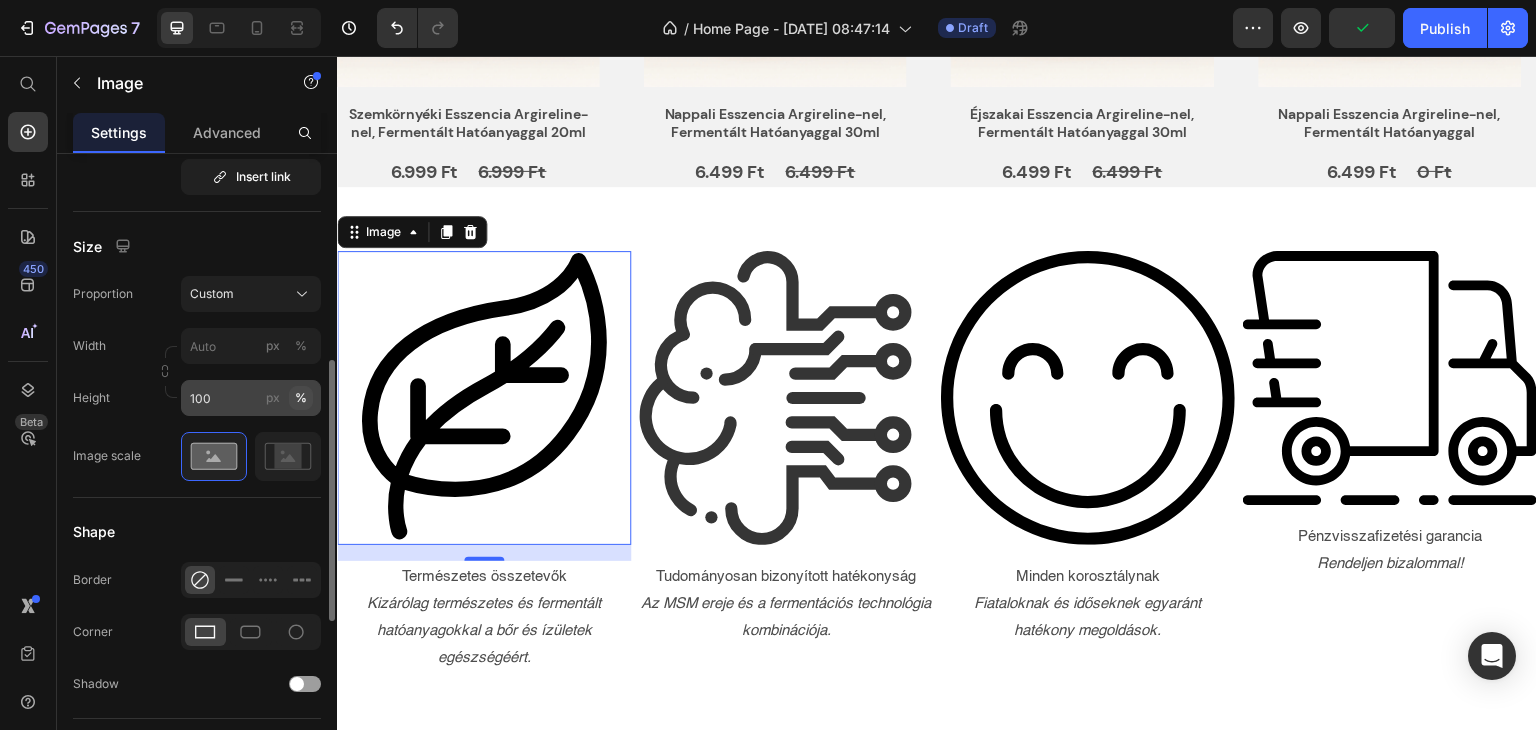 click on "%" at bounding box center (301, 398) 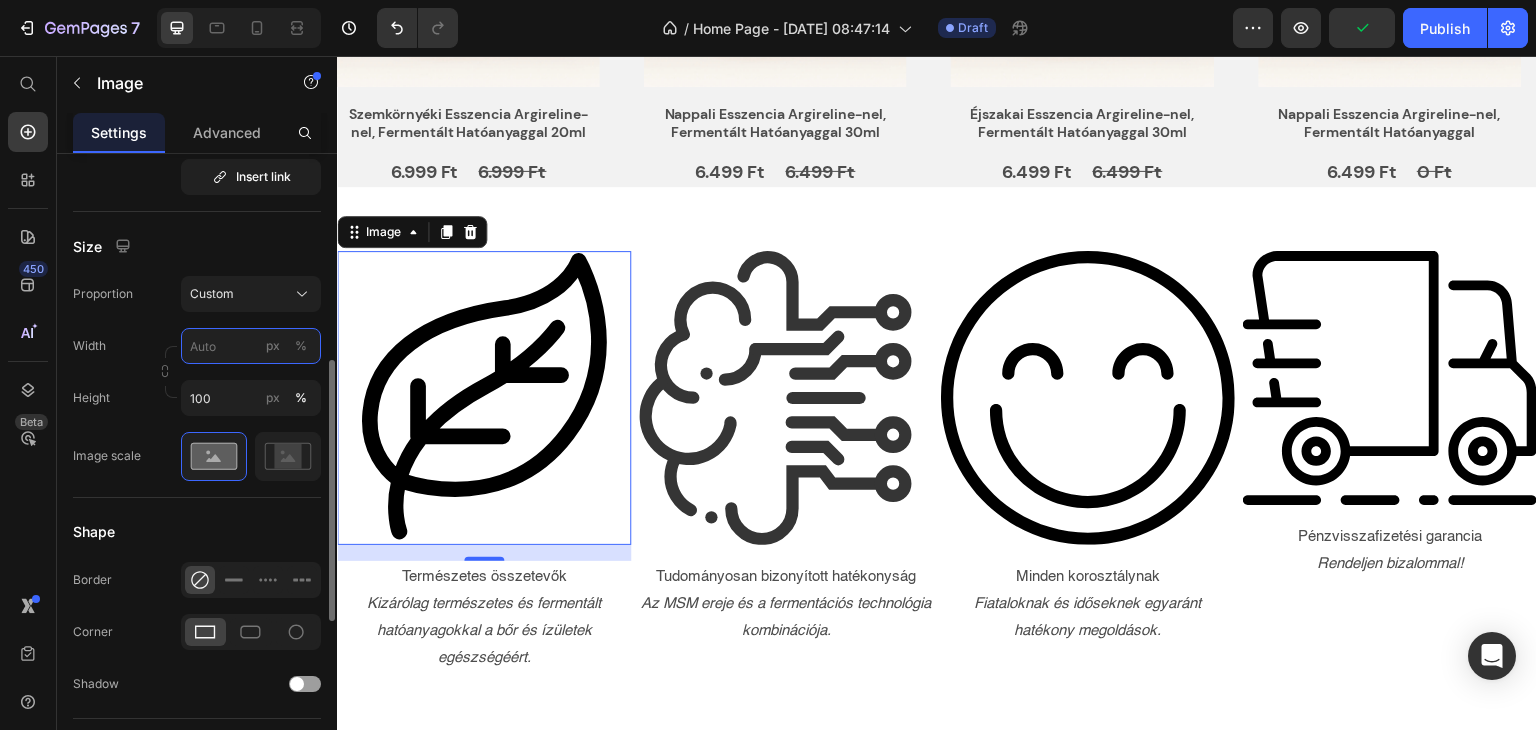 click on "px %" at bounding box center [251, 346] 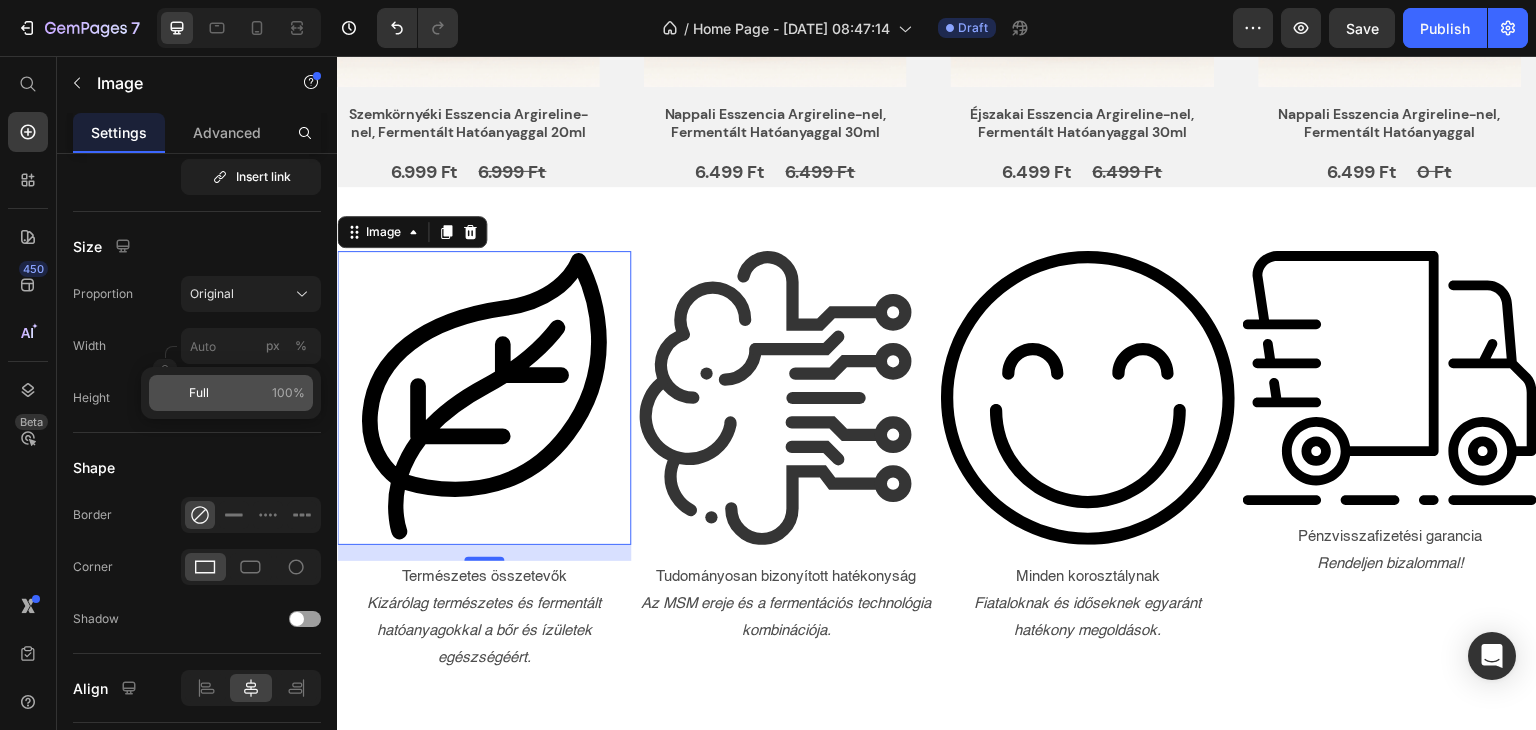click on "Full 100%" at bounding box center (247, 393) 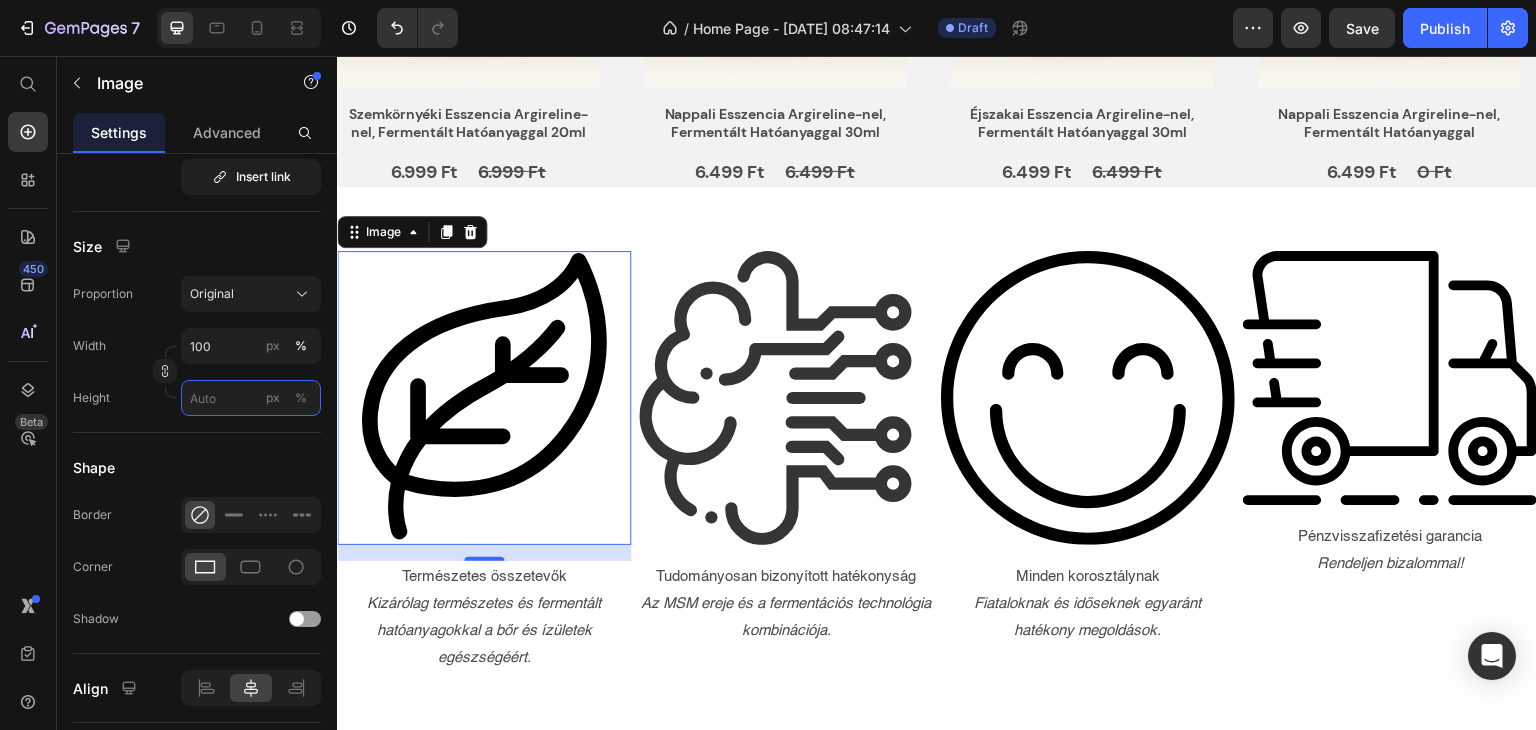 click on "px %" at bounding box center (251, 398) 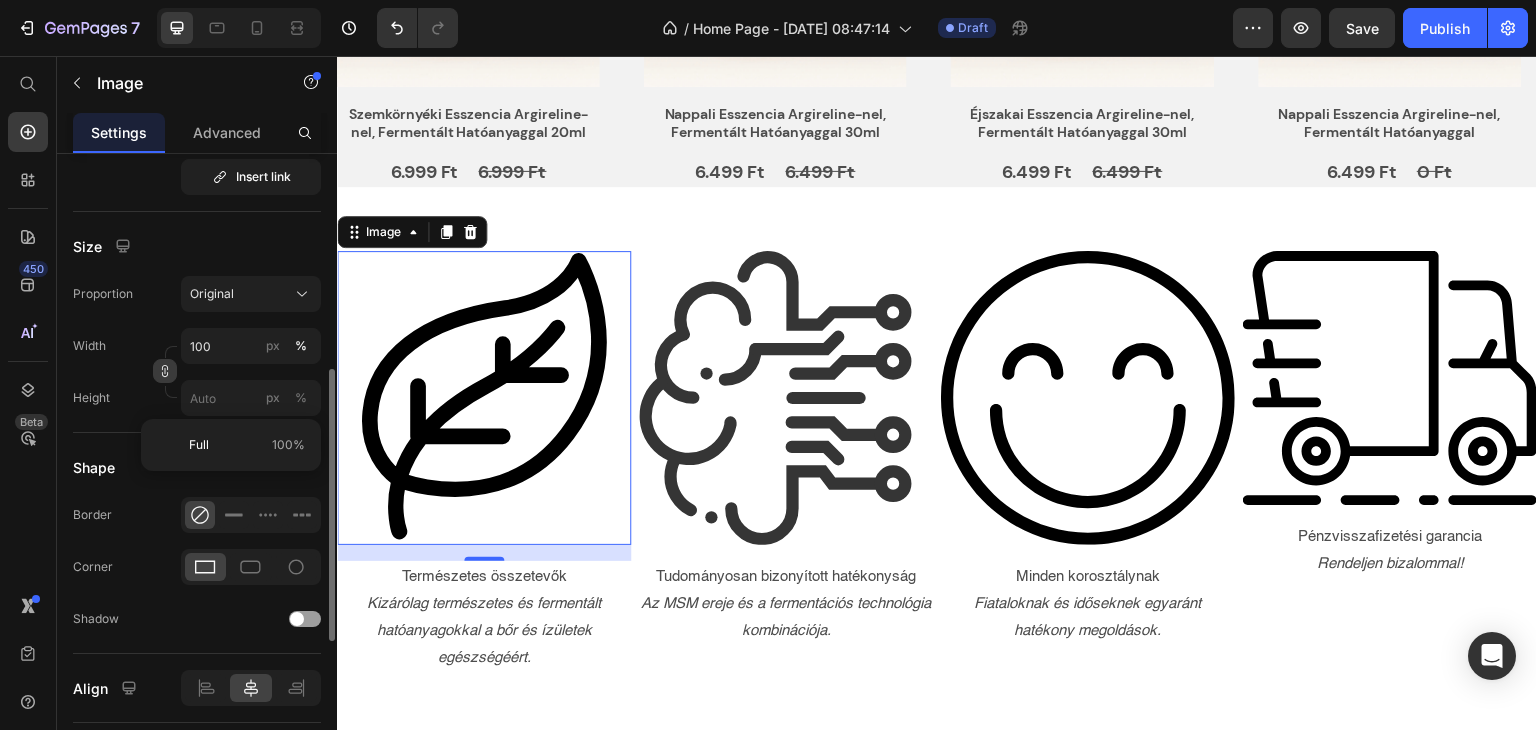 click 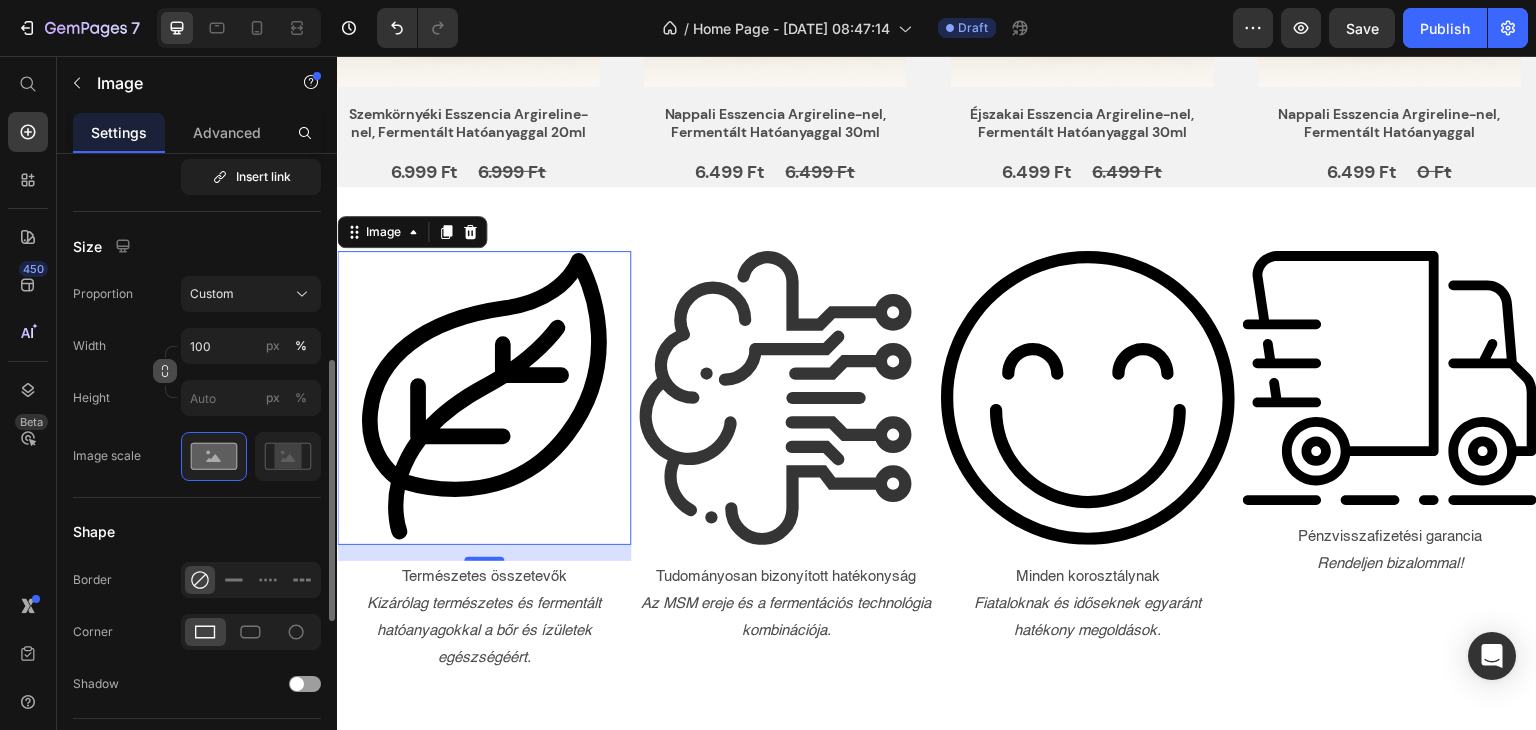 click 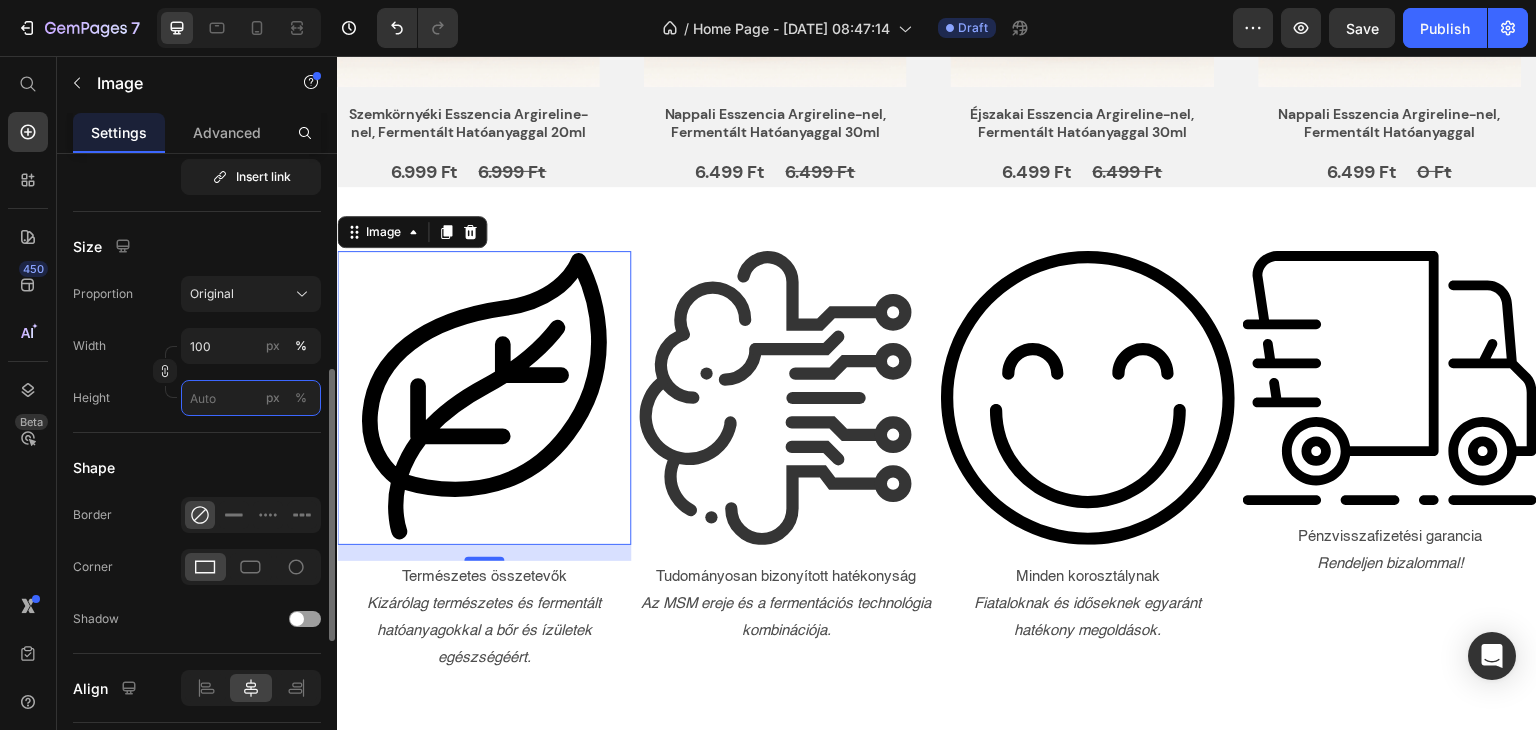 click on "px %" at bounding box center [251, 398] 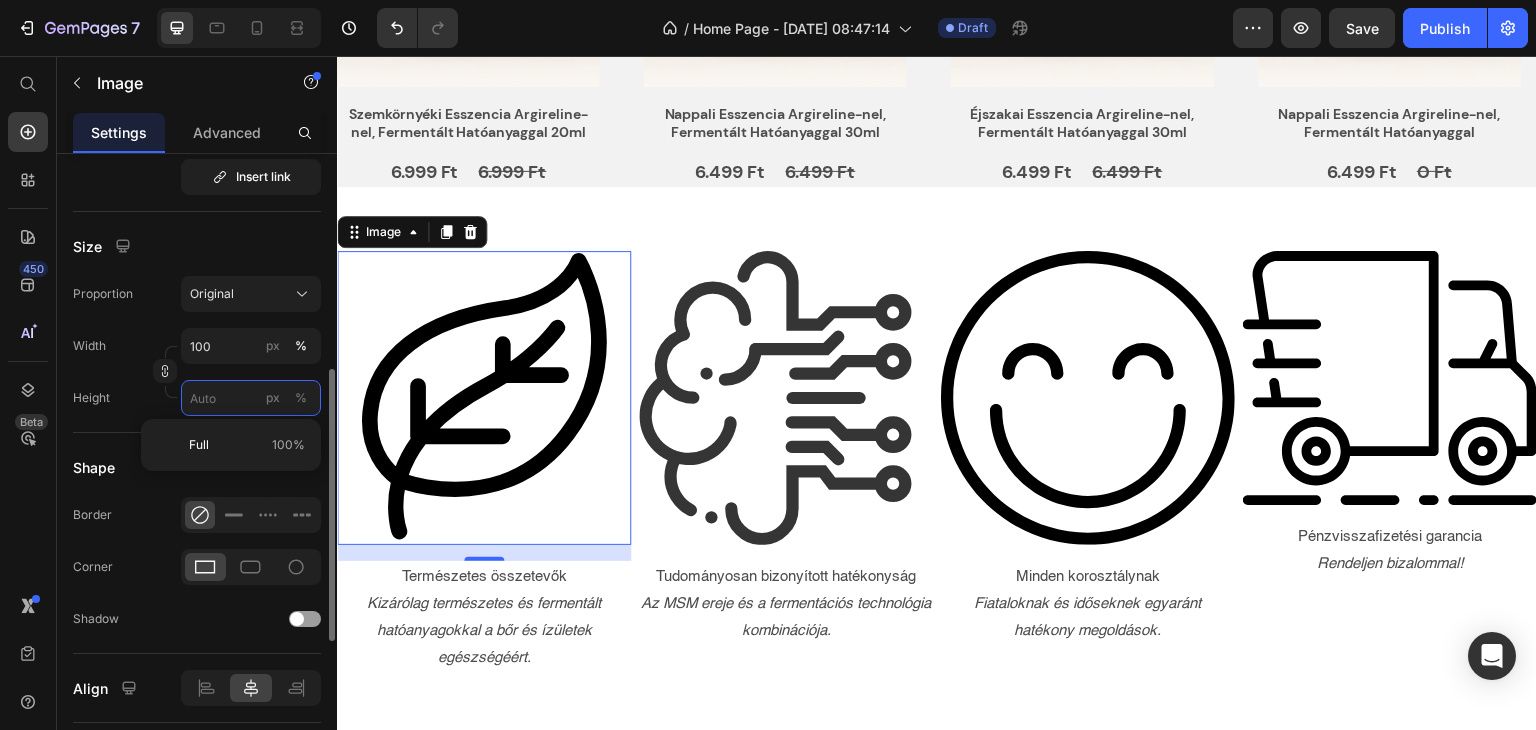 type 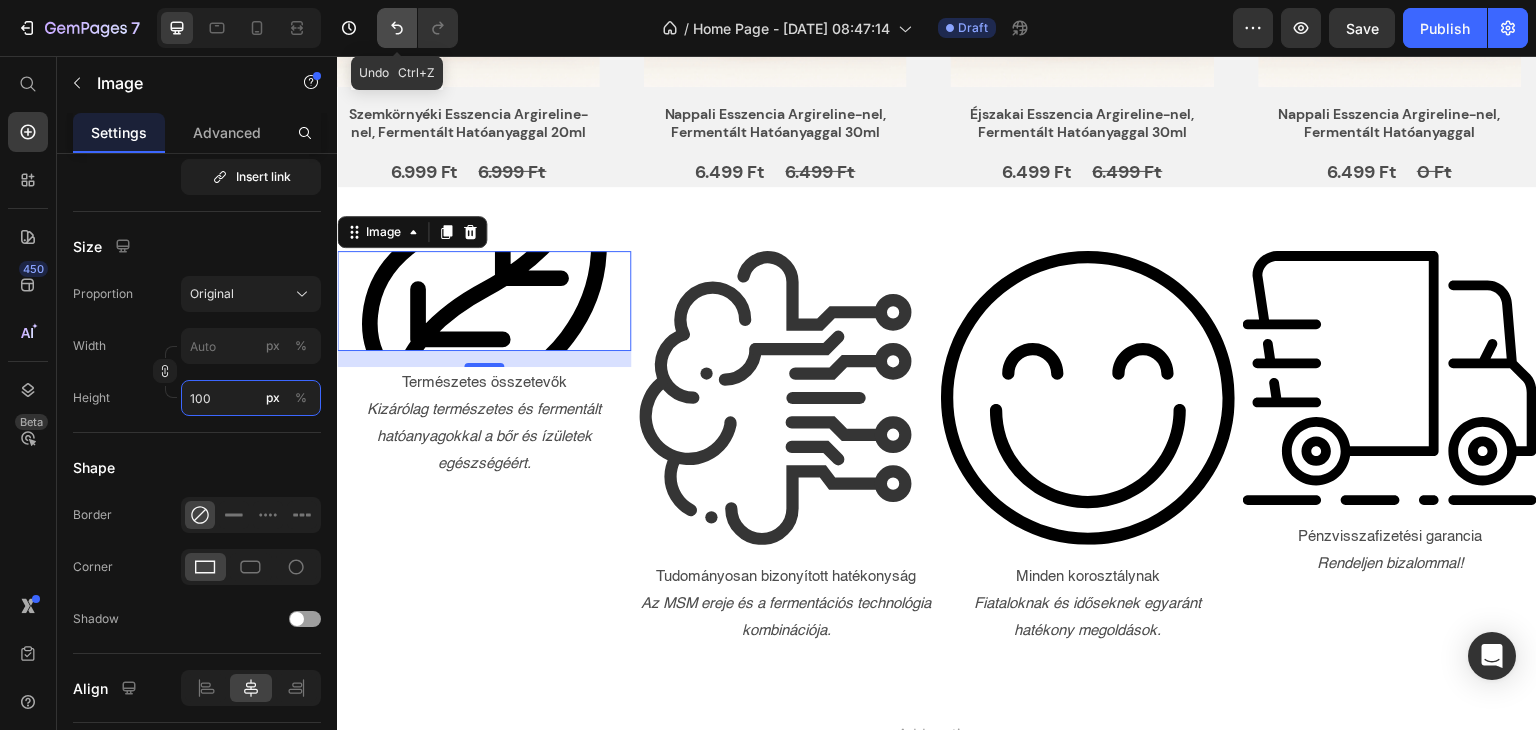 type on "100" 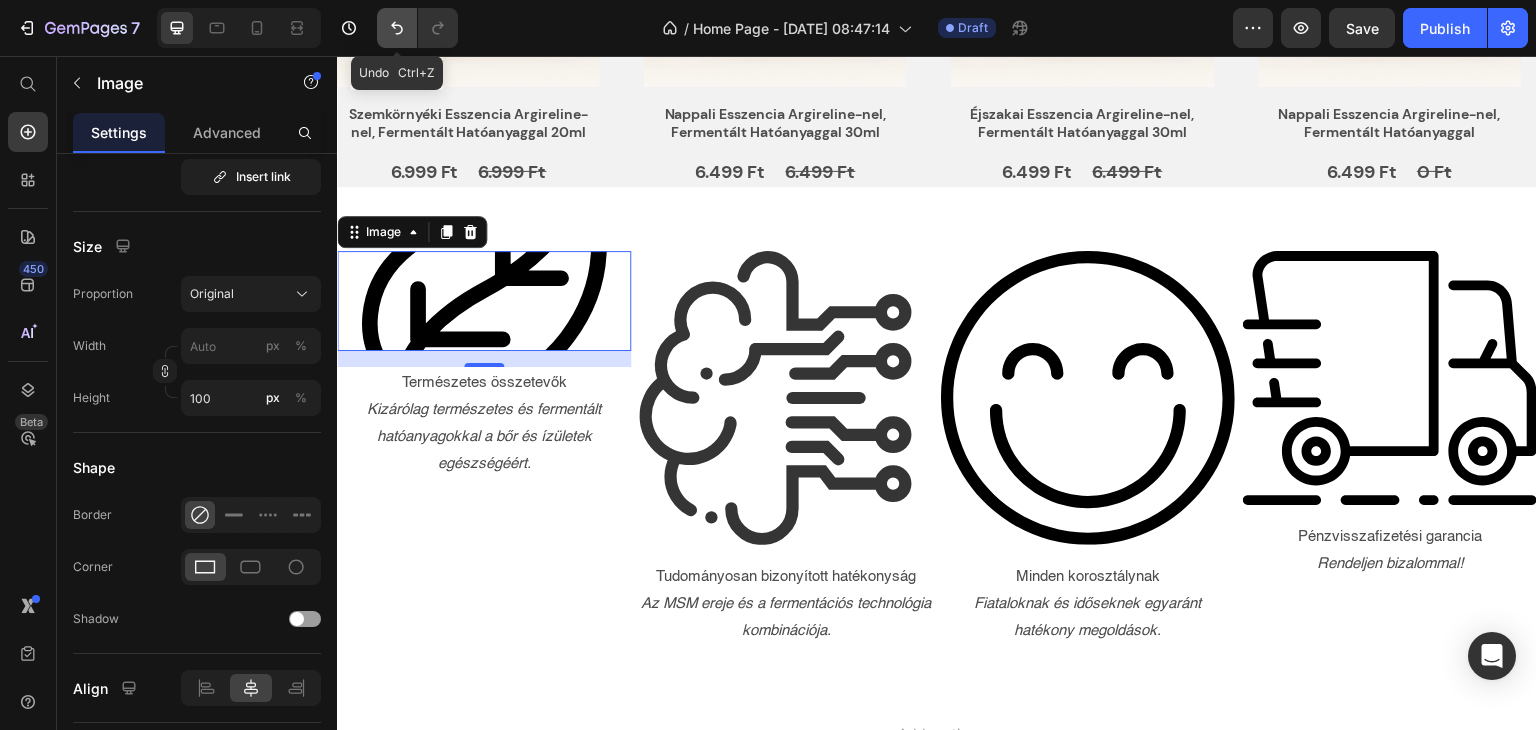 click 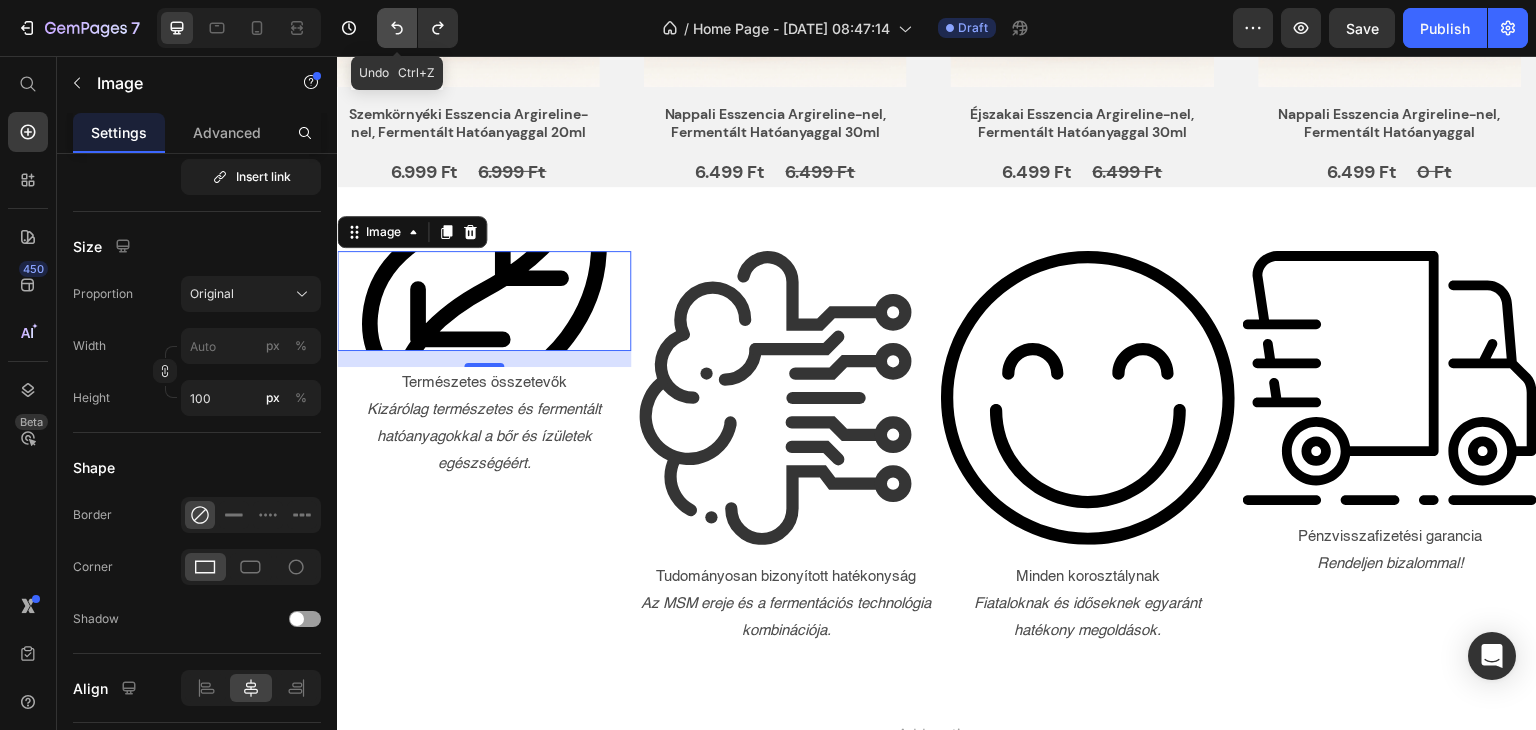 click 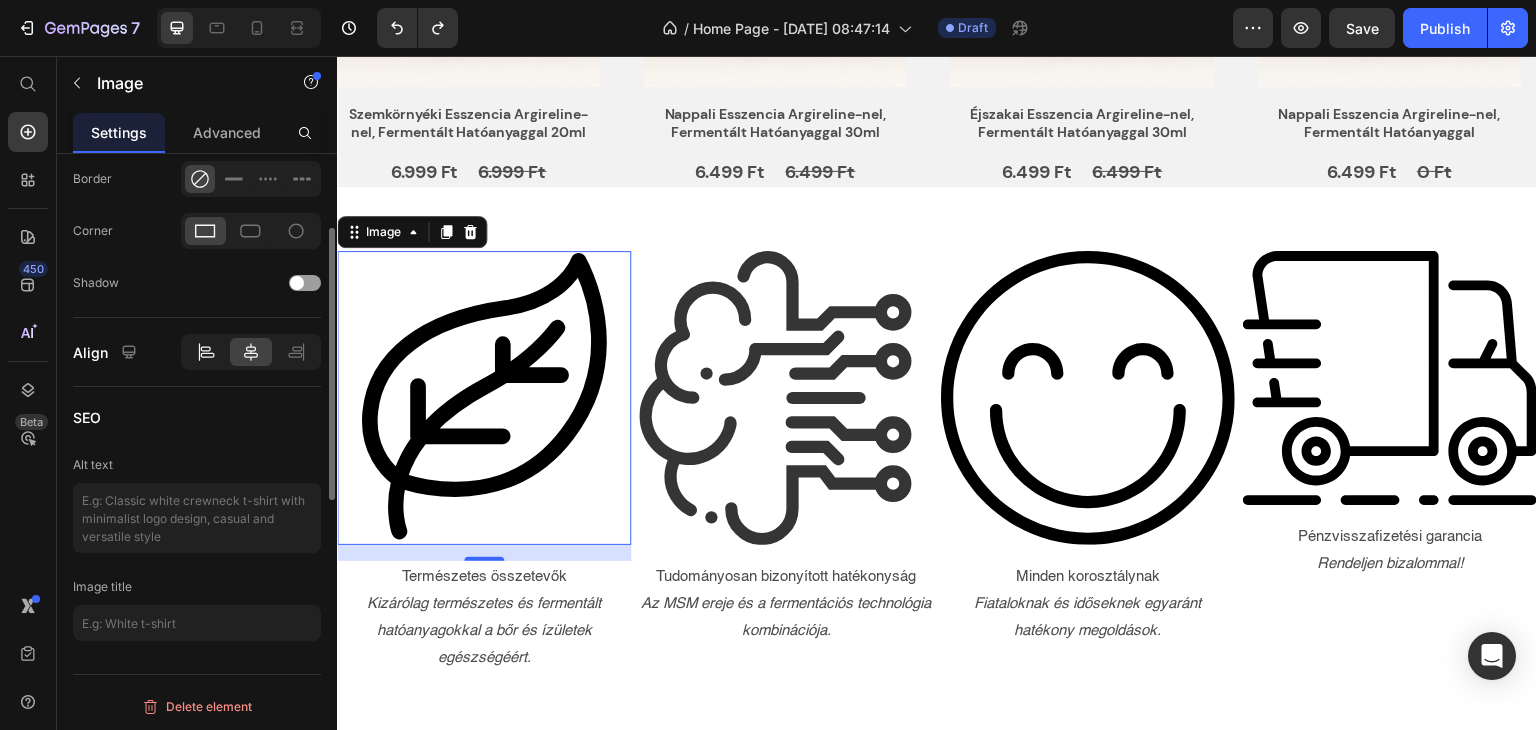 scroll, scrollTop: 336, scrollLeft: 0, axis: vertical 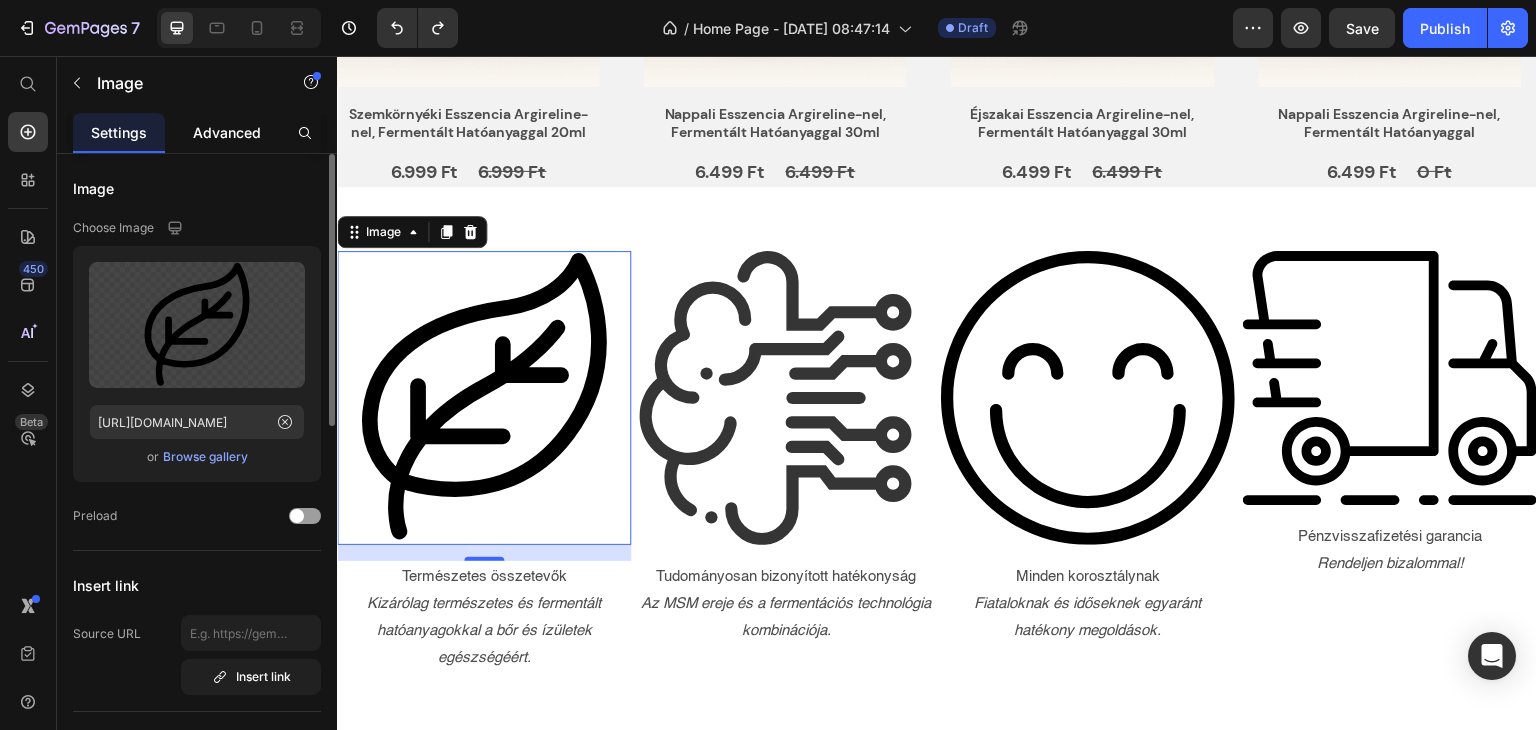 click on "Advanced" 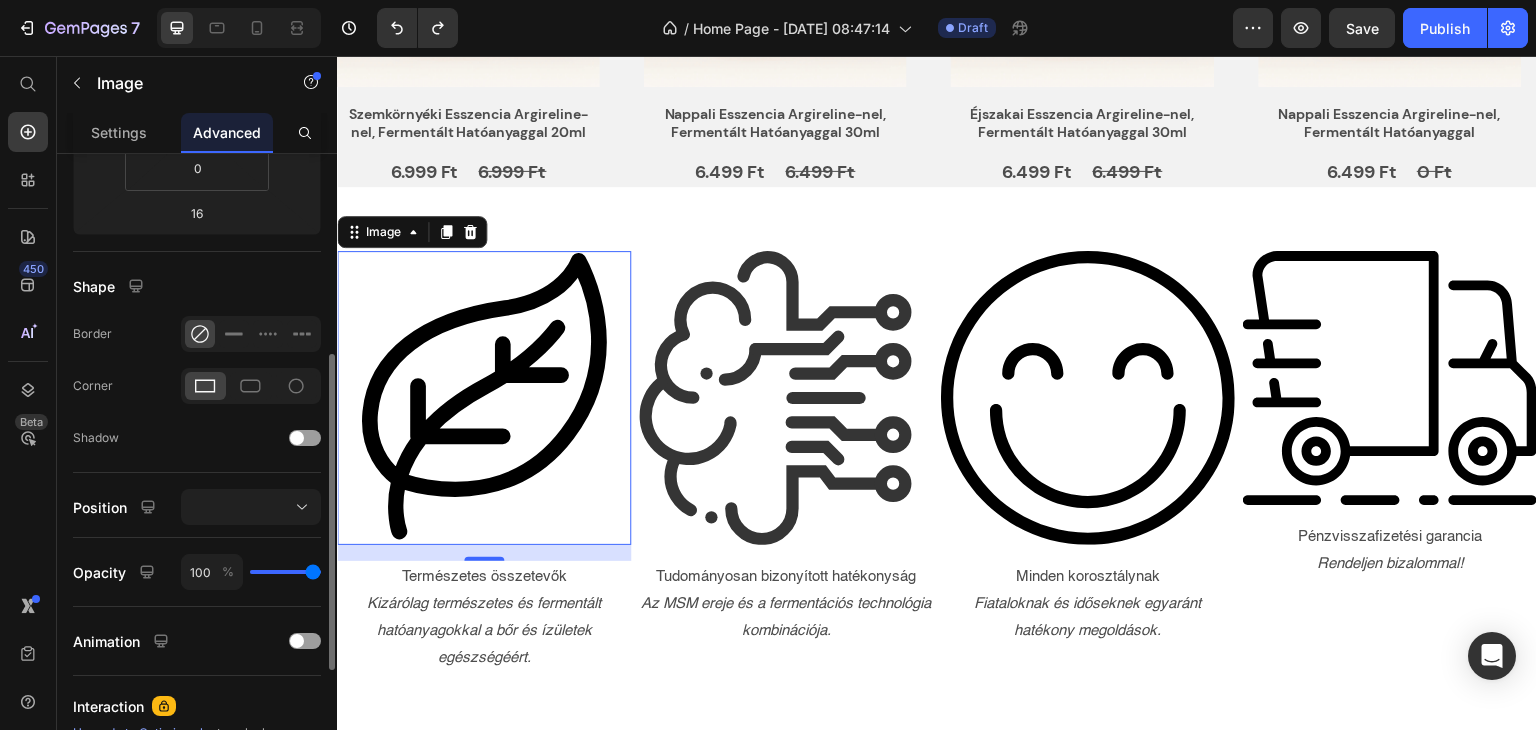 scroll, scrollTop: 634, scrollLeft: 0, axis: vertical 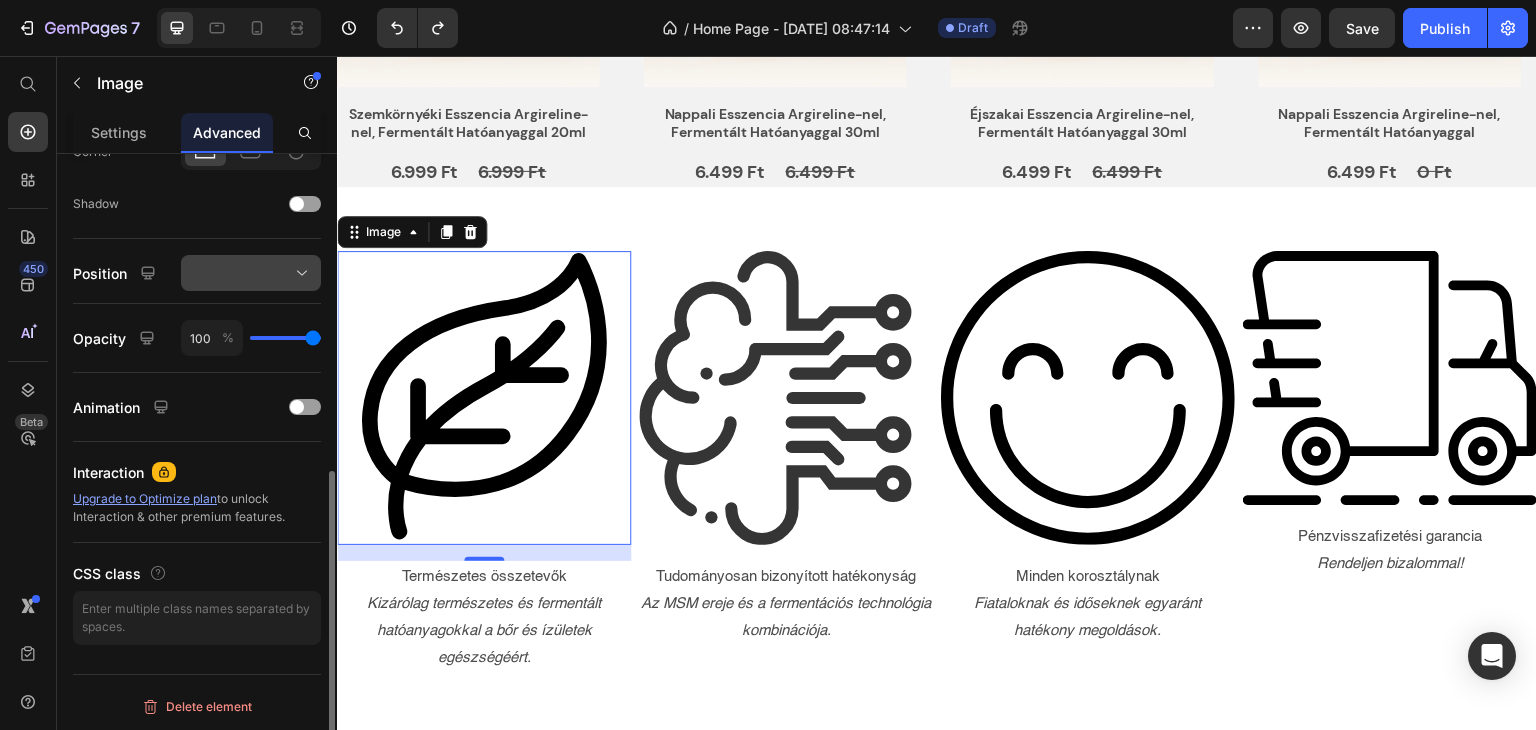 click at bounding box center [251, 273] 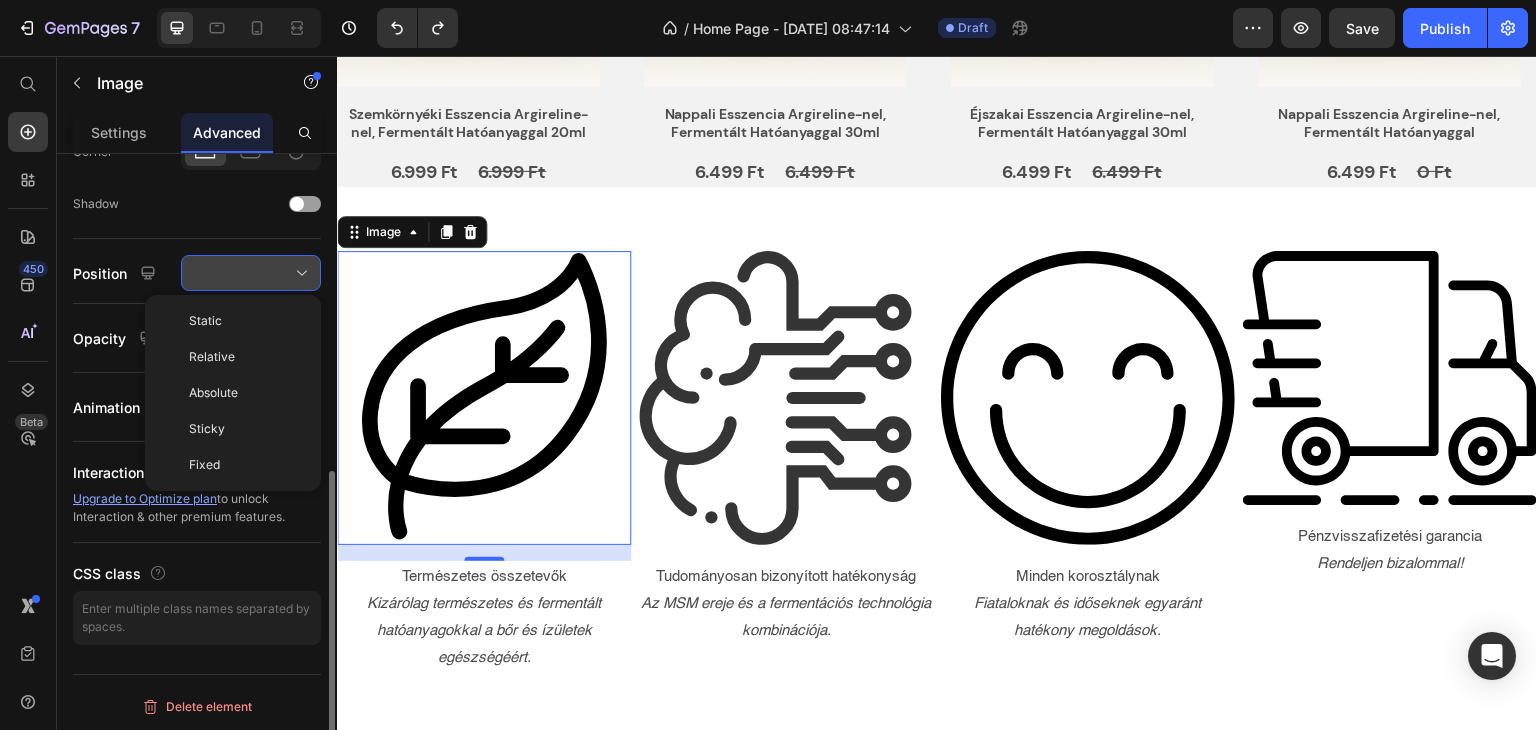 click at bounding box center [251, 273] 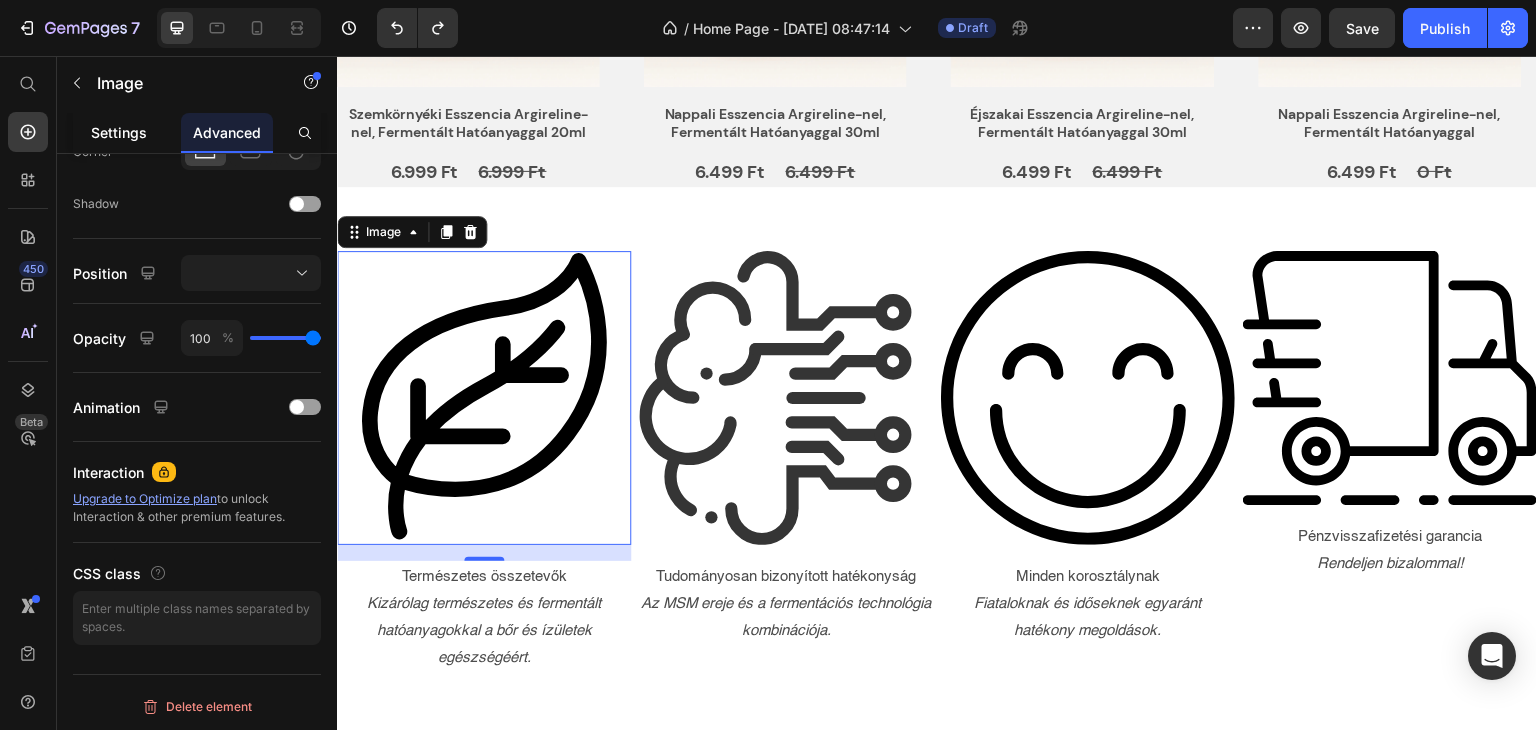 click on "Settings" 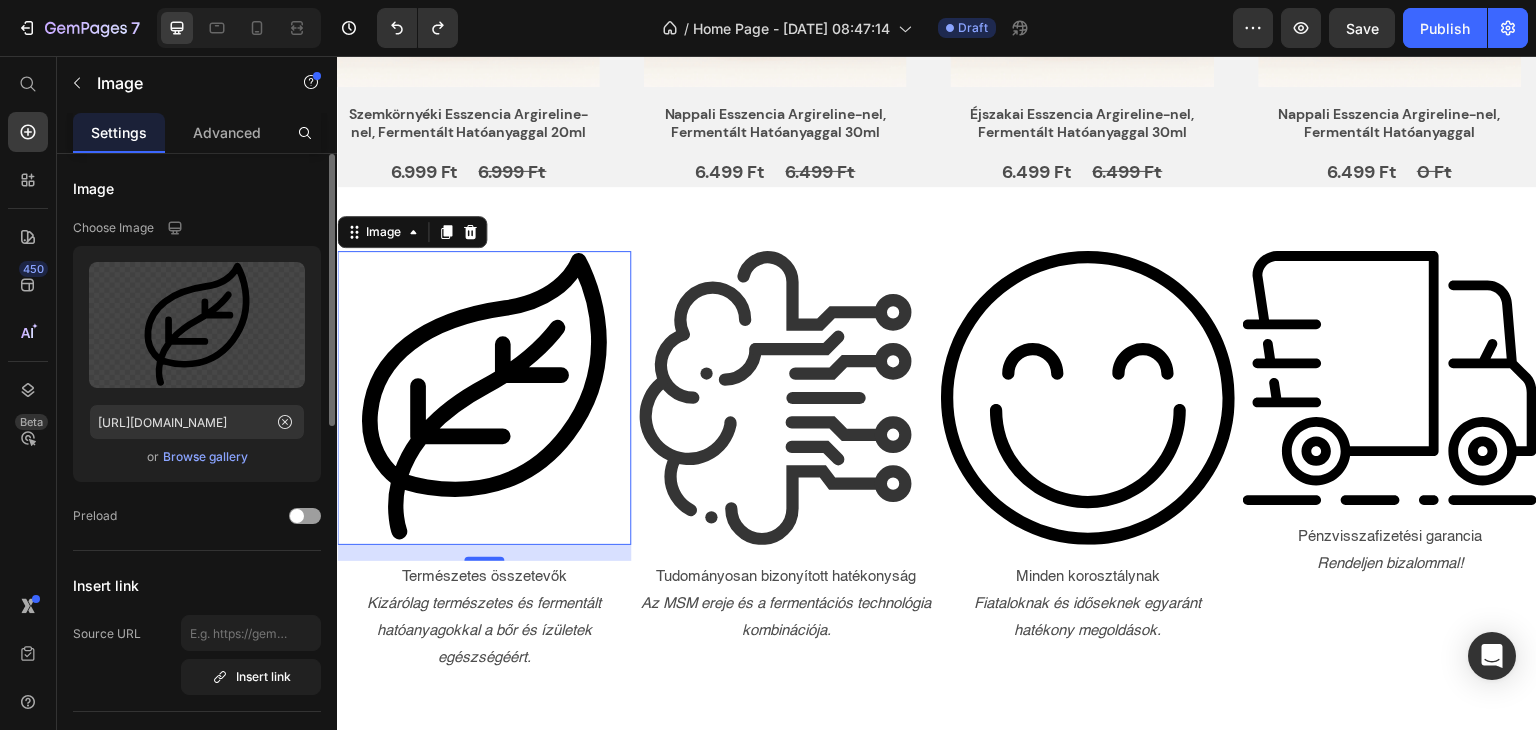 scroll, scrollTop: 300, scrollLeft: 0, axis: vertical 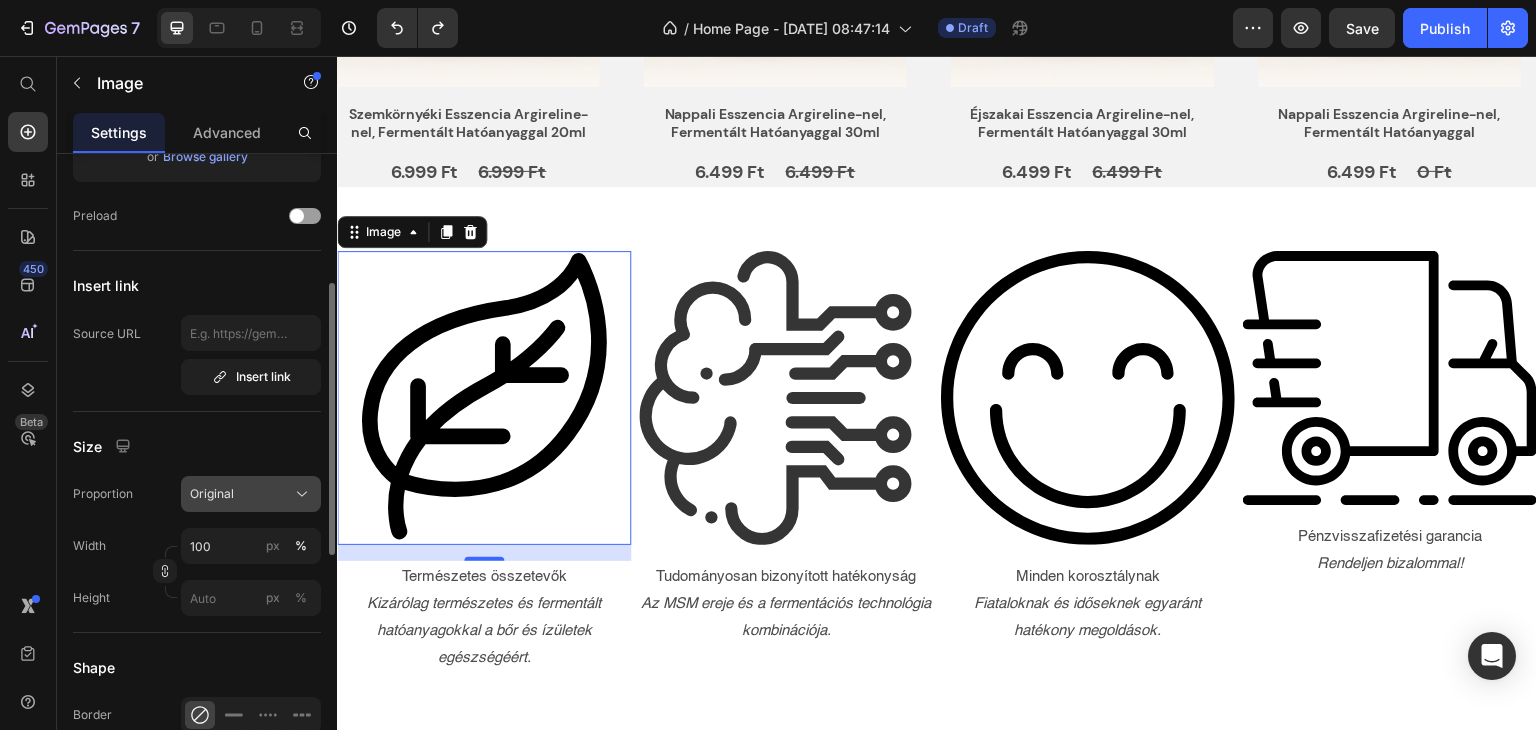 click on "Original" at bounding box center (251, 494) 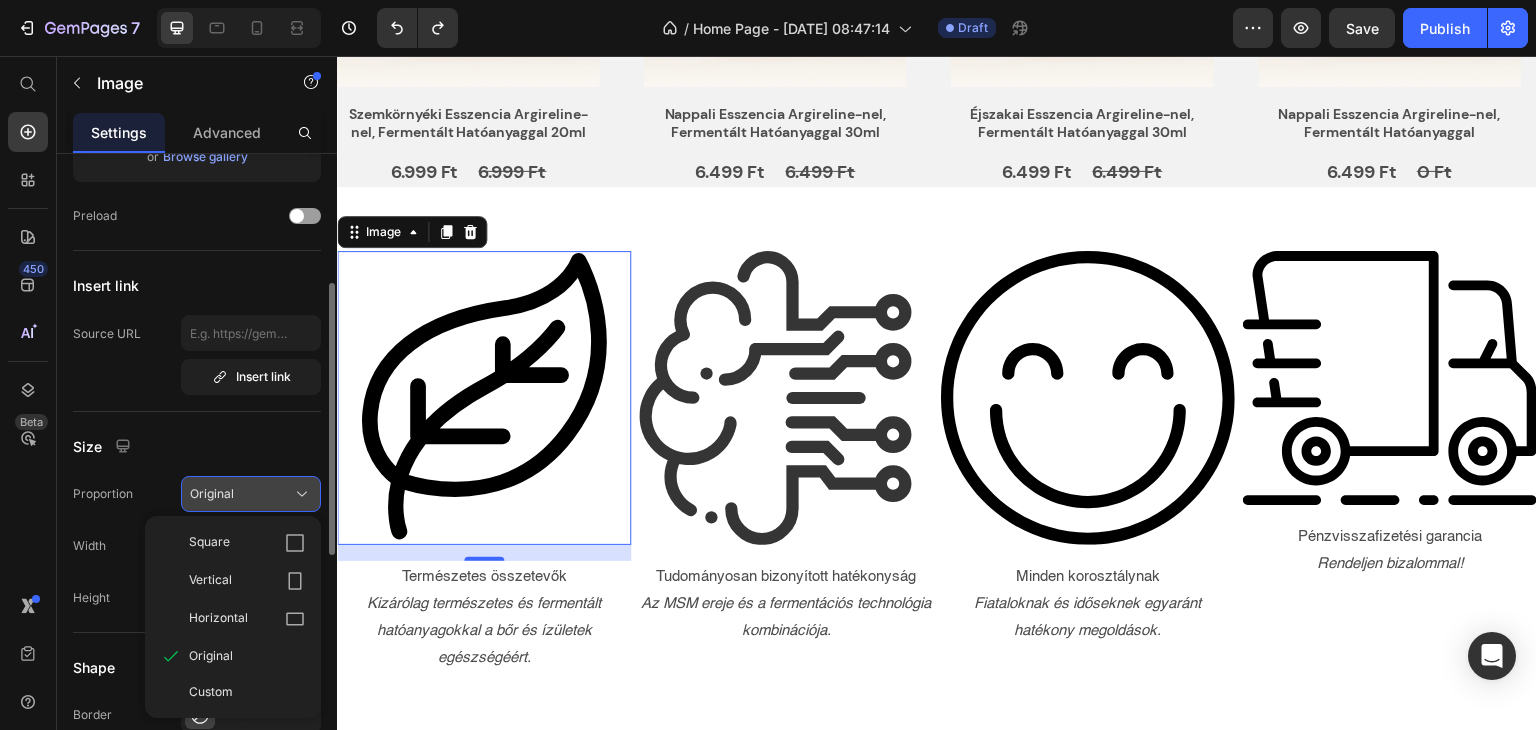 click on "Original" at bounding box center (251, 494) 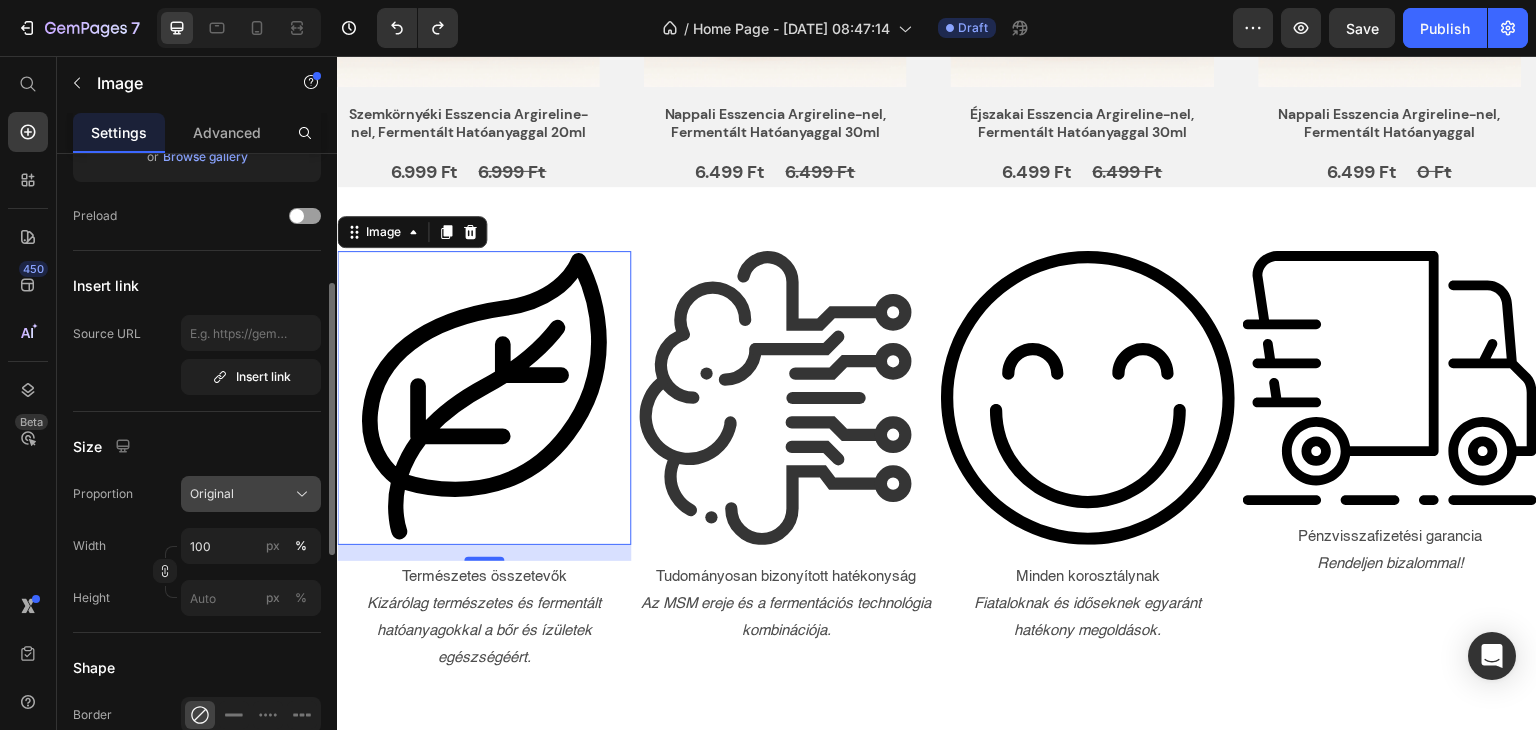click on "Original" at bounding box center [251, 494] 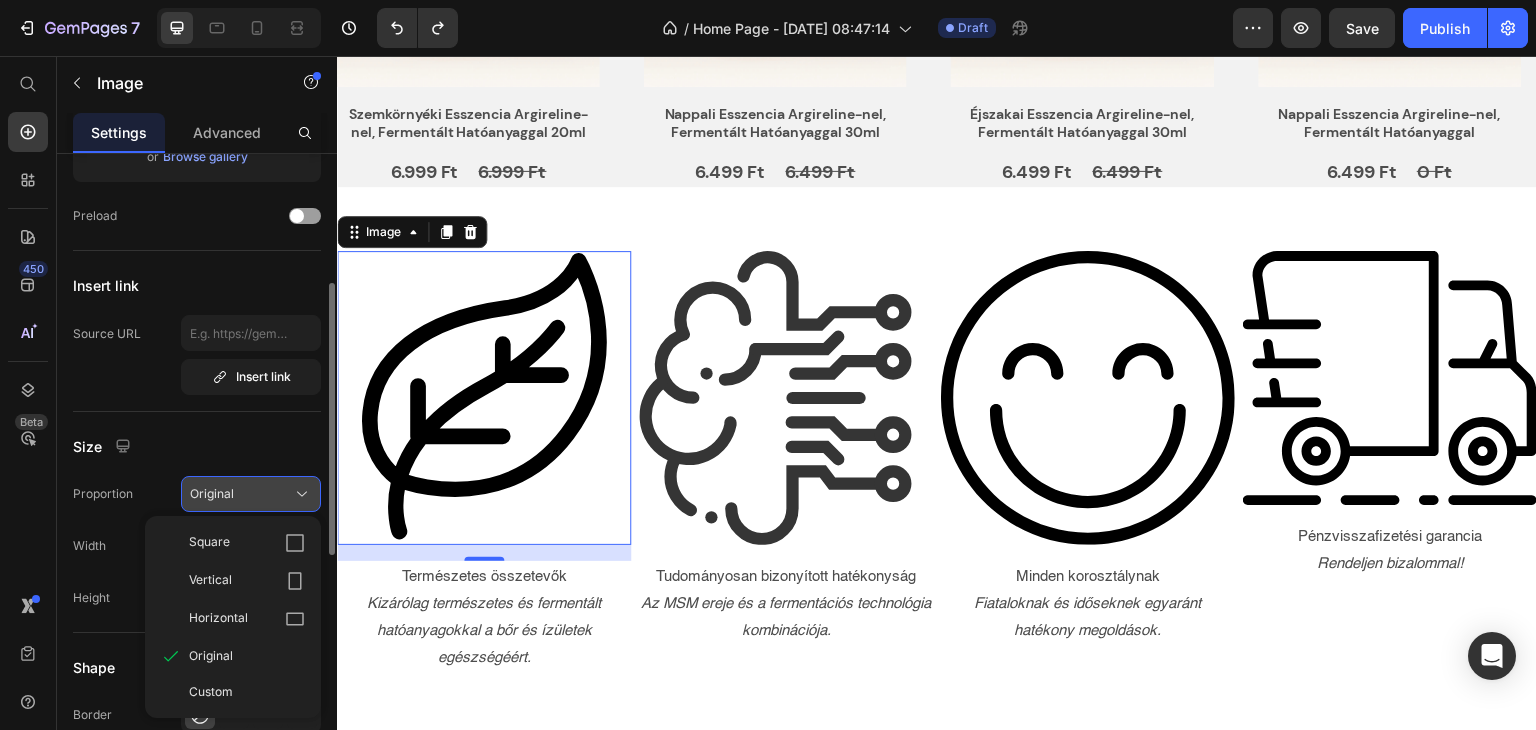 click on "Original" at bounding box center [251, 494] 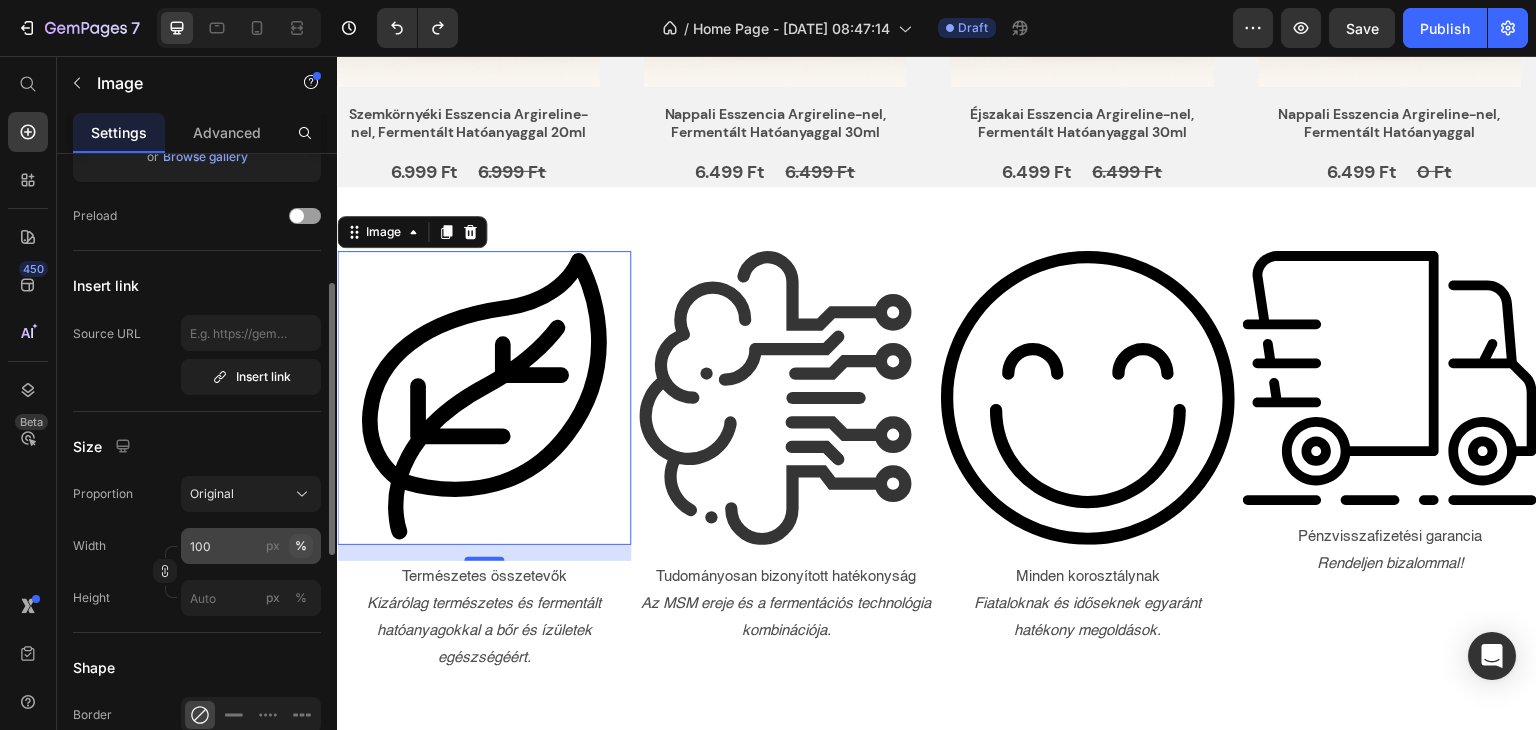 scroll, scrollTop: 500, scrollLeft: 0, axis: vertical 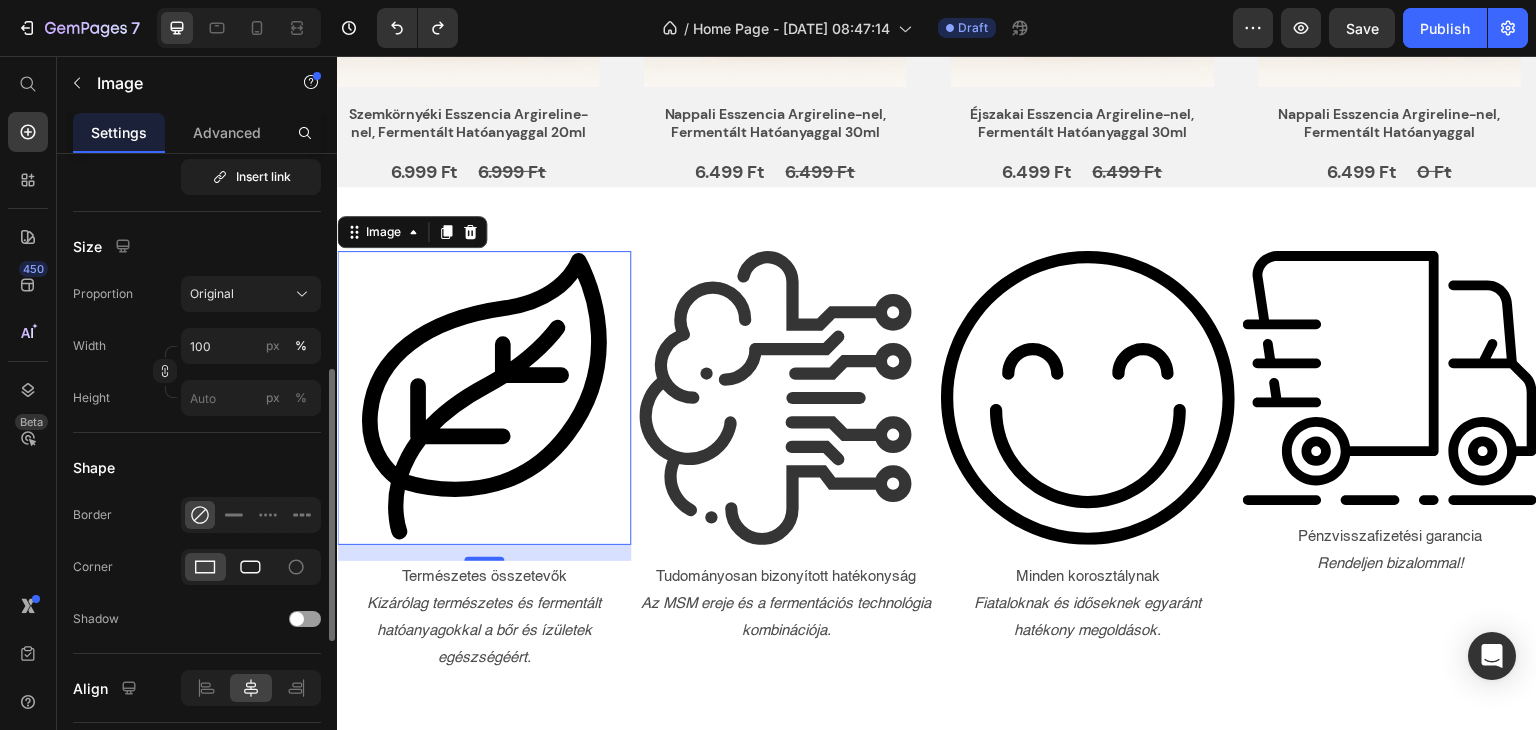 click 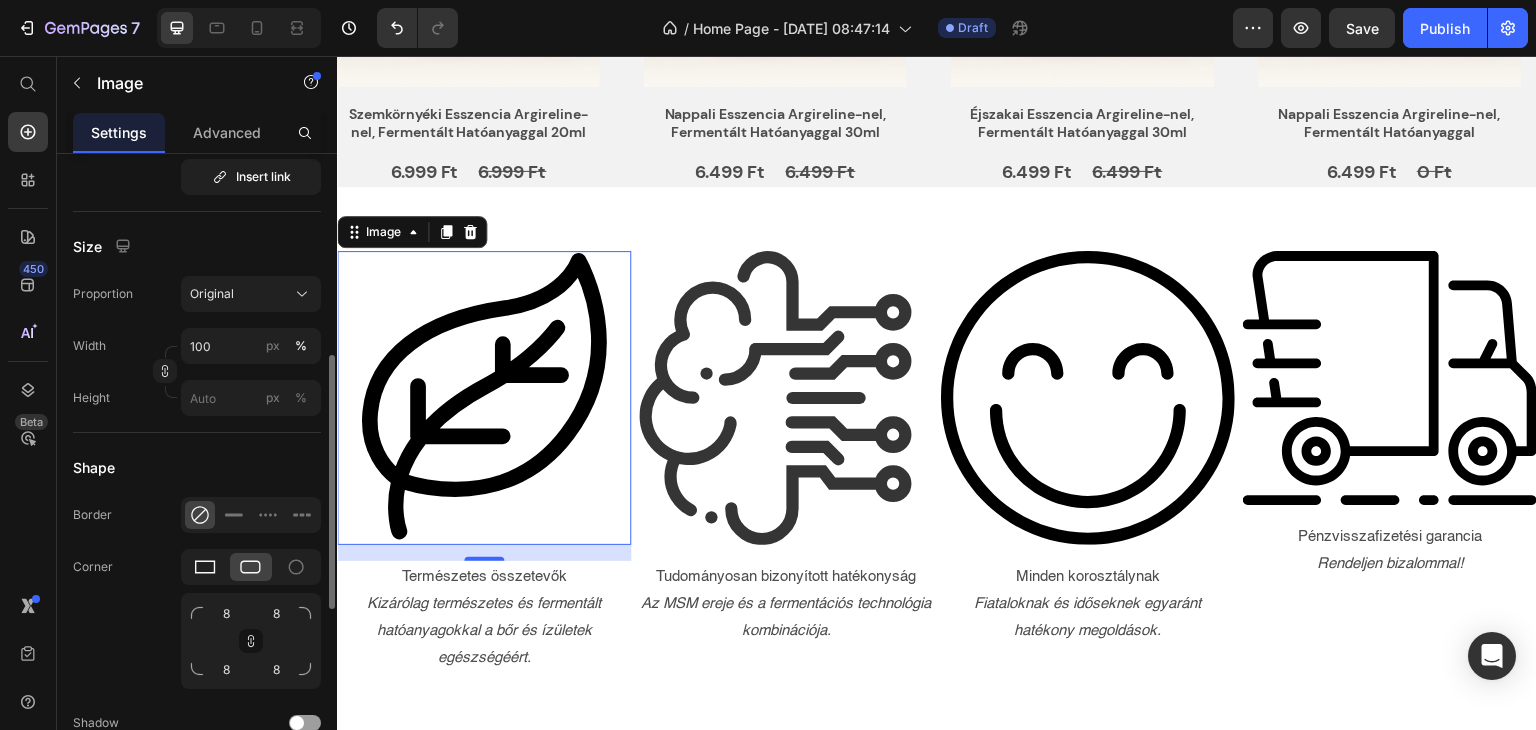 click 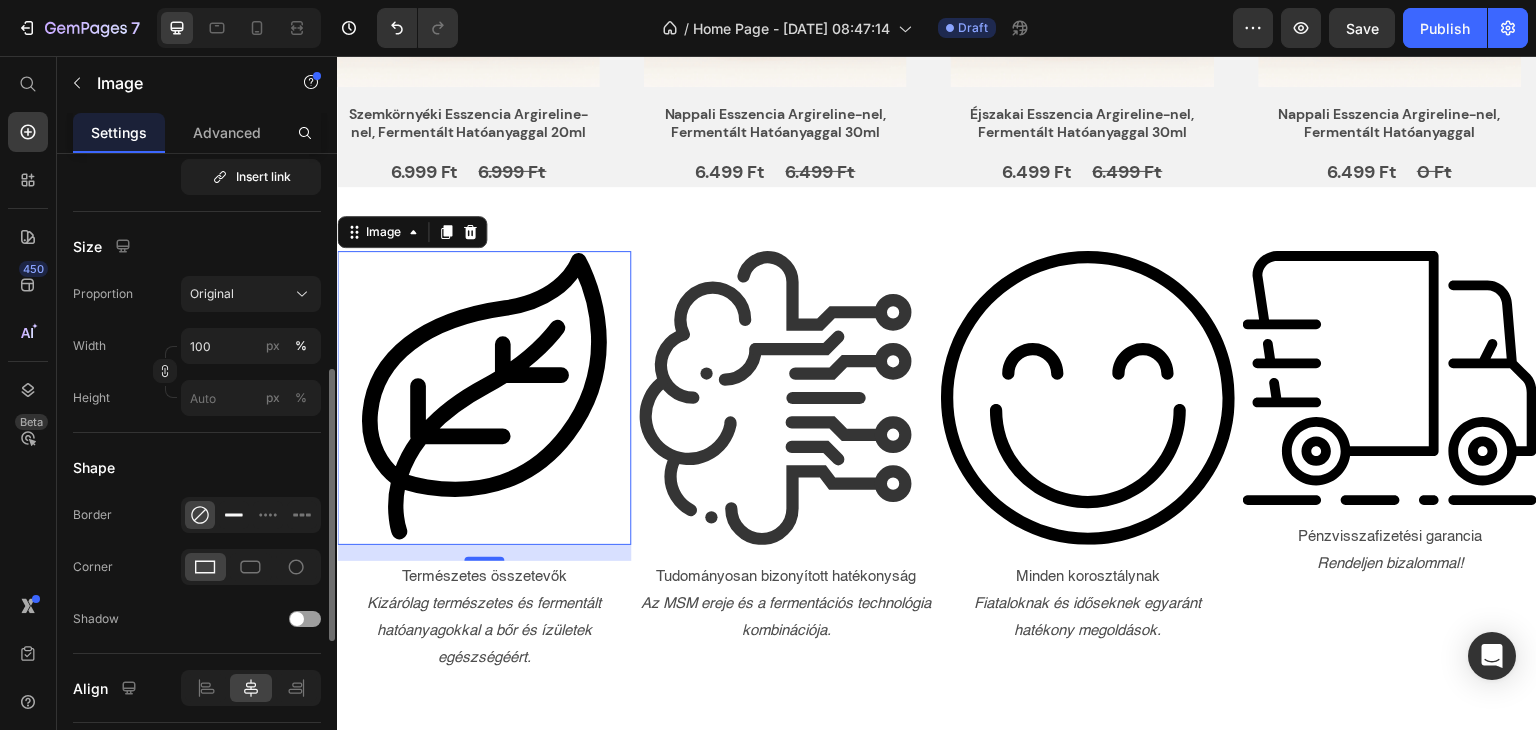 click 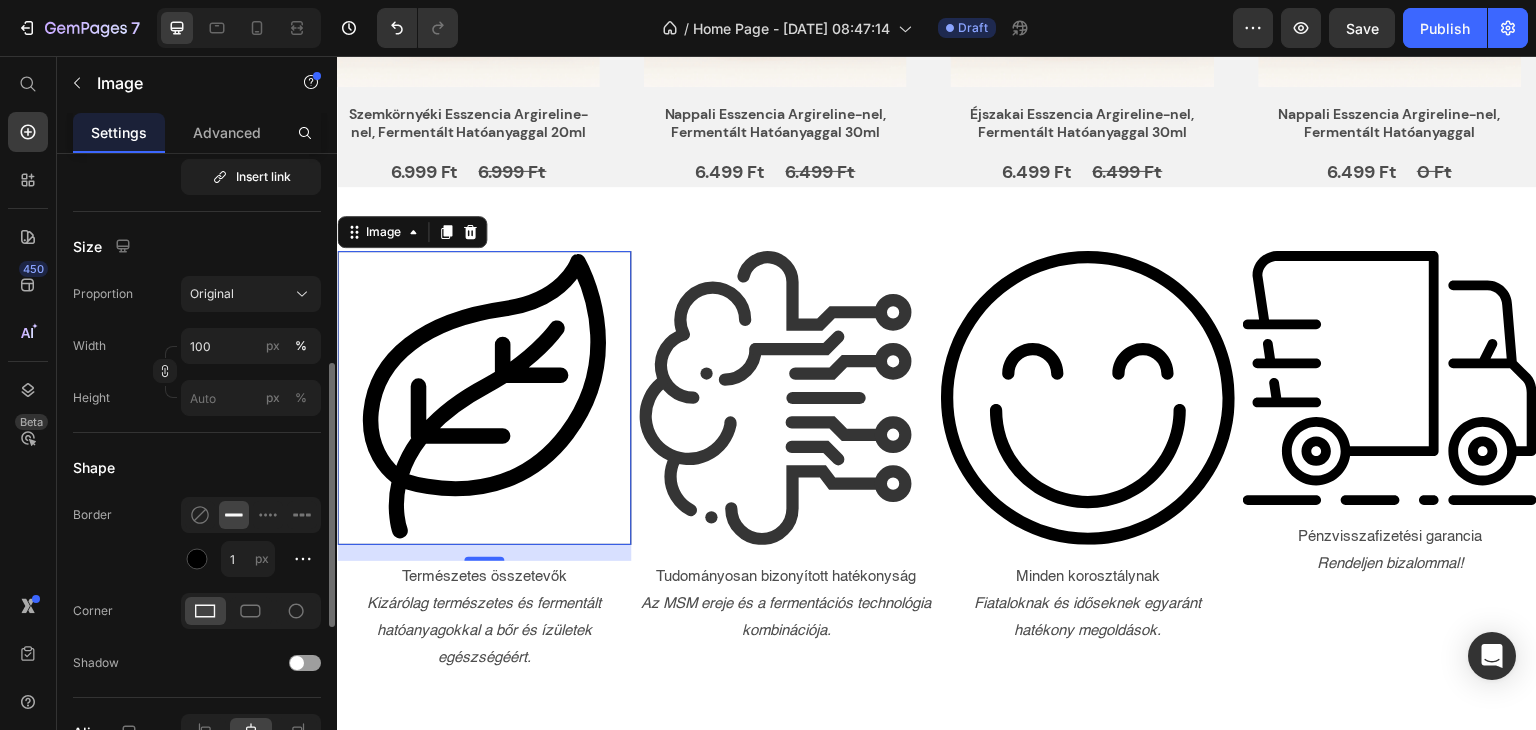 click 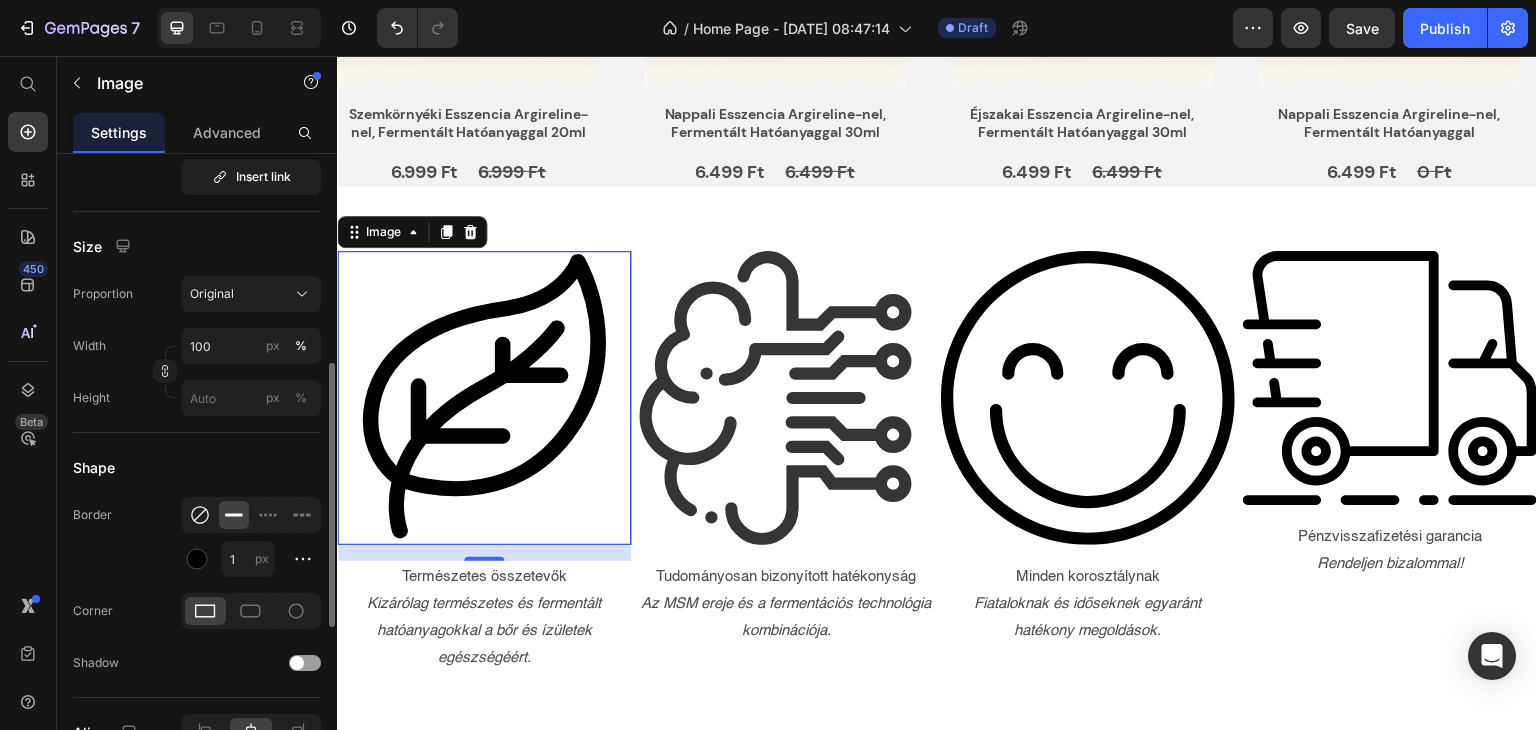 click 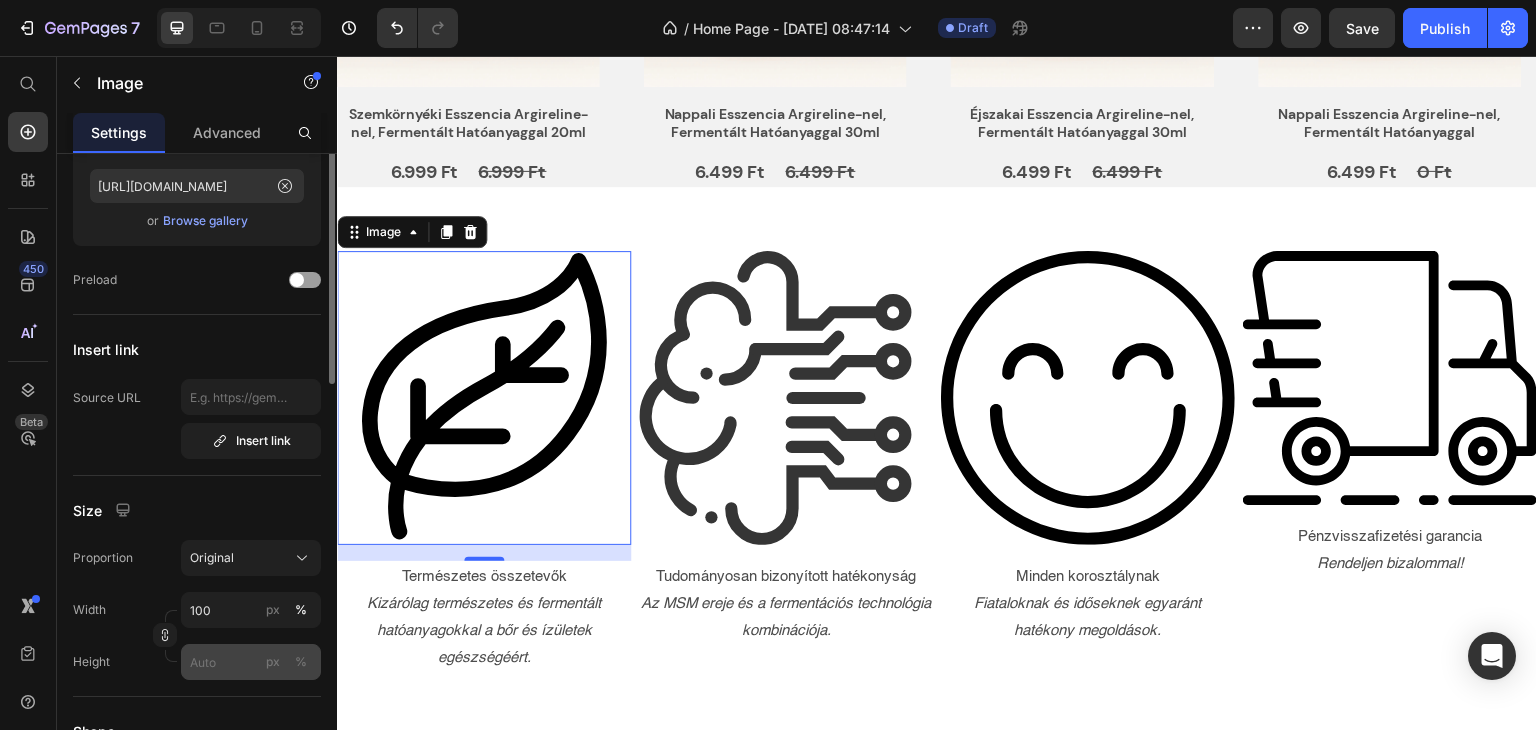 scroll, scrollTop: 0, scrollLeft: 0, axis: both 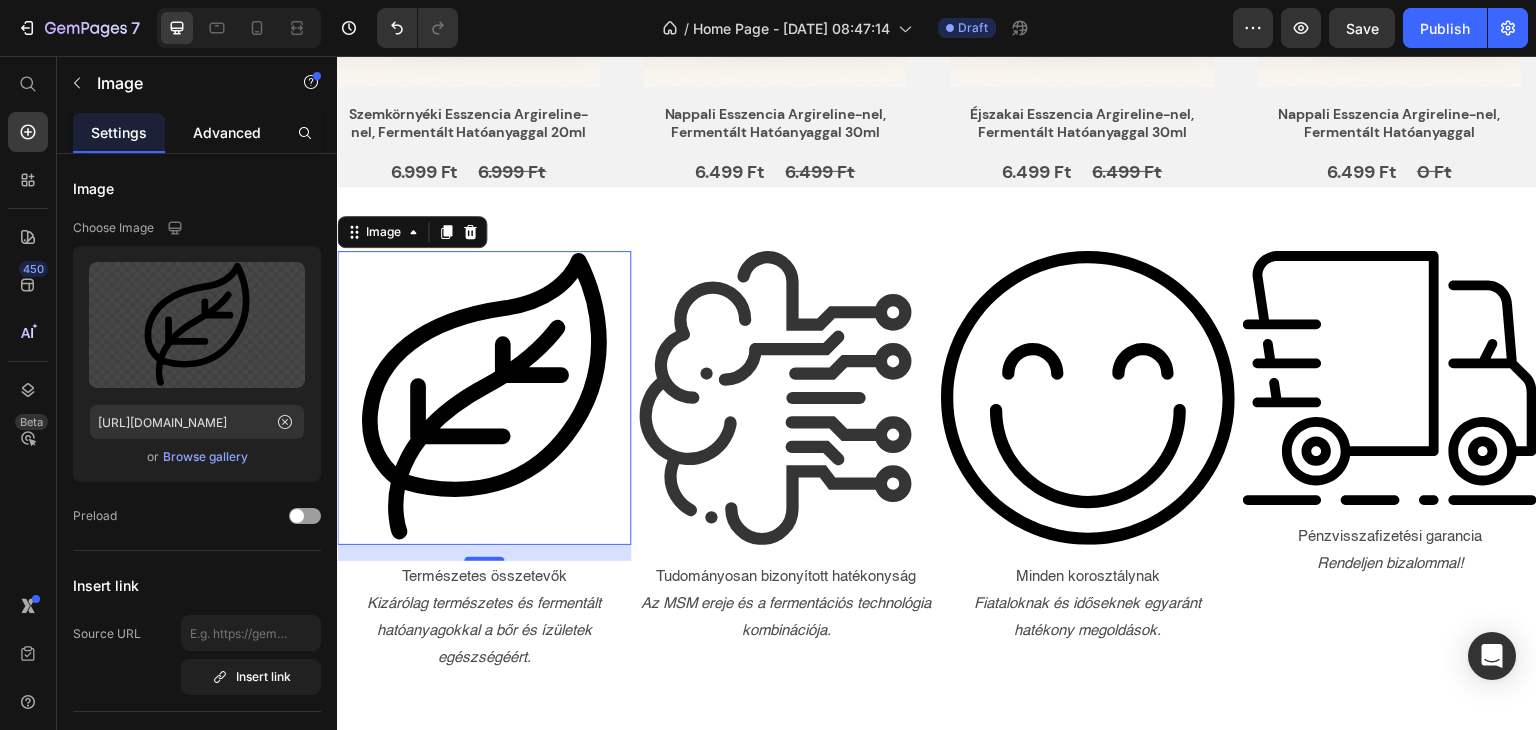 click on "Advanced" 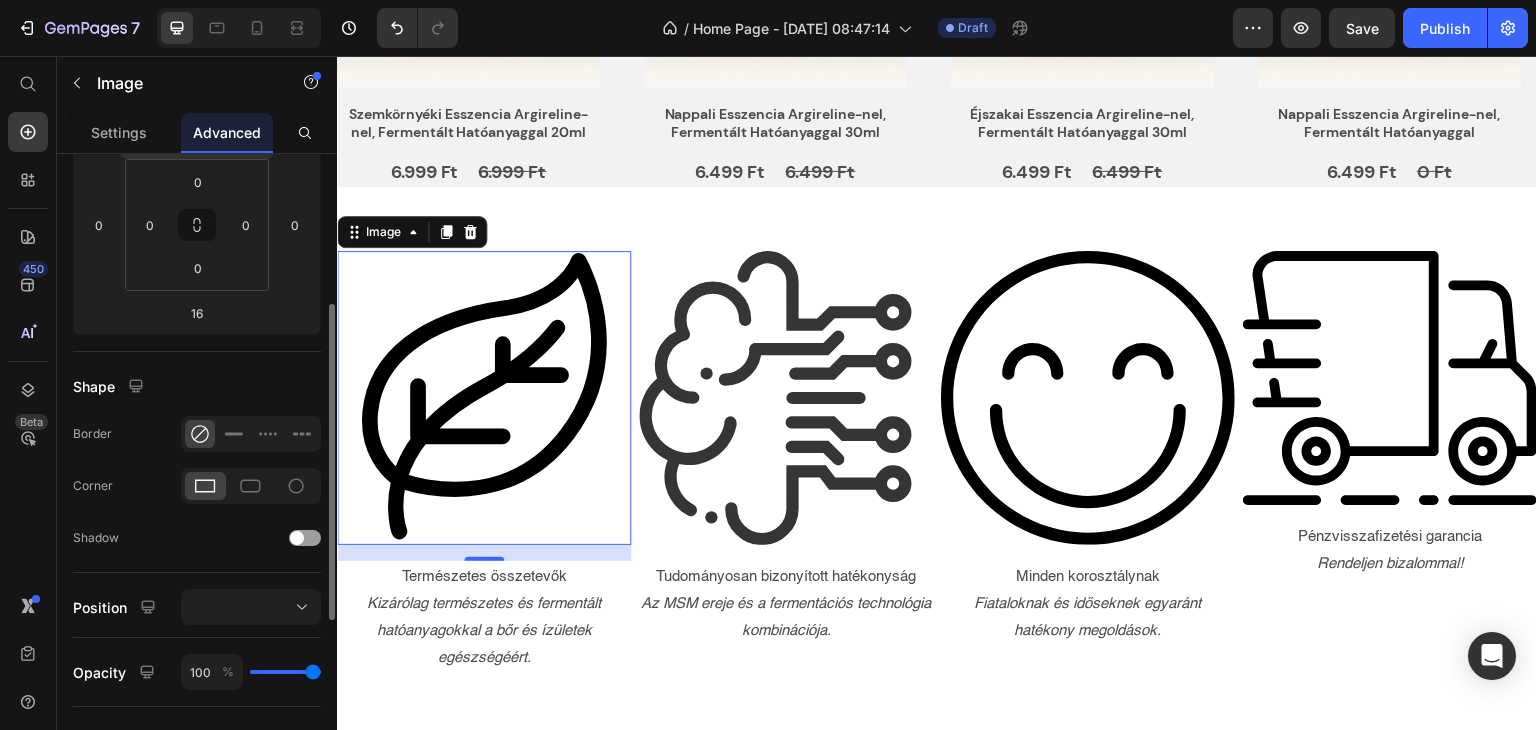 scroll, scrollTop: 634, scrollLeft: 0, axis: vertical 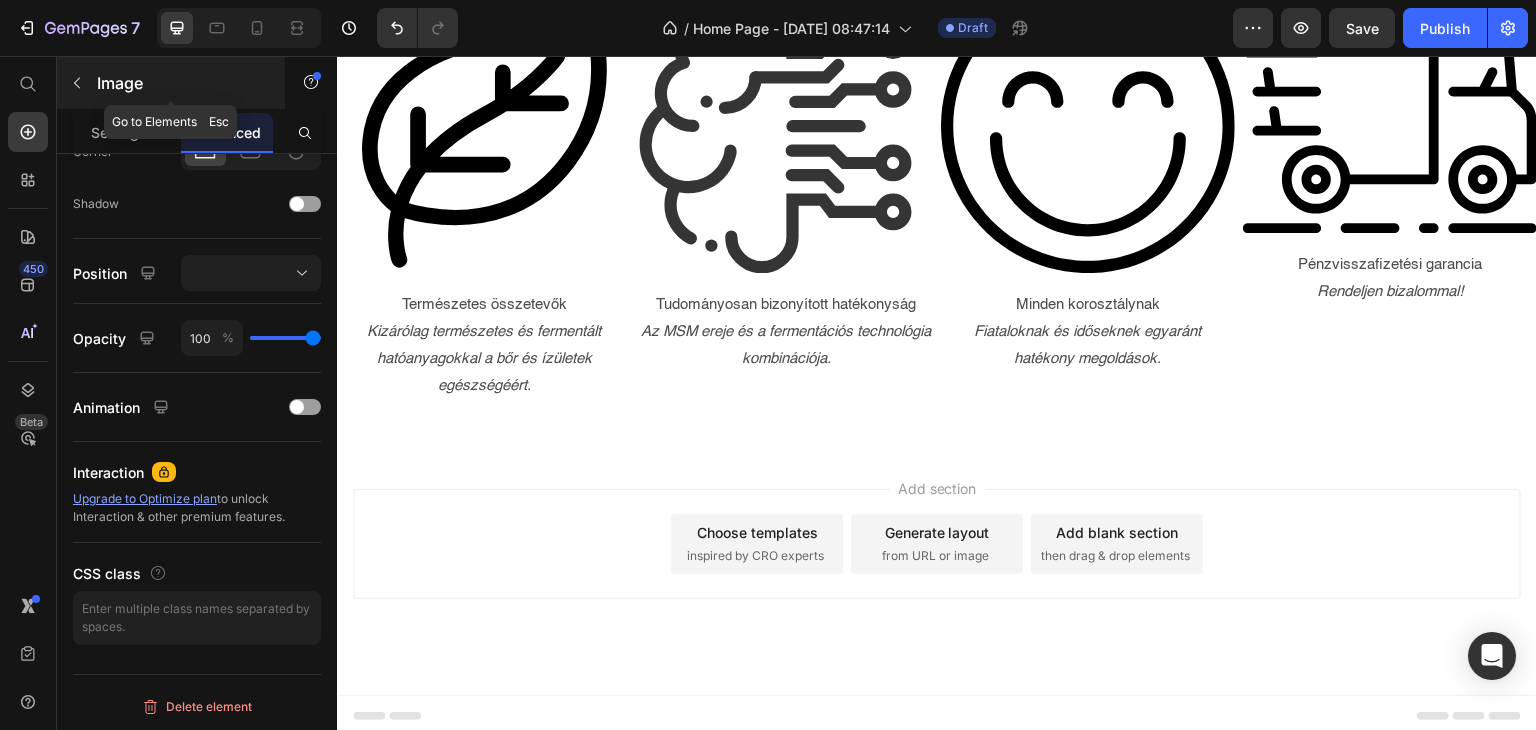 click 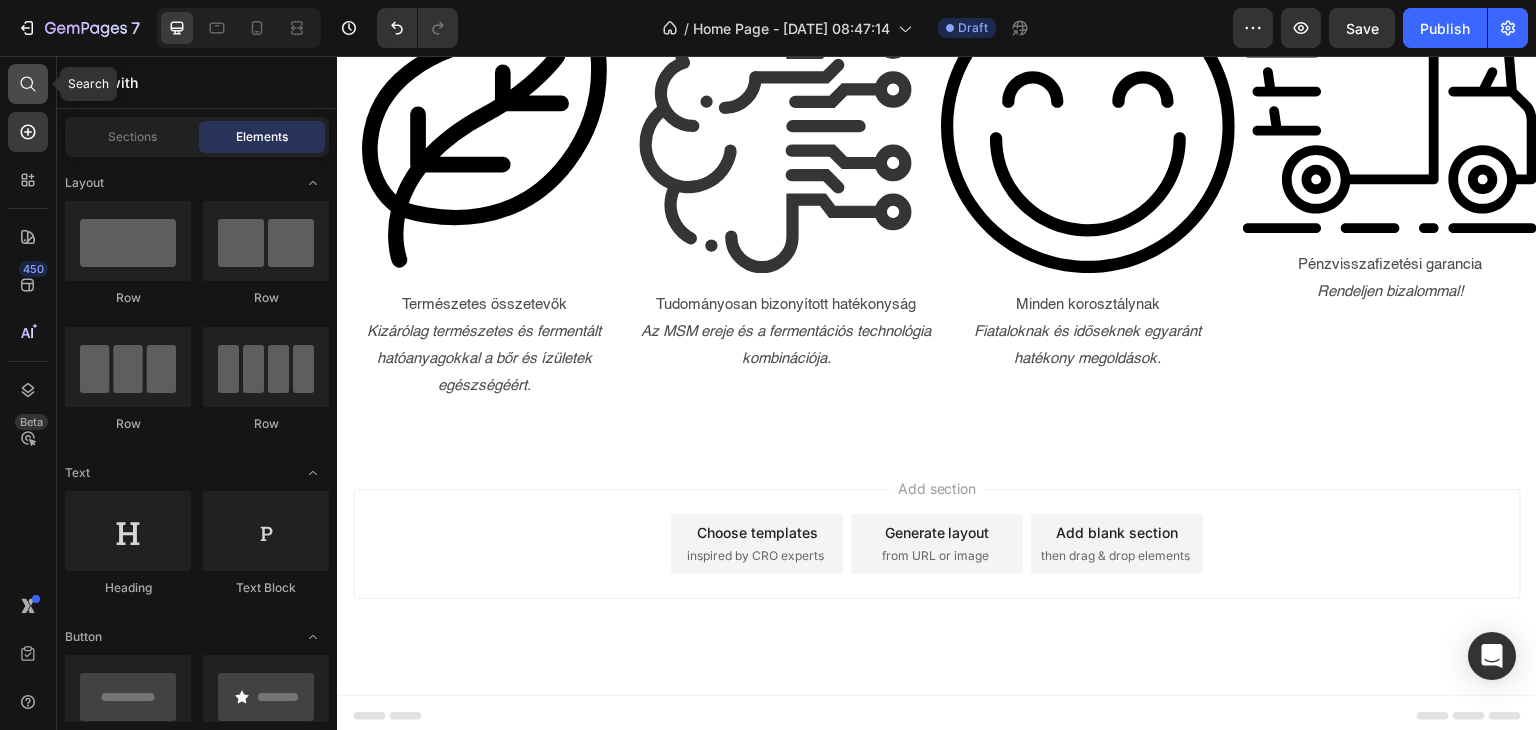 click 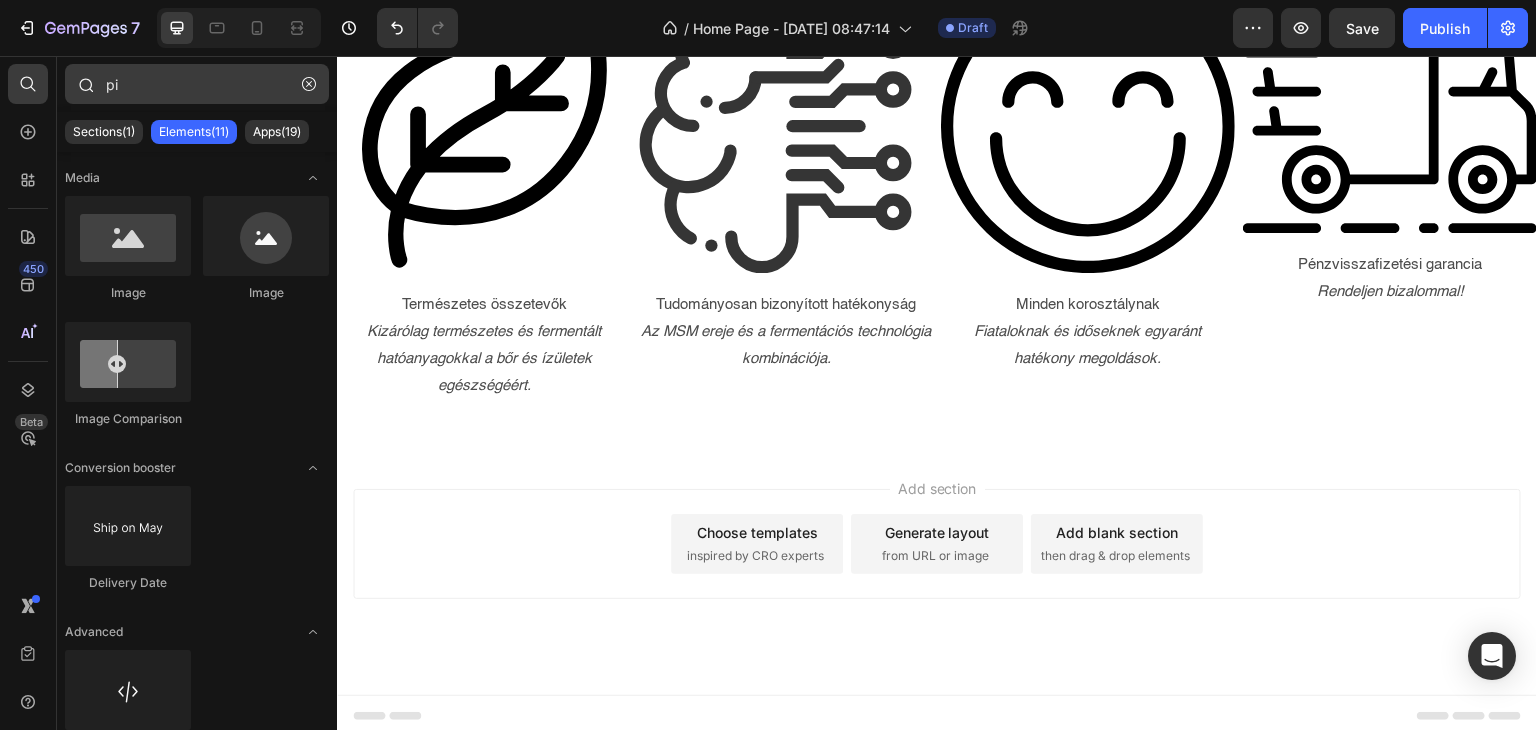 type on "p" 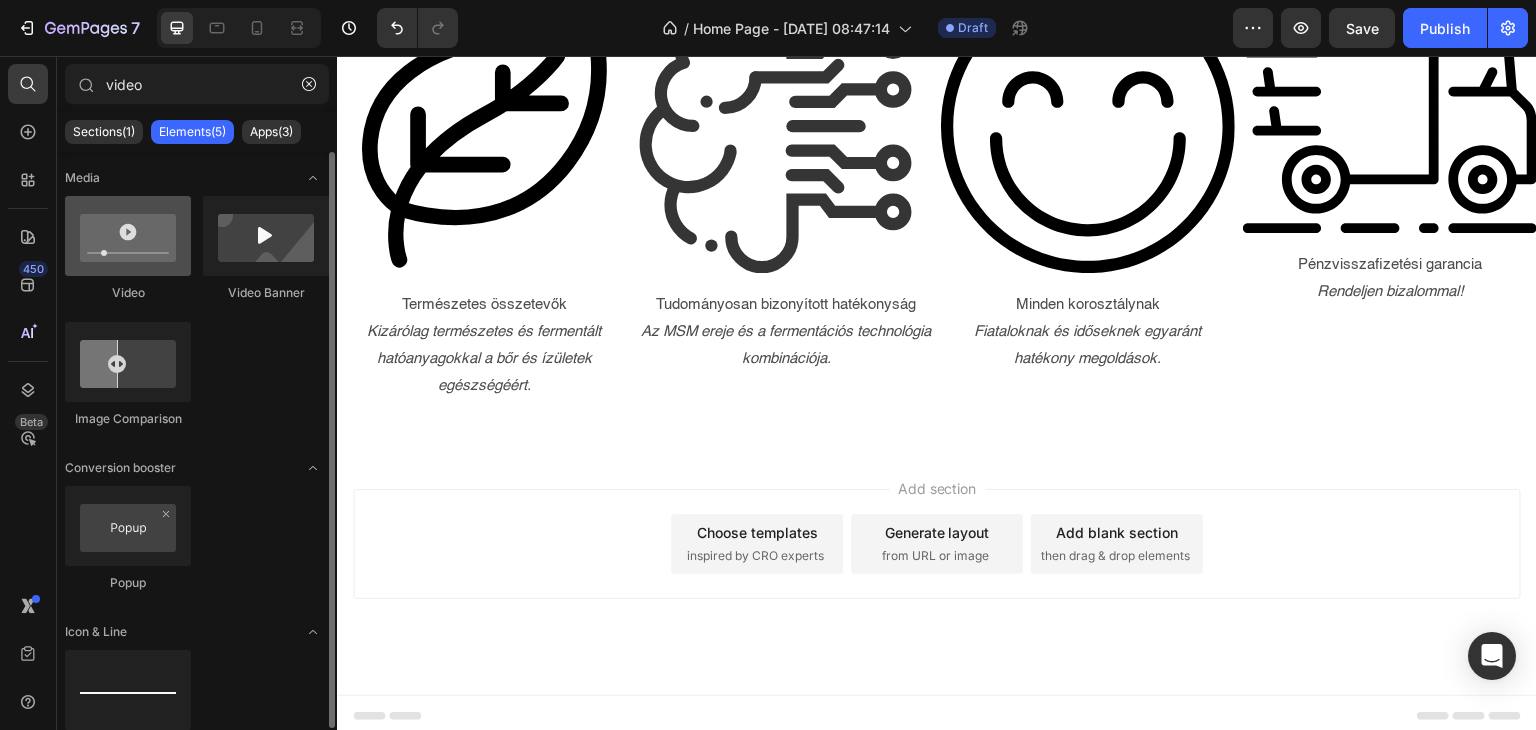 type on "video" 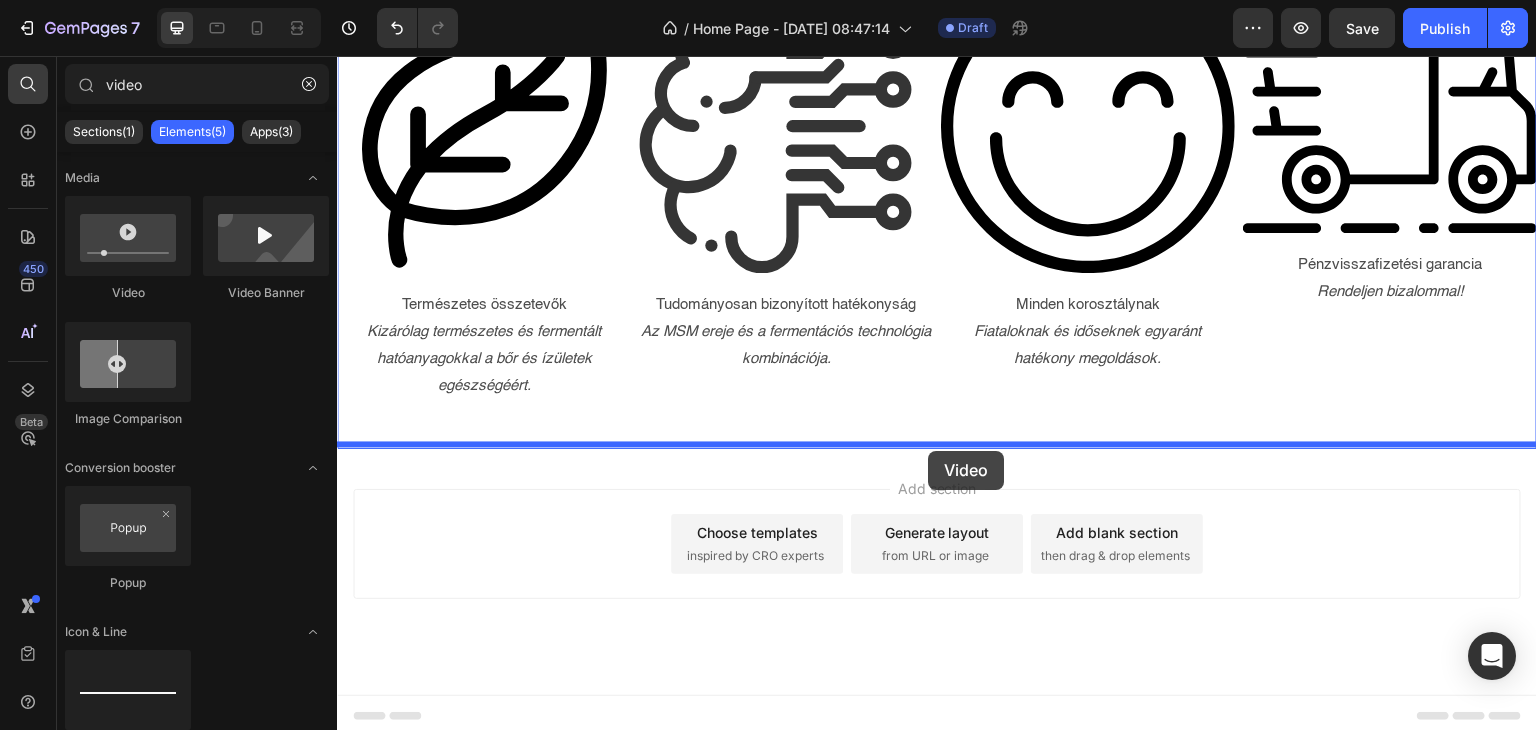 drag, startPoint x: 489, startPoint y: 308, endPoint x: 928, endPoint y: 451, distance: 461.70337 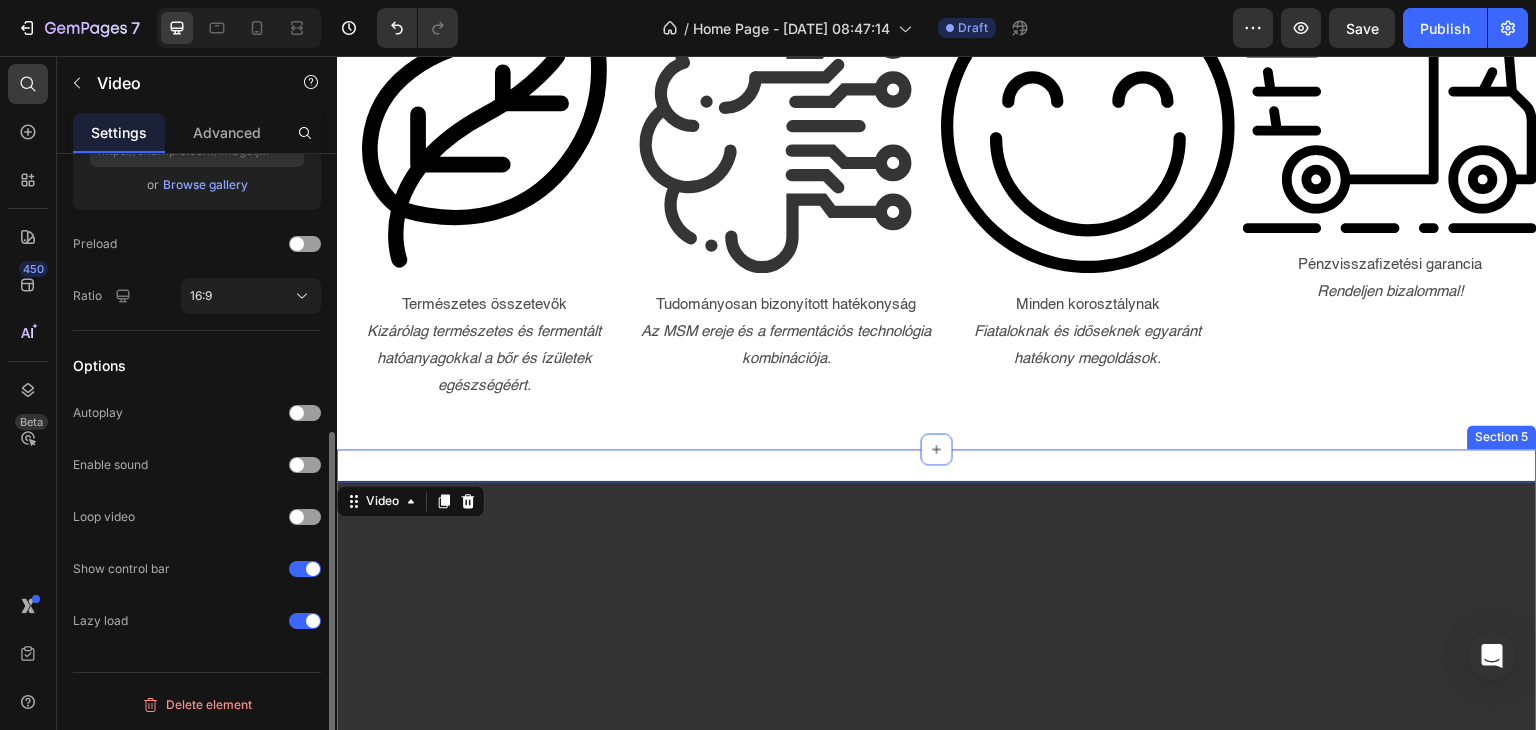 scroll, scrollTop: 0, scrollLeft: 0, axis: both 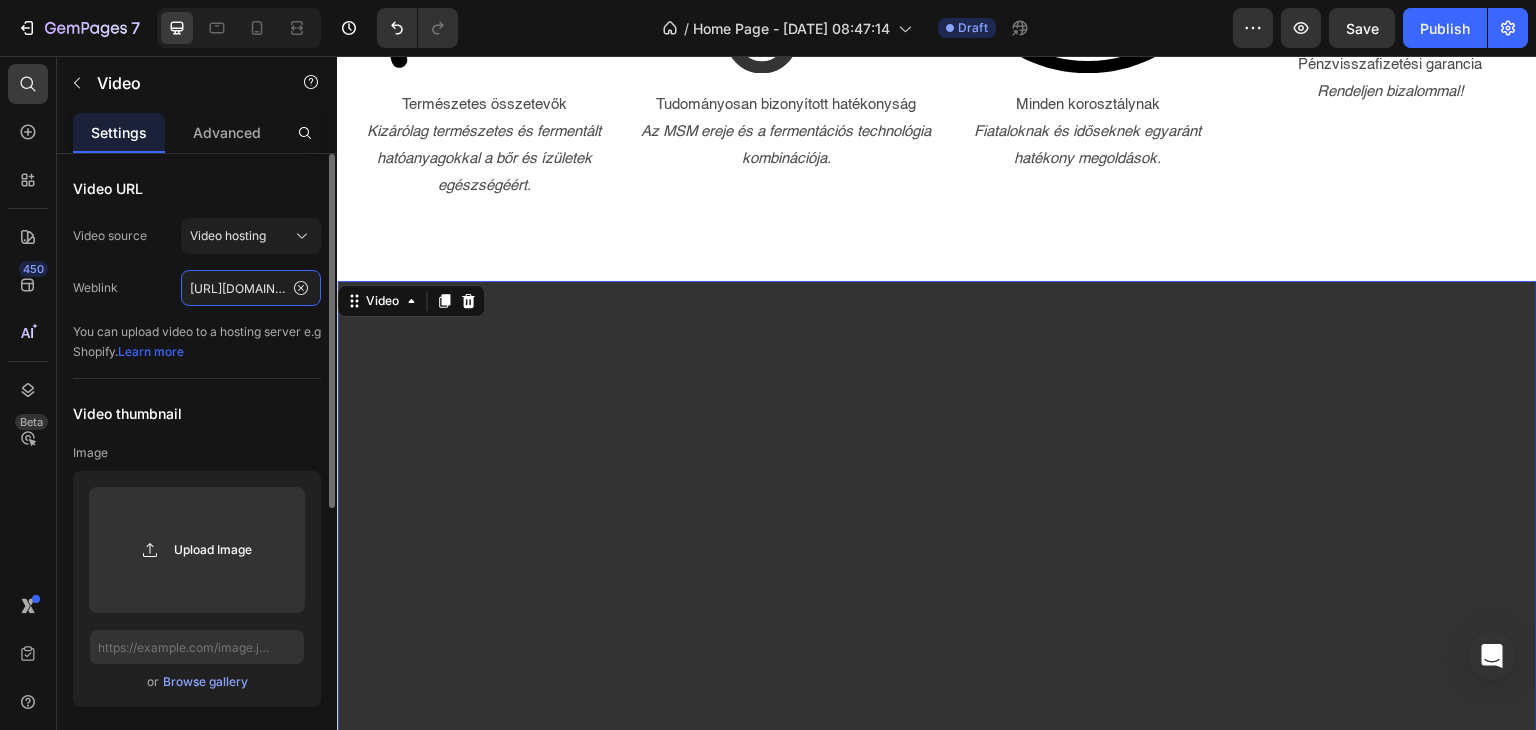 click on "https://media.w3.org/2010/05/sintel/trailer.mp4" 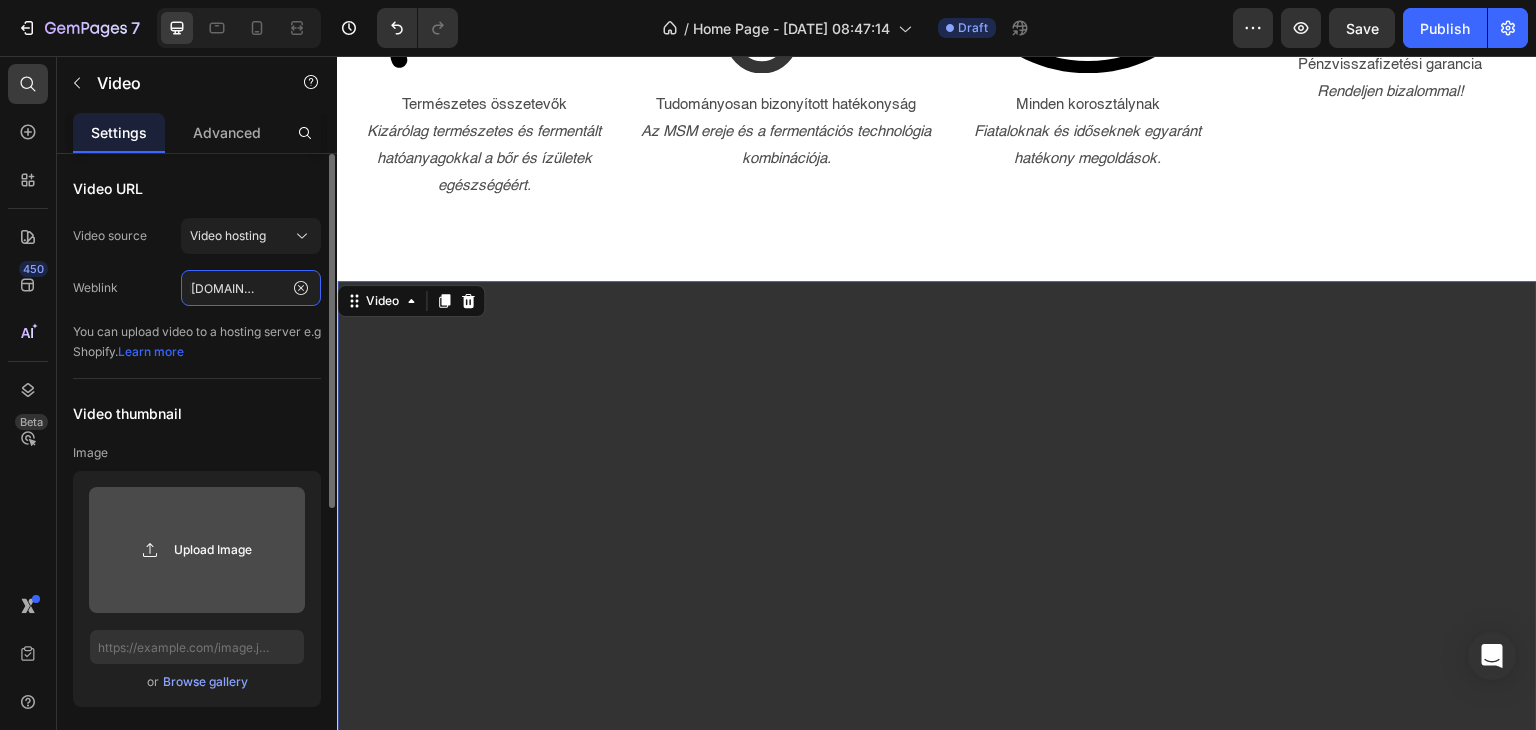 type on "https://www.youtube.com/watch?v=eqkWicqZWek" 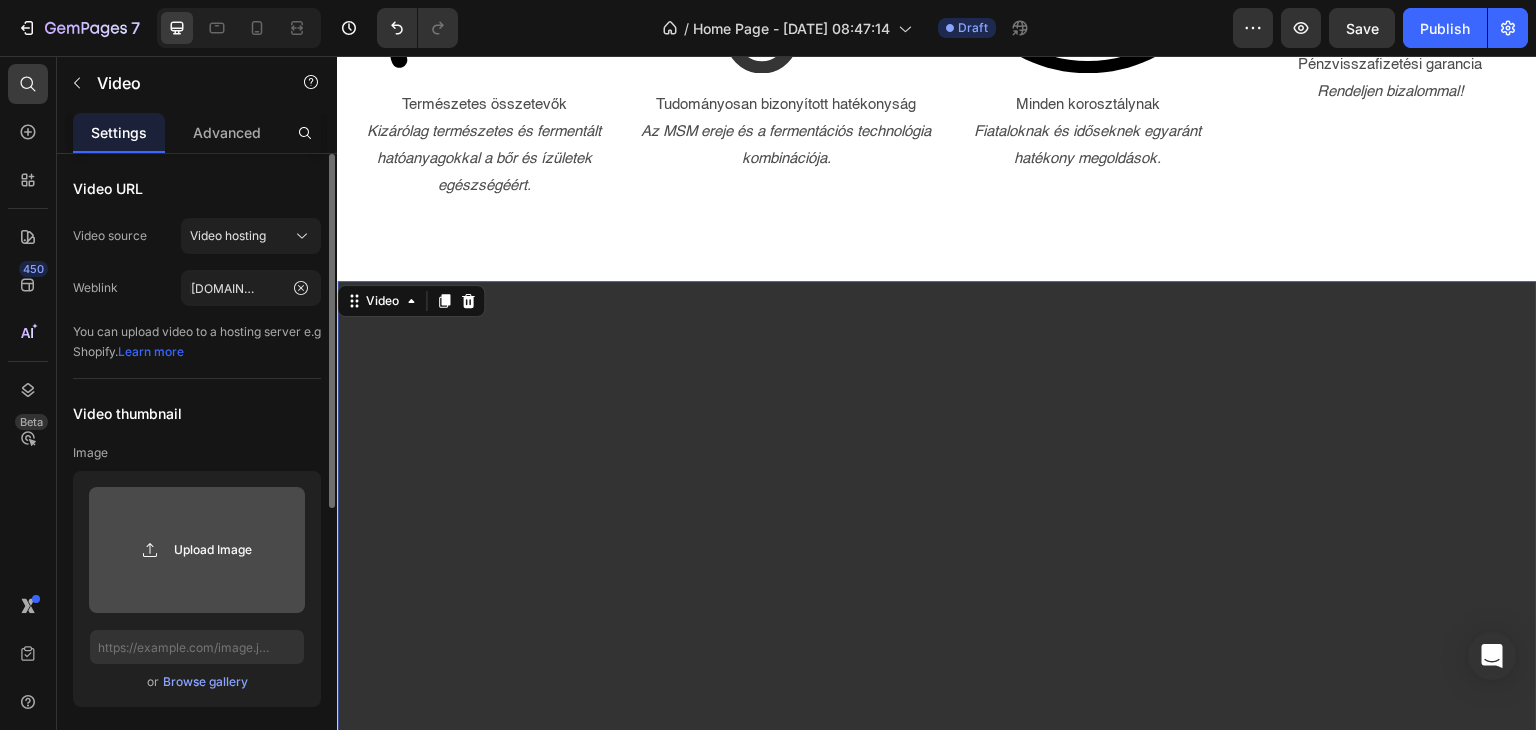 click 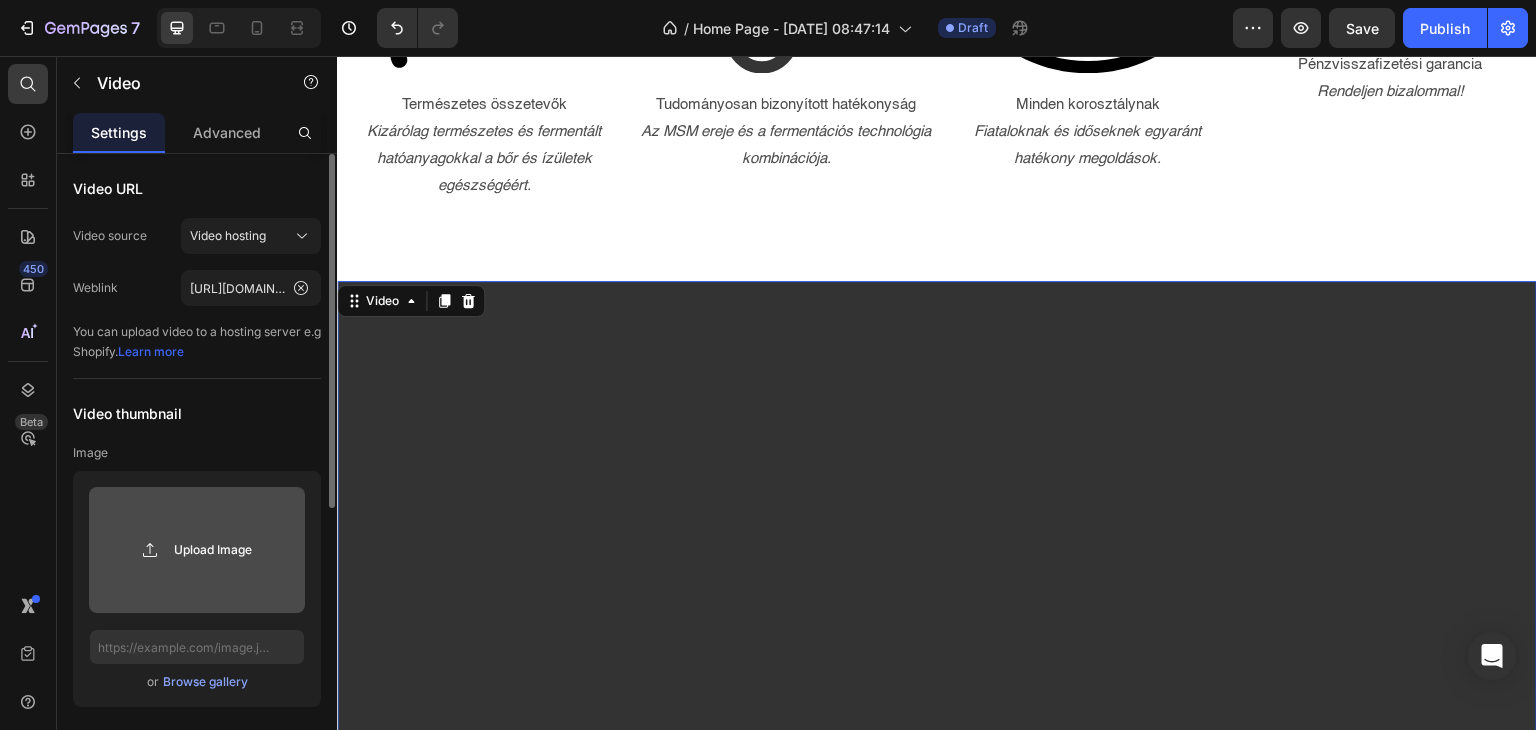 scroll, scrollTop: 200, scrollLeft: 0, axis: vertical 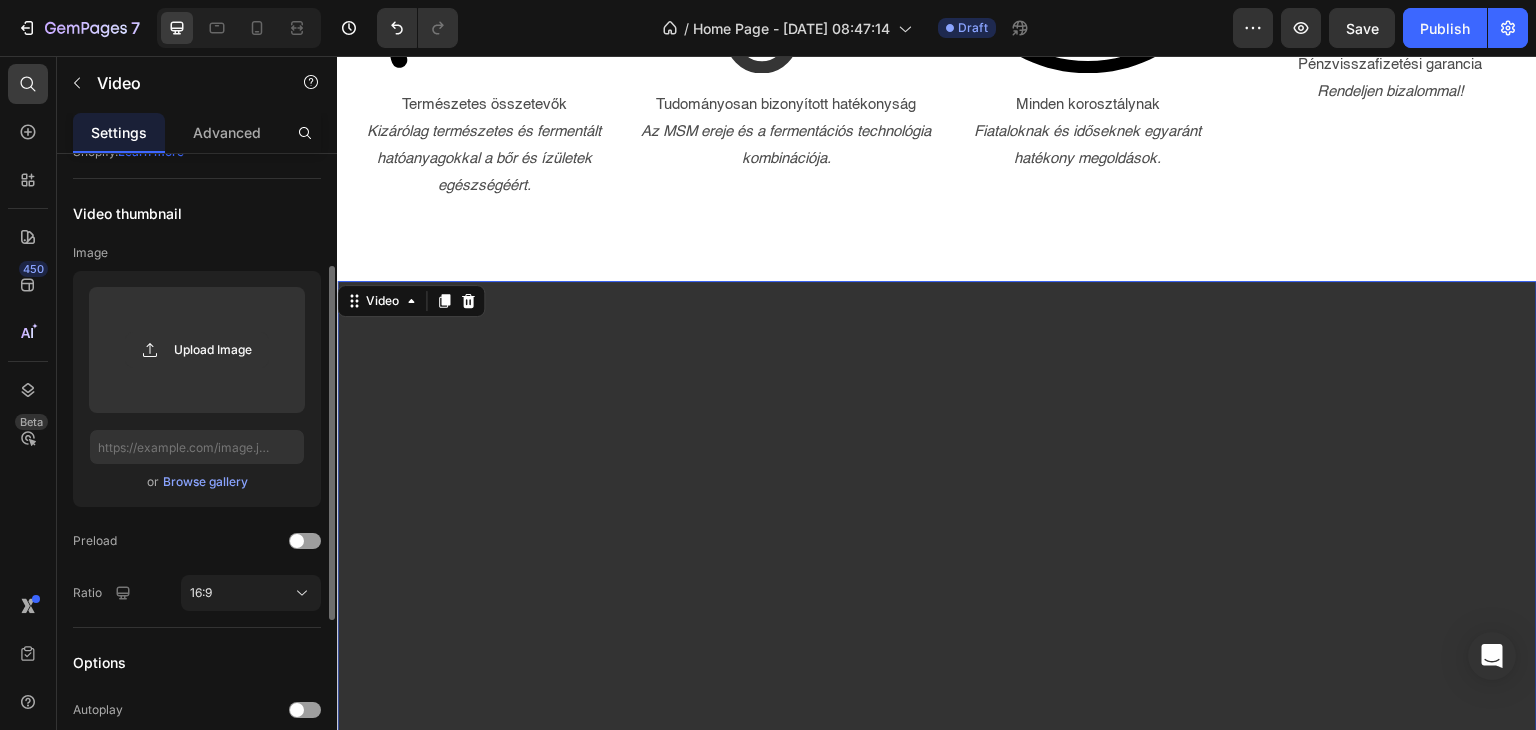 click on "Browse gallery" at bounding box center [205, 482] 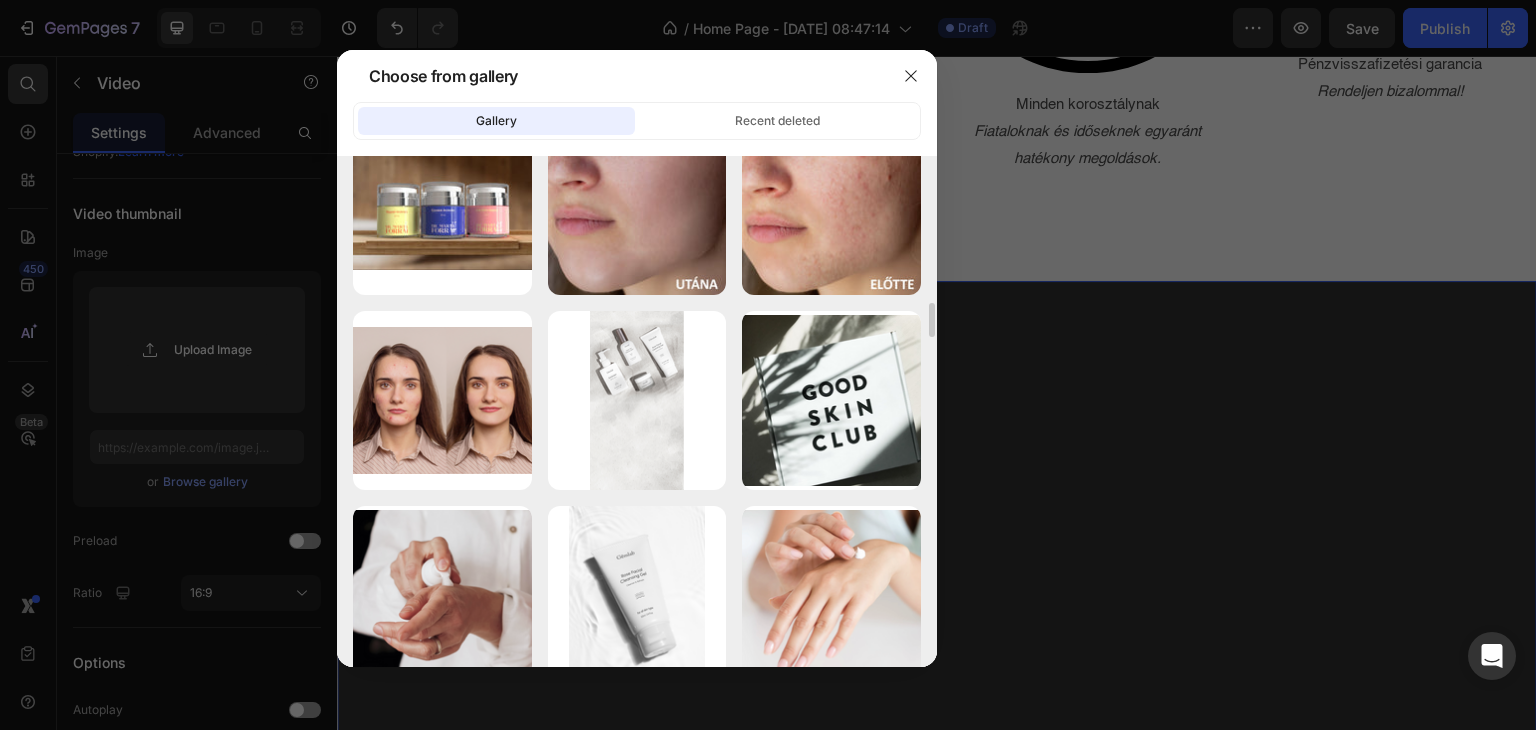scroll, scrollTop: 1997, scrollLeft: 0, axis: vertical 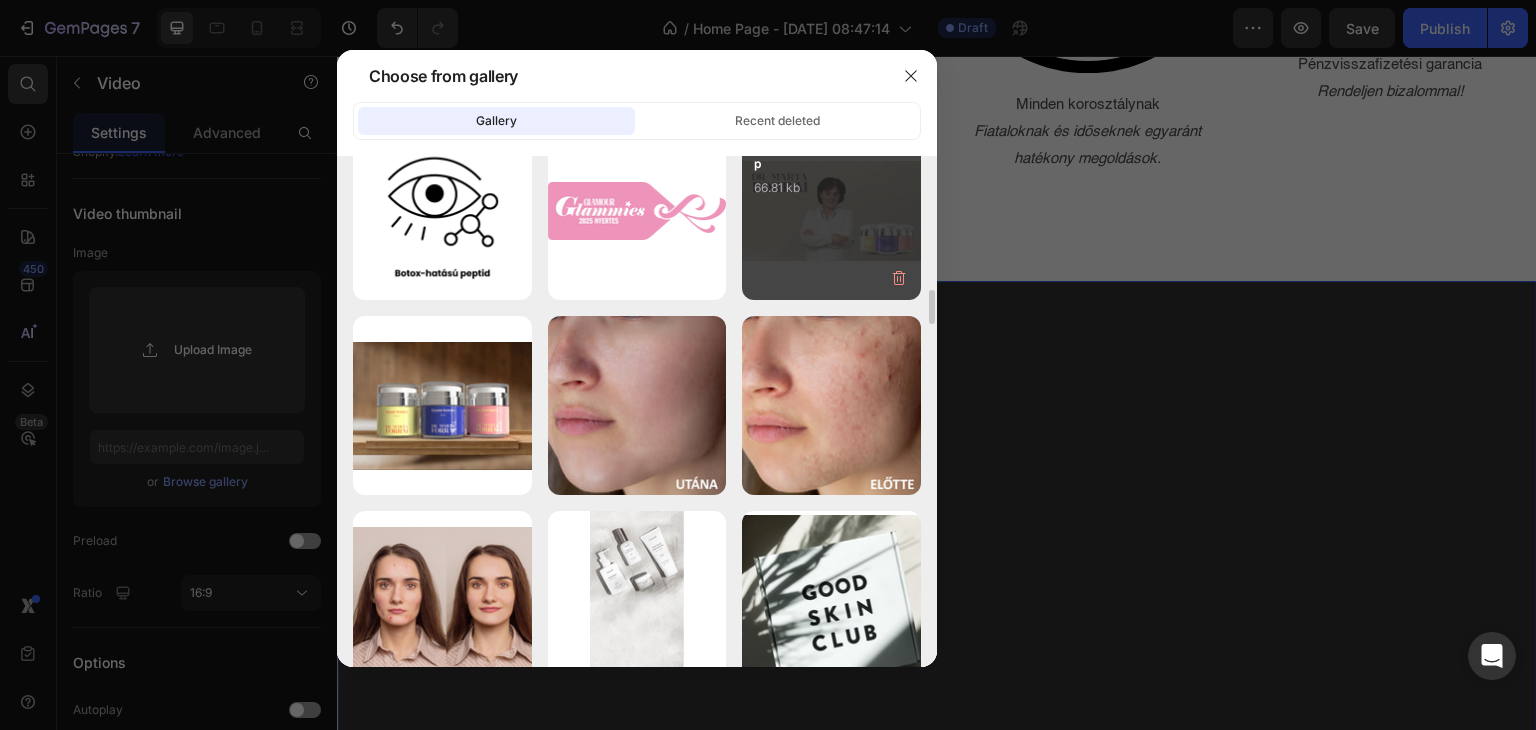 click on "Forrai_video_index_2.webp 66.81 kb" at bounding box center [831, 211] 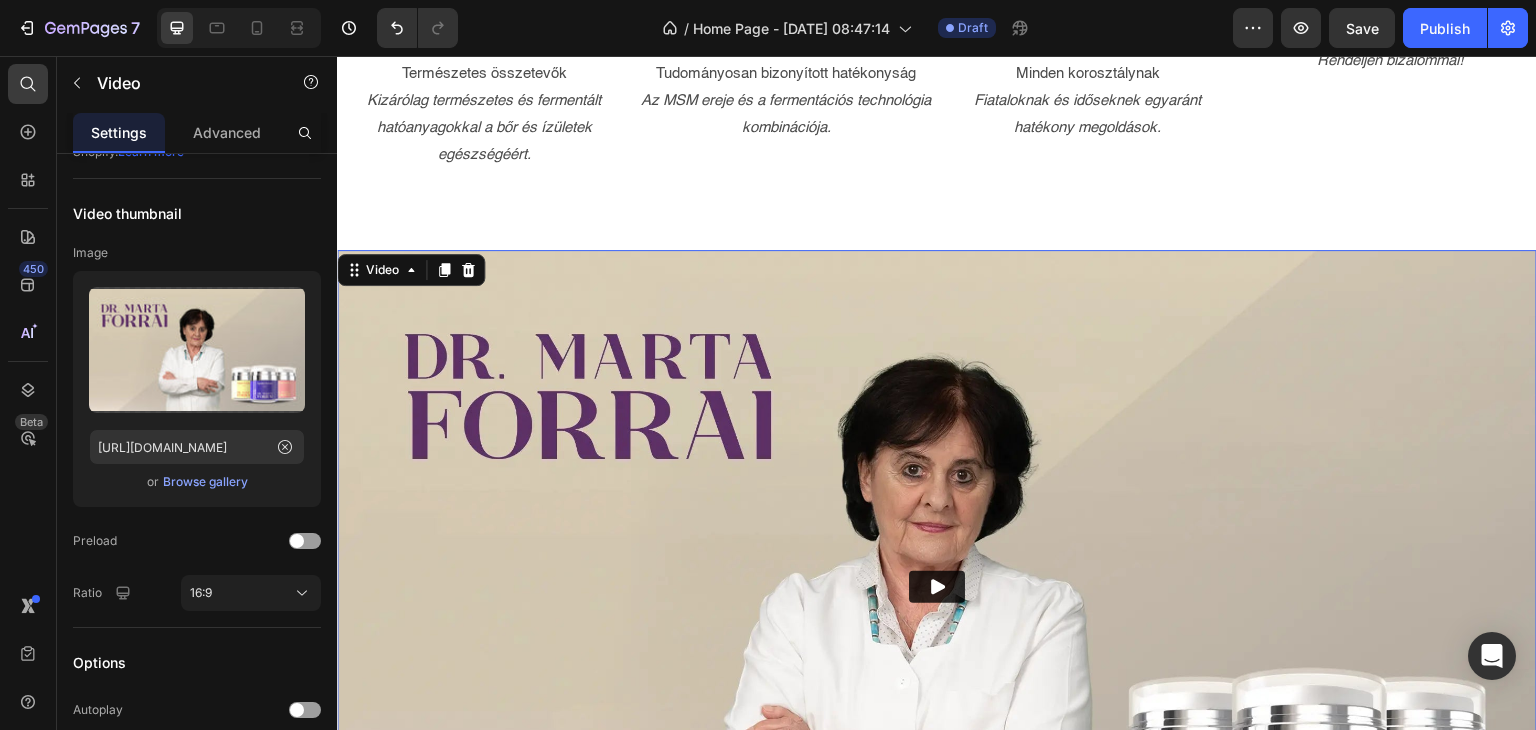 scroll, scrollTop: 1550, scrollLeft: 0, axis: vertical 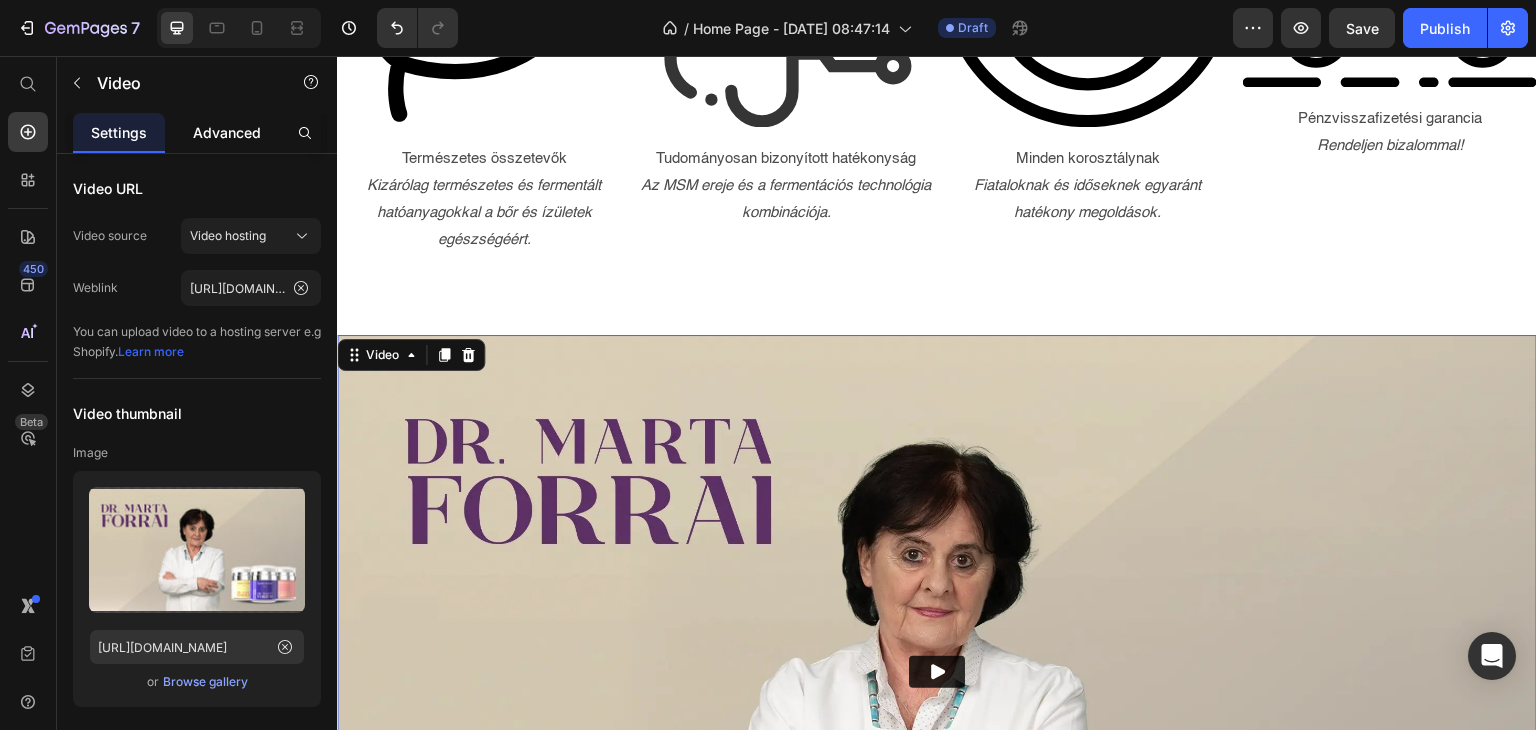 click on "Advanced" 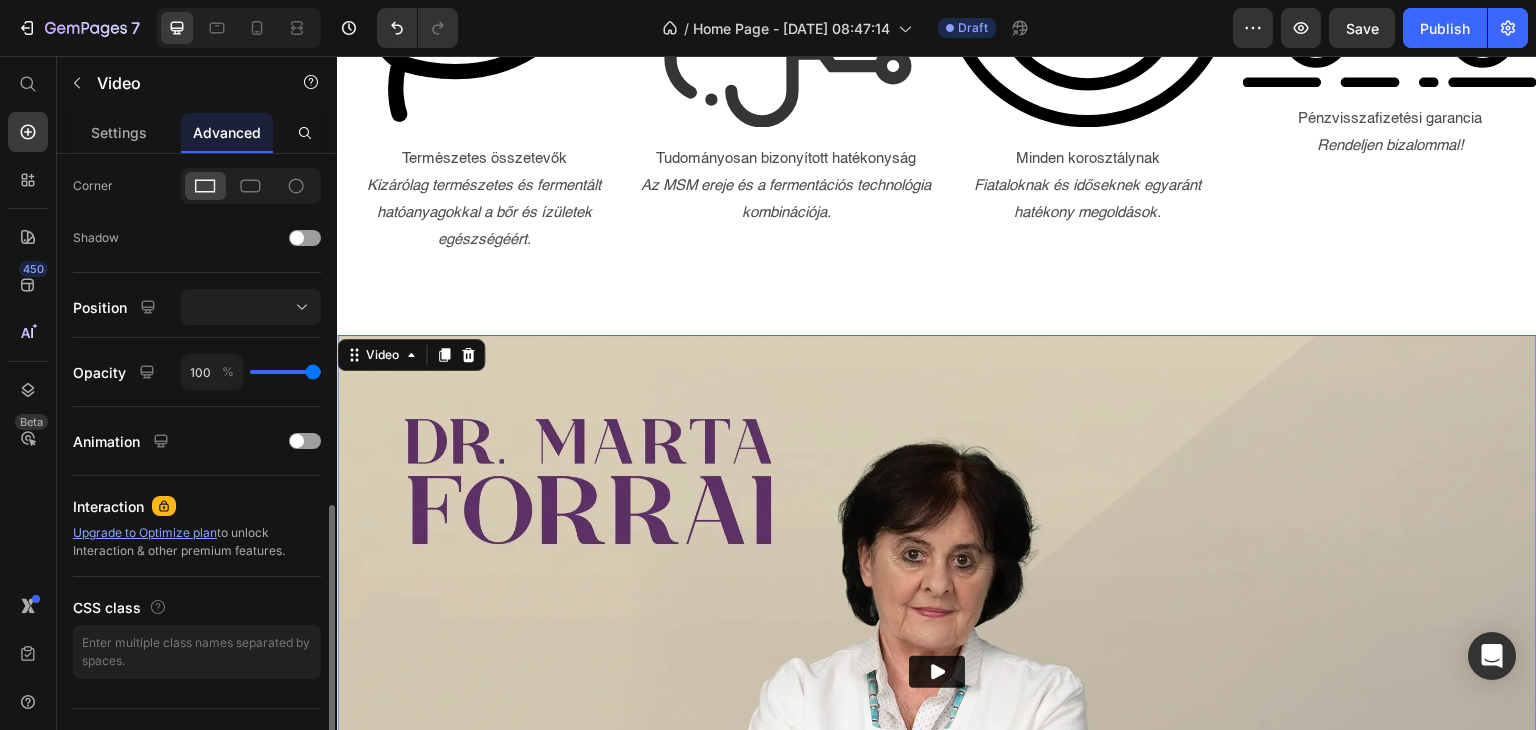 scroll, scrollTop: 634, scrollLeft: 0, axis: vertical 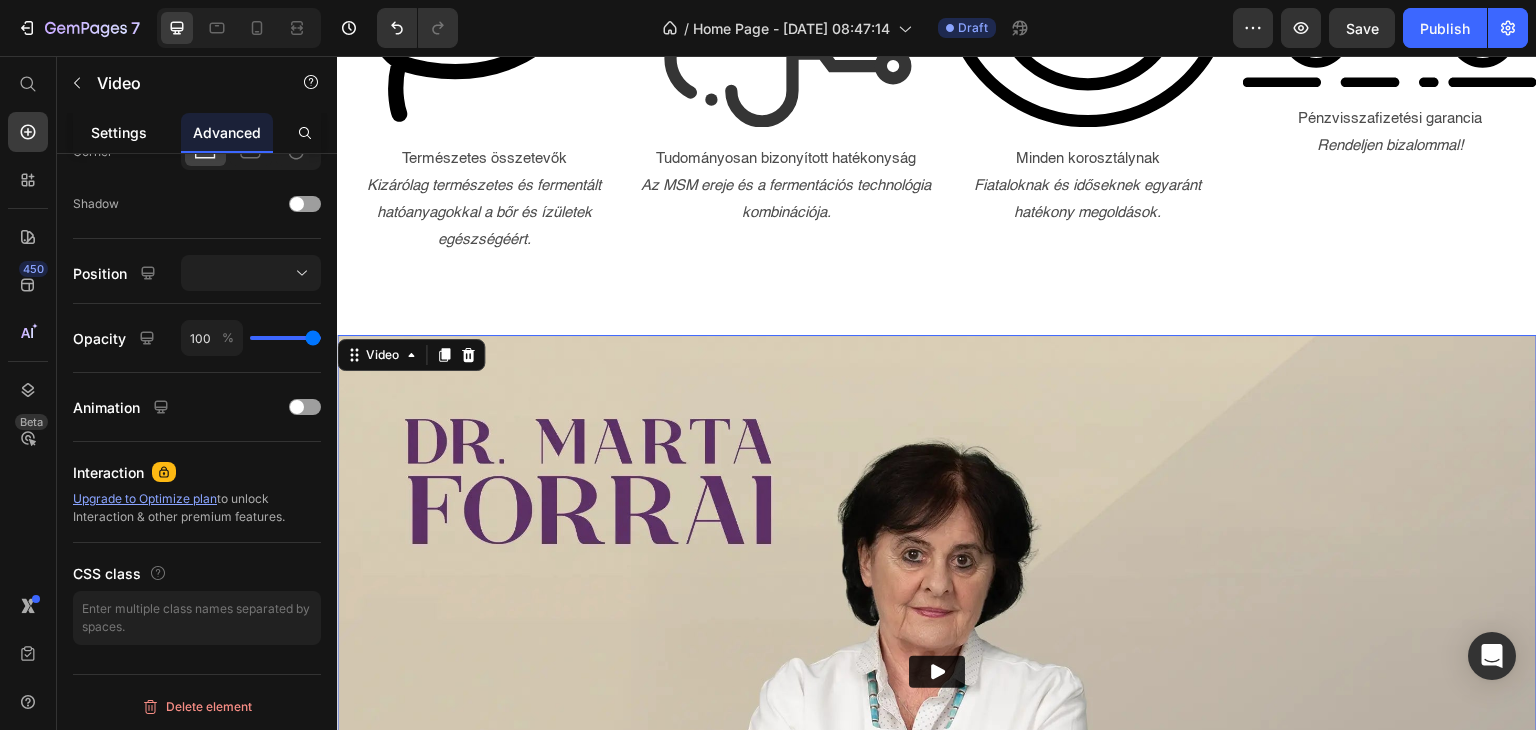 click on "Settings" at bounding box center (119, 132) 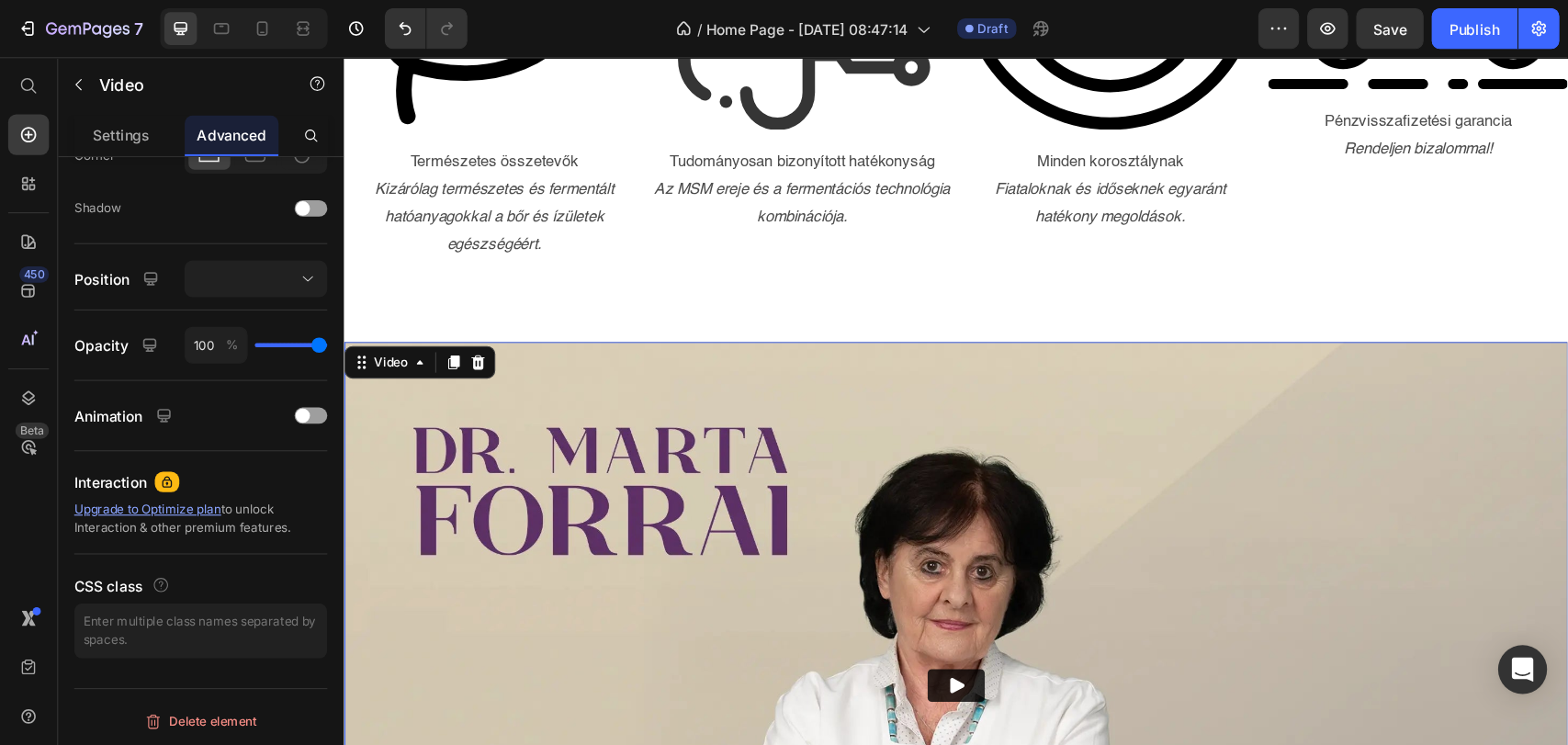scroll, scrollTop: 0, scrollLeft: 0, axis: both 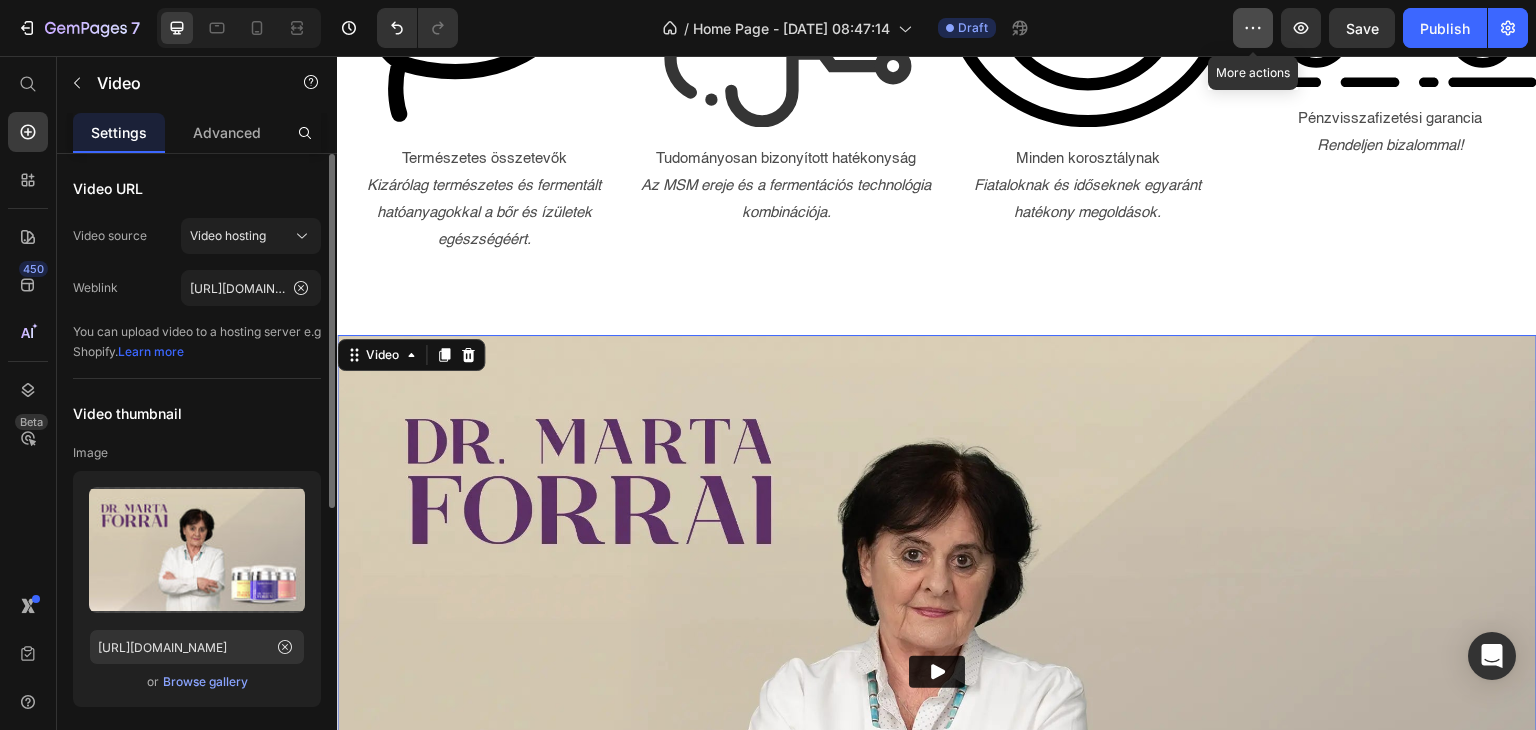 click 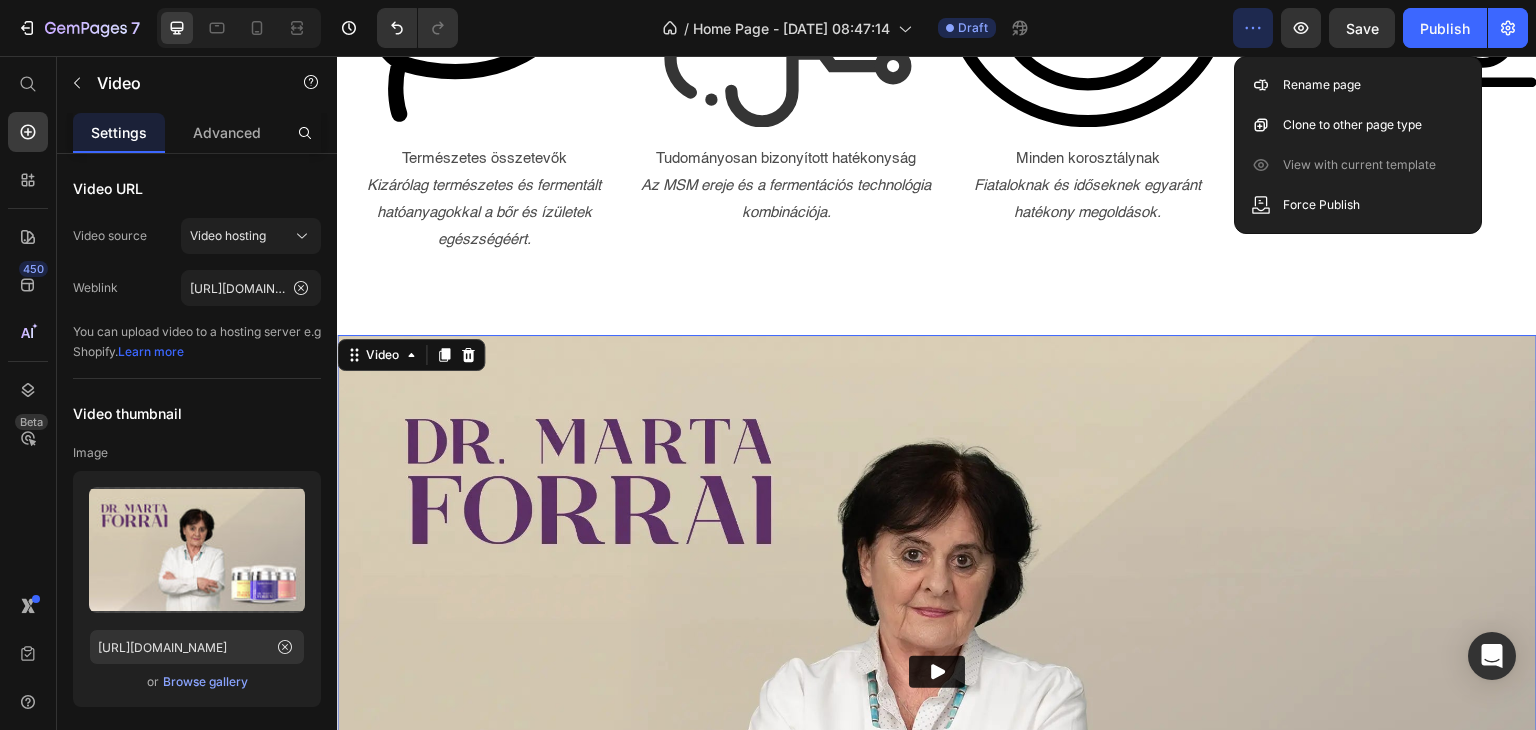 click 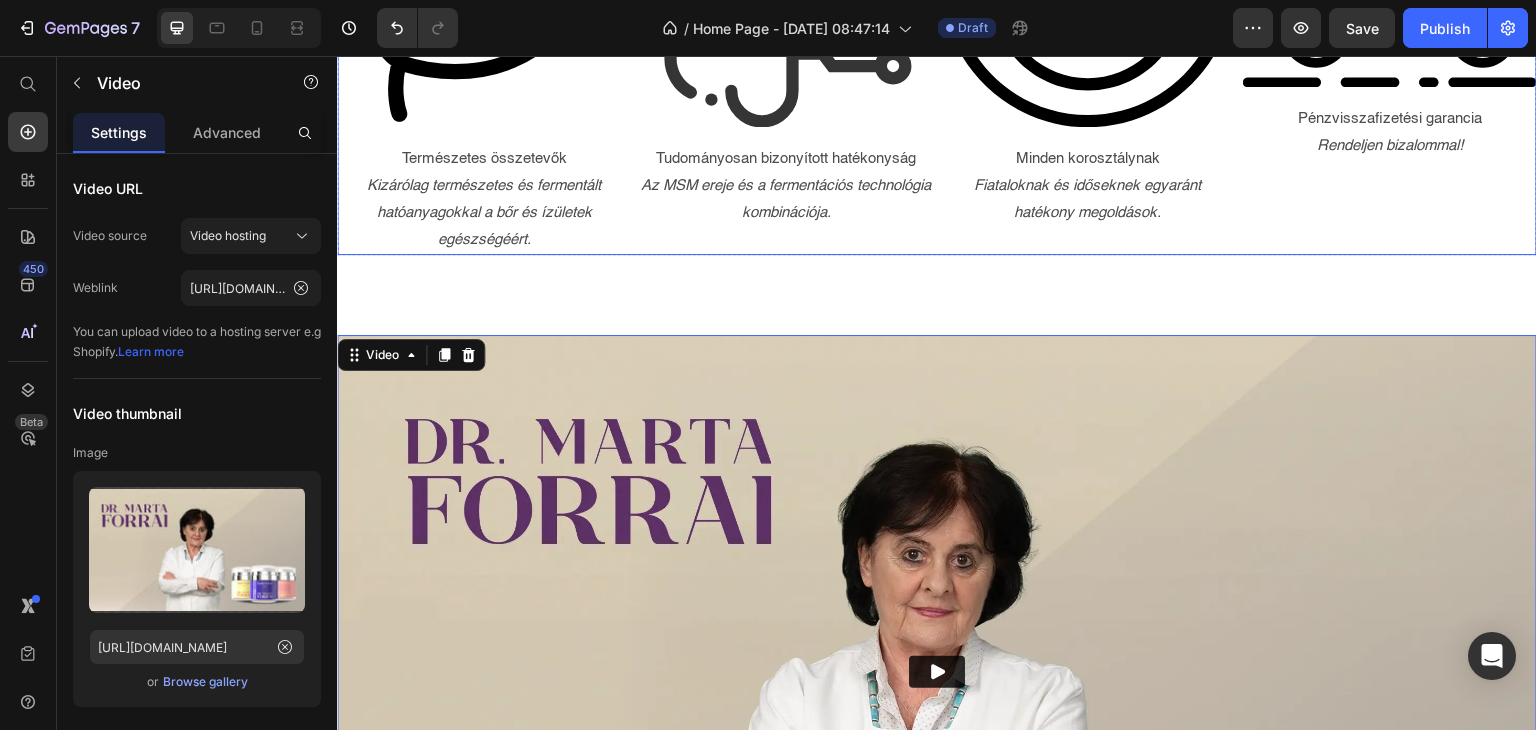 type 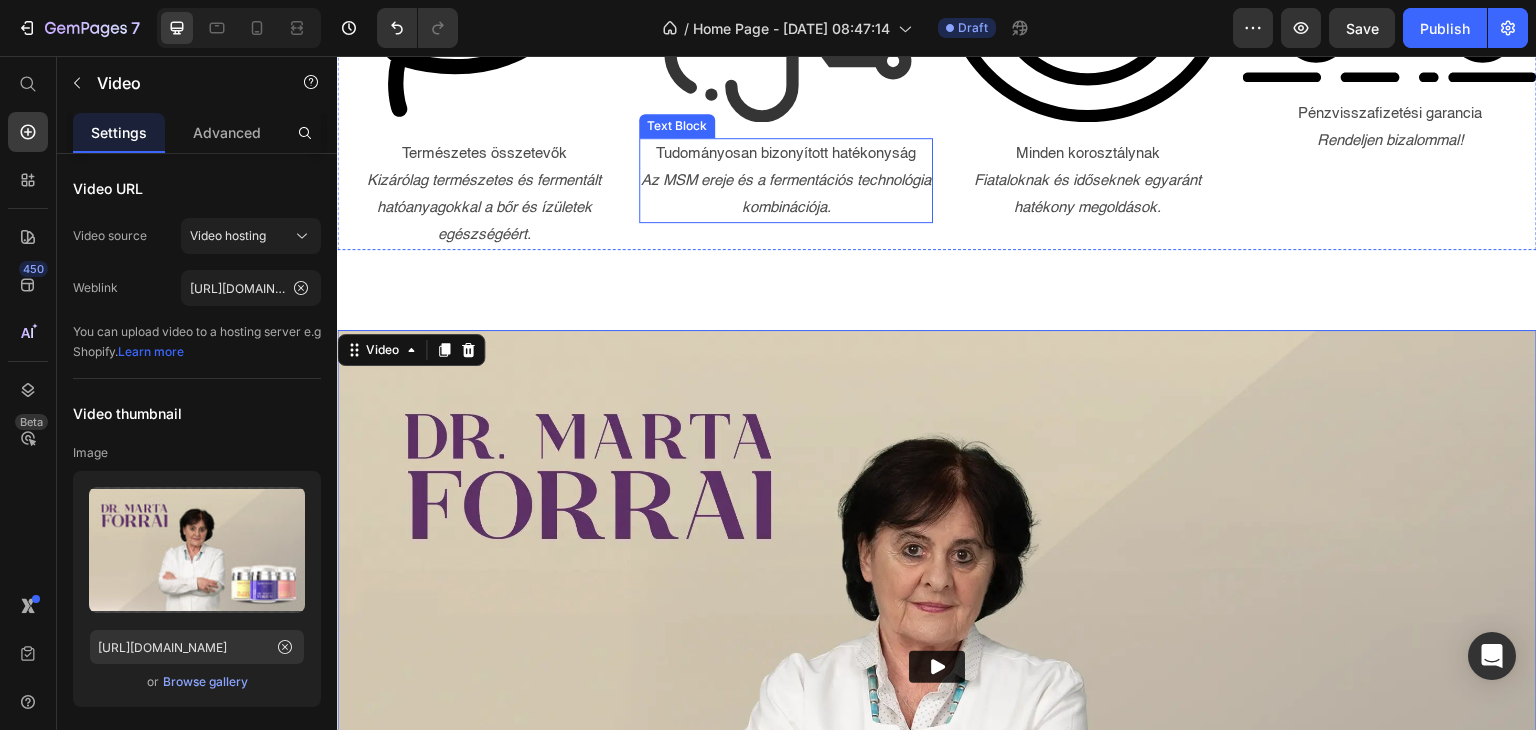 scroll, scrollTop: 1643, scrollLeft: 0, axis: vertical 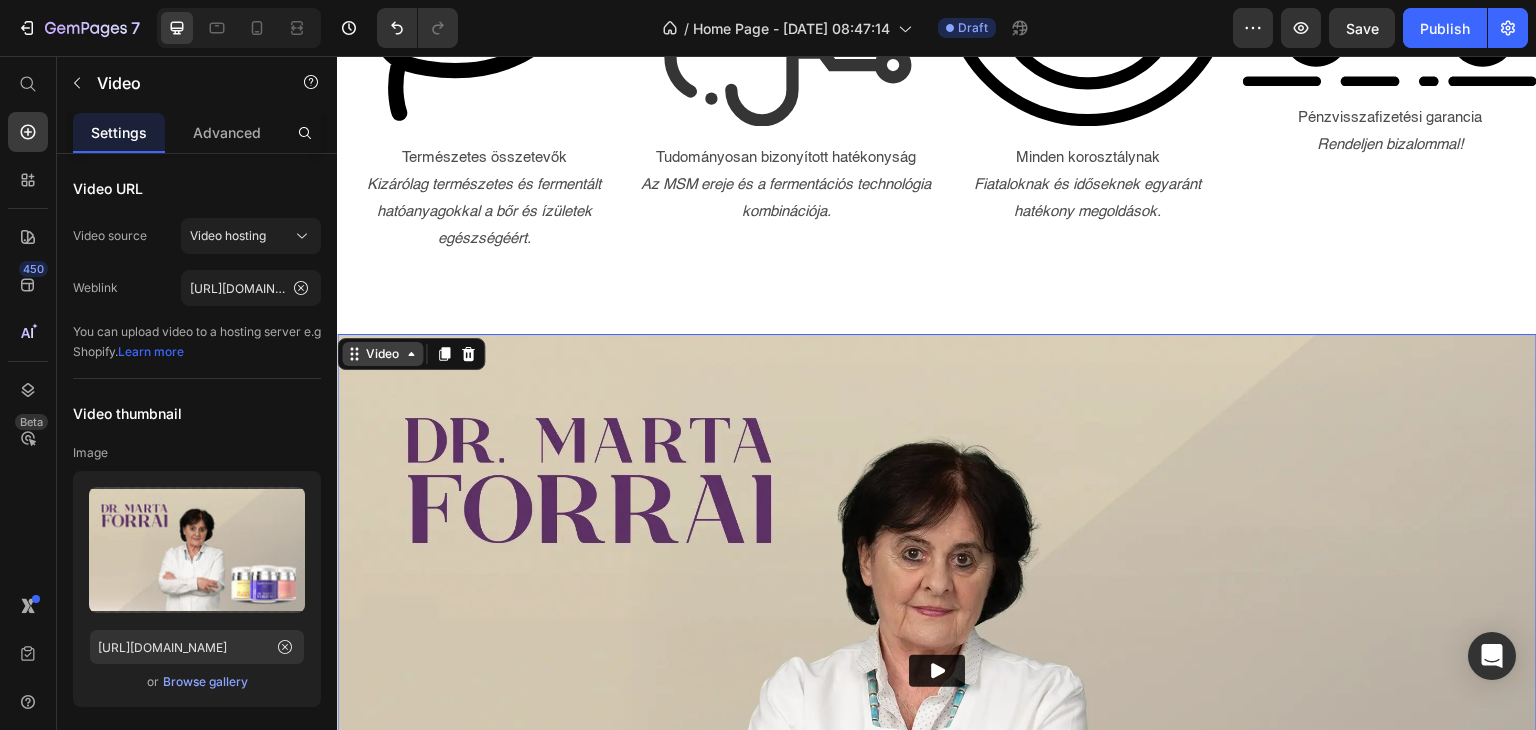 click 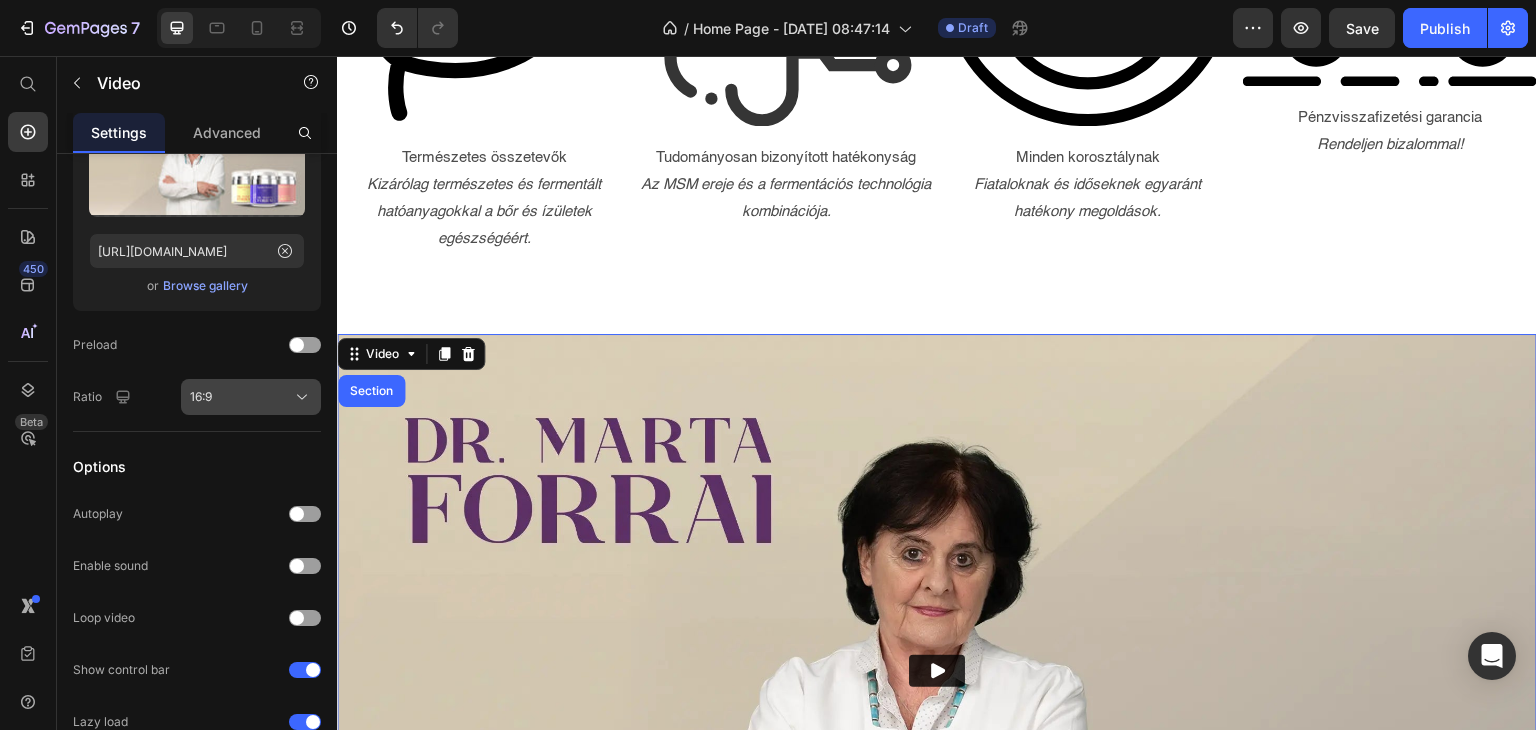 scroll, scrollTop: 0, scrollLeft: 0, axis: both 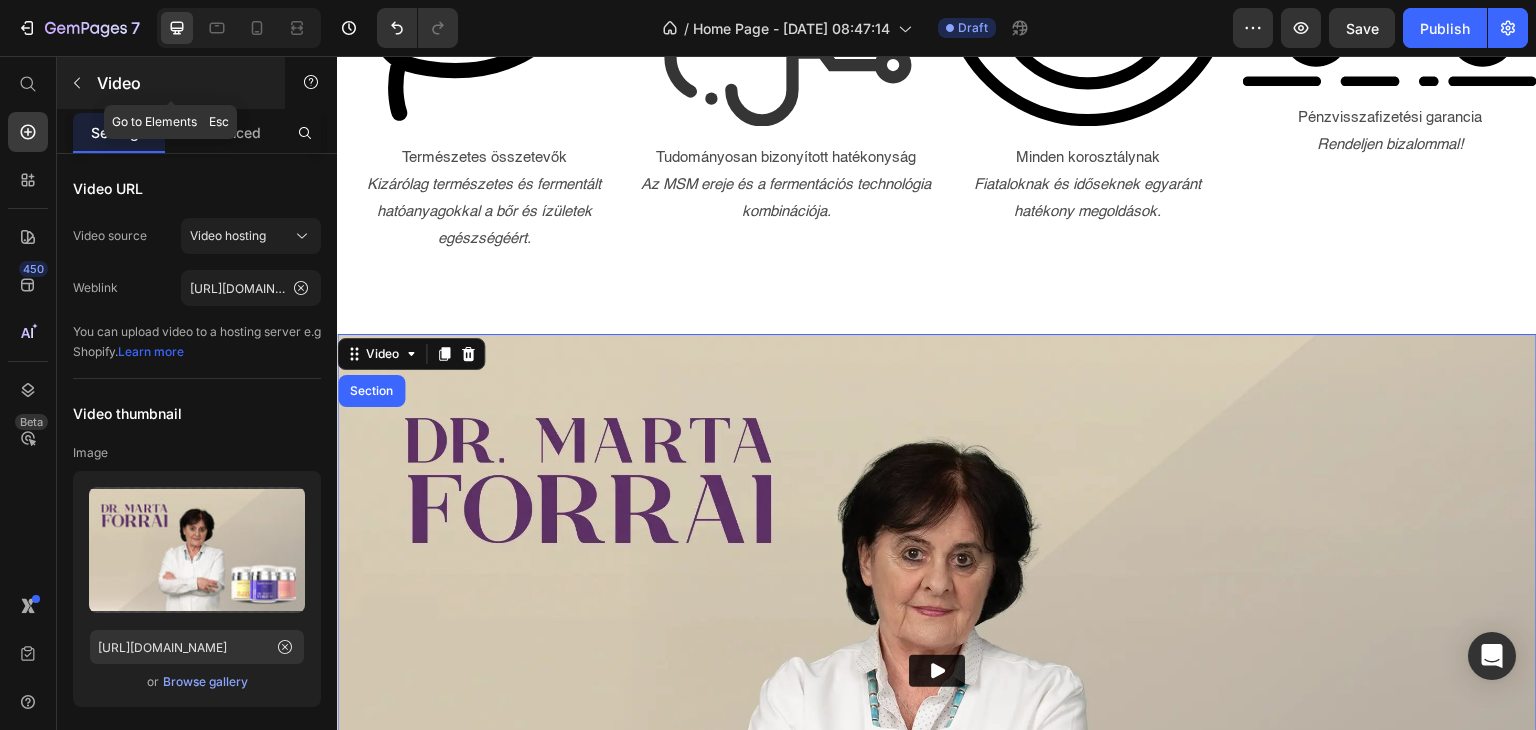 click 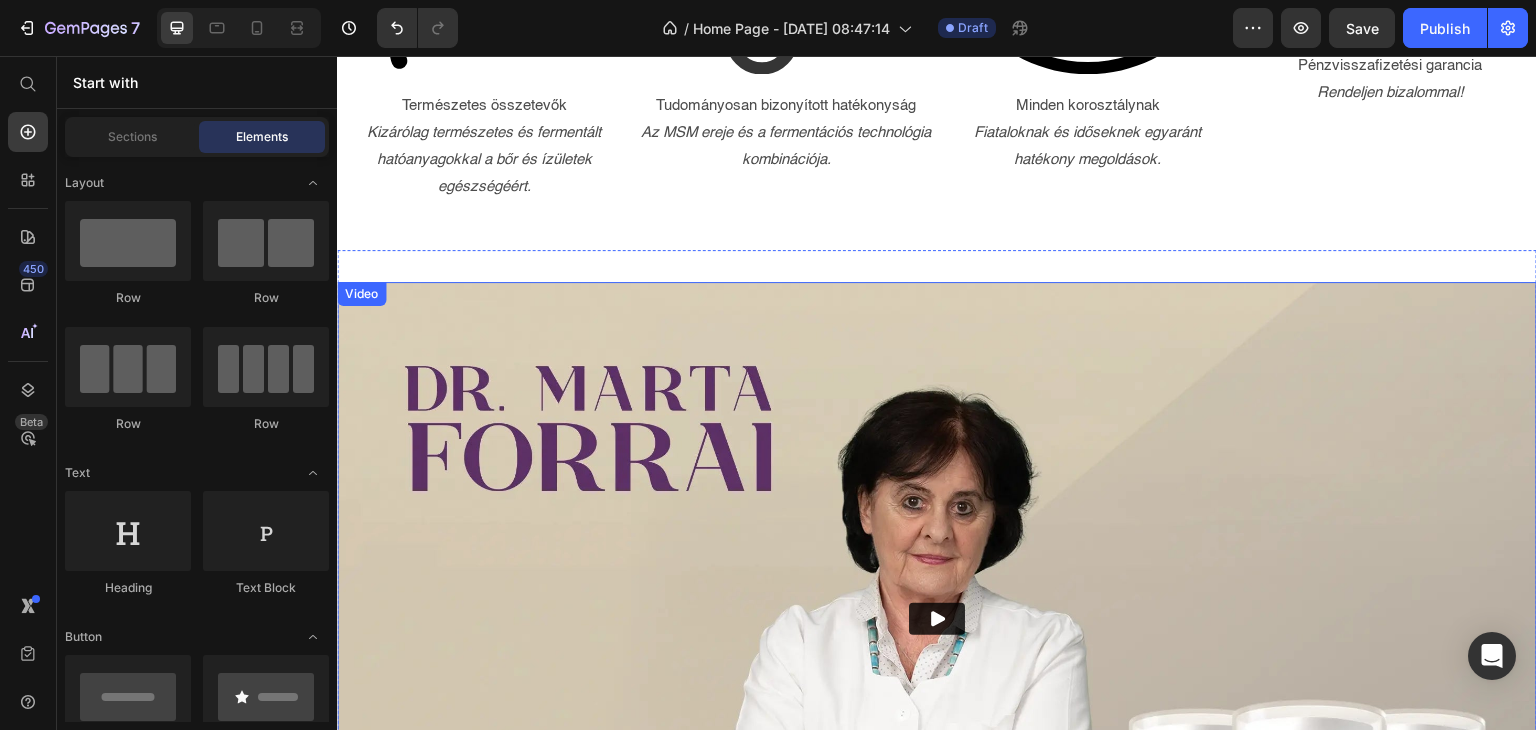 scroll, scrollTop: 1743, scrollLeft: 0, axis: vertical 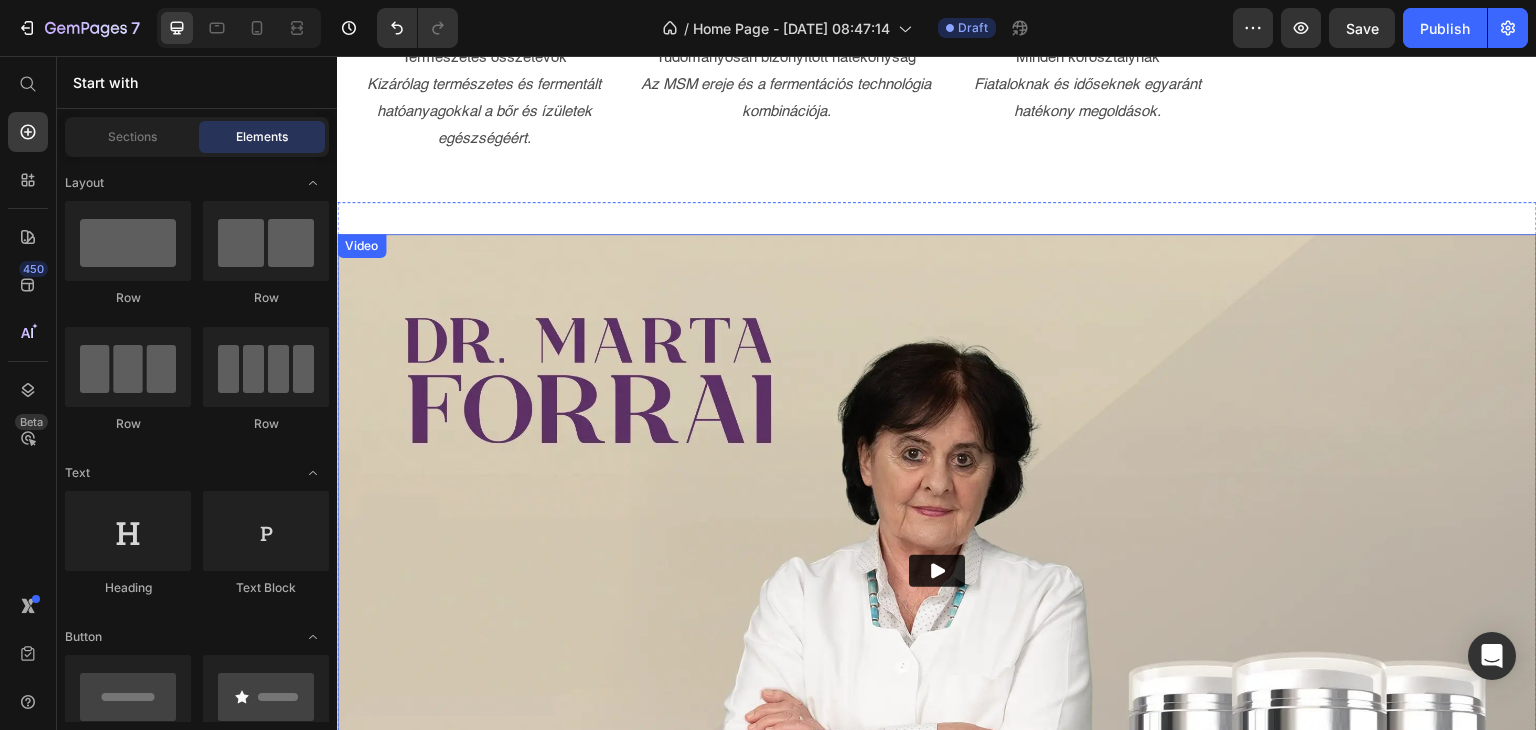 click at bounding box center (937, 571) 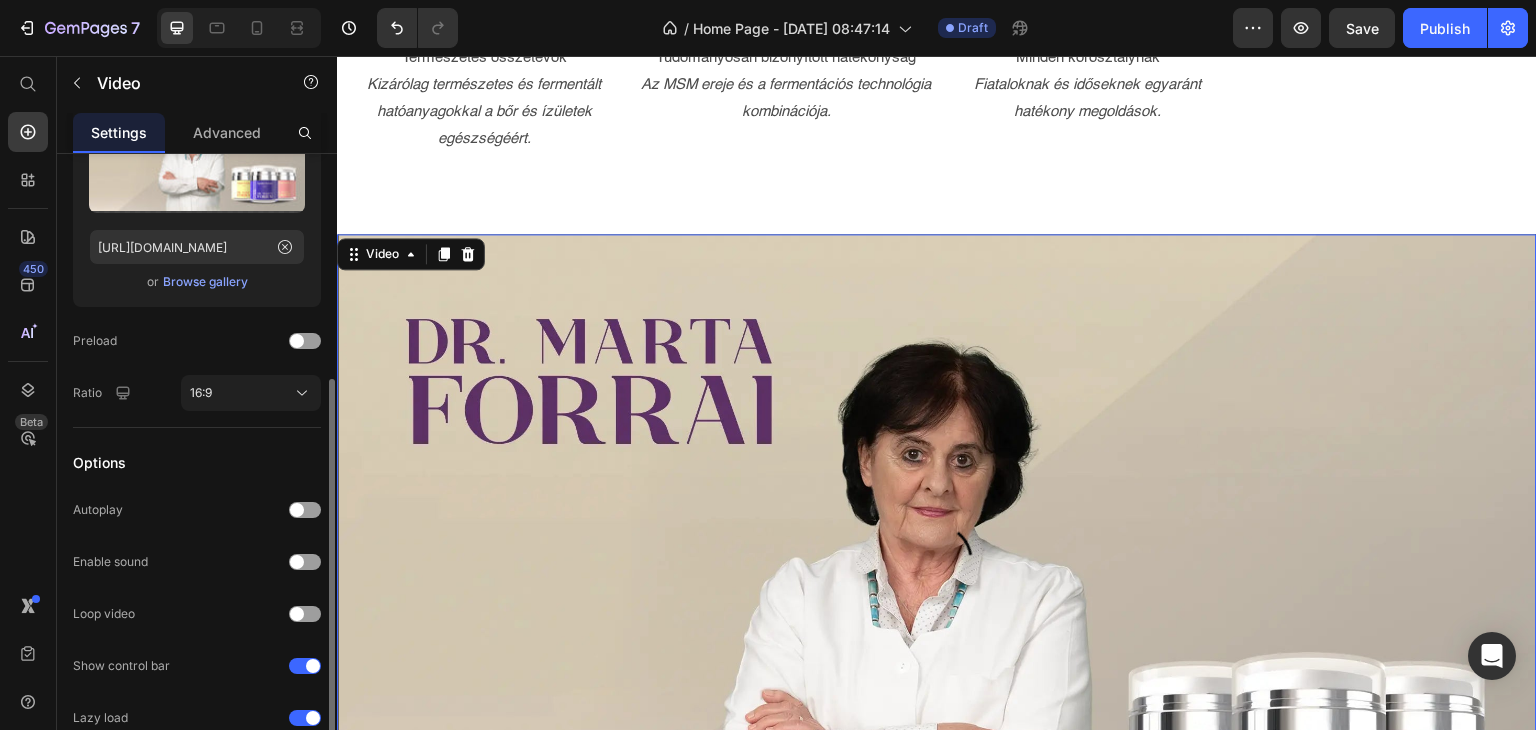 scroll, scrollTop: 496, scrollLeft: 0, axis: vertical 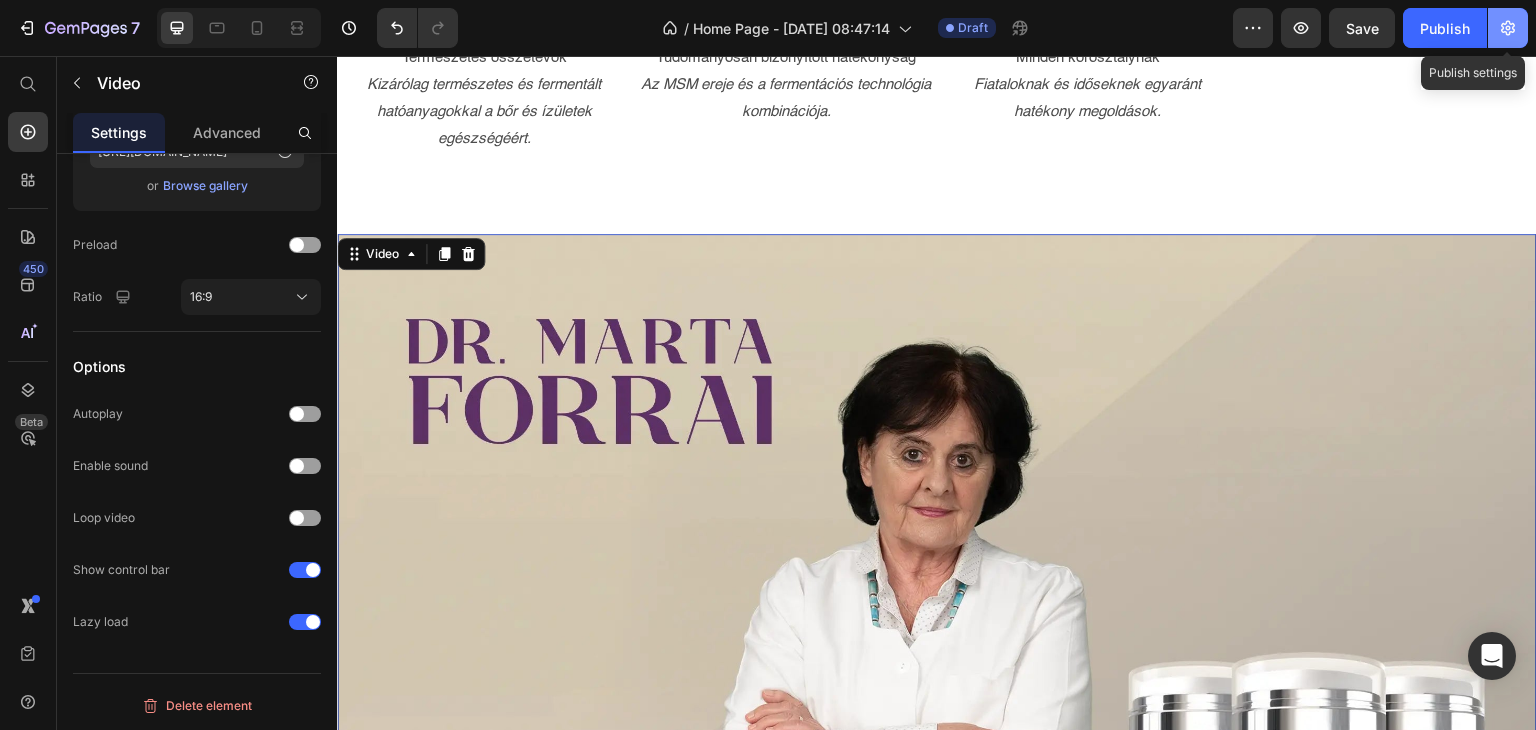 click 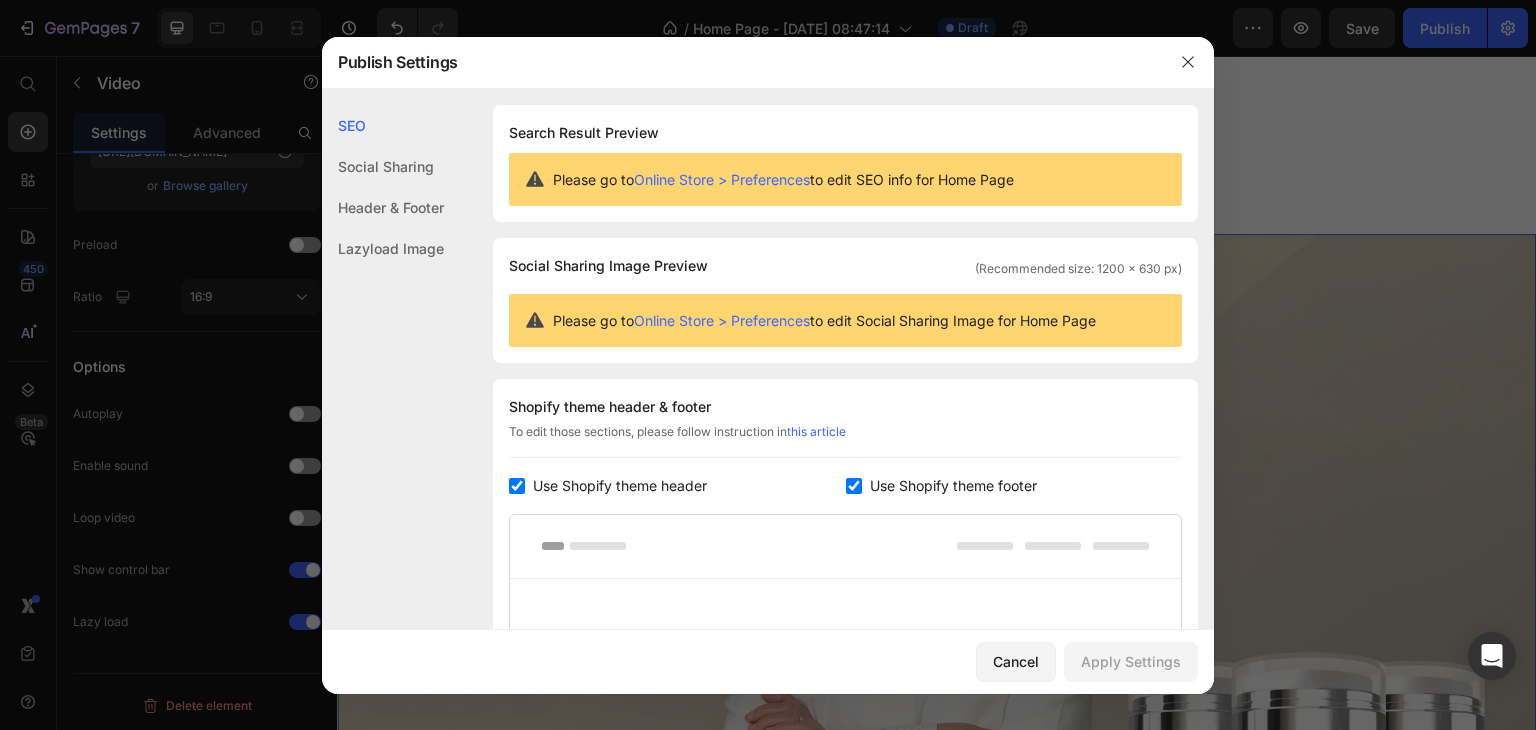 type 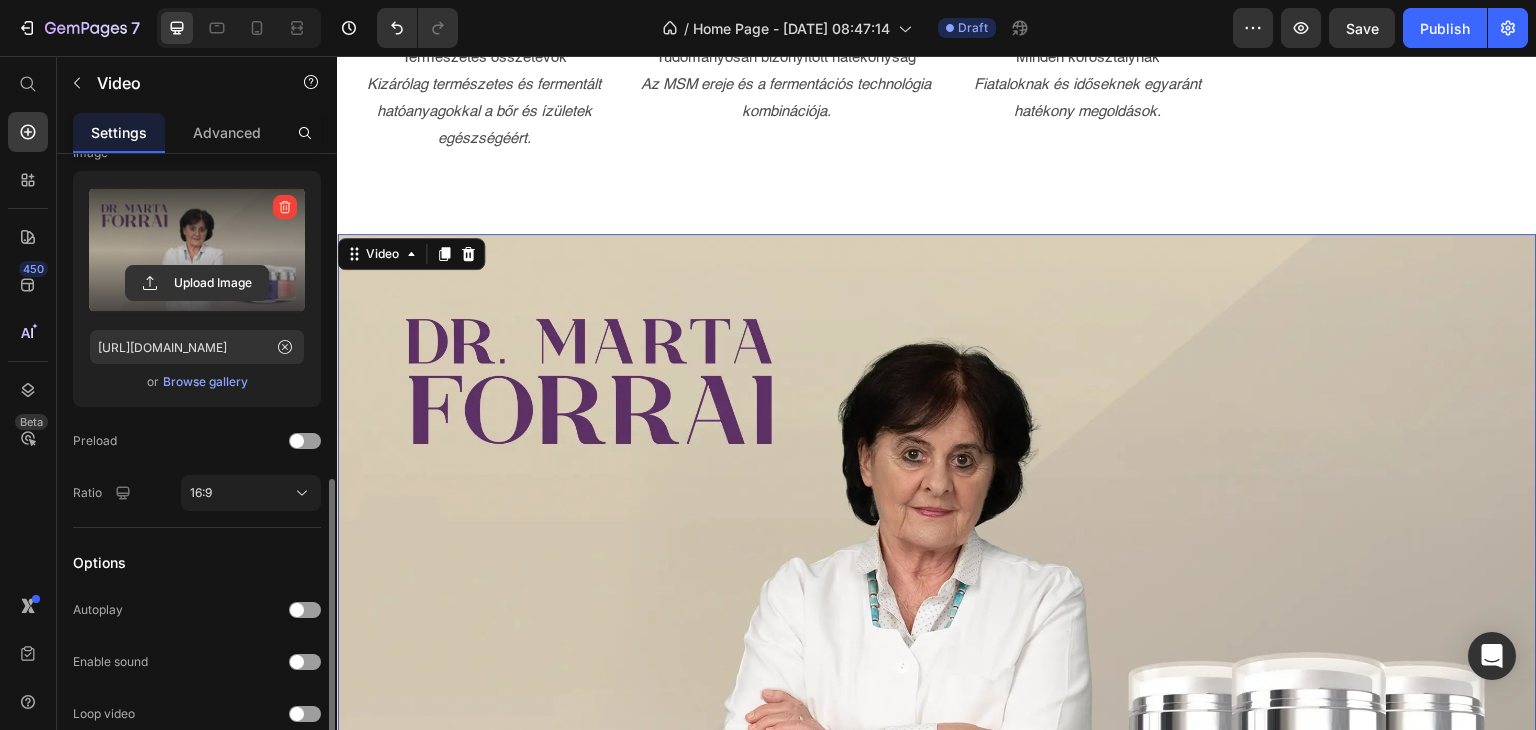 scroll, scrollTop: 496, scrollLeft: 0, axis: vertical 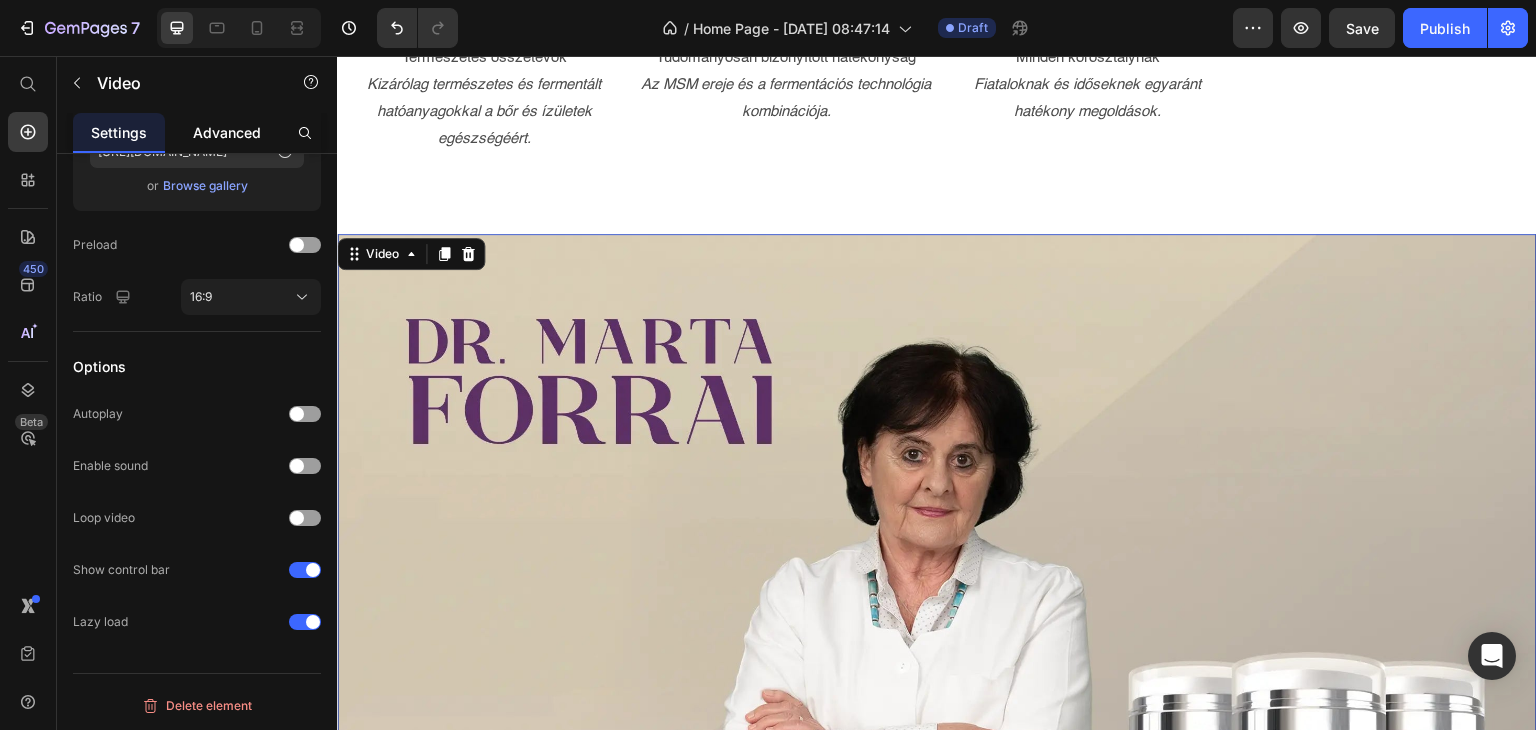 click on "Advanced" at bounding box center (227, 132) 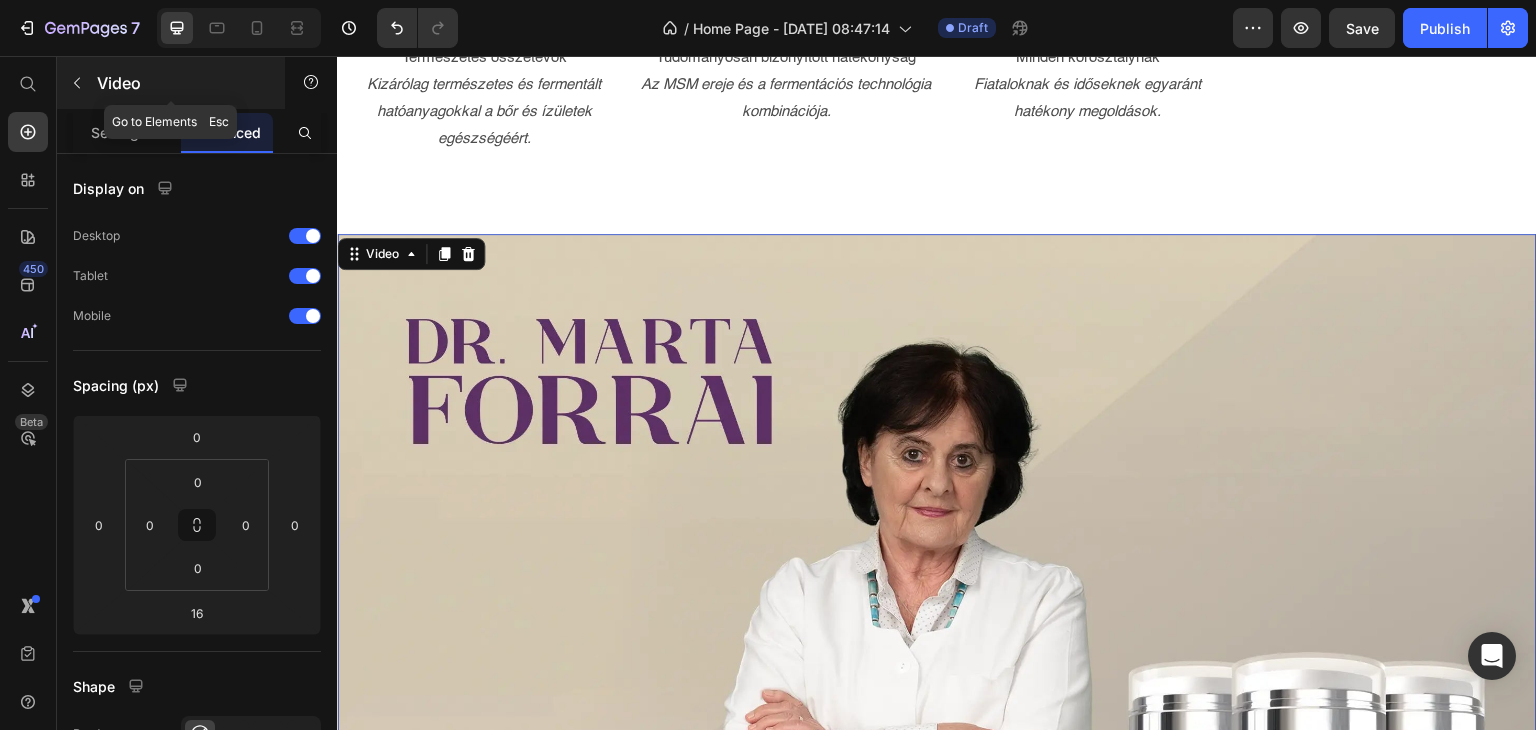 click at bounding box center (77, 83) 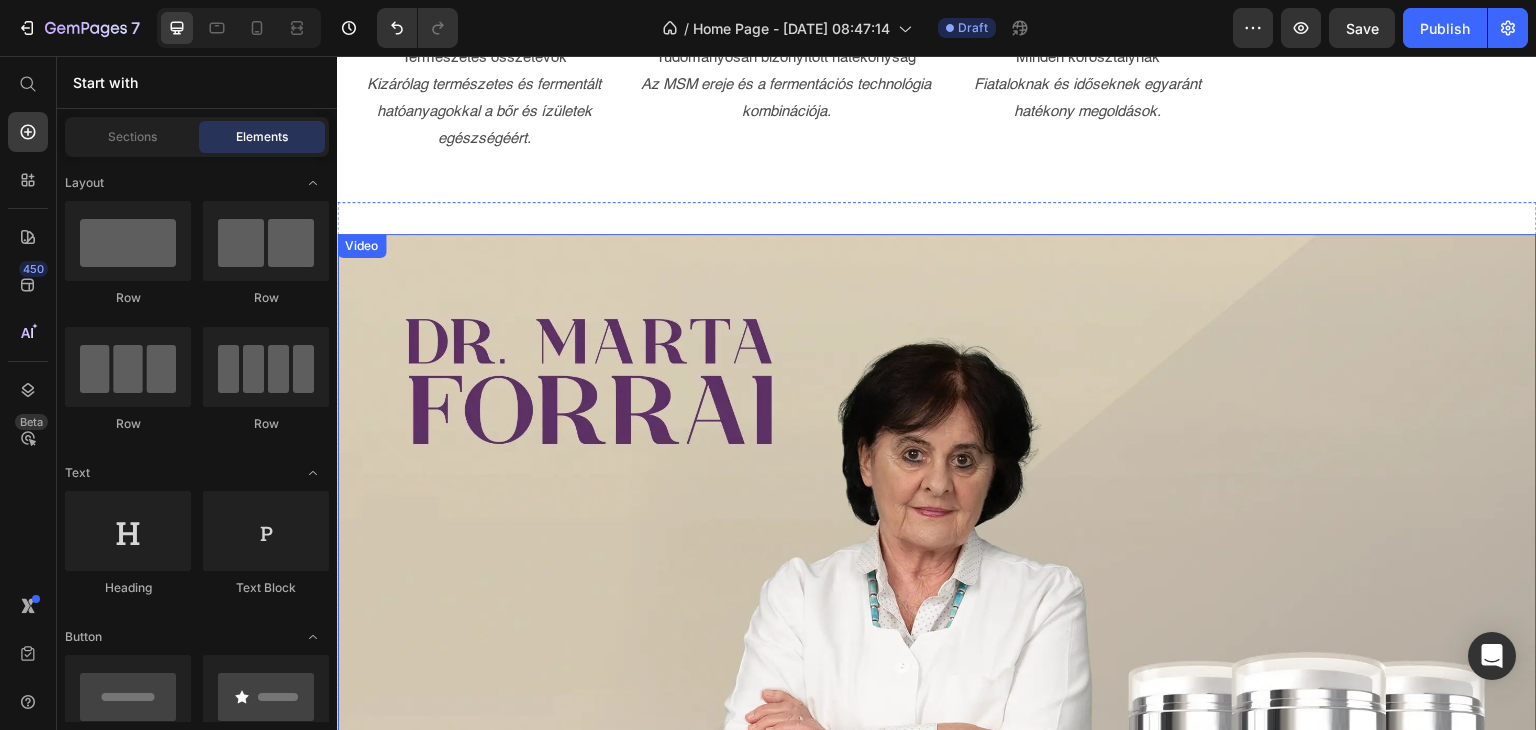 click at bounding box center (937, 571) 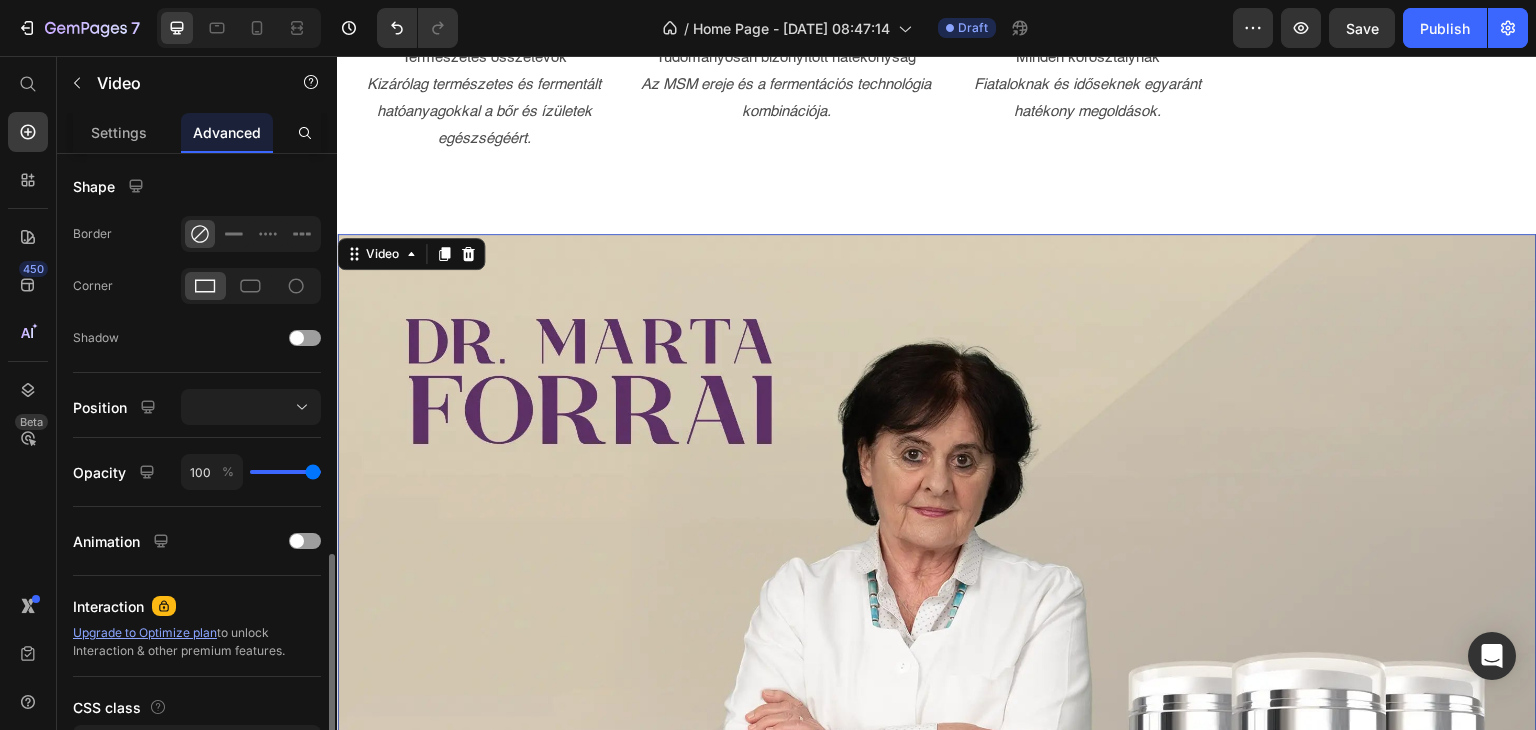 scroll, scrollTop: 634, scrollLeft: 0, axis: vertical 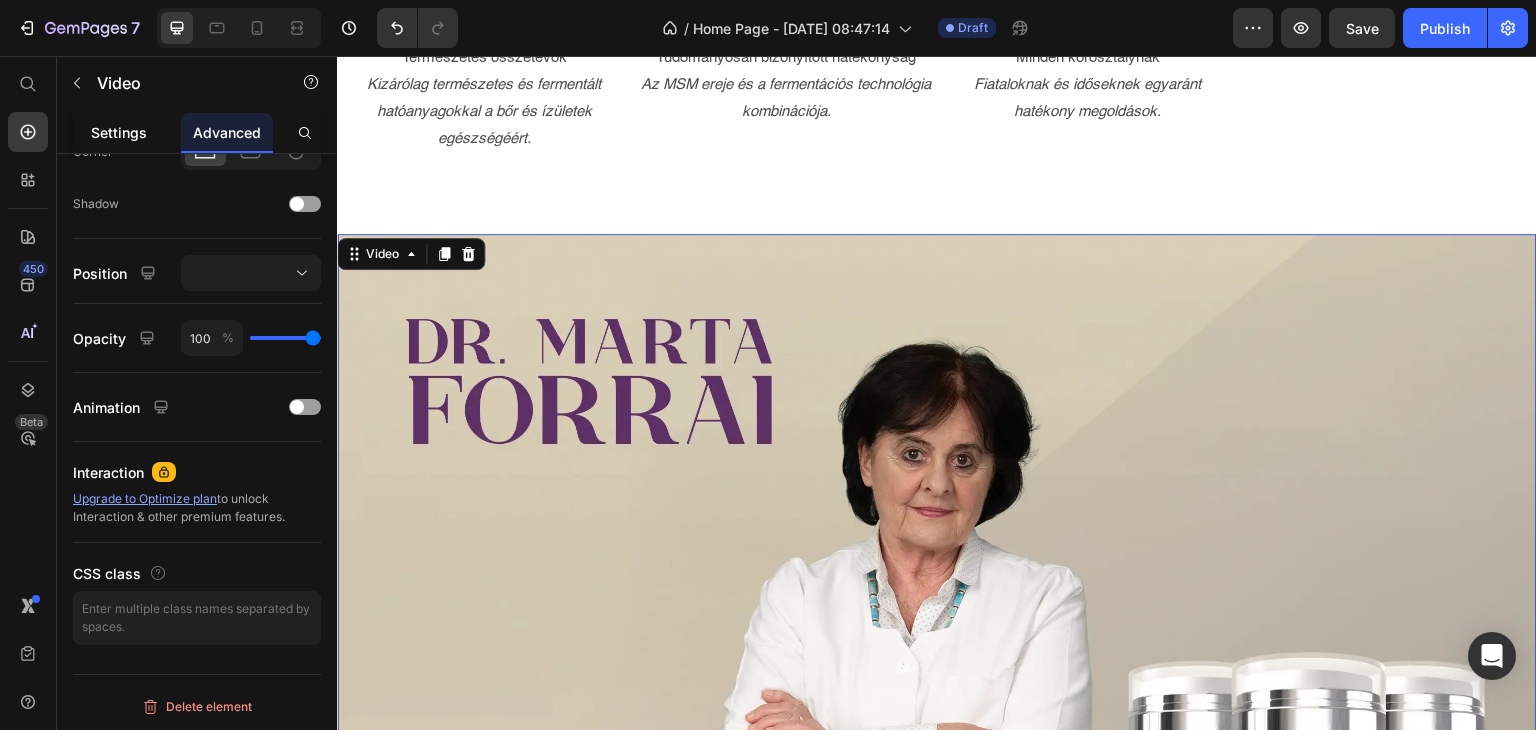 click on "Settings" at bounding box center (119, 132) 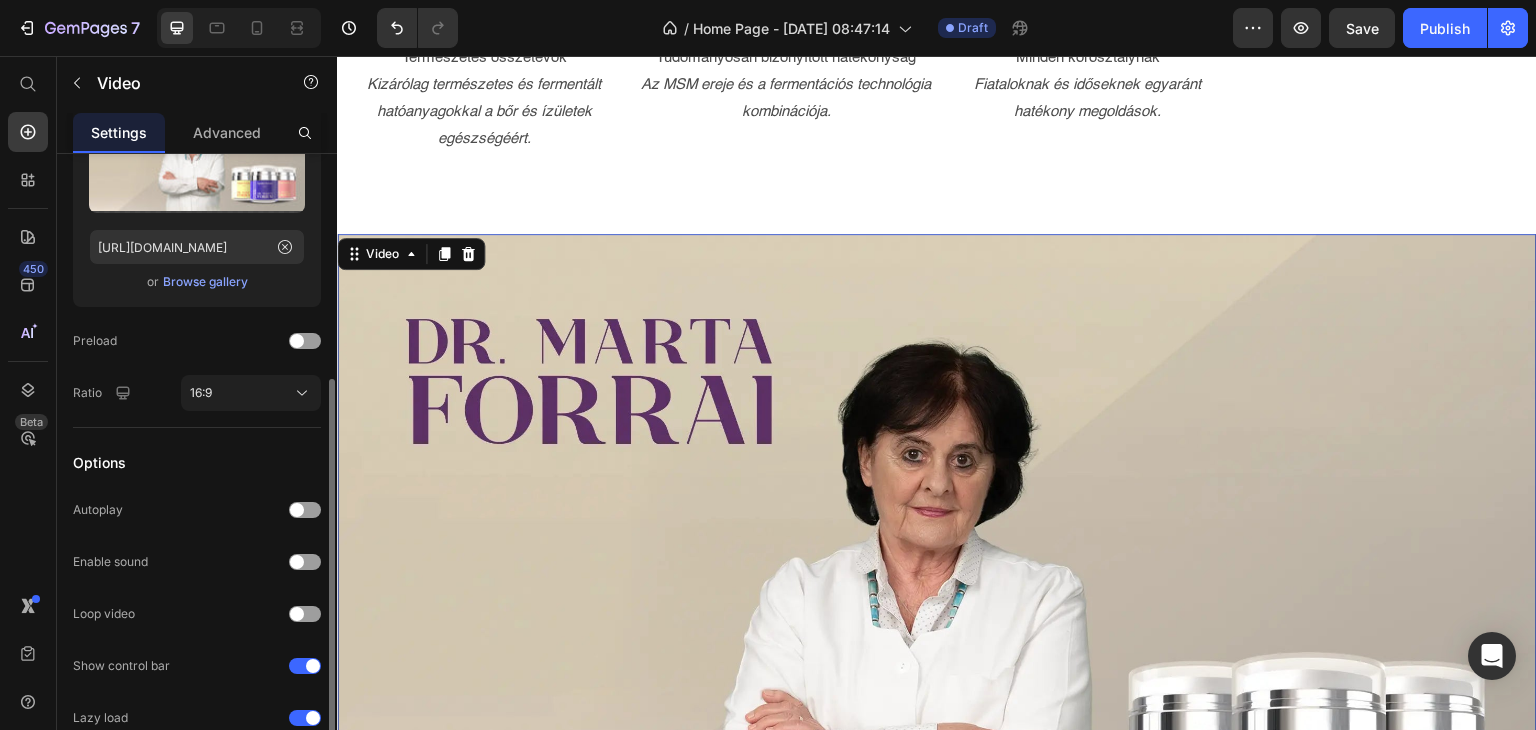 scroll, scrollTop: 496, scrollLeft: 0, axis: vertical 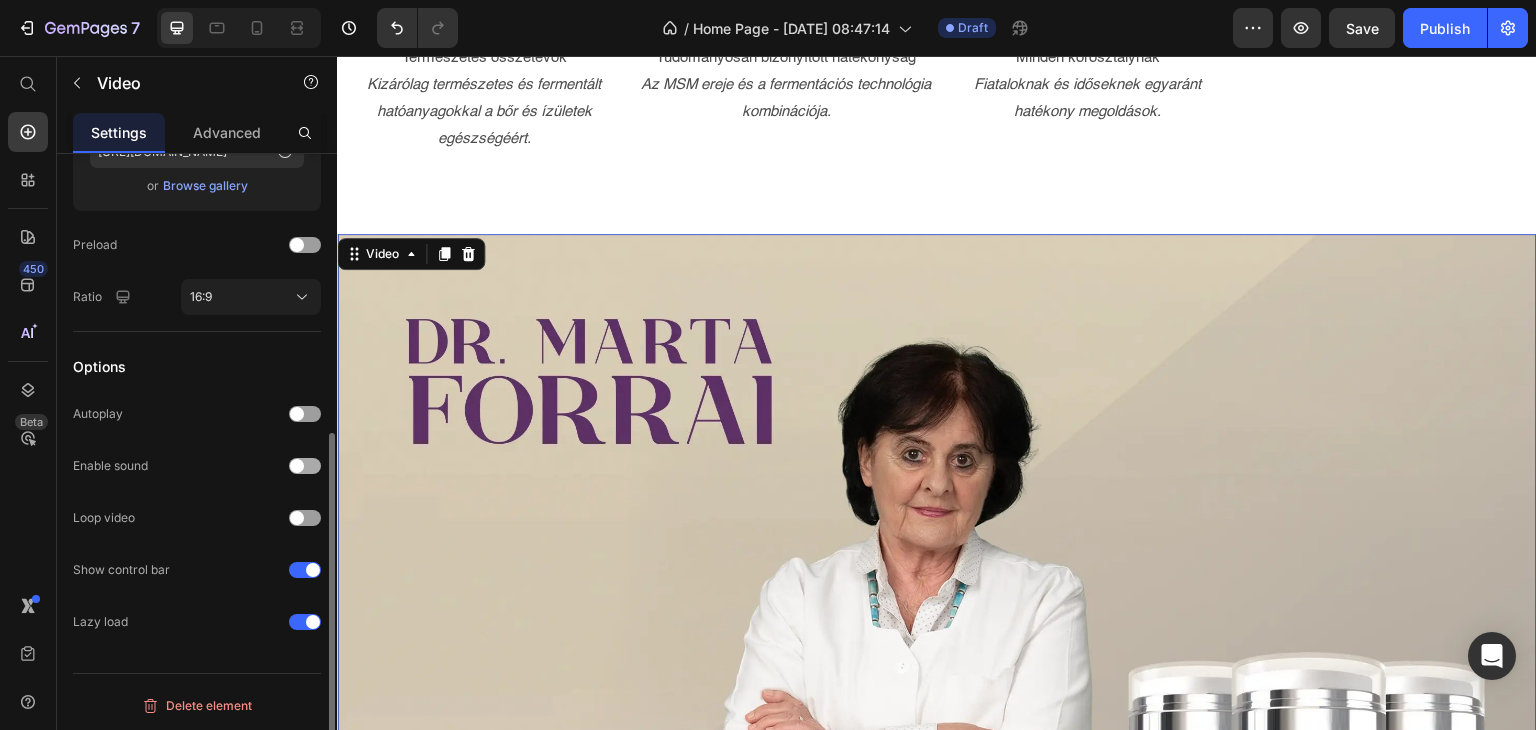 click at bounding box center (297, 466) 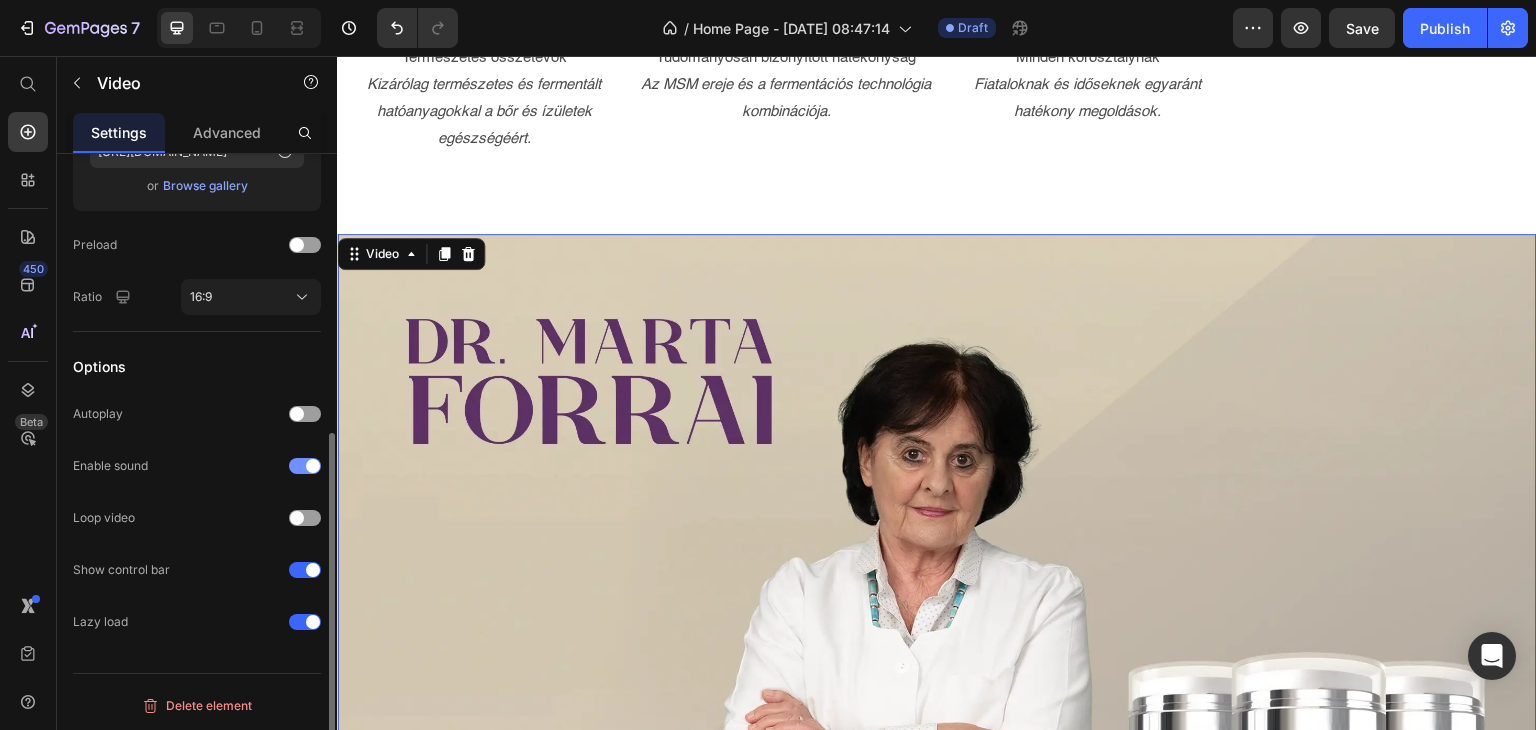 click at bounding box center (305, 466) 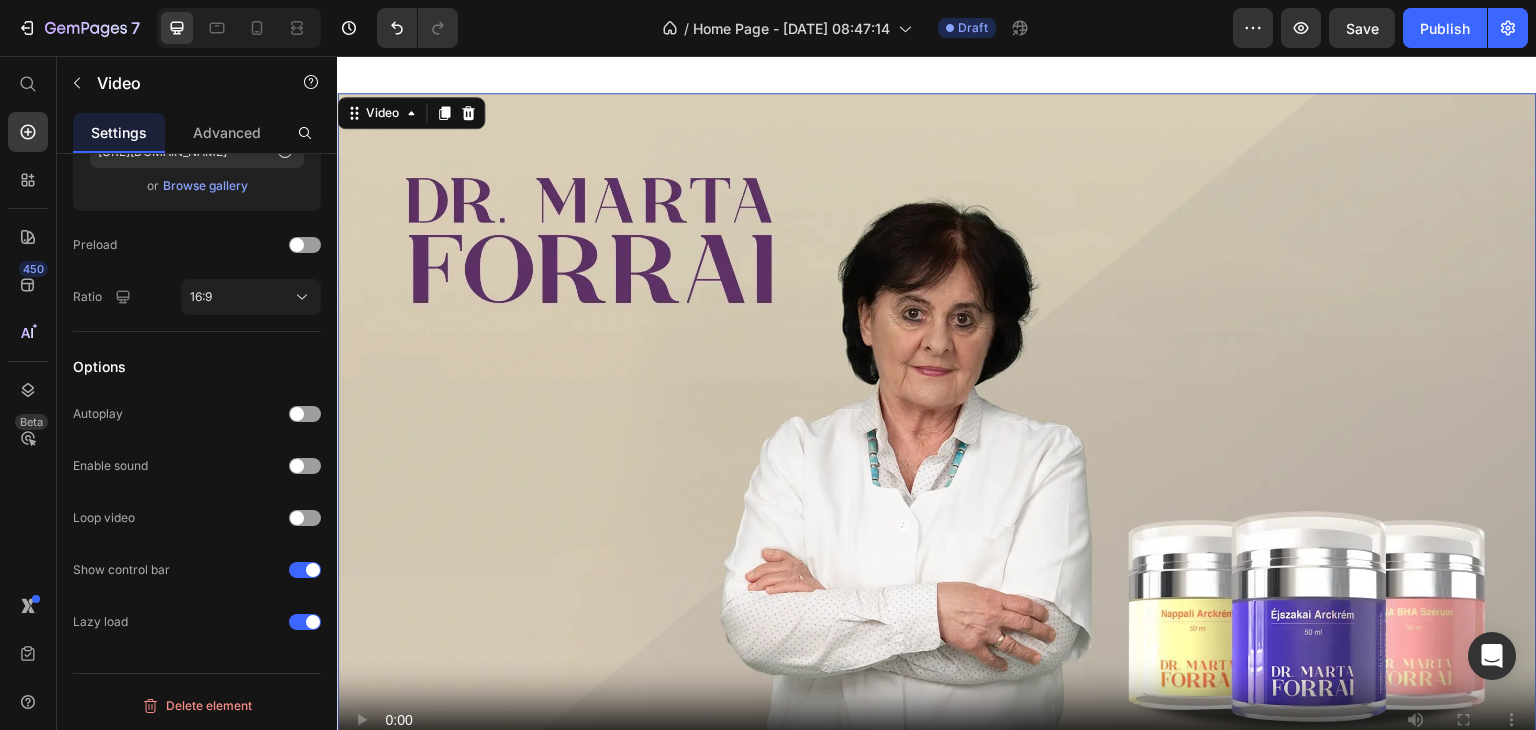 scroll, scrollTop: 2043, scrollLeft: 0, axis: vertical 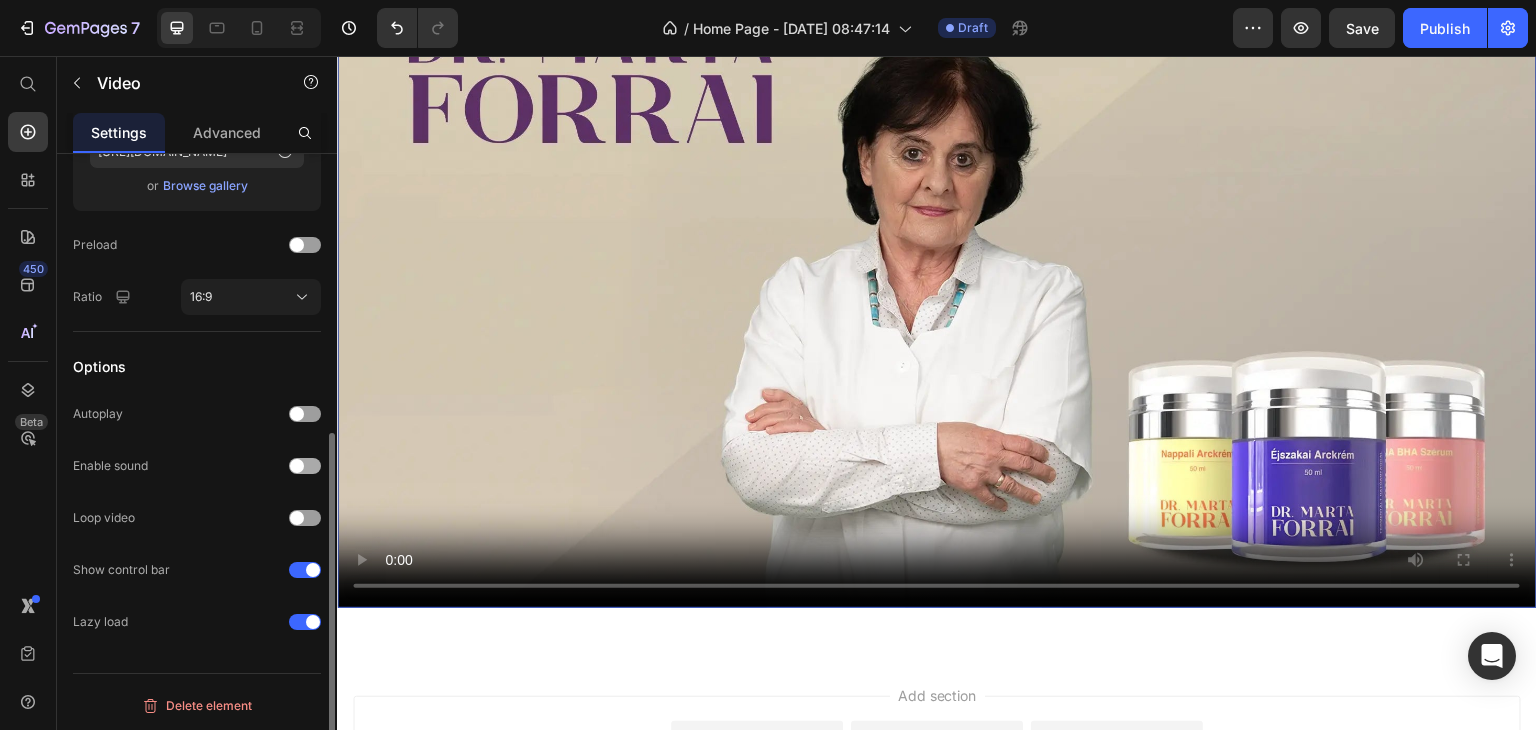 click at bounding box center (297, 466) 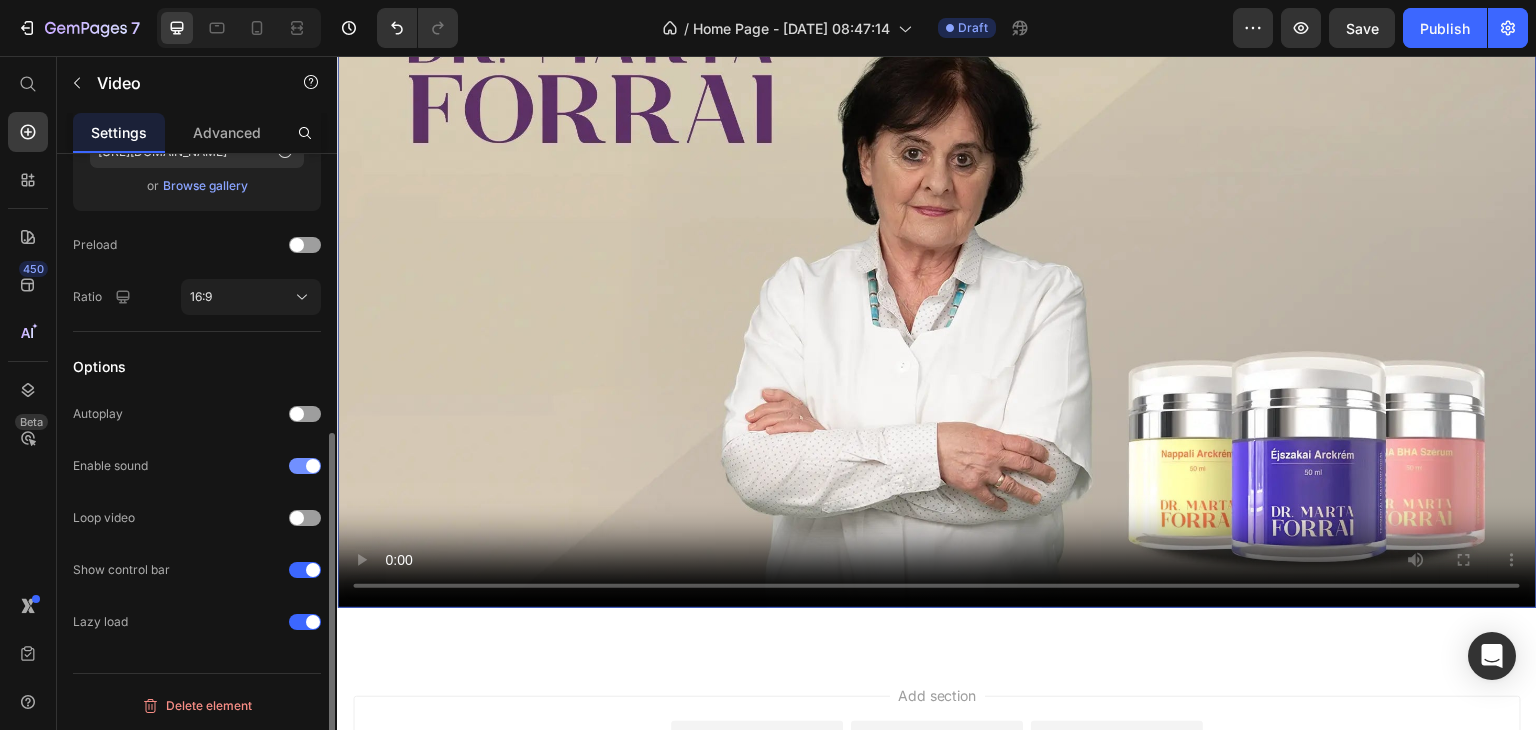click at bounding box center (305, 466) 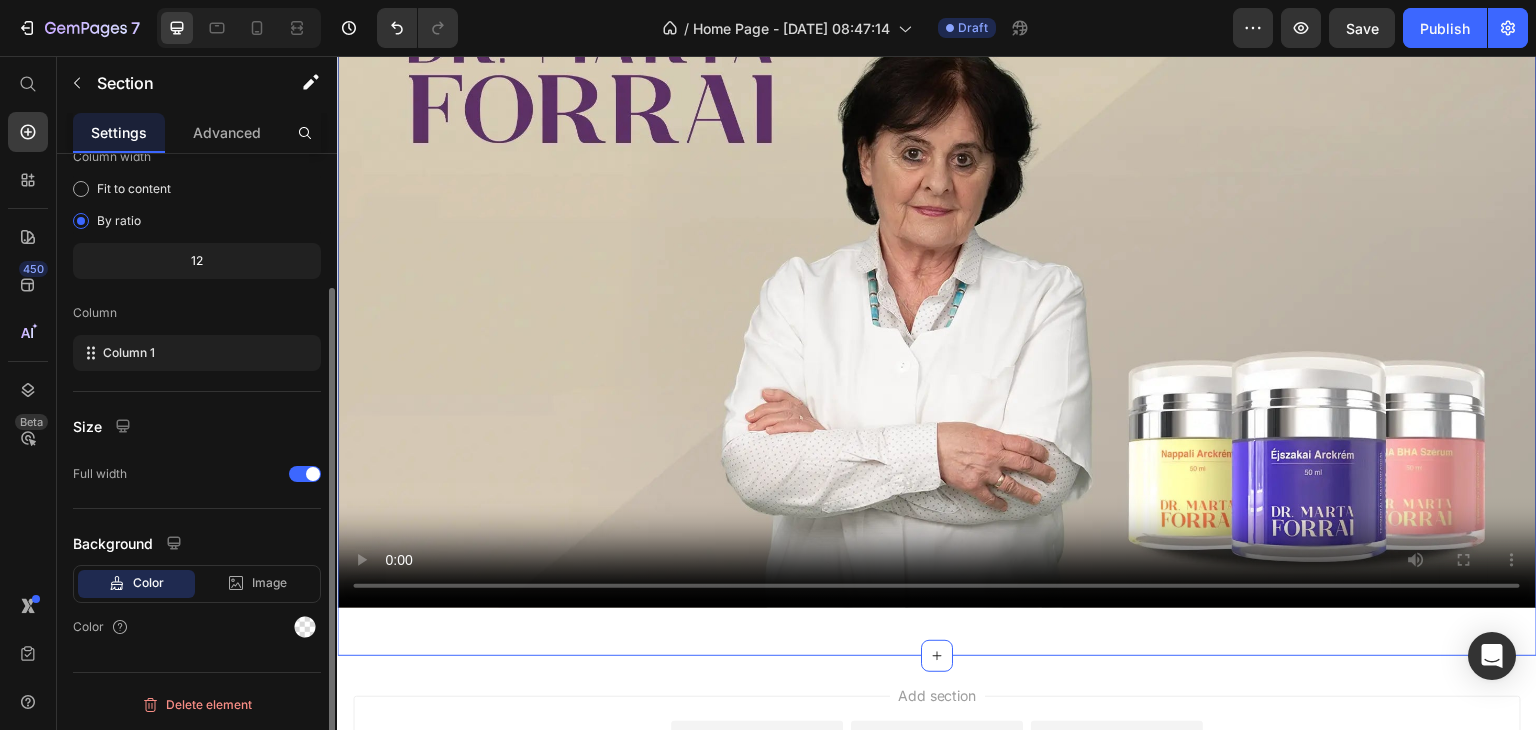 click on "Video Section 5   You can create reusable sections Create Theme Section AI Content Write with GemAI What would you like to describe here? Tone and Voice Persuasive Product Szemkörnyéki Esszencia Argireline-nel, Fermentált Hatóanyaggal 20ml Show more Generate" at bounding box center [937, 278] 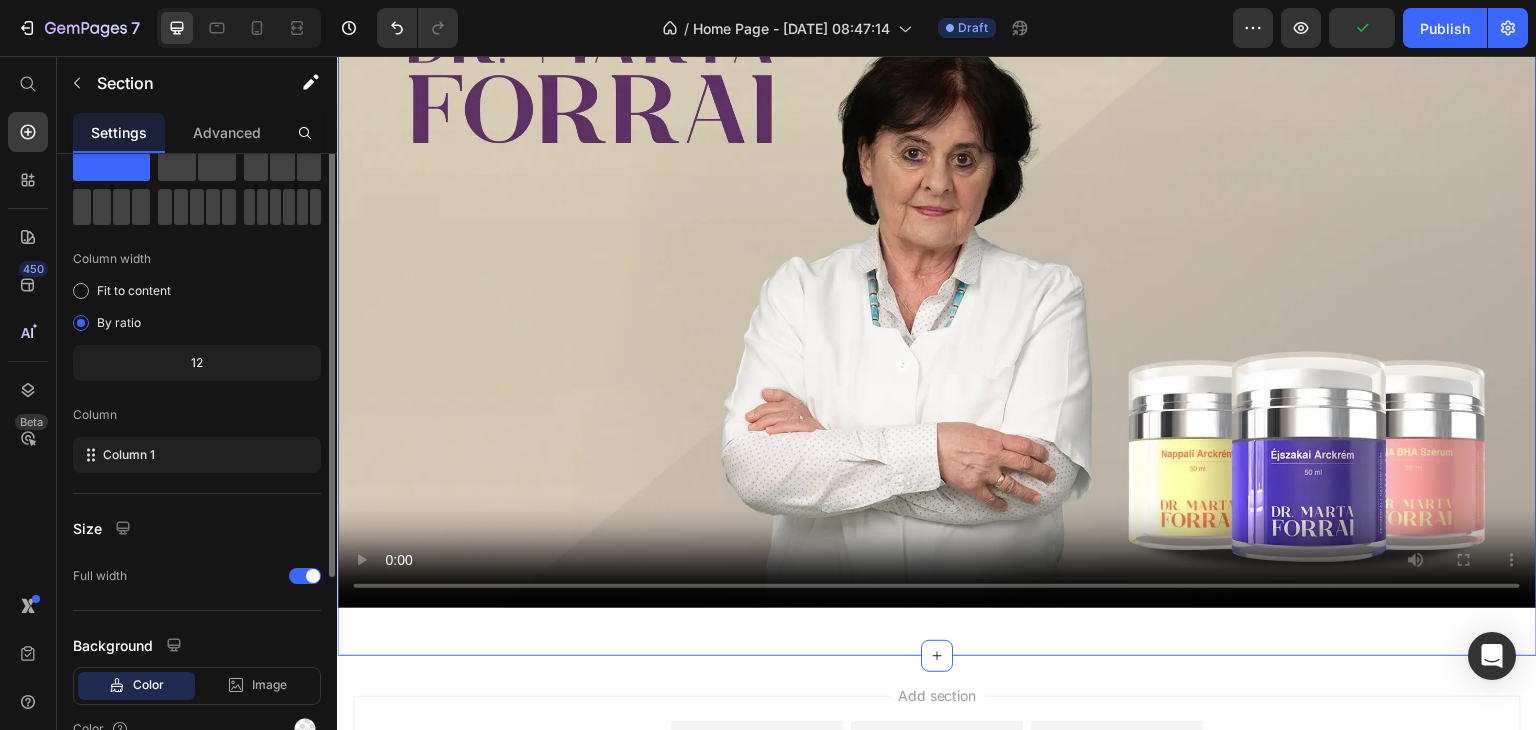 scroll, scrollTop: 0, scrollLeft: 0, axis: both 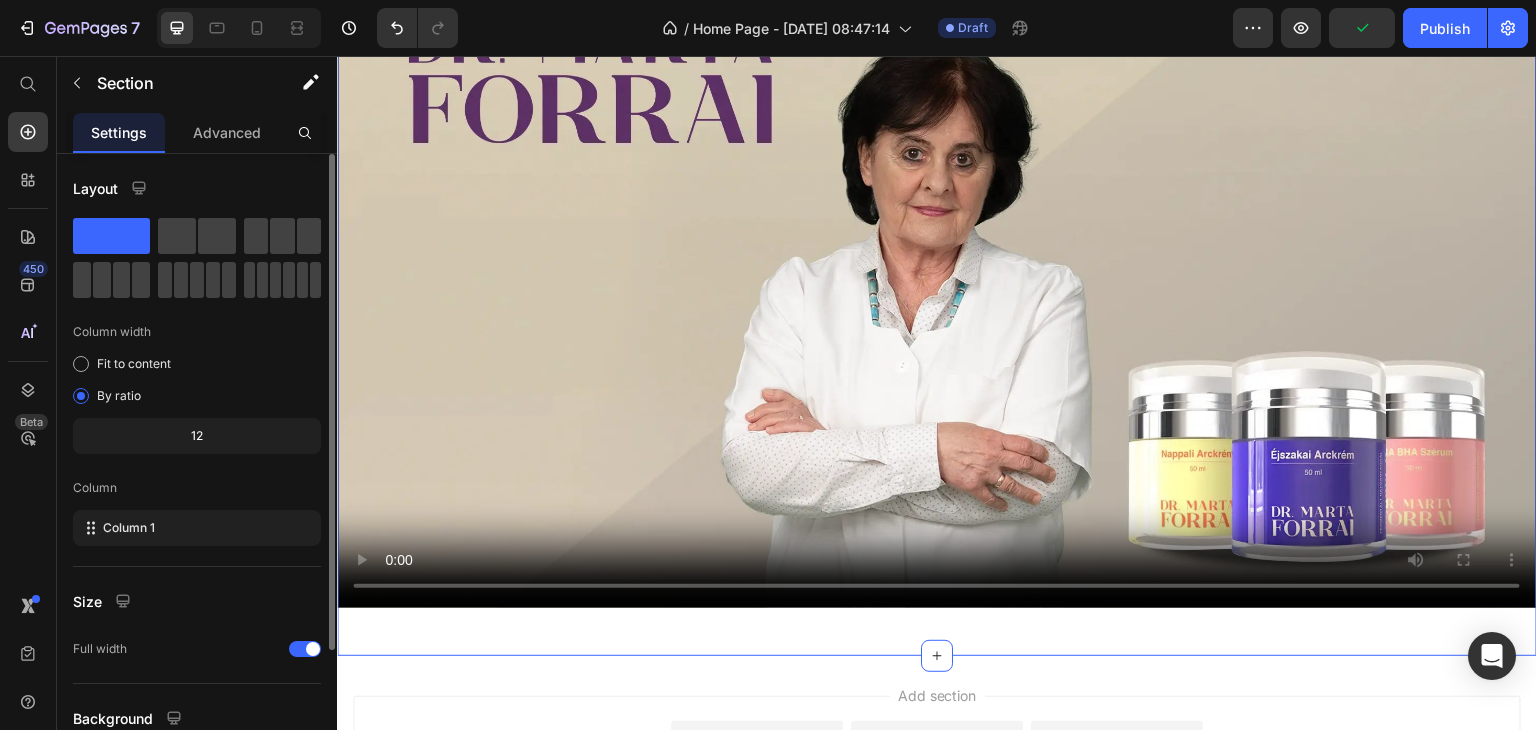 click on "12" 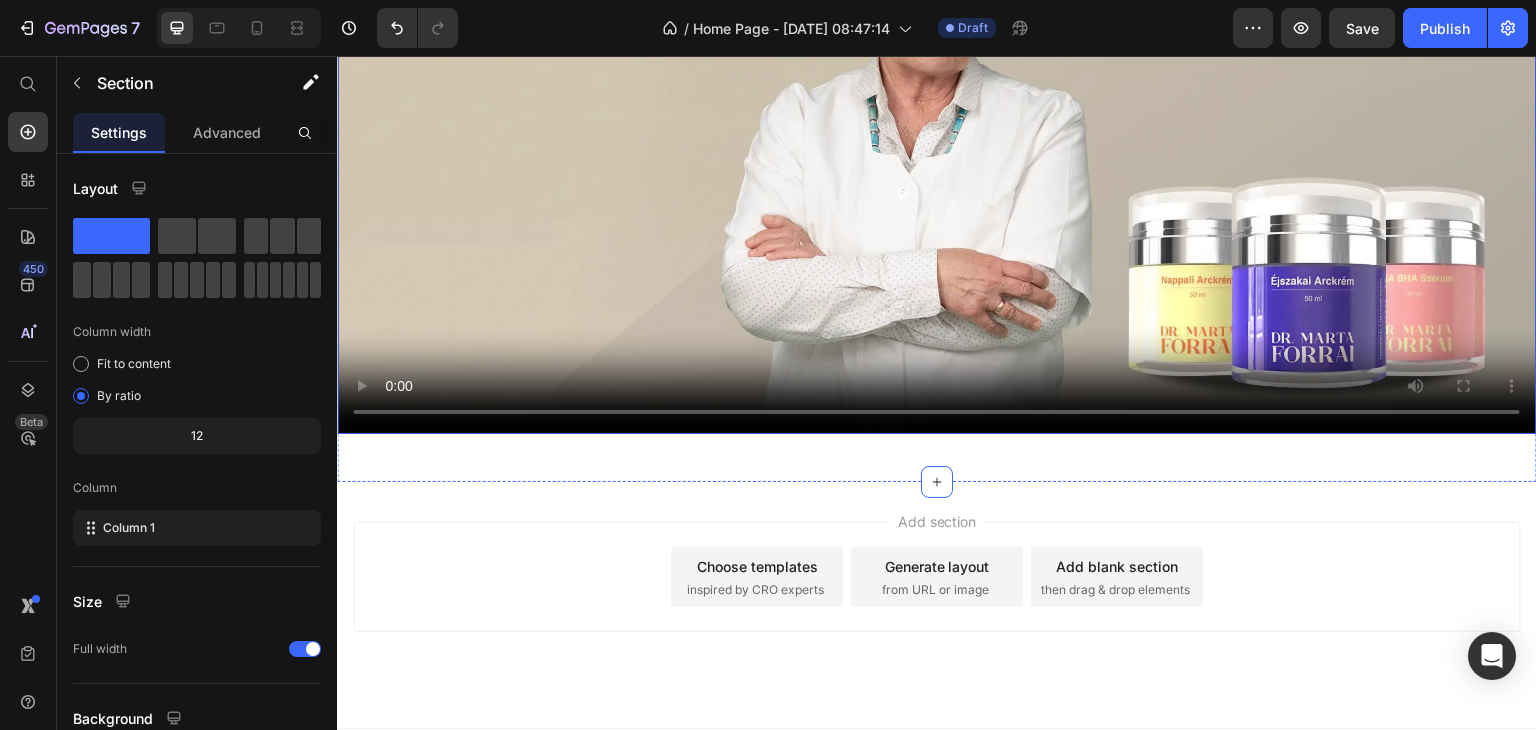 scroll, scrollTop: 2243, scrollLeft: 0, axis: vertical 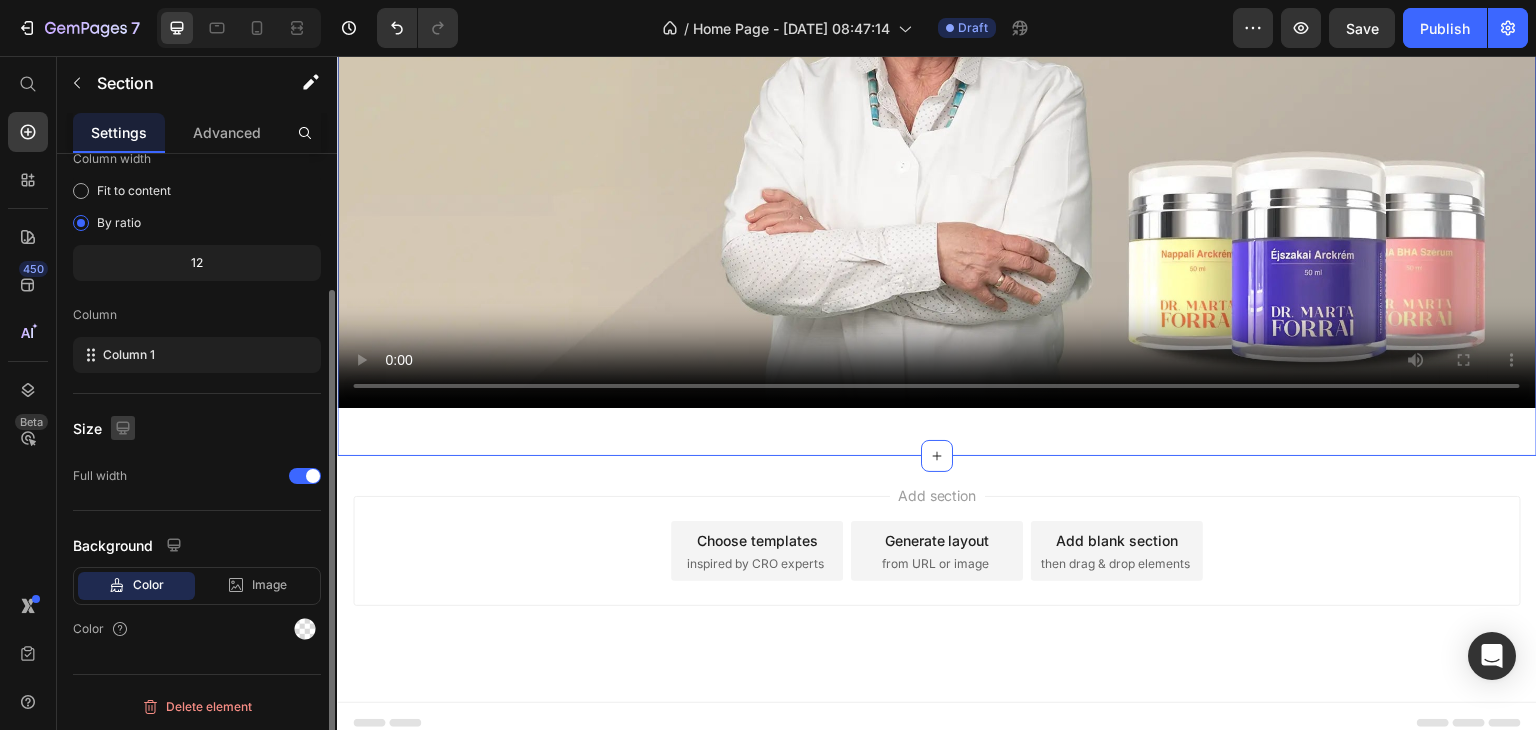click at bounding box center [123, 428] 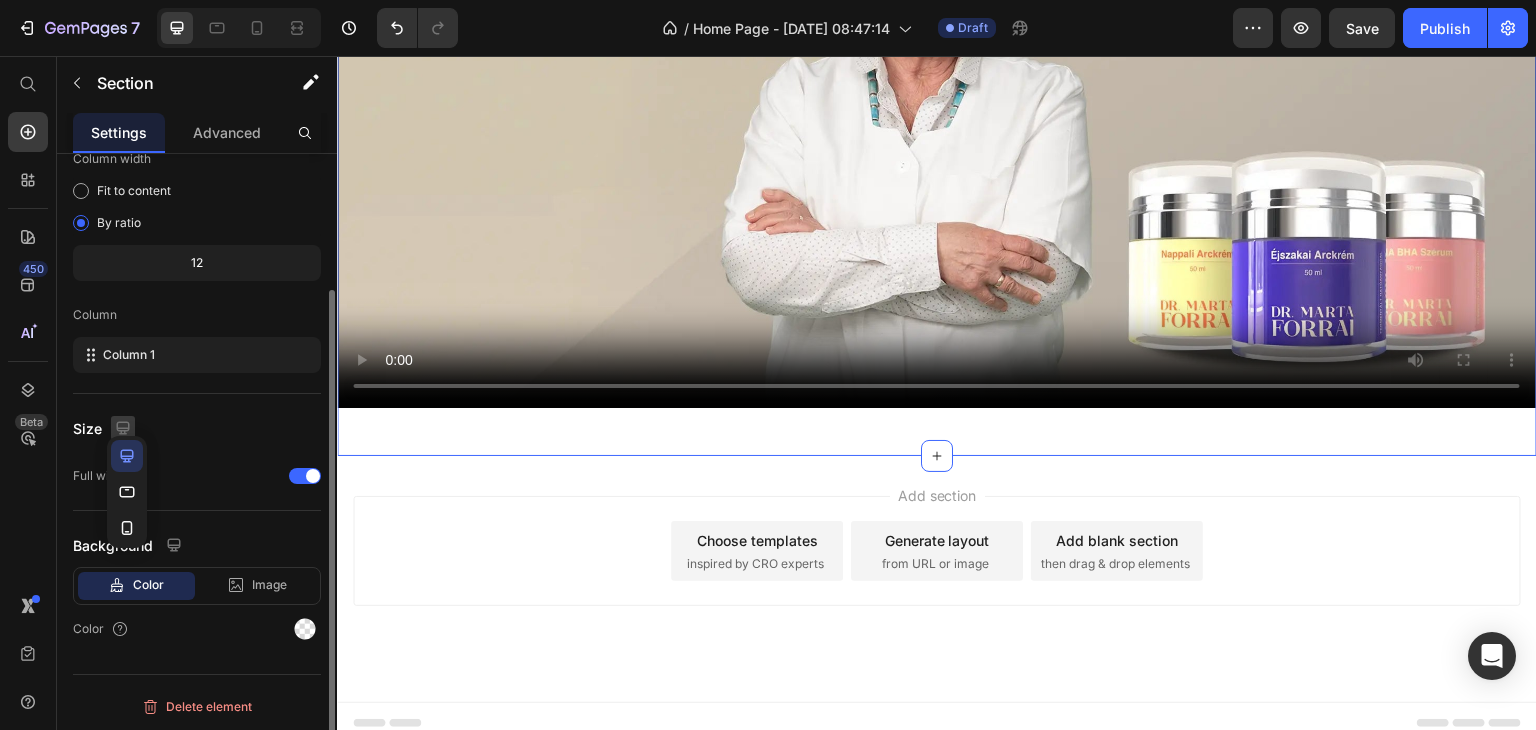 click 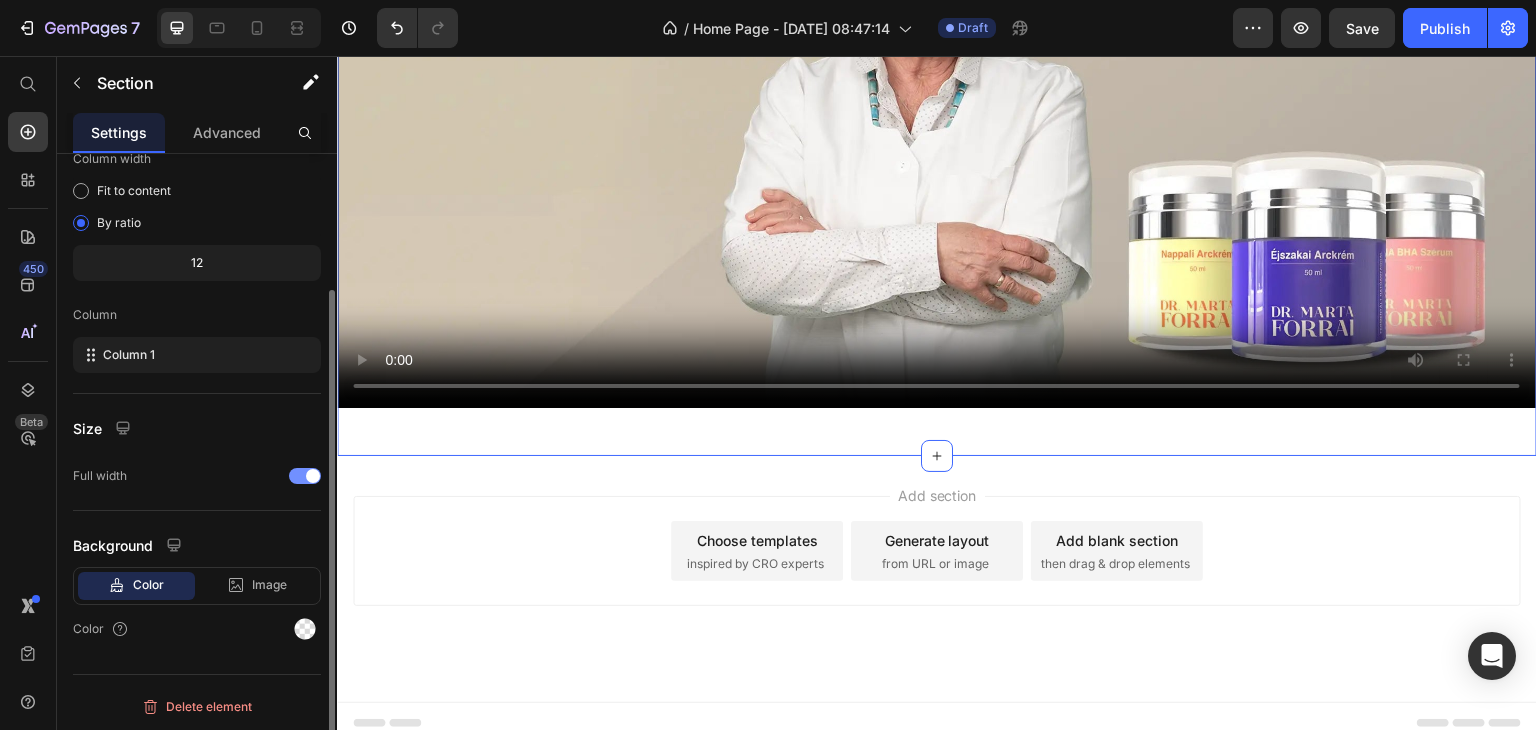 click at bounding box center [313, 476] 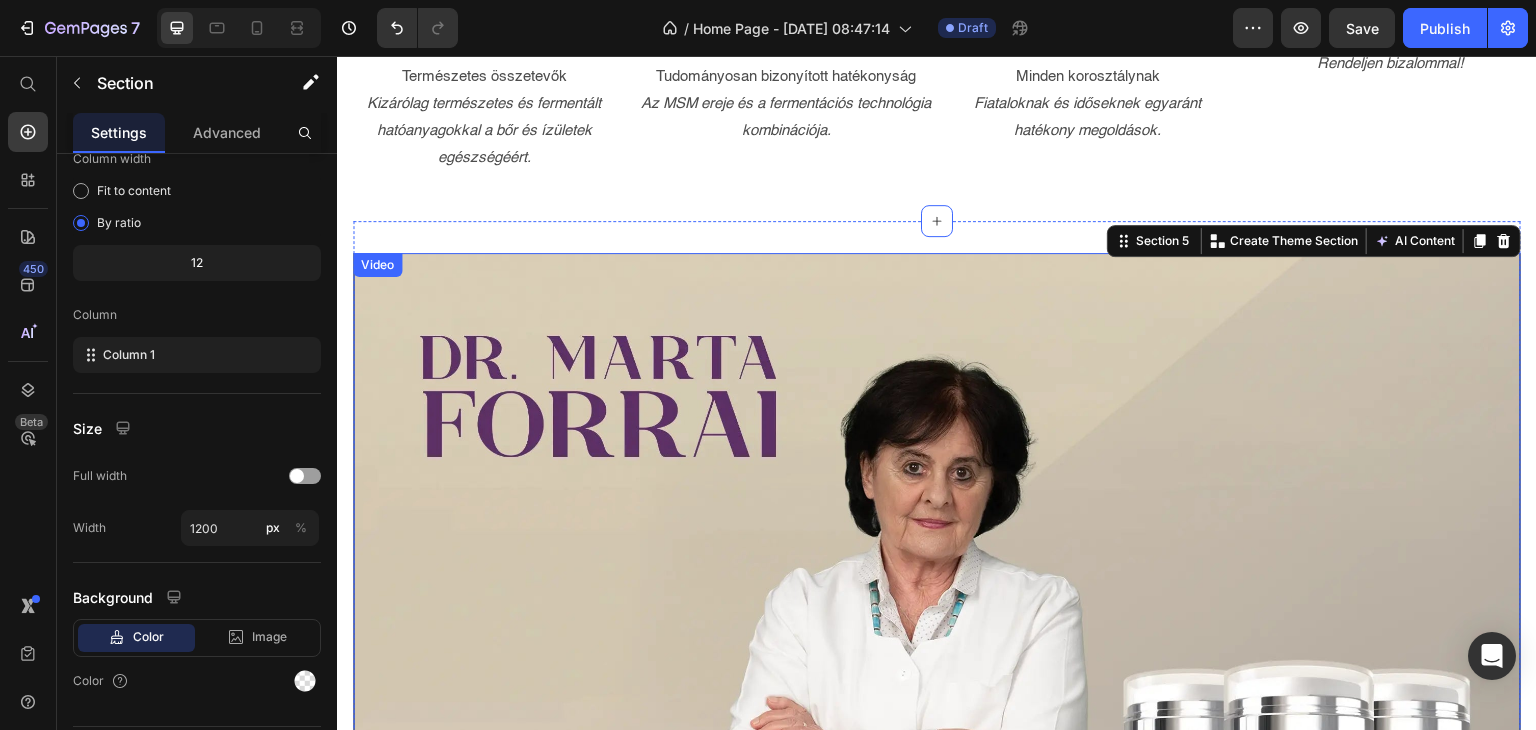 scroll, scrollTop: 1725, scrollLeft: 0, axis: vertical 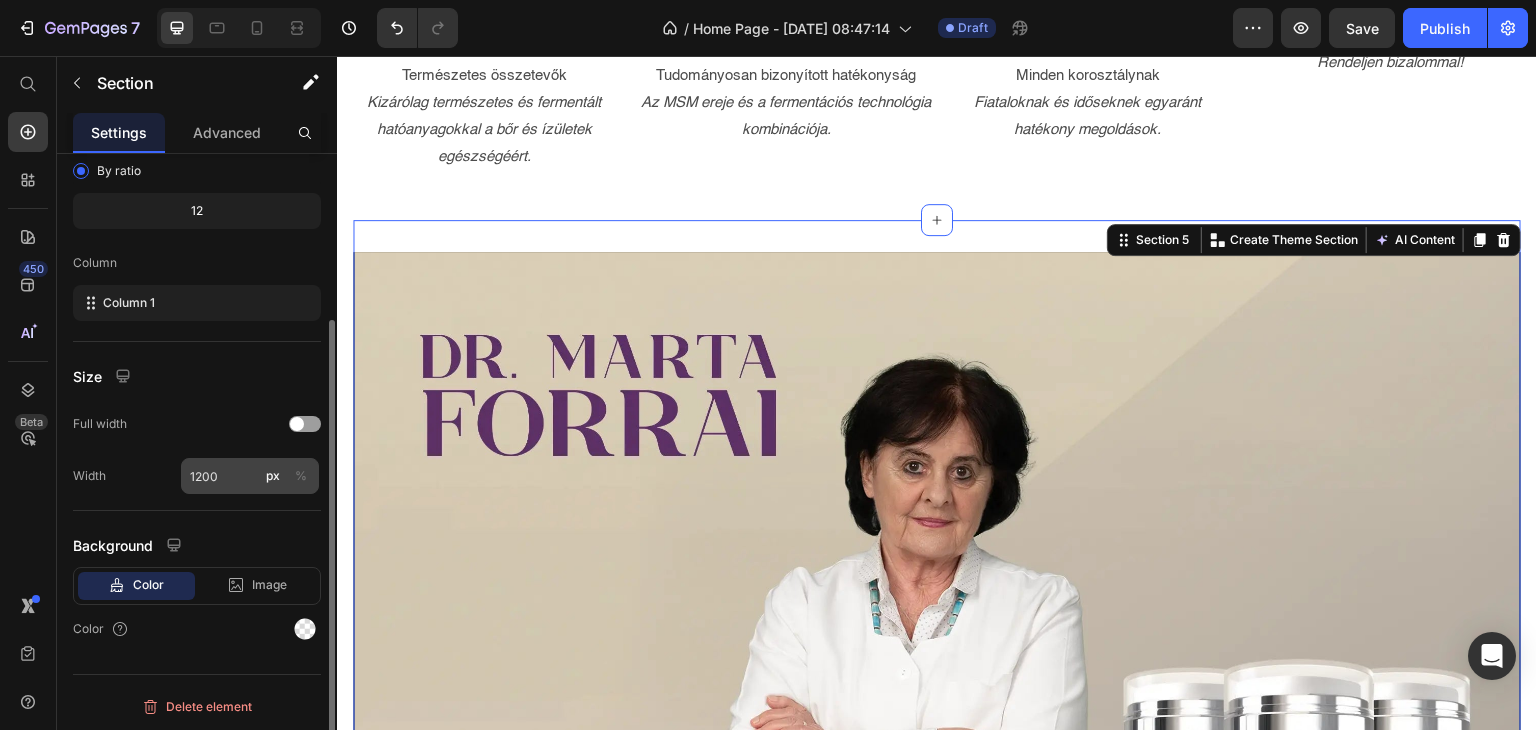 click on "%" 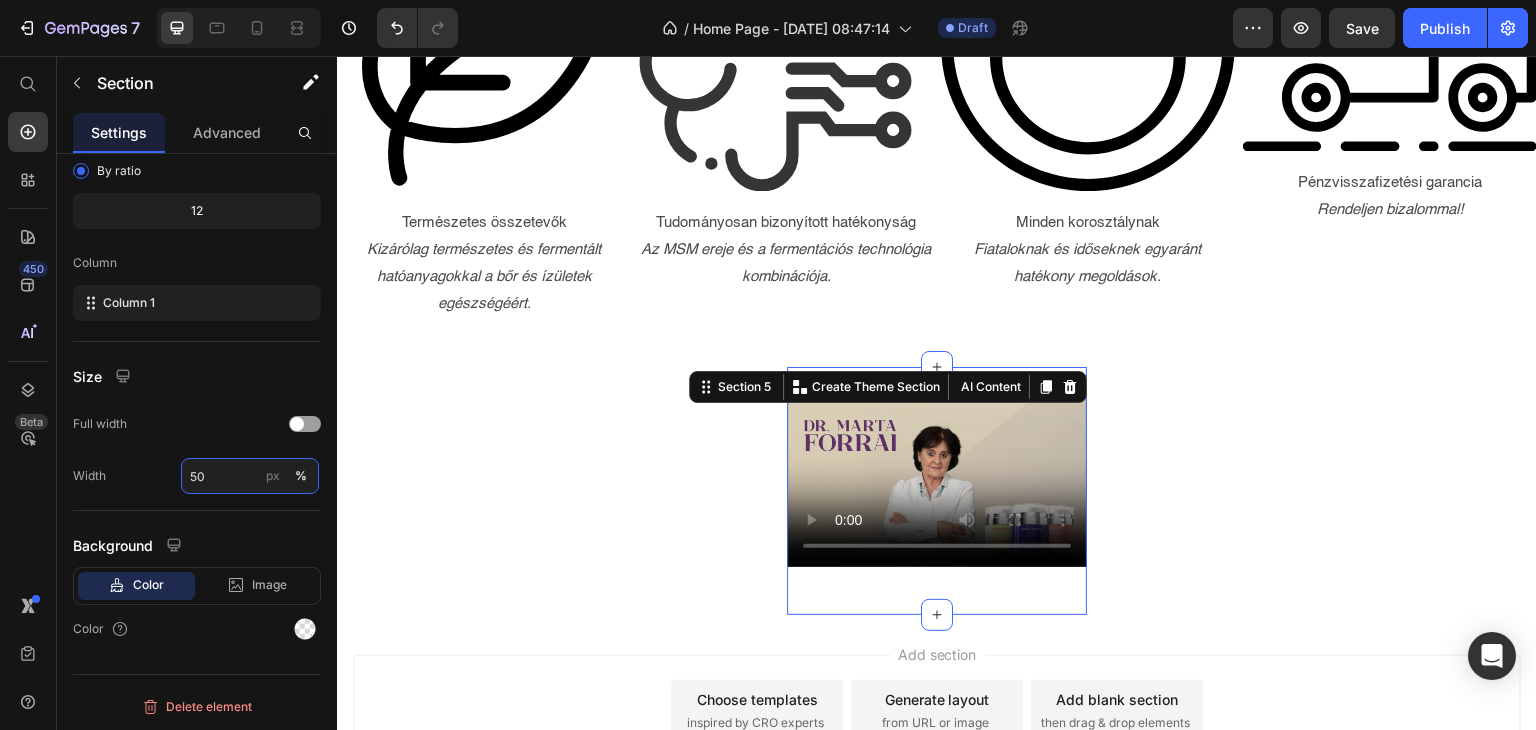 scroll, scrollTop: 1725, scrollLeft: 0, axis: vertical 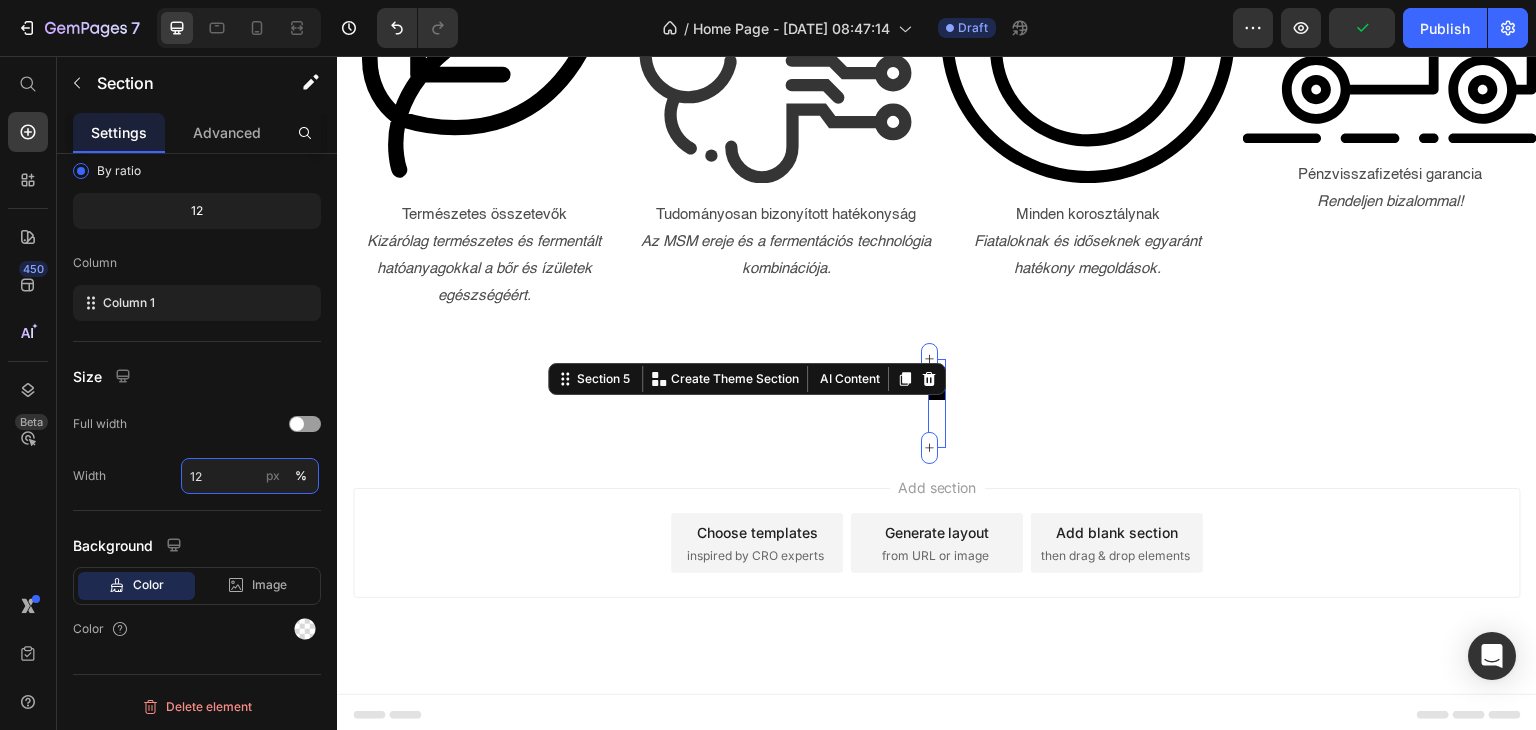 type on "1" 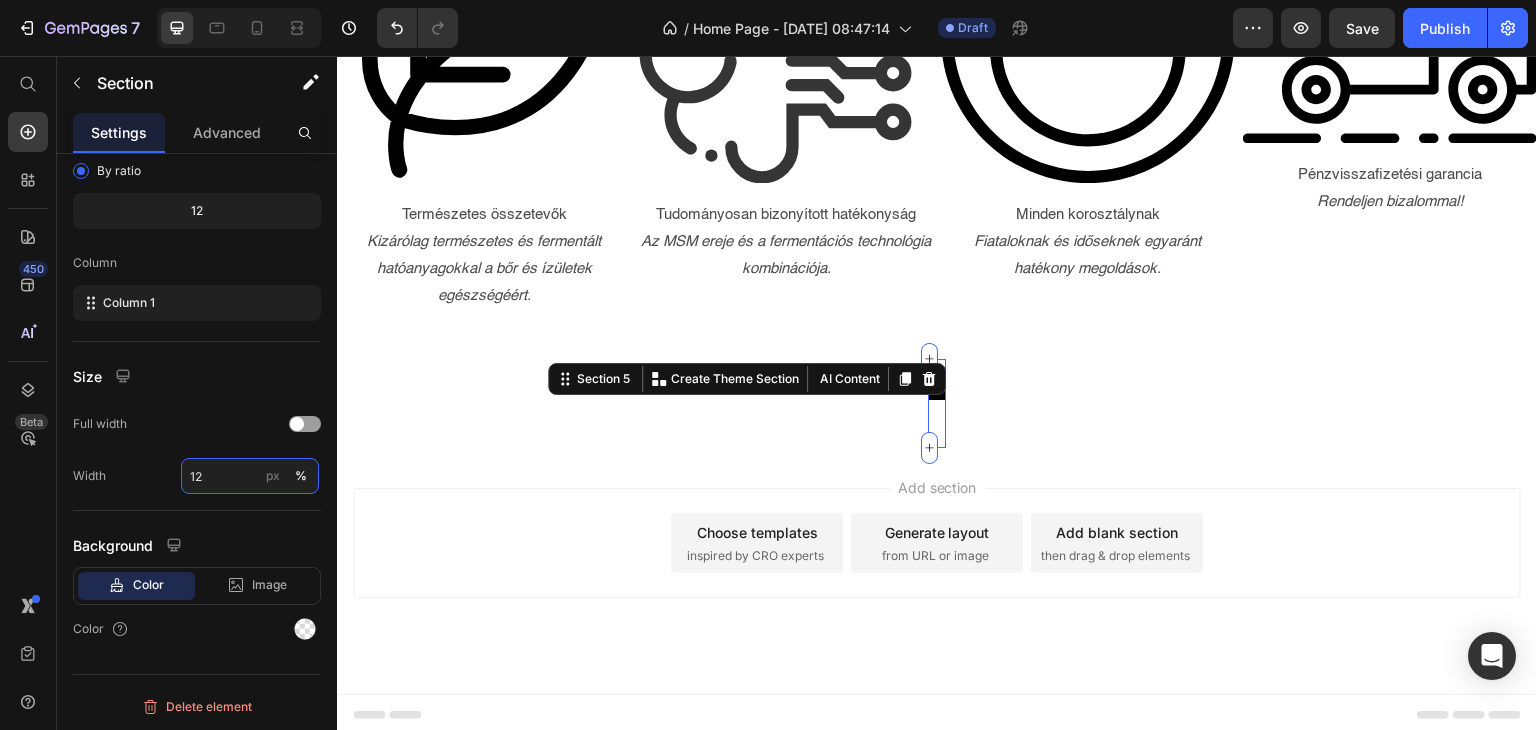 type on "1" 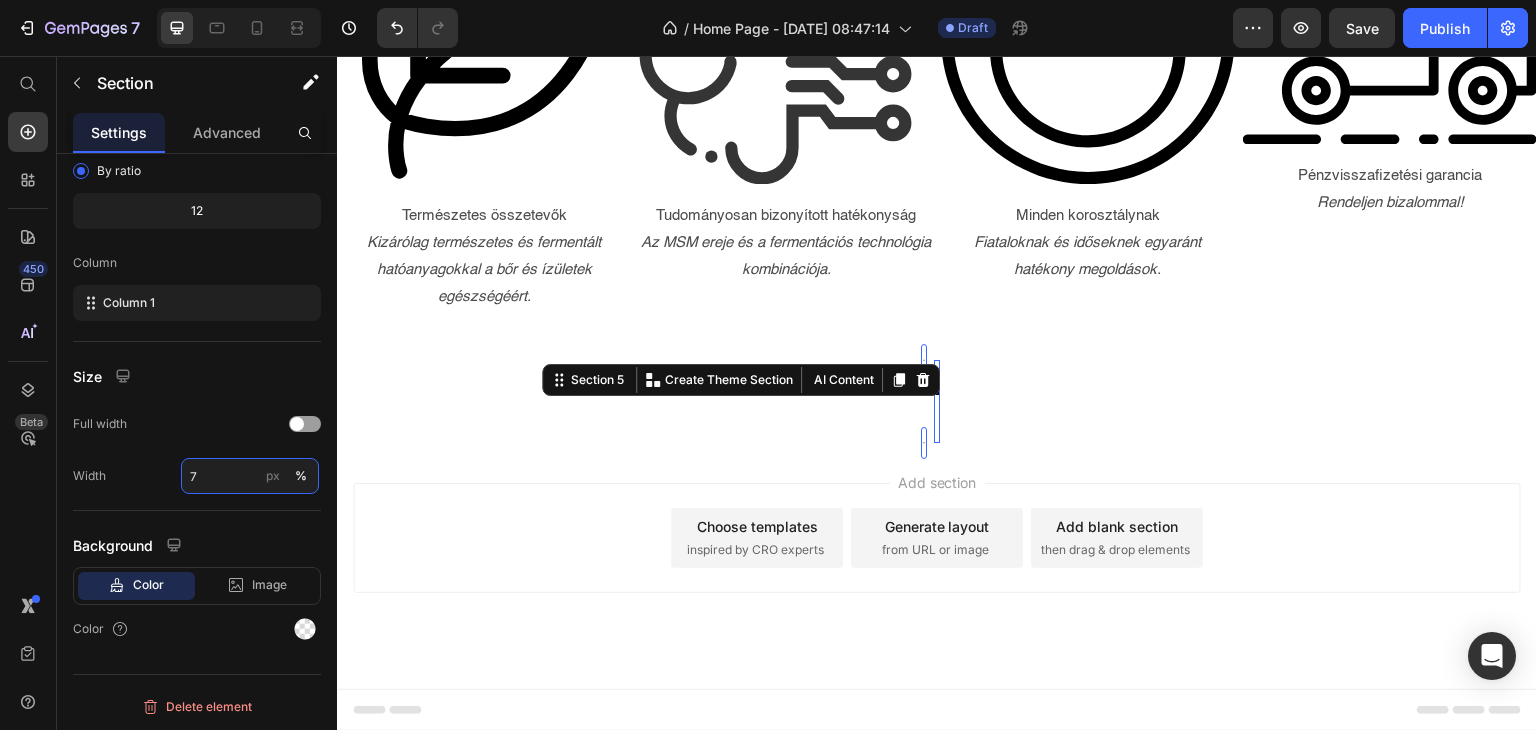 scroll, scrollTop: 1725, scrollLeft: 0, axis: vertical 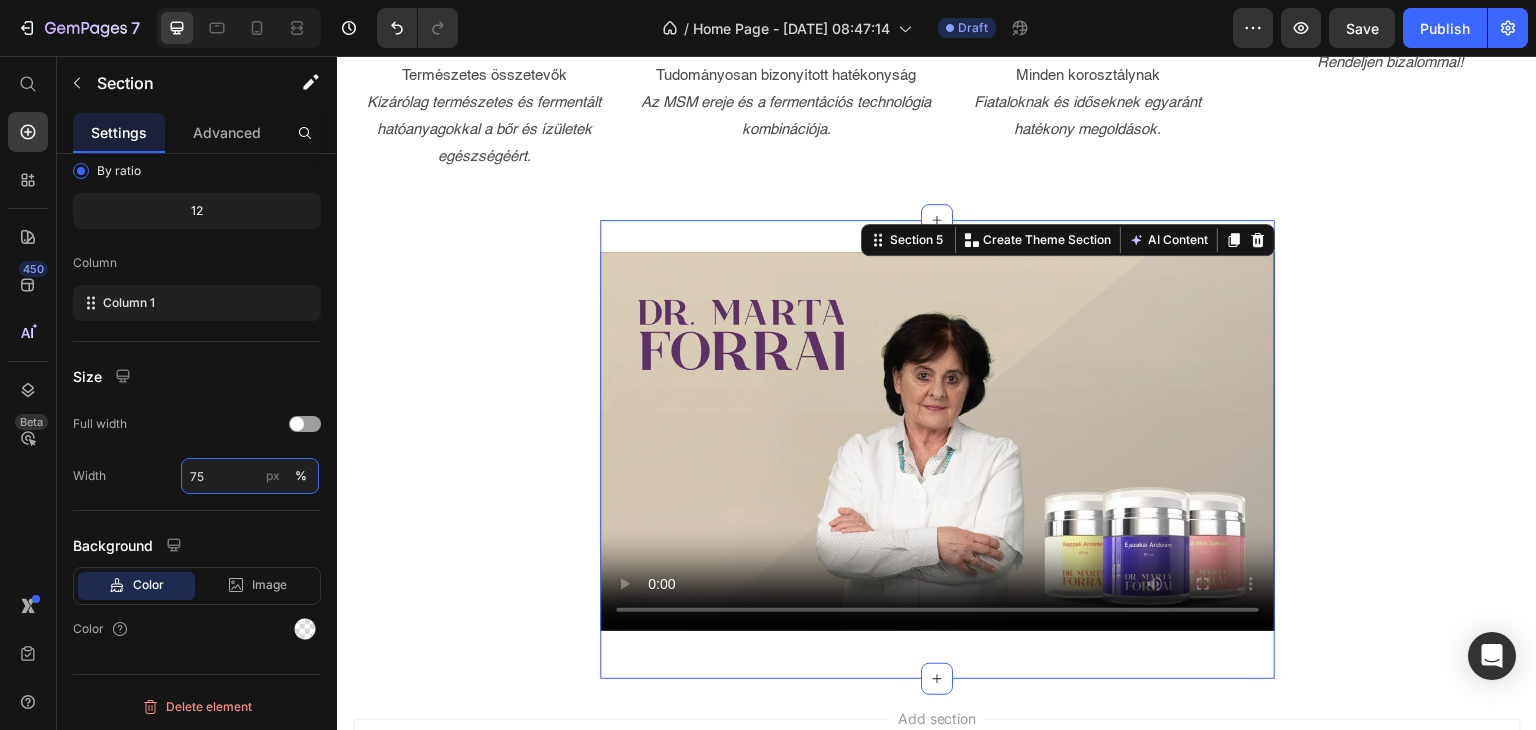 type on "7" 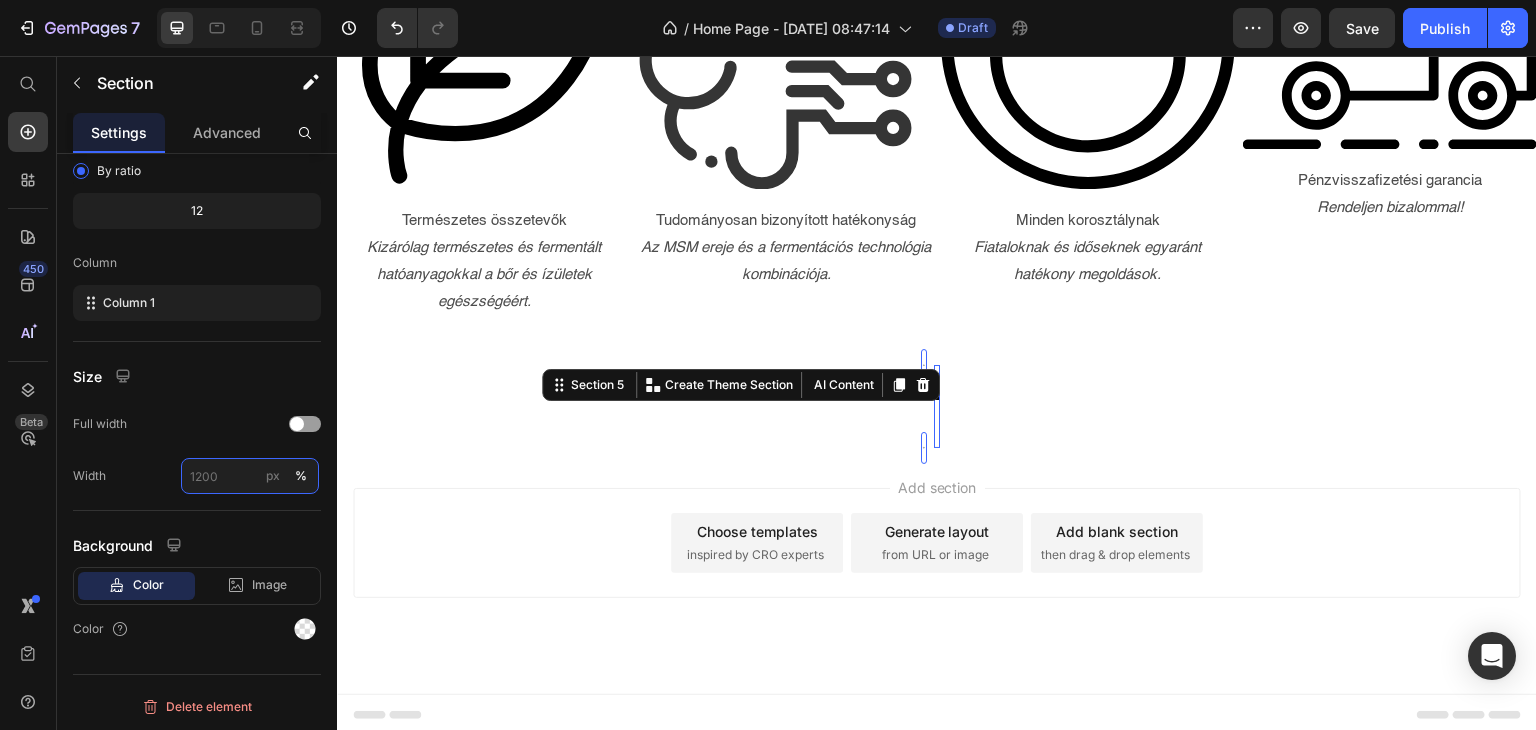 scroll, scrollTop: 1725, scrollLeft: 0, axis: vertical 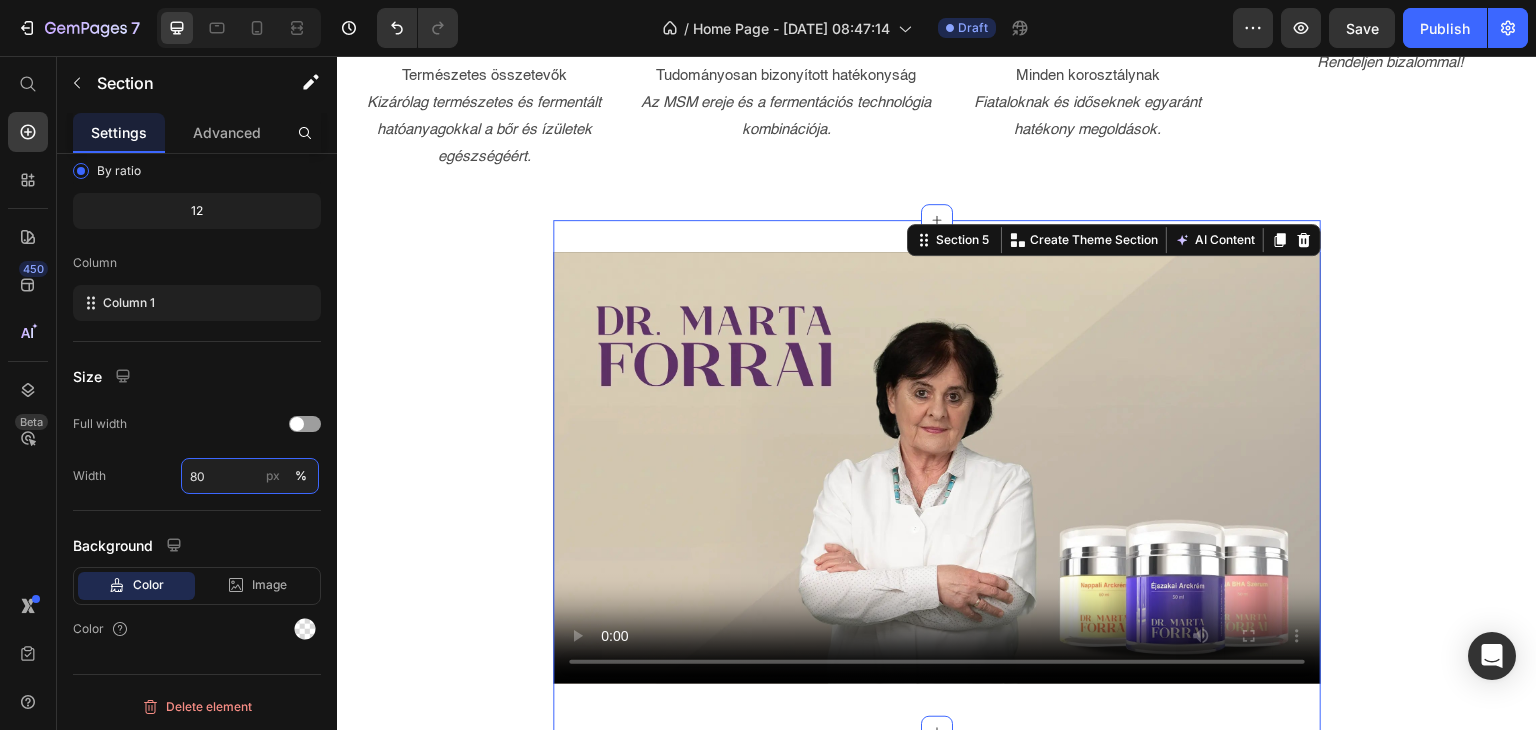 type on "80" 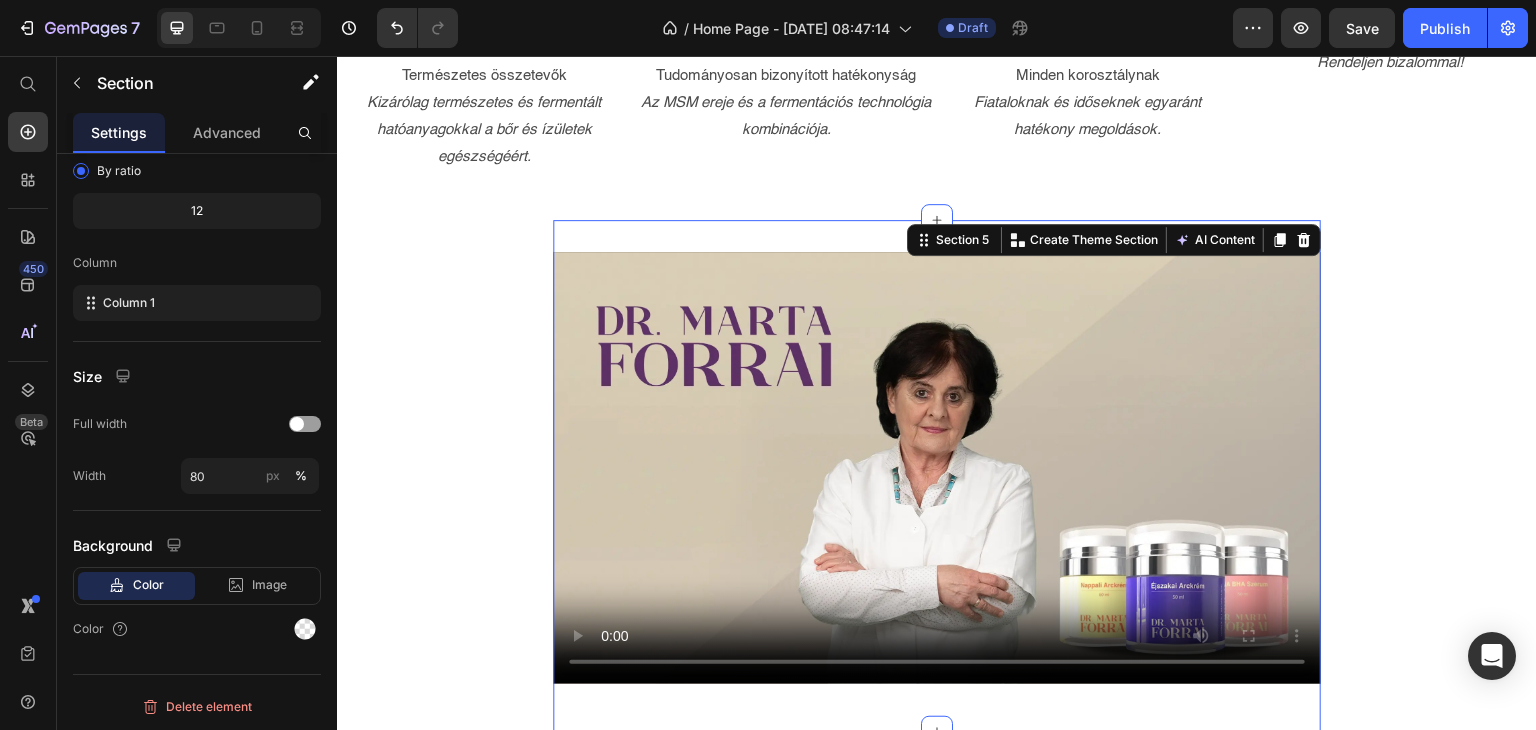 click on "Video Section 5   You can create reusable sections Create Theme Section AI Content Write with GemAI What would you like to describe here? Tone and Voice Persuasive Product Szemkörnyéki Esszencia Argireline-nel, Fermentált Hatóanyaggal 20ml Show more Generate" at bounding box center (937, 476) 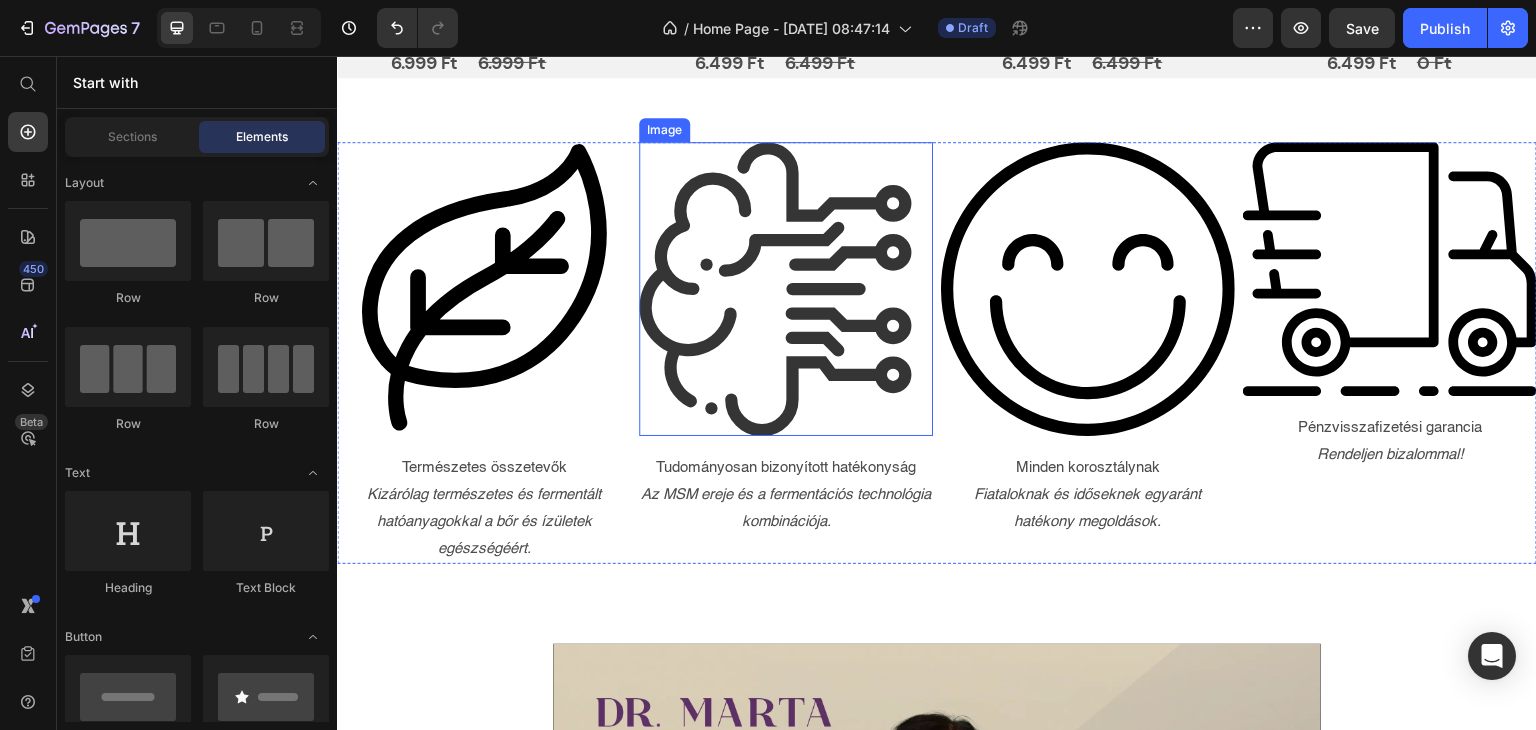scroll, scrollTop: 1325, scrollLeft: 0, axis: vertical 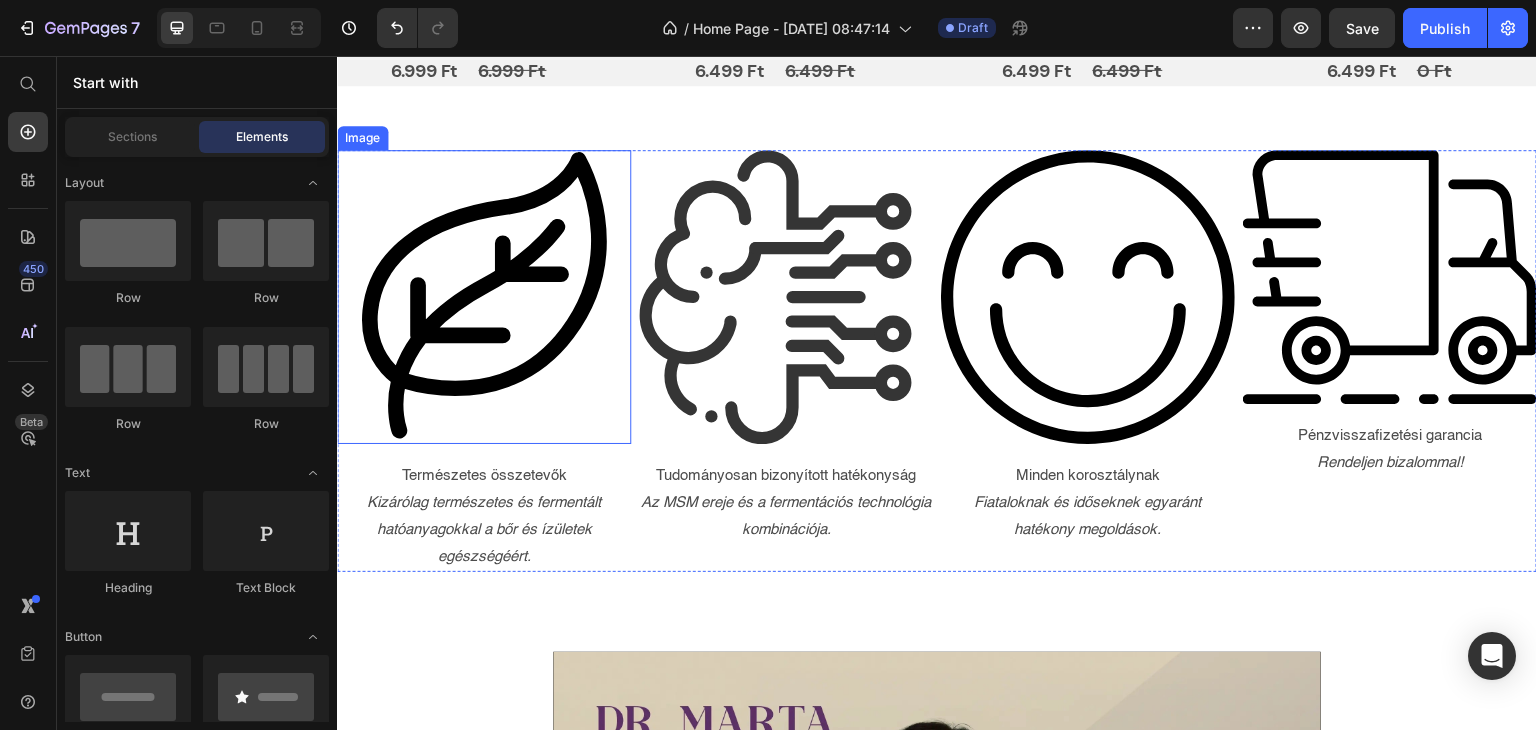 click at bounding box center [484, 297] 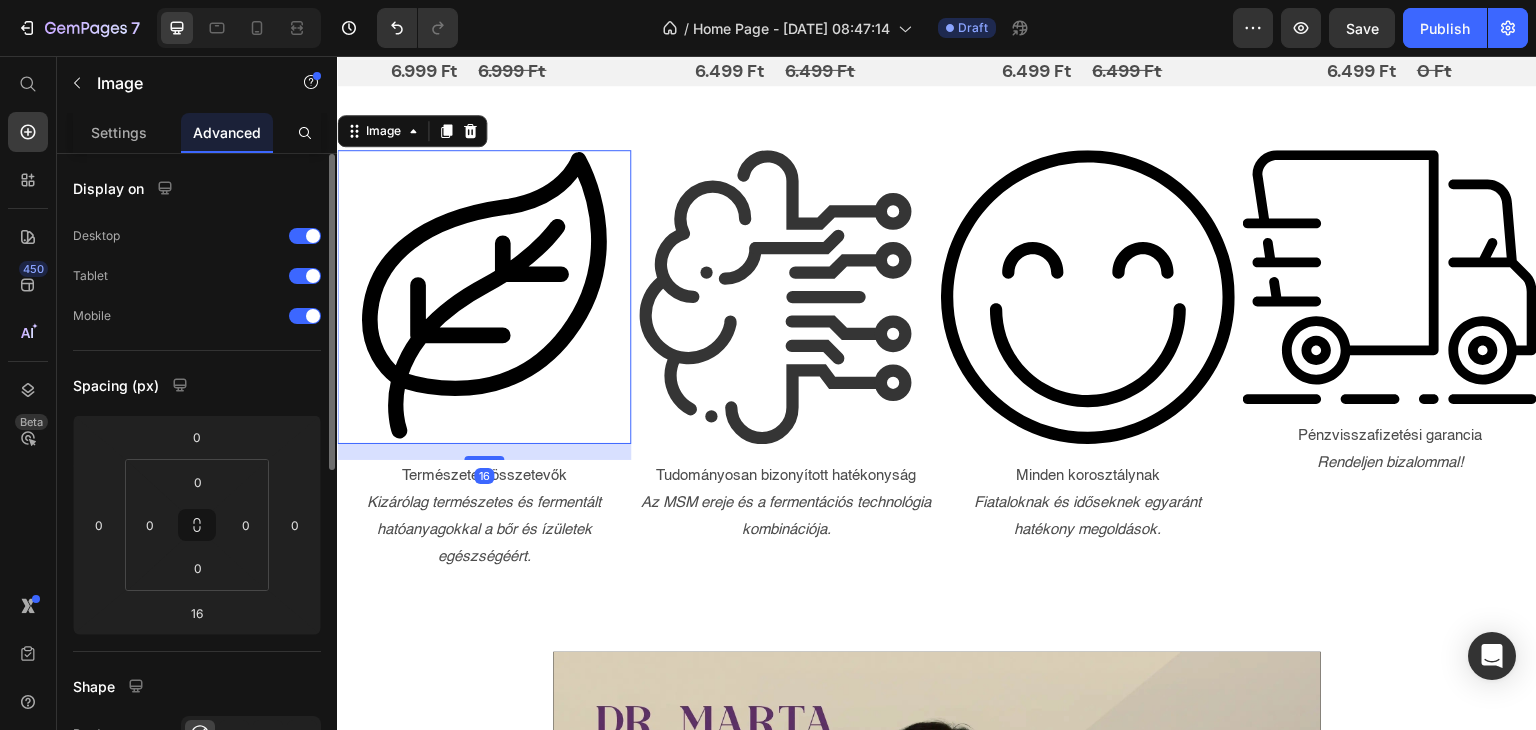 scroll, scrollTop: 400, scrollLeft: 0, axis: vertical 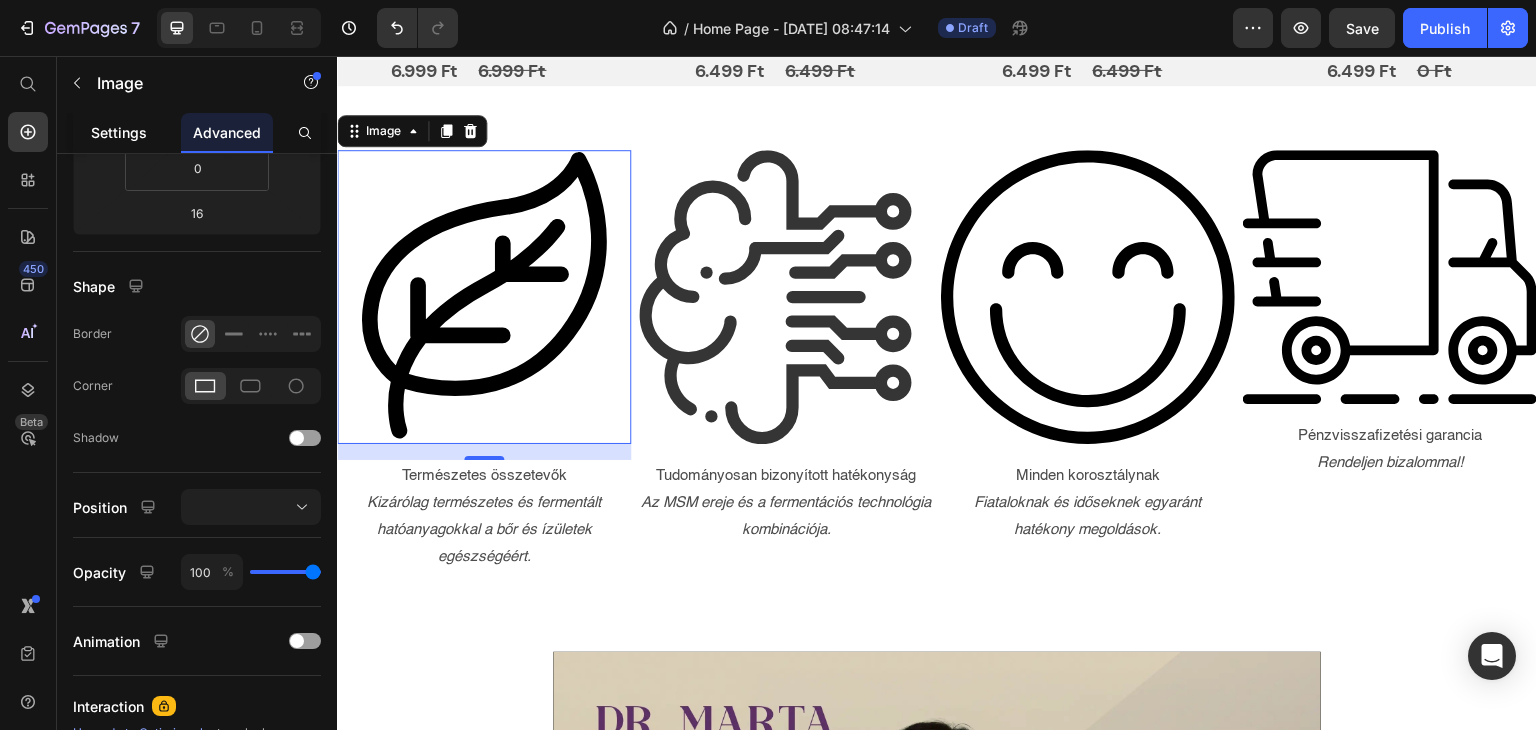 click on "Settings" at bounding box center (119, 132) 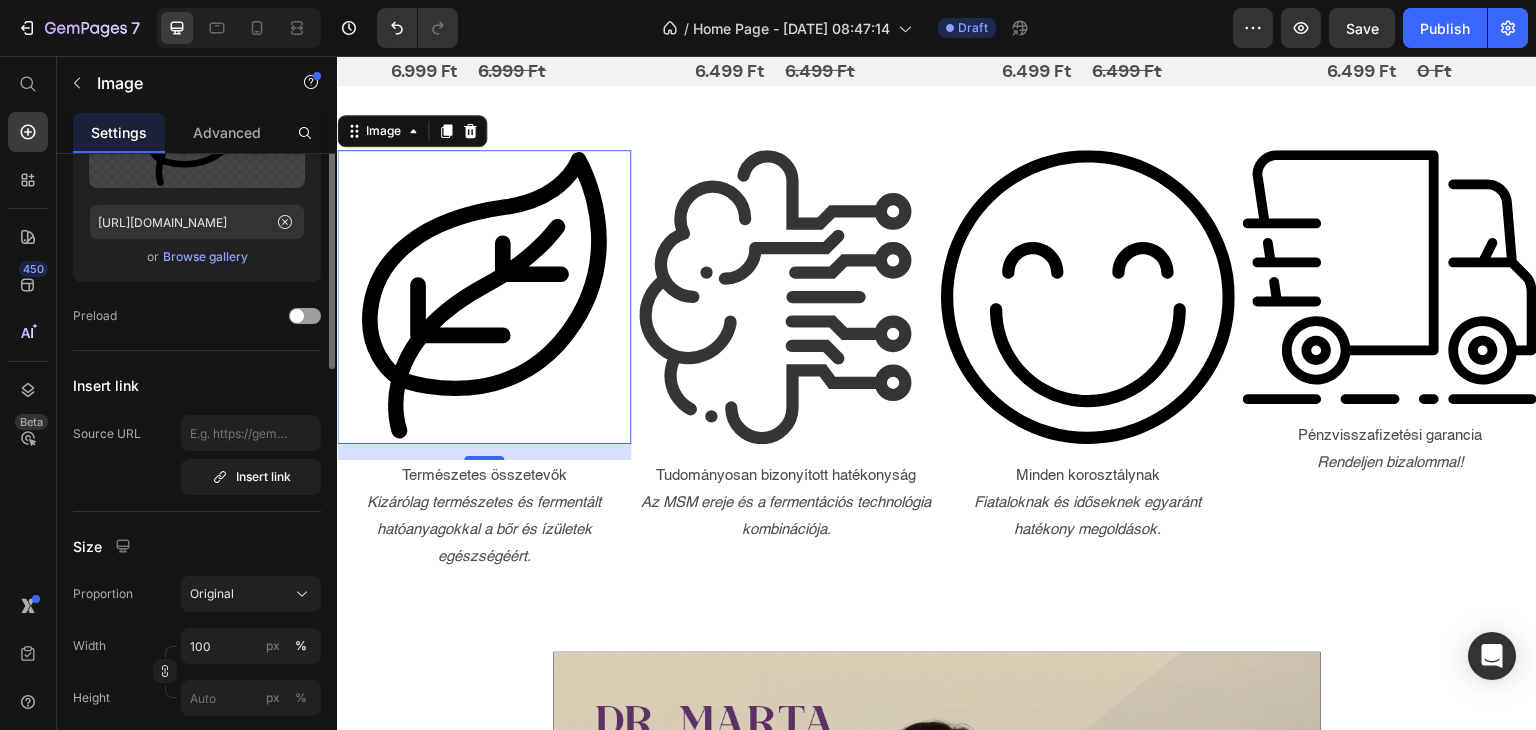 scroll, scrollTop: 300, scrollLeft: 0, axis: vertical 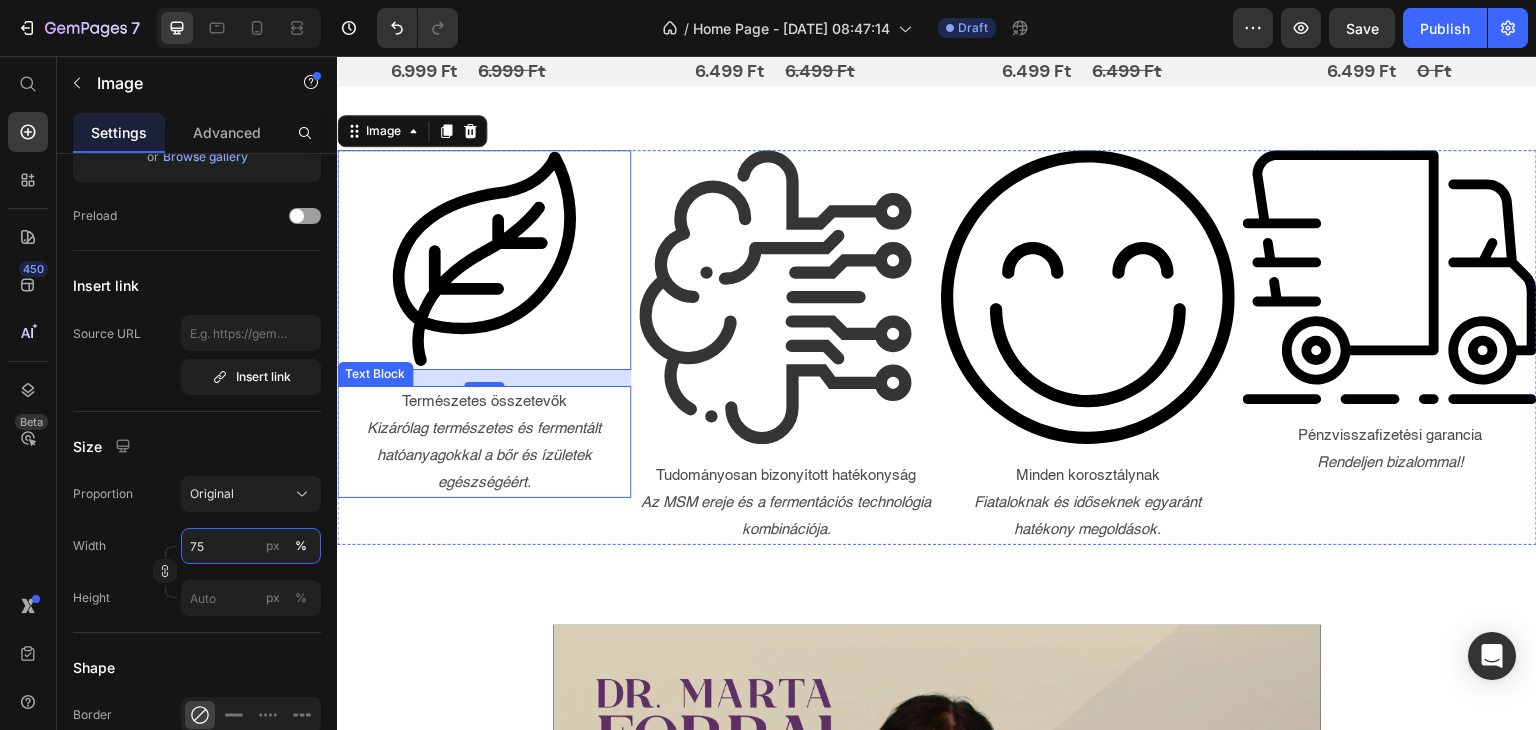 type on "7" 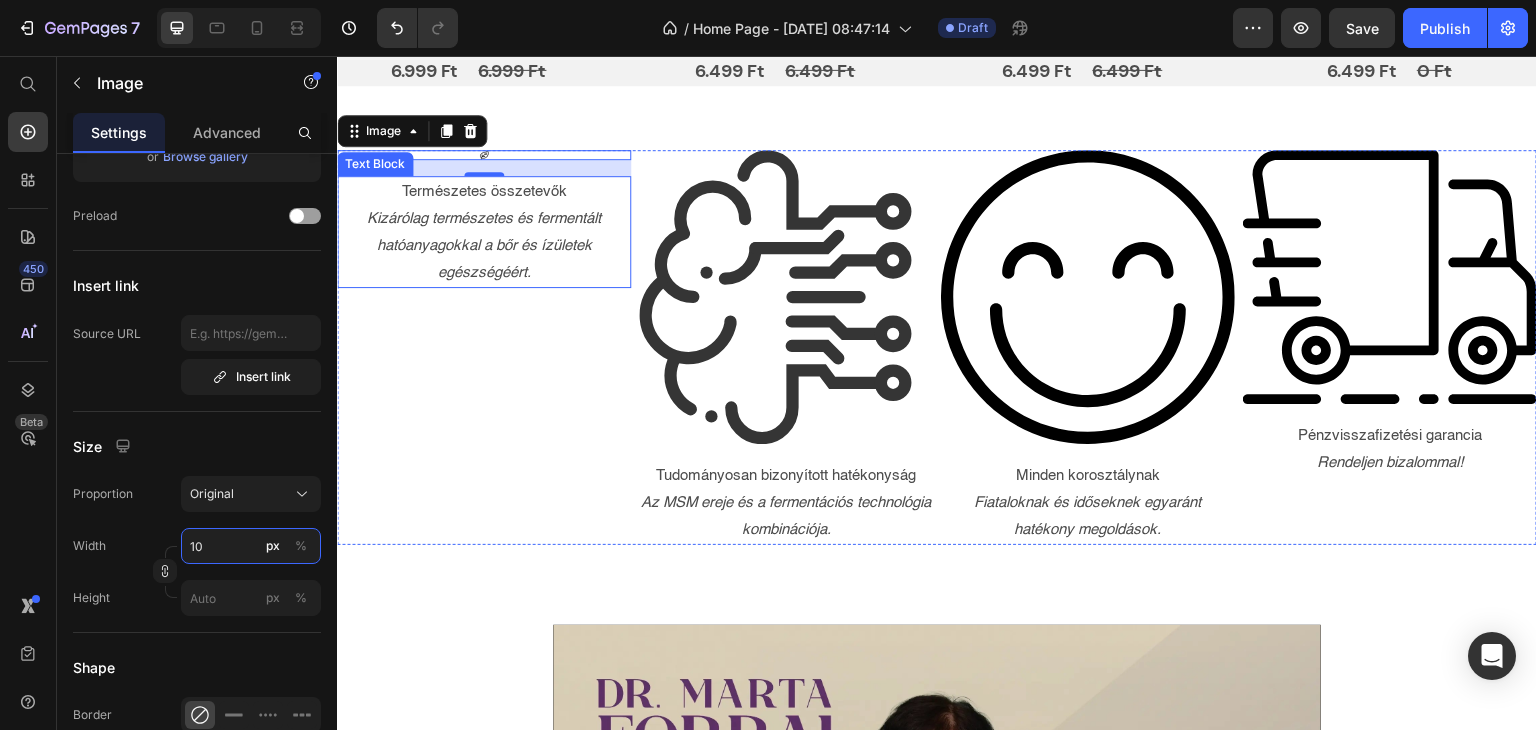type on "1" 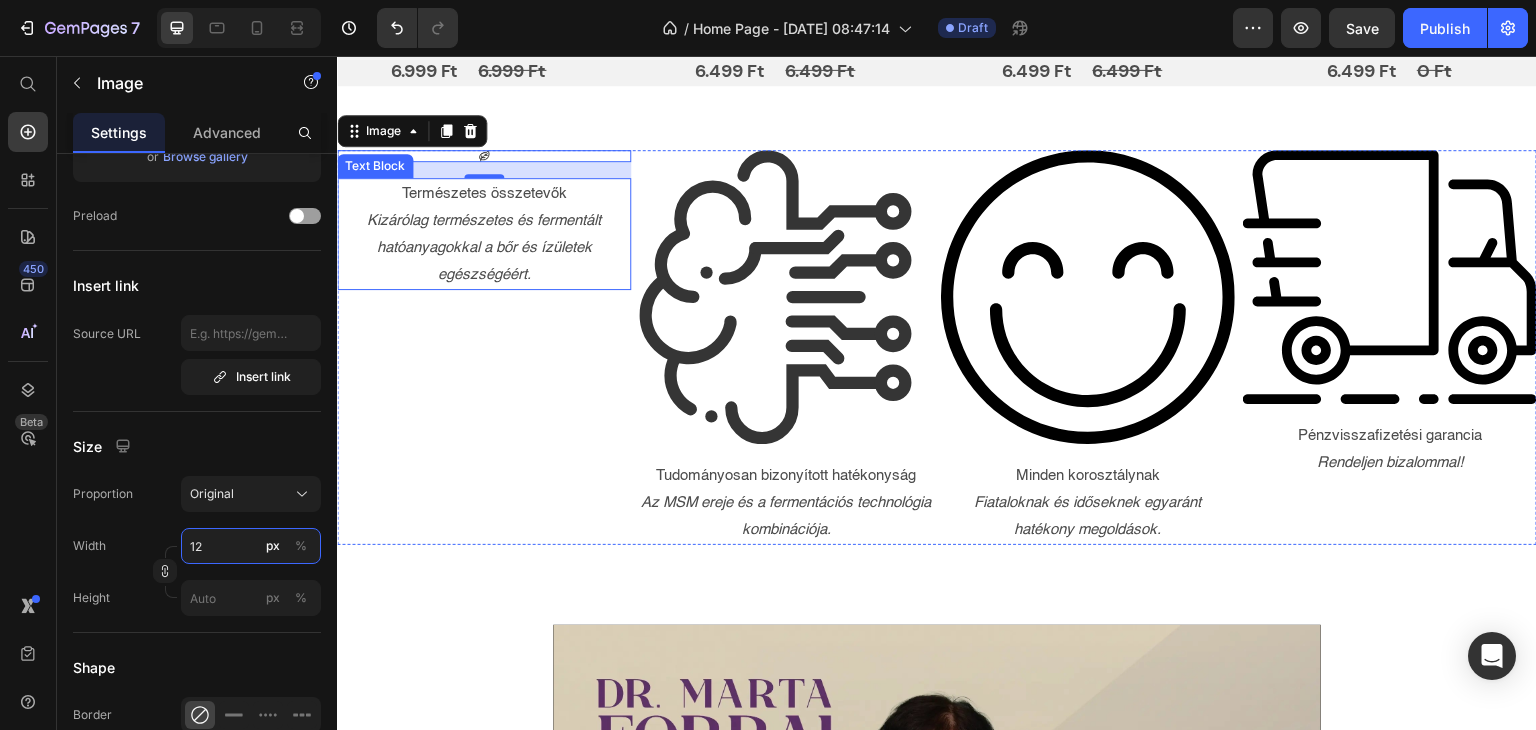 type on "1" 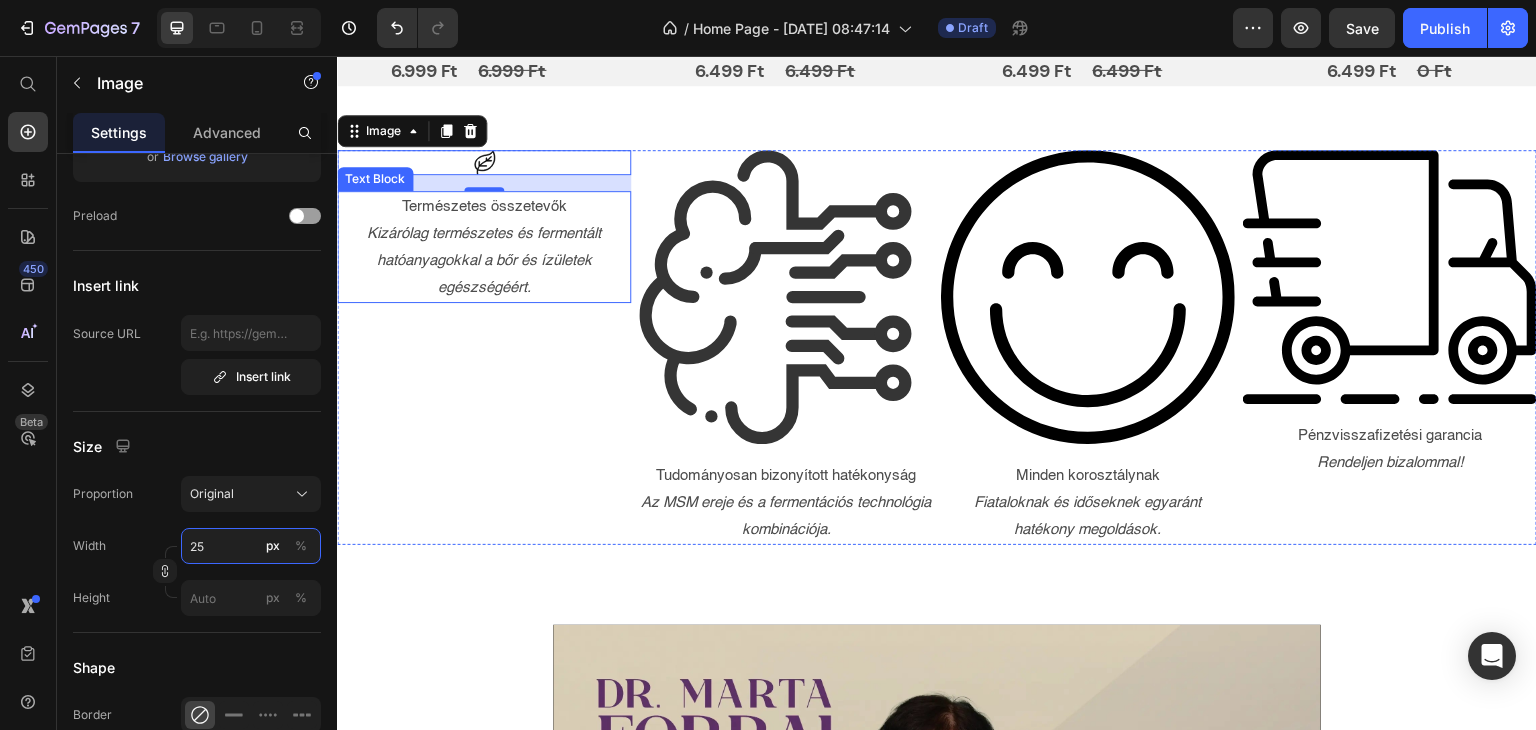 type on "2" 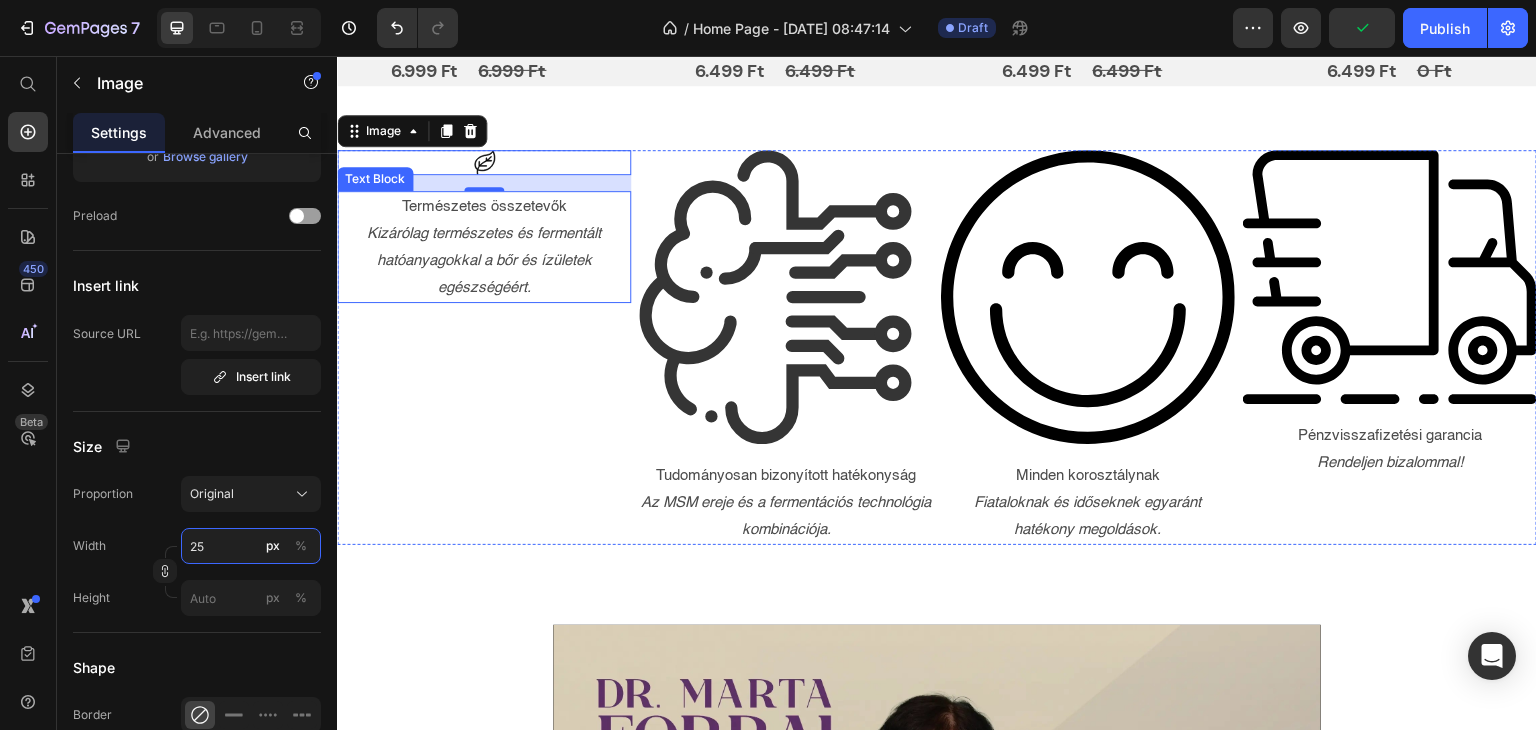 type on "2" 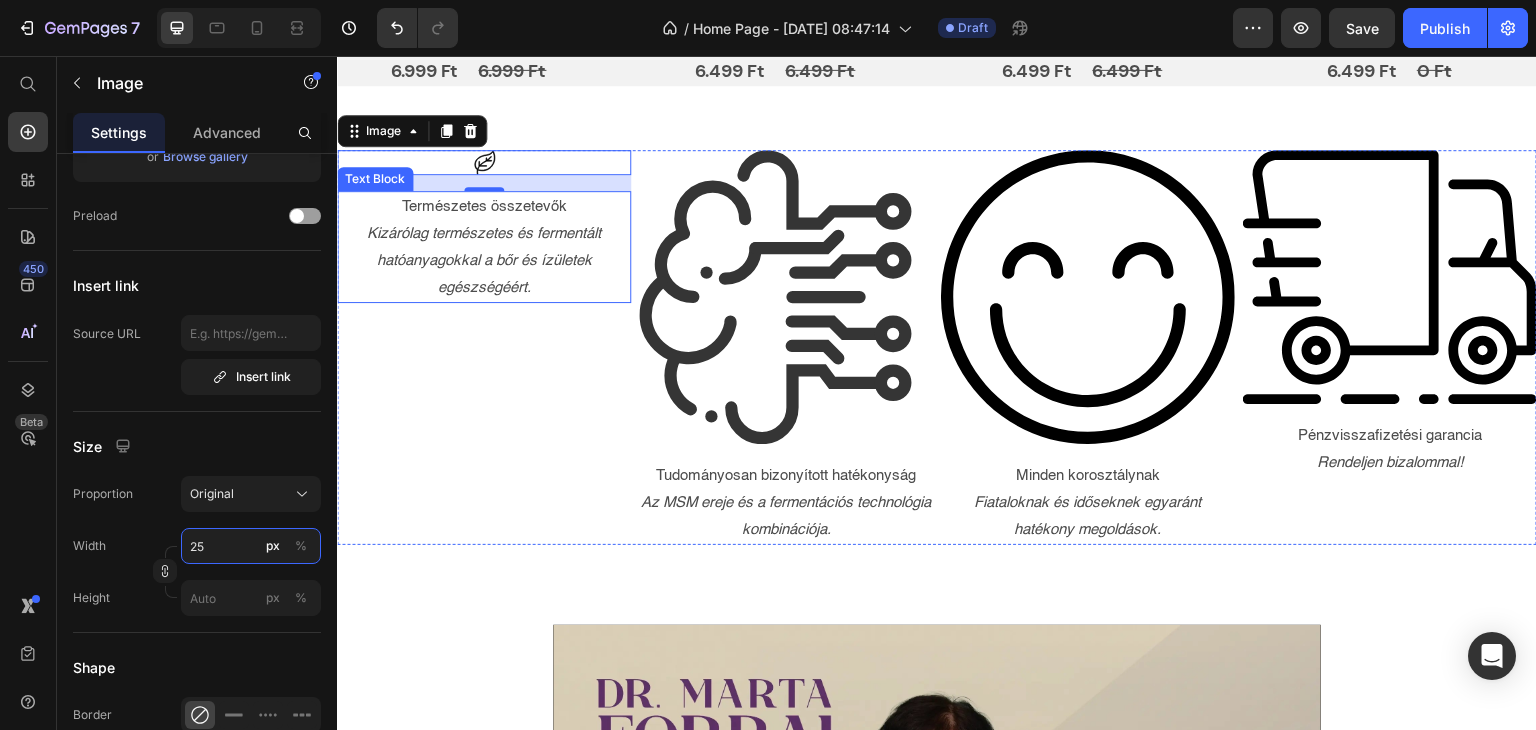 type on "2" 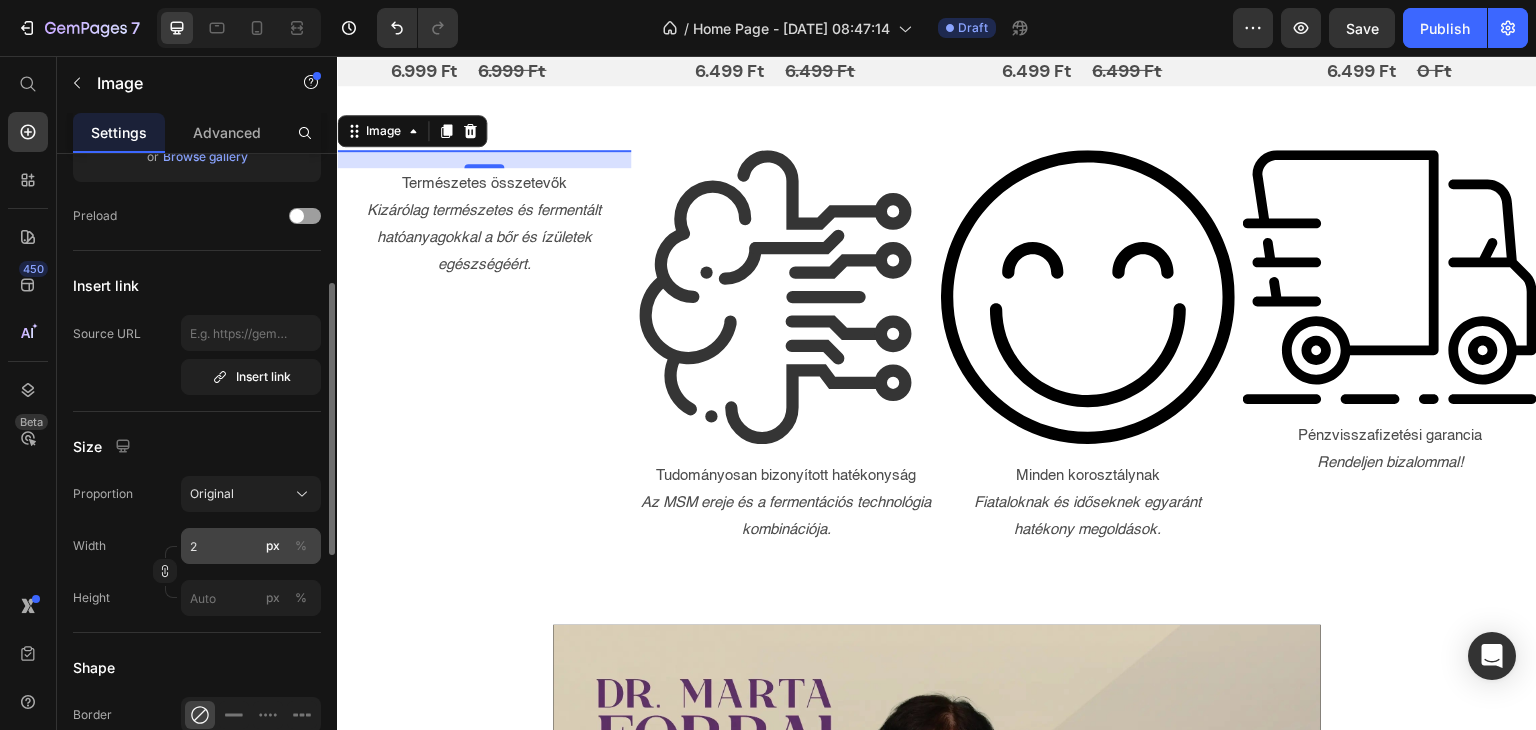 click on "%" at bounding box center [301, 546] 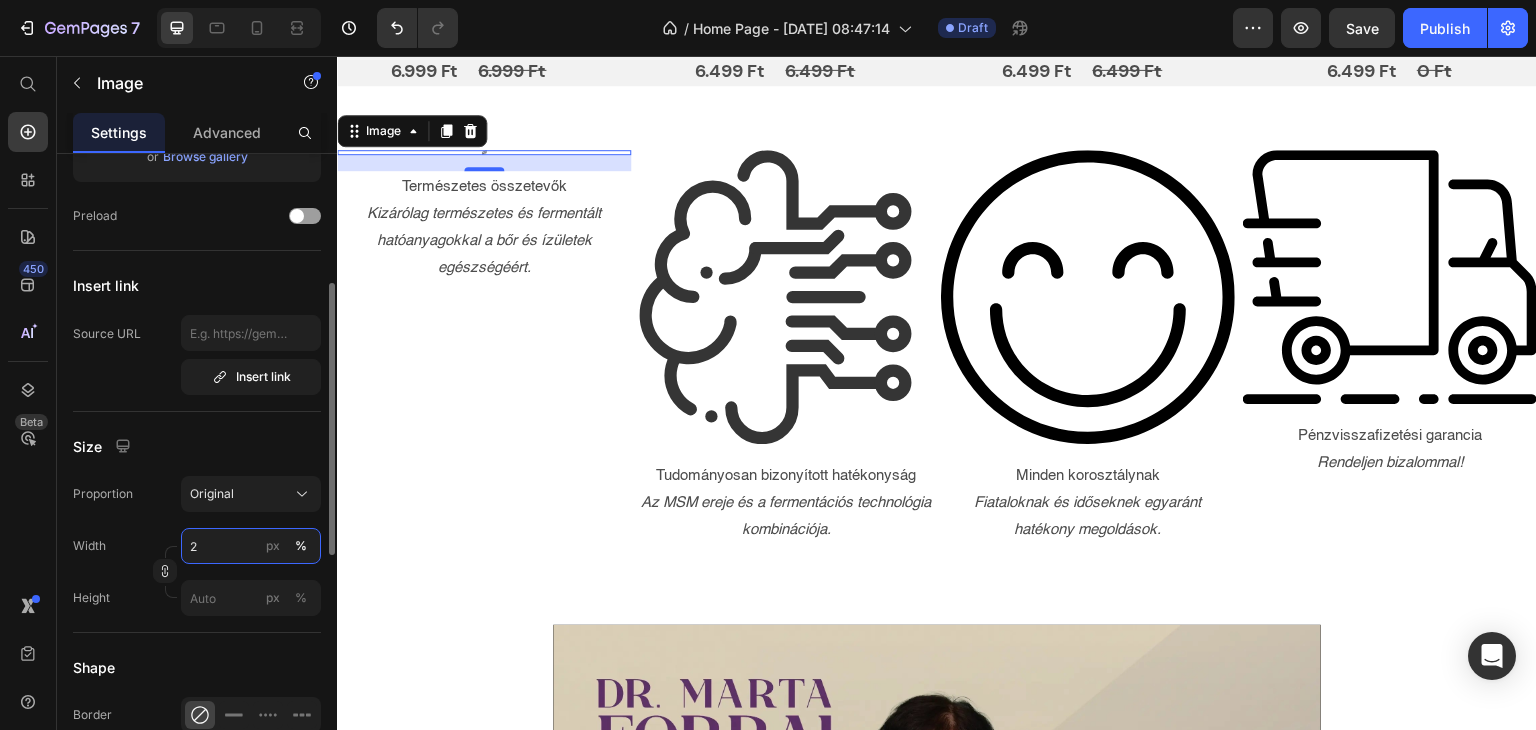 click on "2" at bounding box center [251, 546] 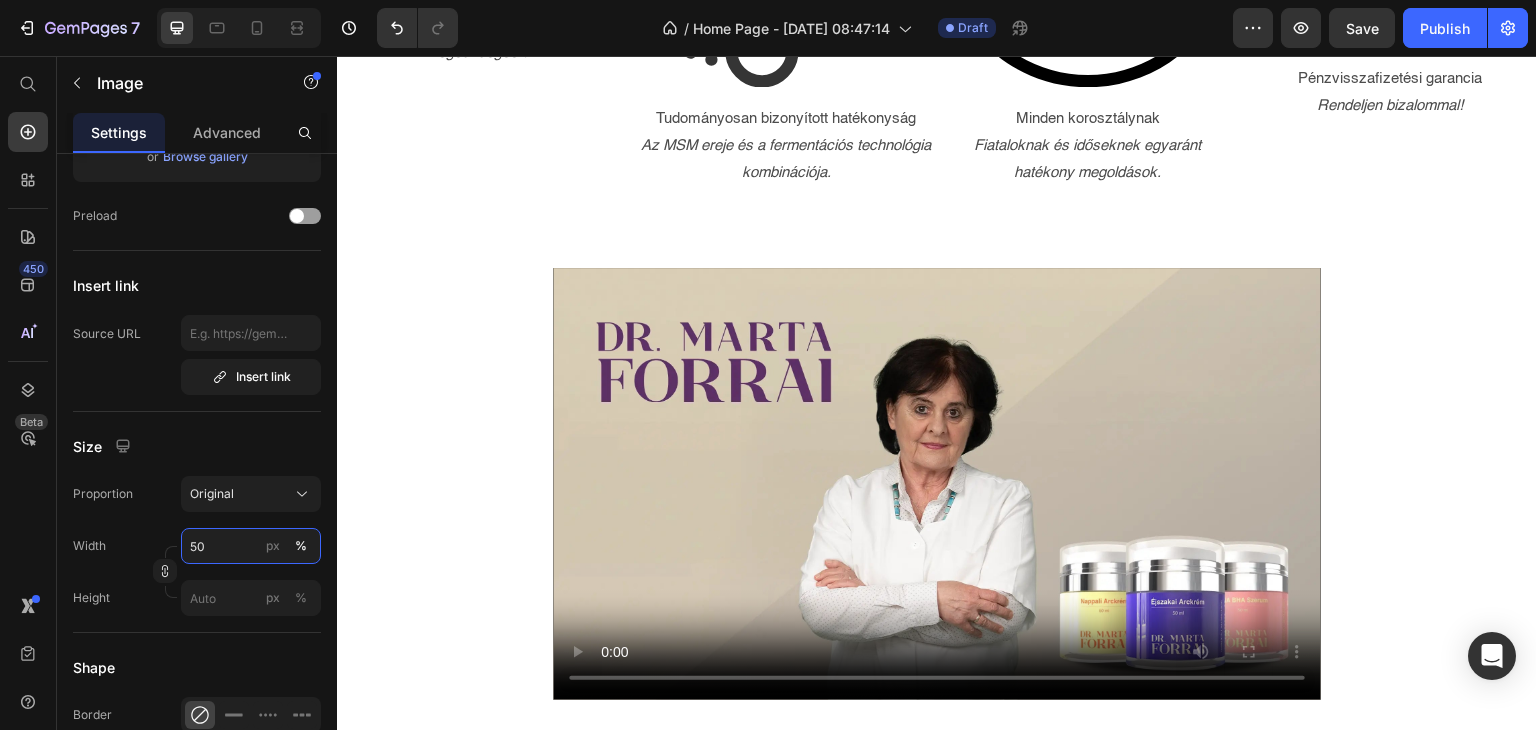 scroll, scrollTop: 1125, scrollLeft: 0, axis: vertical 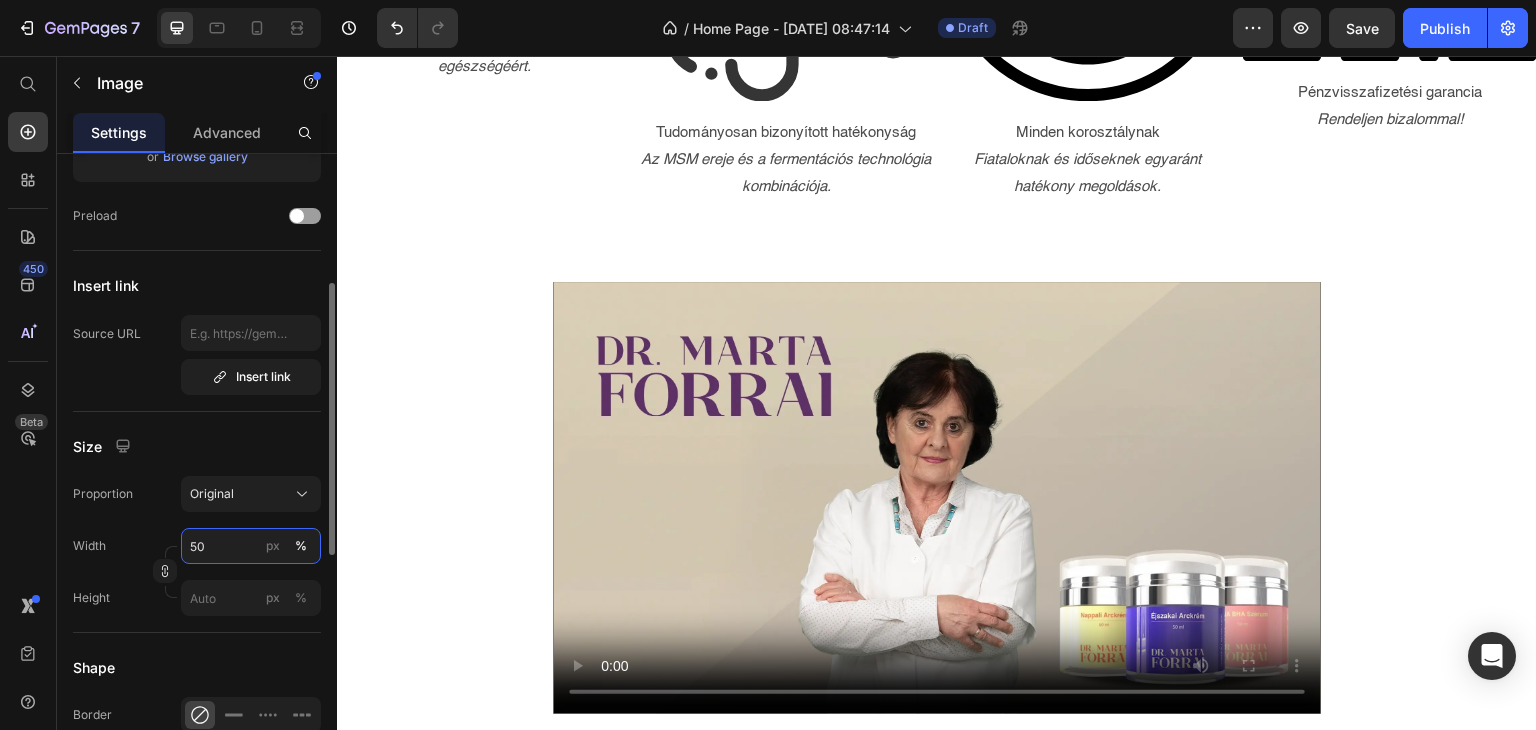 click on "50" at bounding box center (251, 546) 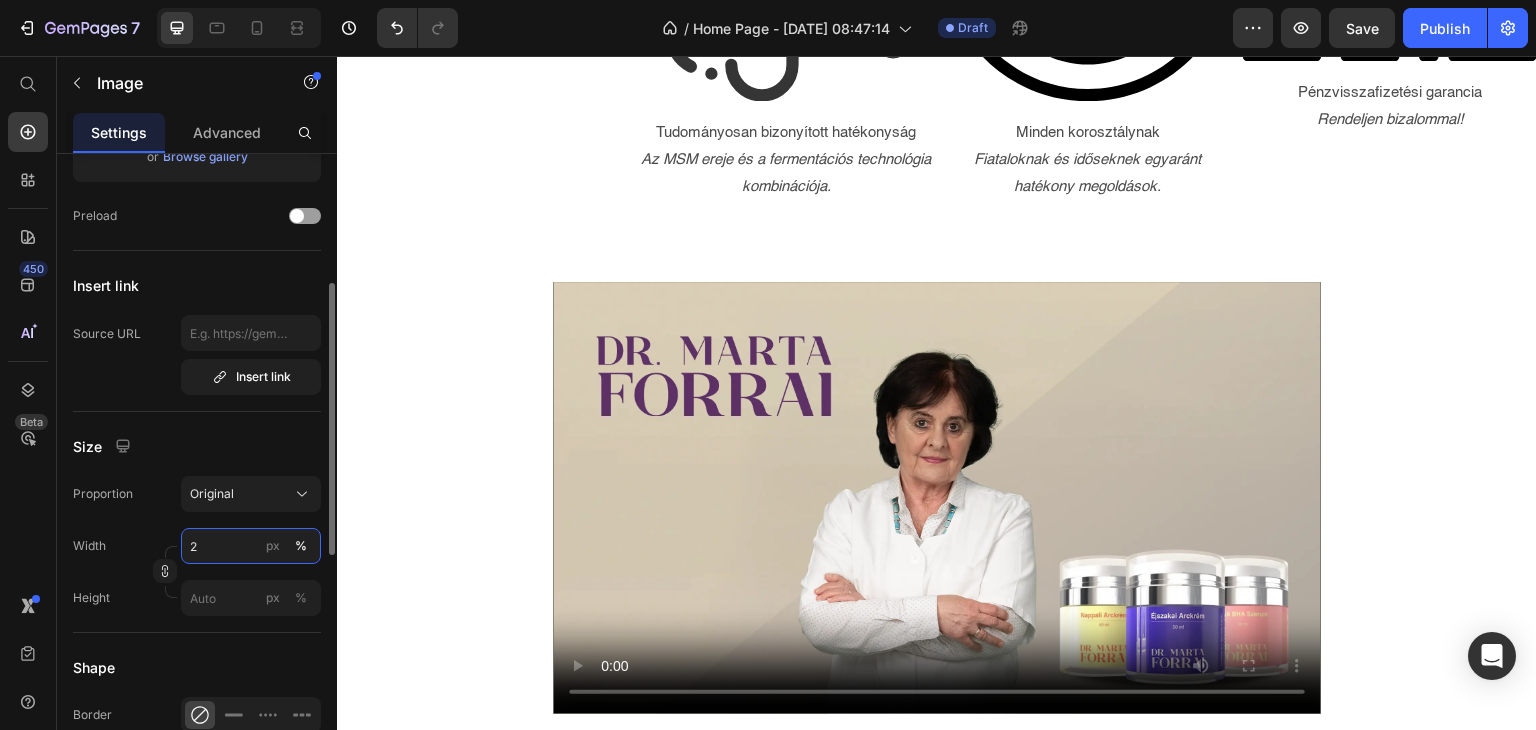 type on "25" 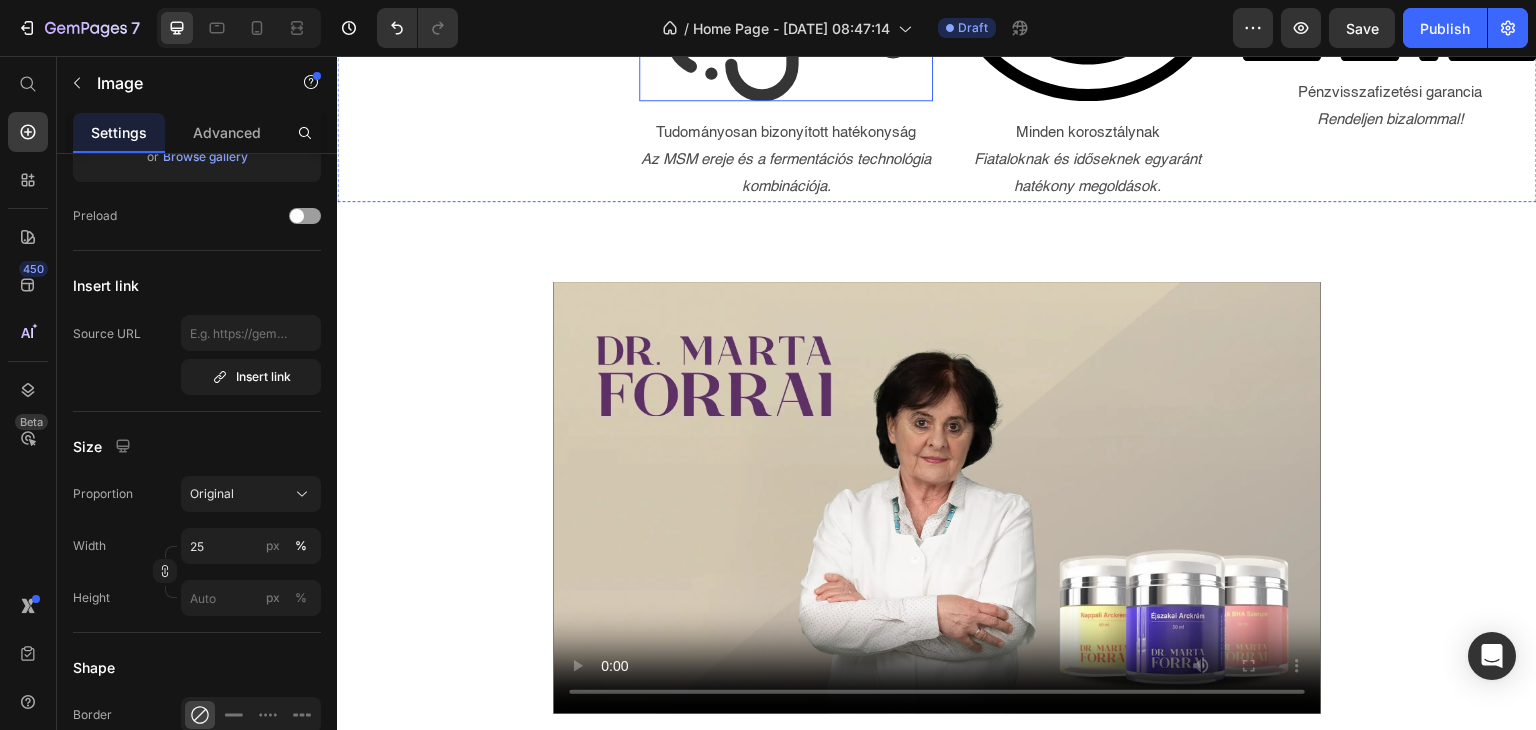 click at bounding box center [786, -46] 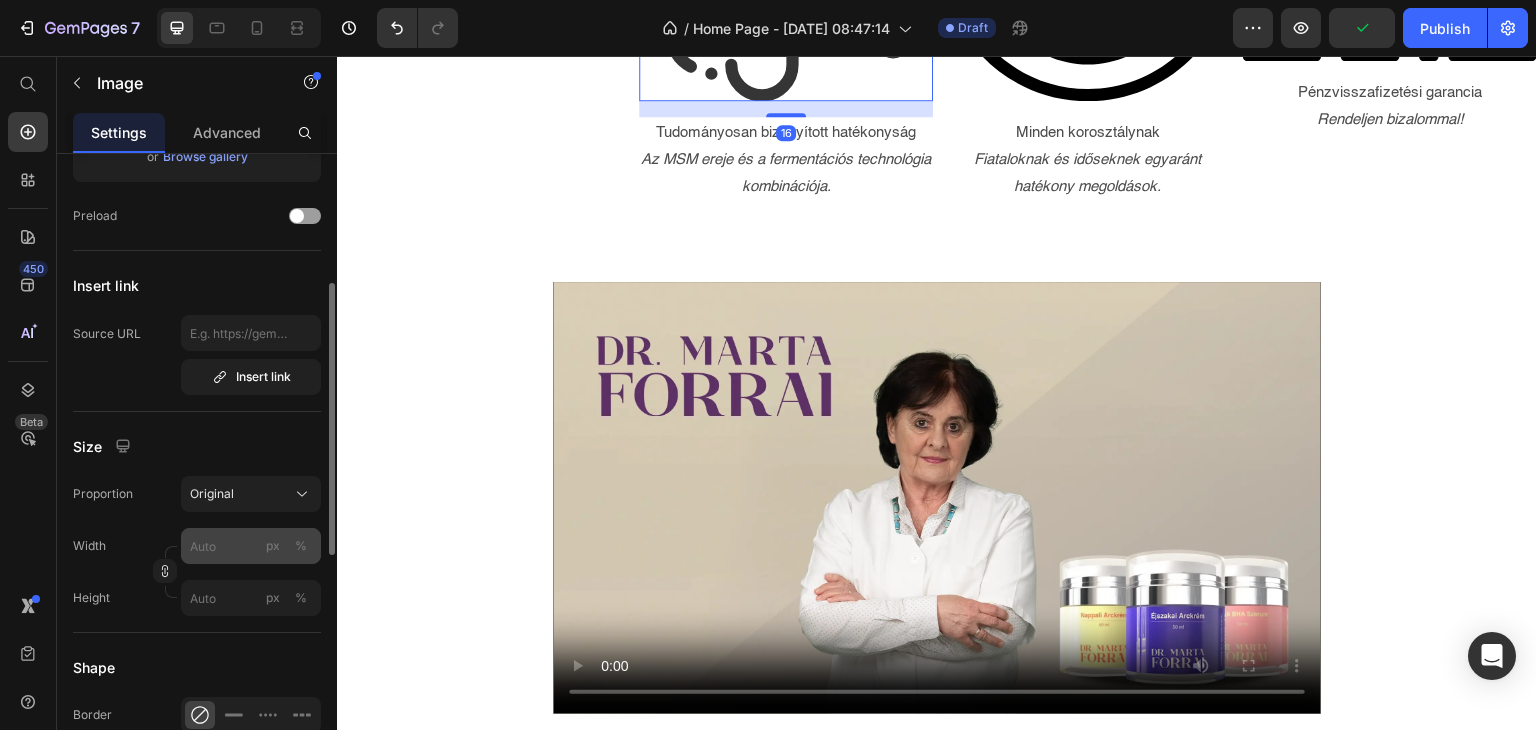 click on "%" at bounding box center (301, 546) 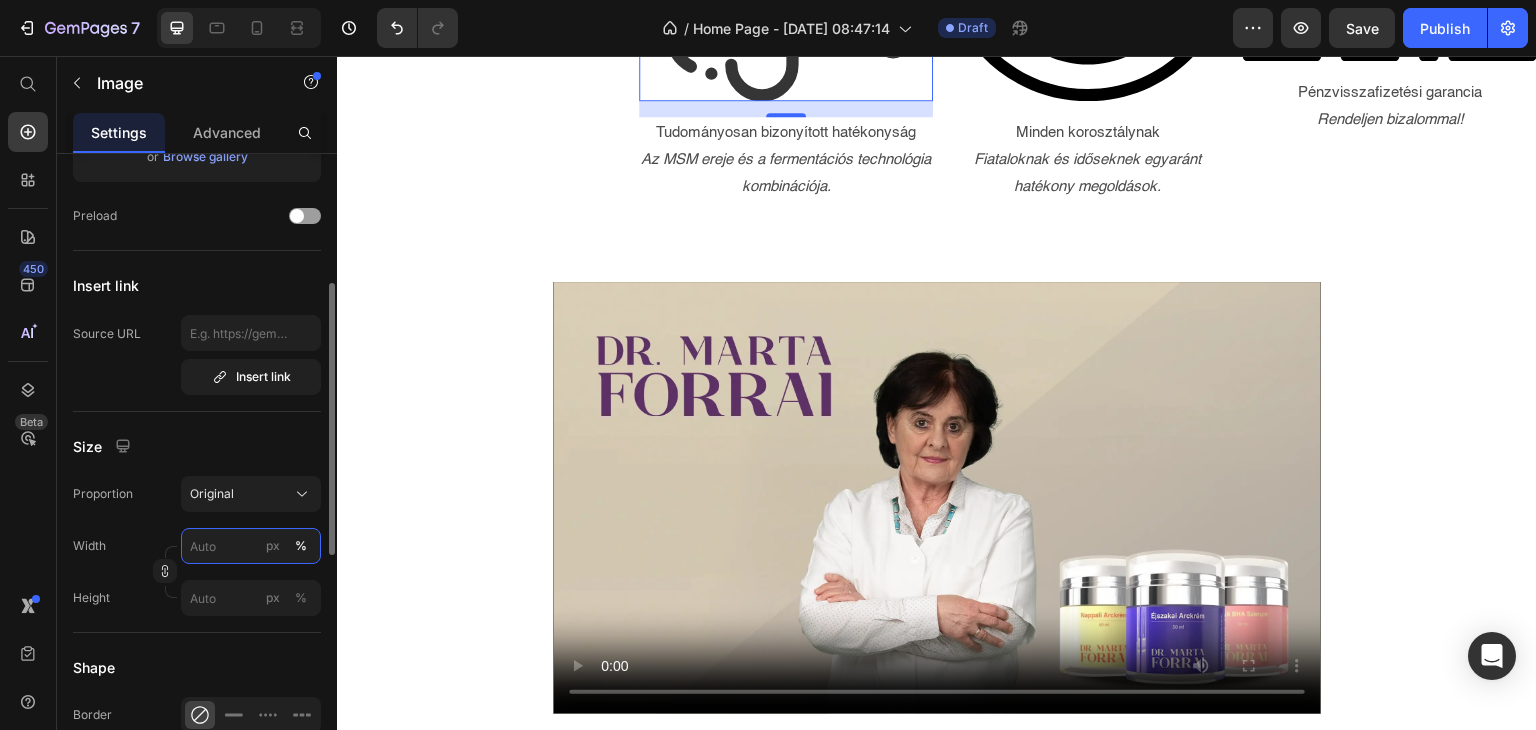 click on "px %" at bounding box center [251, 546] 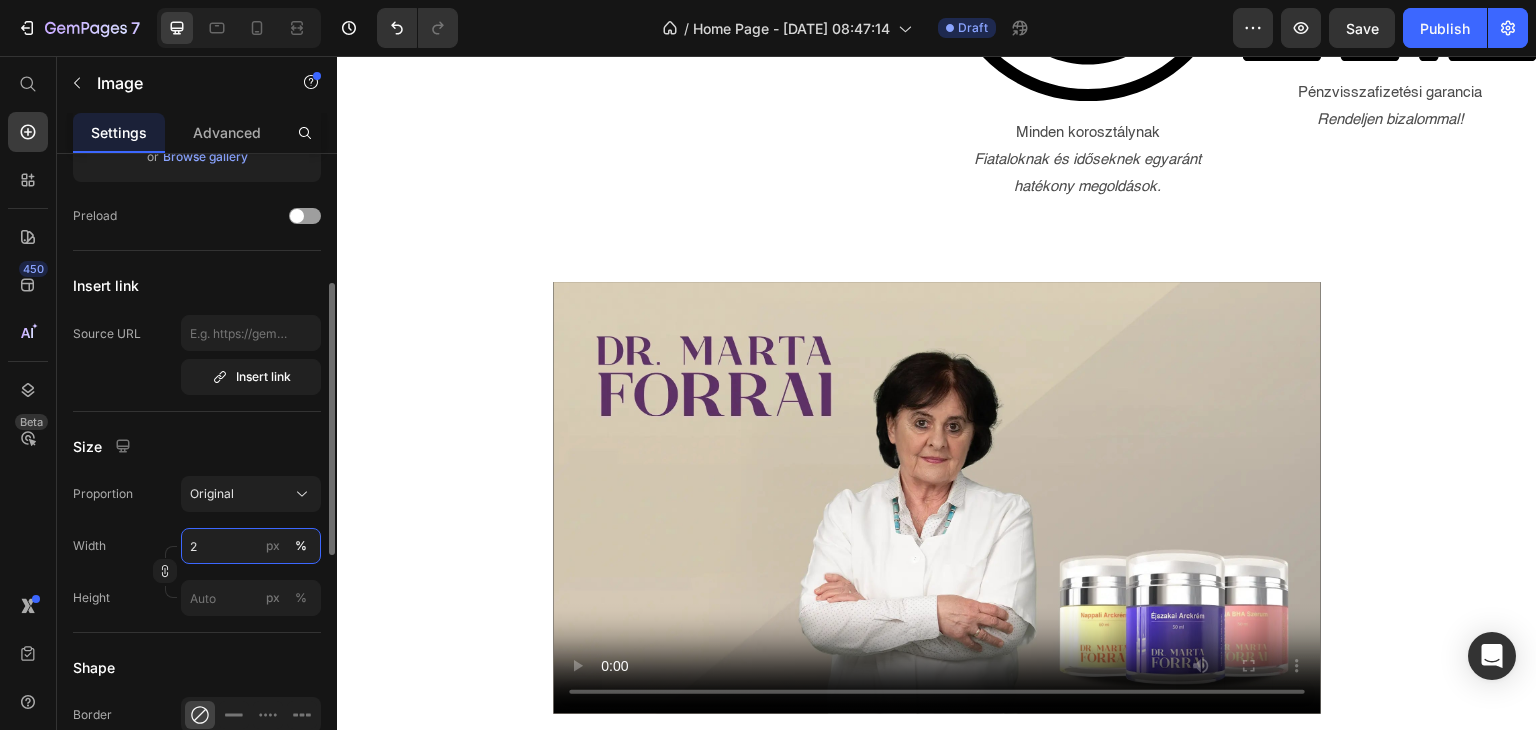 type on "25" 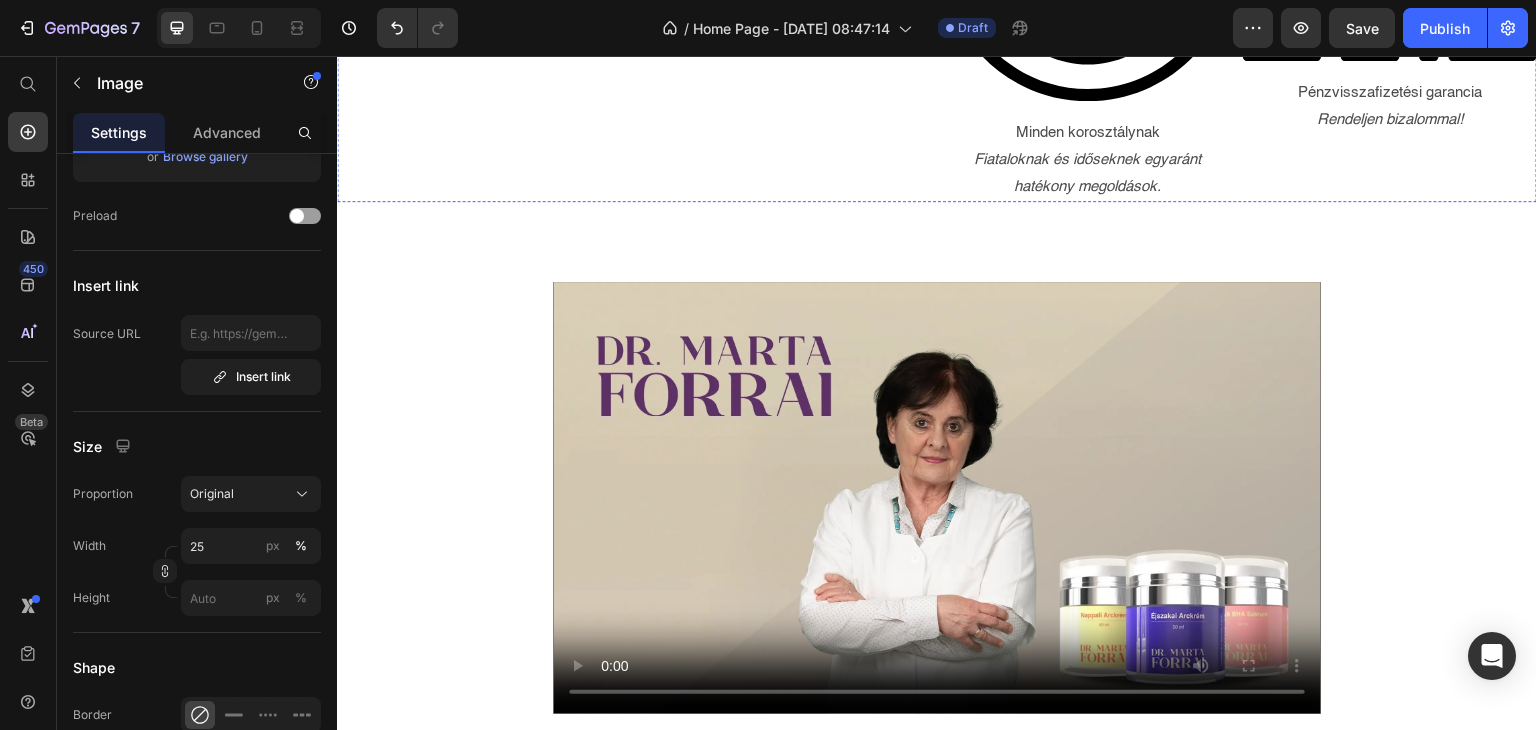 click at bounding box center (1088, -46) 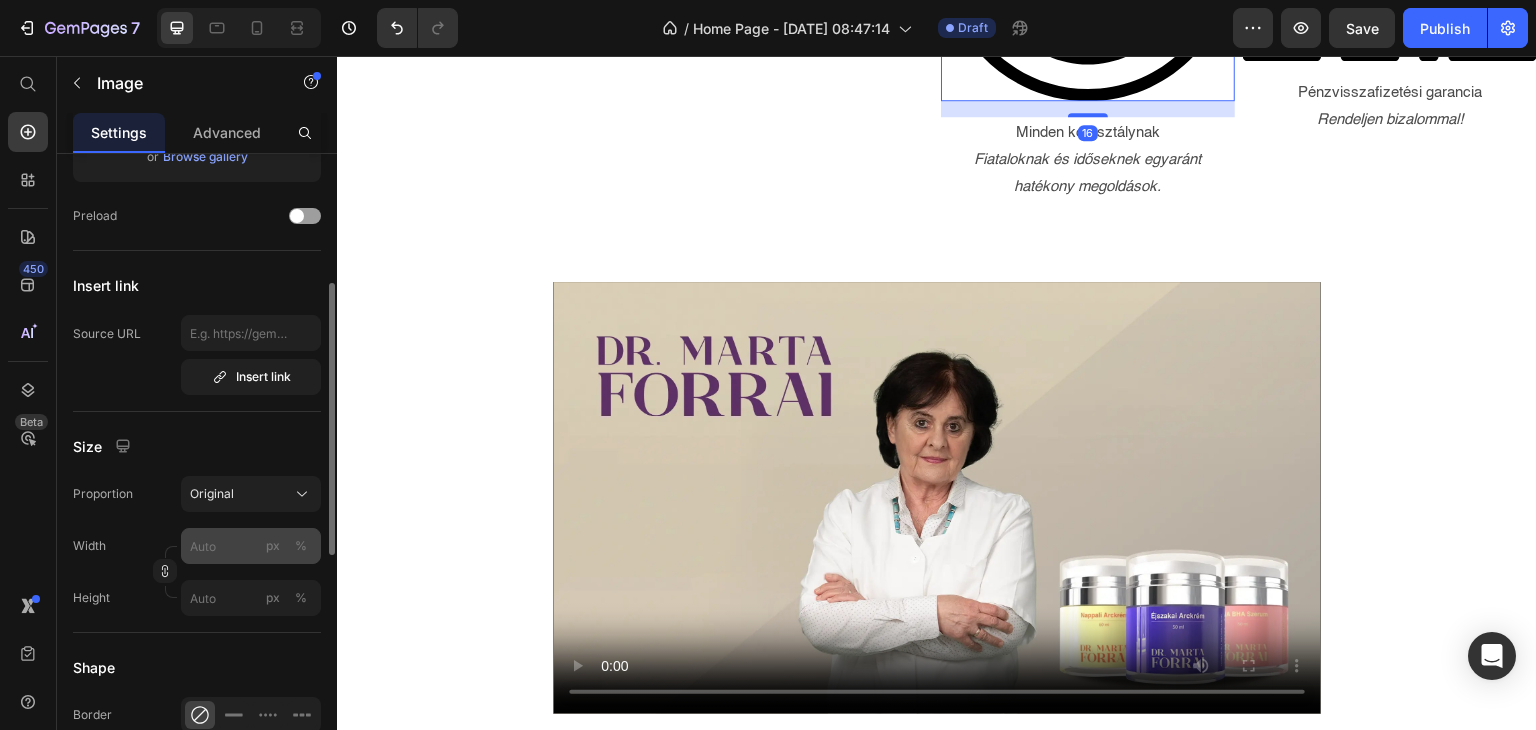click on "%" 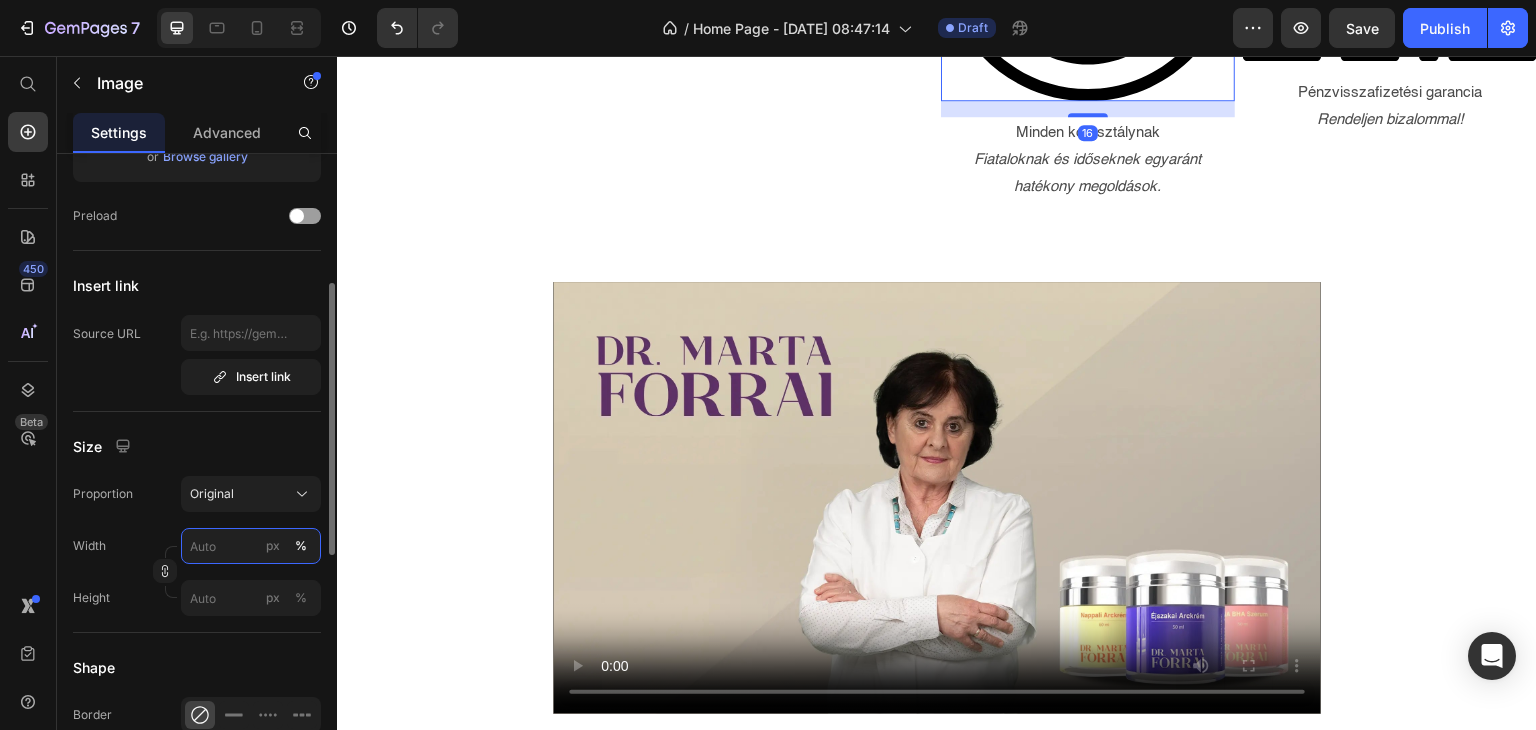 click on "px %" at bounding box center [251, 546] 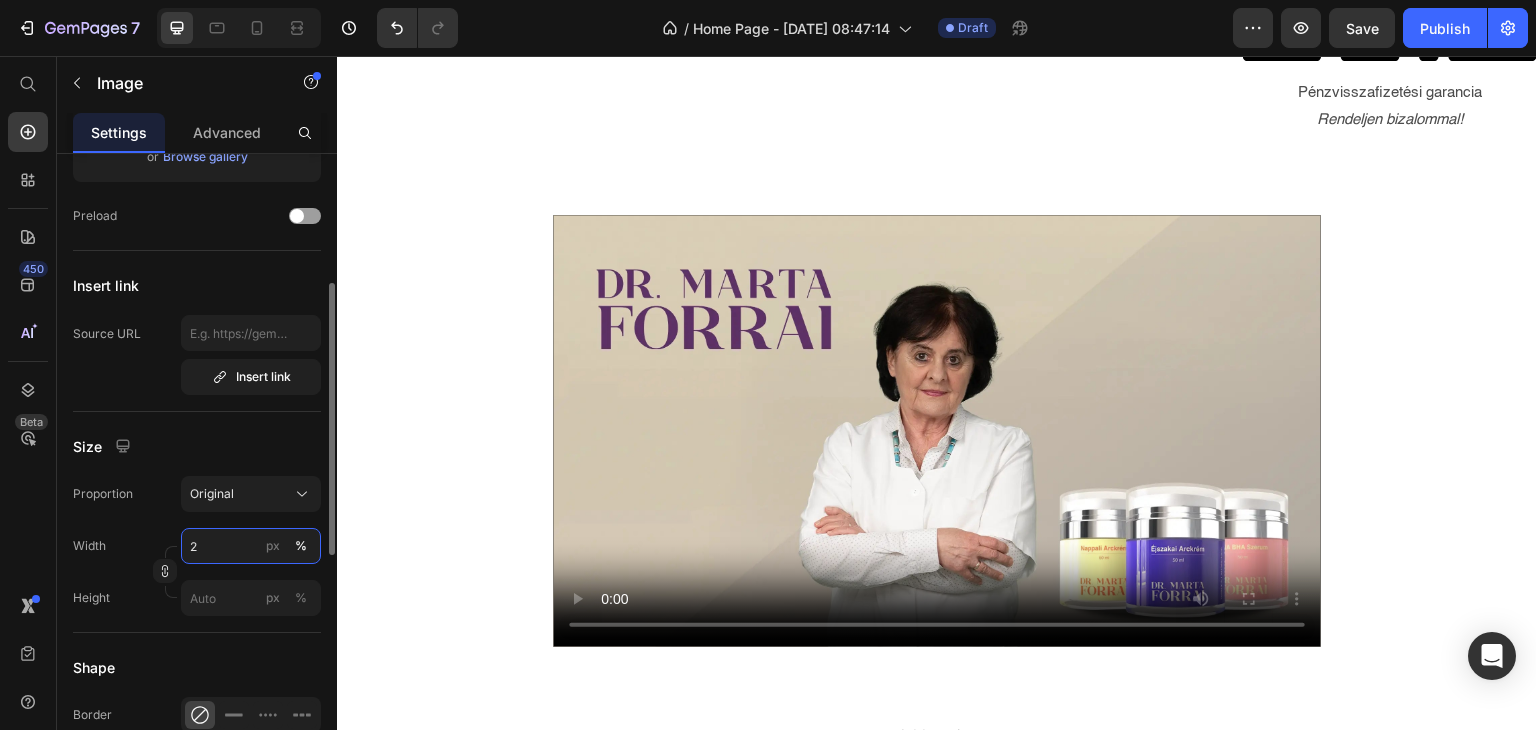 type on "25" 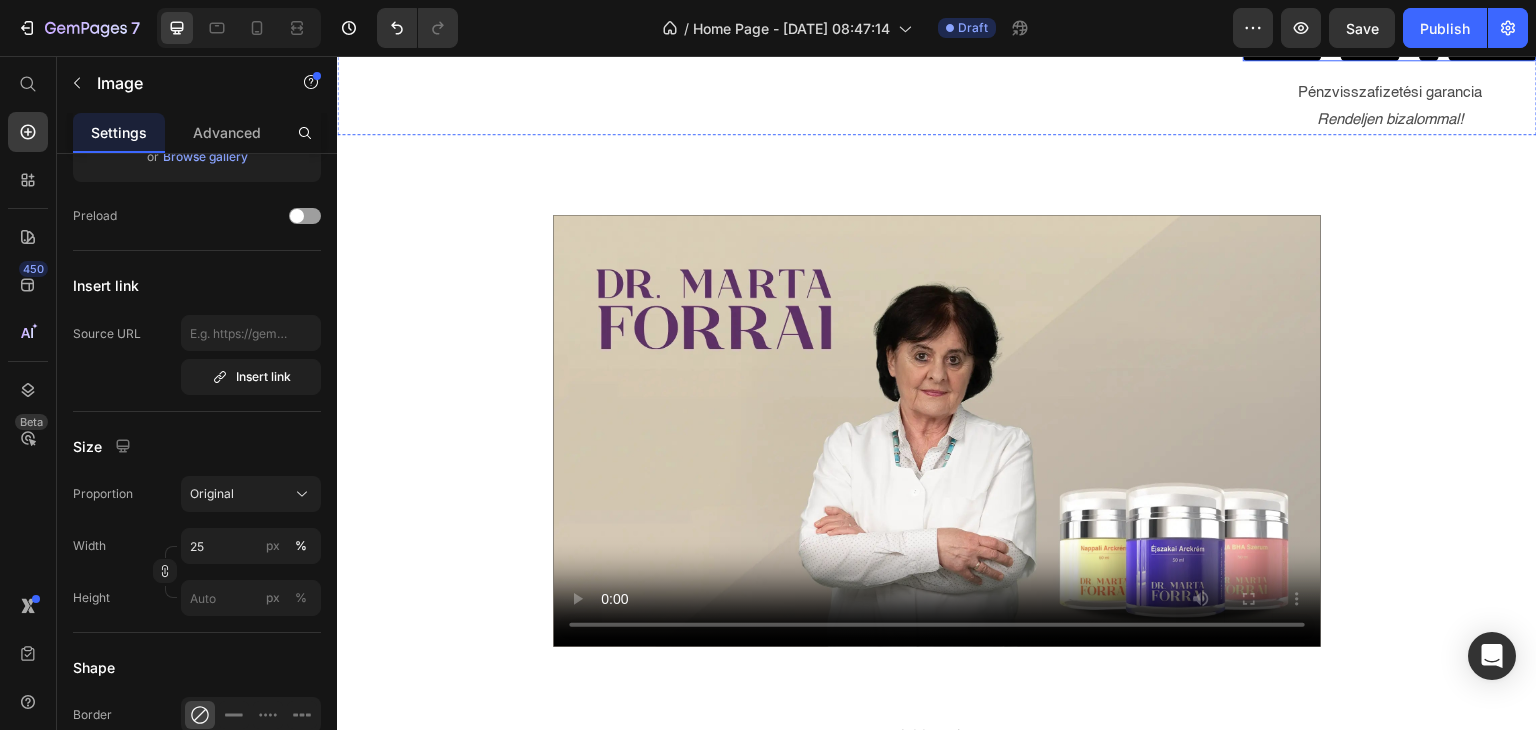 click at bounding box center (1390, -66) 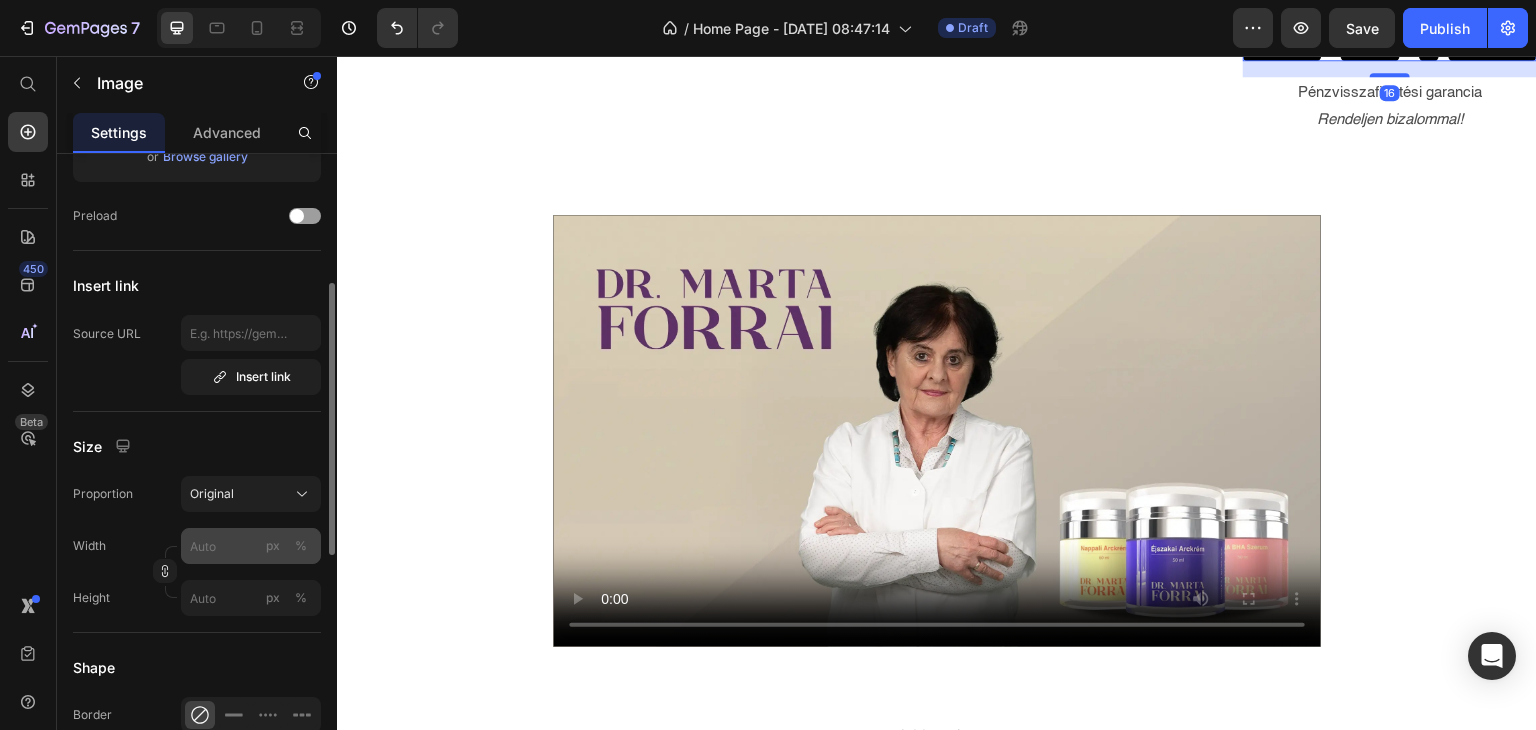 click on "%" at bounding box center (301, 546) 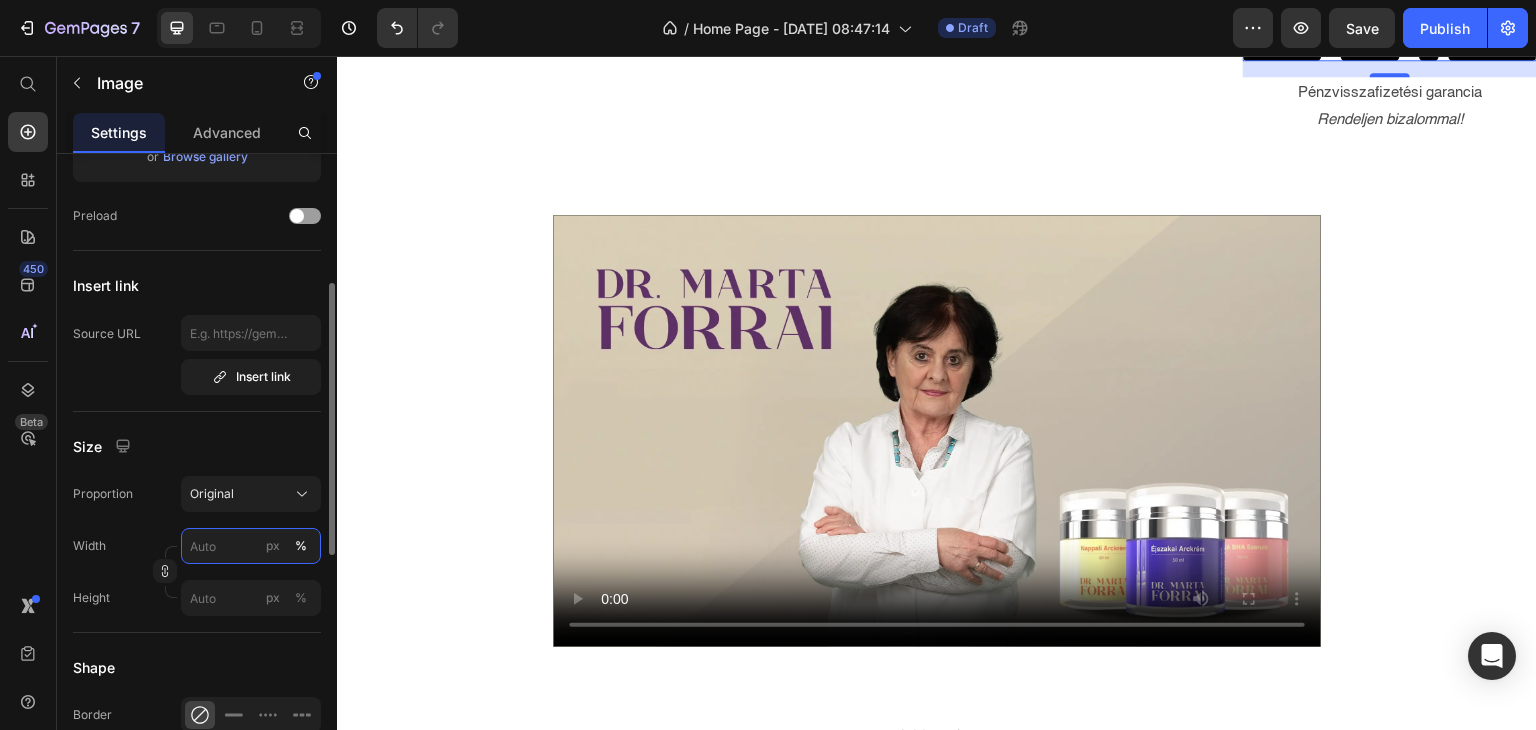 click on "px %" at bounding box center [251, 546] 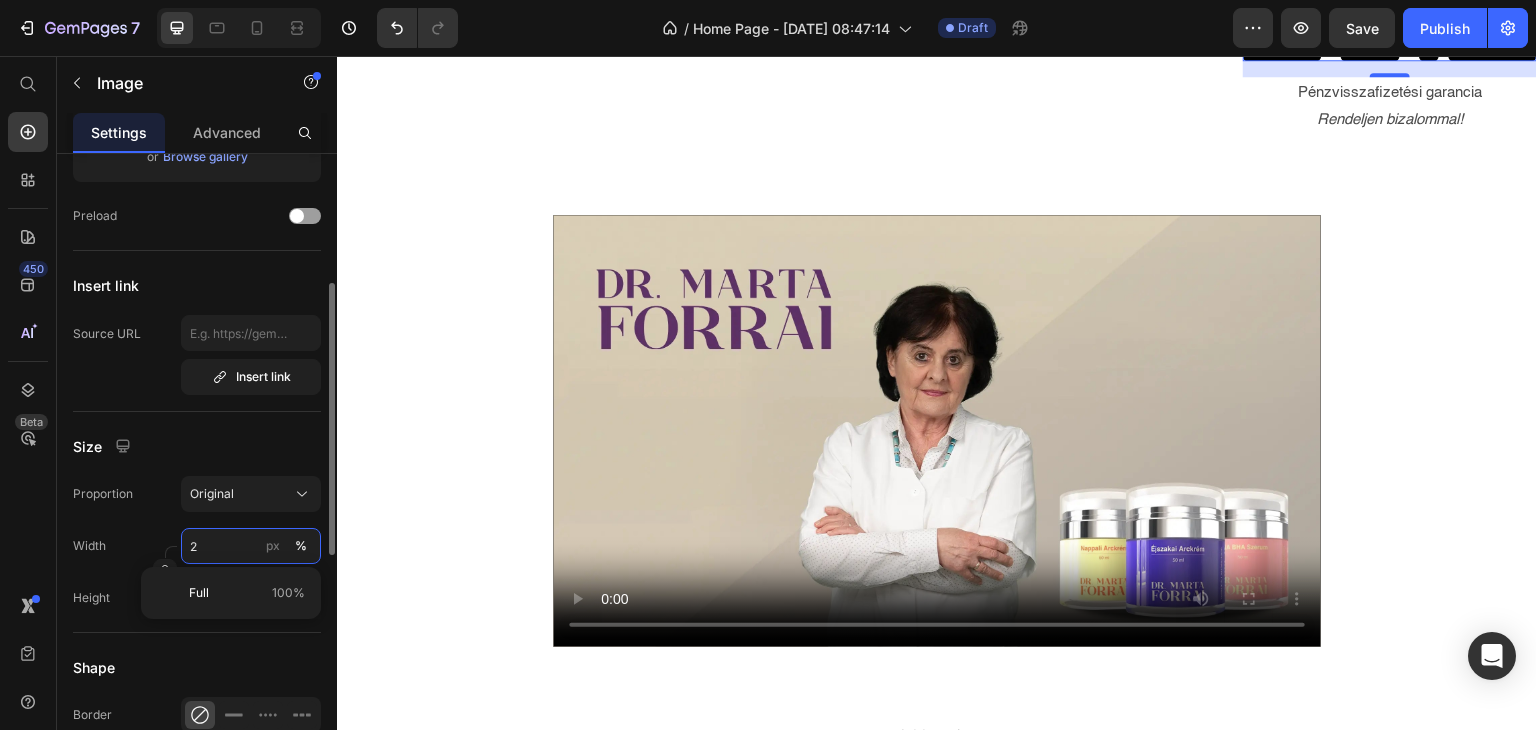 type on "25" 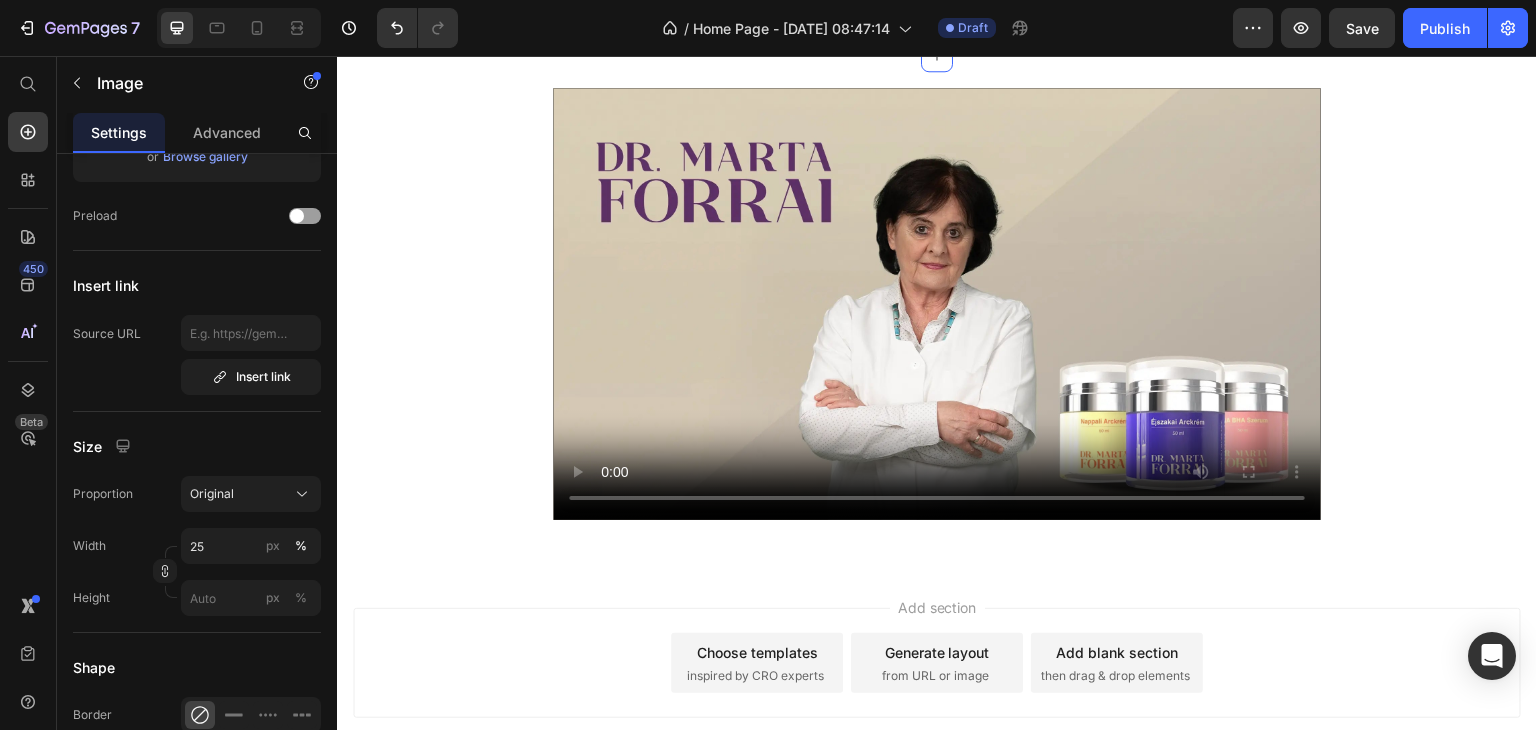 click on "Image Természetes összetevők Kizárólag természetes és fermentált hatóanyagokkal a bőr és ízületek egészségéért. Text Block Image Tudományosan bizonyított hatékonyság Az MSM ereje és a fermentációs technológia kombinációja. Text Block Image Minden korosztálynak Fiataloknak és időseknek egyaránt hatékony megoldások. Text Block Image   16 Pénzvisszafizetési garancia Rendeljen bizalommal! Text Block Row Row Section 4" at bounding box center [937, -84] 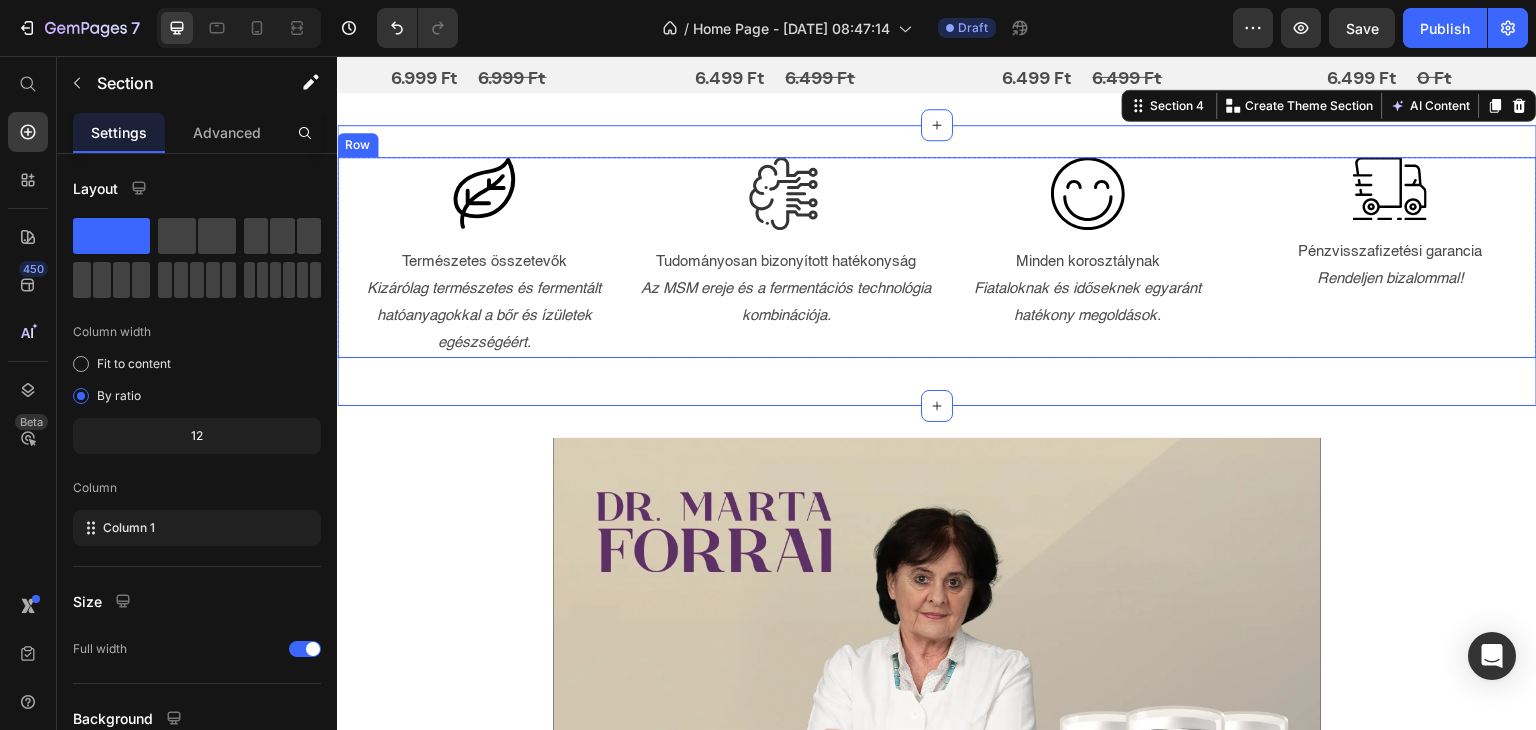 scroll, scrollTop: 1185, scrollLeft: 0, axis: vertical 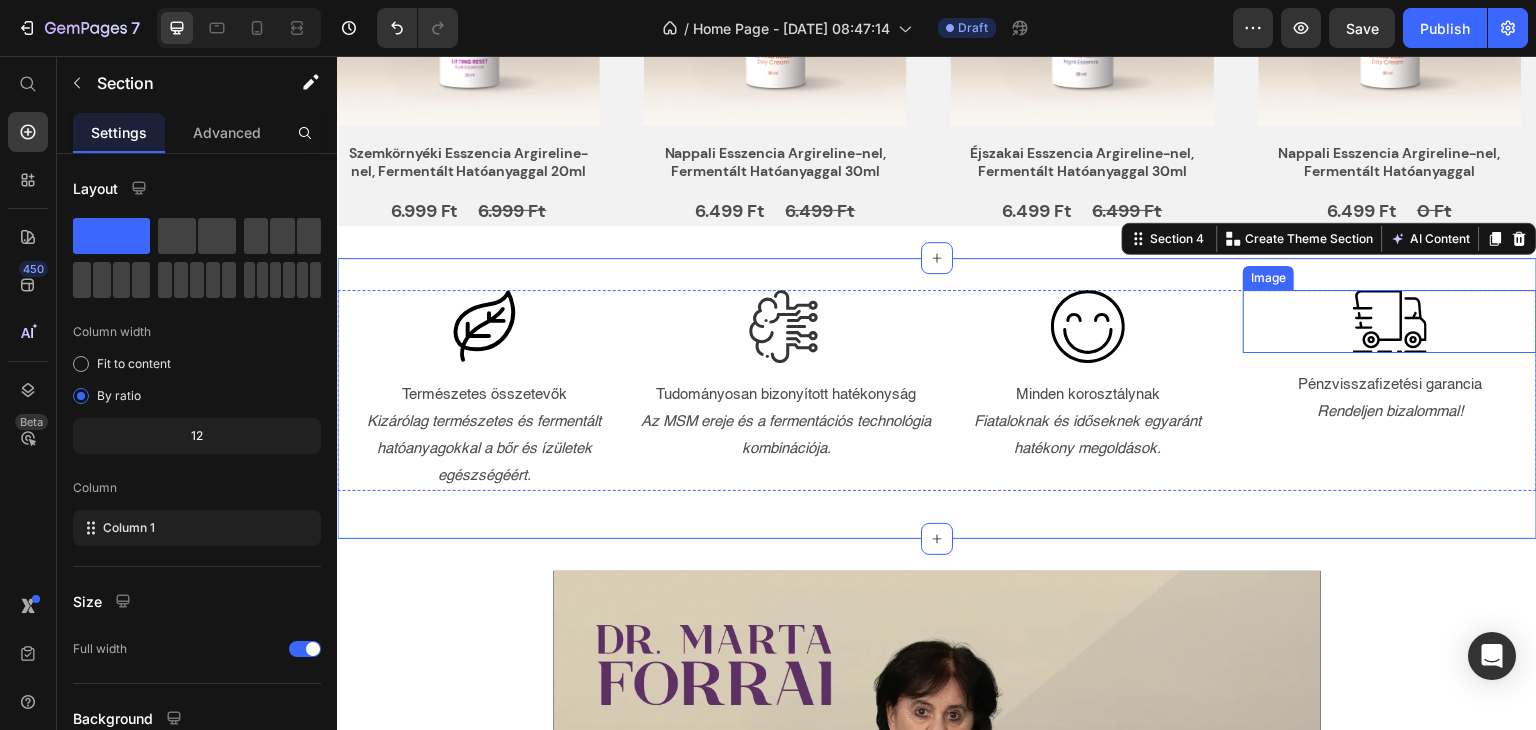 click at bounding box center (1390, 322) 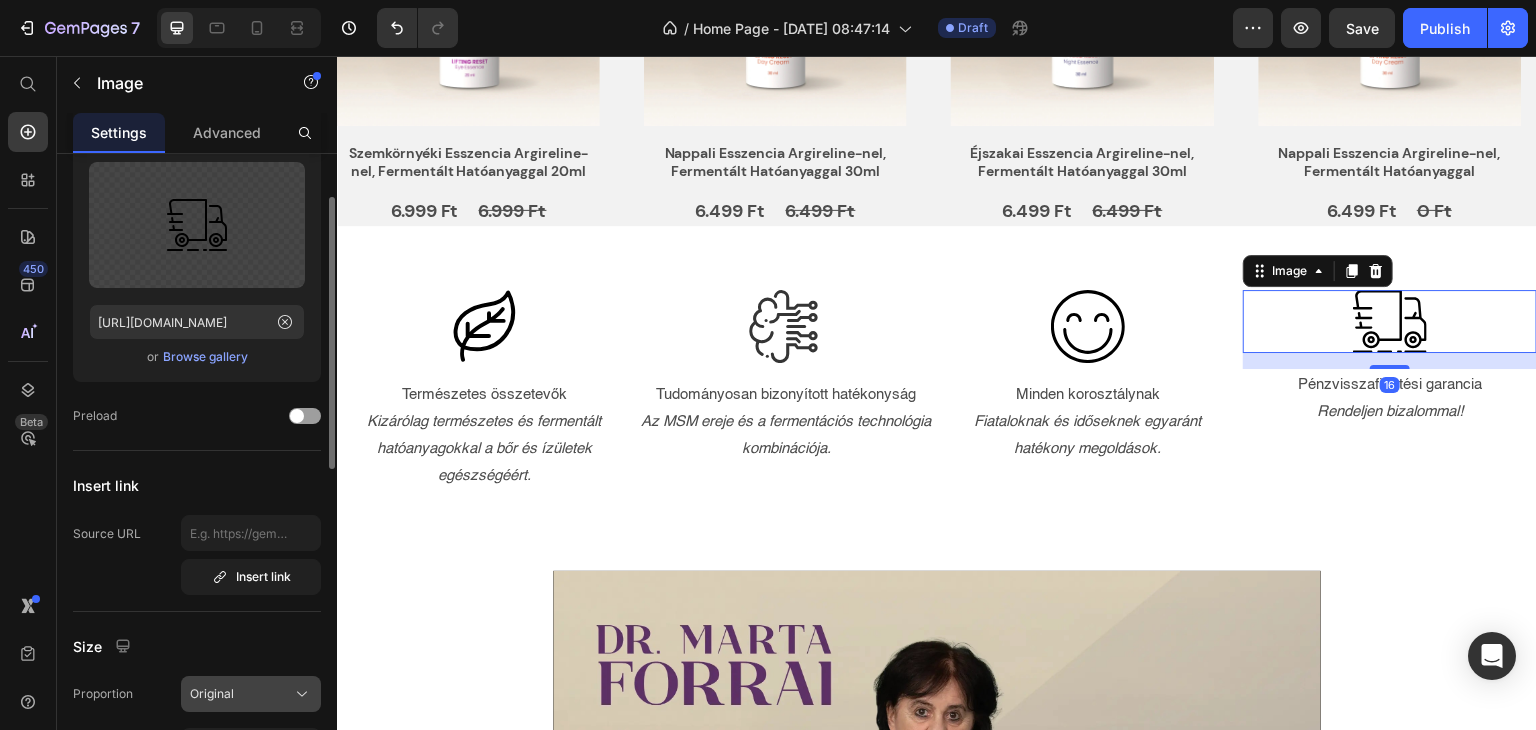 scroll, scrollTop: 400, scrollLeft: 0, axis: vertical 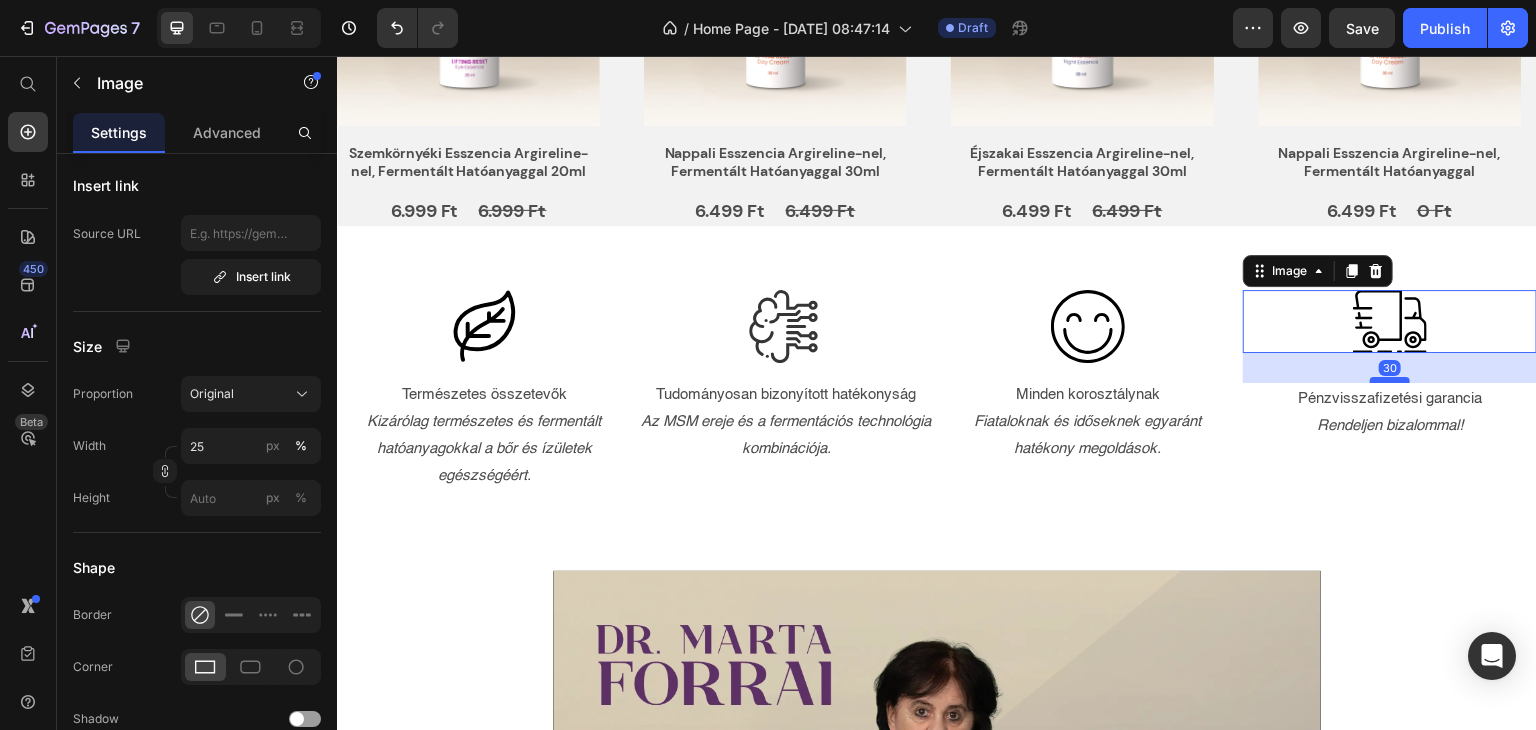 drag, startPoint x: 1376, startPoint y: 364, endPoint x: 1380, endPoint y: 378, distance: 14.56022 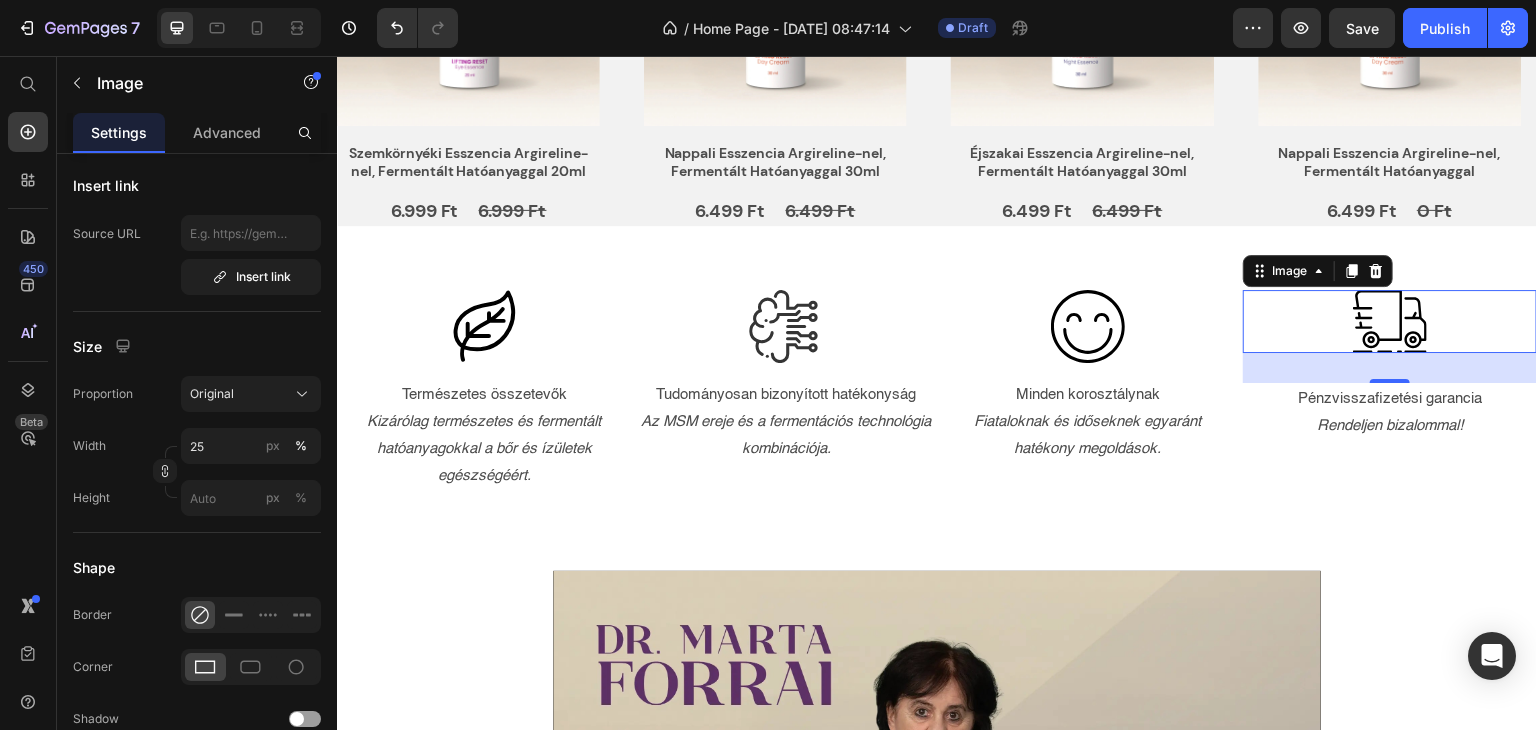 click on "6.999 Ft" at bounding box center [513, 211] 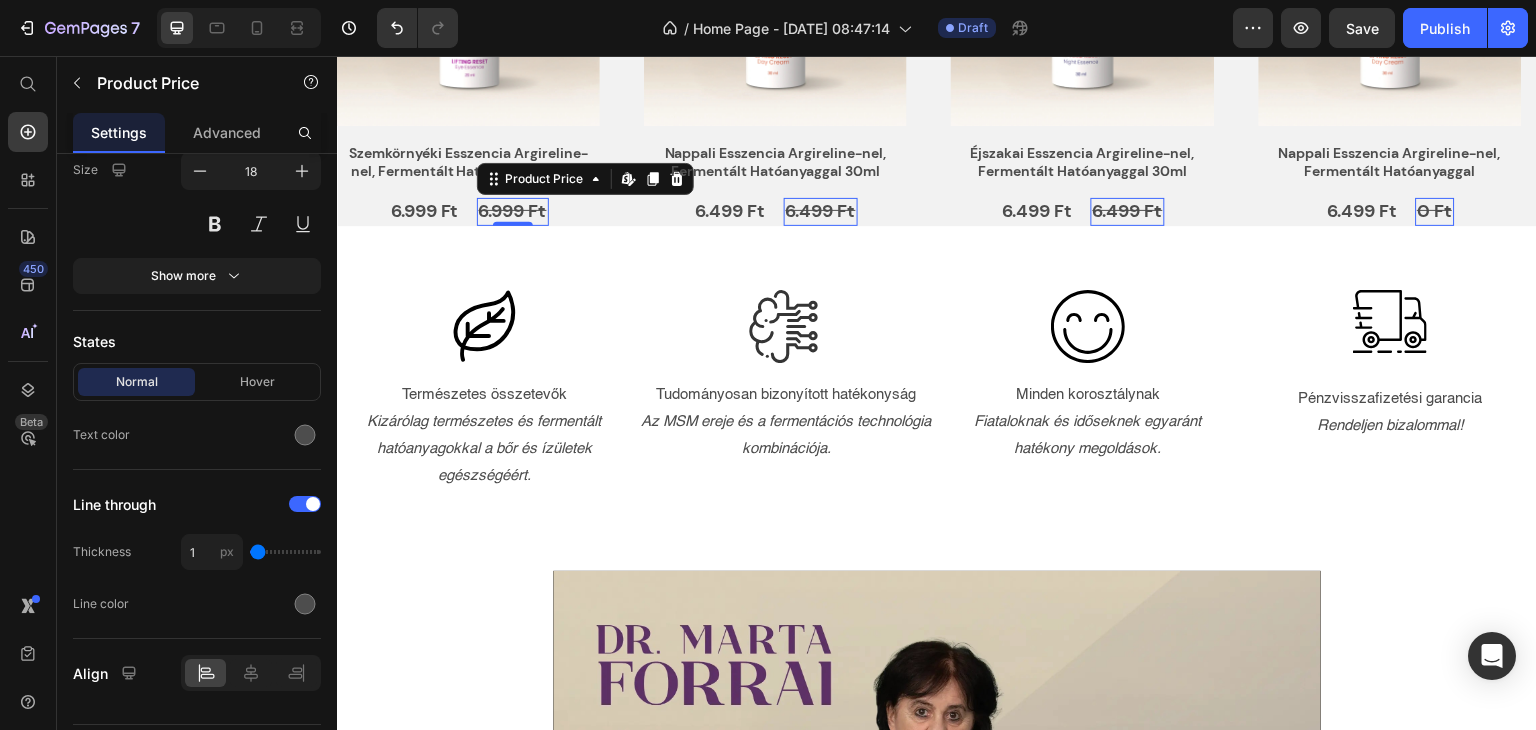 scroll, scrollTop: 0, scrollLeft: 0, axis: both 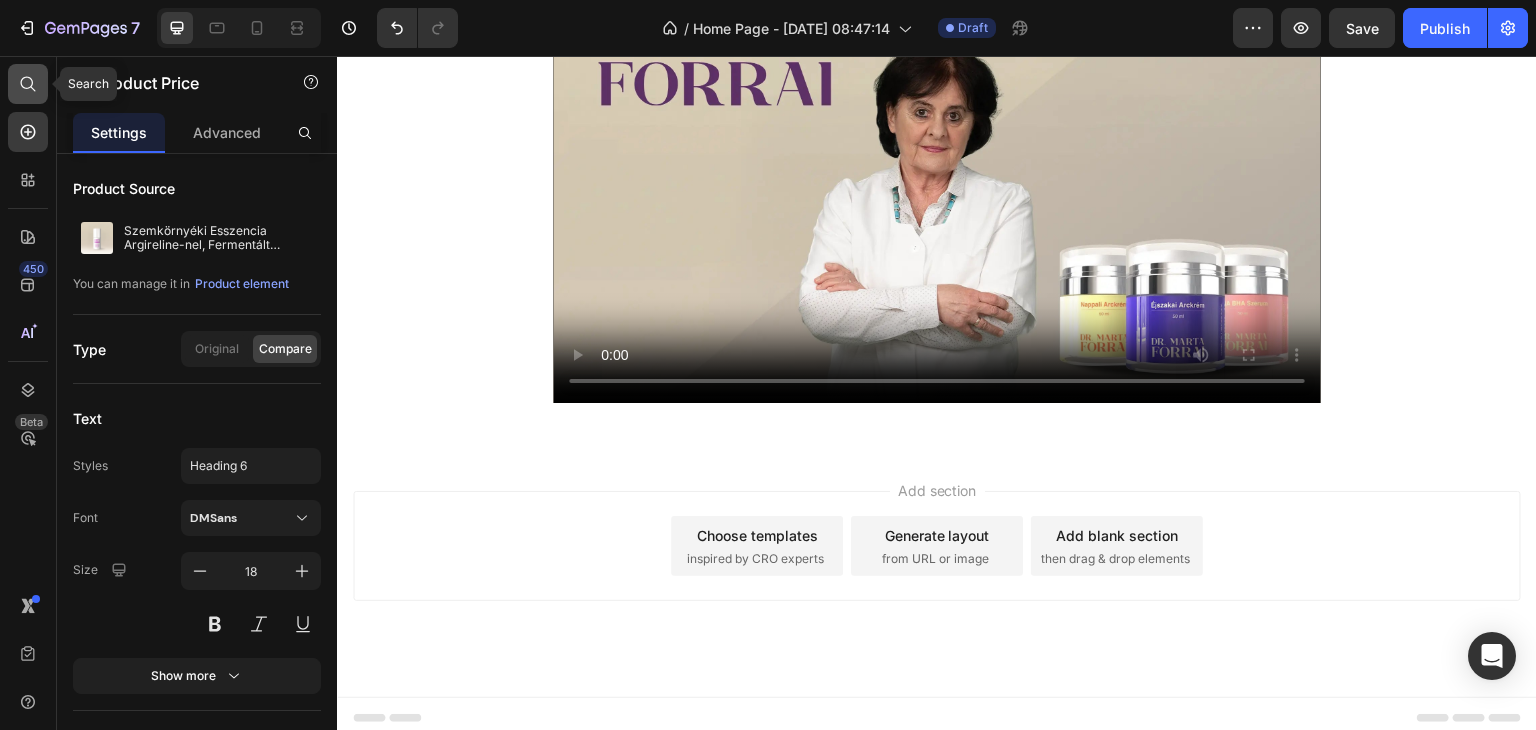 click 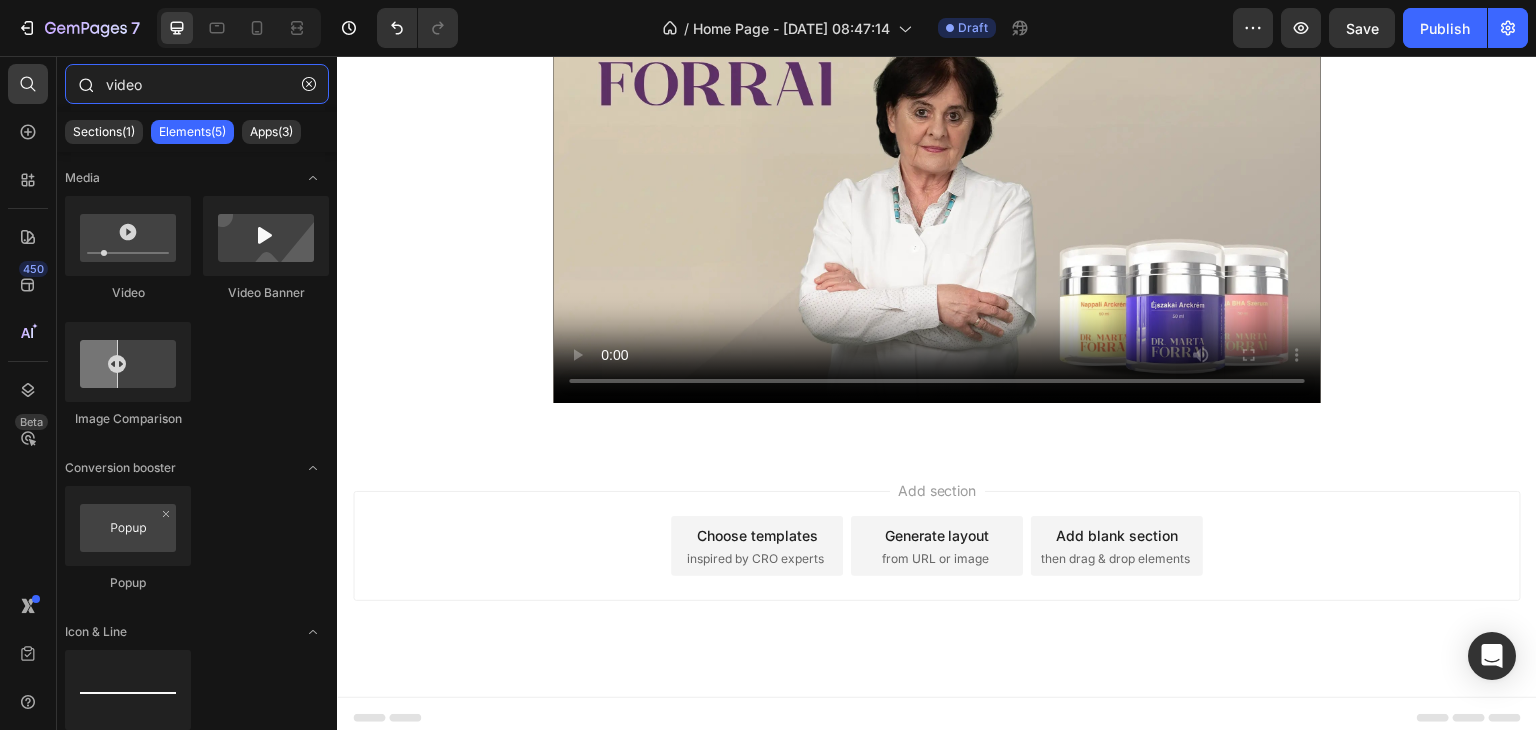 click on "video" at bounding box center [197, 84] 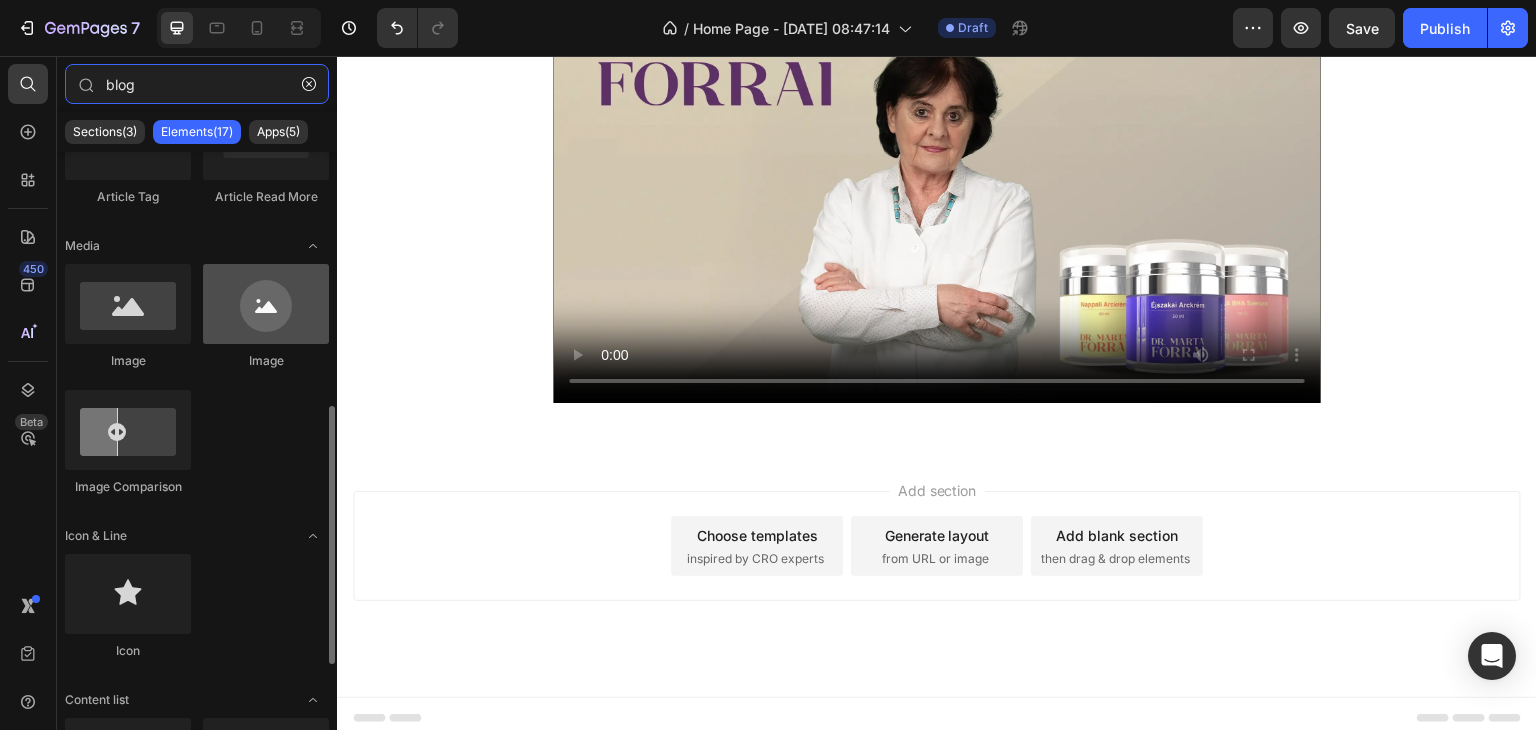 scroll, scrollTop: 0, scrollLeft: 0, axis: both 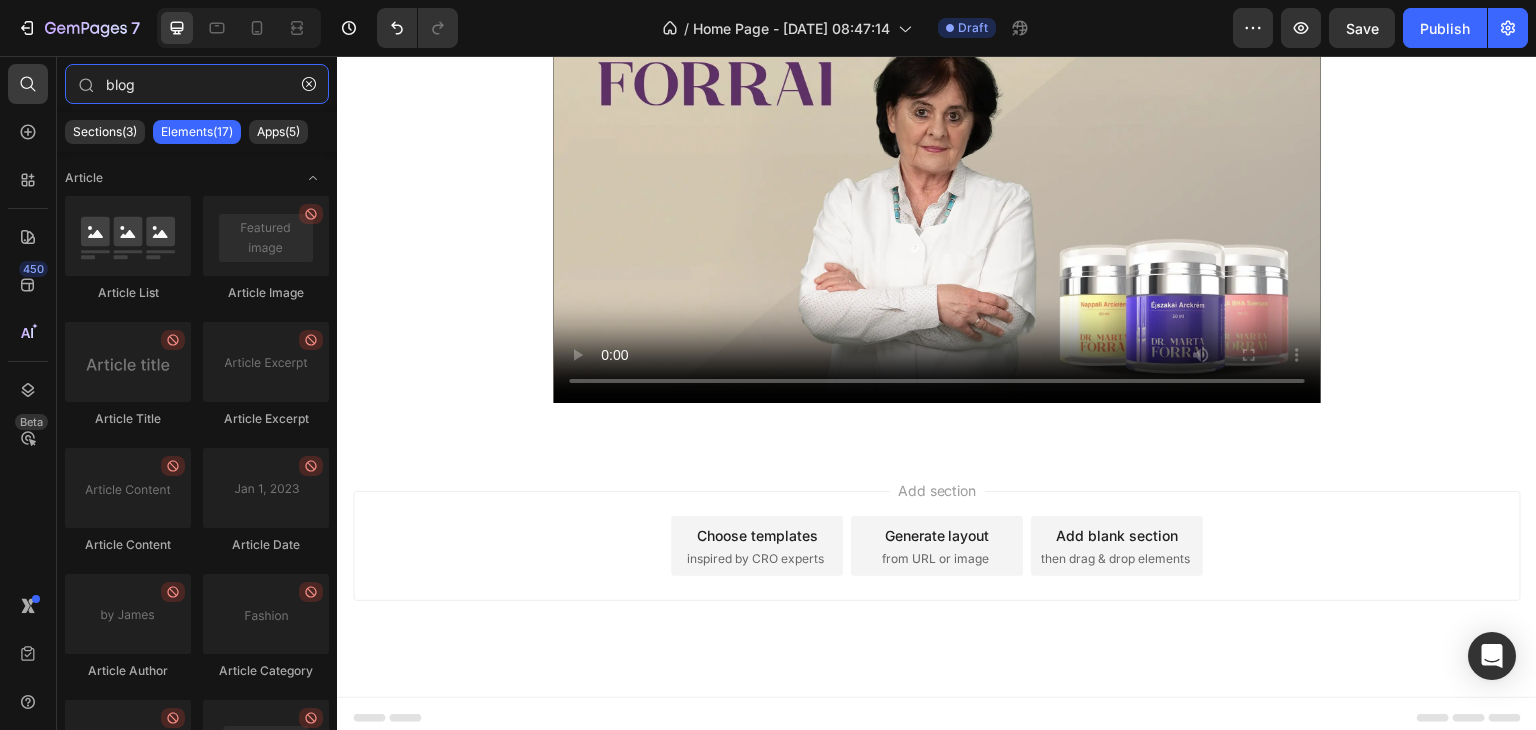type on "blog" 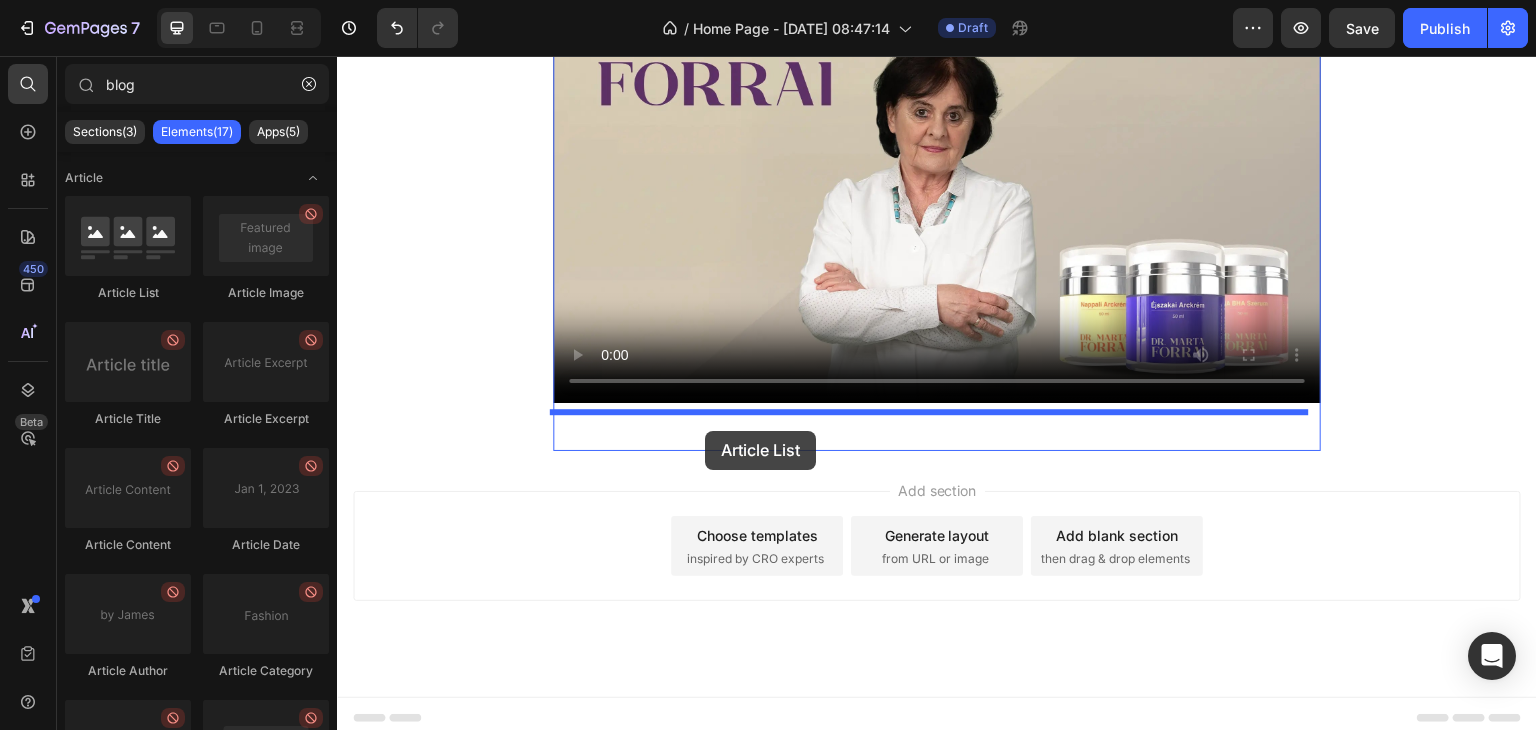 drag, startPoint x: 481, startPoint y: 294, endPoint x: 705, endPoint y: 431, distance: 262.5738 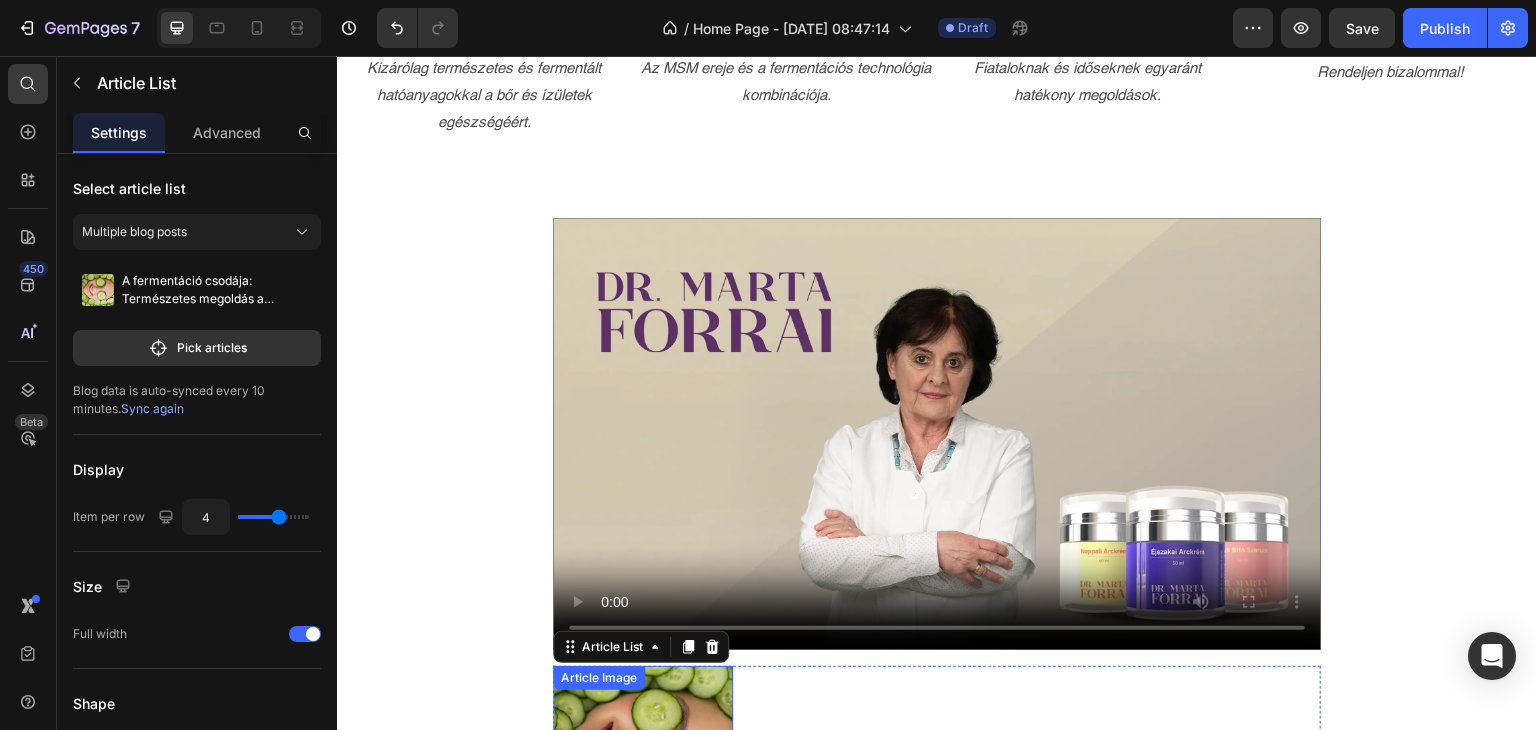 scroll, scrollTop: 1885, scrollLeft: 0, axis: vertical 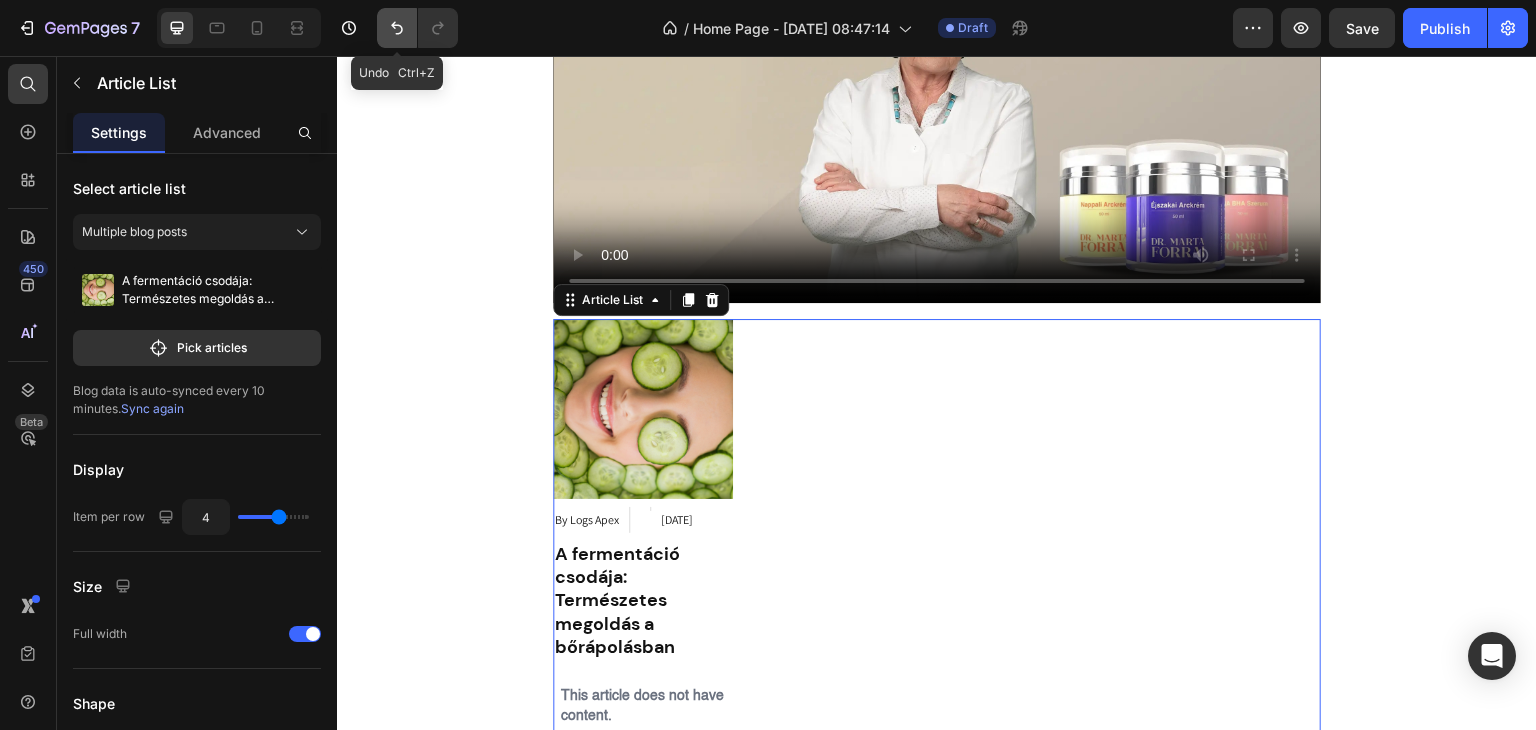 click 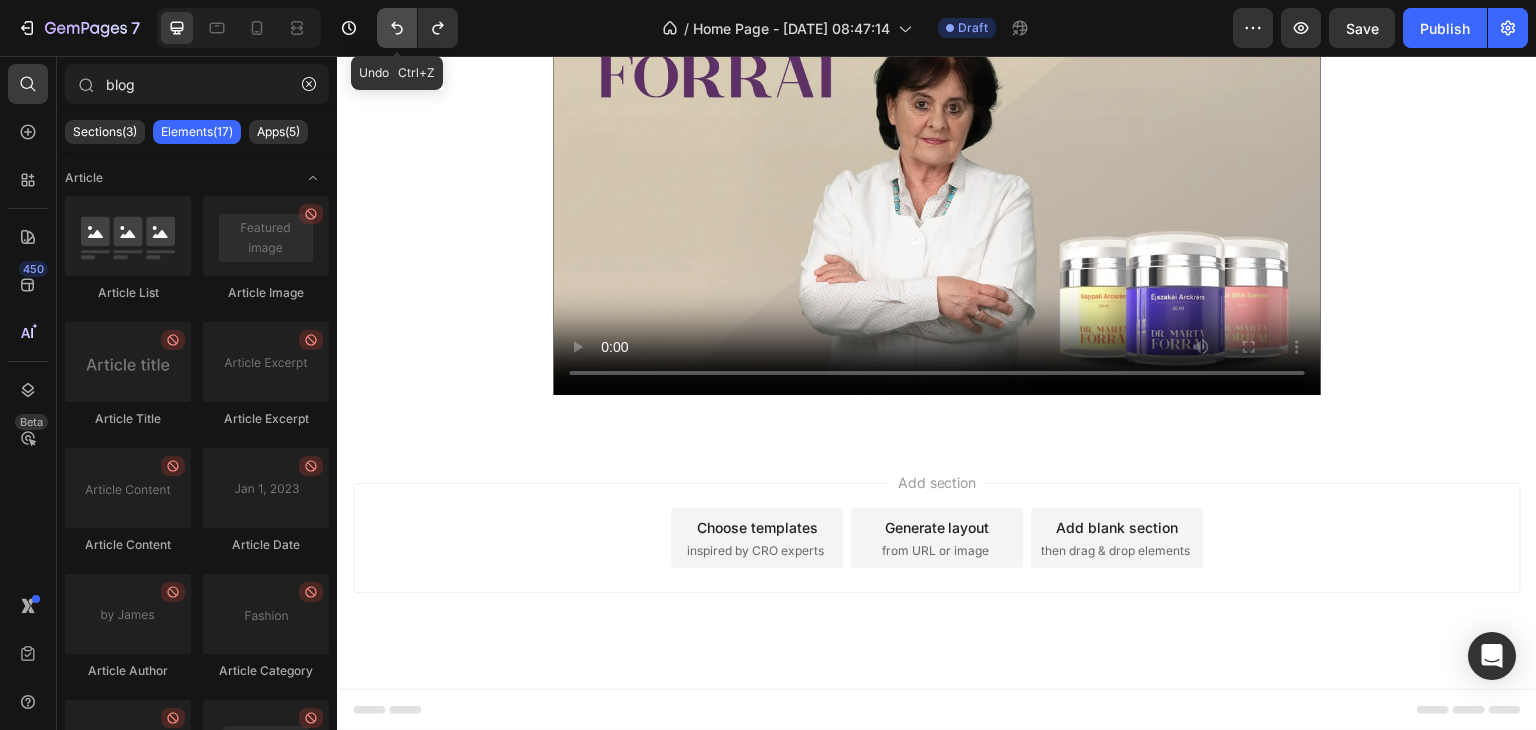 scroll, scrollTop: 1785, scrollLeft: 0, axis: vertical 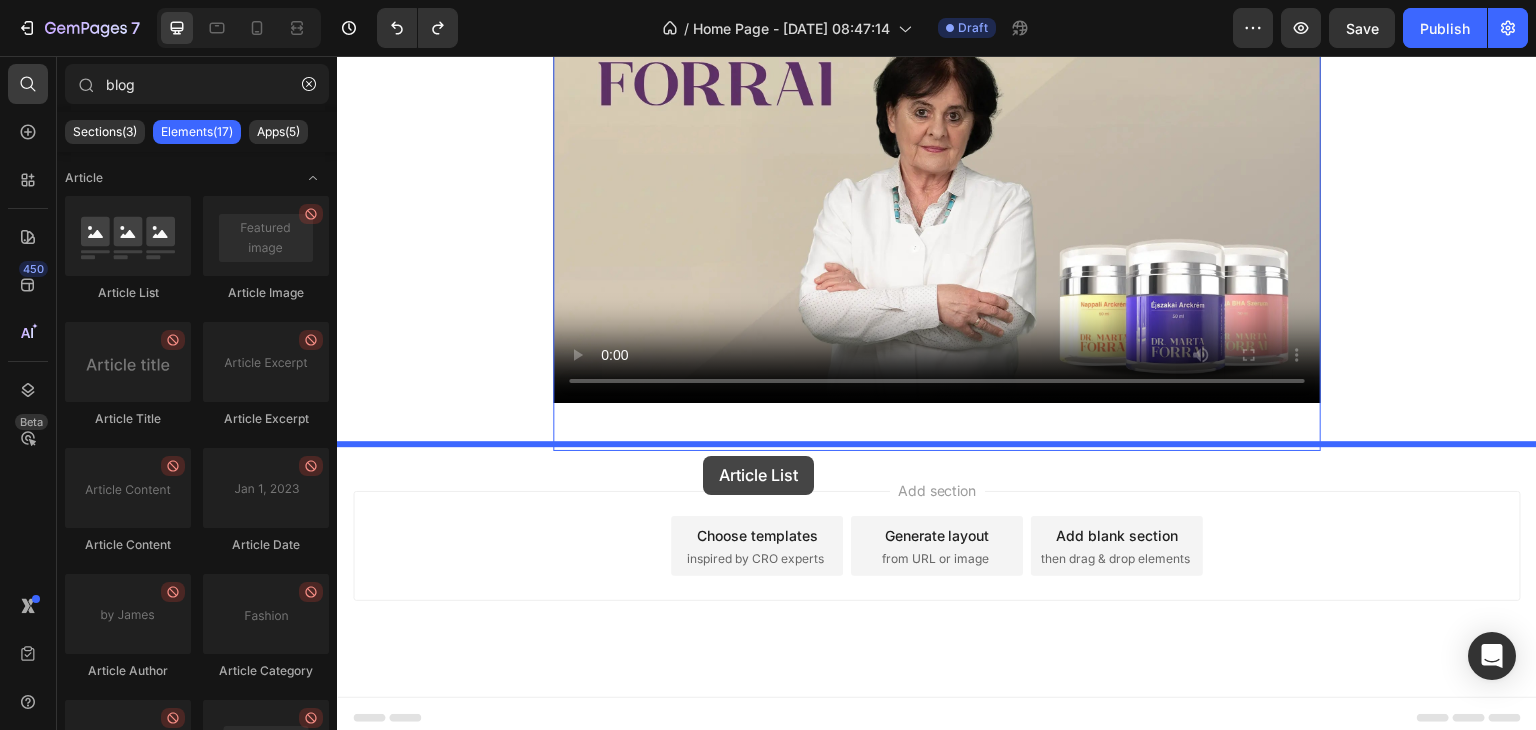 drag, startPoint x: 476, startPoint y: 305, endPoint x: 703, endPoint y: 456, distance: 272.63528 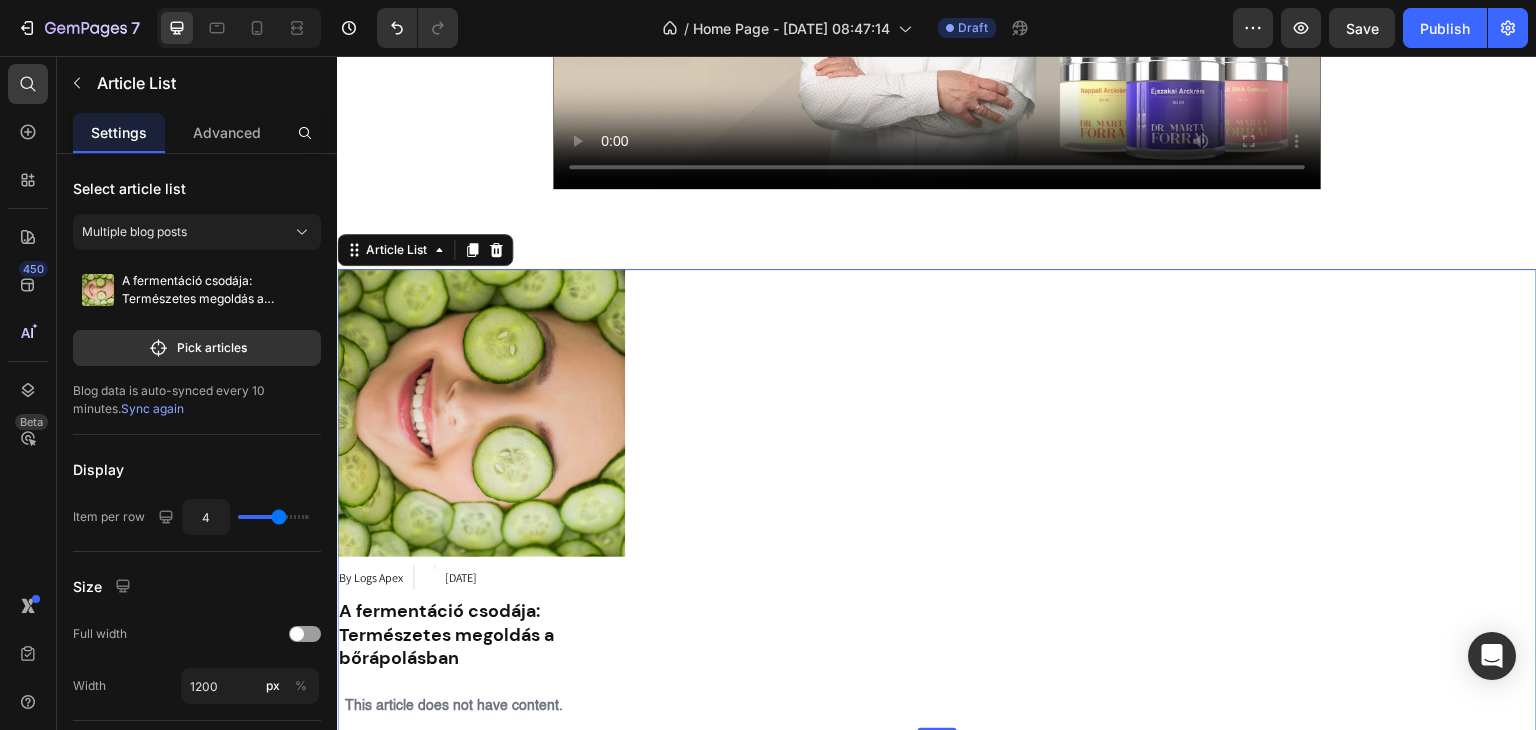 scroll, scrollTop: 2085, scrollLeft: 0, axis: vertical 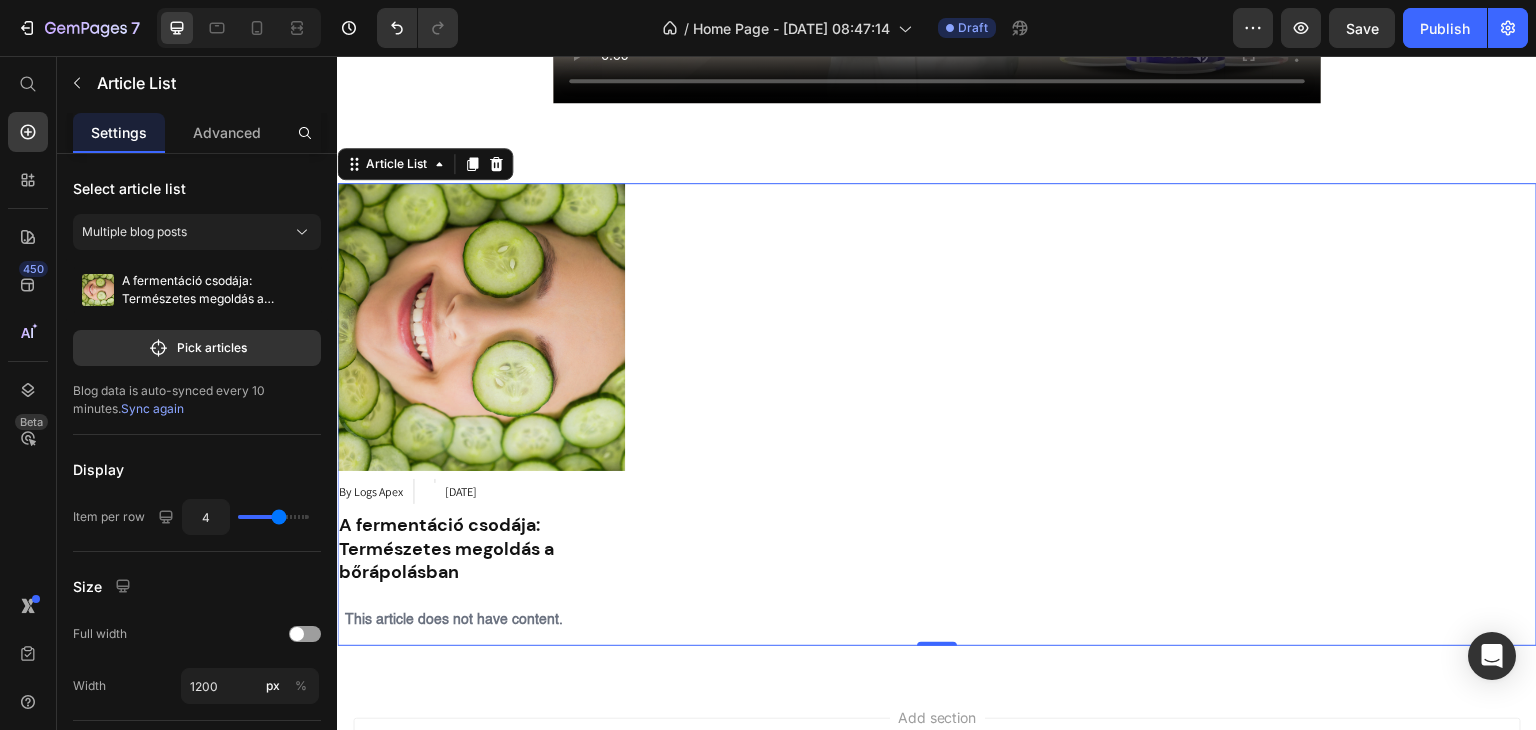 click on "Article Image By Logs Apex Article Author Article Category Jan 17, 2025 Article Date Row A fermentáció csodája: Természetes megoldás a bőrápolásban Article Title This article does not have content. Article Content" at bounding box center [937, 415] 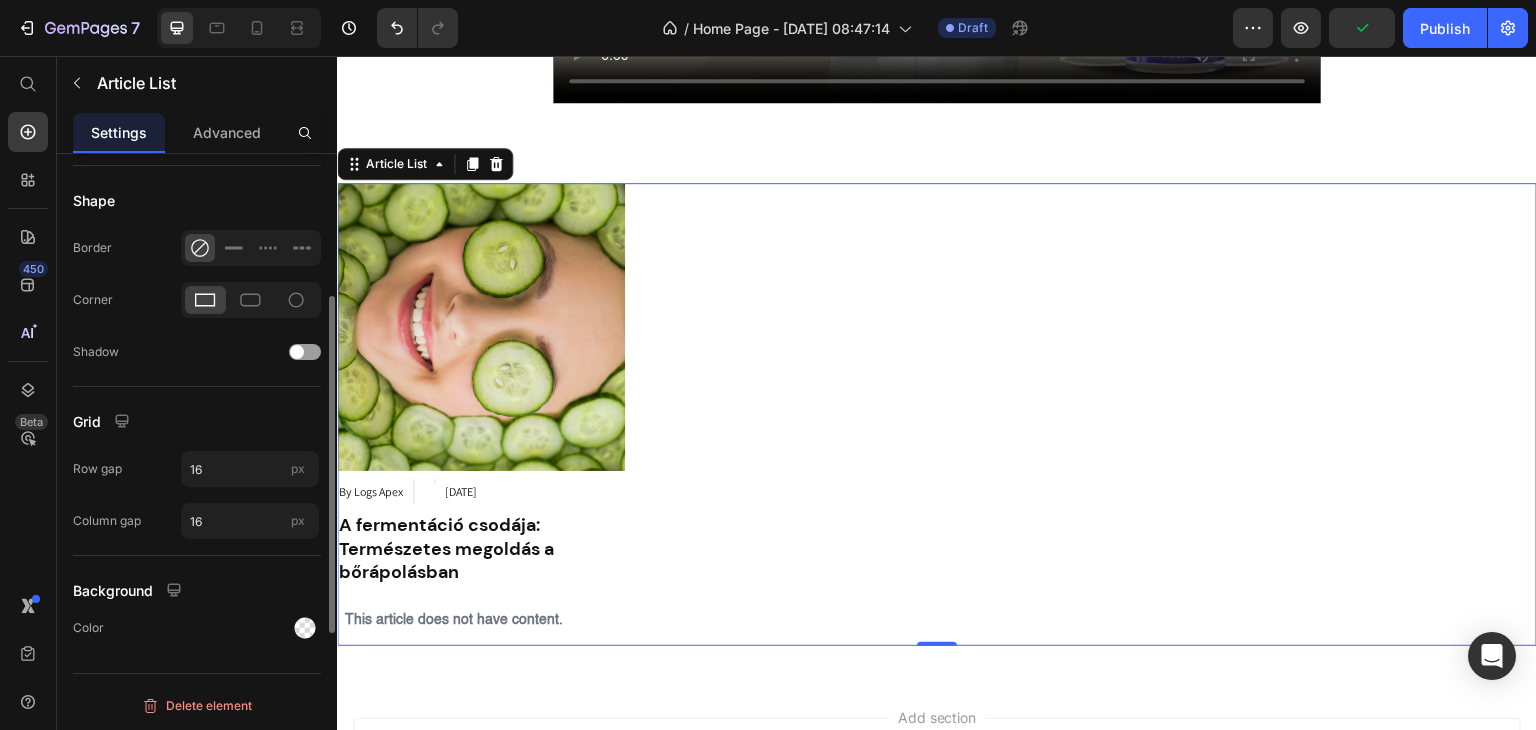scroll, scrollTop: 155, scrollLeft: 0, axis: vertical 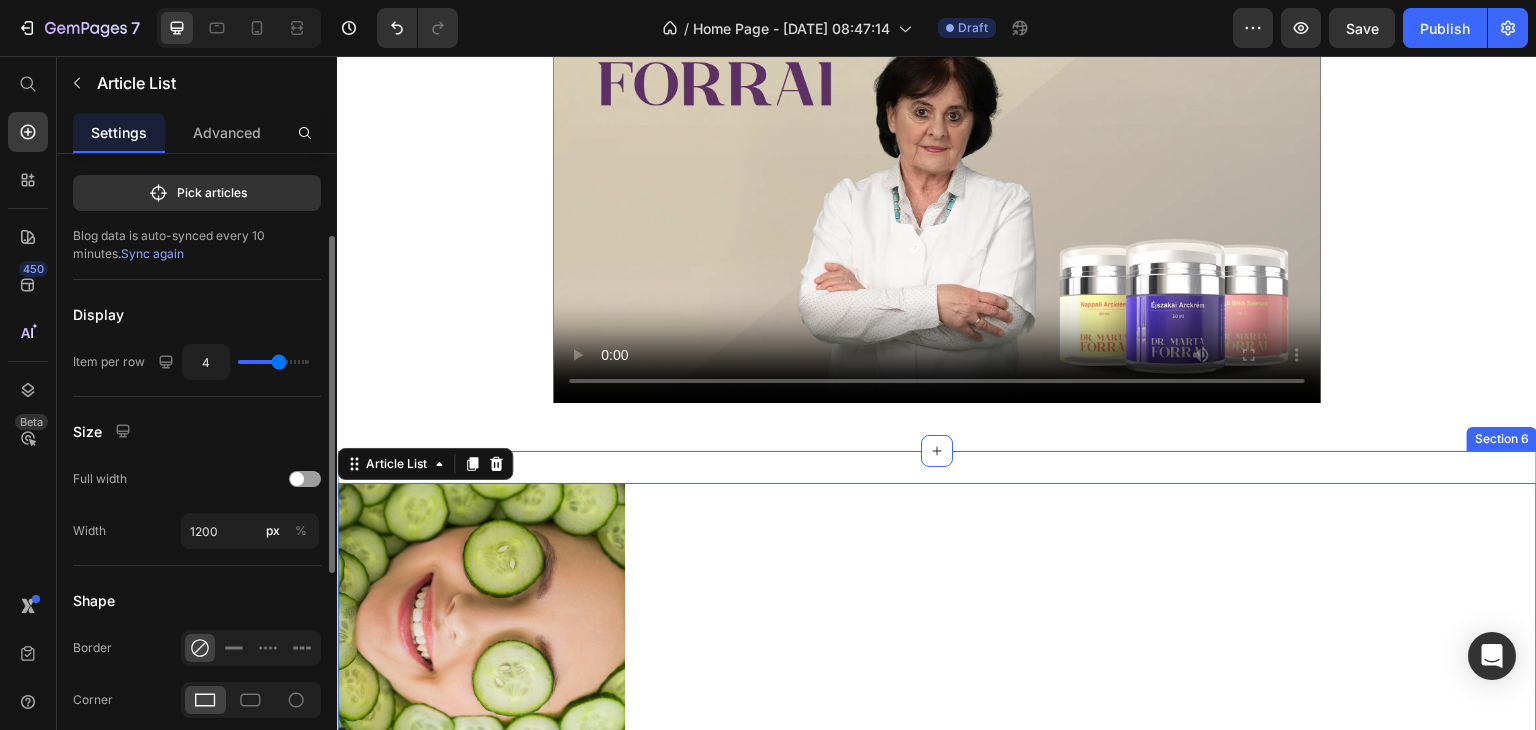 click on "Article Image By Logs Apex Article Author Article Category Jan 17, 2025 Article Date Row A fermentáció csodája: Természetes megoldás a bőrápolásban Article Title This article does not have content. Article Content Article List   0 Section 6" at bounding box center [937, 715] 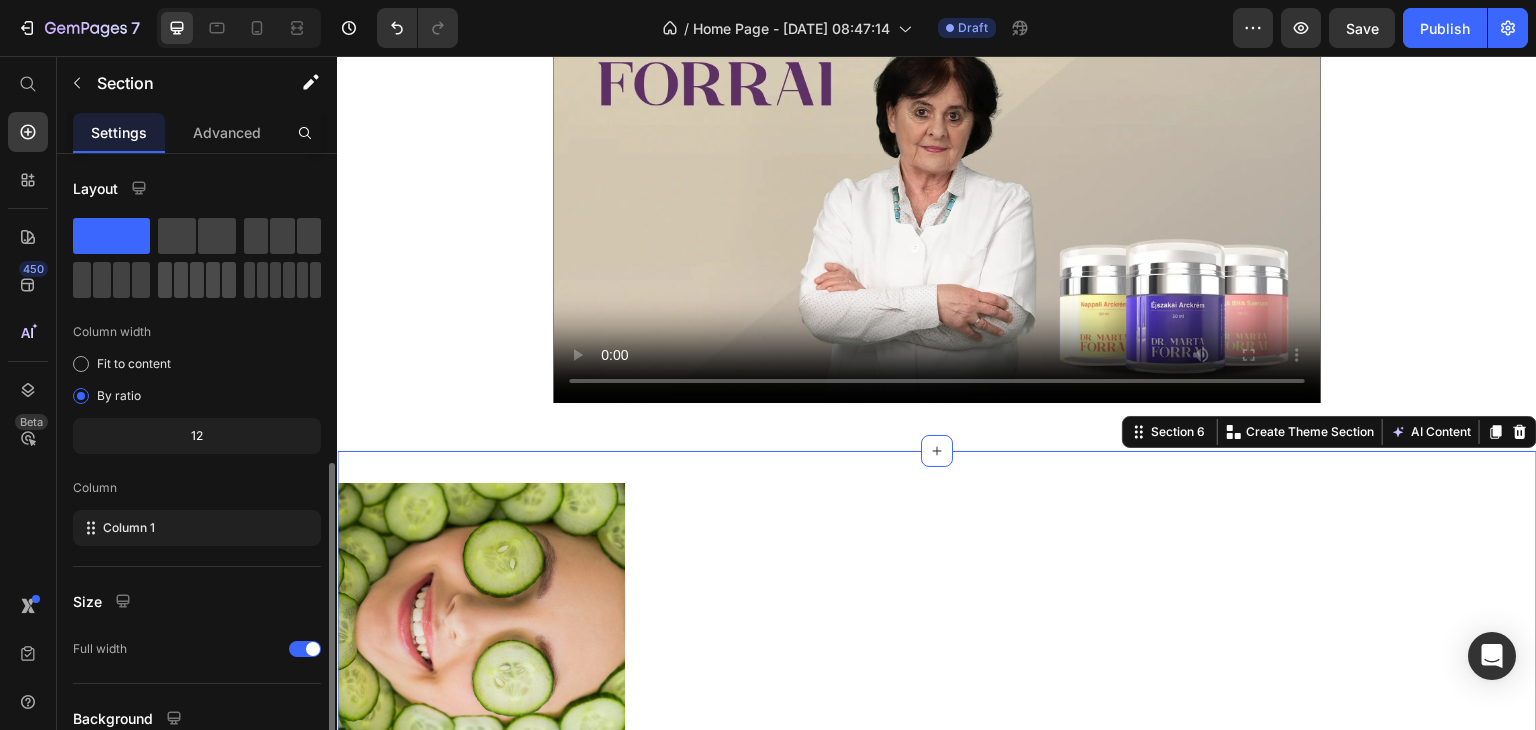 scroll, scrollTop: 173, scrollLeft: 0, axis: vertical 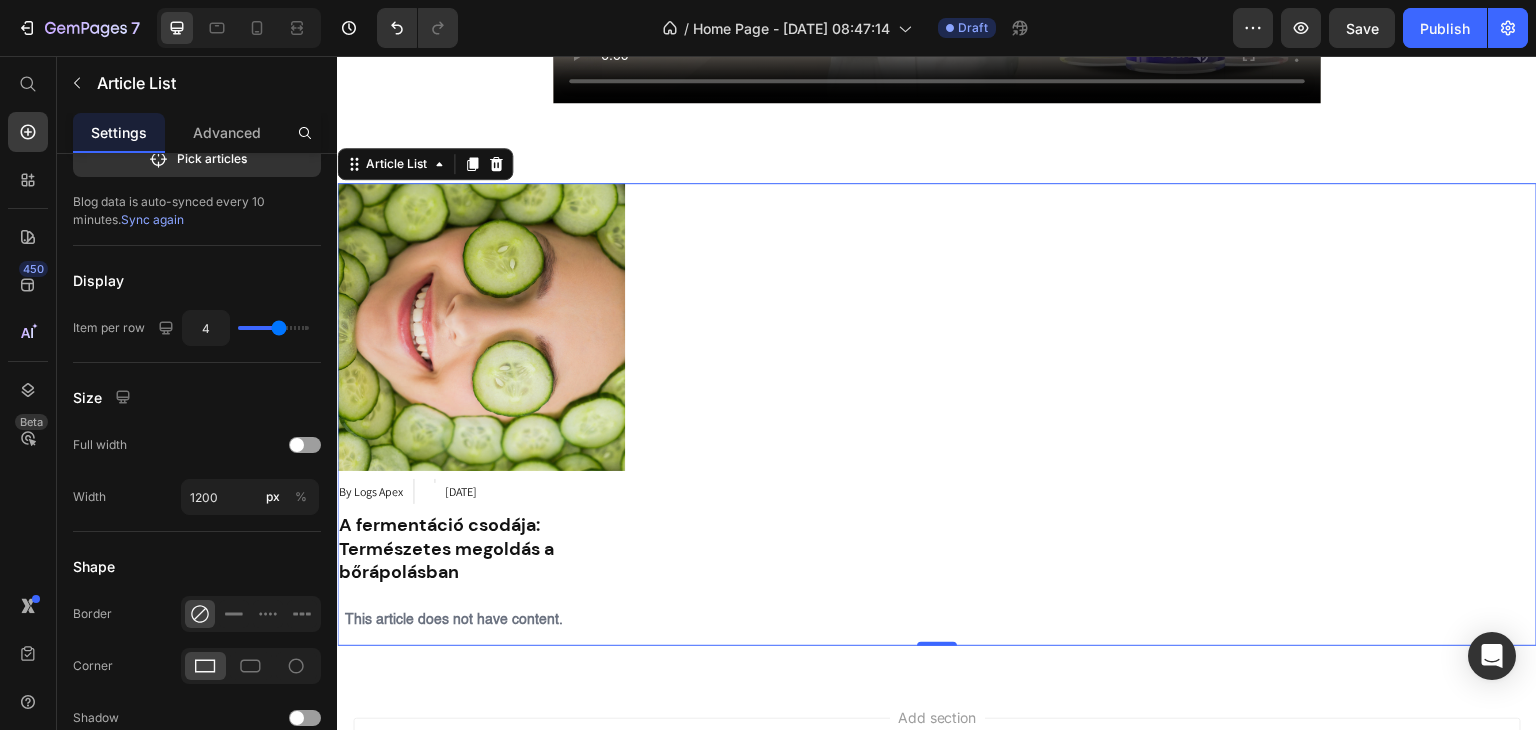click on "Article Image By Logs Apex Article Author Article Category Jan 17, 2025 Article Date Row A fermentáció csodája: Természetes megoldás a bőrápolásban Article Title This article does not have content. Article Content" at bounding box center (937, 415) 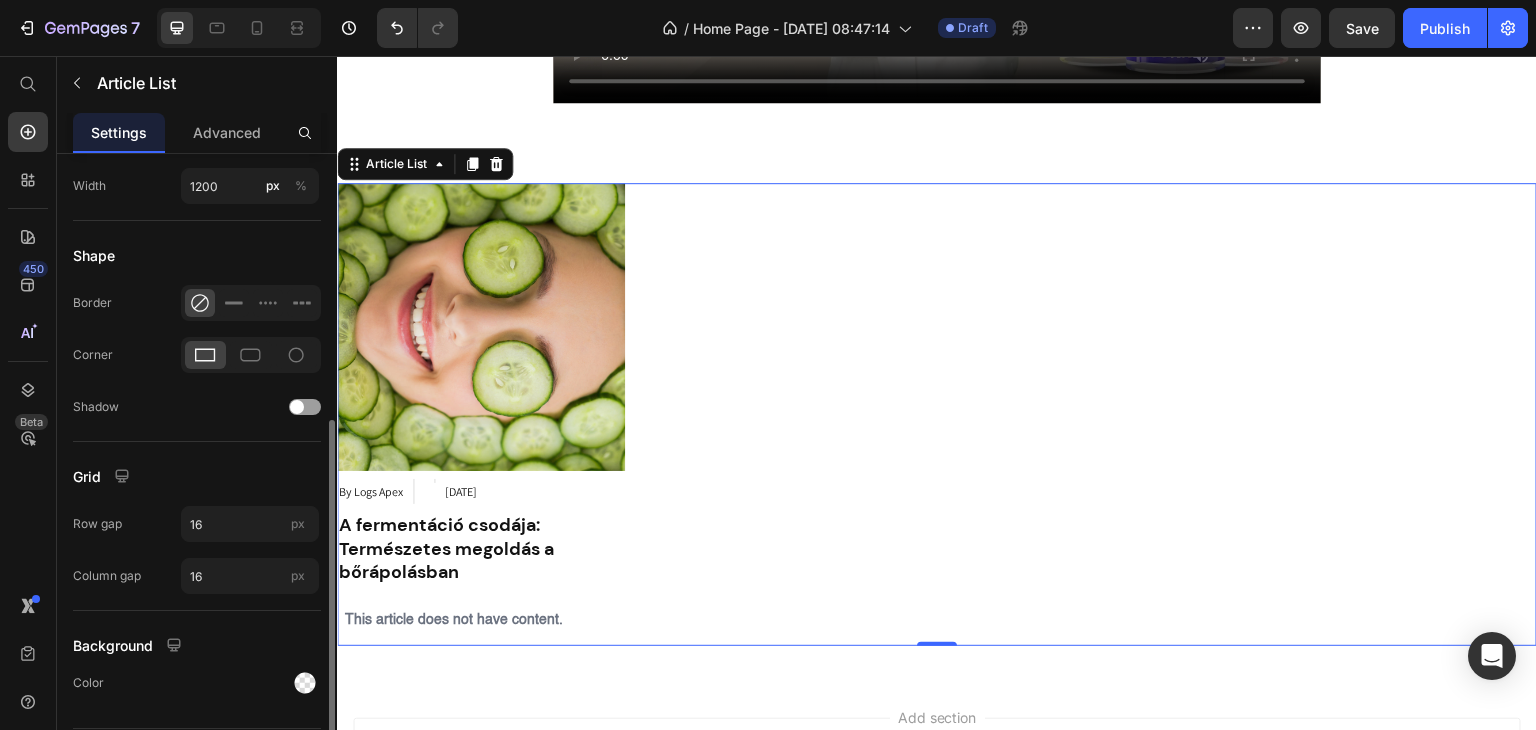 scroll, scrollTop: 300, scrollLeft: 0, axis: vertical 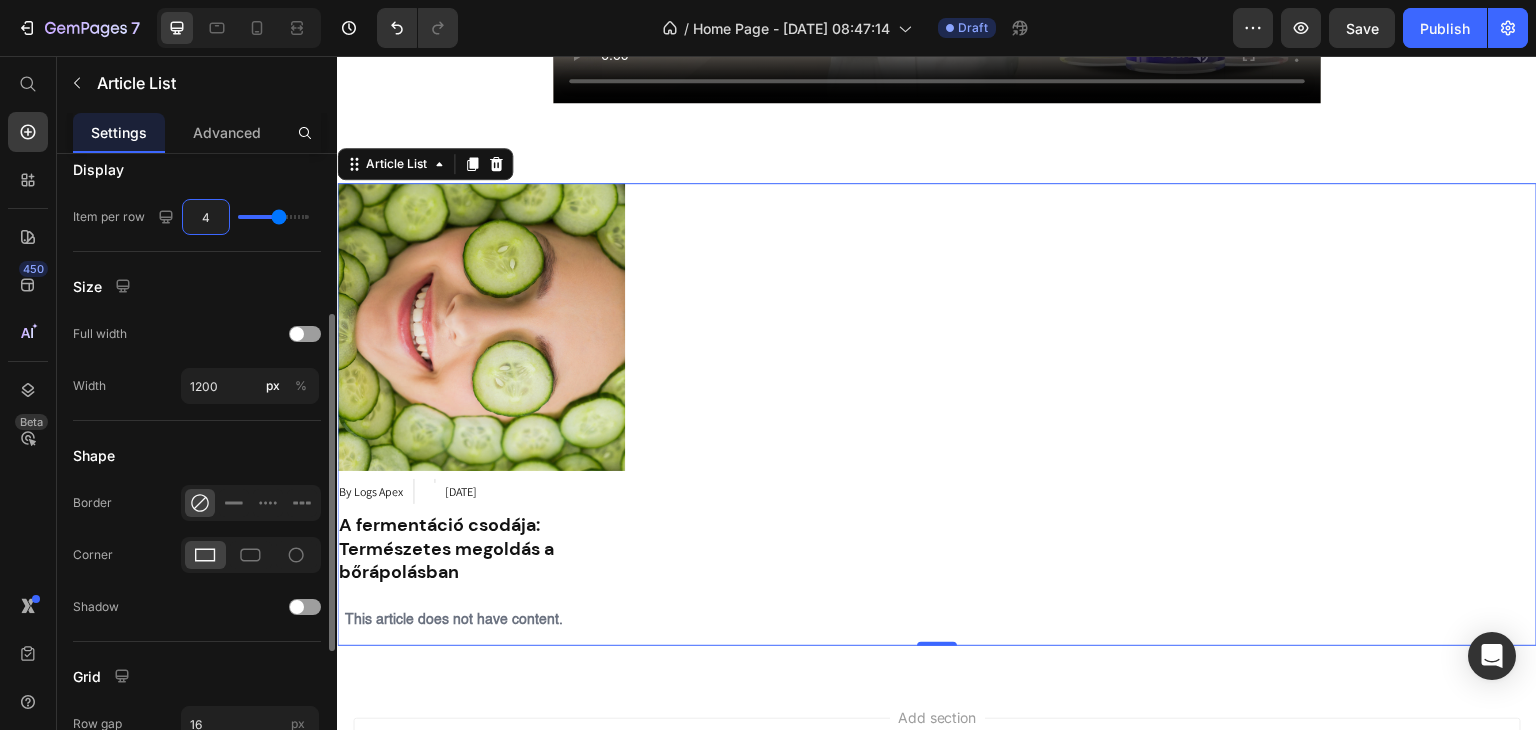 click on "4" at bounding box center (206, 217) 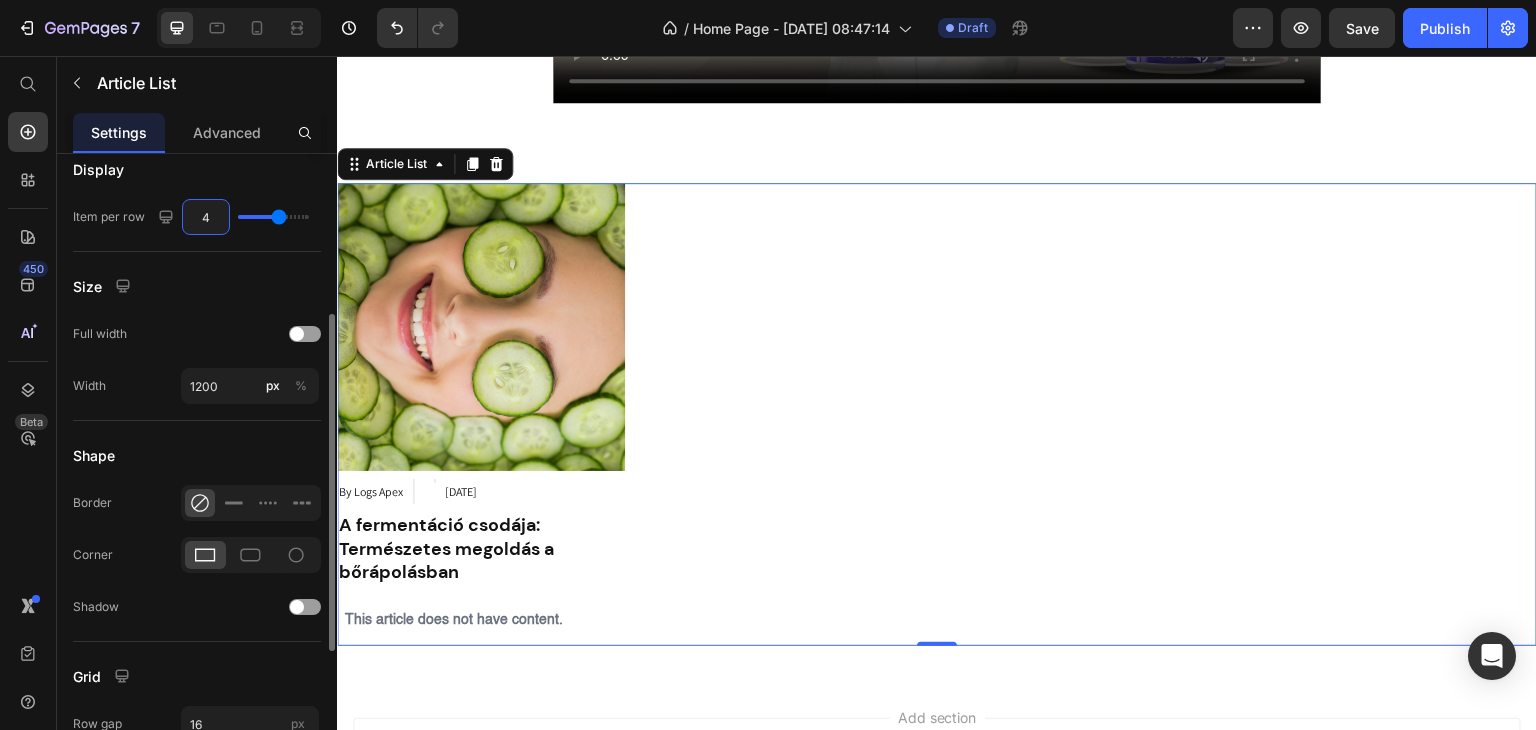type on "1" 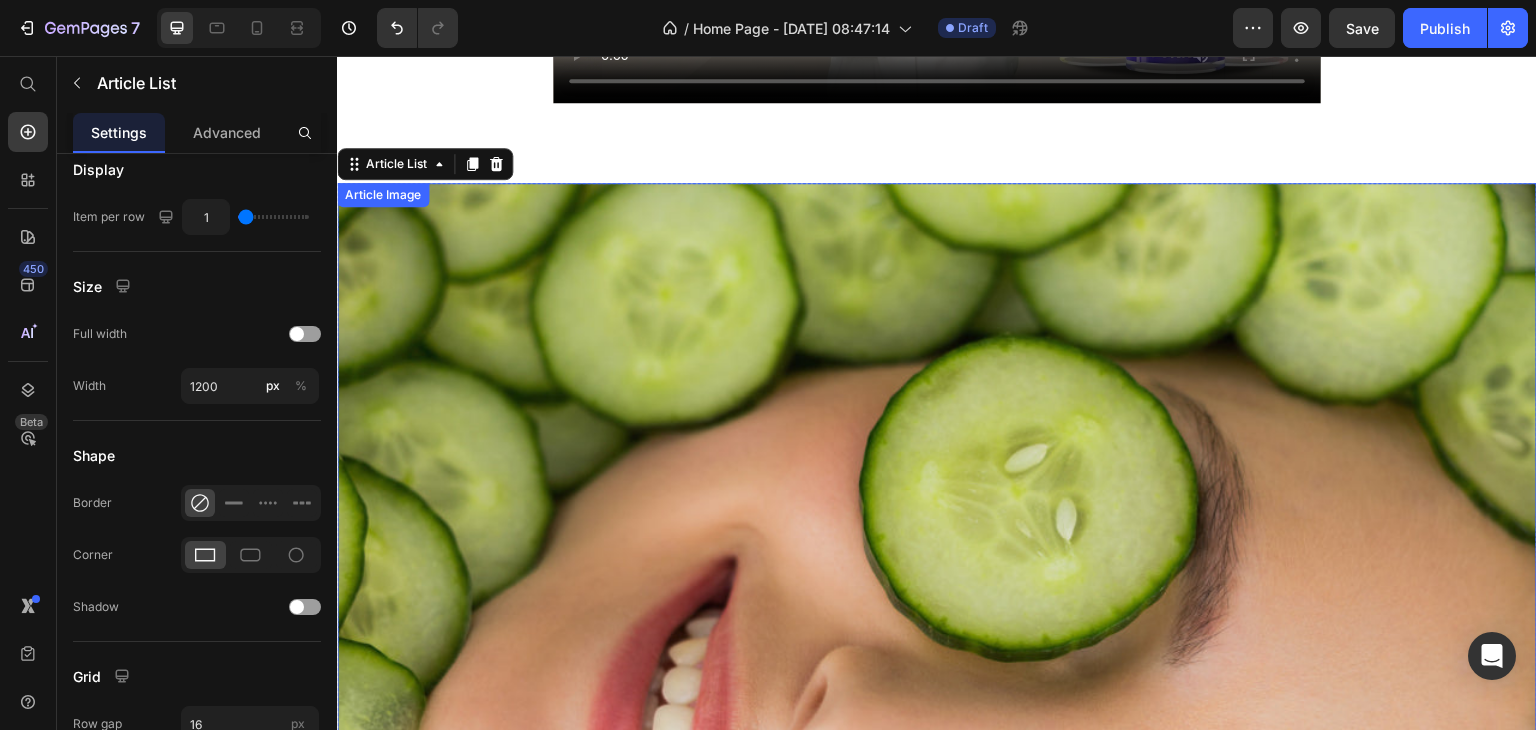 click at bounding box center [937, 783] 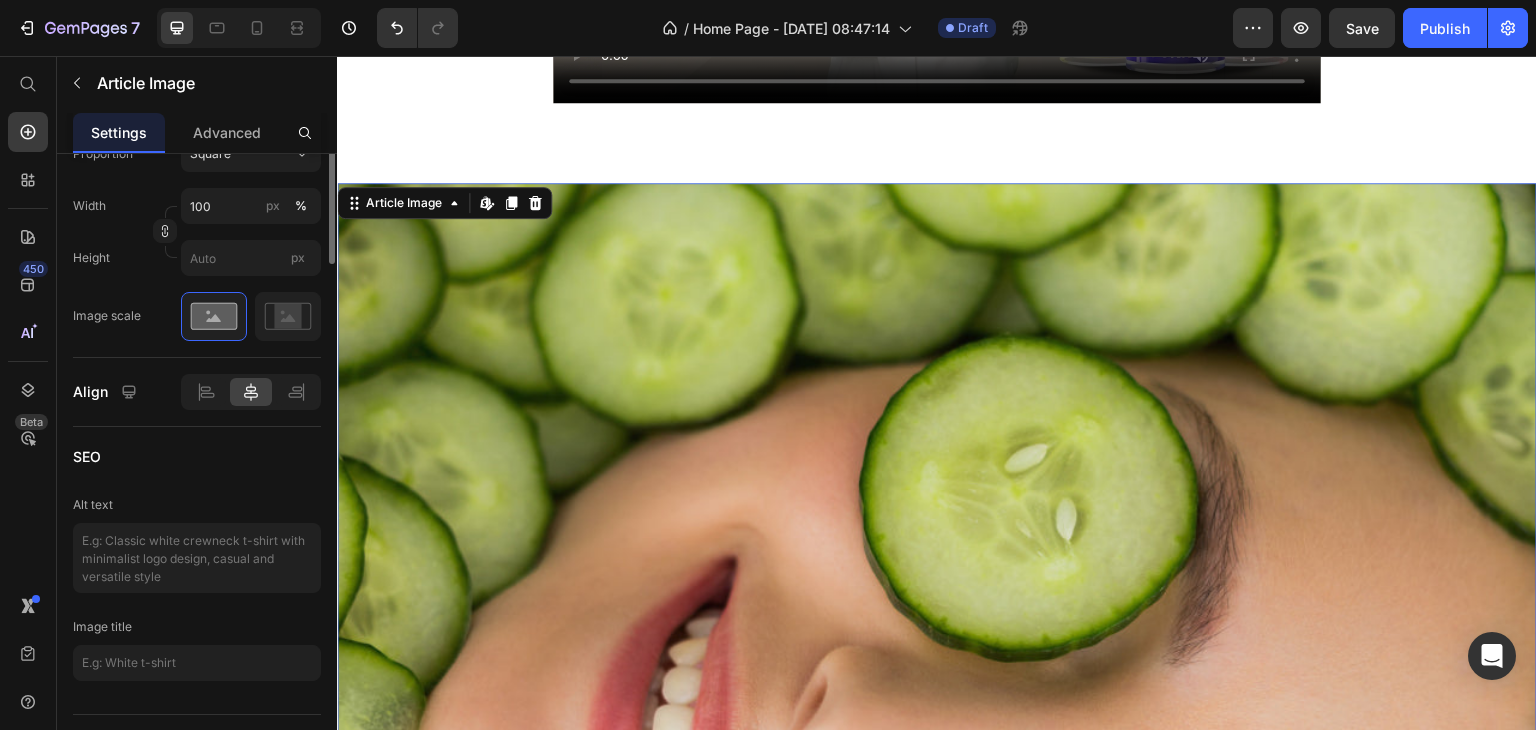 scroll, scrollTop: 0, scrollLeft: 0, axis: both 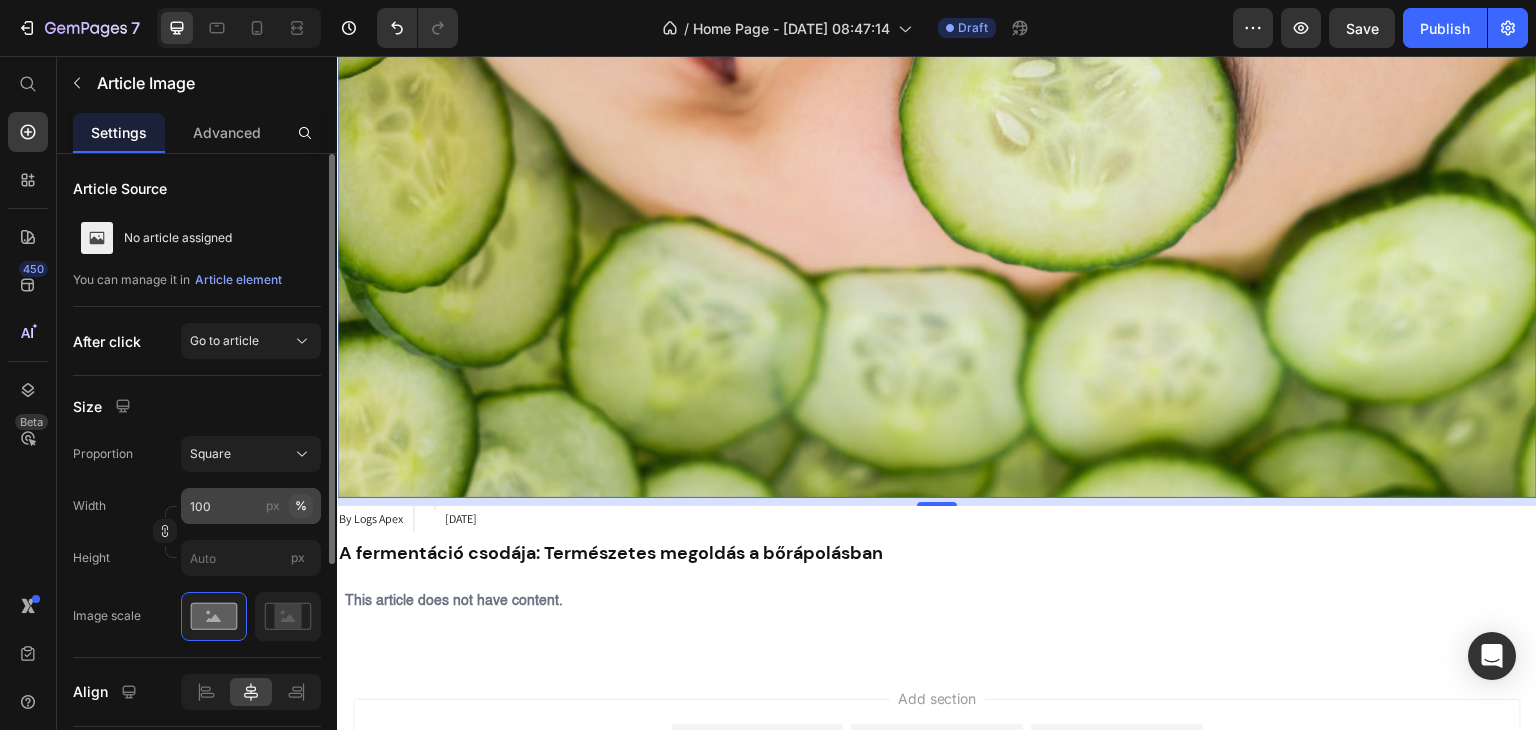 click on "%" at bounding box center (301, 506) 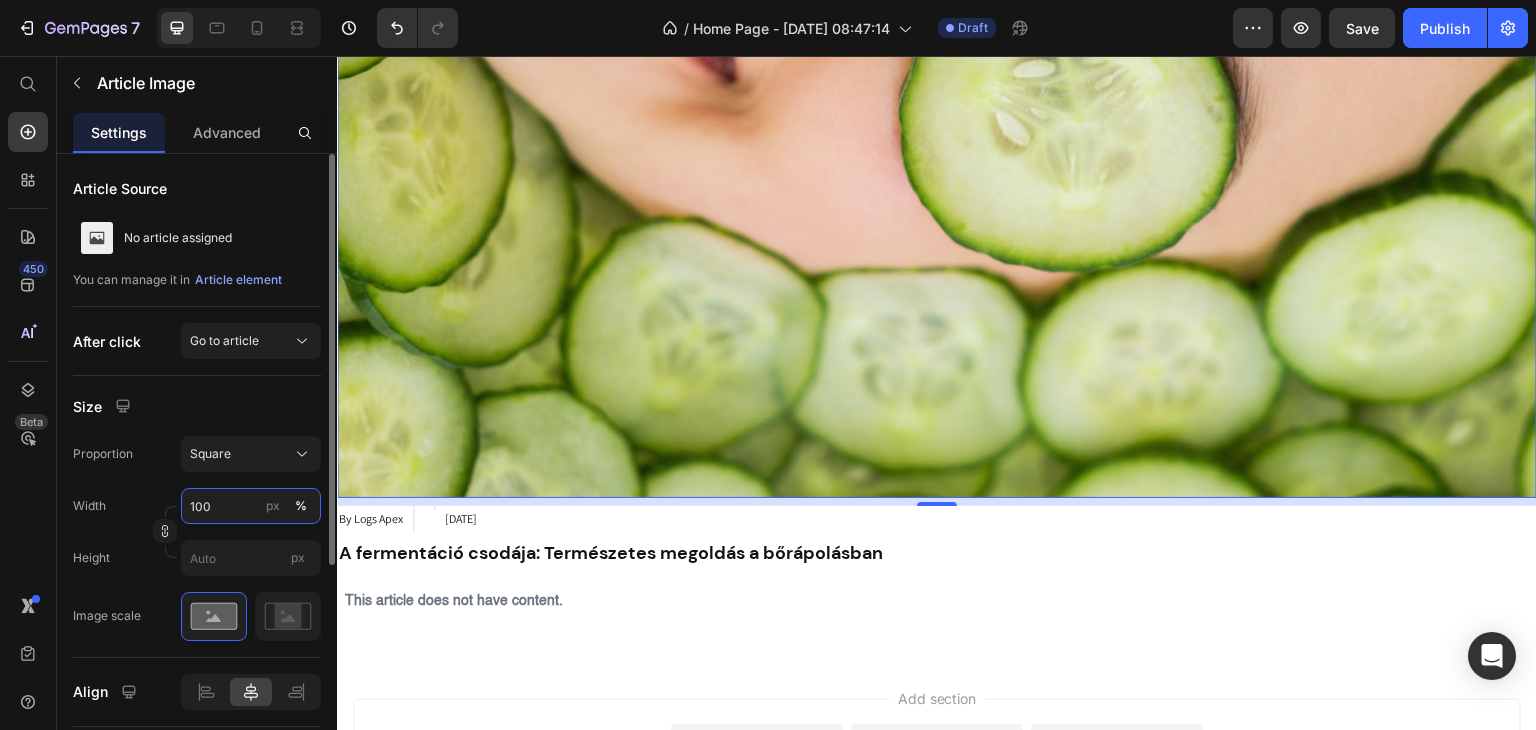 click on "100" at bounding box center (251, 506) 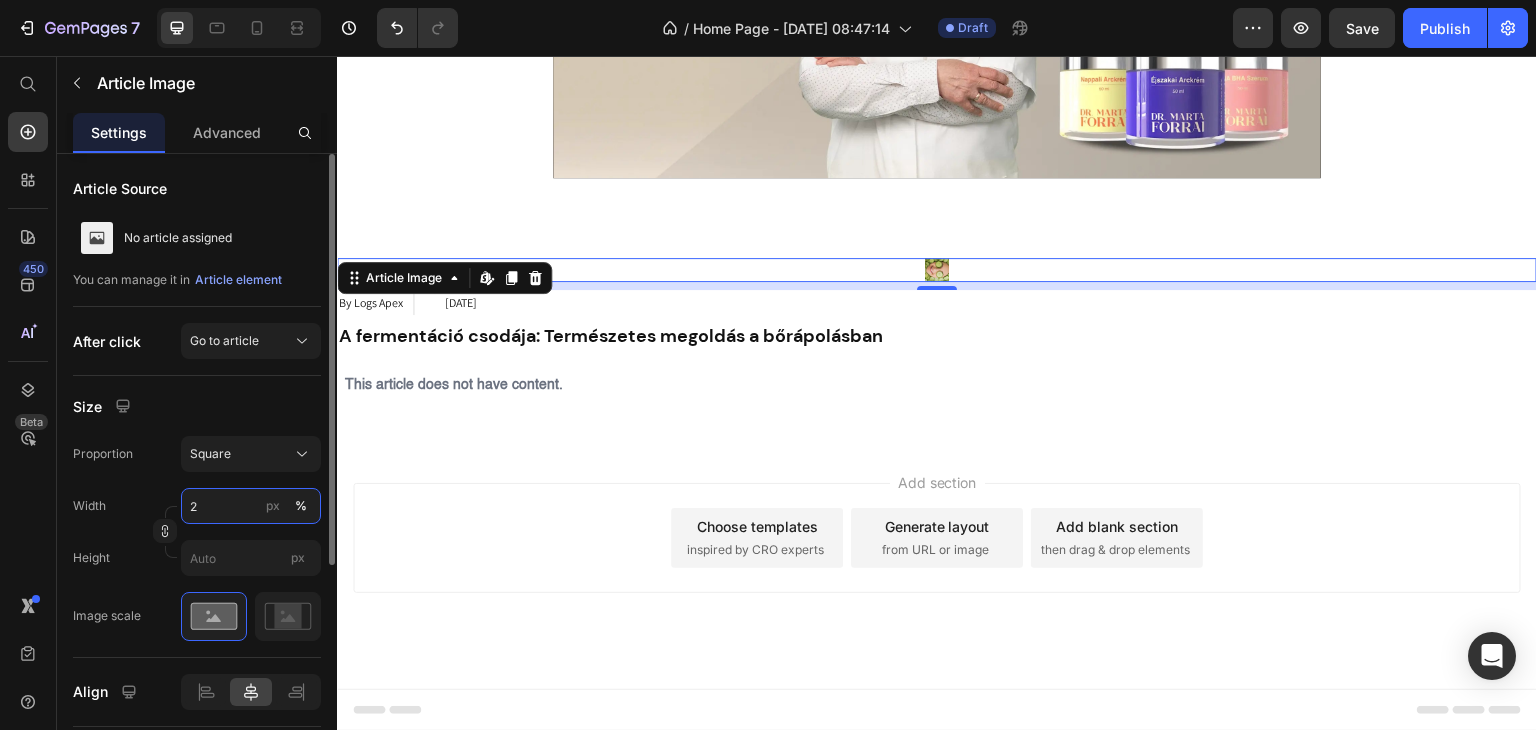 scroll, scrollTop: 2002, scrollLeft: 0, axis: vertical 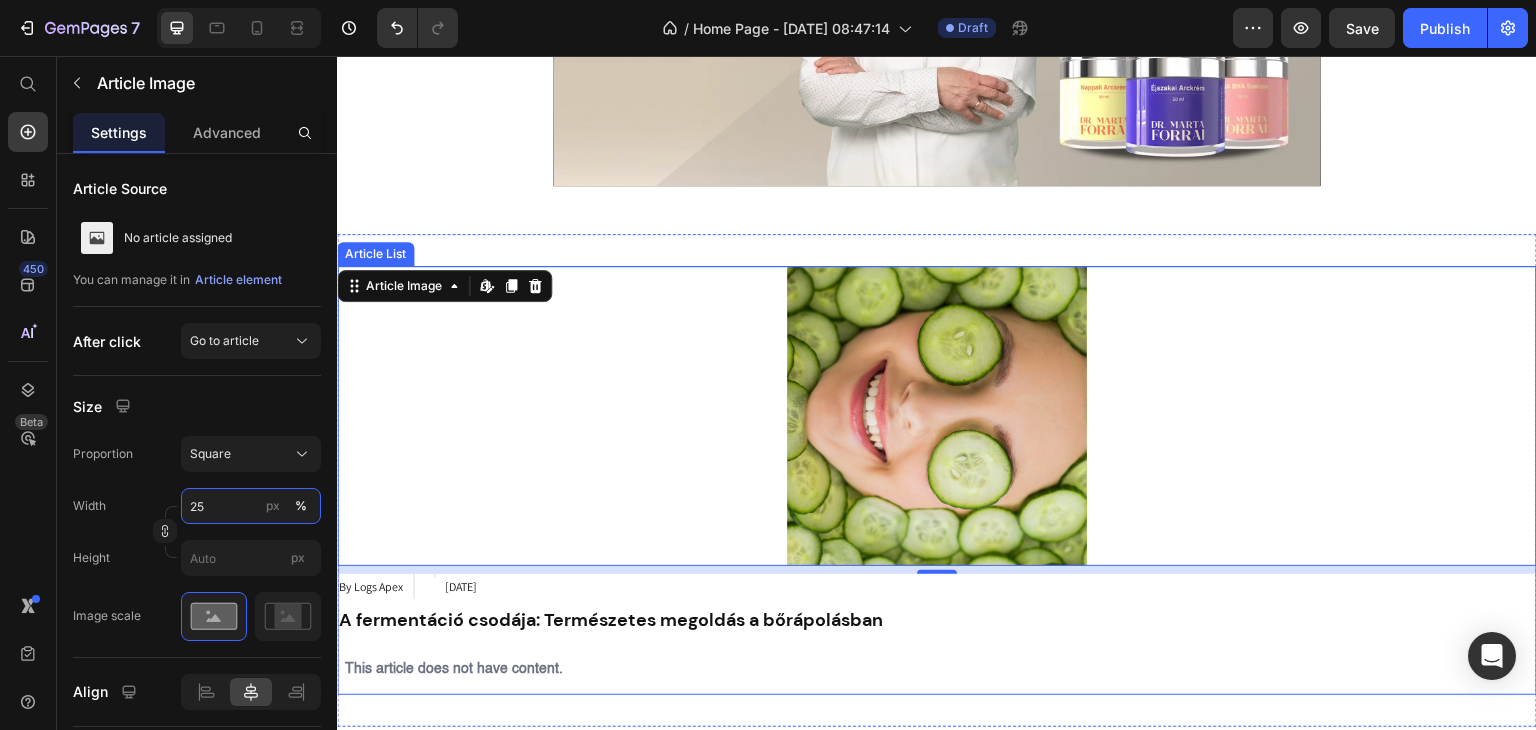 type on "2" 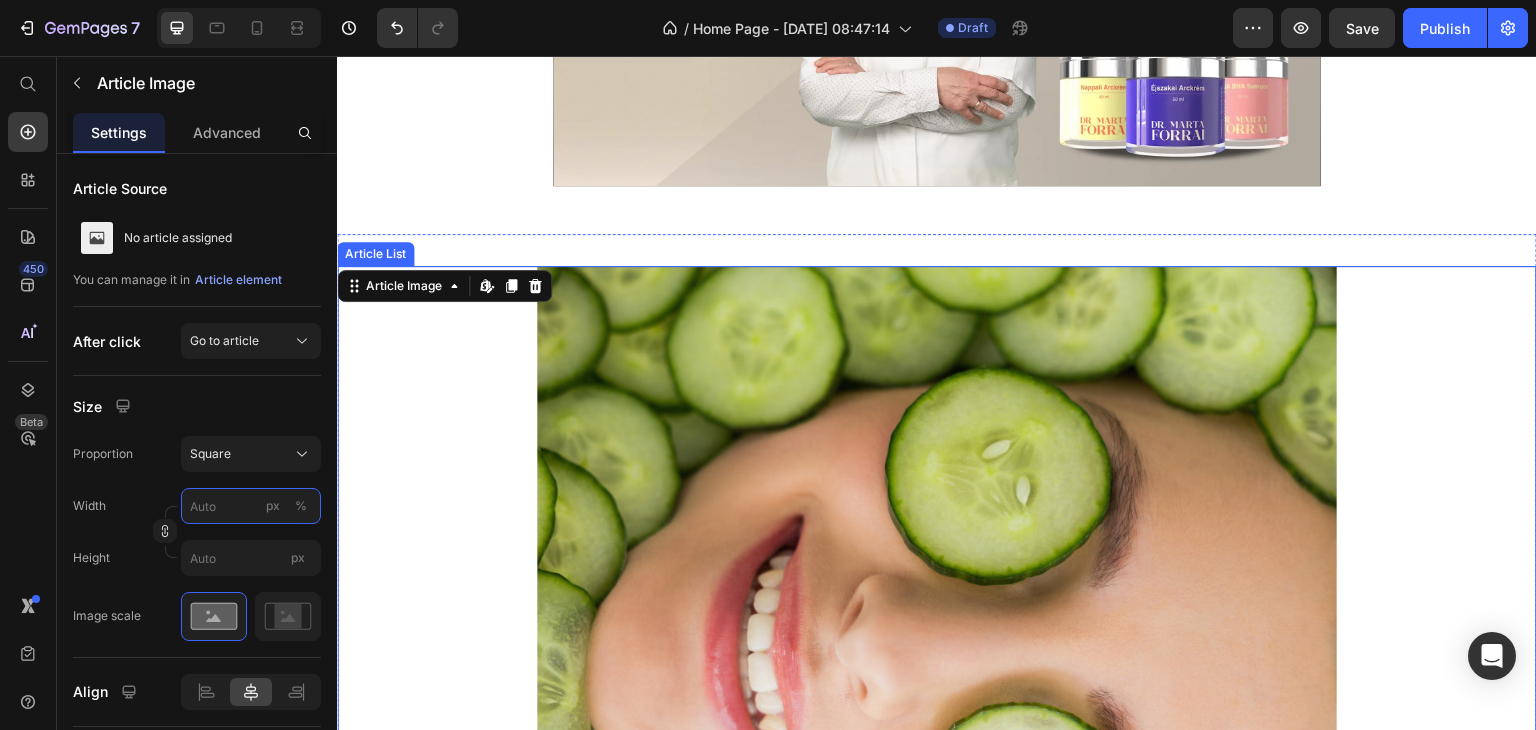 type on "7" 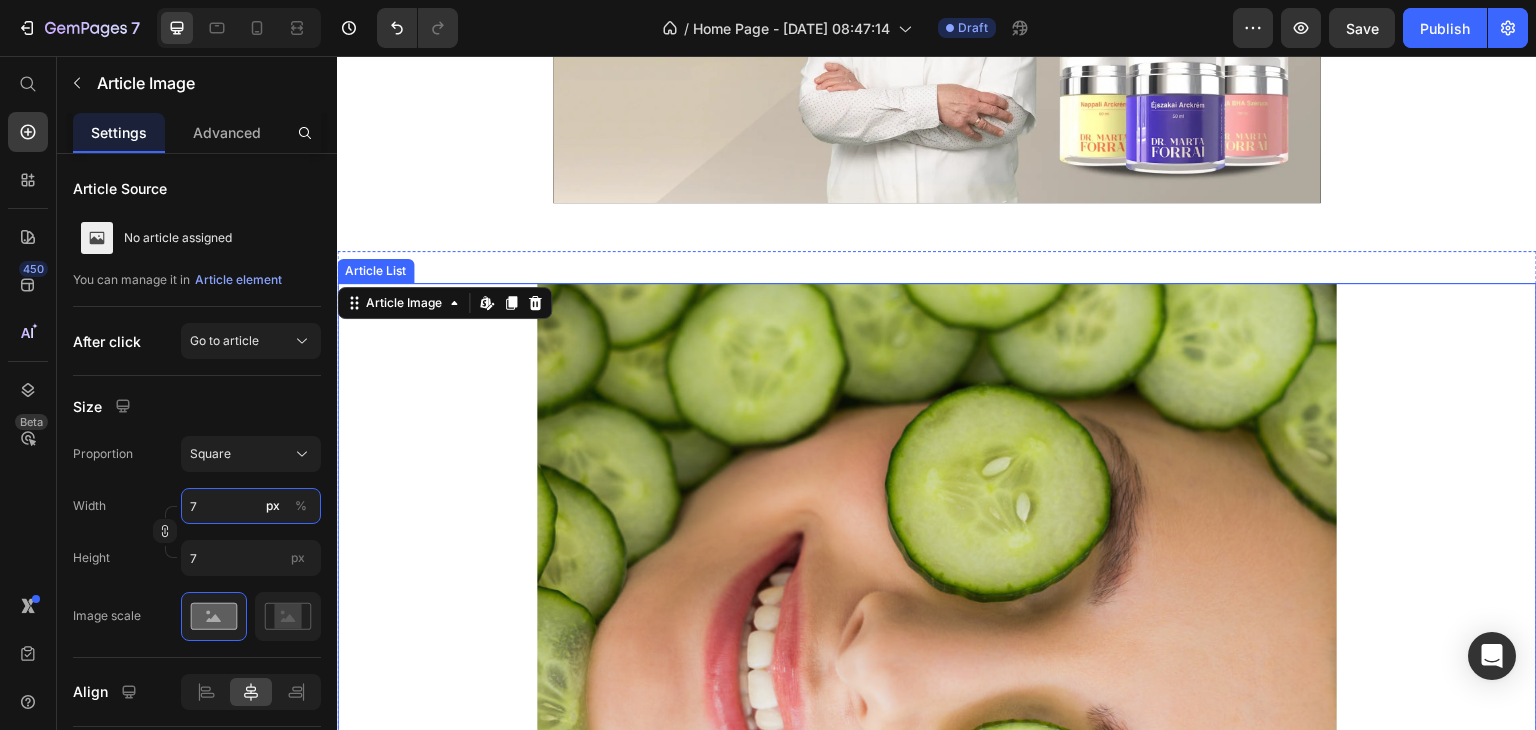 type on "75" 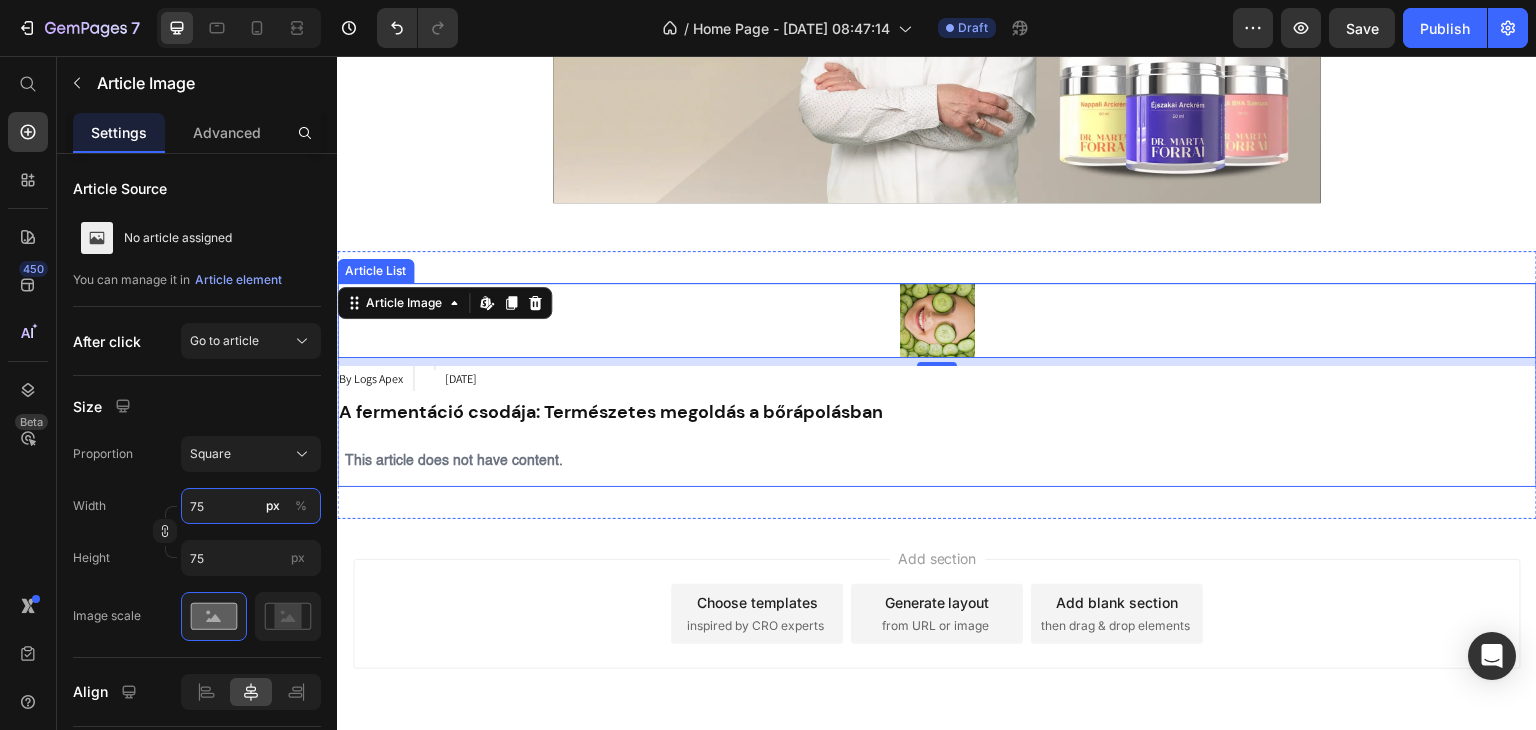 scroll, scrollTop: 2002, scrollLeft: 0, axis: vertical 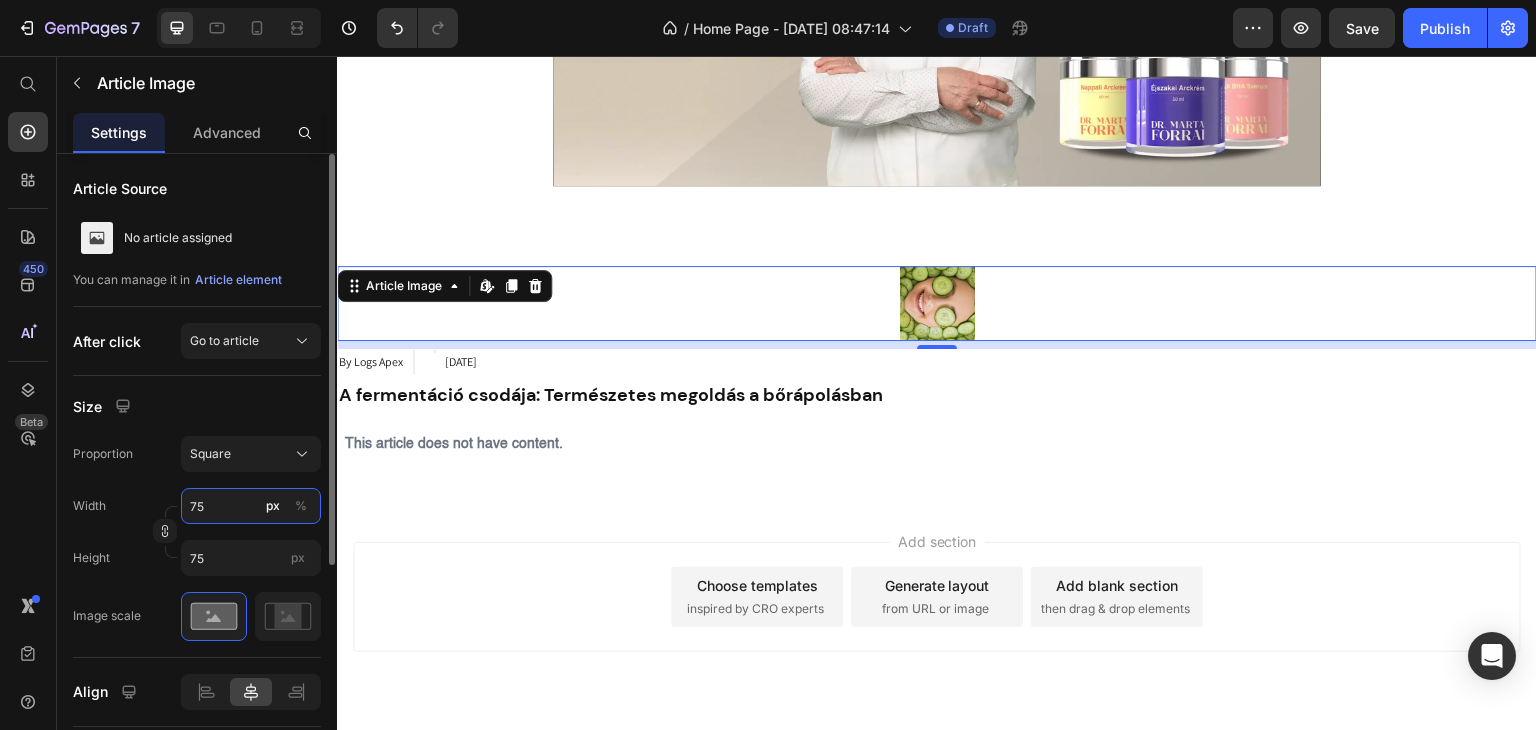 type on "75" 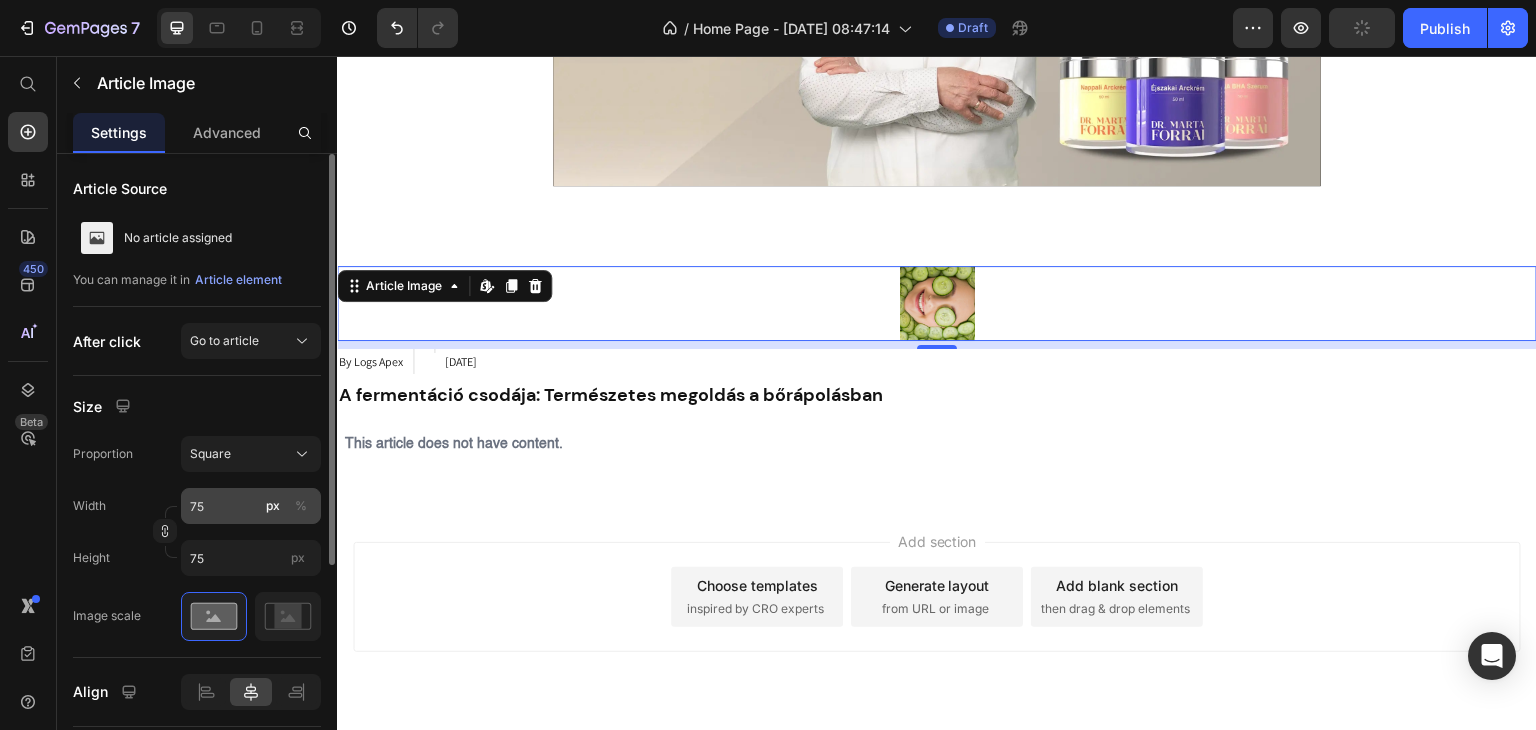 click on "%" 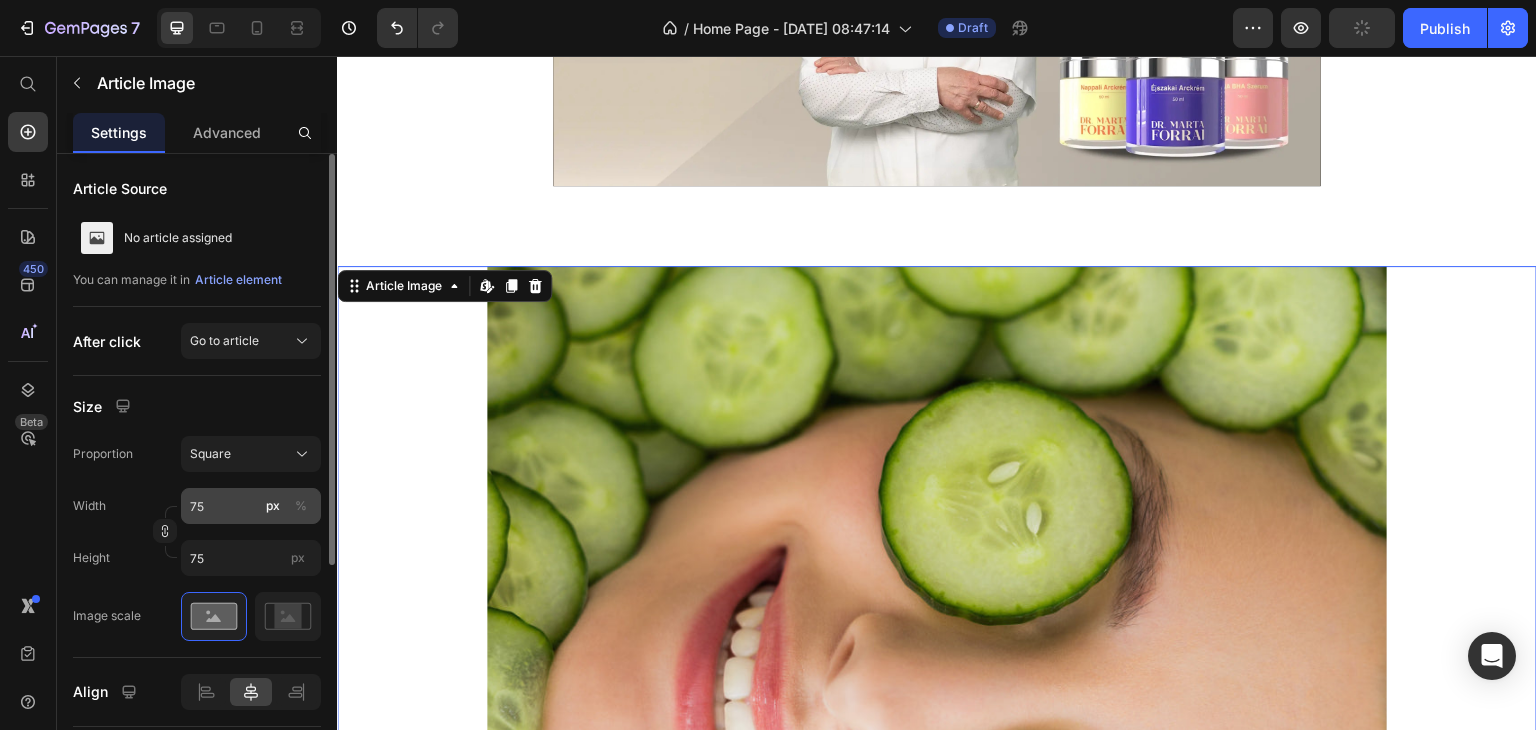 type 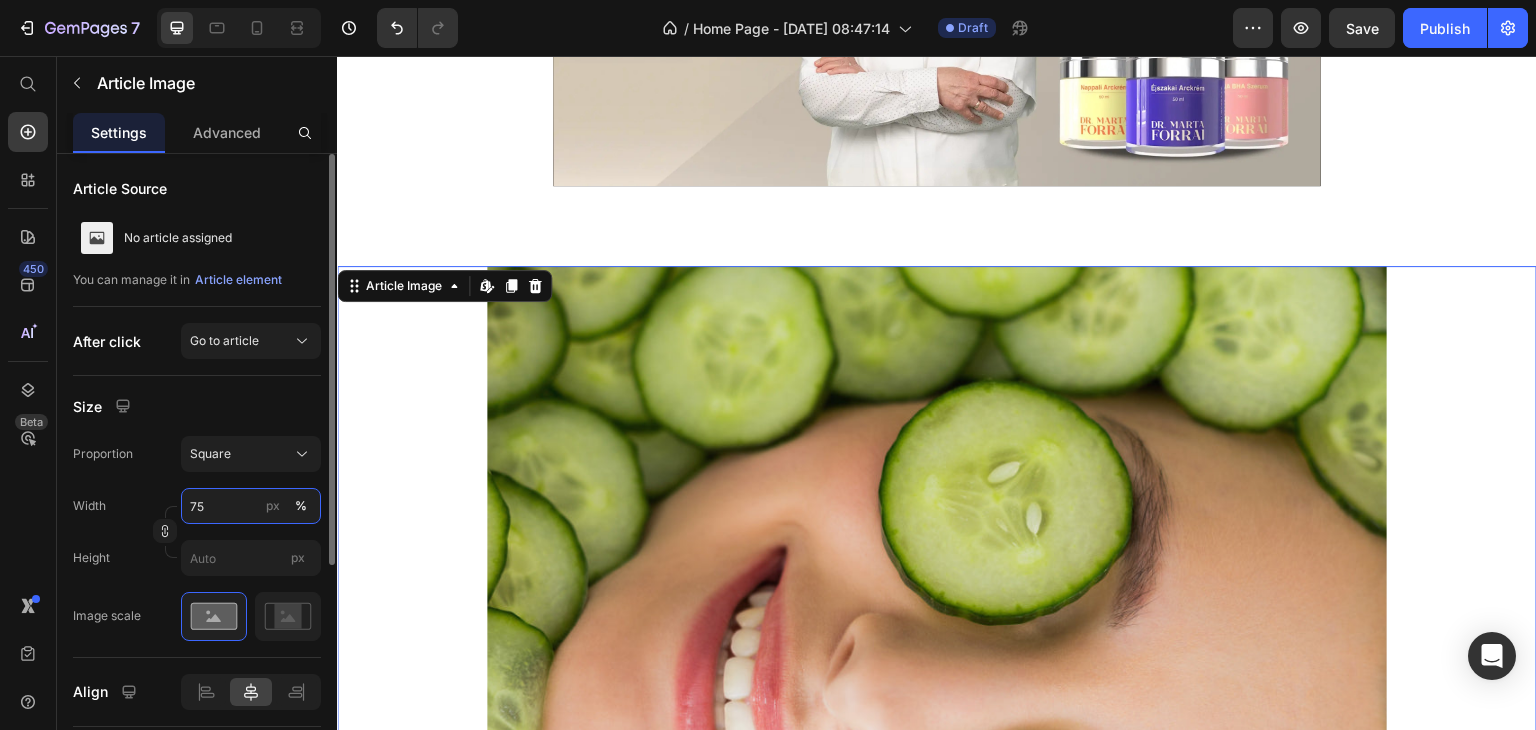 click on "75" at bounding box center [251, 506] 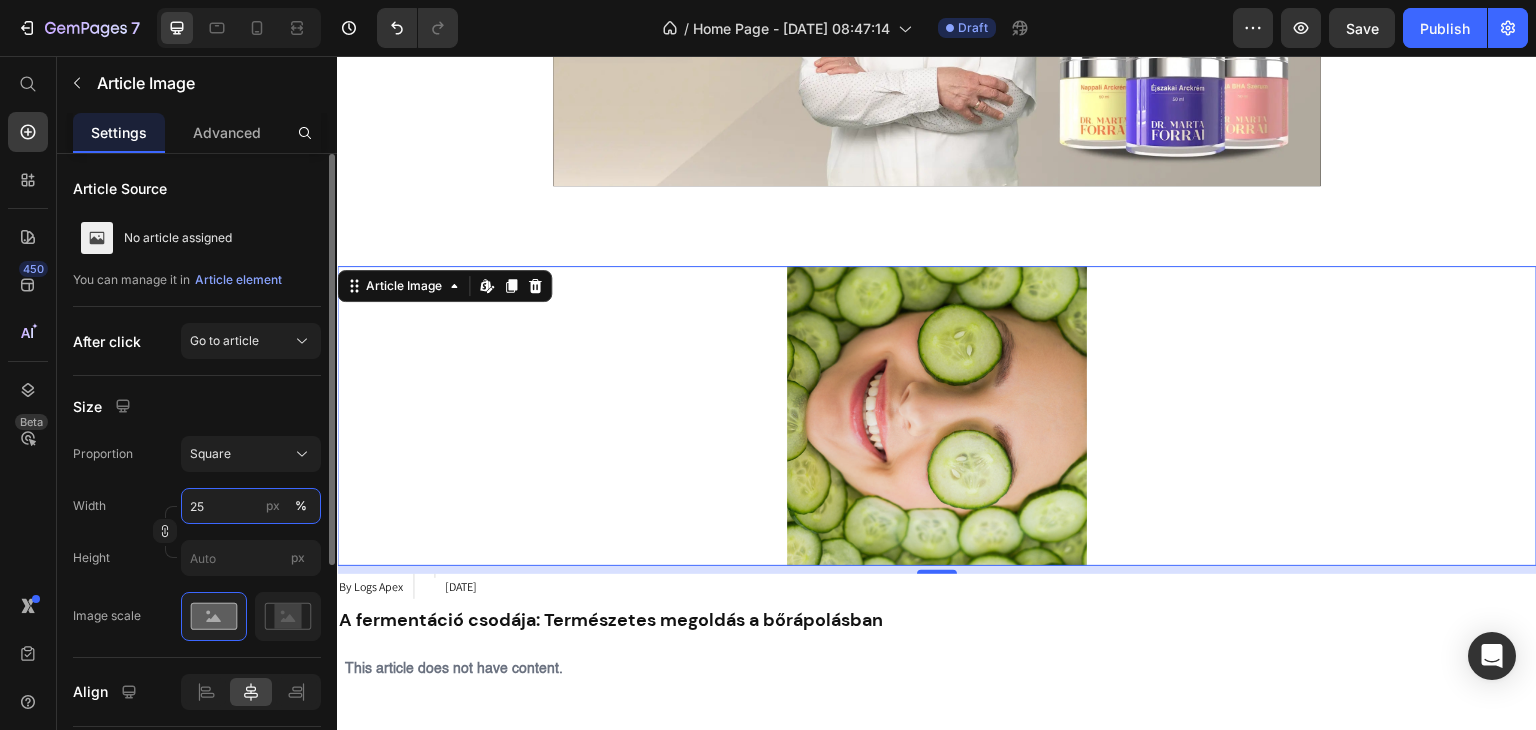 type on "2" 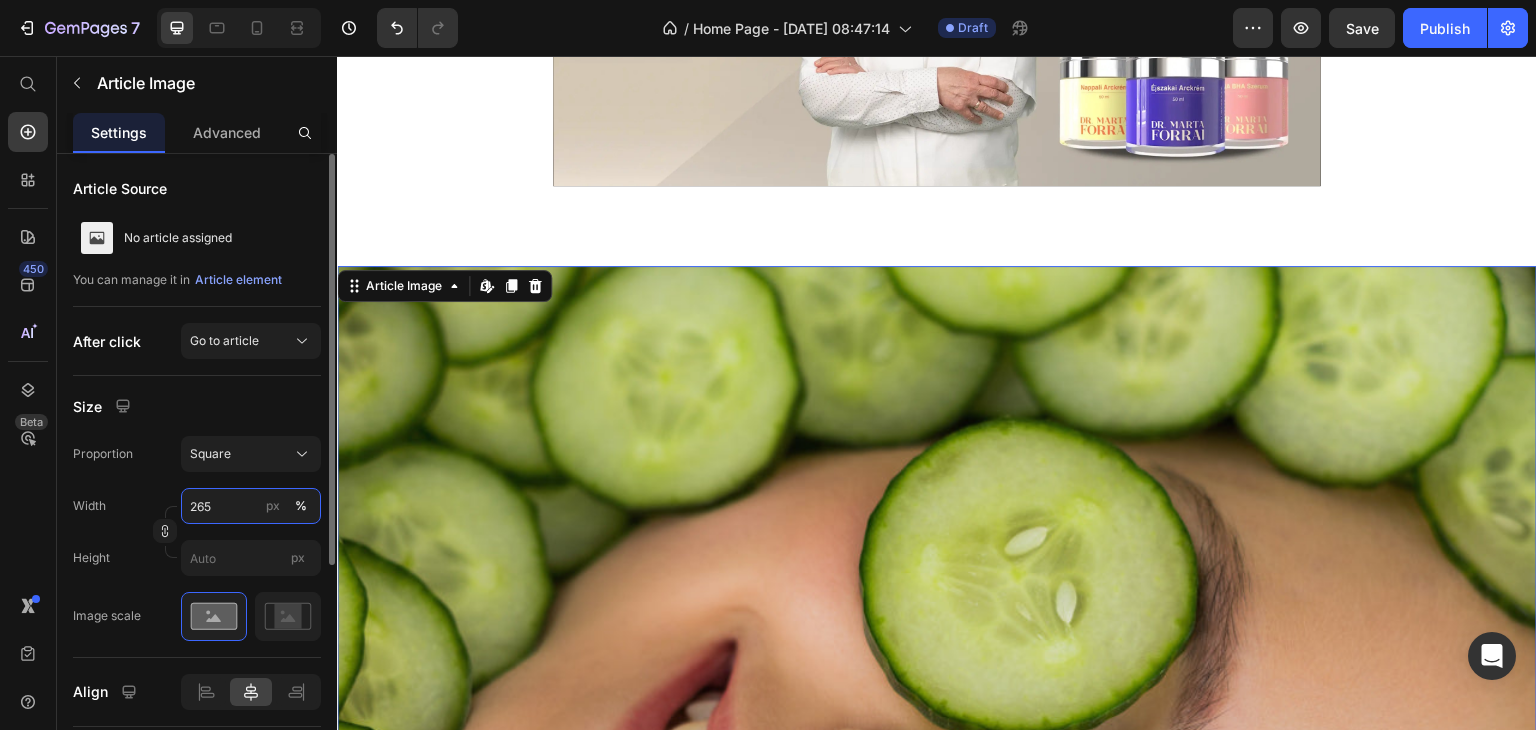 drag, startPoint x: 236, startPoint y: 502, endPoint x: 166, endPoint y: 492, distance: 70.71068 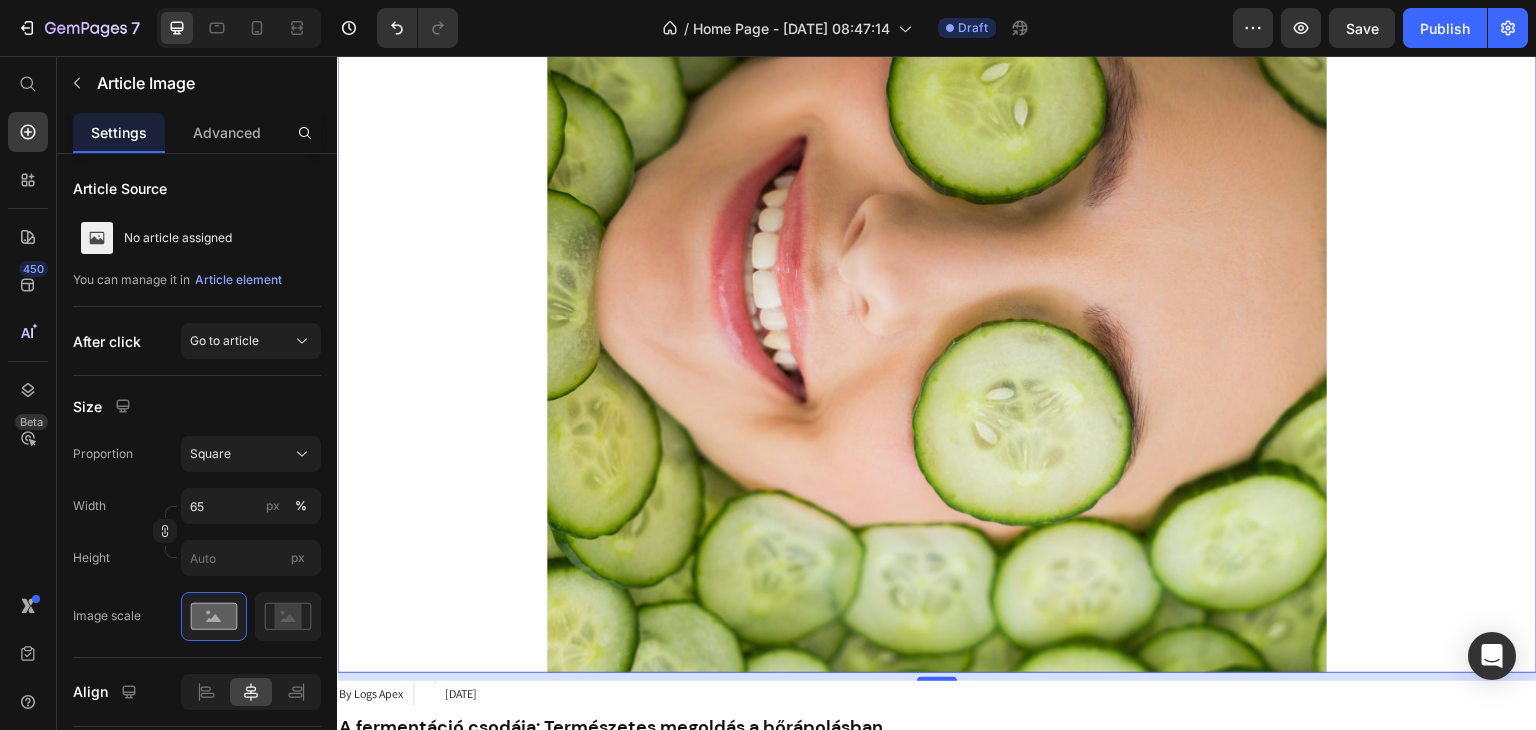 scroll, scrollTop: 2302, scrollLeft: 0, axis: vertical 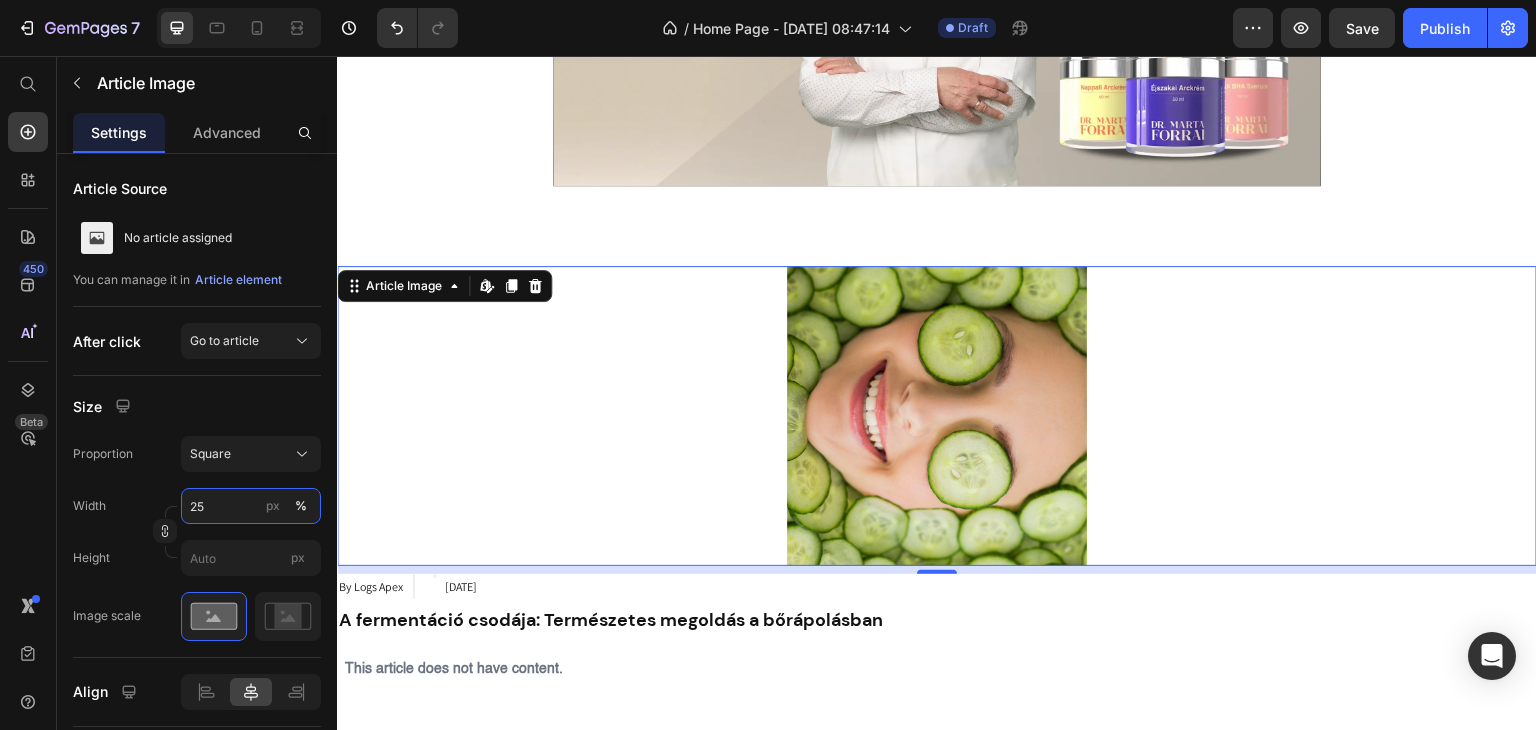 type on "25" 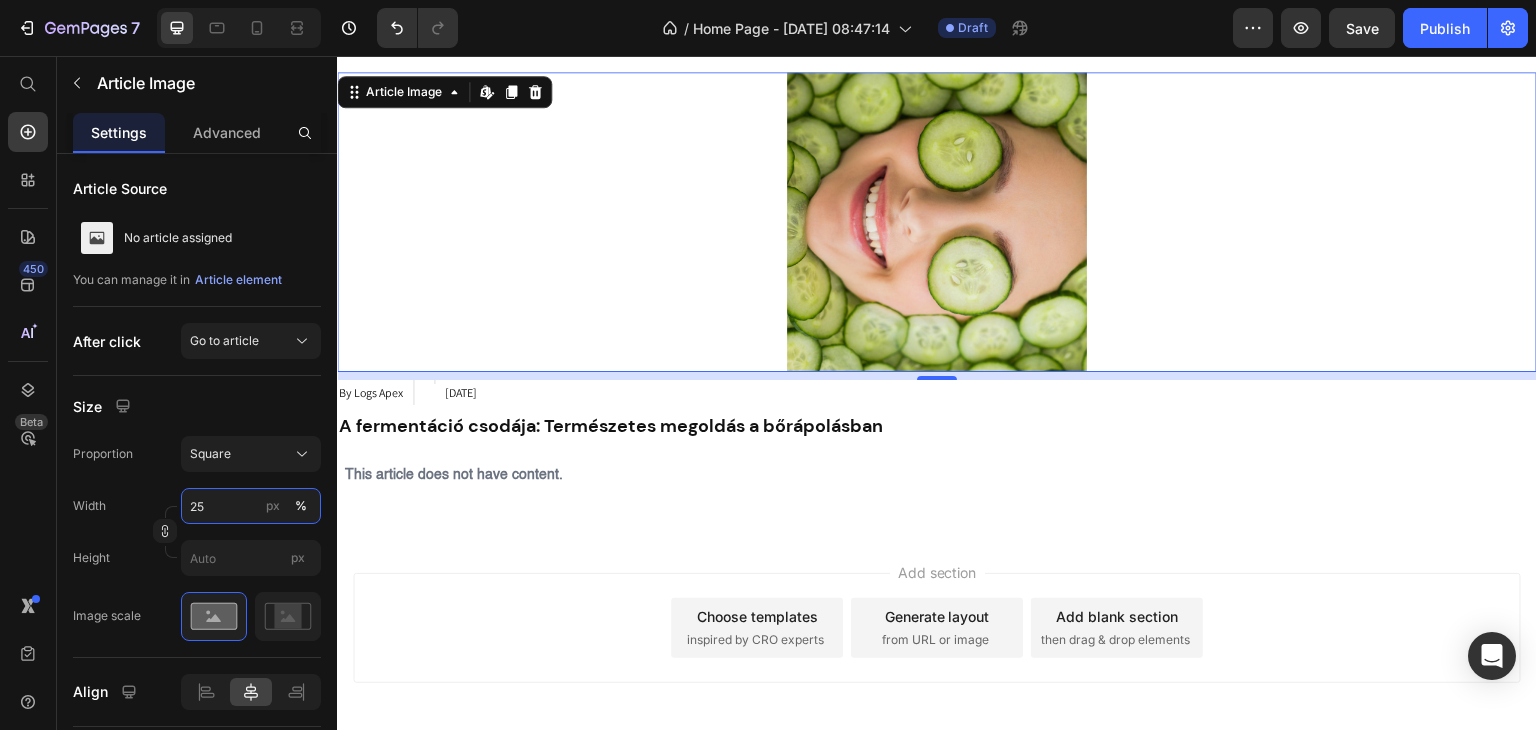 scroll, scrollTop: 2202, scrollLeft: 0, axis: vertical 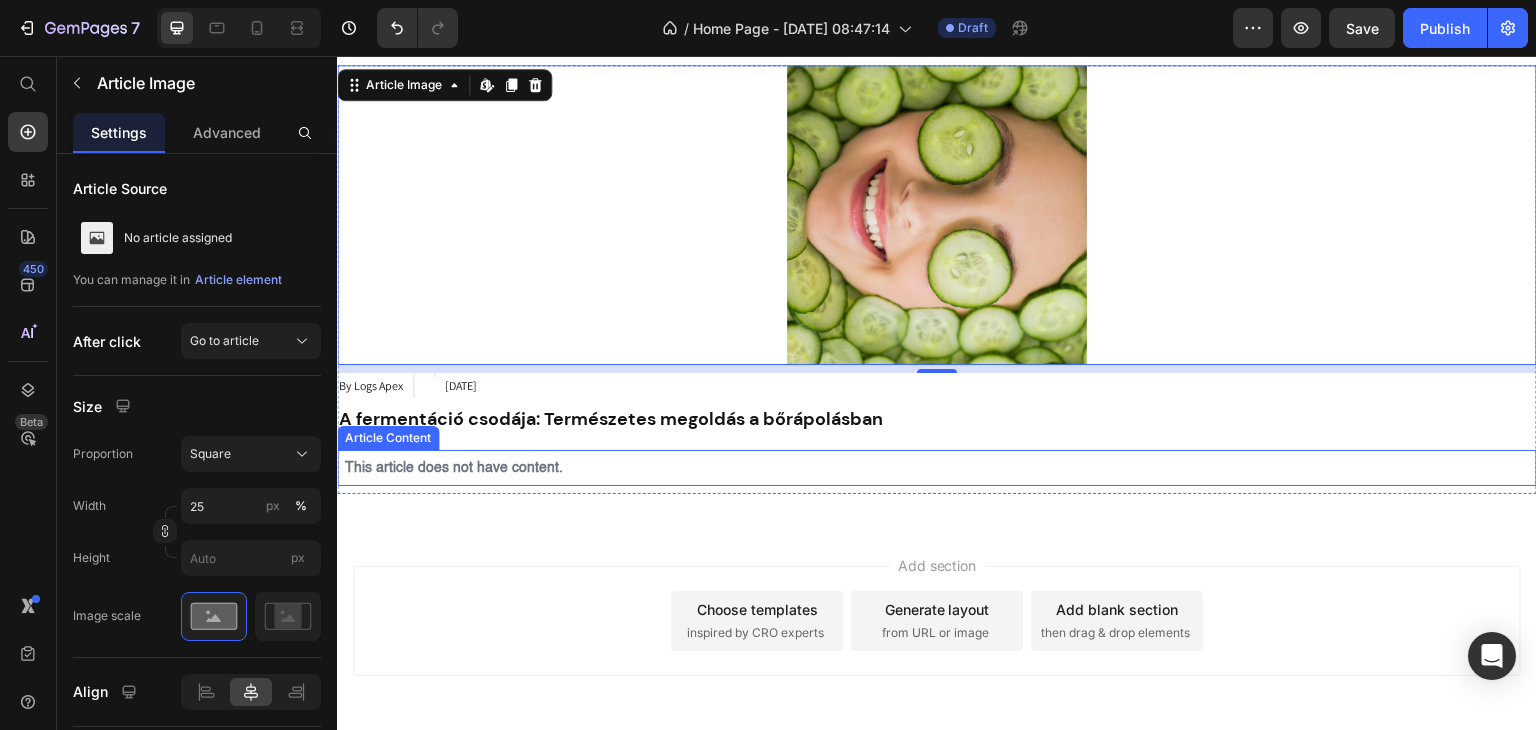 click on "This article does not have content." at bounding box center [937, 468] 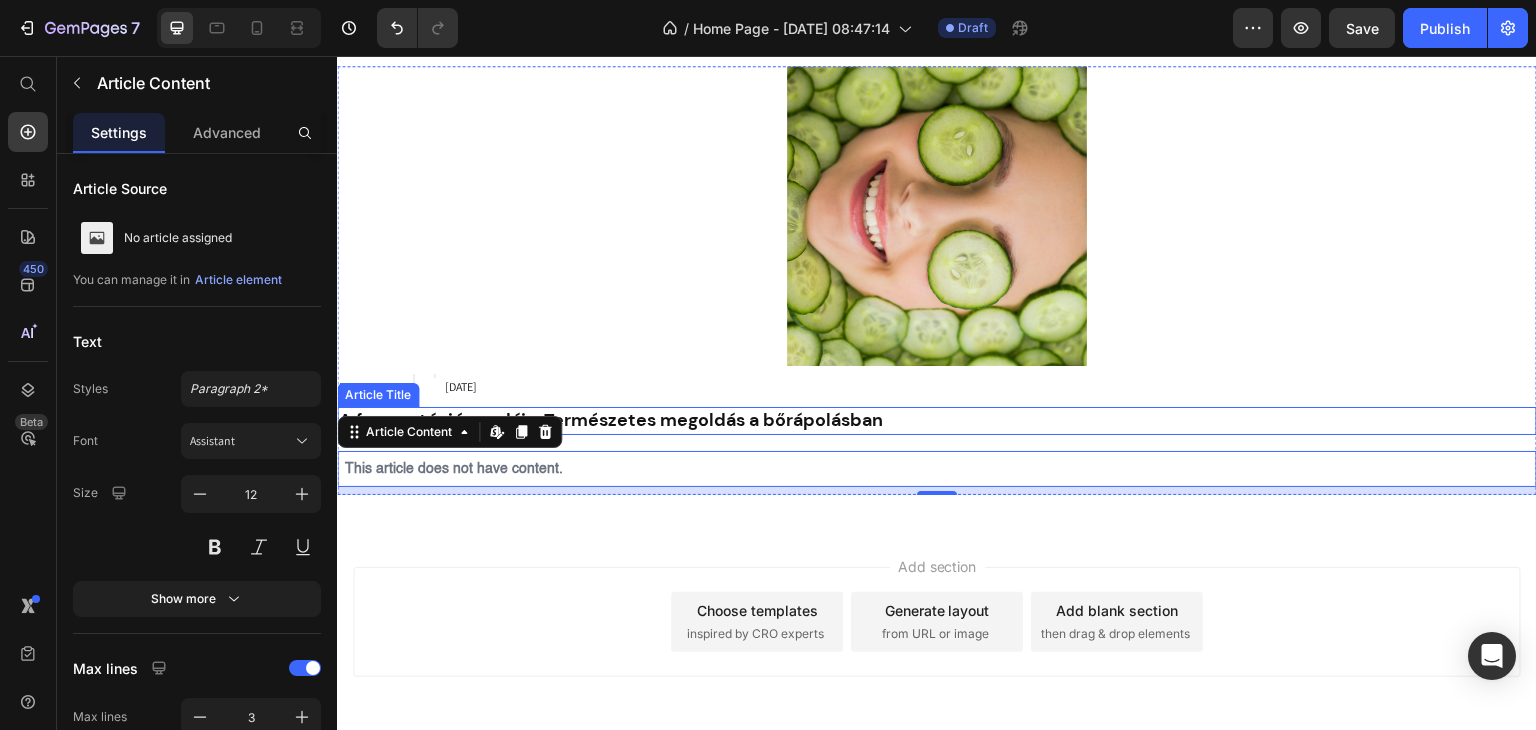 scroll, scrollTop: 2102, scrollLeft: 0, axis: vertical 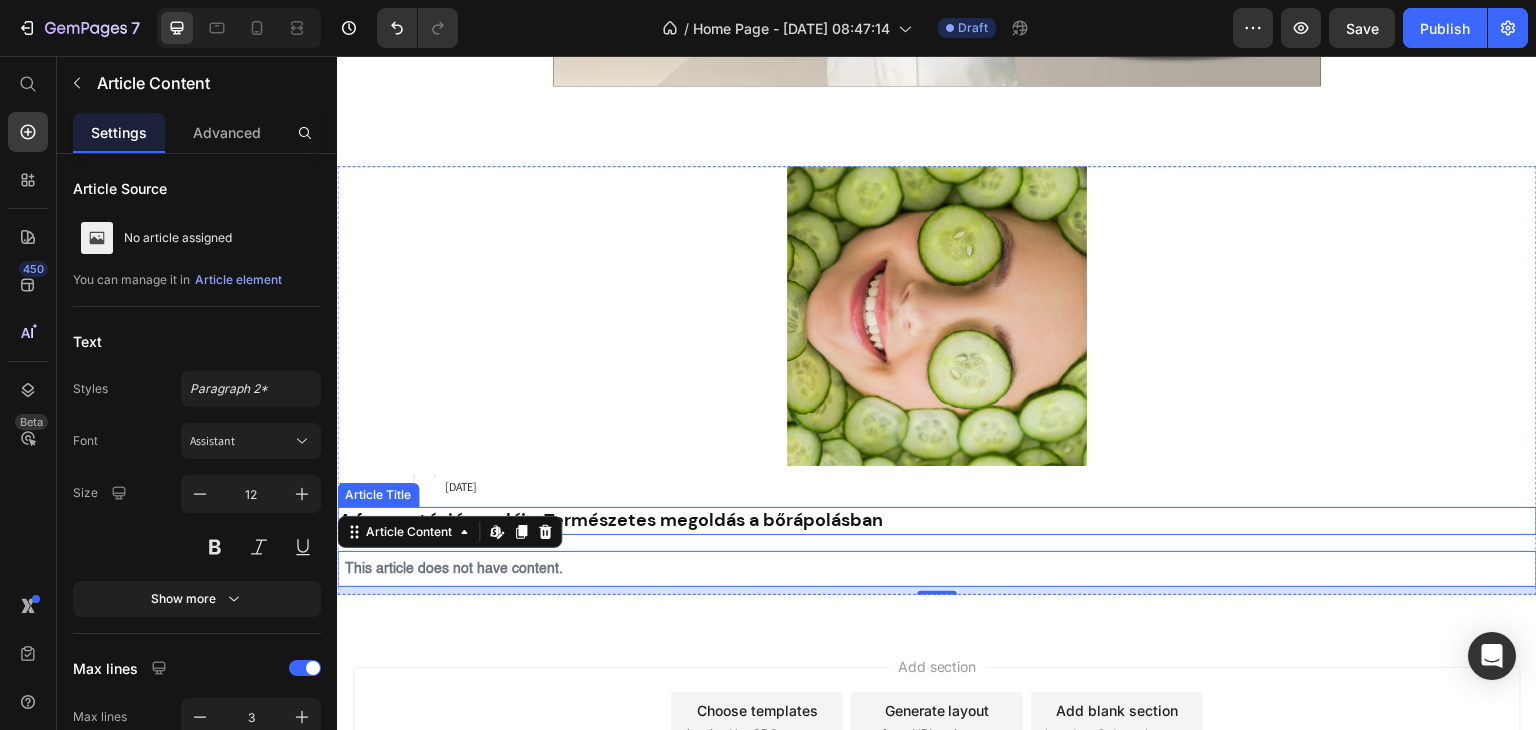 click on "A fermentáció csodája: Természetes megoldás a bőrápolásban" at bounding box center [937, 520] 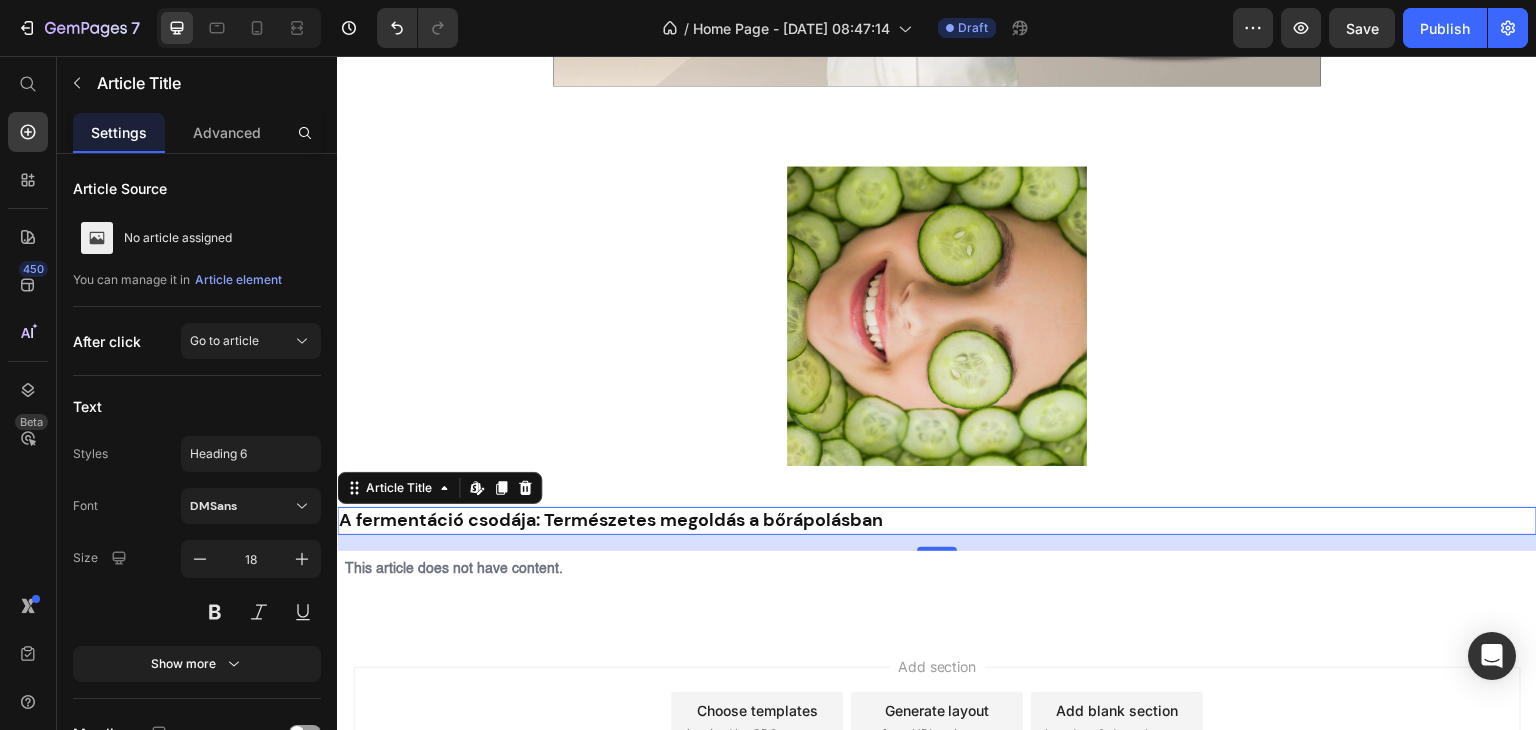 click on "A fermentáció csodája: Természetes megoldás a bőrápolásban" at bounding box center (937, 520) 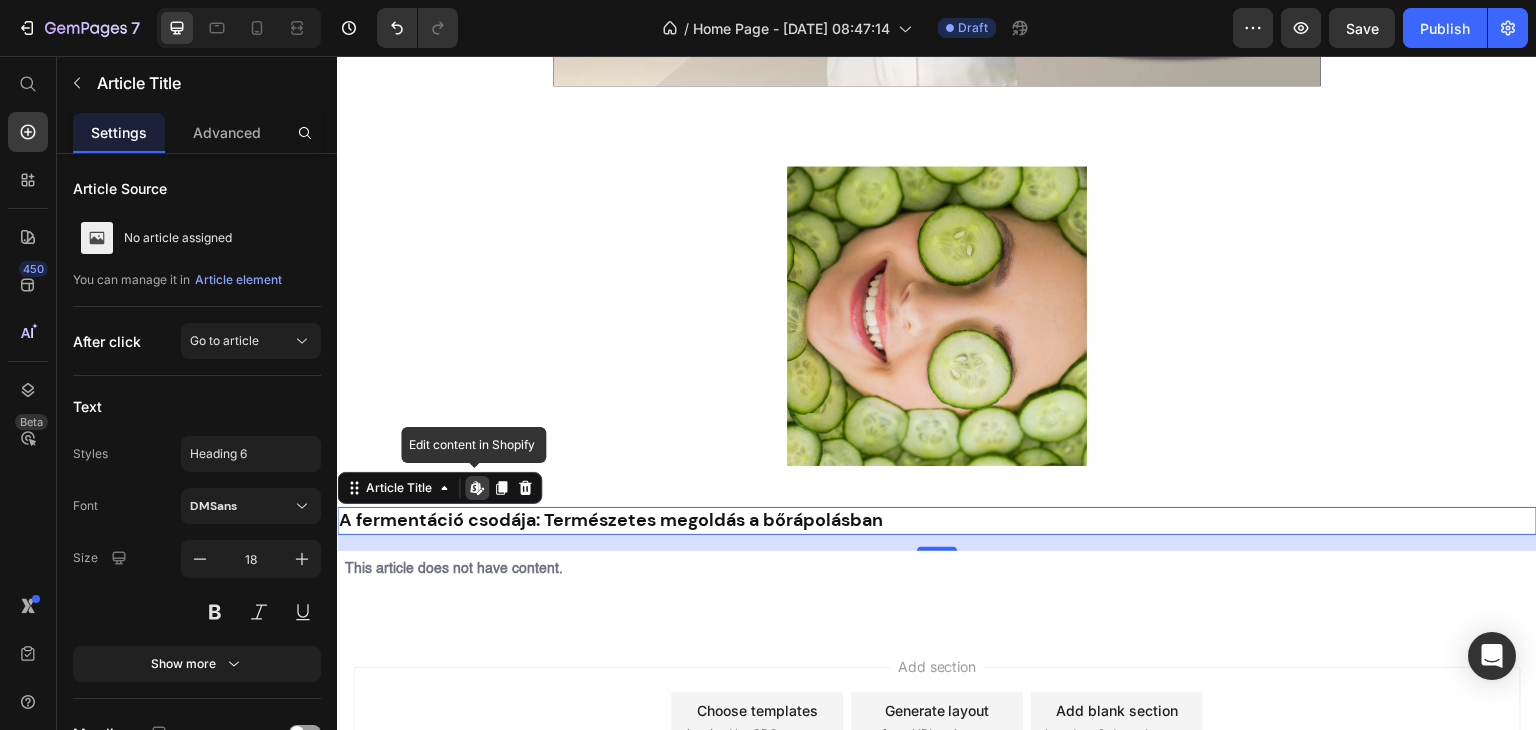 click on "A fermentáció csodája: Természetes megoldás a bőrápolásban" at bounding box center (937, 520) 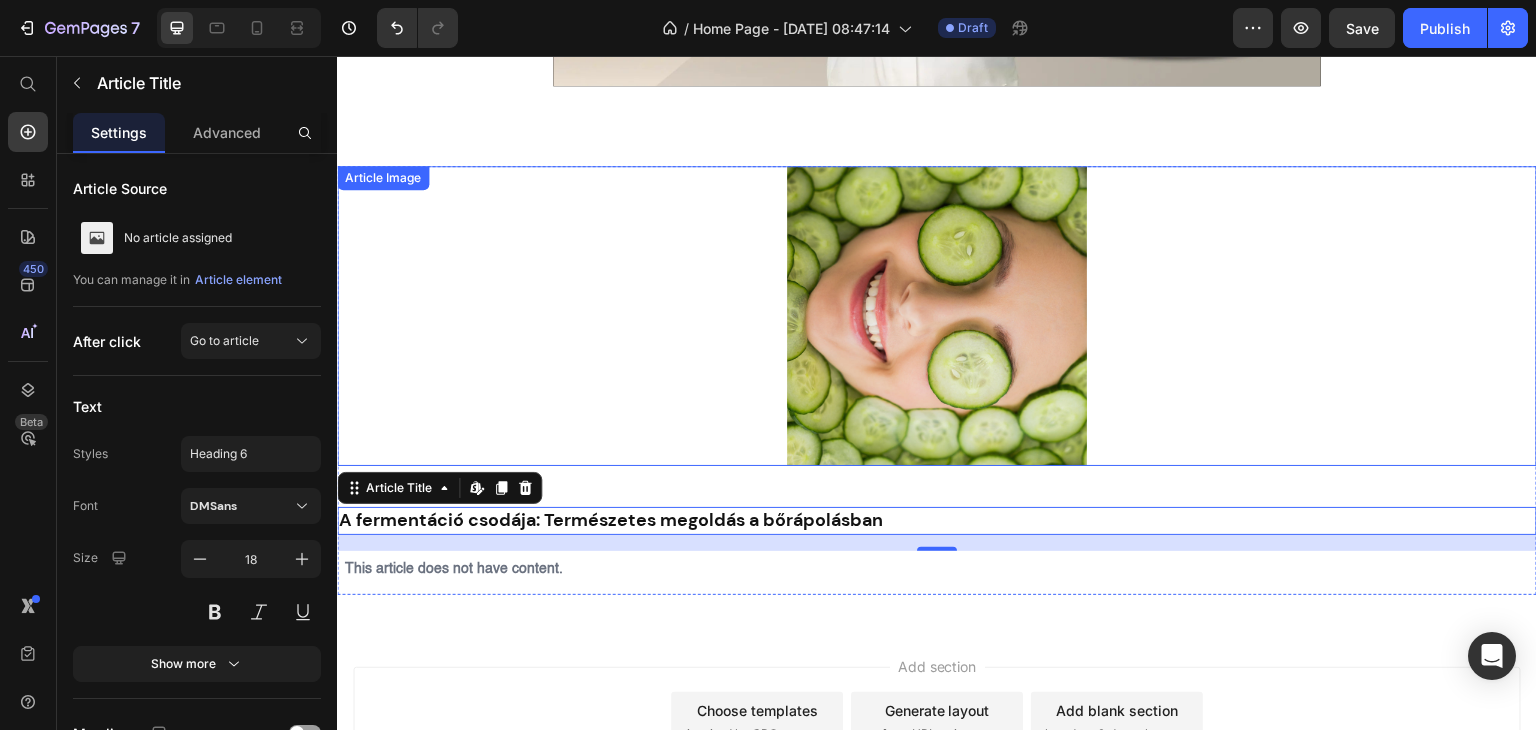 scroll, scrollTop: 454, scrollLeft: 0, axis: vertical 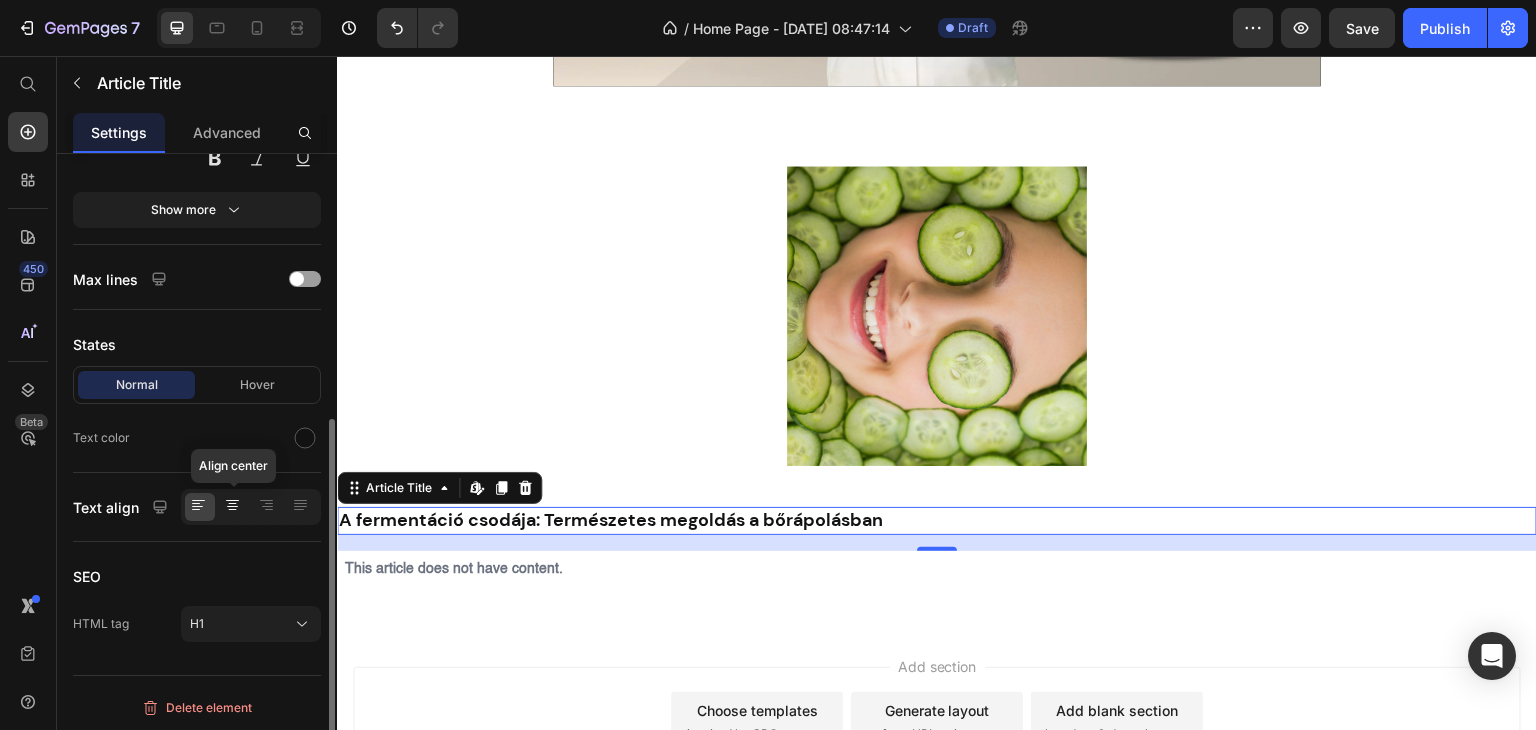 click 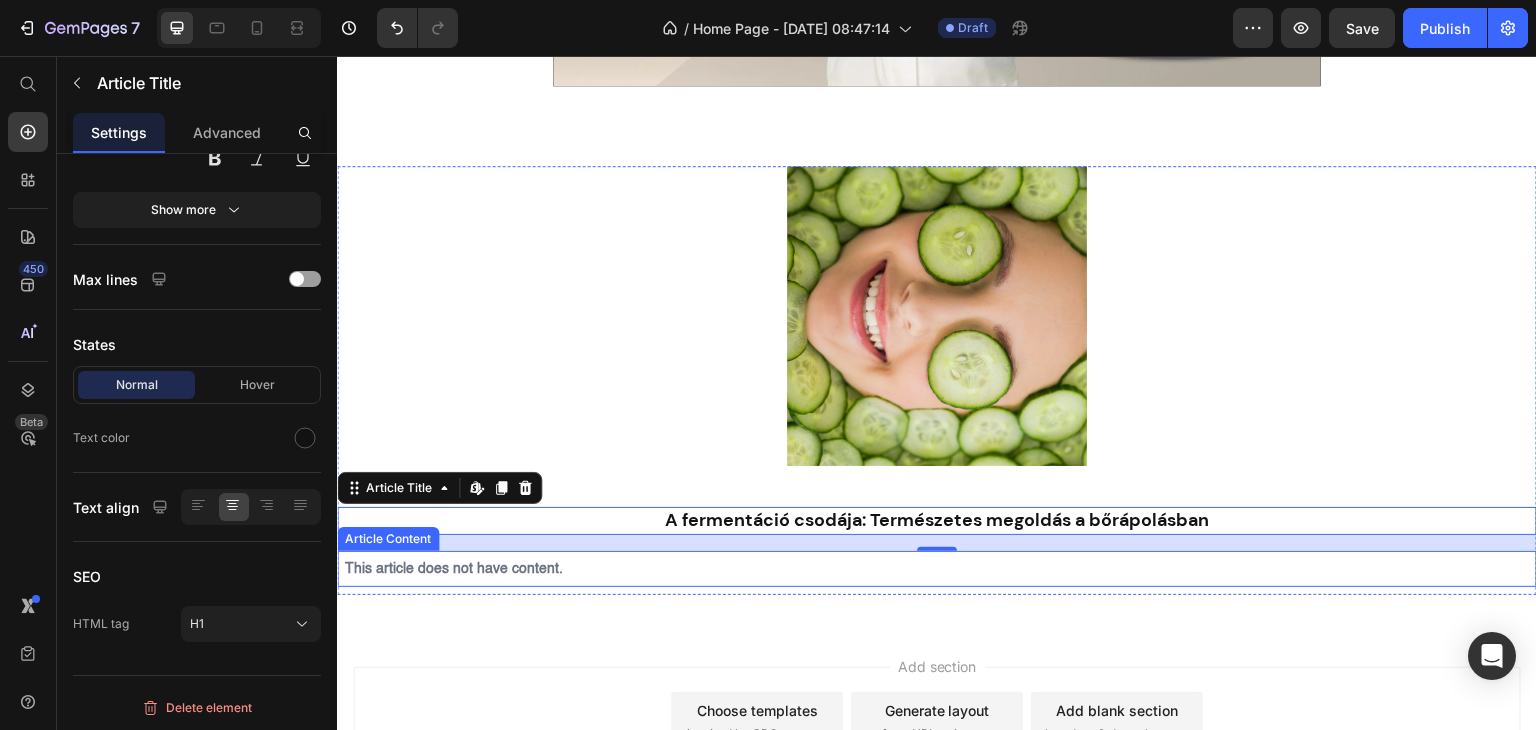 click on "This article does not have content." at bounding box center (937, 569) 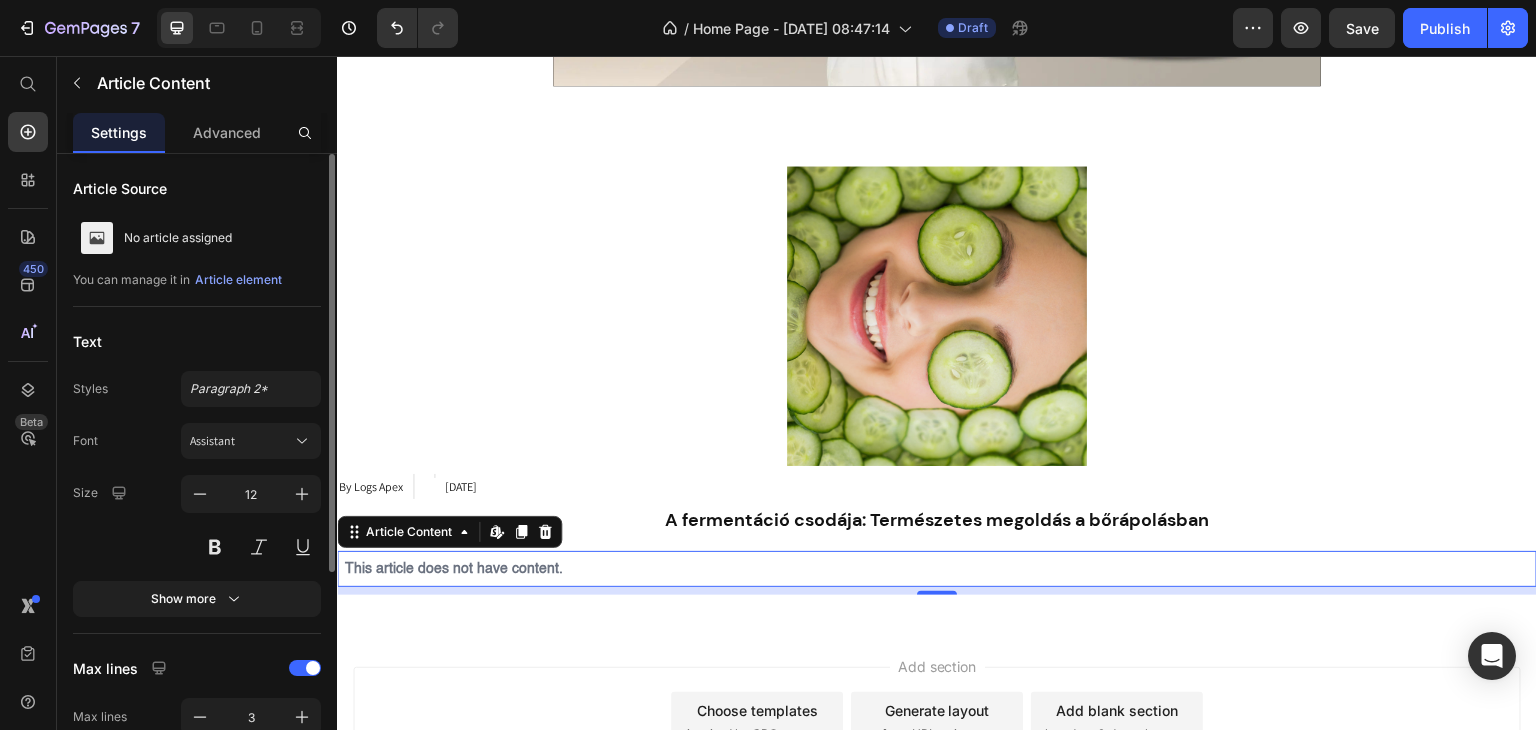 scroll, scrollTop: 326, scrollLeft: 0, axis: vertical 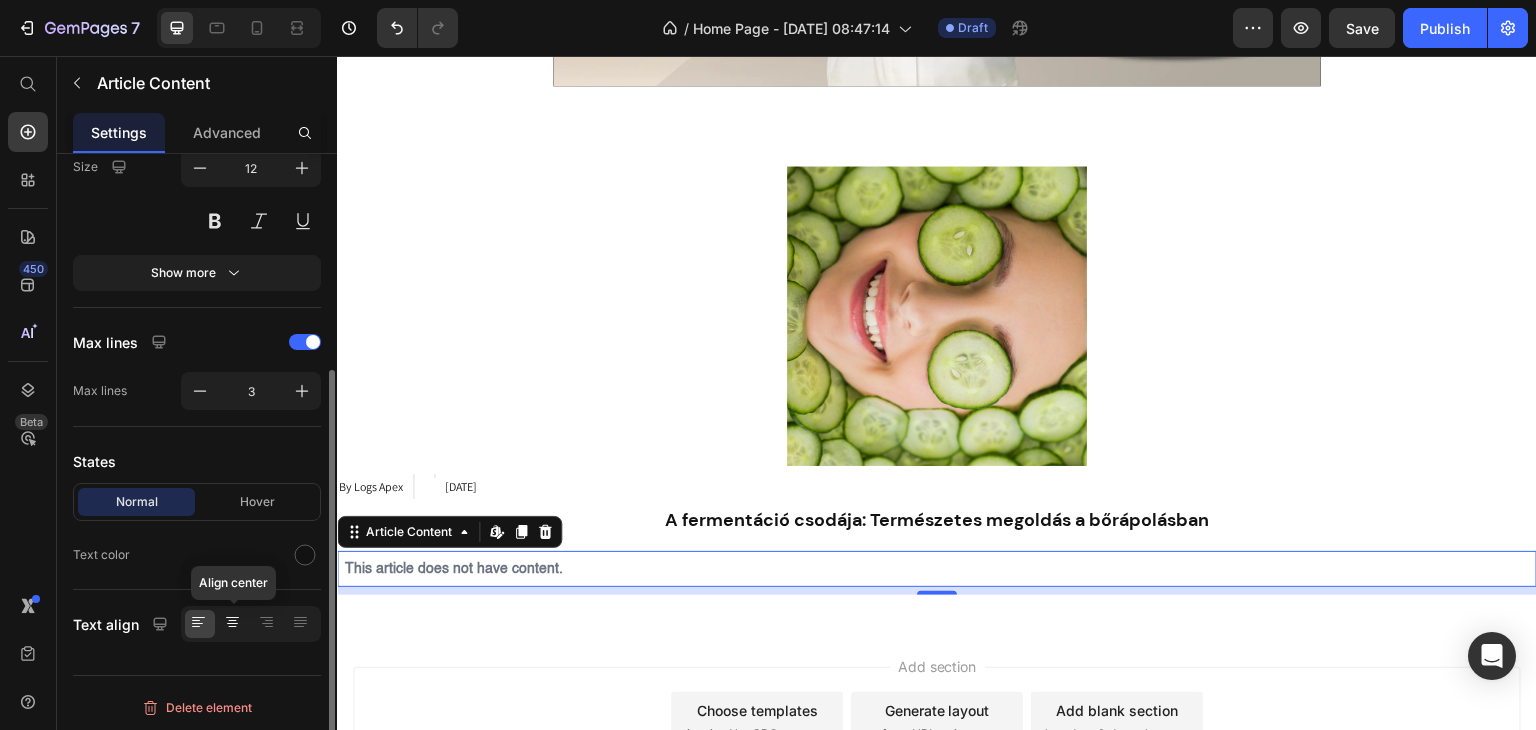 click 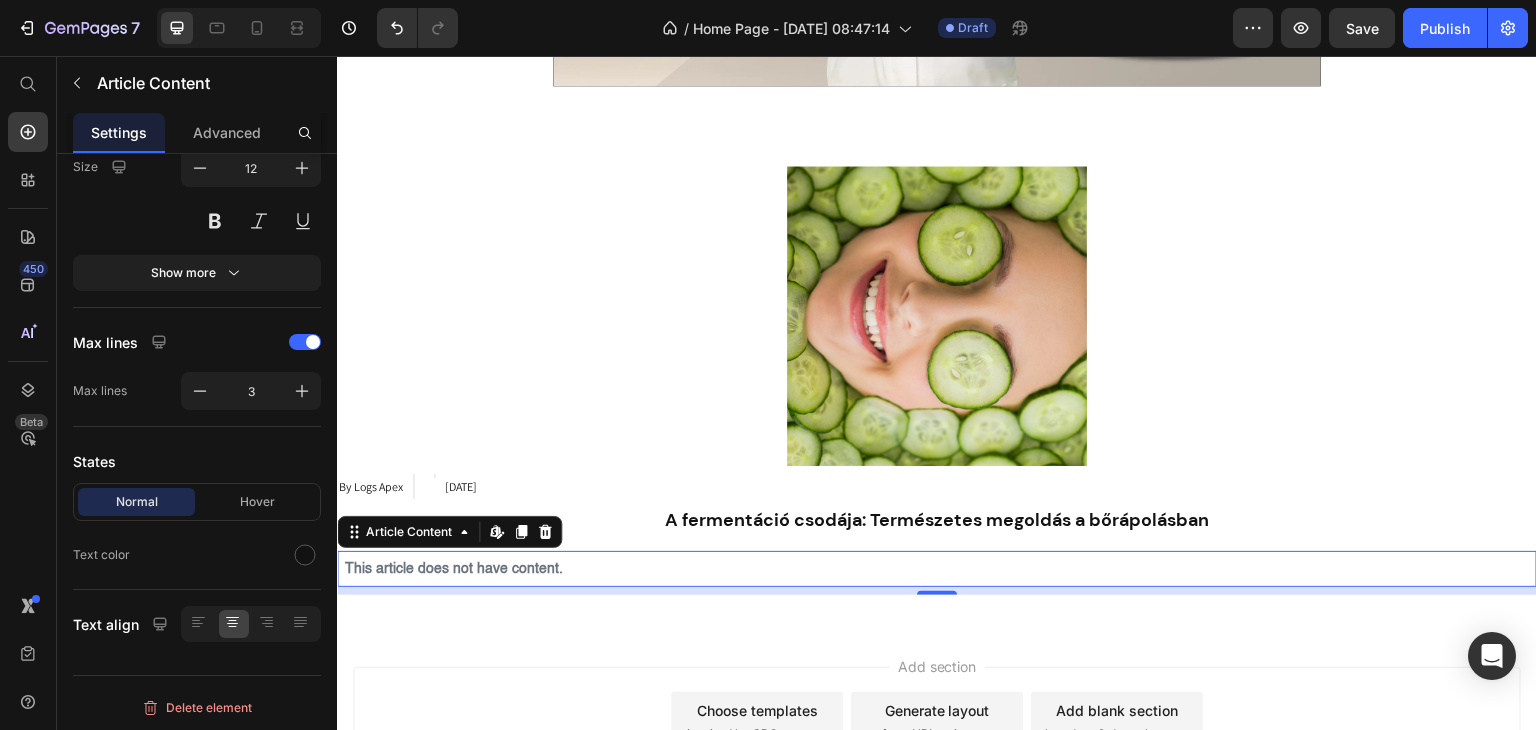 click on "This article does not have content." at bounding box center (937, 569) 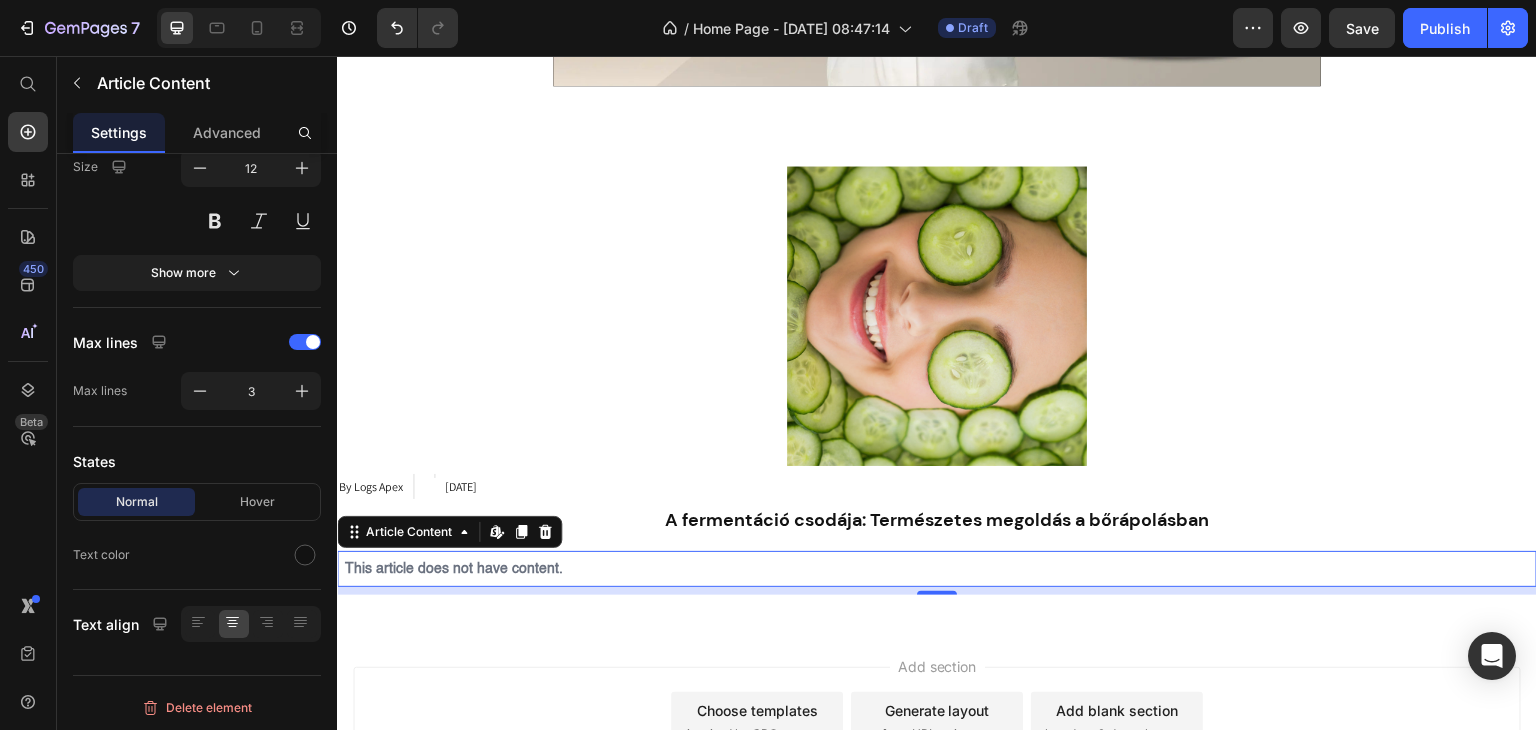 click on "This article does not have content." at bounding box center (937, 569) 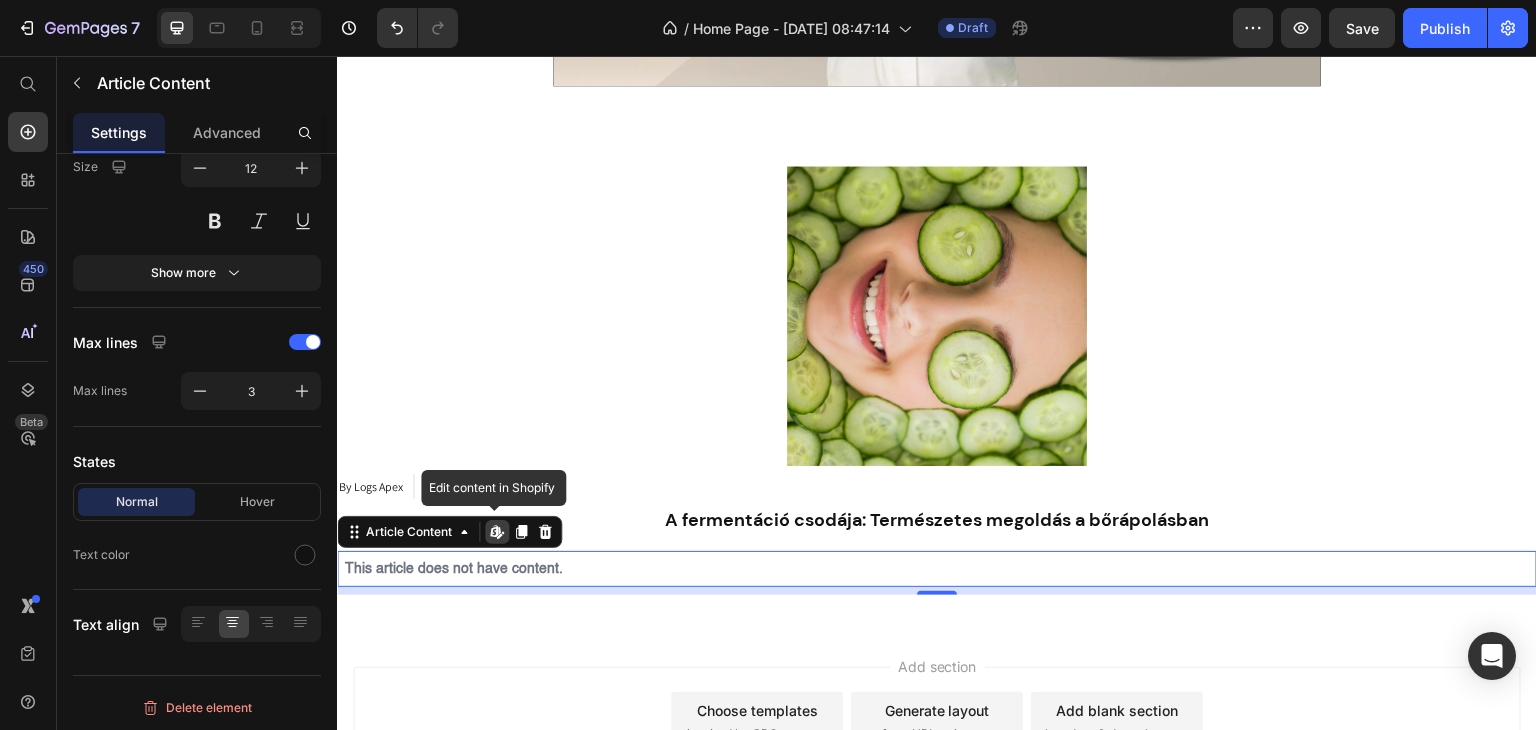 click on "This article does not have content." at bounding box center (937, 569) 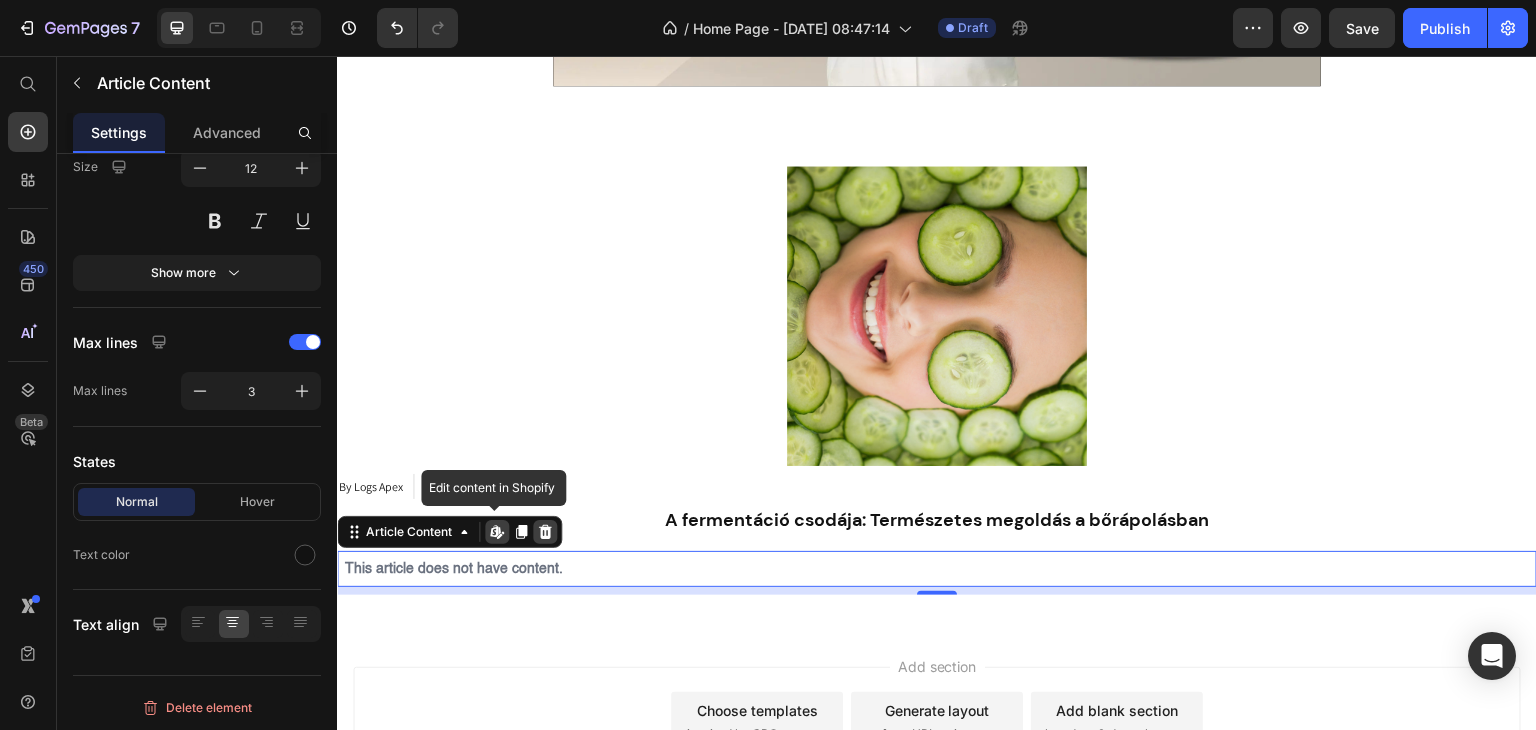 click 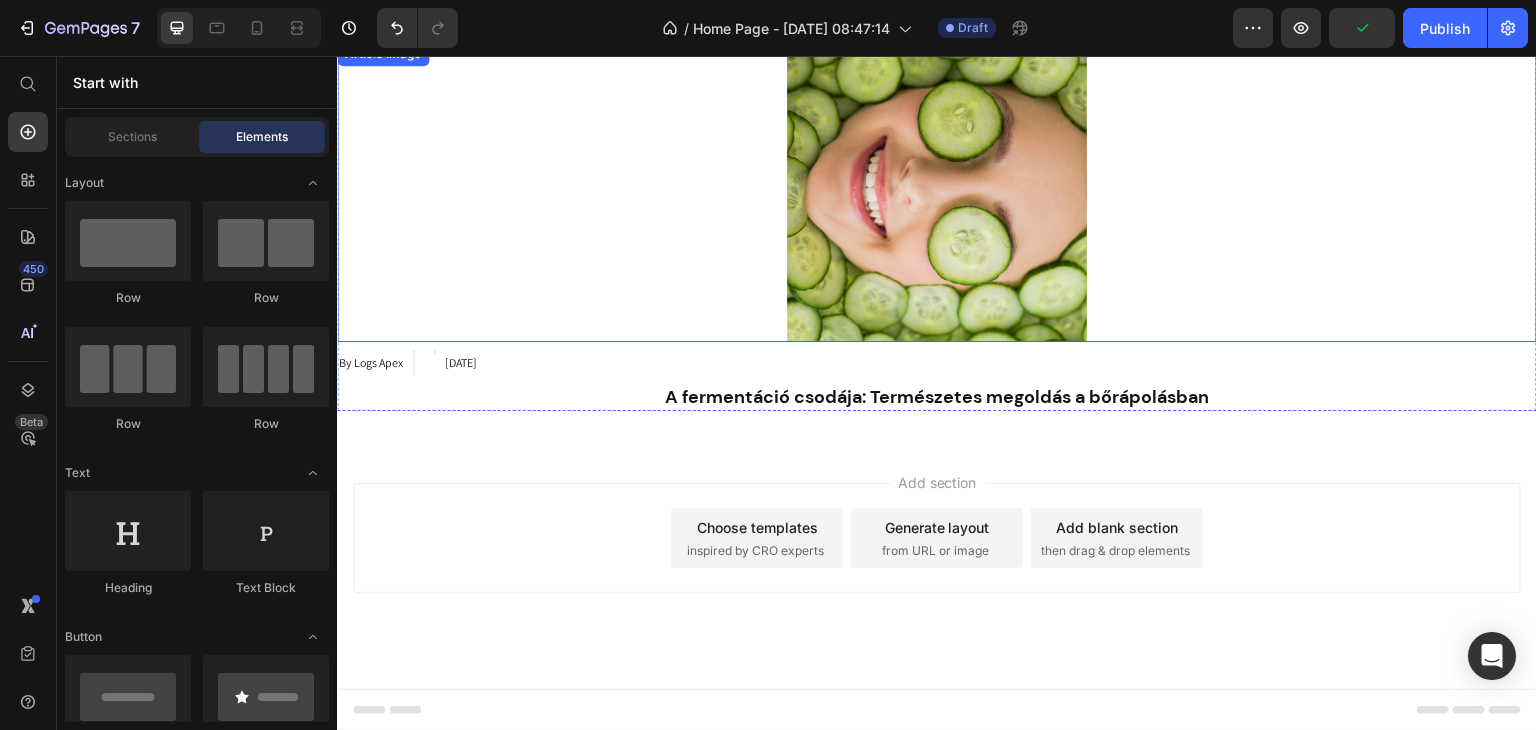 scroll, scrollTop: 0, scrollLeft: 0, axis: both 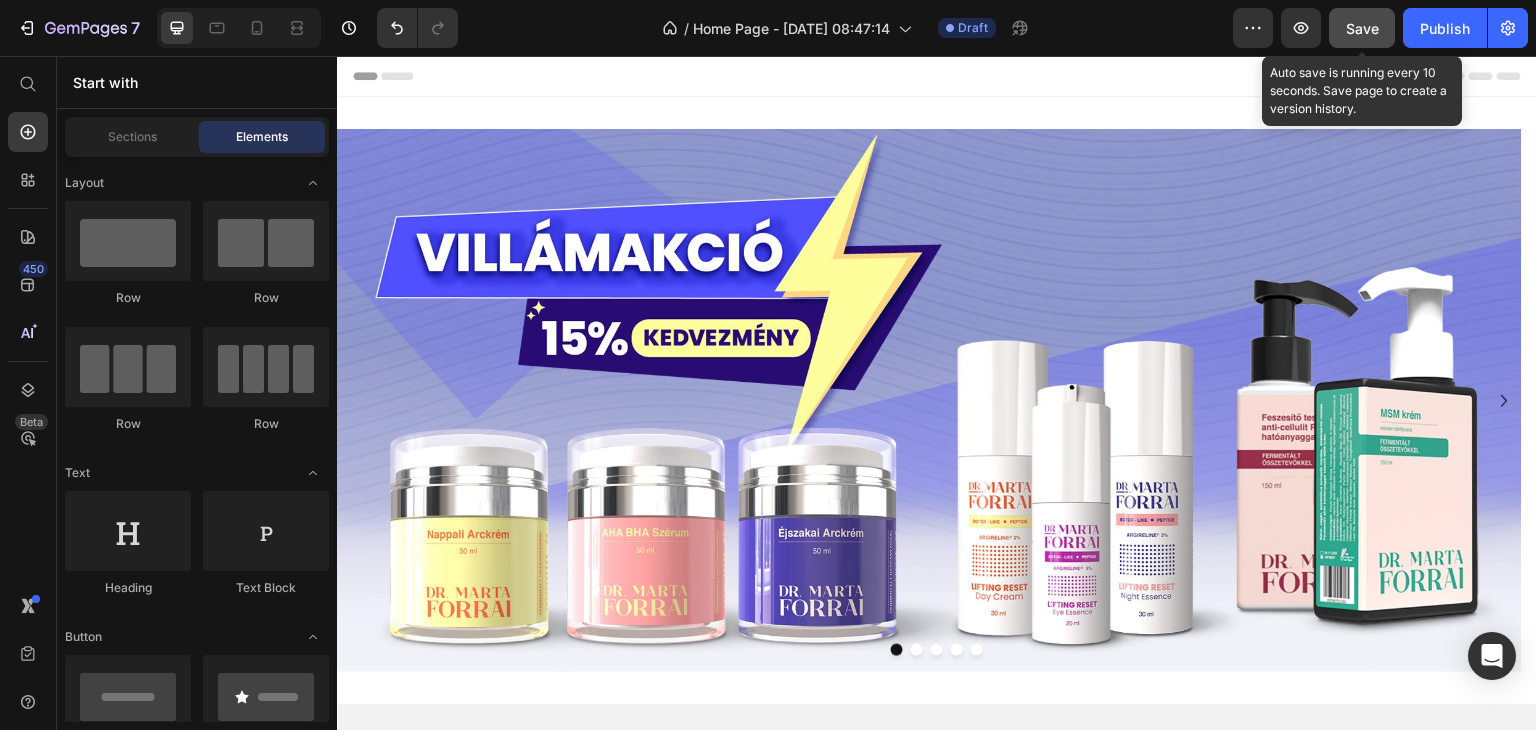 click on "Save" at bounding box center (1362, 28) 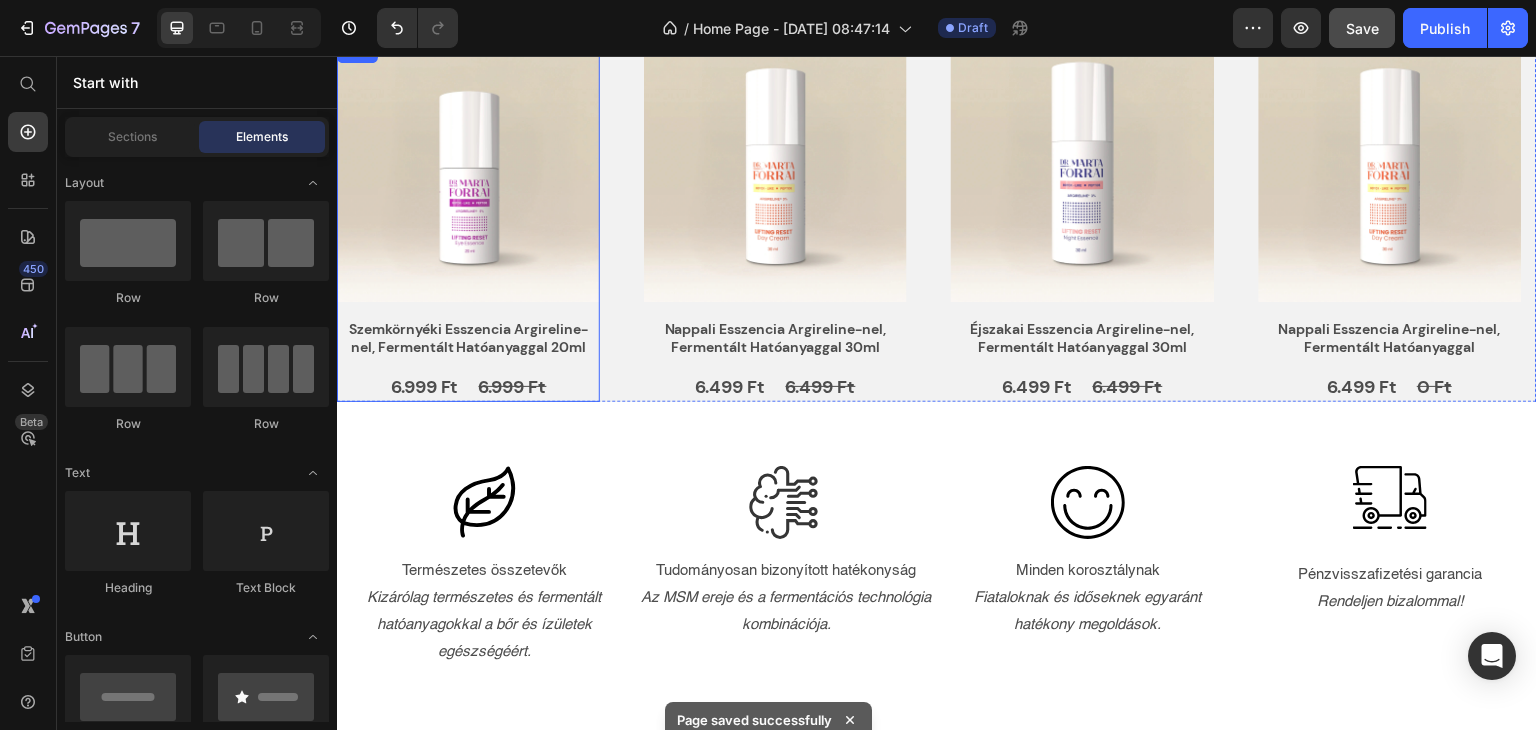 scroll, scrollTop: 1100, scrollLeft: 0, axis: vertical 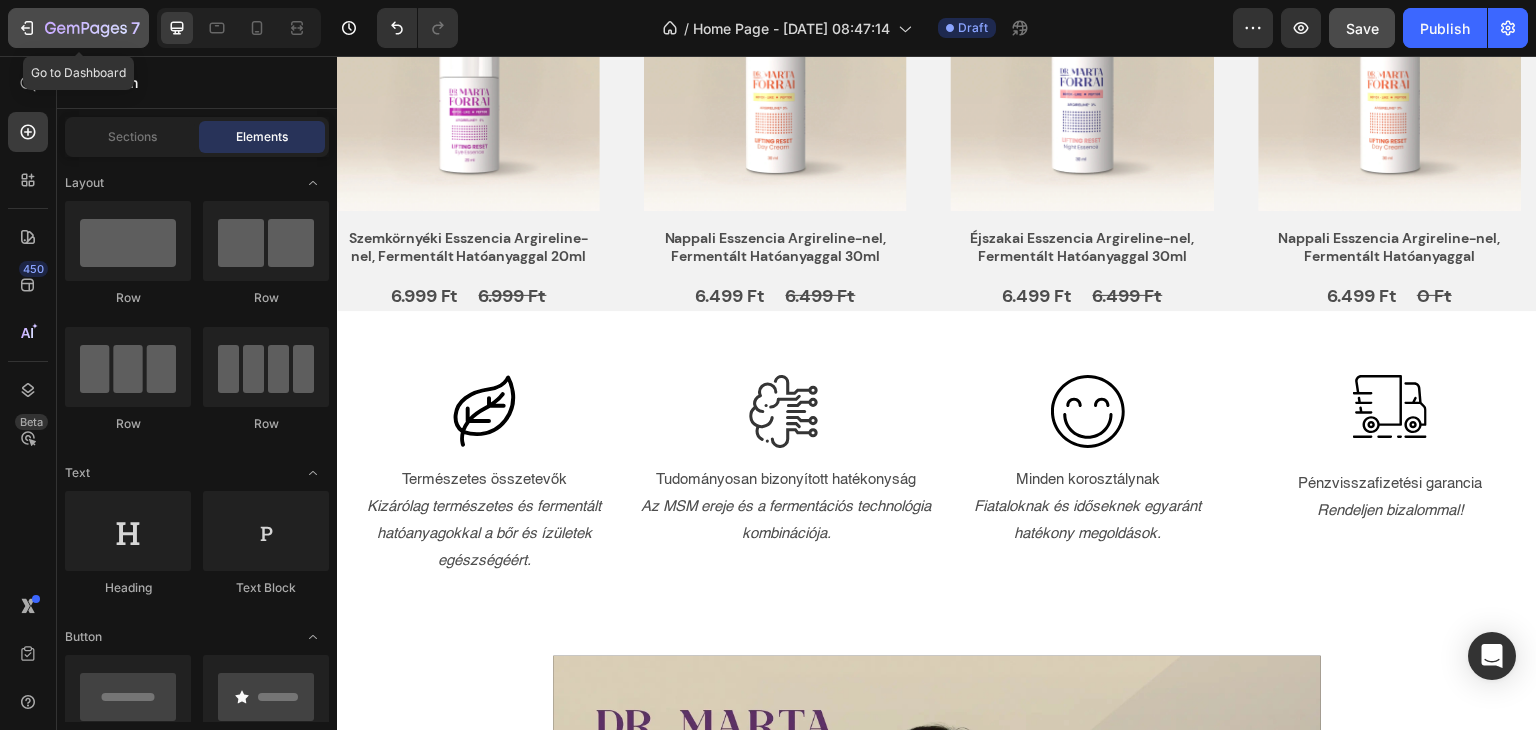 click 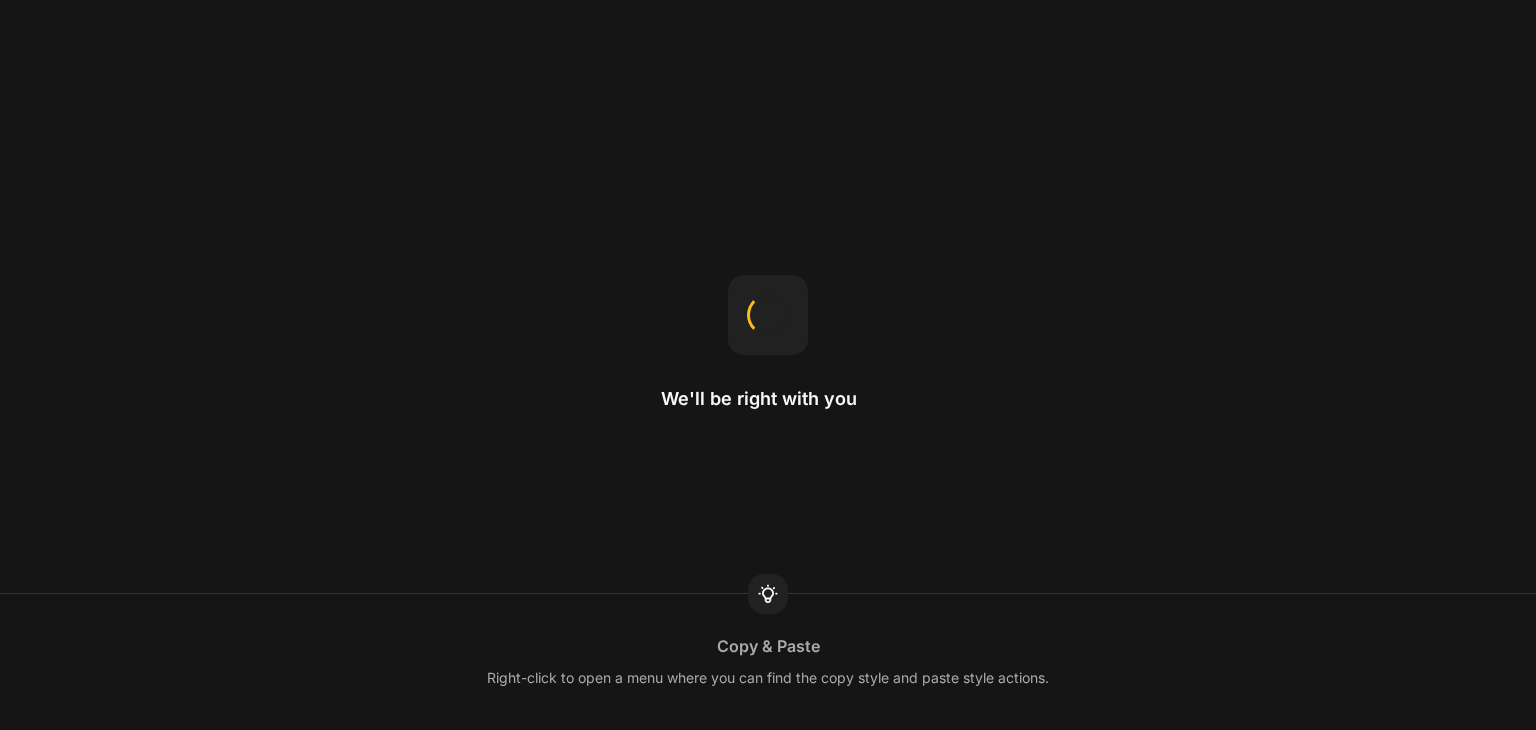 scroll, scrollTop: 0, scrollLeft: 0, axis: both 